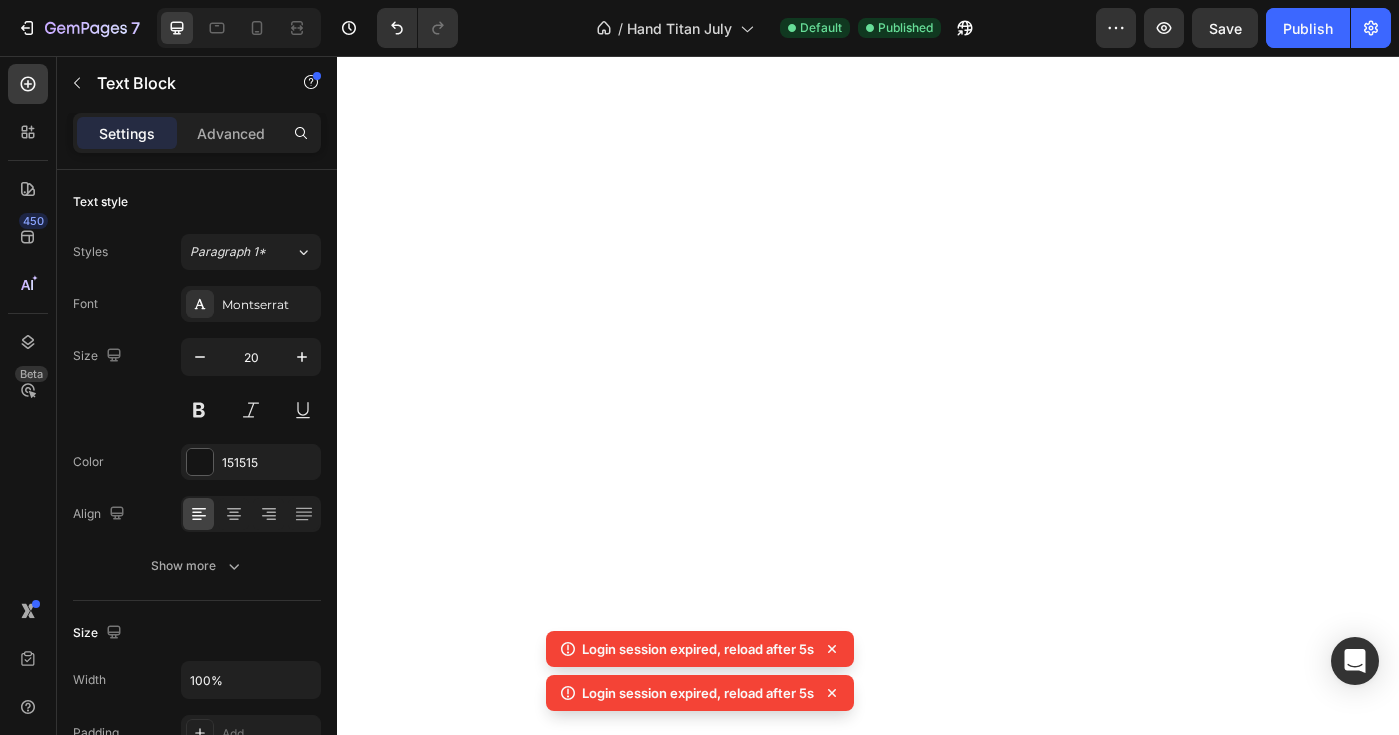 scroll, scrollTop: 0, scrollLeft: 0, axis: both 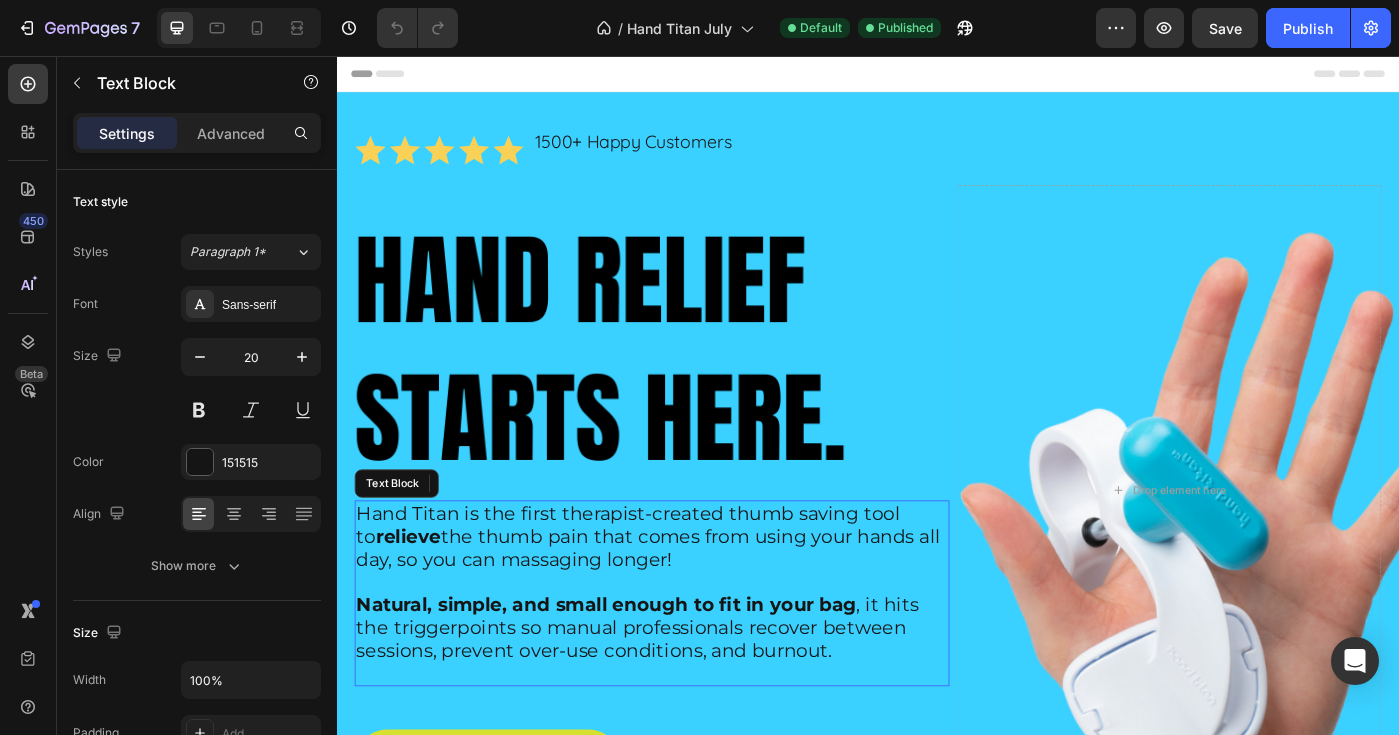 click on "Hand Titan is the first therapist-created thumb saving tool to  relieve  the thumb pain that comes from using your hands all day, so you can massaging longer!" at bounding box center [689, 598] 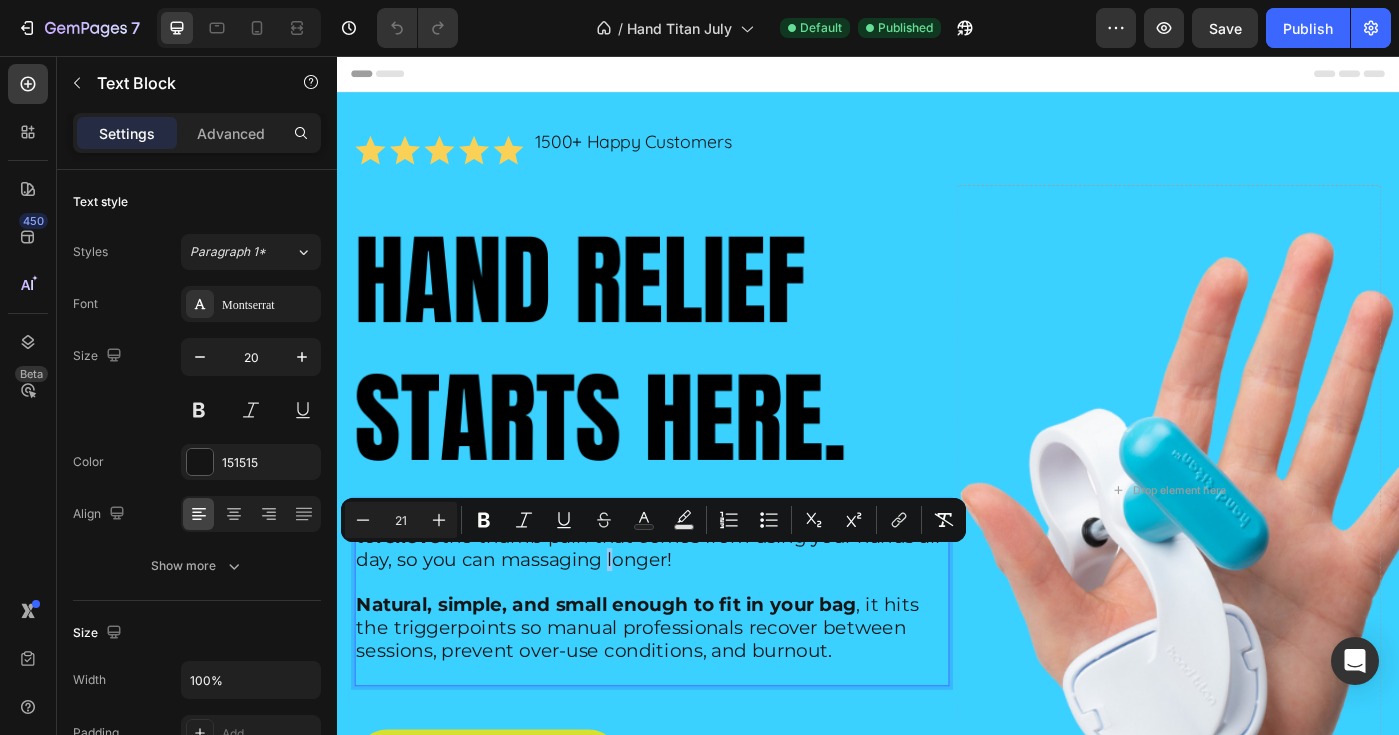click on "Hand Titan is the first therapist-created thumb saving tool to  relieve  the thumb pain that comes from using your hands all day, so you can massaging longer!" at bounding box center (689, 598) 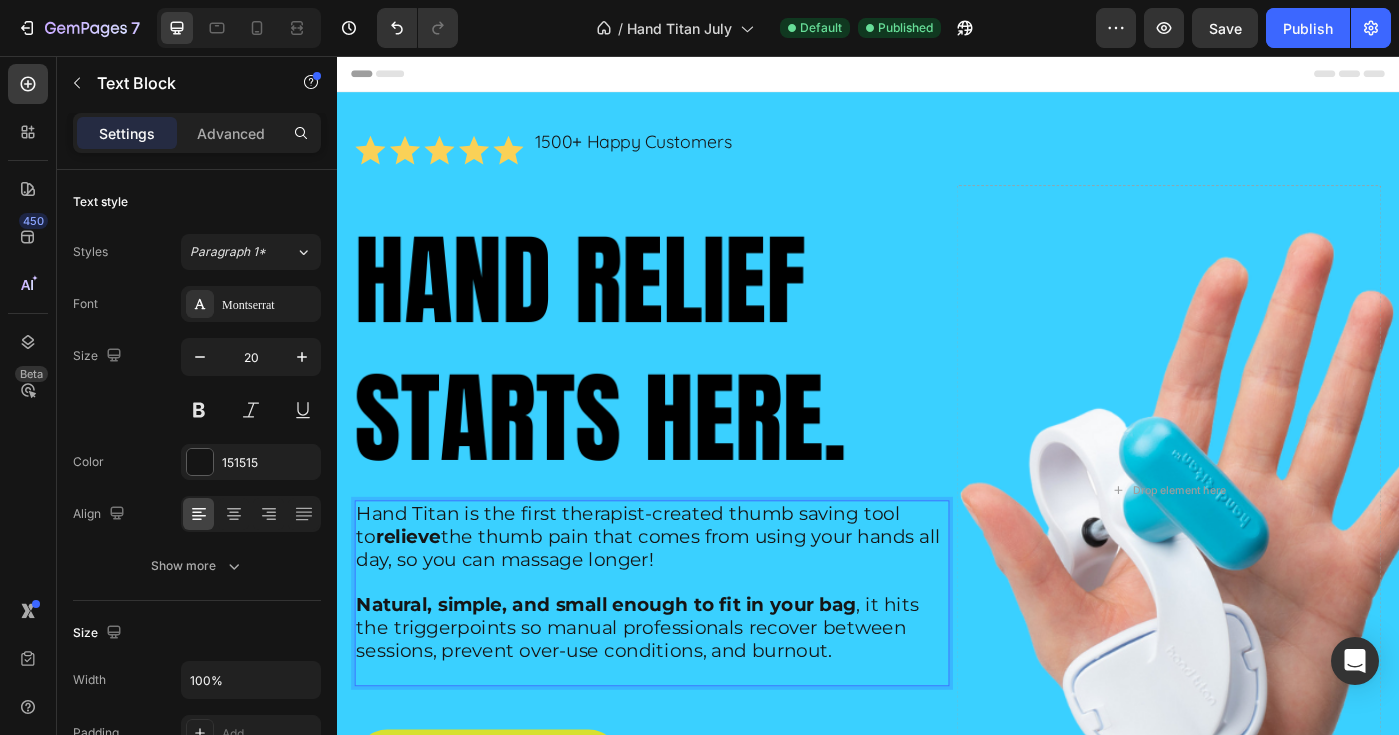 click on "Natural, simple, and small enough to fit in your bag , it hits the triggerpoints so manual professionals recover between sessions, prevent over-use conditions, and burnout." at bounding box center (676, 701) 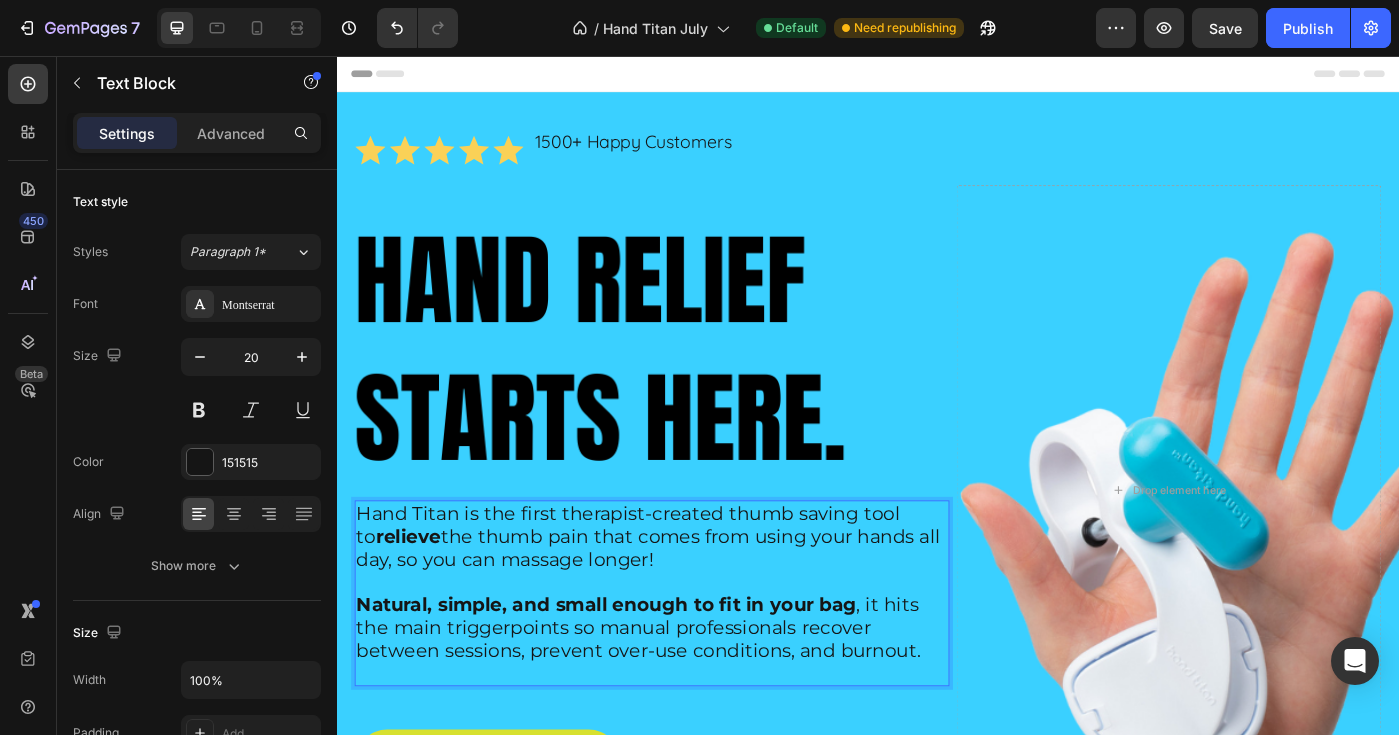 click on "Natural, simple, and small enough to fit in your bag , it hits the main triggerpoints so manual professionals recover between sessions, prevent over-use conditions, and burnout." at bounding box center (677, 701) 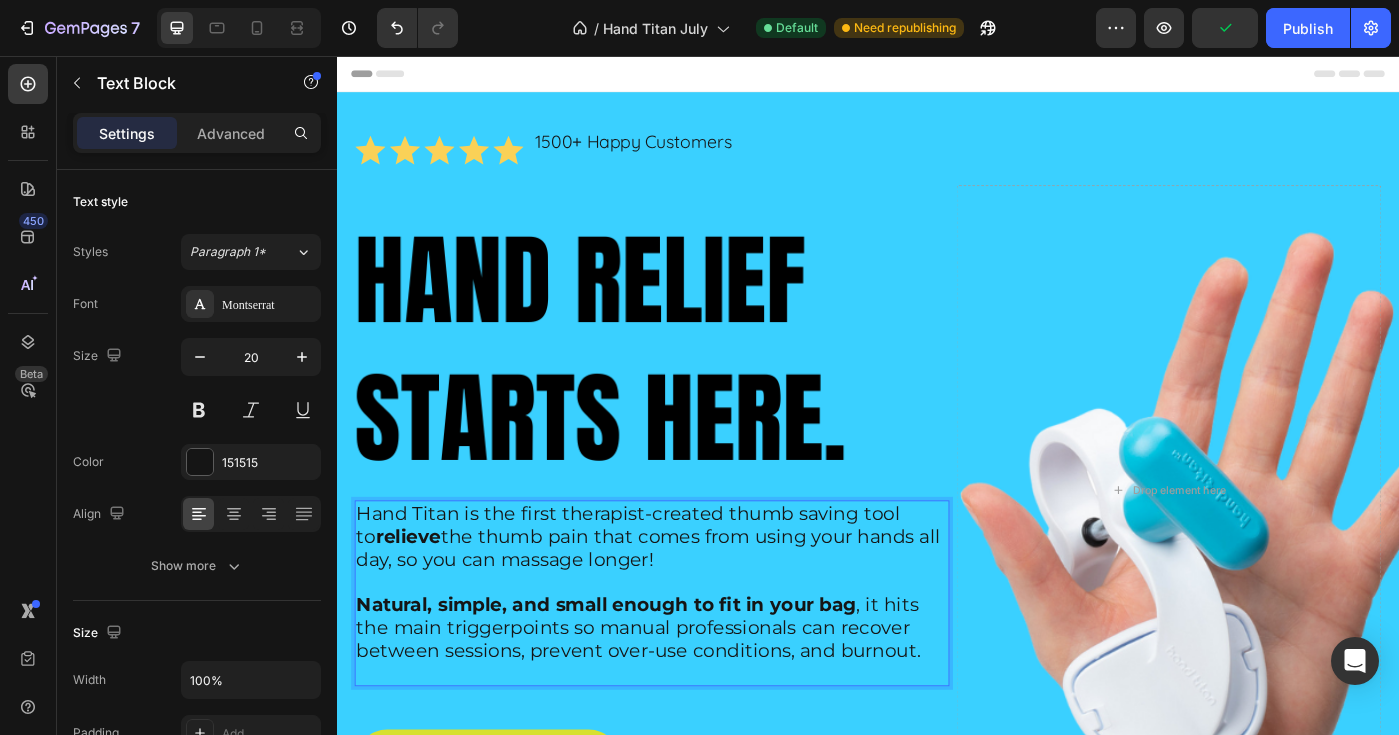 click on "Natural, simple, and small enough to fit in your bag , it hits the main triggerpoints so manual professionals can recover between sessions, prevent over-use conditions, and burnout." at bounding box center [677, 701] 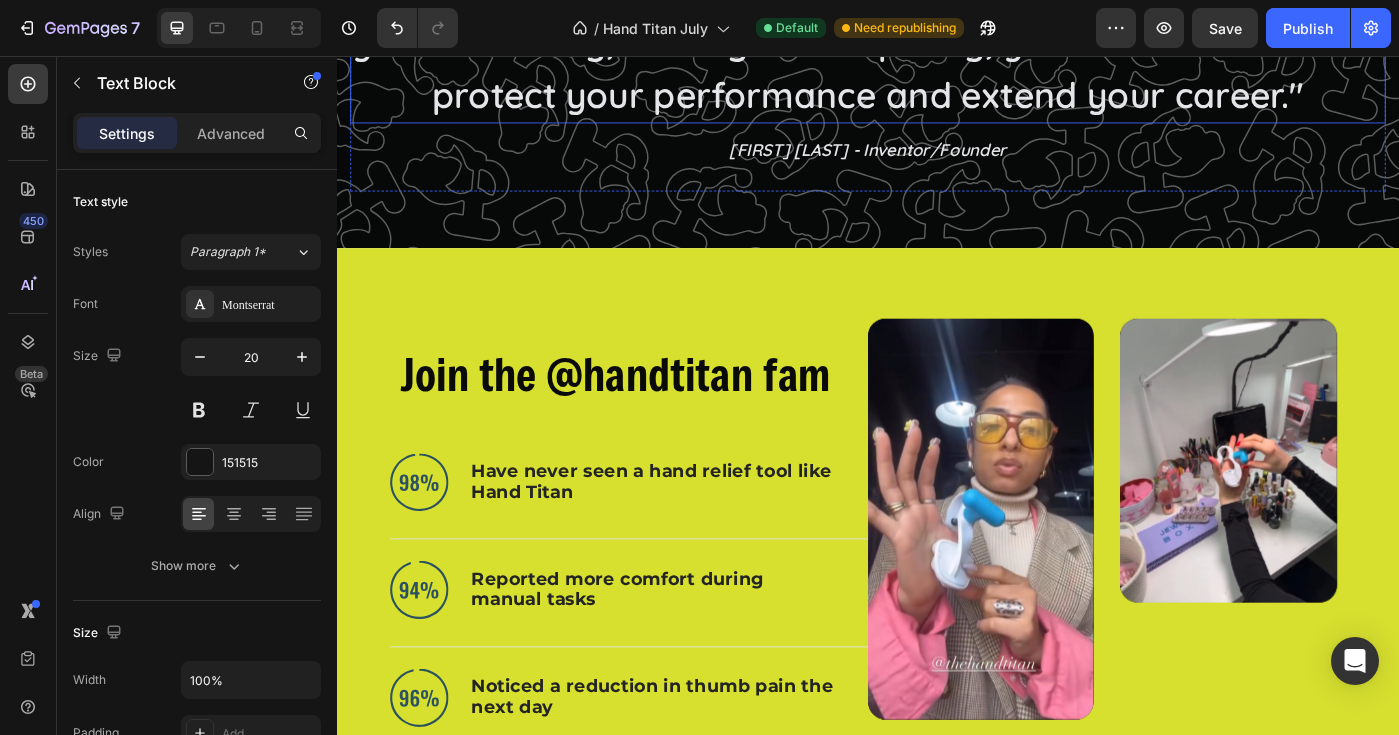 scroll, scrollTop: 1462, scrollLeft: 0, axis: vertical 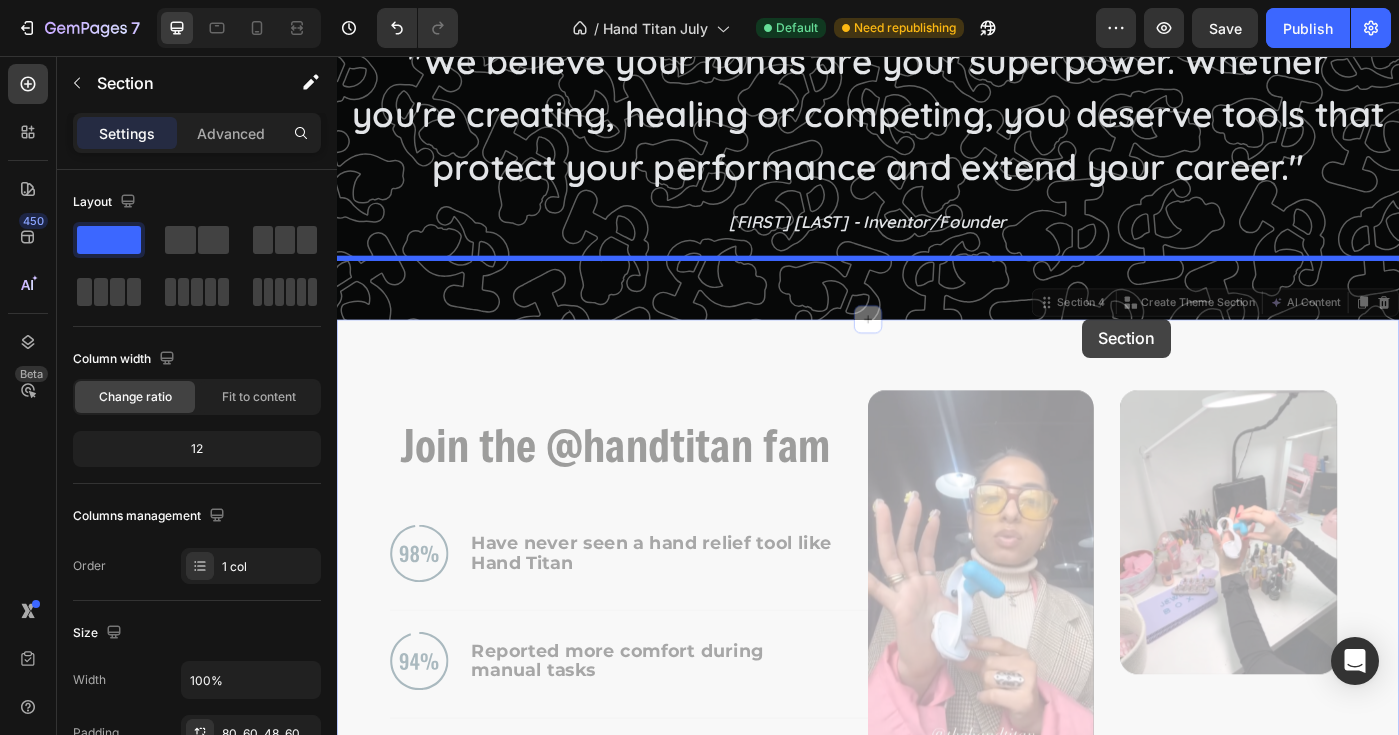 drag, startPoint x: 1504, startPoint y: 246, endPoint x: 1180, endPoint y: 354, distance: 341.526 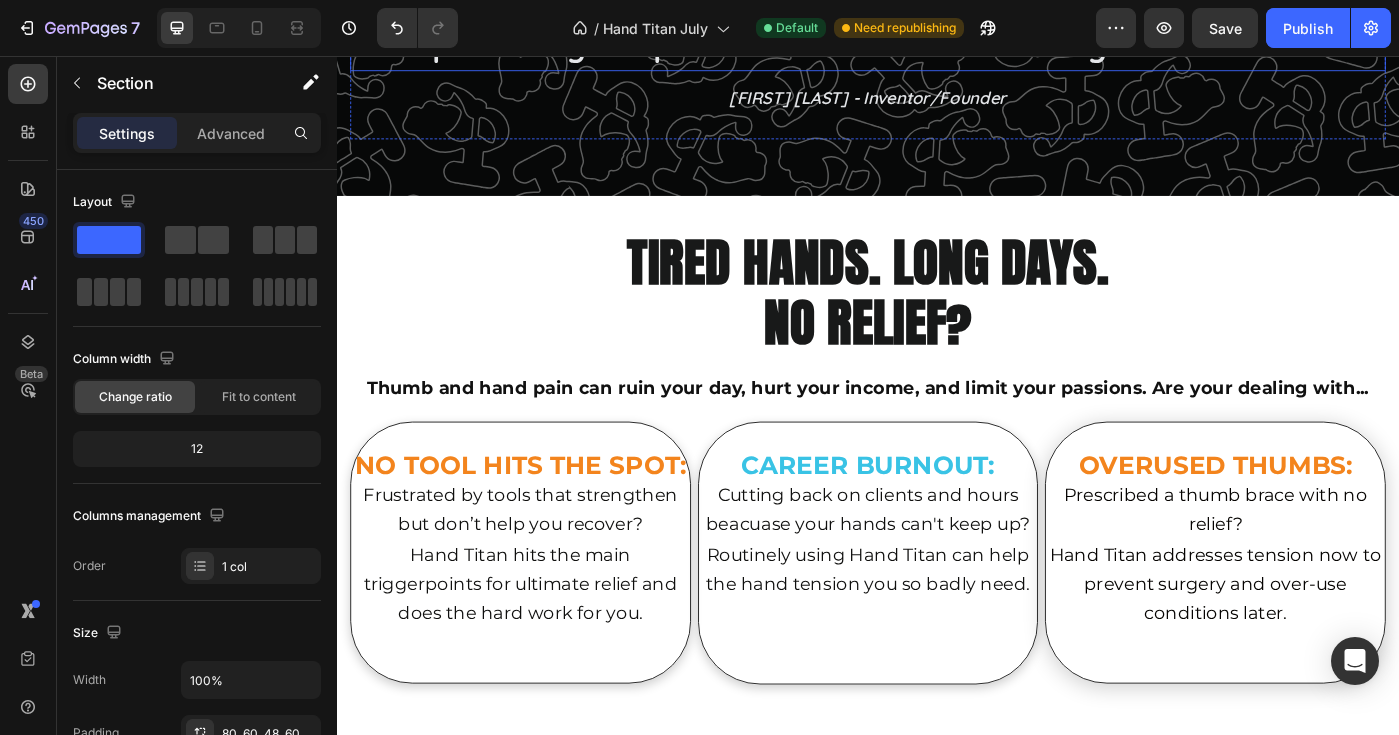 scroll, scrollTop: 2197, scrollLeft: 0, axis: vertical 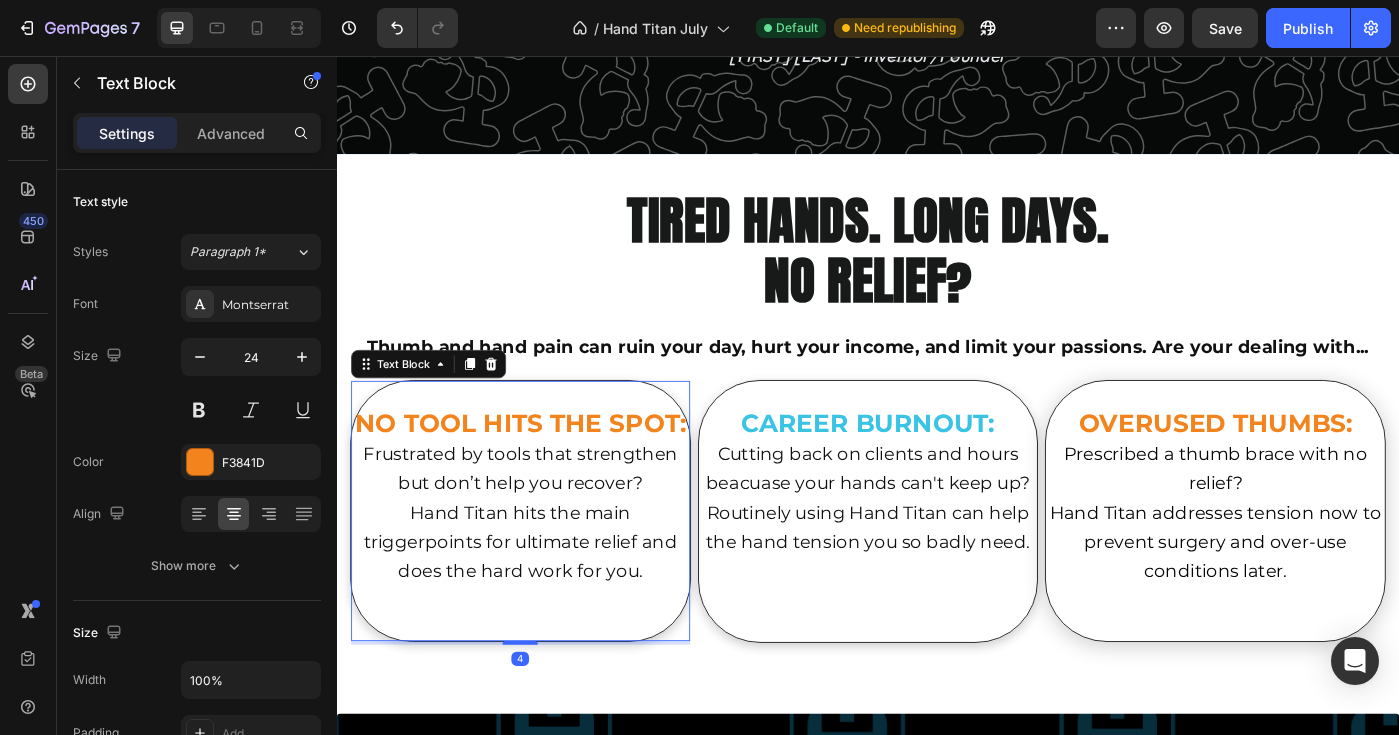 click at bounding box center (544, 440) 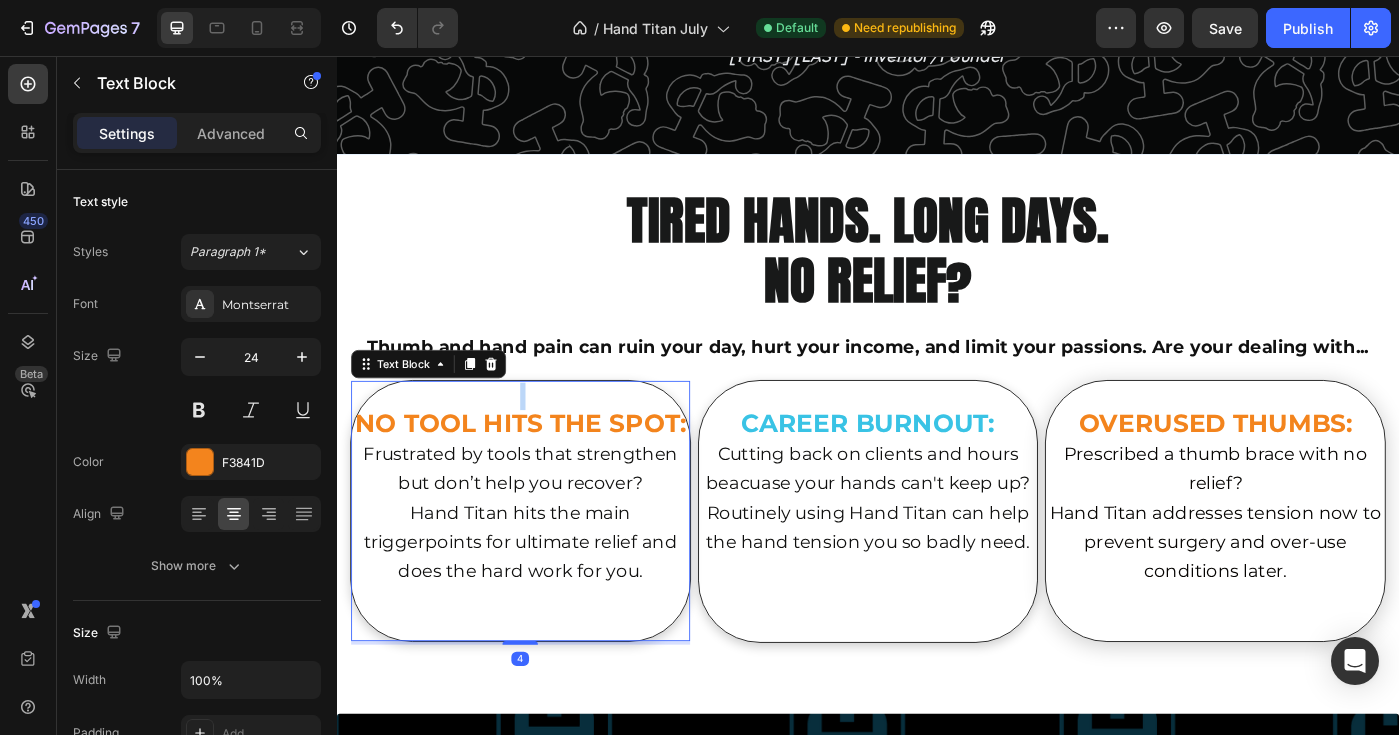 click at bounding box center [544, 440] 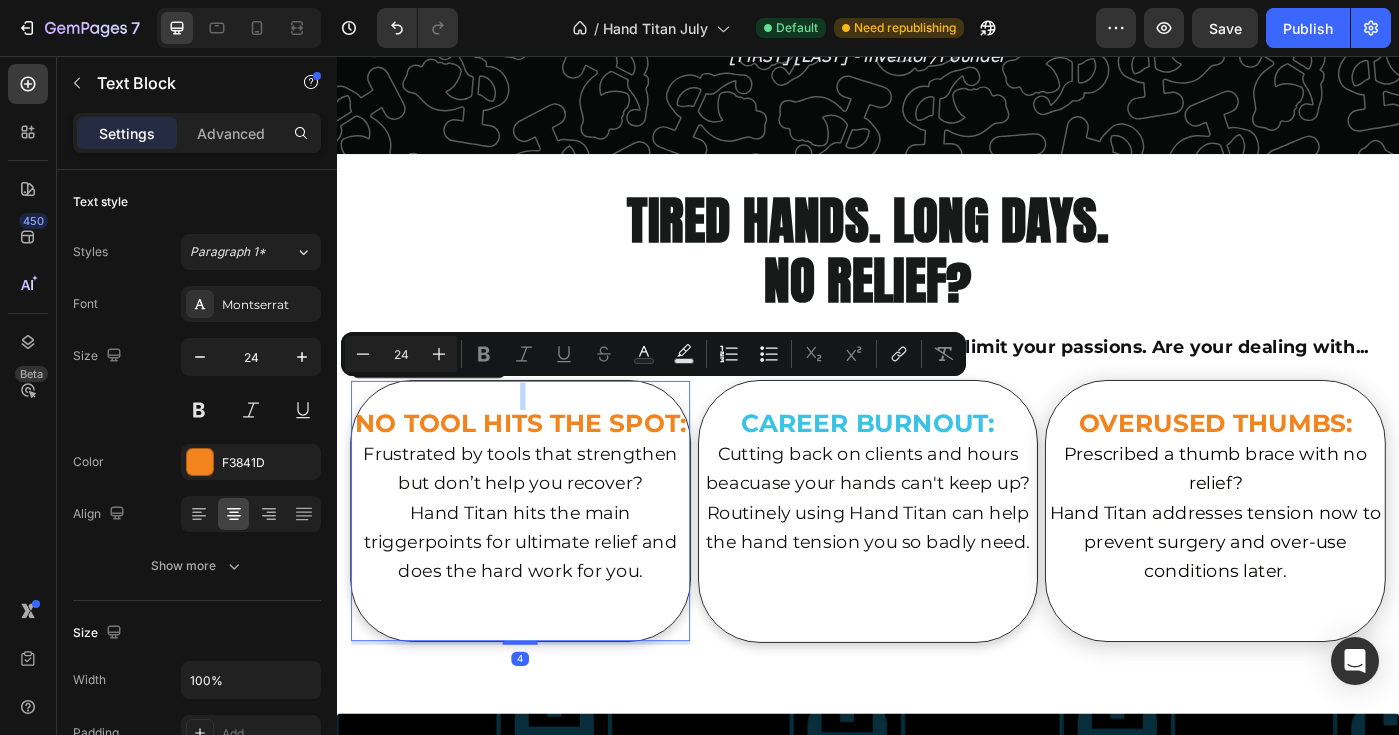 click at bounding box center (544, 440) 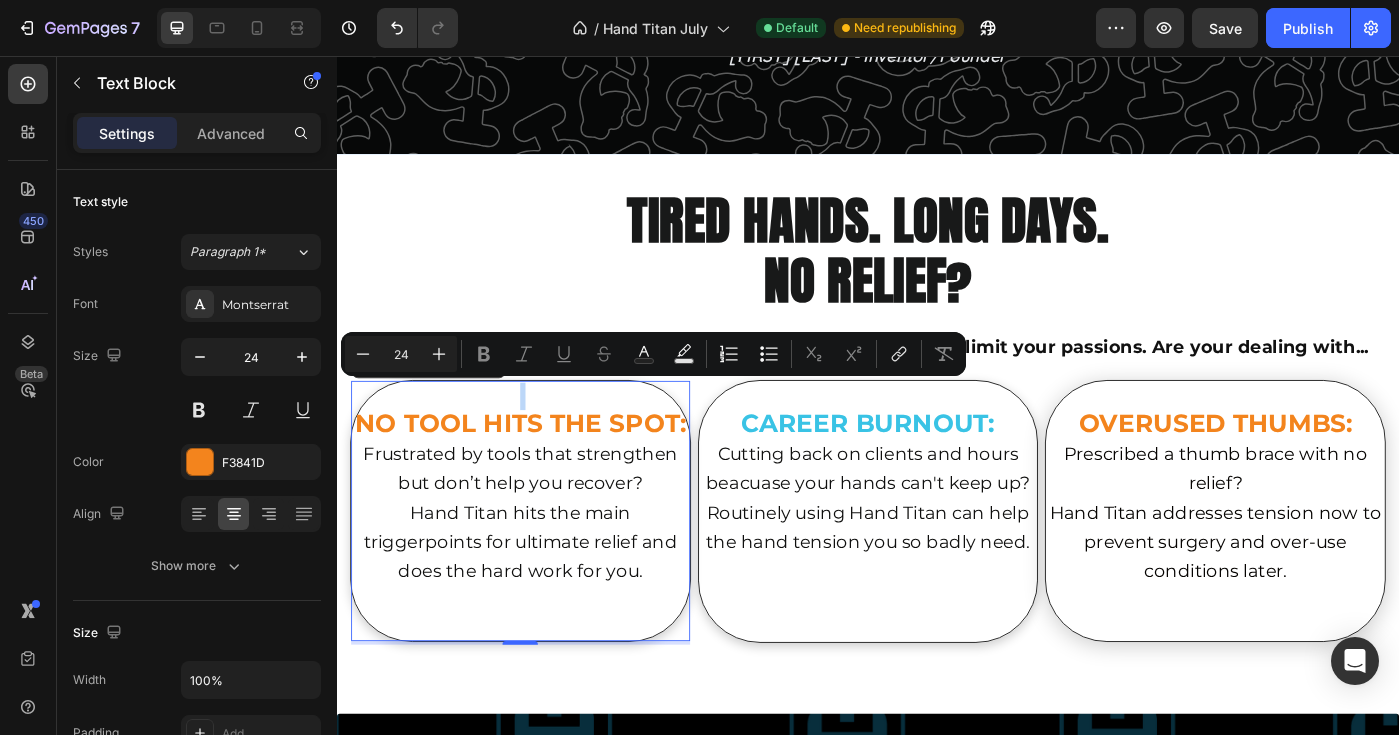 click at bounding box center [544, 440] 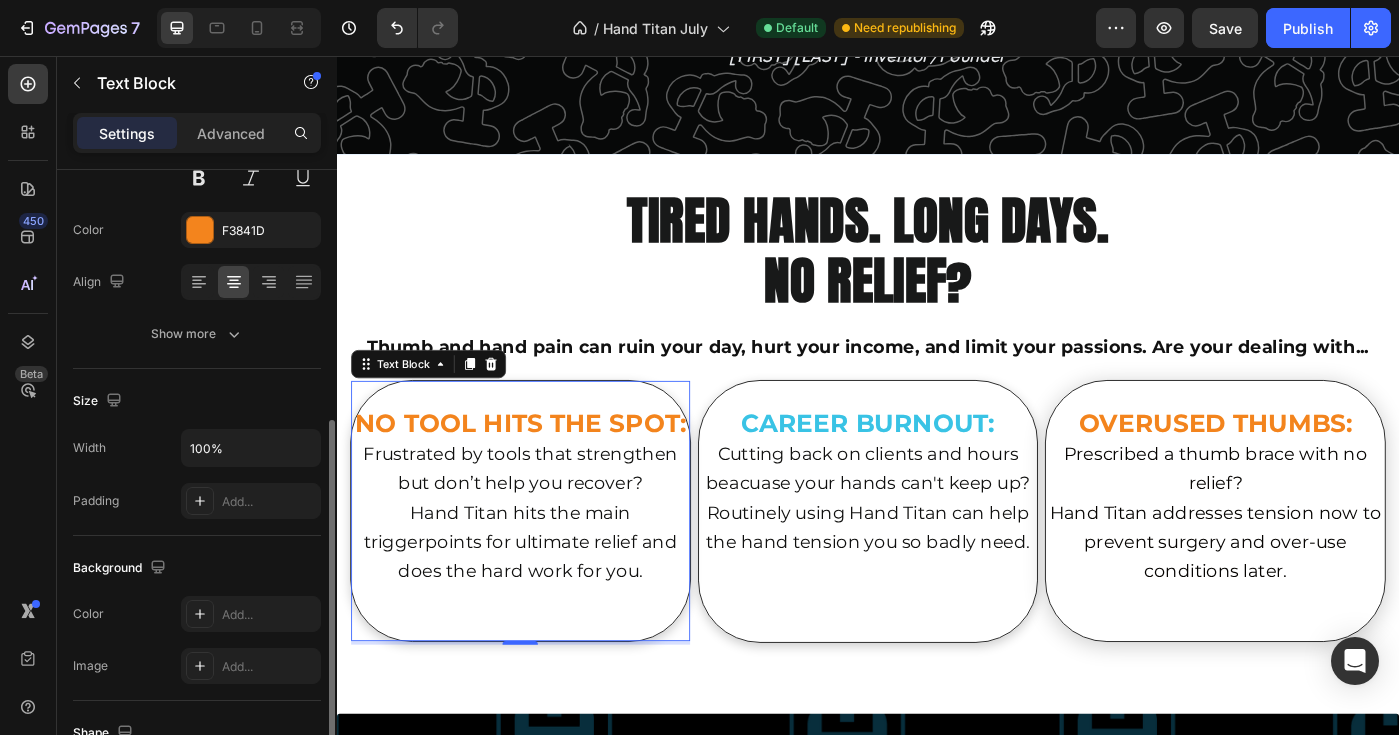 scroll, scrollTop: 324, scrollLeft: 0, axis: vertical 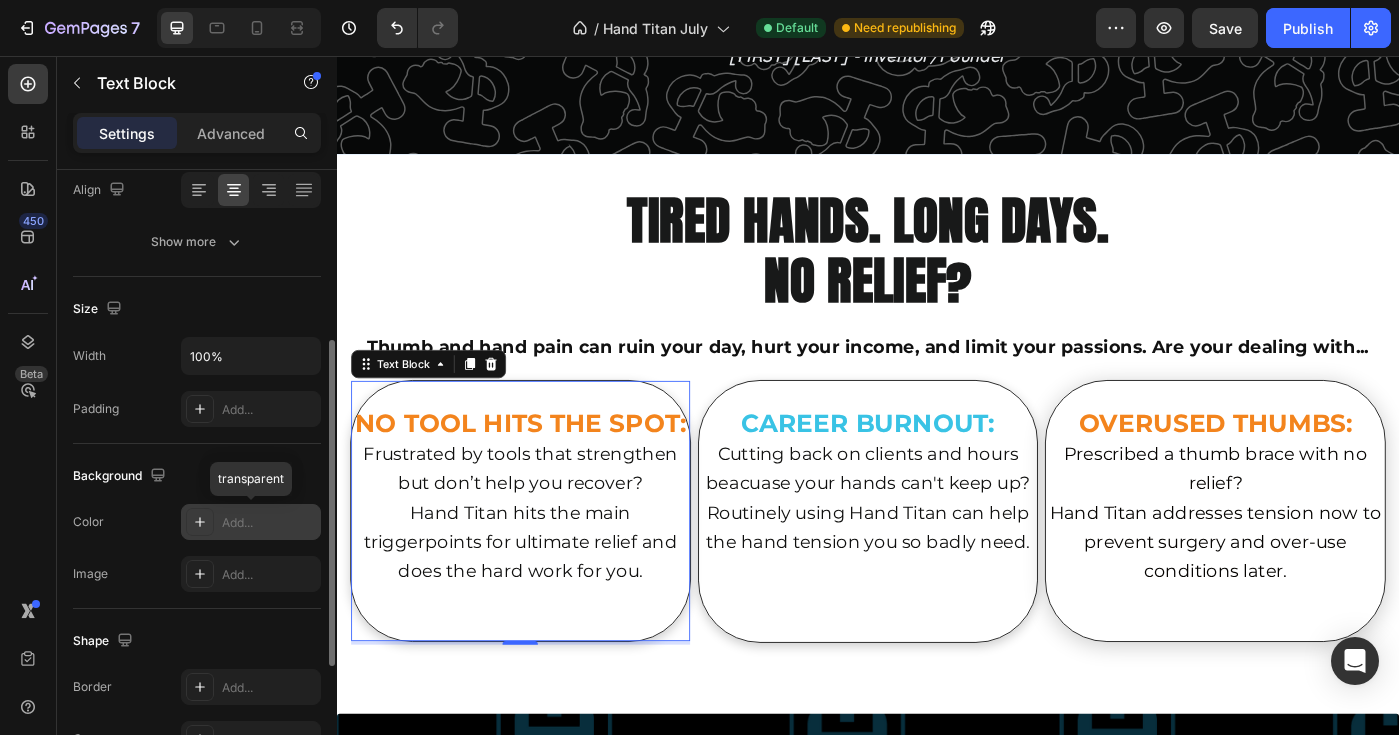 click at bounding box center [200, 522] 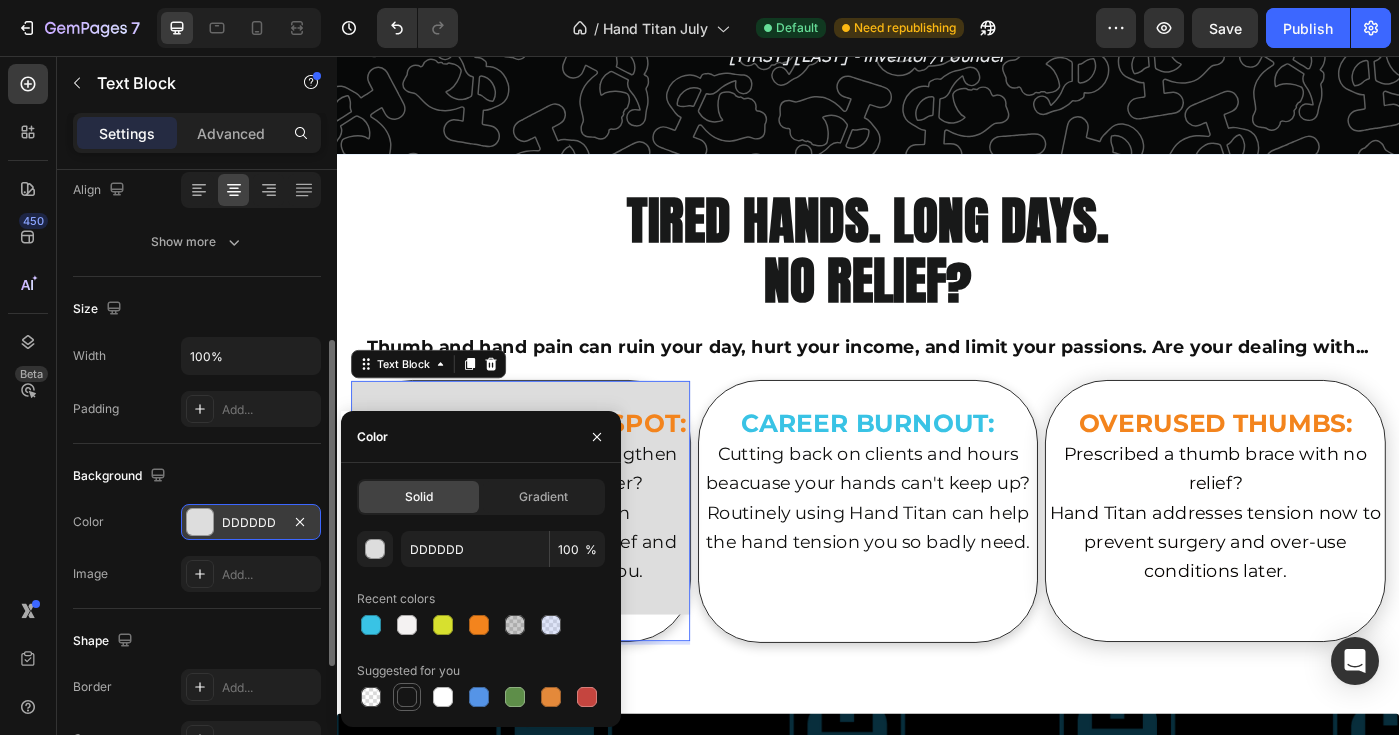 click at bounding box center (407, 697) 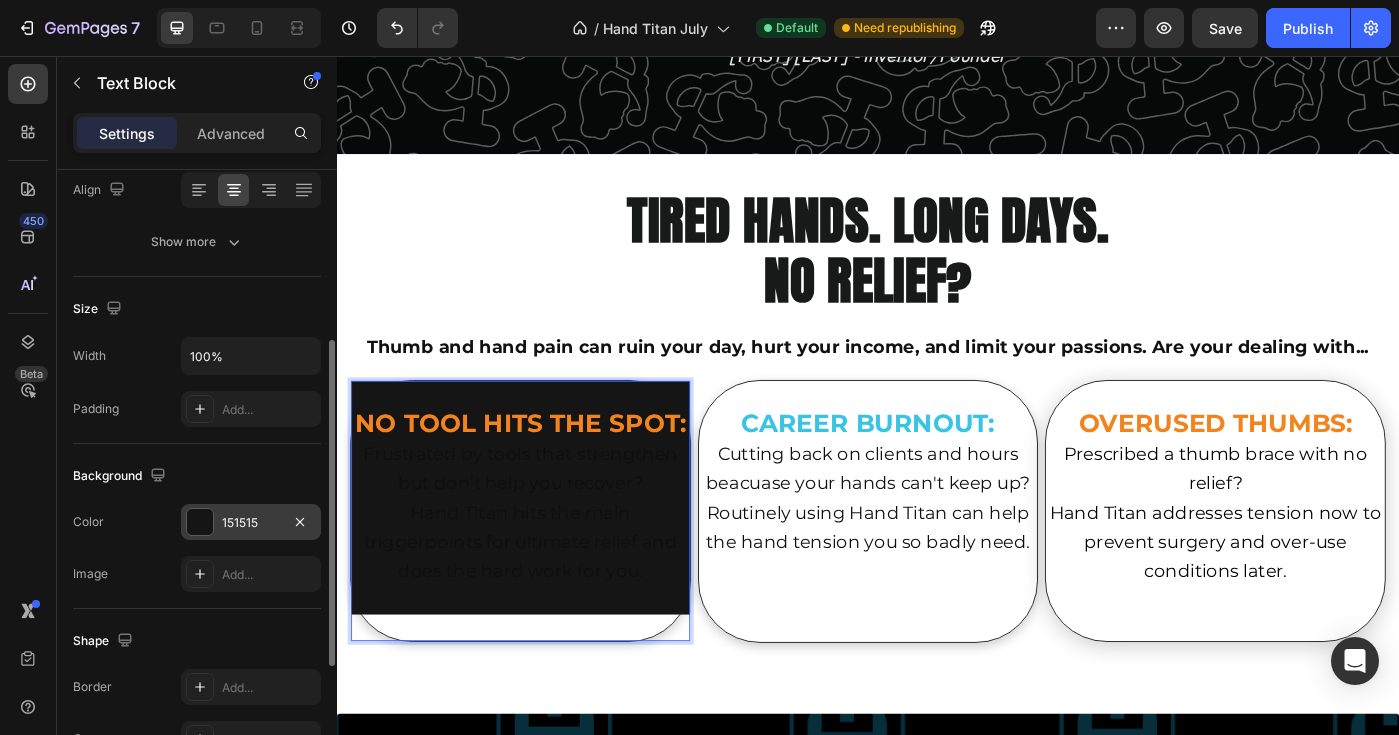 click at bounding box center (544, 669) 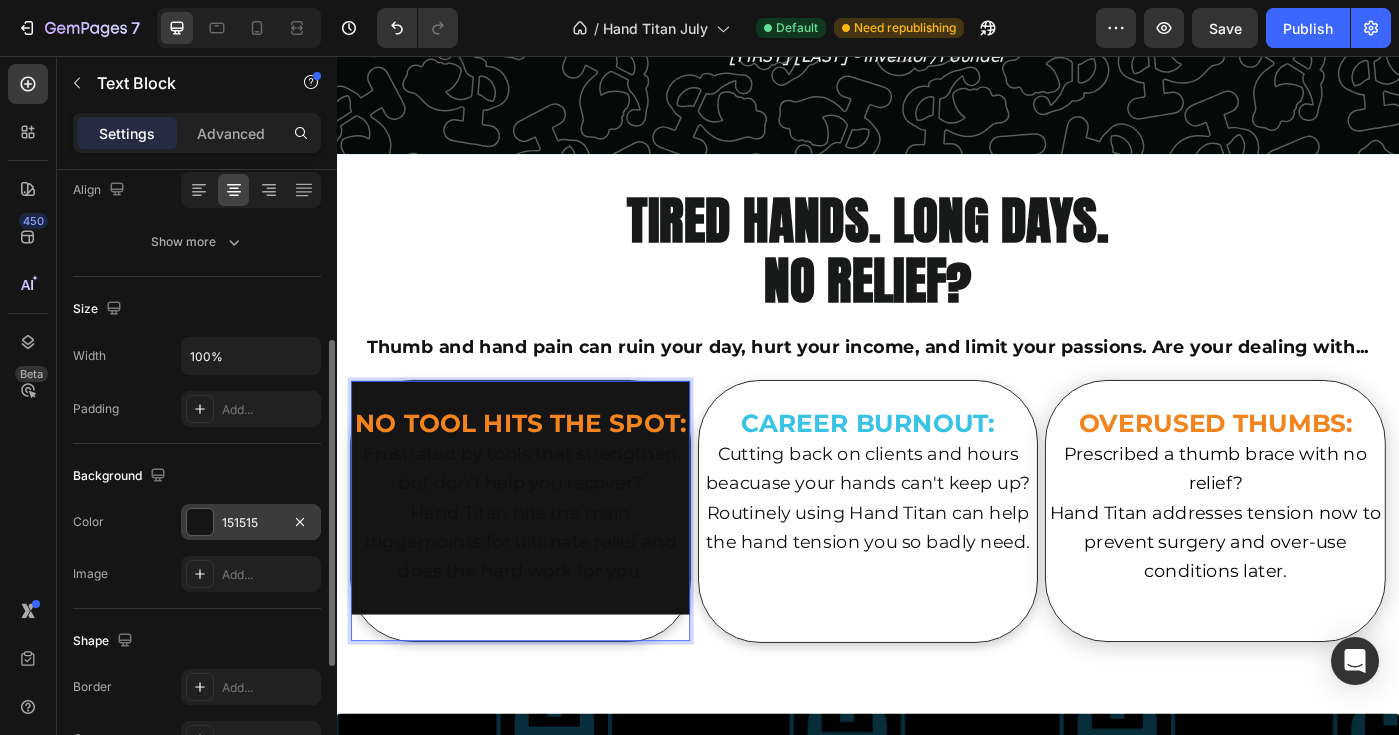 click at bounding box center (544, 669) 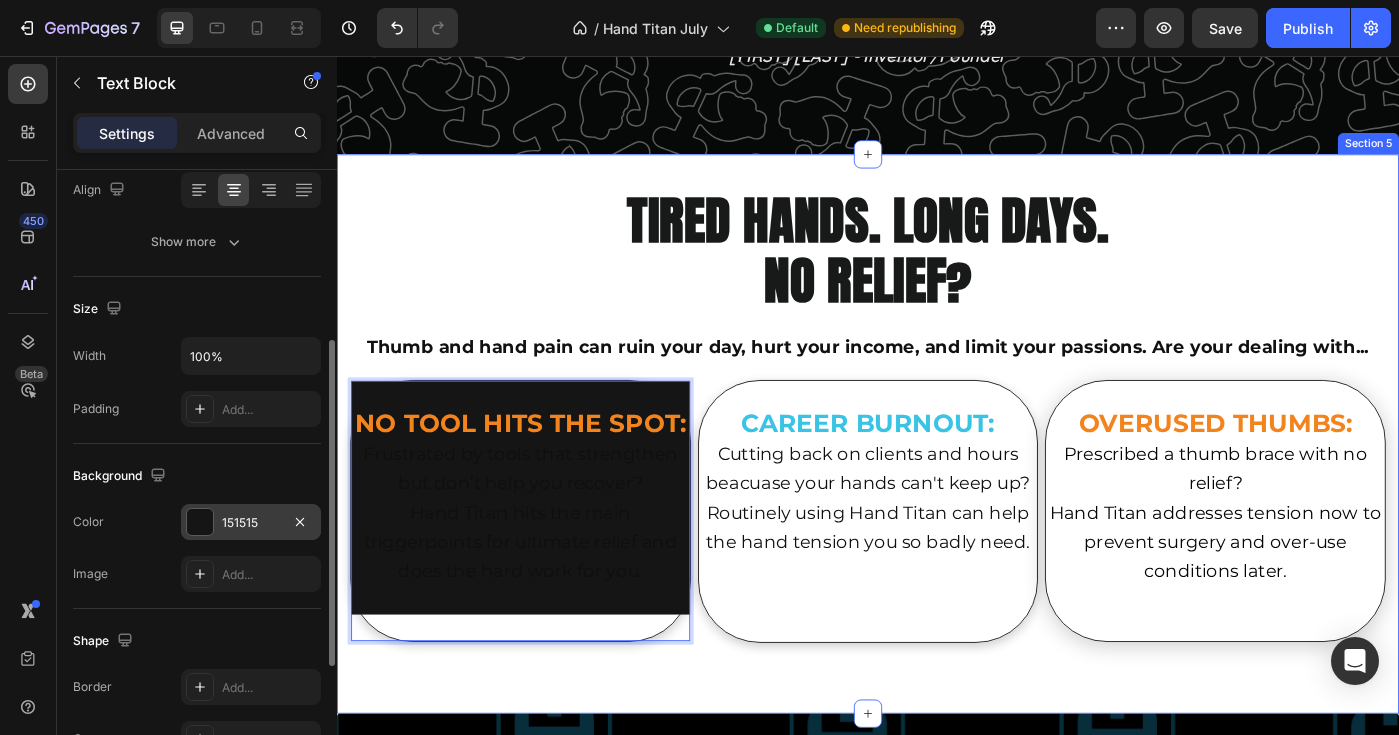 drag, startPoint x: 690, startPoint y: 680, endPoint x: 690, endPoint y: 760, distance: 80 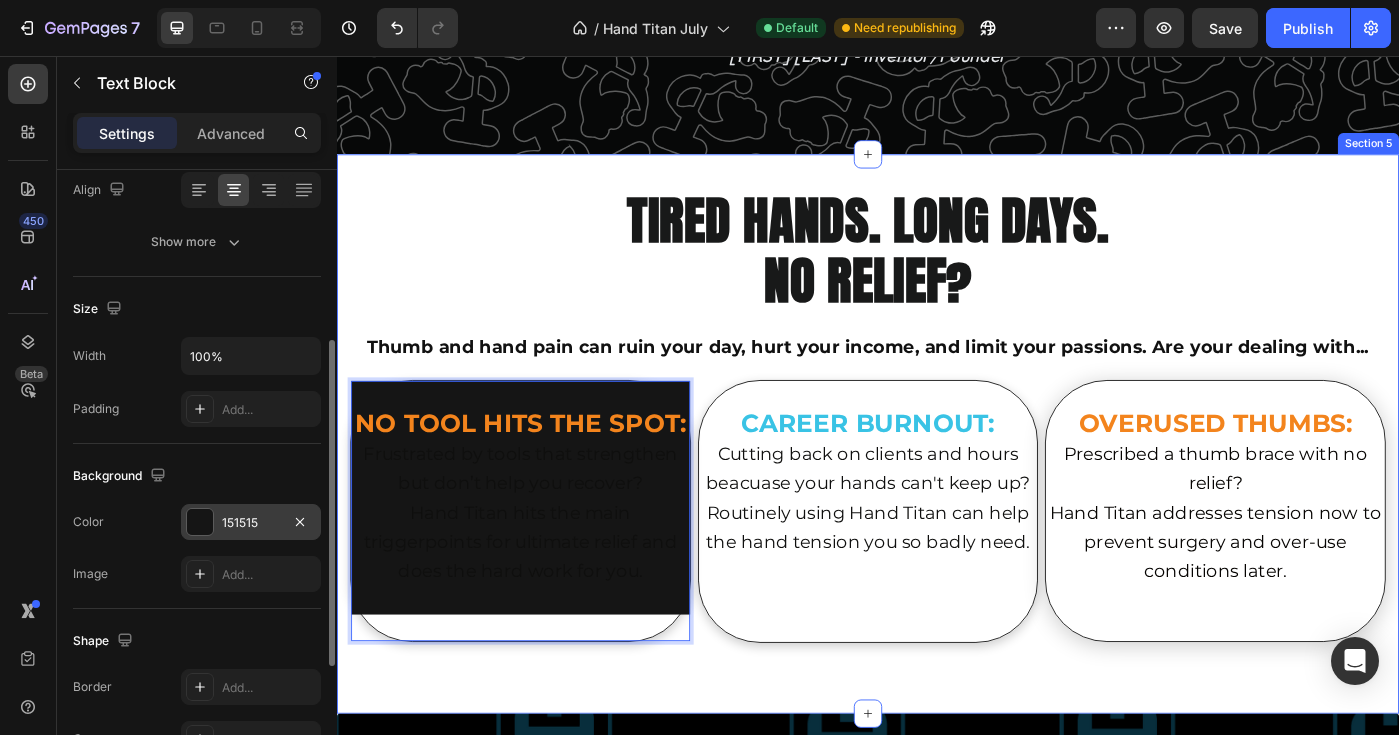 click on "TIRED HANDS. LONG DAYS.  NO RELIEF? Heading Thumb and hand pain can ruin your day, hurt your income, and limit your passions. Are your dealing with... Text Block NO TOOL HITS THE SPOT: Frustrated by tools that strengthen but don’t help you recover?  Hand Titan hits the main triggerpoints for ultimate relief and does the hard work for you. Text Block   4   CAREER BURNOUT: Cutting back on clients and hours beacuase your hands can't keep up?  Routinely using Hand Titan can help the hand tension you so badly need. Text Block   OVERUSED THUMBS: Prescribed a thumb brace with no relief?  Hand Titan addresses tension now to prevent surgery and over-use conditions later. Text Block Row Section 5" at bounding box center [937, 483] 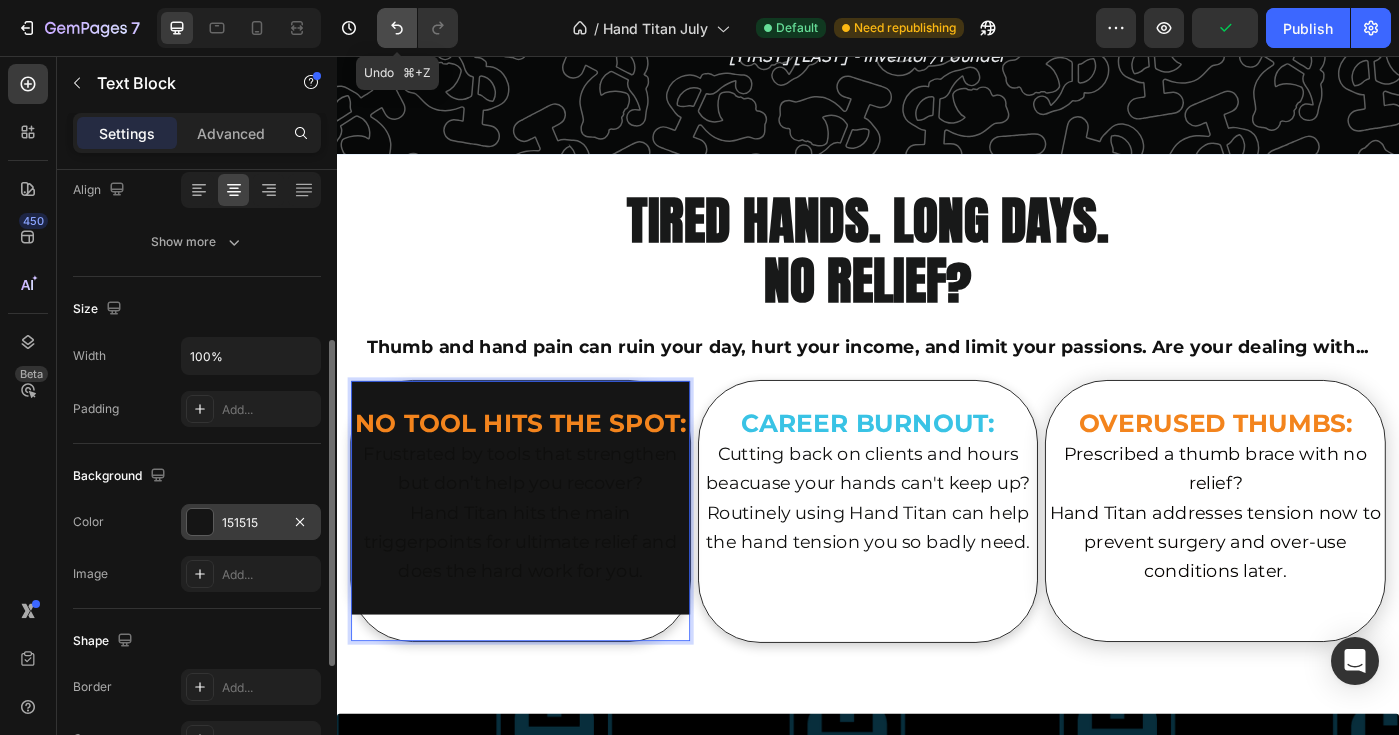 click 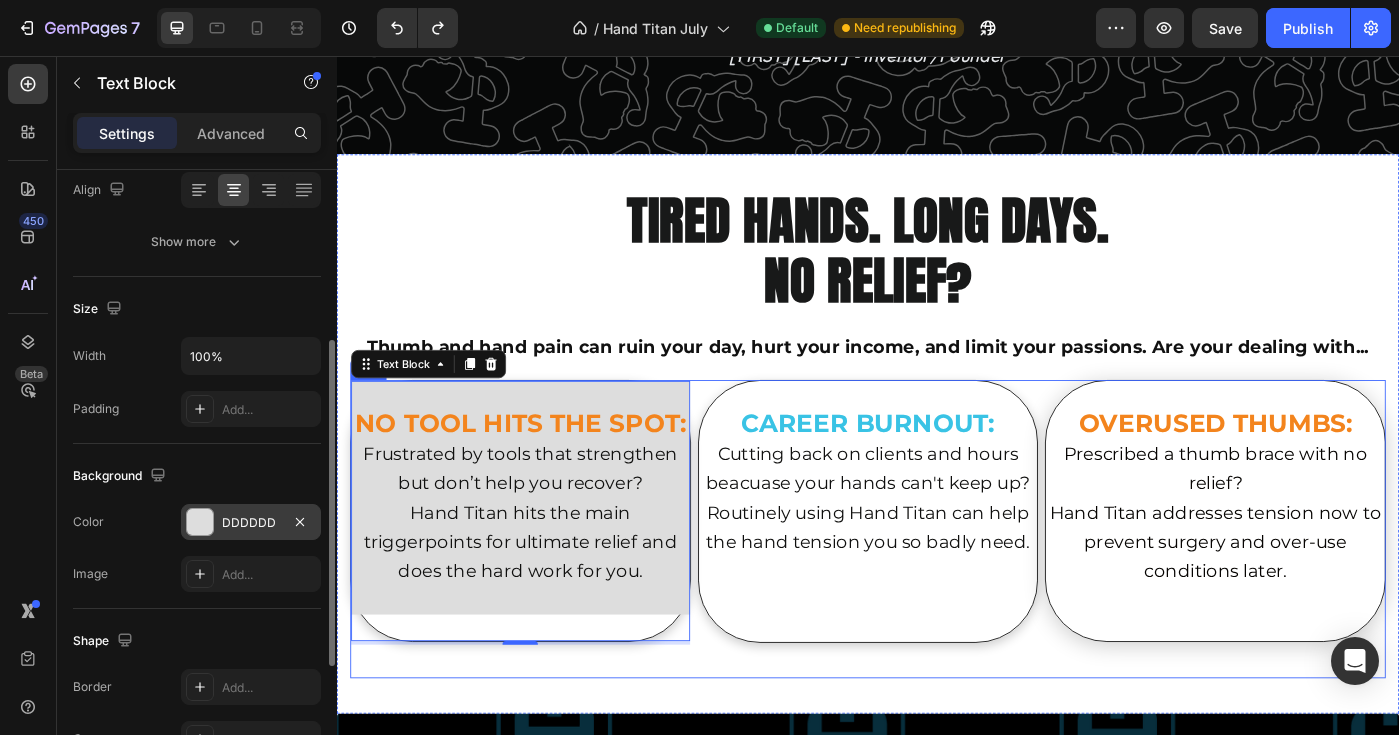 click on "NO TOOL HITS THE SPOT: Frustrated by tools that strengthen but don’t help you recover?  Hand Titan hits the main triggerpoints for ultimate relief and does the hard work for you. Text Block   4" at bounding box center [544, 590] 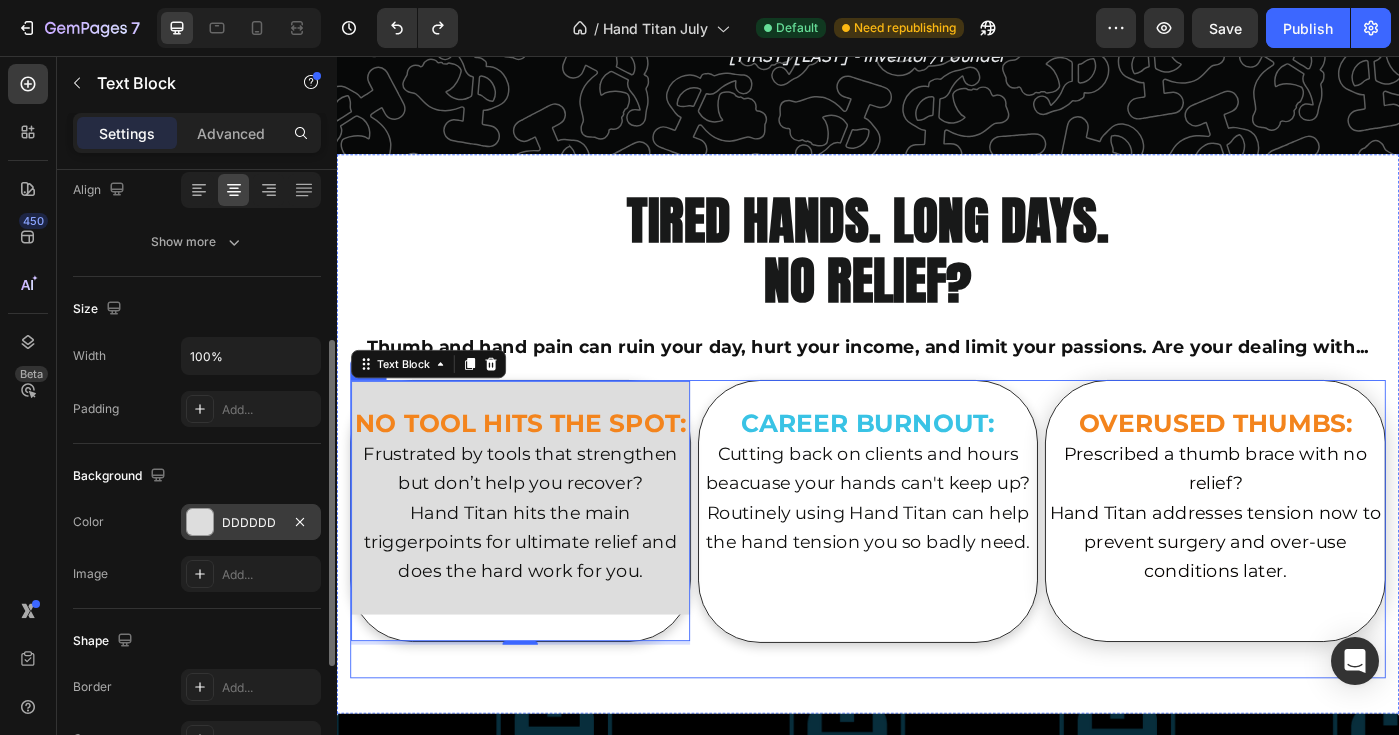 scroll, scrollTop: 0, scrollLeft: 0, axis: both 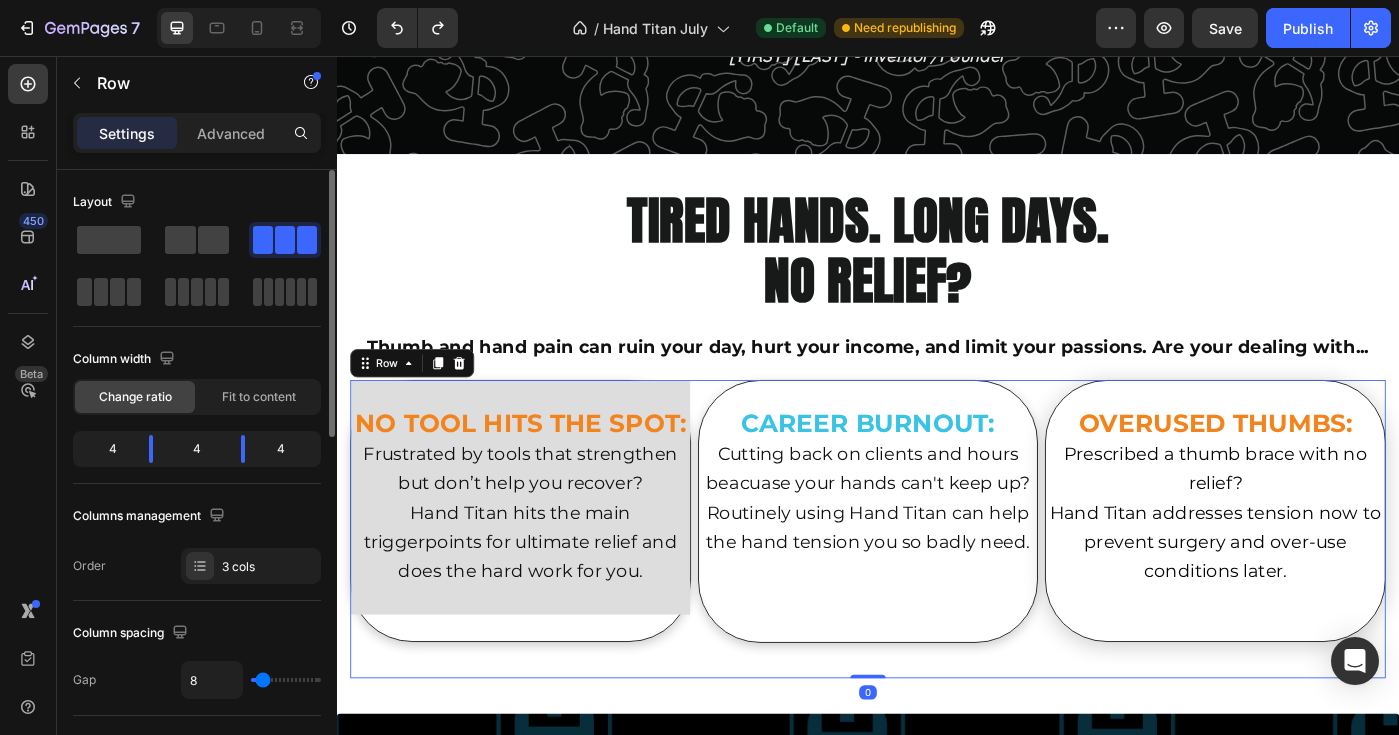 click on "NO TOOL HITS THE SPOT: Frustrated by tools that strengthen but don’t help you recover?  Hand Titan hits the main triggerpoints for ultimate relief and does the hard work for you. Text Block" at bounding box center (544, 590) 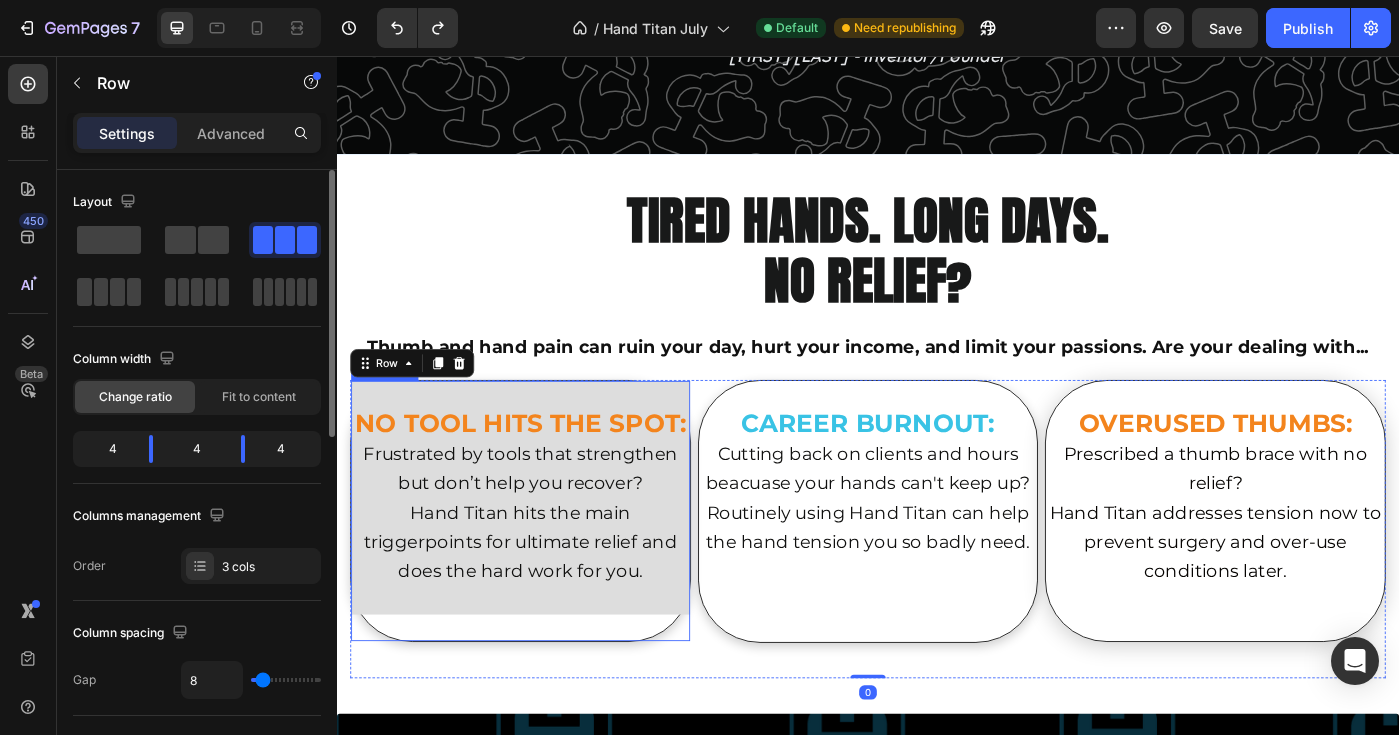 click on "Hand Titan hits the main triggerpoints for ultimate relief and does the hard work for you." at bounding box center (544, 605) 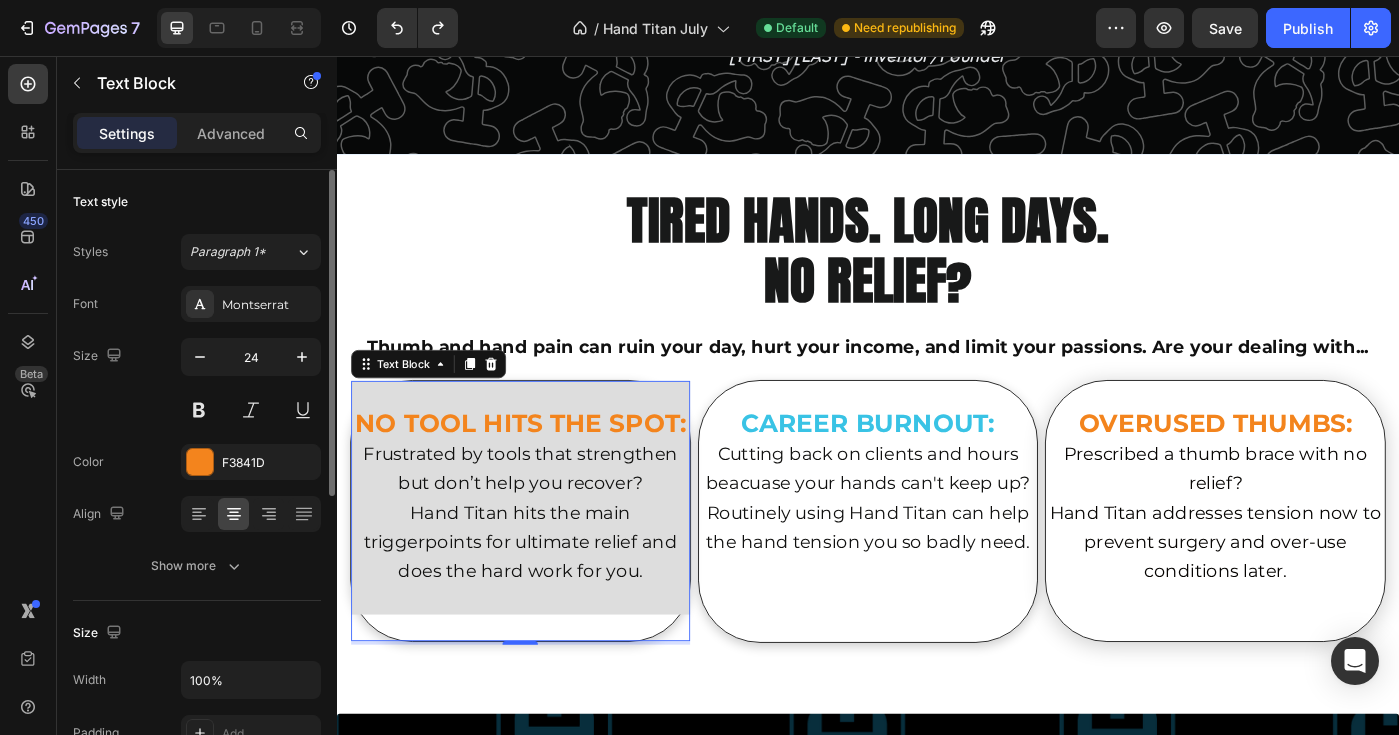 click on "NO TOOL HITS THE SPOT: Frustrated by tools that strengthen but don’t help you recover?  Hand Titan hits the main triggerpoints for ultimate relief and does the hard work for you. Text Block   4" at bounding box center (544, 570) 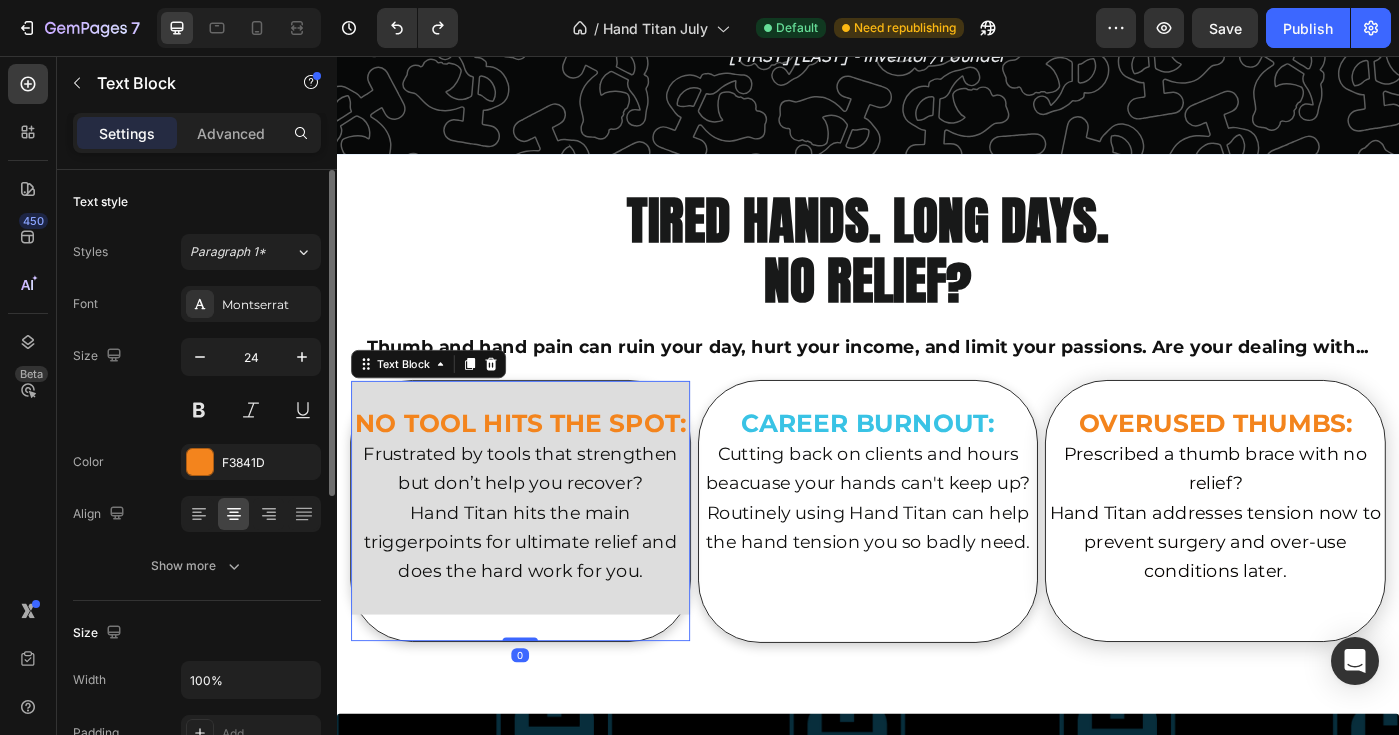 drag, startPoint x: 542, startPoint y: 717, endPoint x: 534, endPoint y: 676, distance: 41.773197 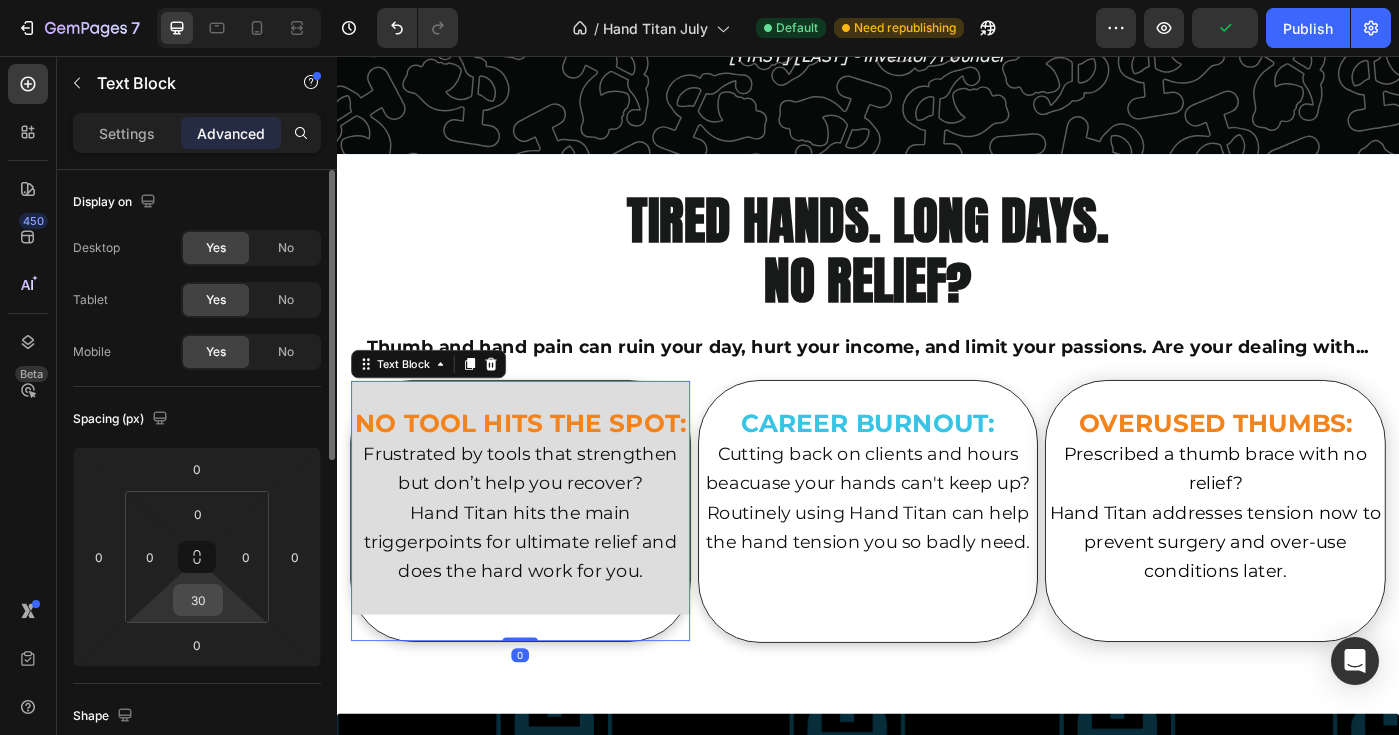 click on "30" at bounding box center [198, 600] 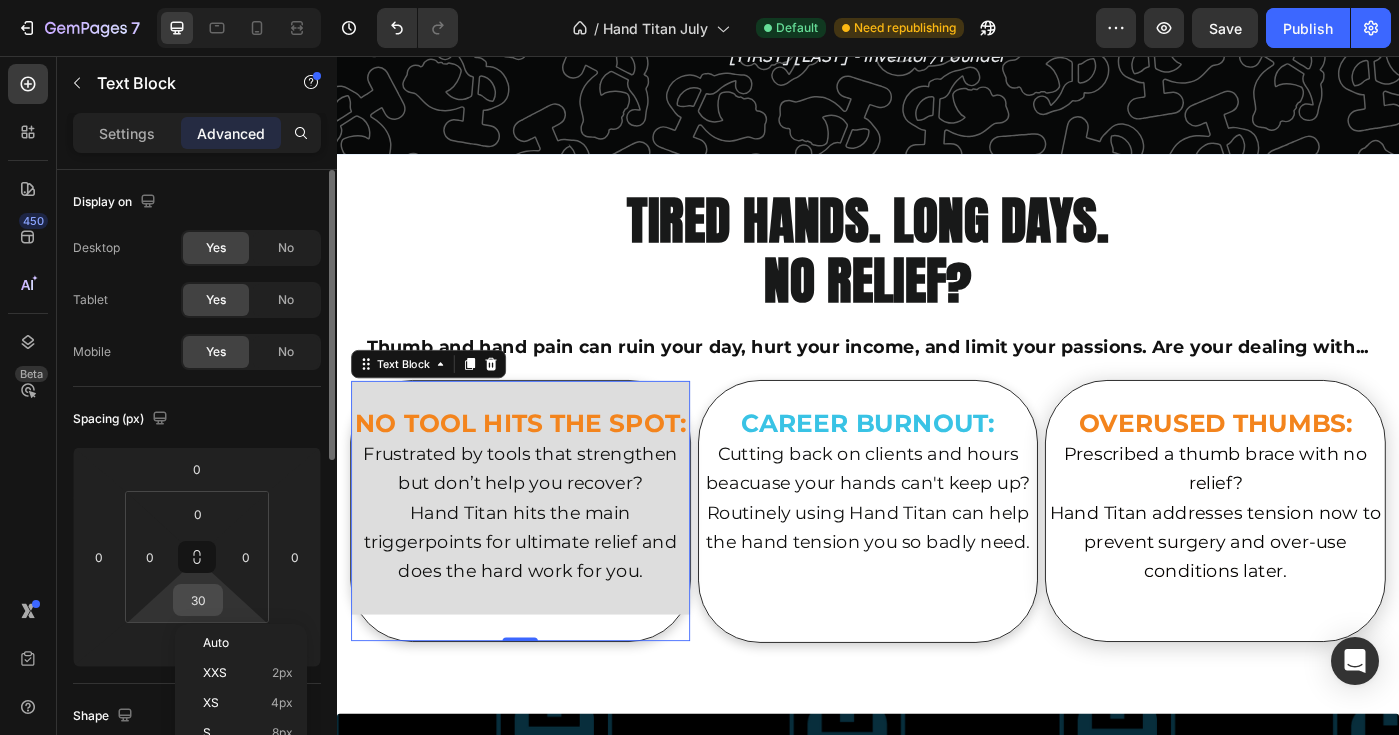 click on "30" at bounding box center (198, 600) 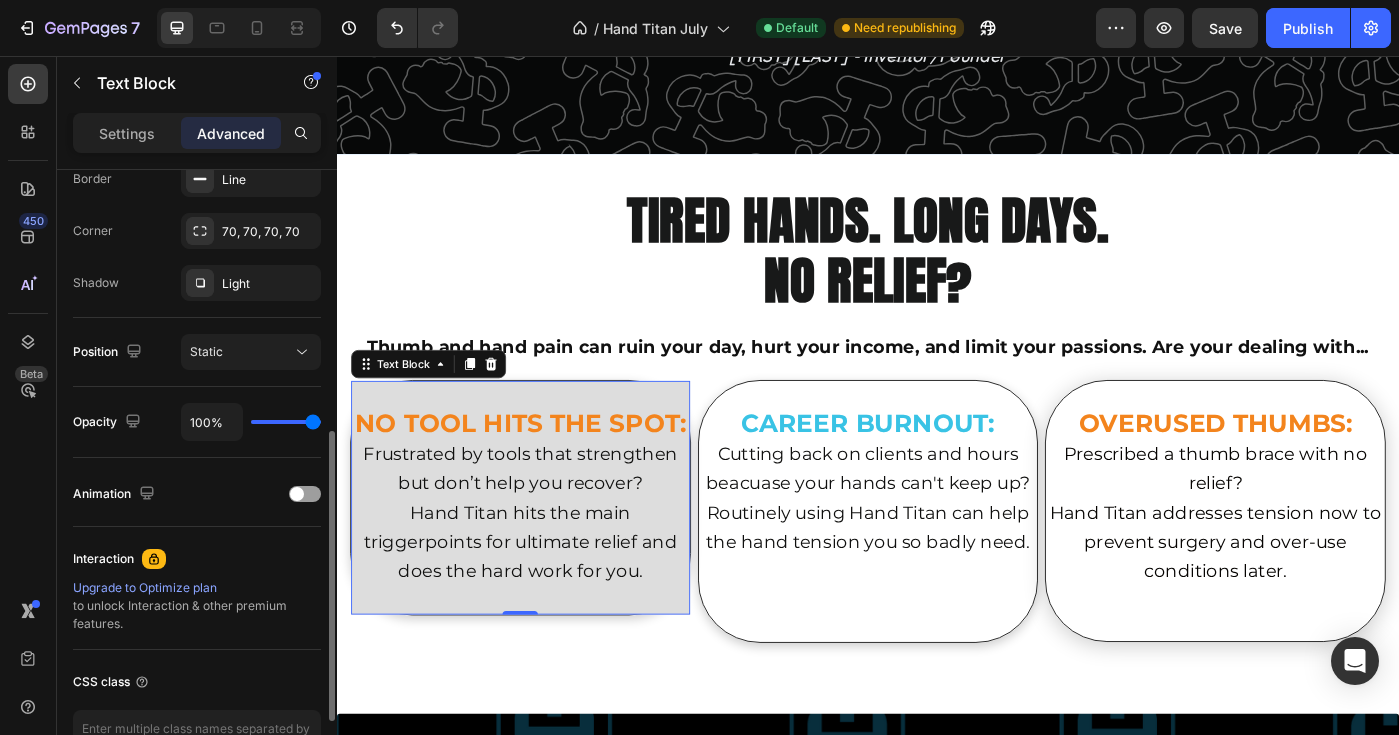 scroll, scrollTop: 588, scrollLeft: 0, axis: vertical 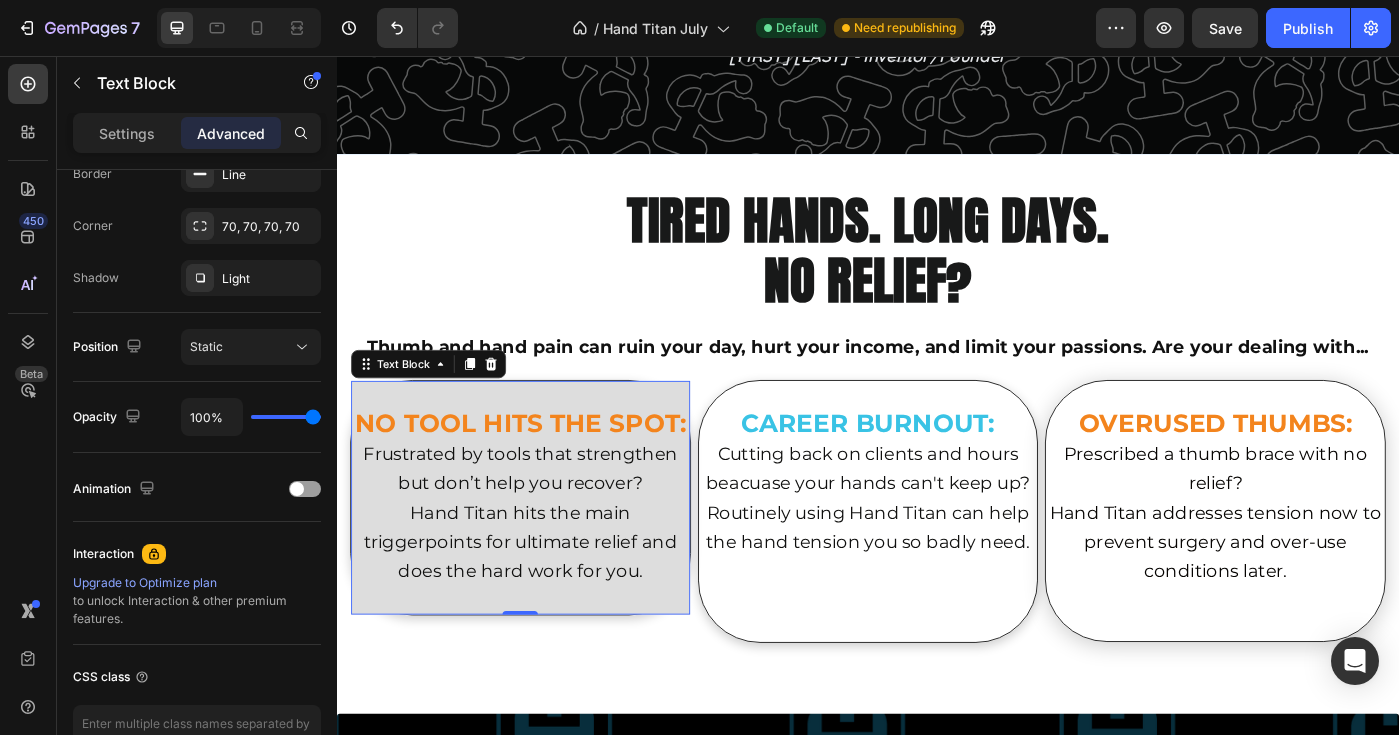 type on "0" 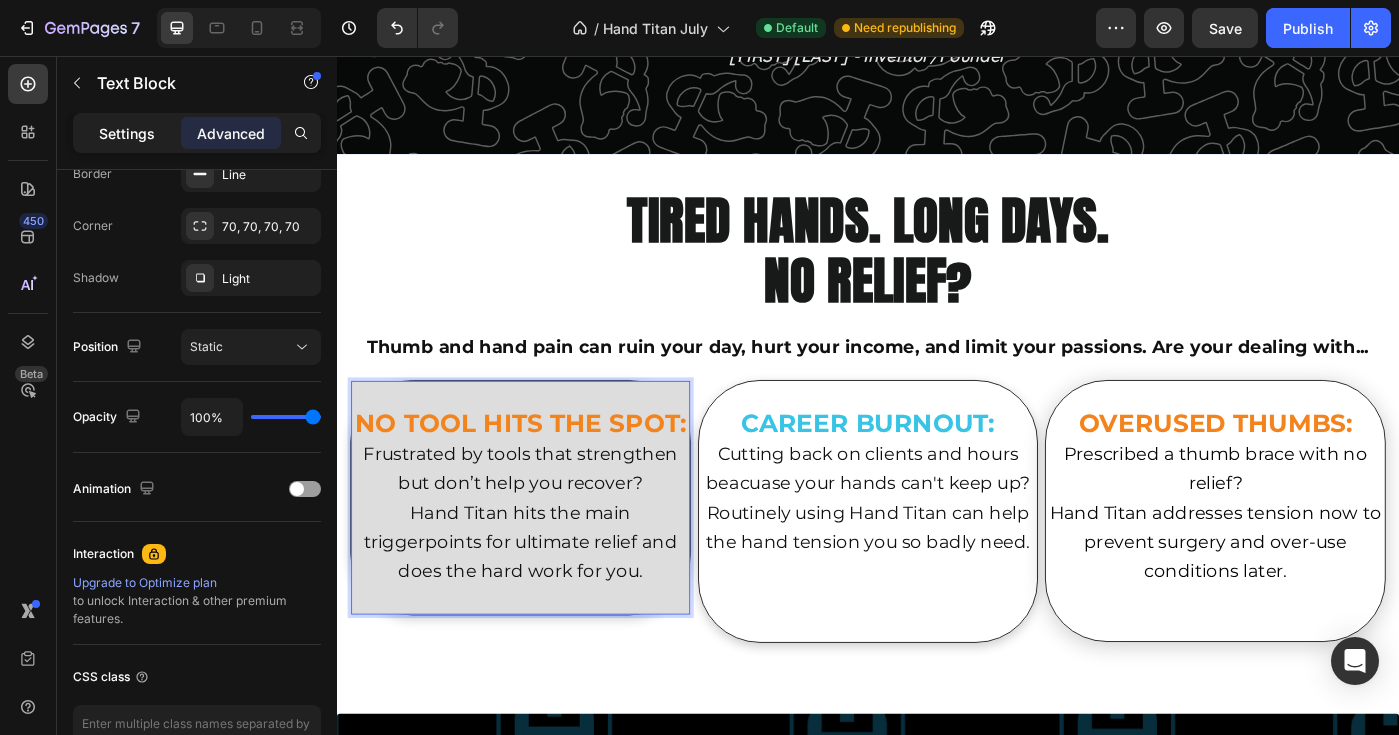 click on "Settings" at bounding box center (127, 133) 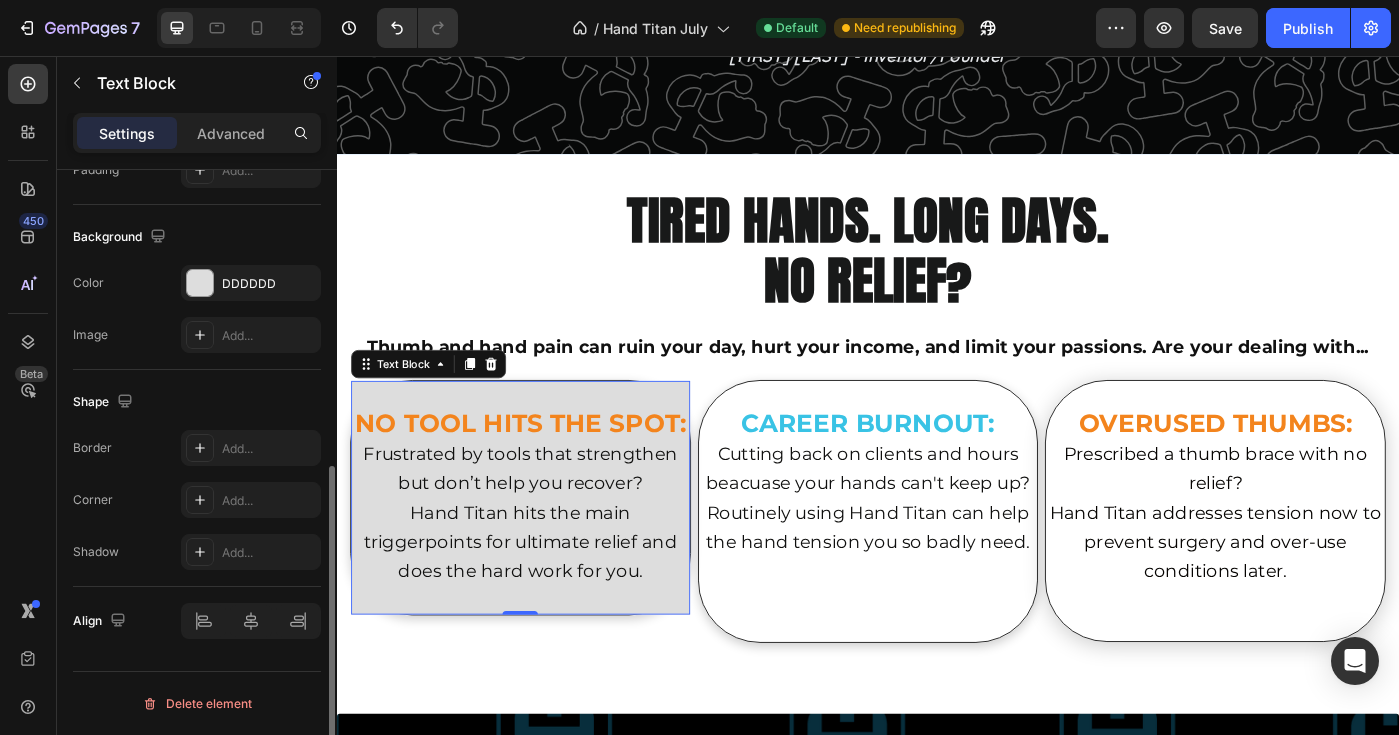 scroll, scrollTop: 563, scrollLeft: 0, axis: vertical 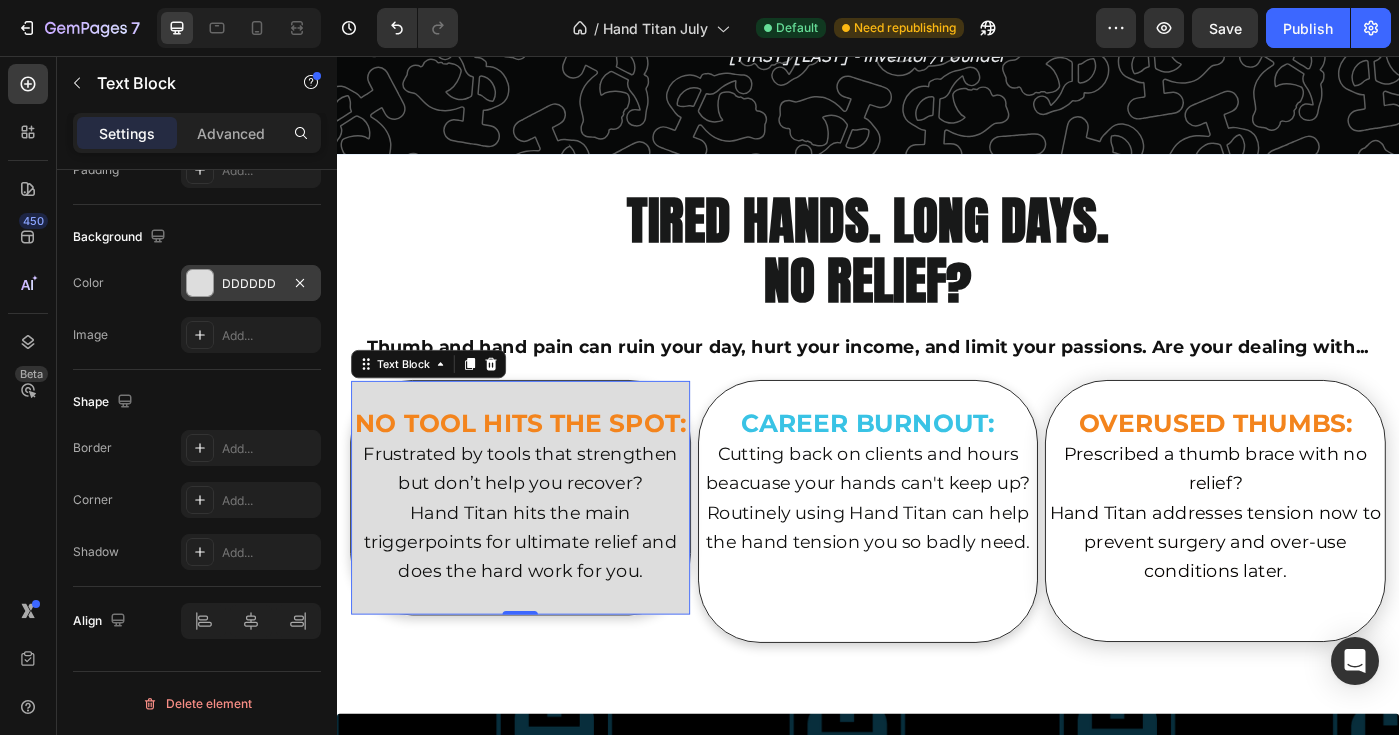 click at bounding box center (200, 283) 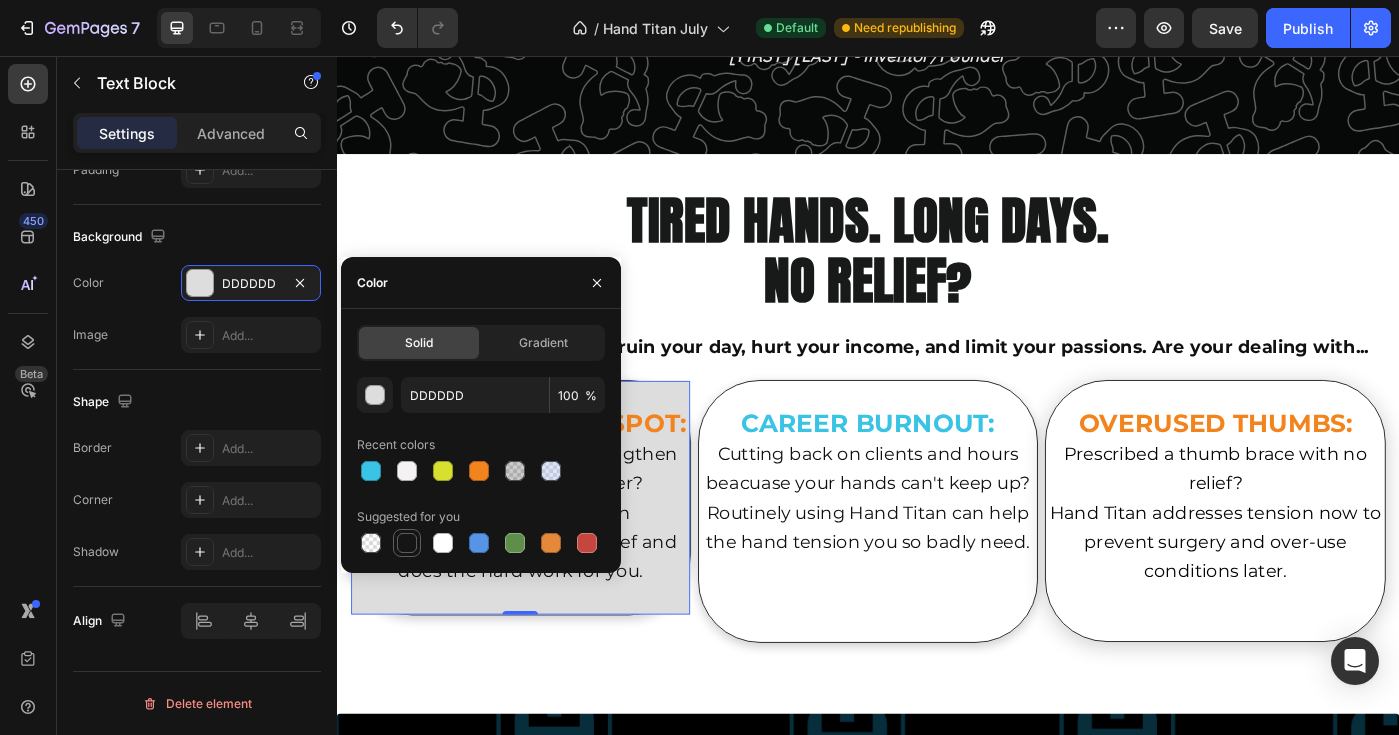 click at bounding box center (407, 543) 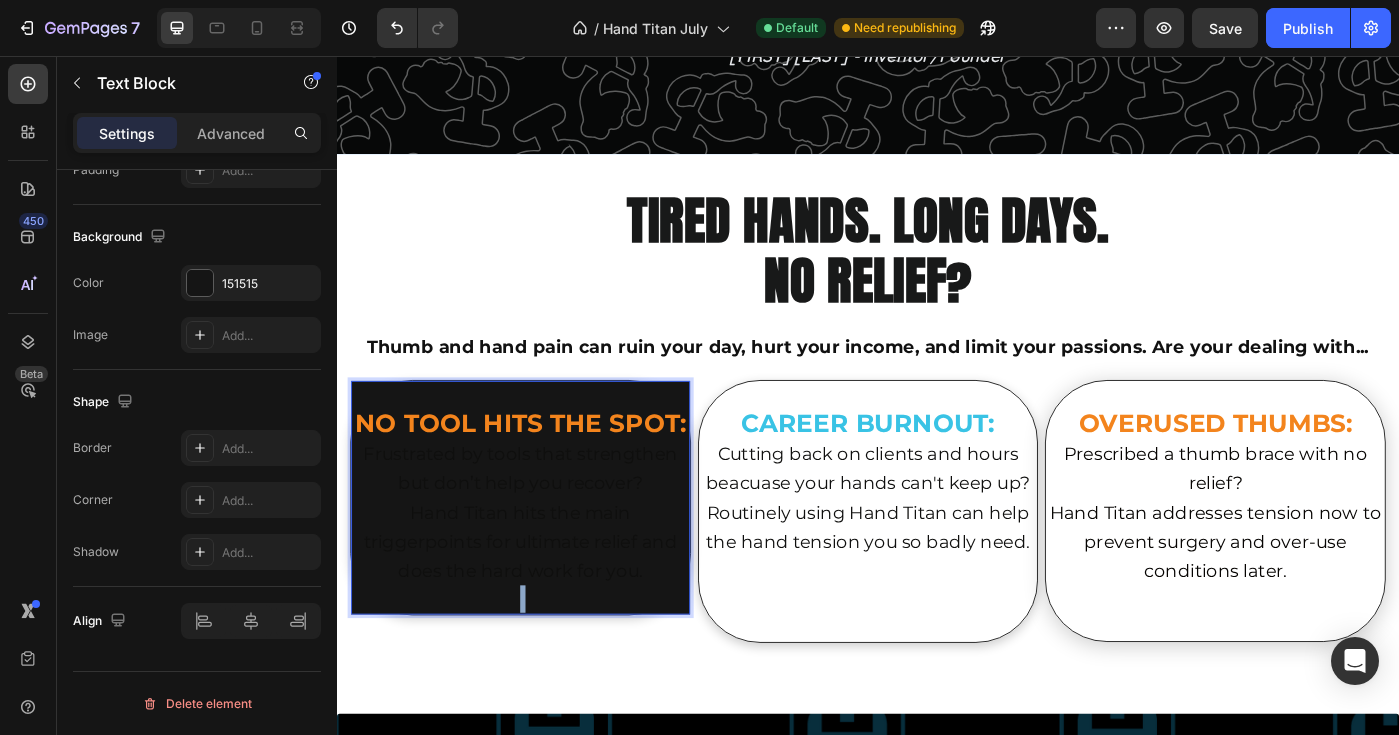 click on "Hand Titan hits the main triggerpoints for ultimate relief and does the hard work for you." at bounding box center [544, 605] 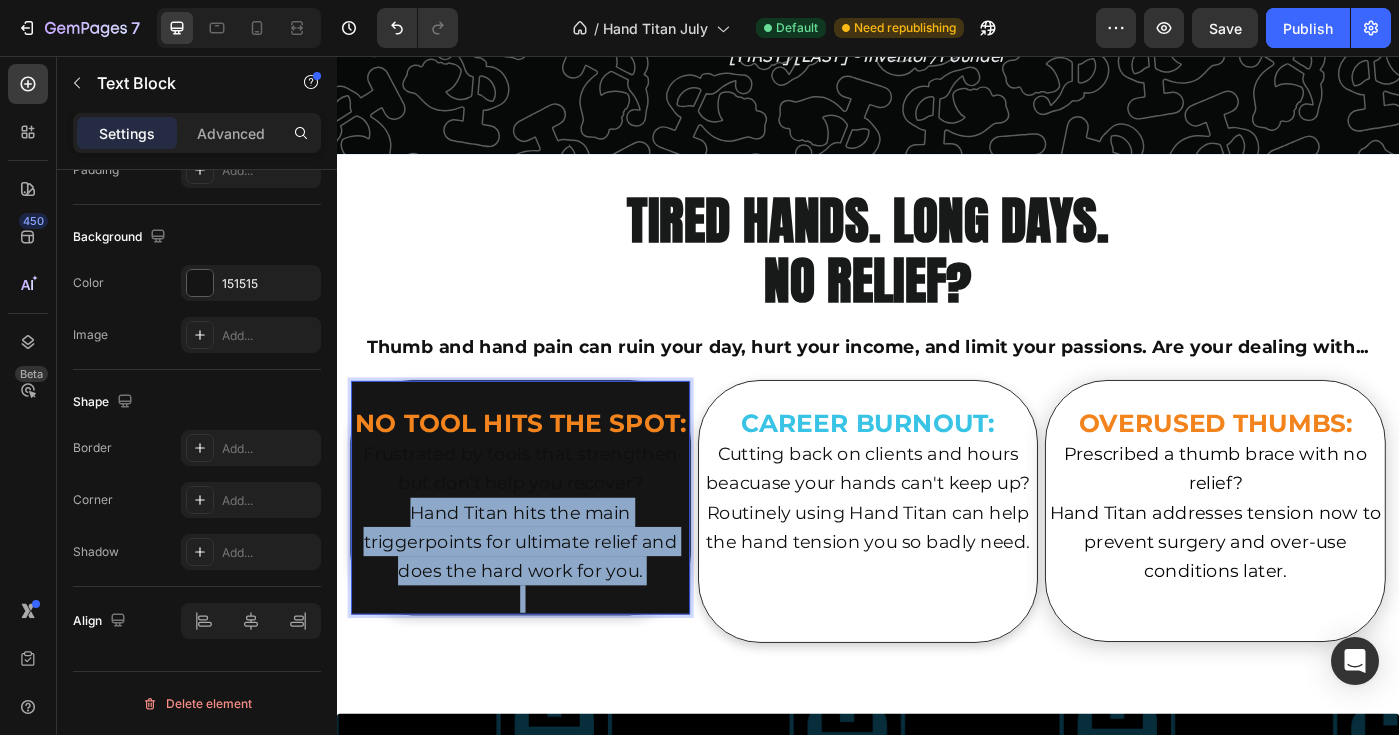 click on "Hand Titan hits the main triggerpoints for ultimate relief and does the hard work for you." at bounding box center (544, 605) 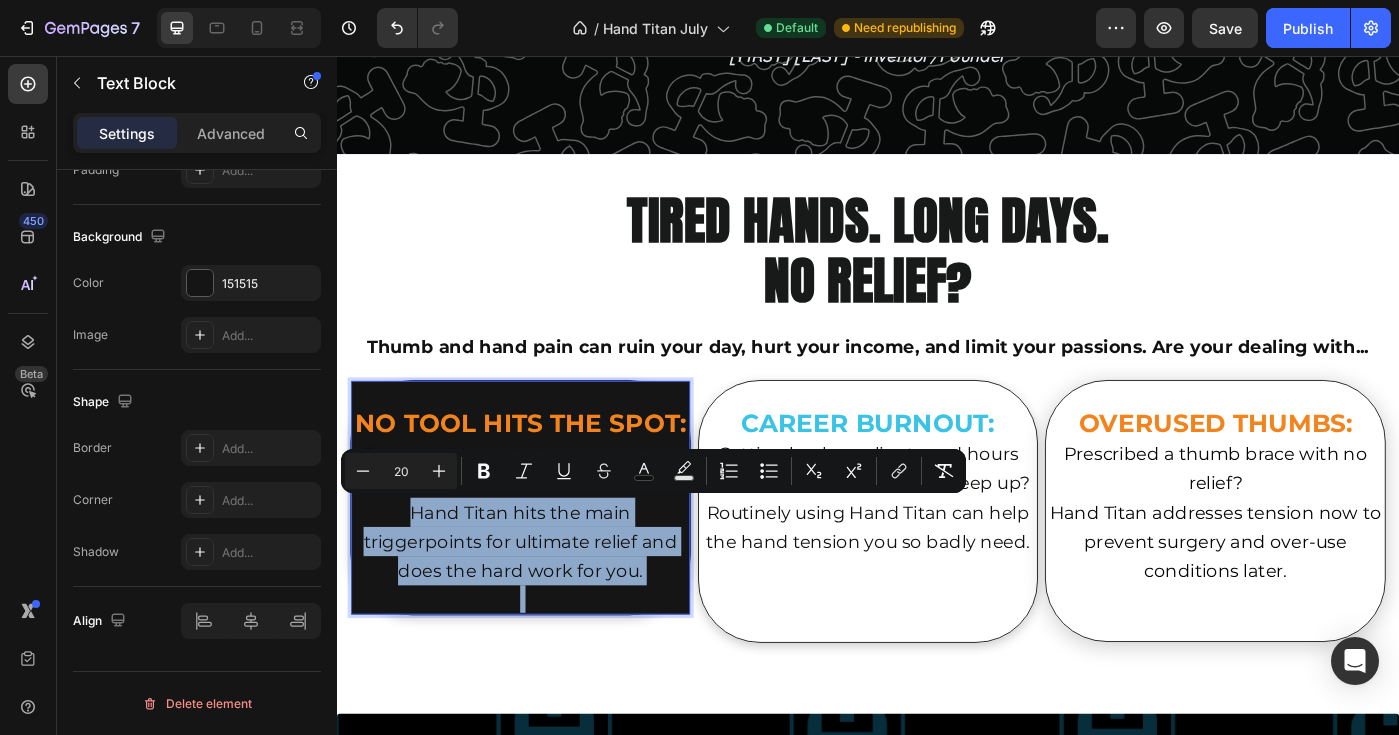 click on "Hand Titan hits the main triggerpoints for ultimate relief and does the hard work for you." at bounding box center [544, 605] 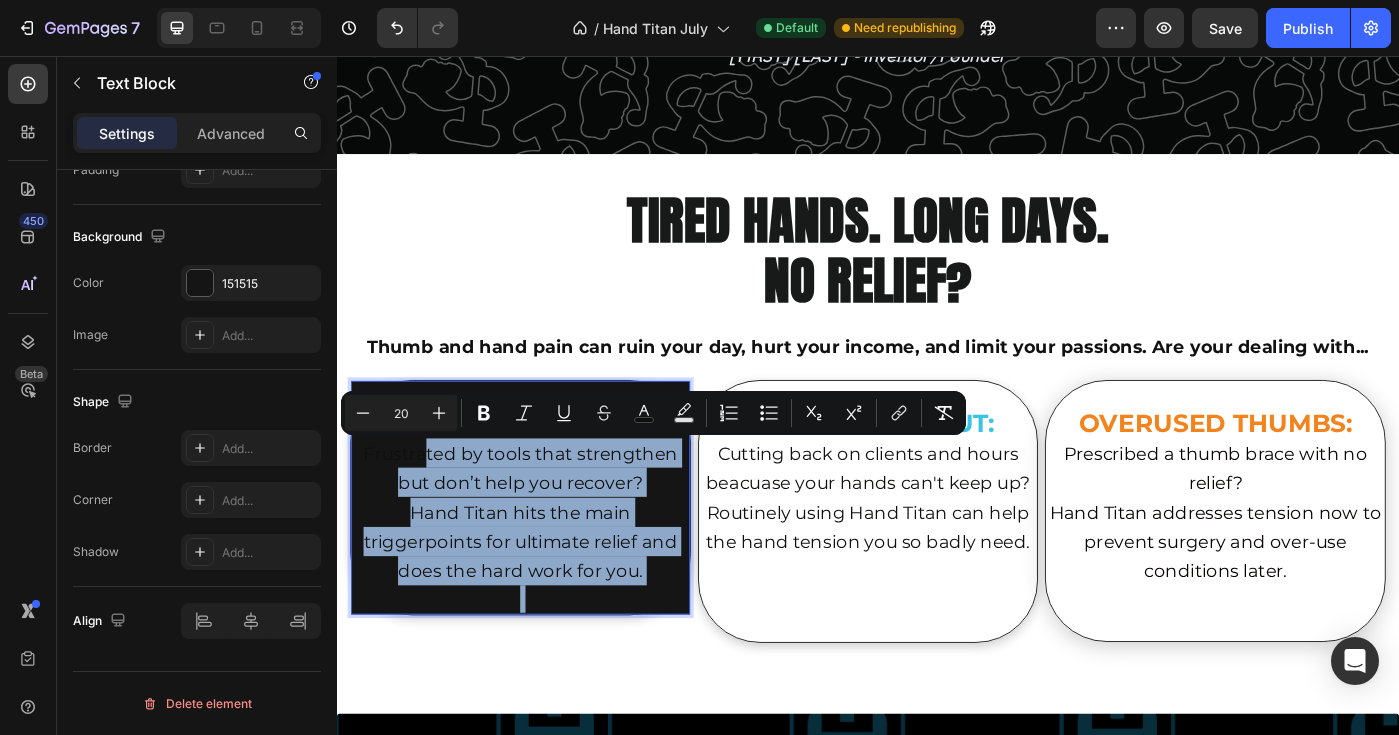 drag, startPoint x: 704, startPoint y: 640, endPoint x: 387, endPoint y: 501, distance: 346.1358 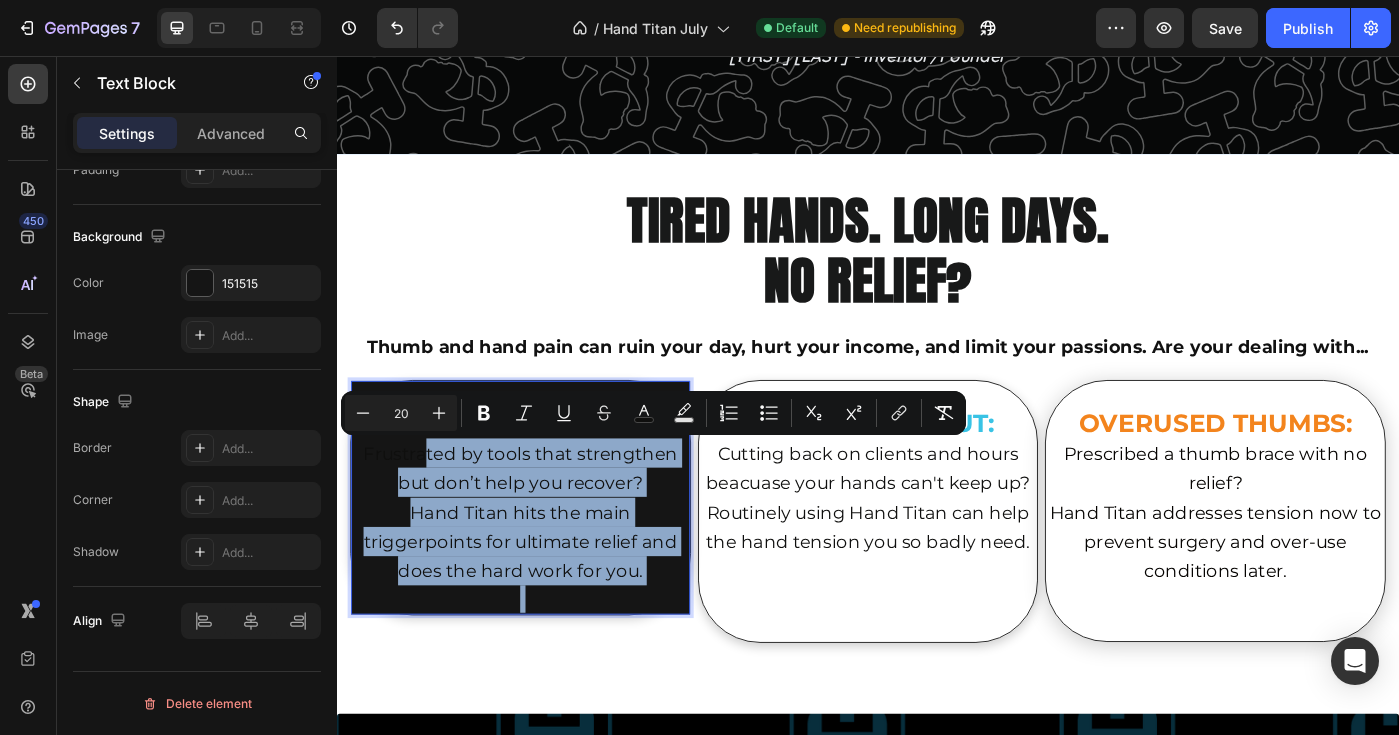 click on "NO TOOL HITS THE SPOT: Frustrated by tools that strengthen but don’t help you recover?  Hand Titan hits the main triggerpoints for ultimate relief and does the hard work for you." at bounding box center [544, 555] 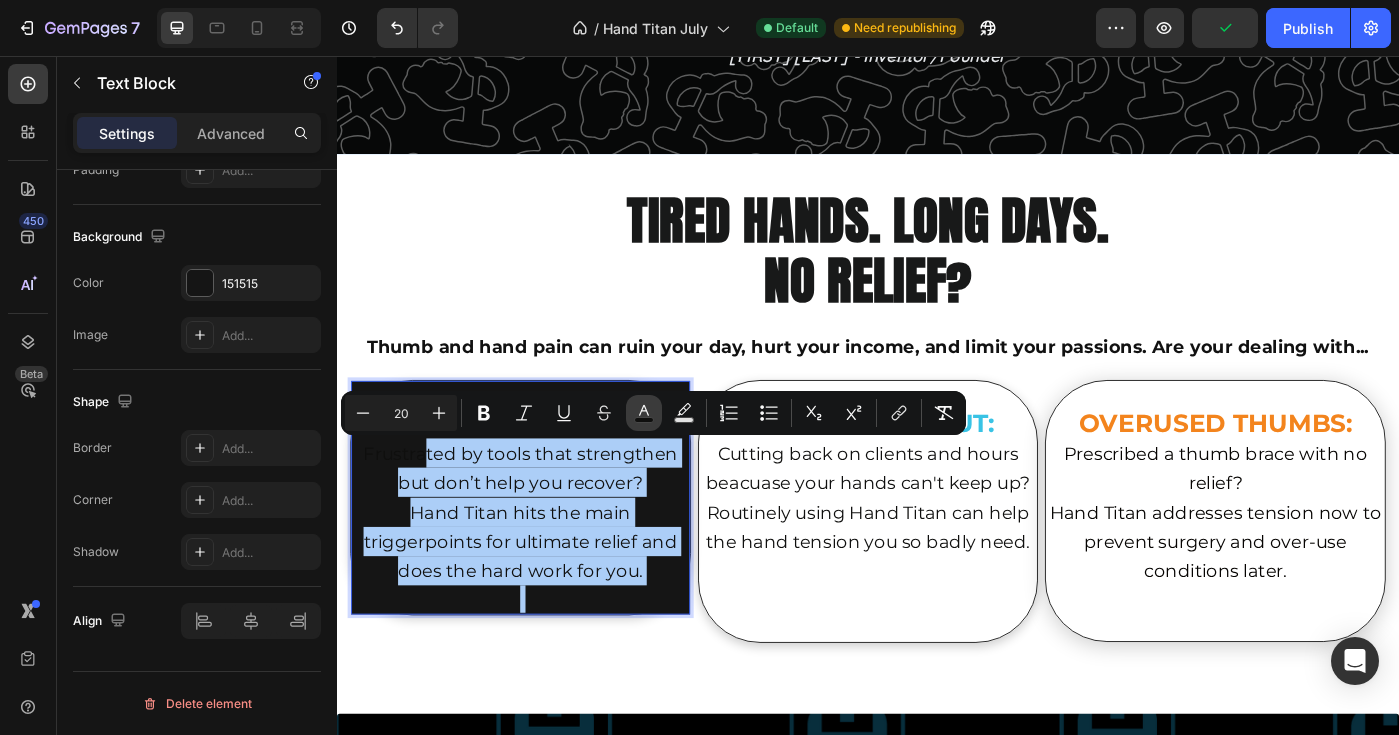 click 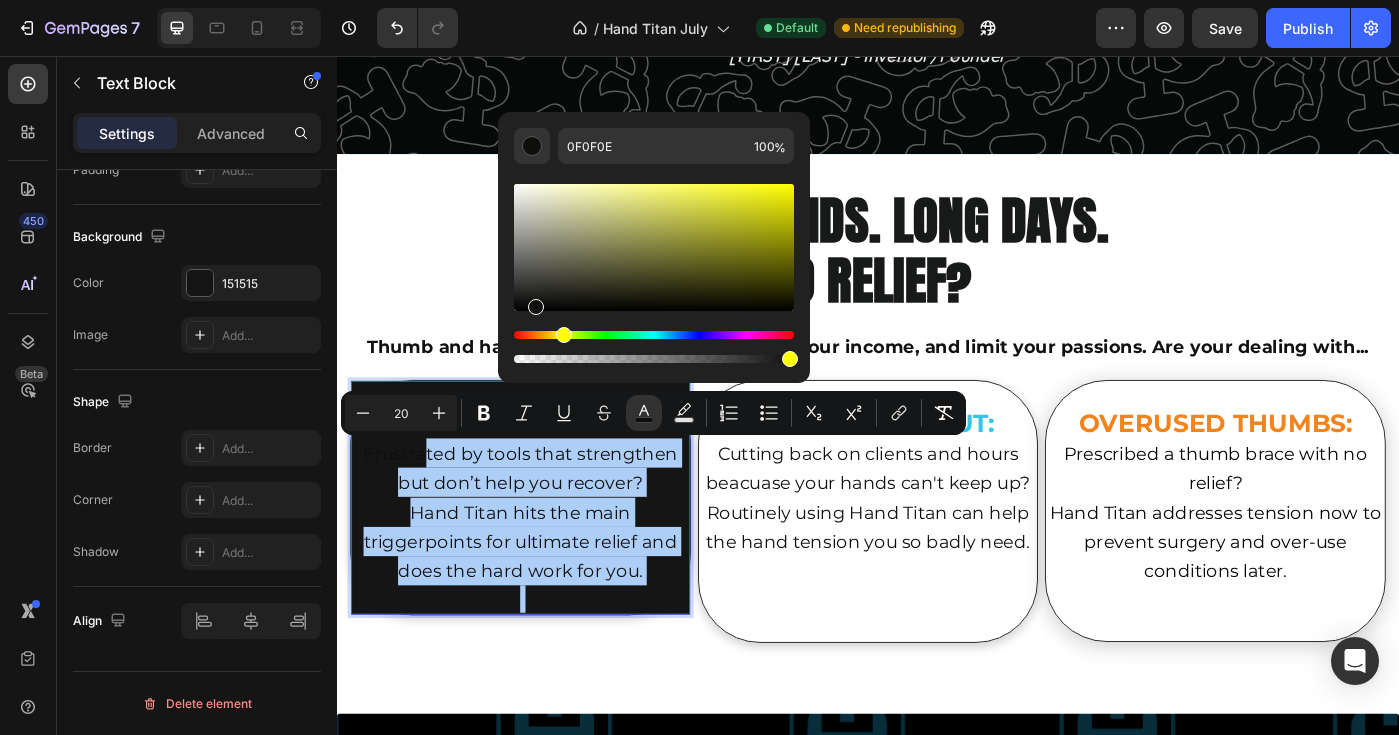 click at bounding box center (654, 247) 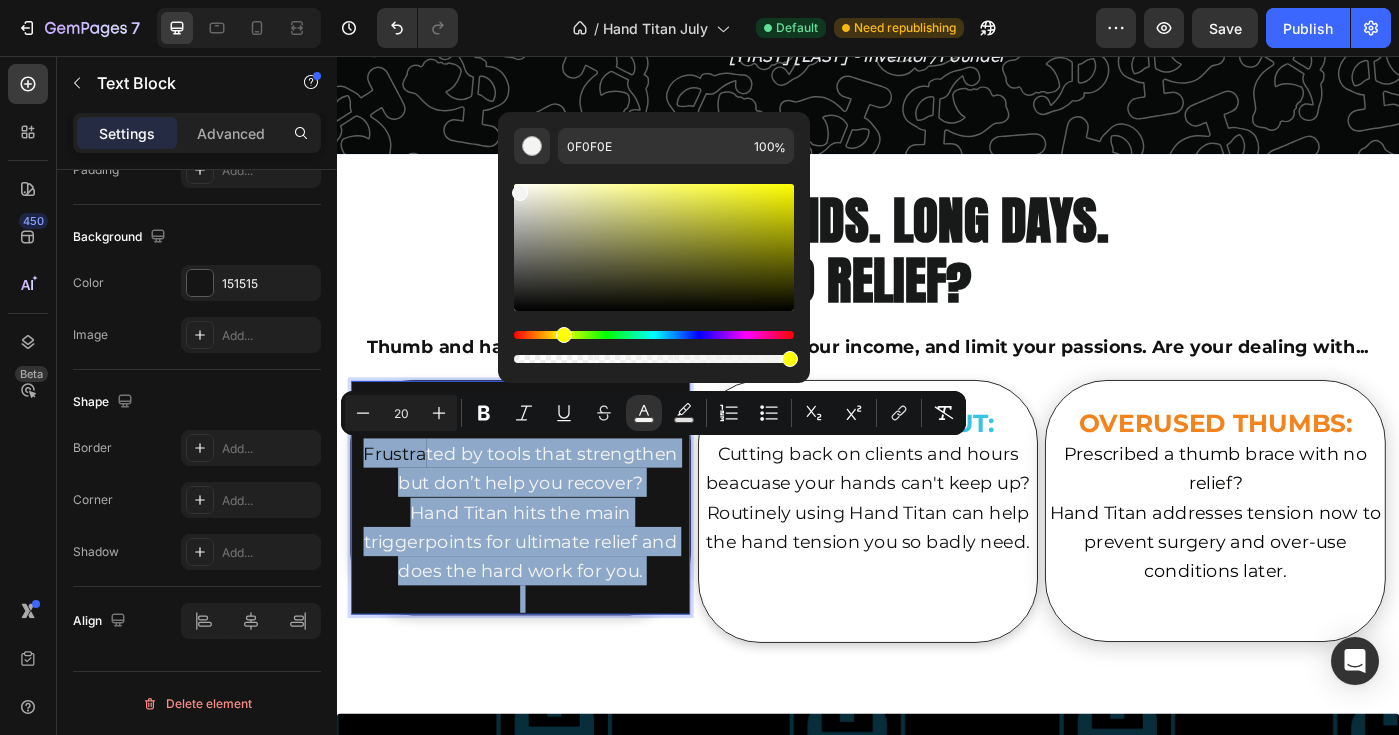 type on "F4F4F2" 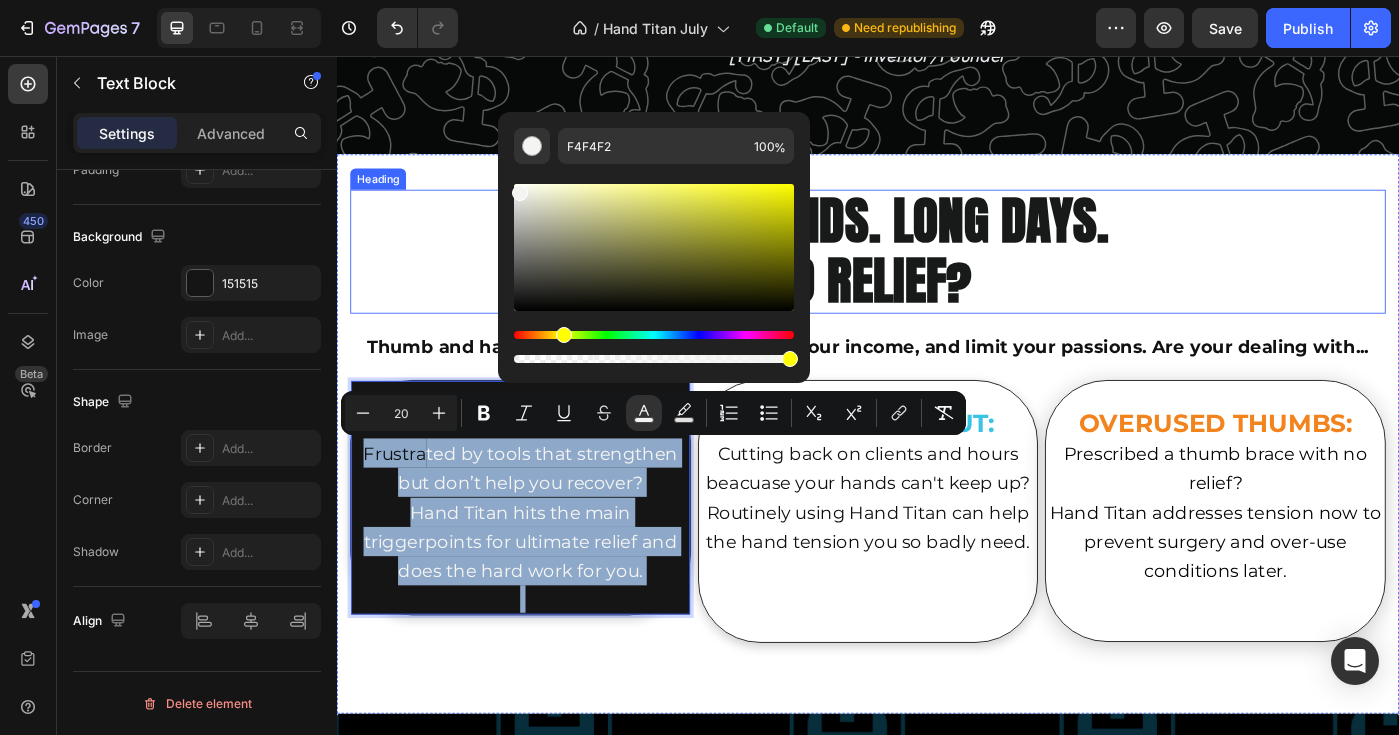 click on "TIRED HANDS. LONG DAYS.  NO RELIEF?" at bounding box center (937, 277) 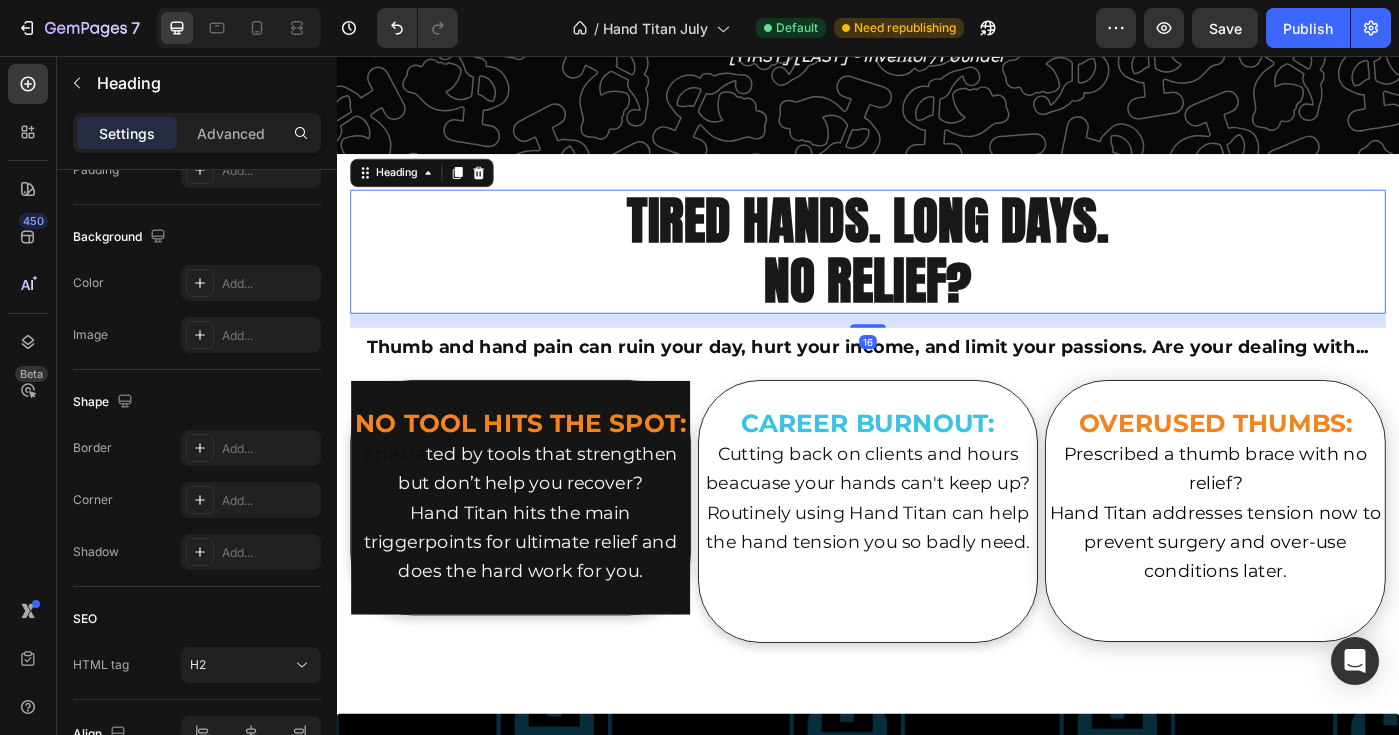 scroll, scrollTop: 0, scrollLeft: 0, axis: both 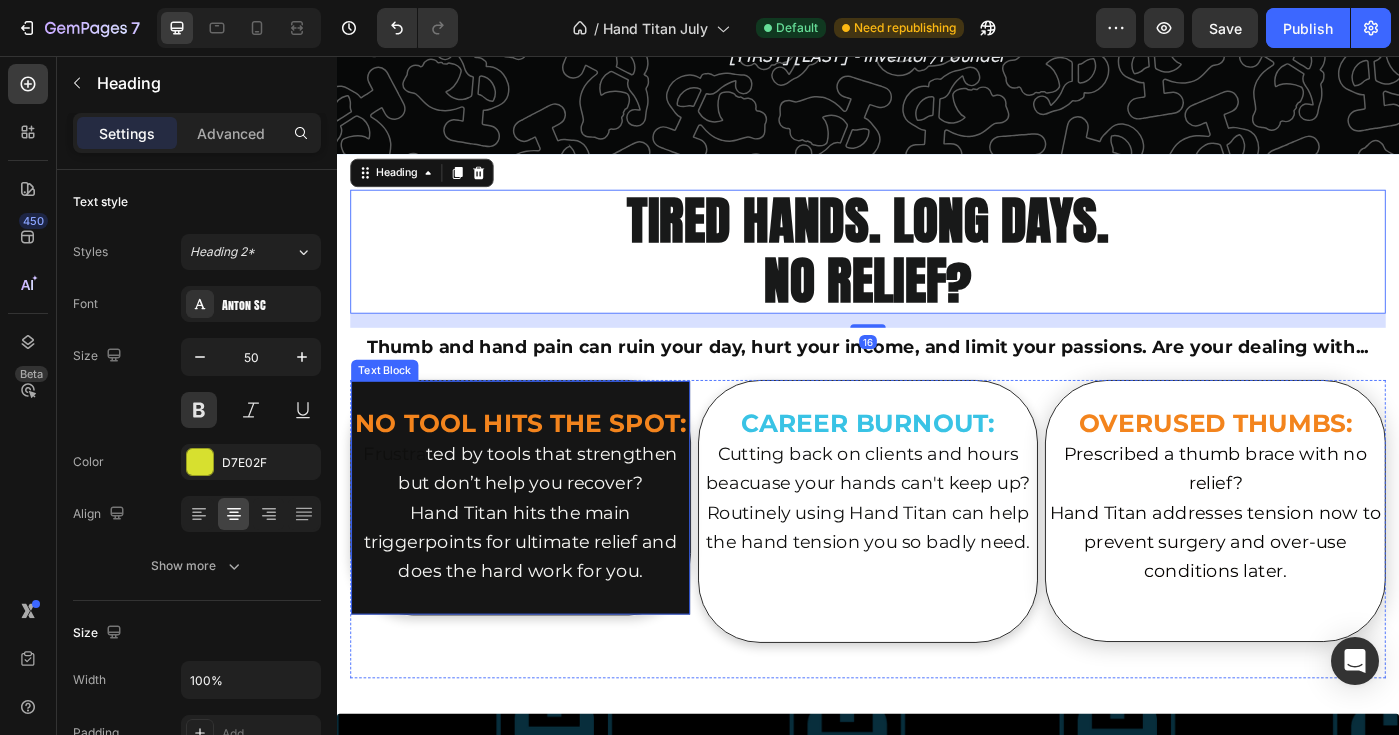 click on "ted by tools that strengthen but don’t help you recover?" at bounding box center [564, 521] 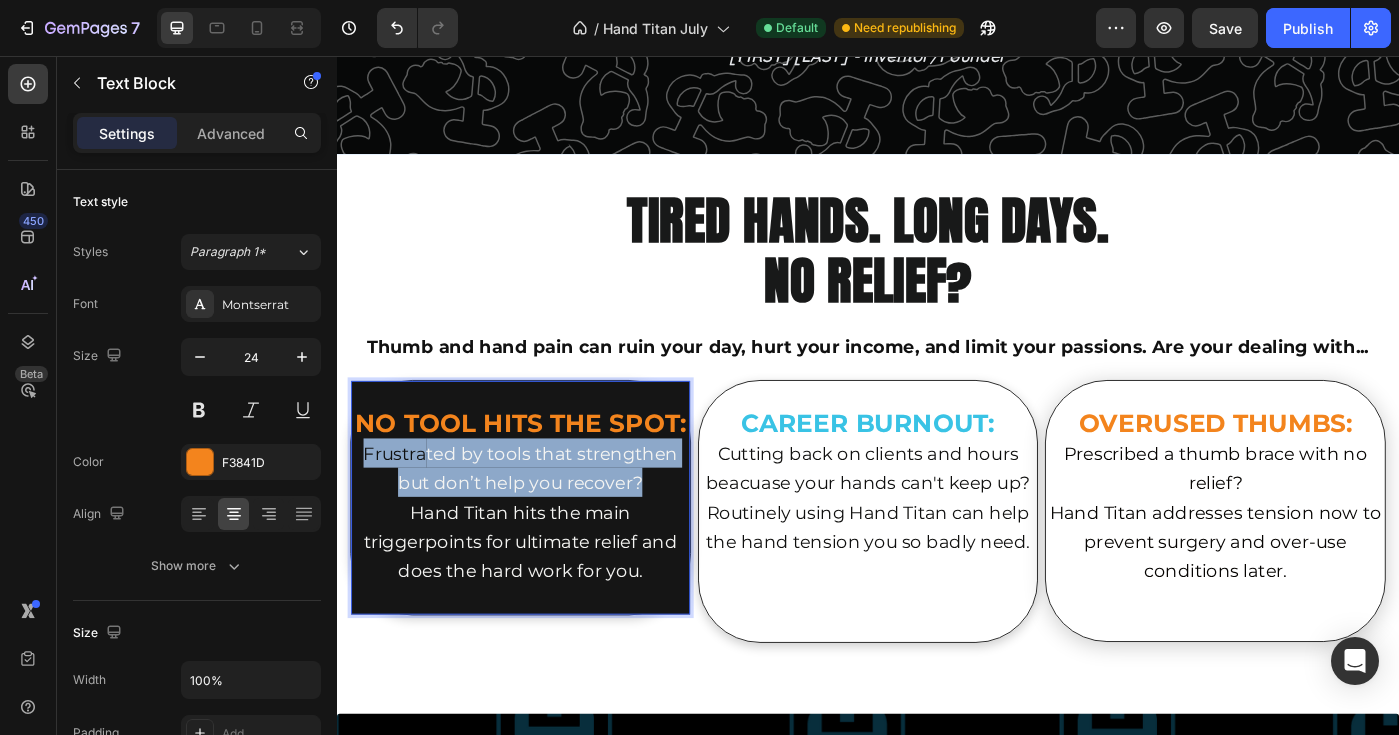 click on "ted by tools that strengthen but don’t help you recover?" at bounding box center (564, 521) 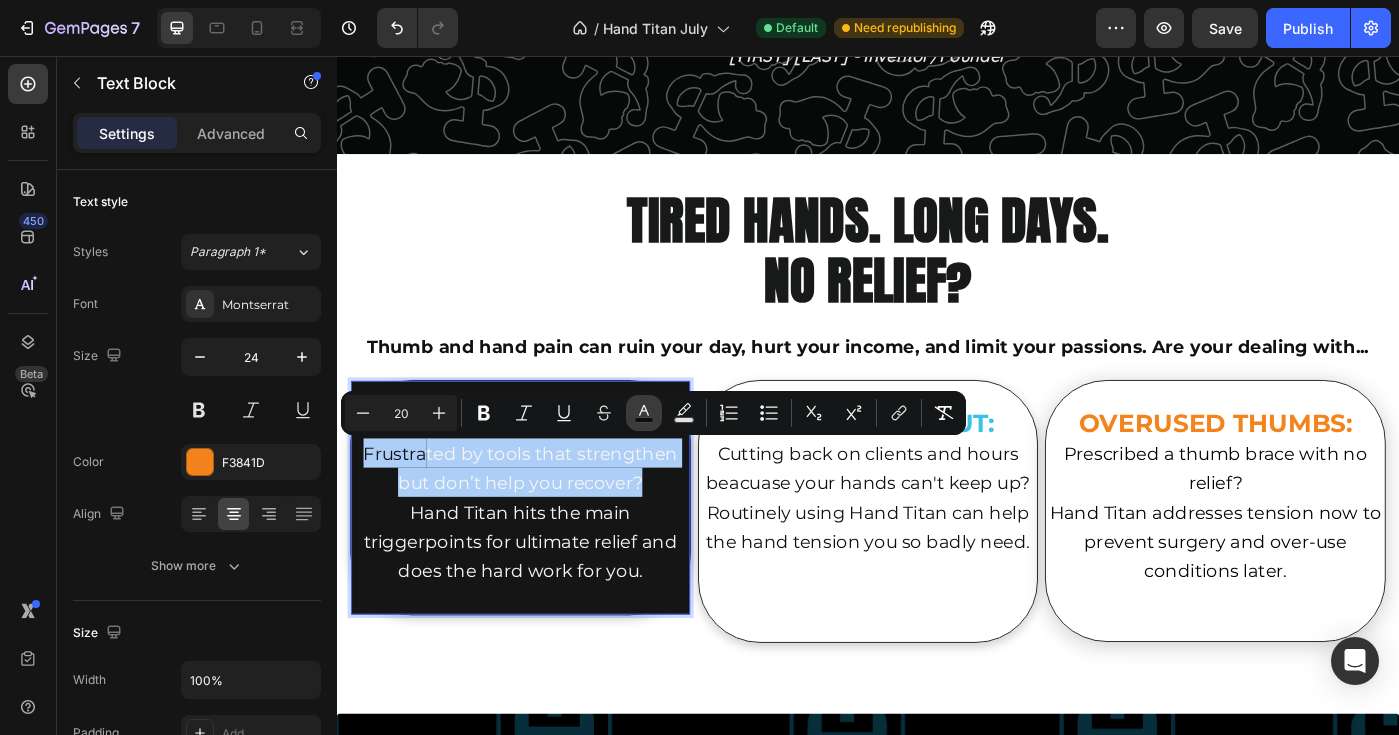 click 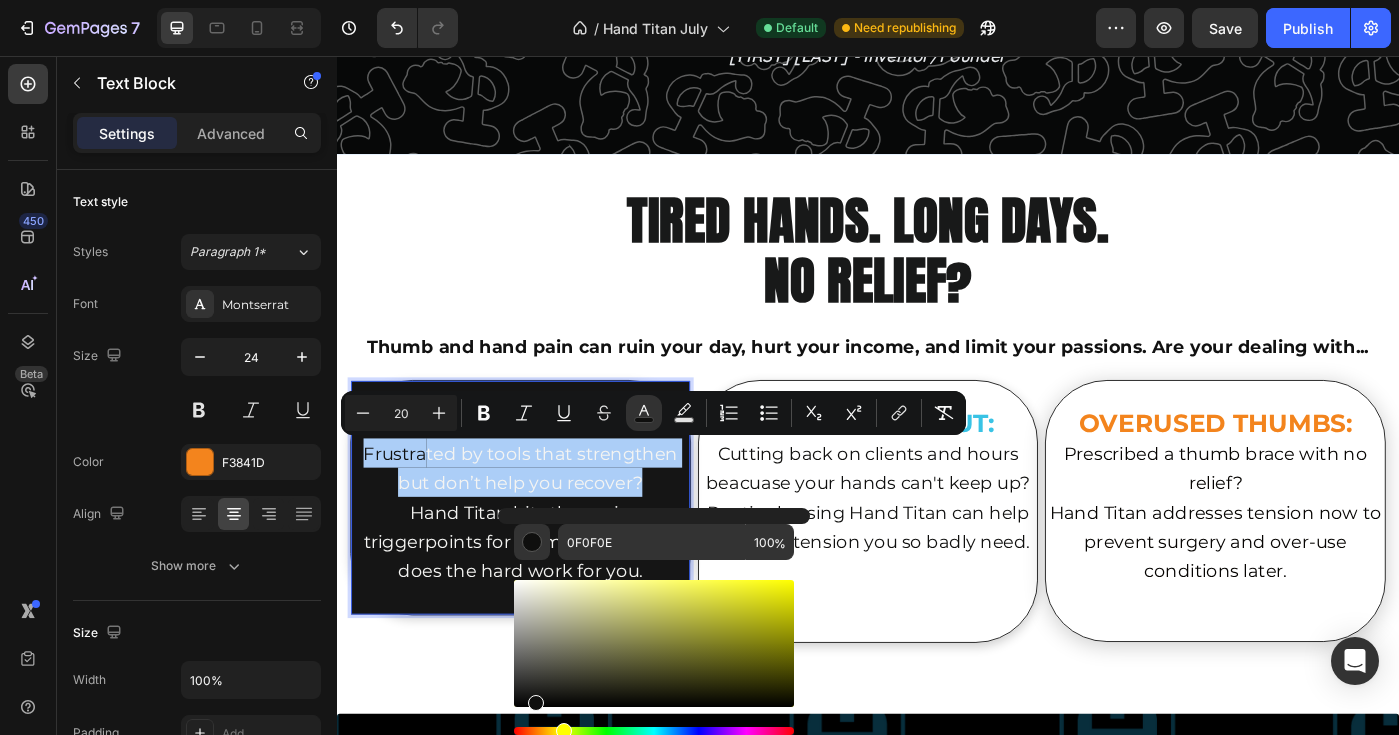 click at bounding box center [654, 643] 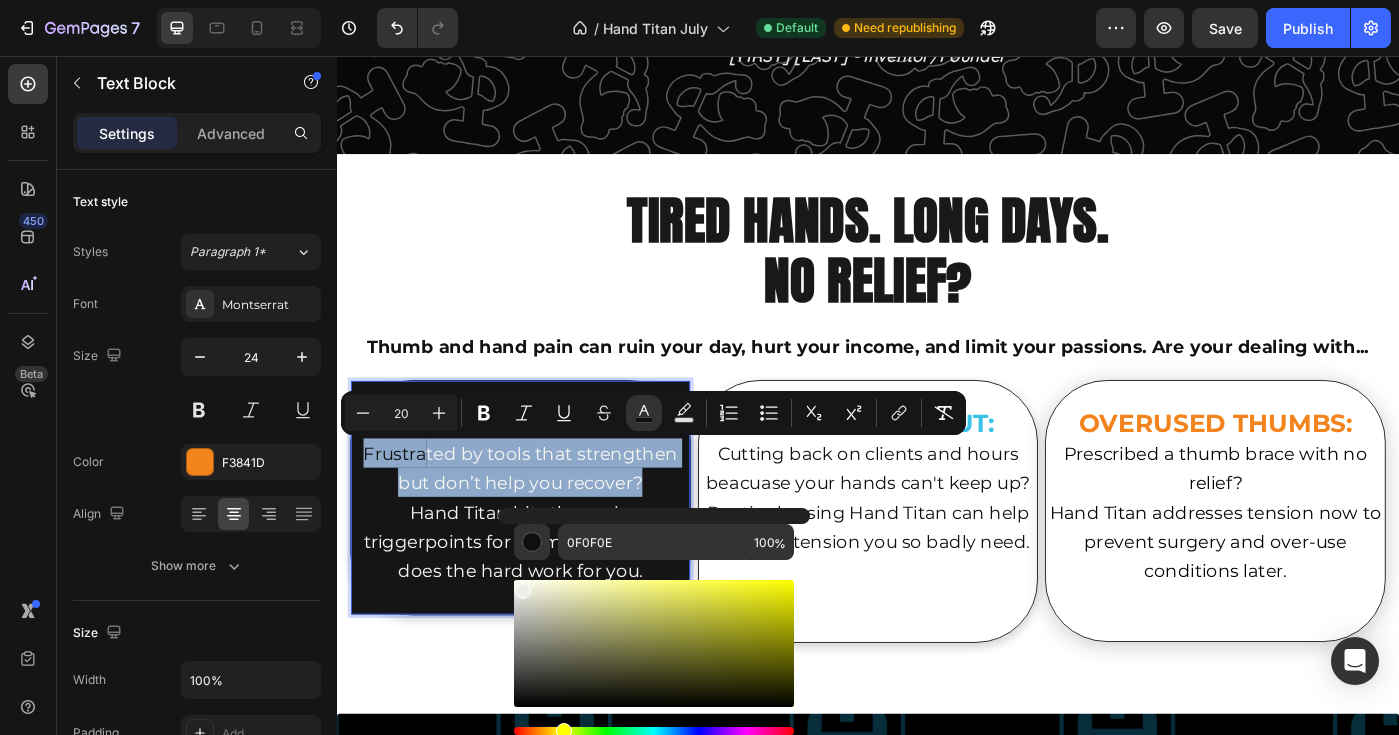 type on "EFEFEA" 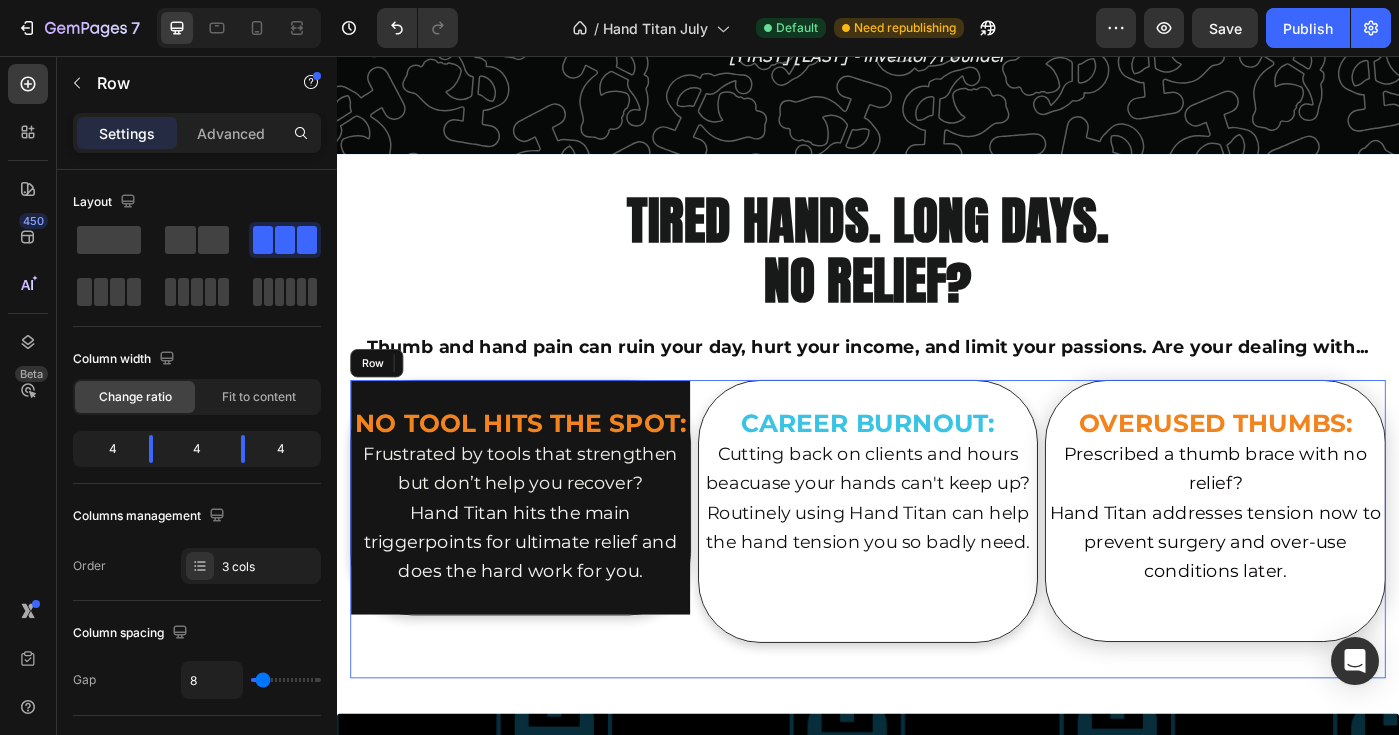 click on "NO TOOL HITS THE SPOT: Frustrated by tools that strengthen but don’t help you recover?  Hand Titan hits the main triggerpoints for ultimate relief and does the hard work for you. Text Block   0" at bounding box center (544, 590) 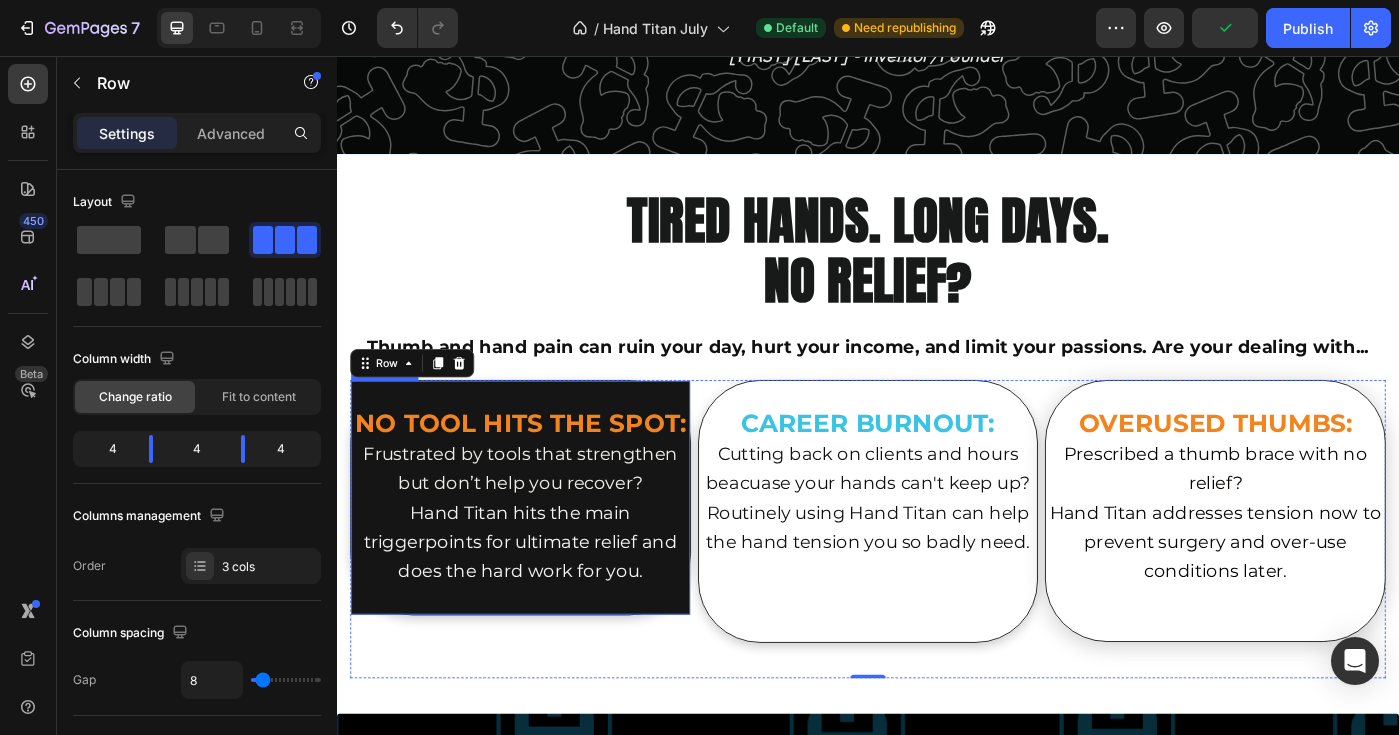 click at bounding box center [544, 440] 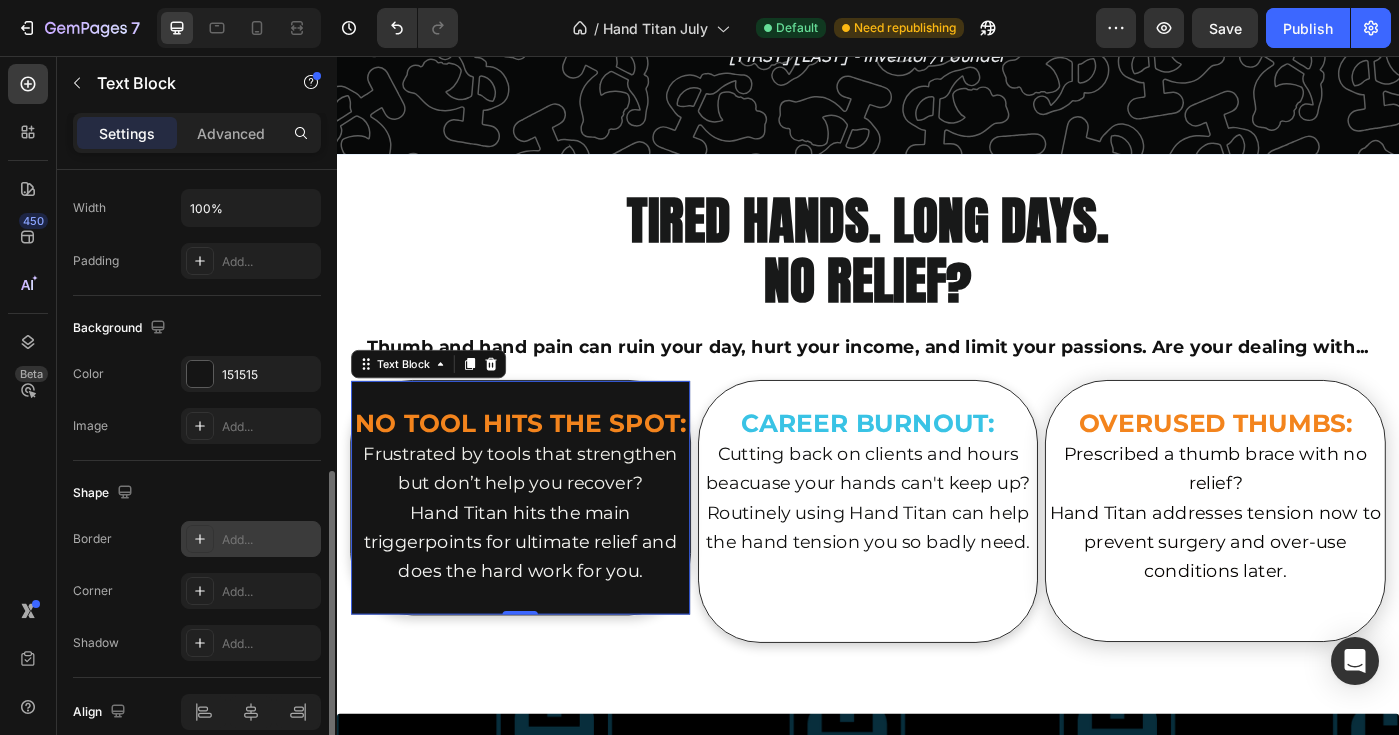 scroll, scrollTop: 563, scrollLeft: 0, axis: vertical 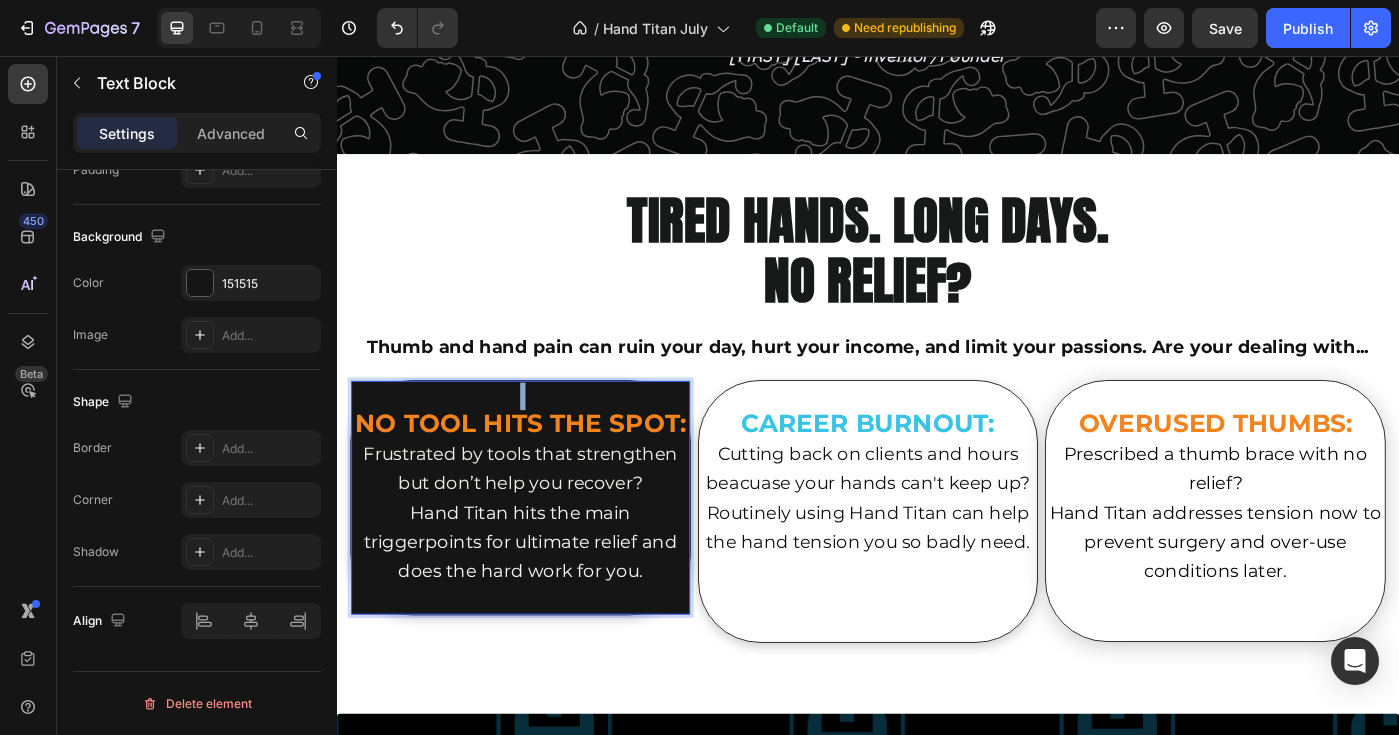 click at bounding box center (544, 440) 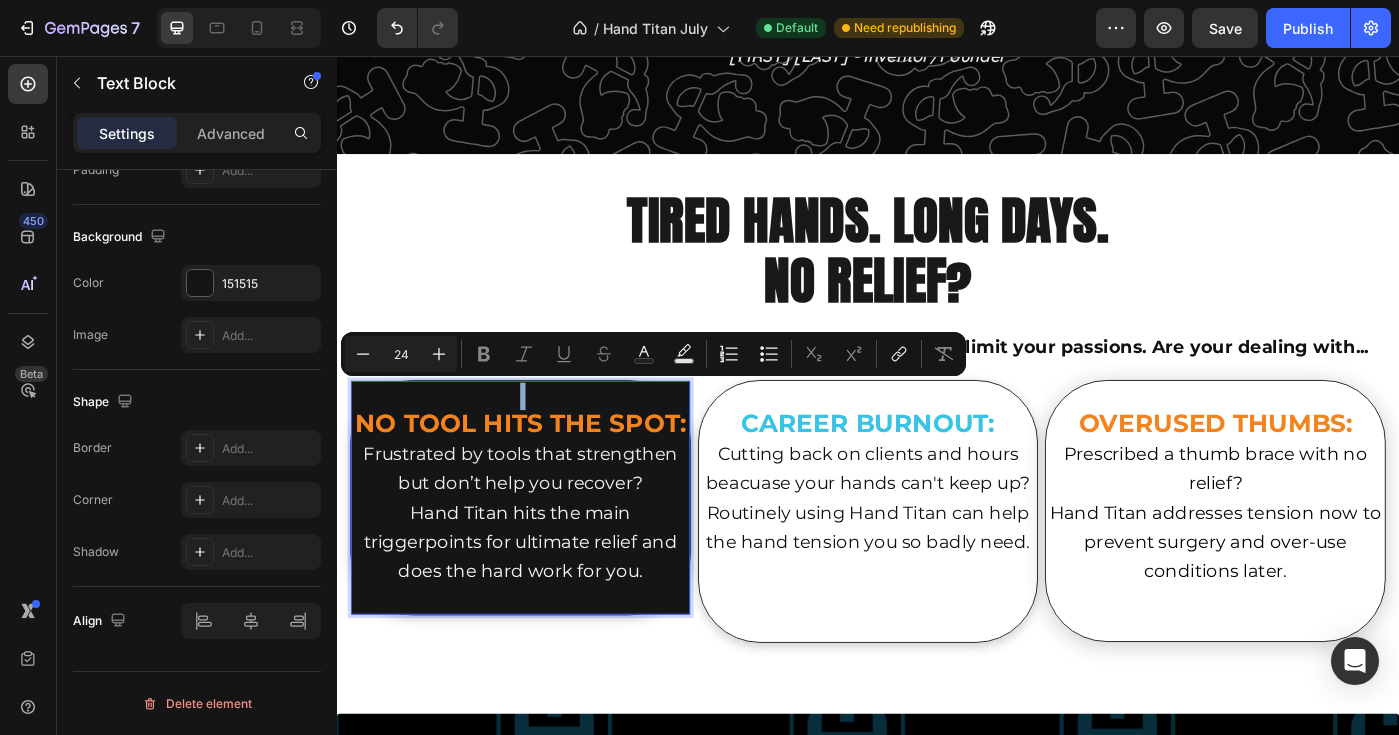 click at bounding box center [544, 440] 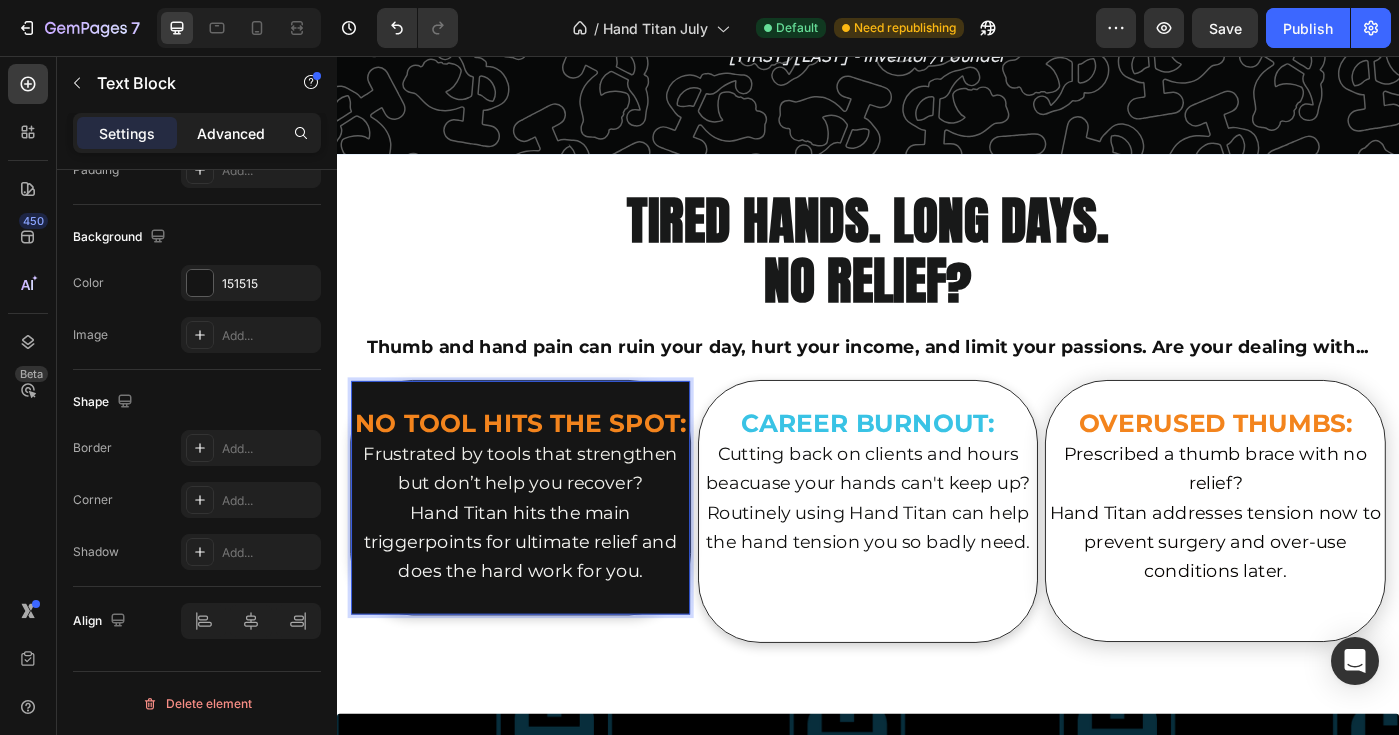 click on "Advanced" at bounding box center (231, 133) 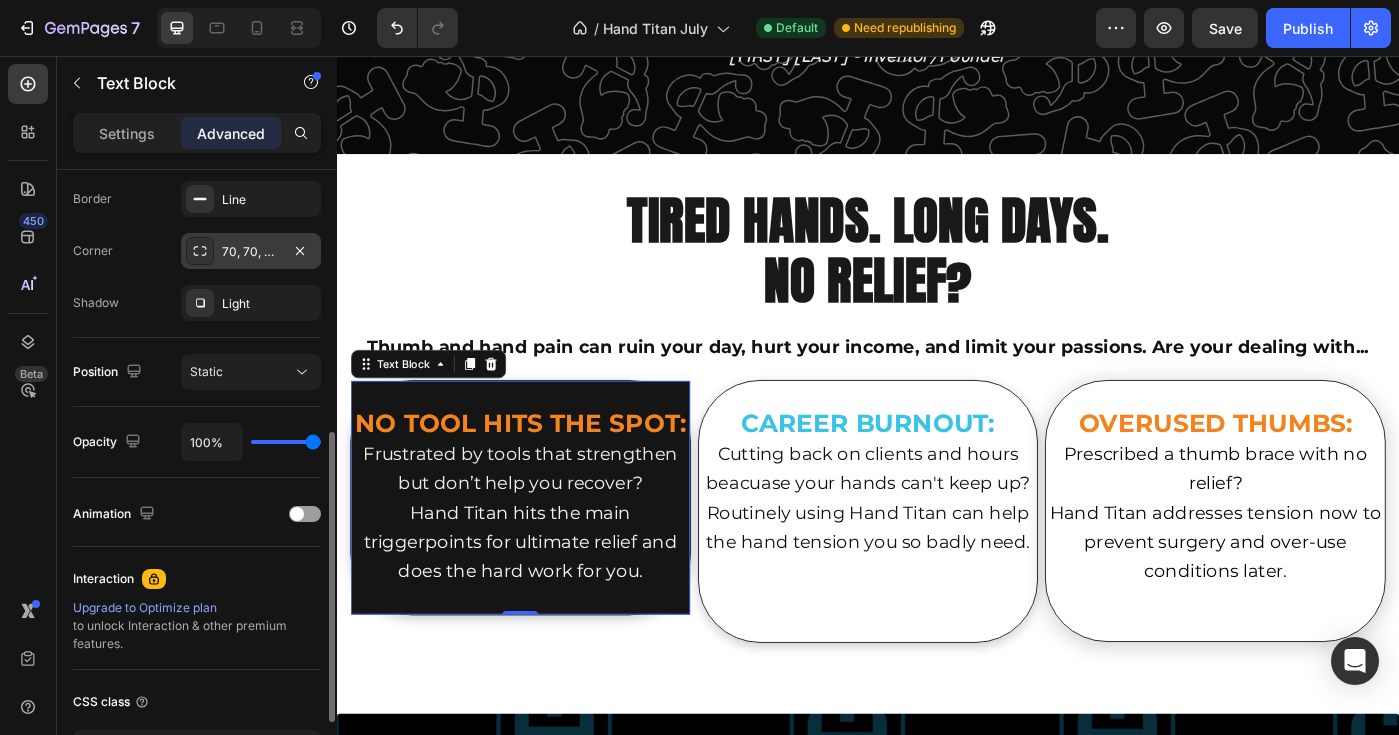 click on "70, 70, 70, 70" at bounding box center [251, 252] 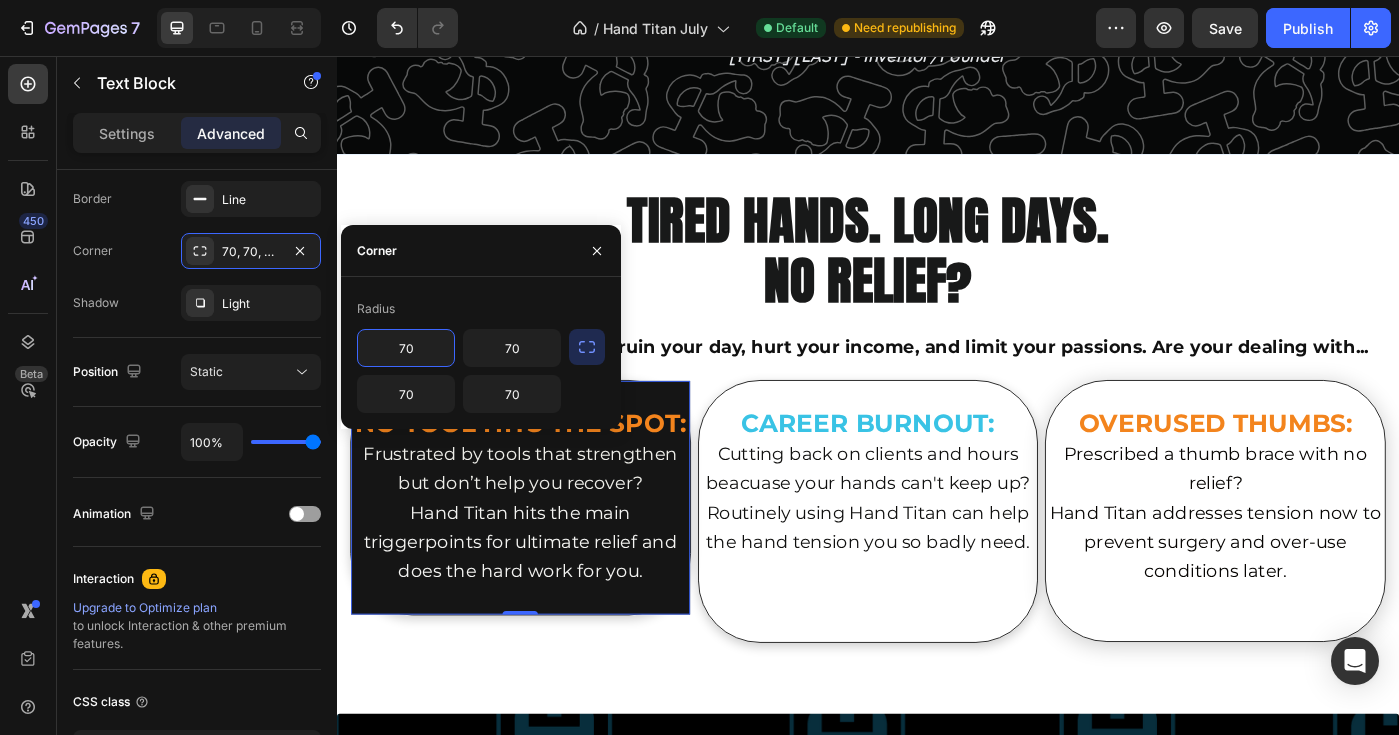 click on "70" at bounding box center (406, 348) 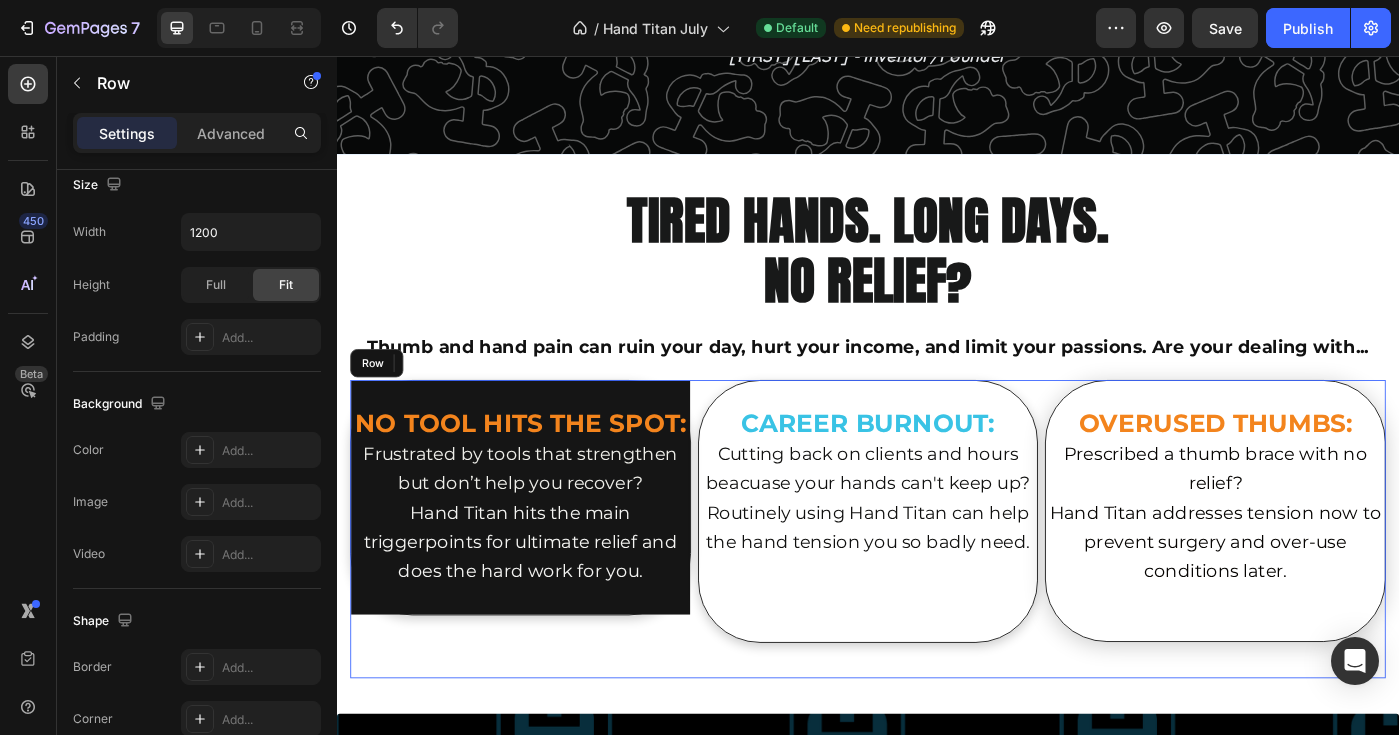 scroll, scrollTop: 2969, scrollLeft: 0, axis: vertical 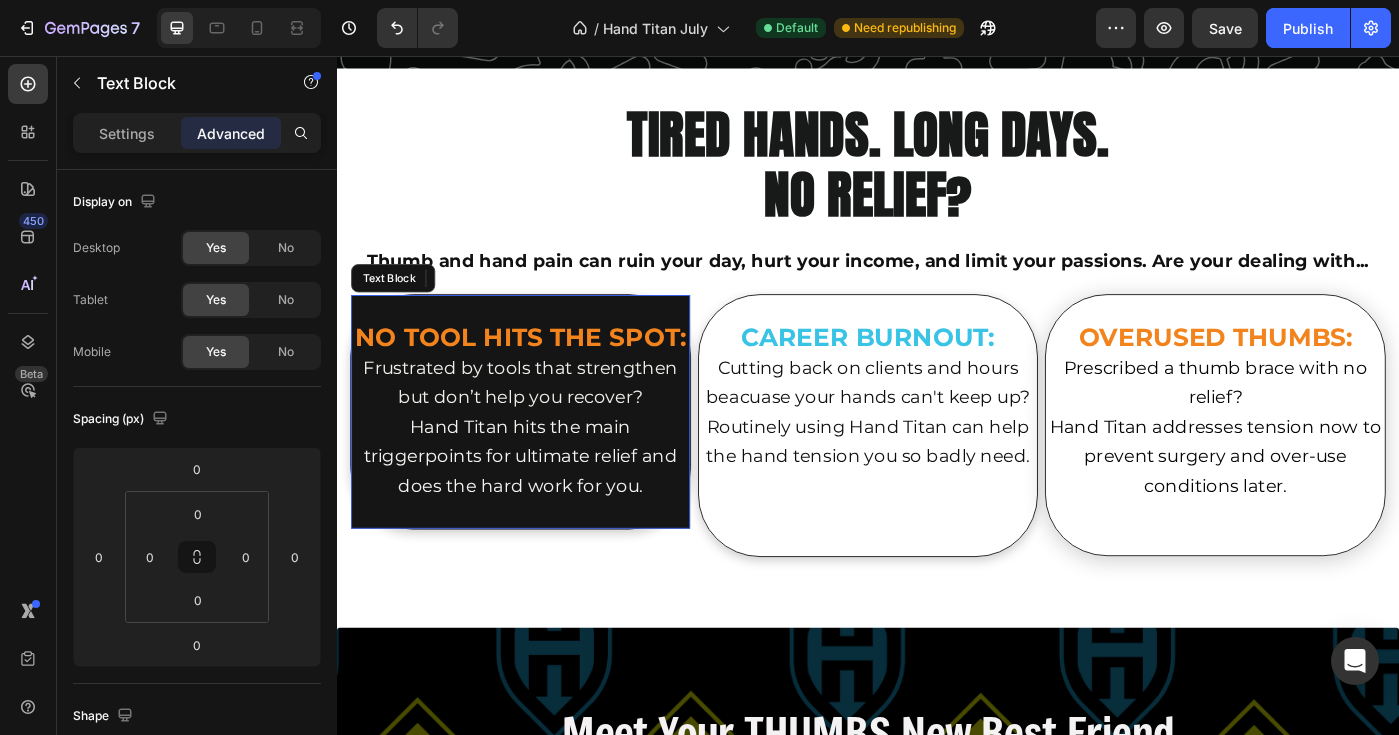 click on "Hand Titan hits the main triggerpoints for ultimate relief and does the hard work for you." at bounding box center (544, 508) 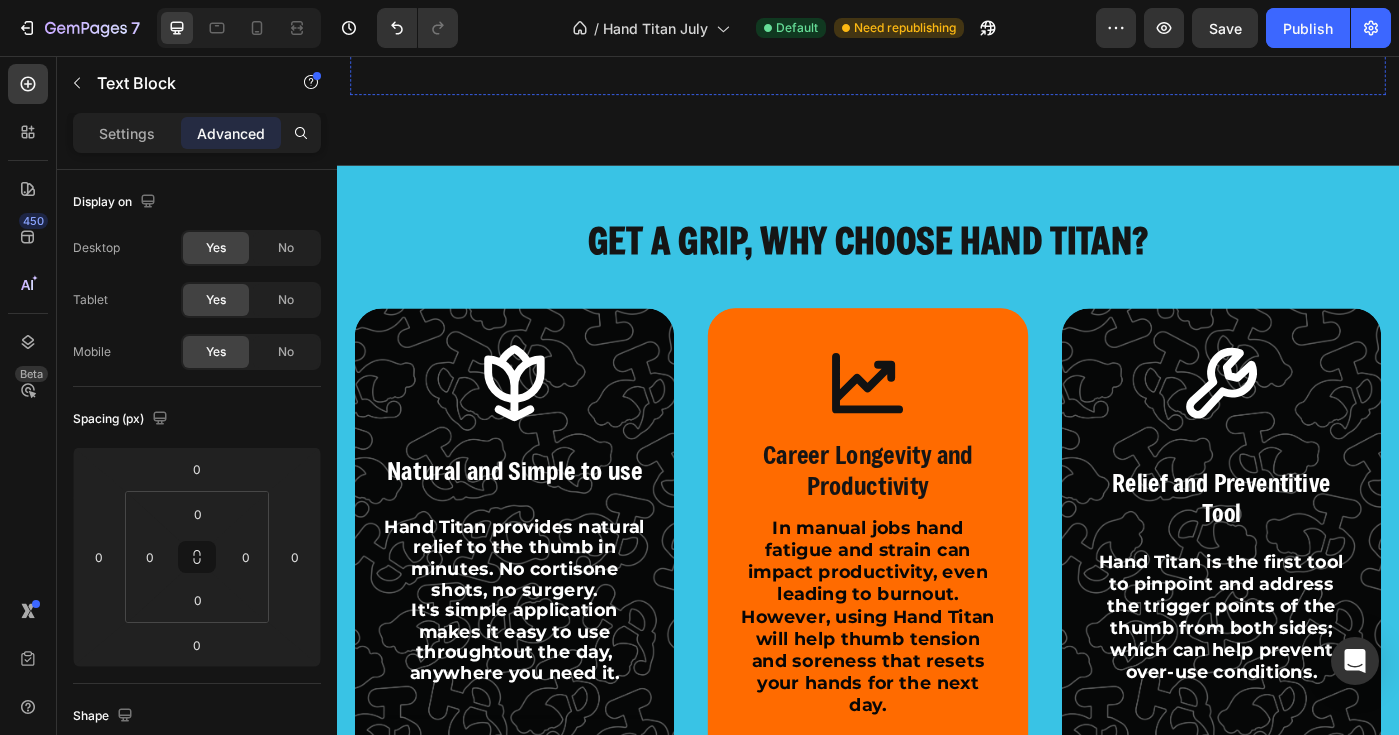 scroll, scrollTop: 6113, scrollLeft: 0, axis: vertical 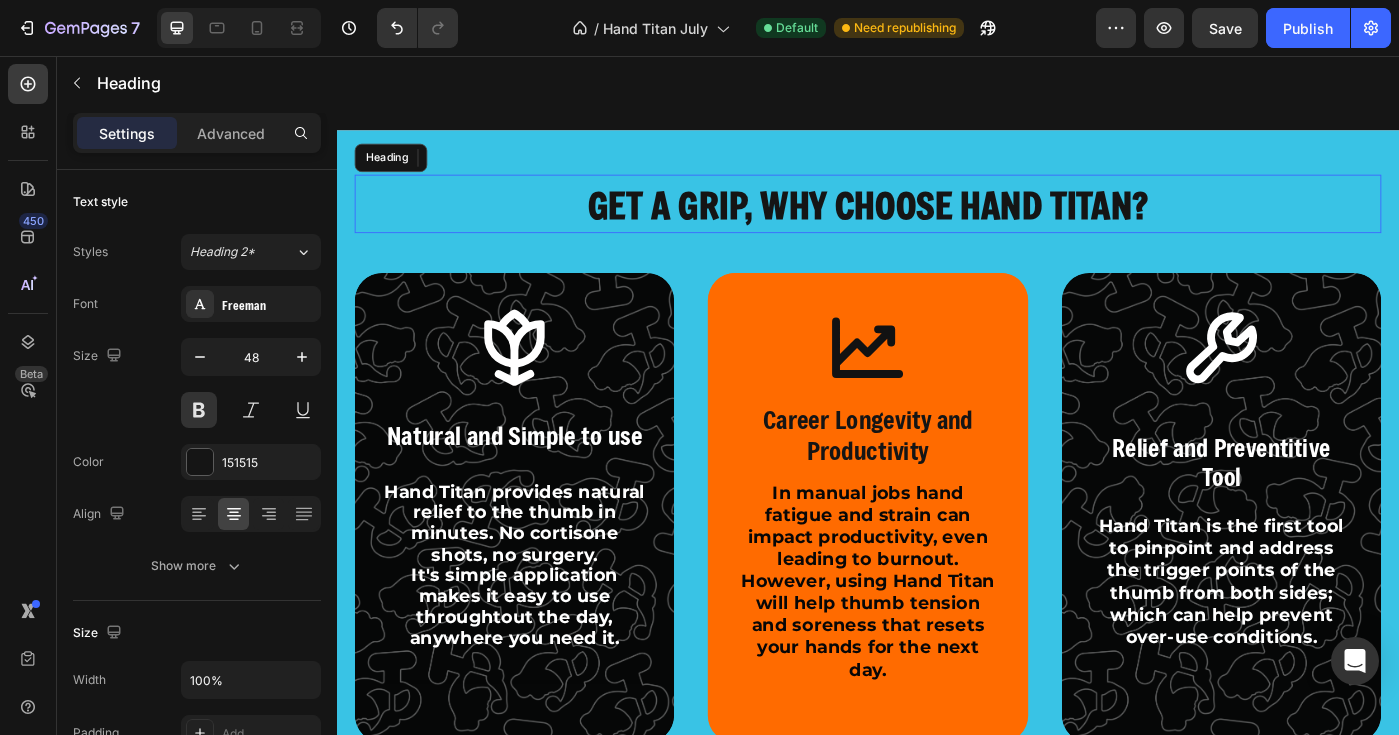 click on "GET A GRIP, WHY CHOOSE HAND TITAN?" at bounding box center (937, 224) 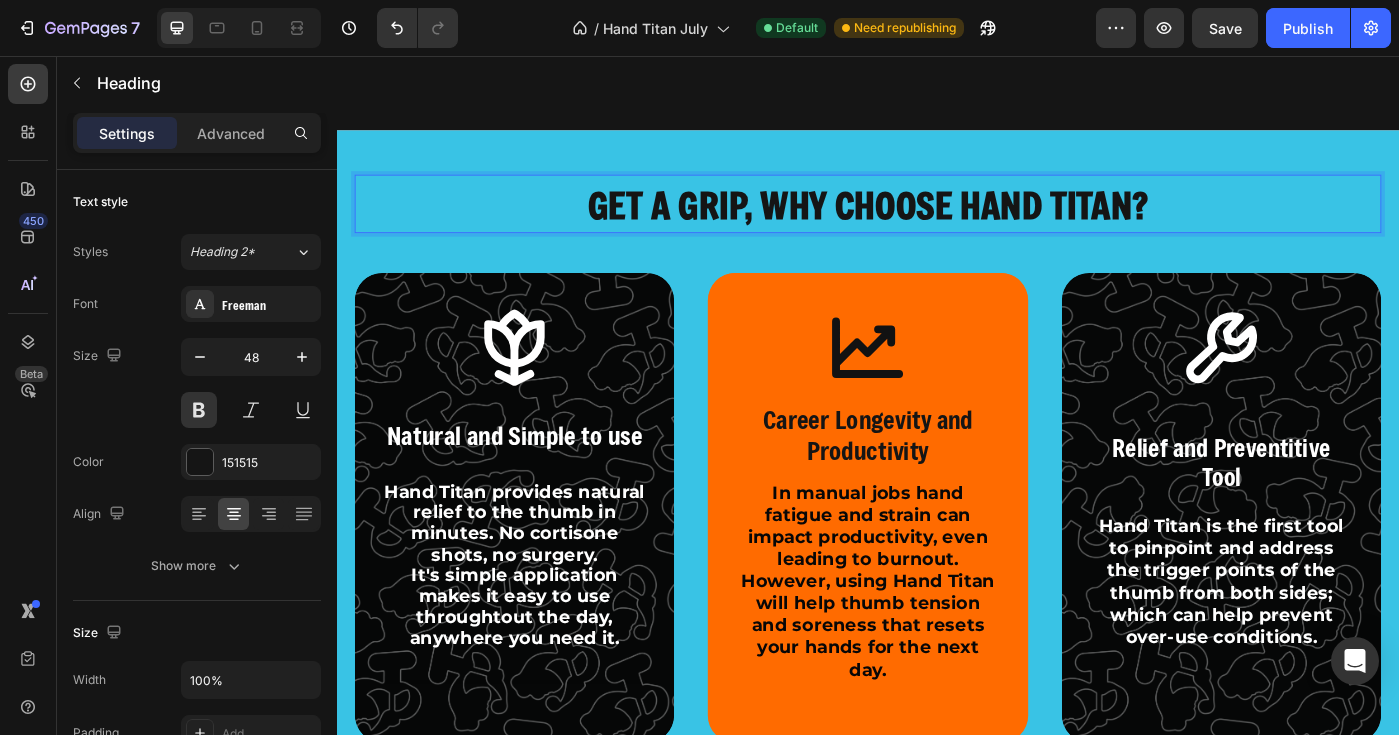 click on "GET A GRIP, WHY CHOOSE HAND TITAN?" at bounding box center (937, 224) 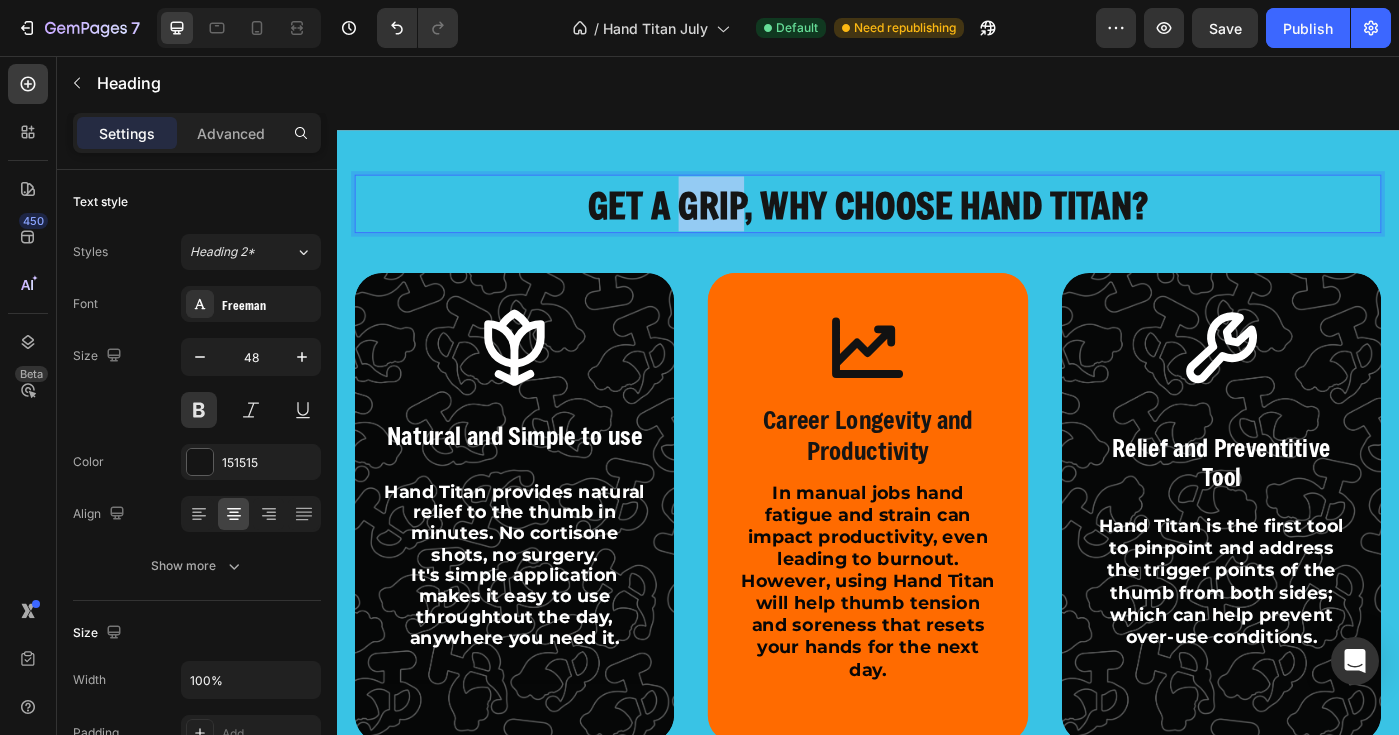 click on "GET A GRIP, WHY CHOOSE HAND TITAN?" at bounding box center [937, 224] 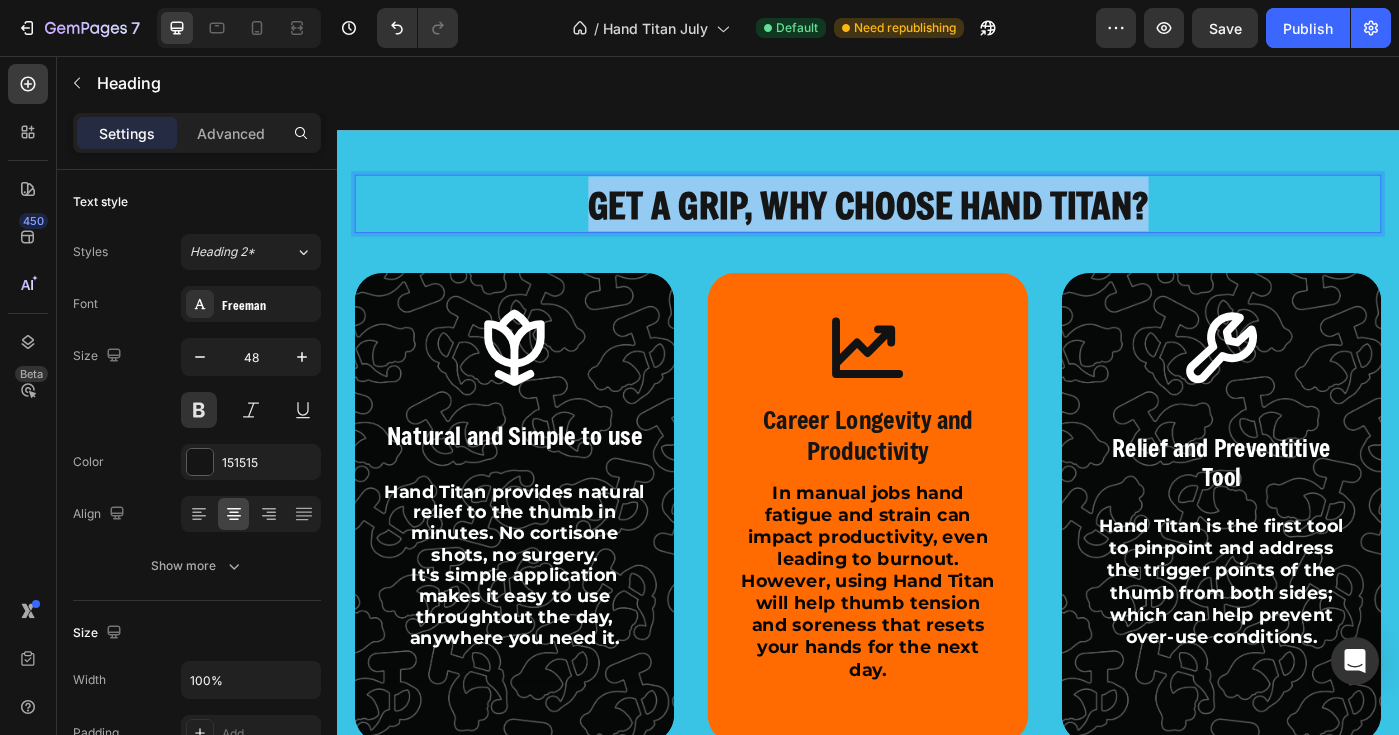 click on "GET A GRIP, WHY CHOOSE HAND TITAN?" at bounding box center [937, 224] 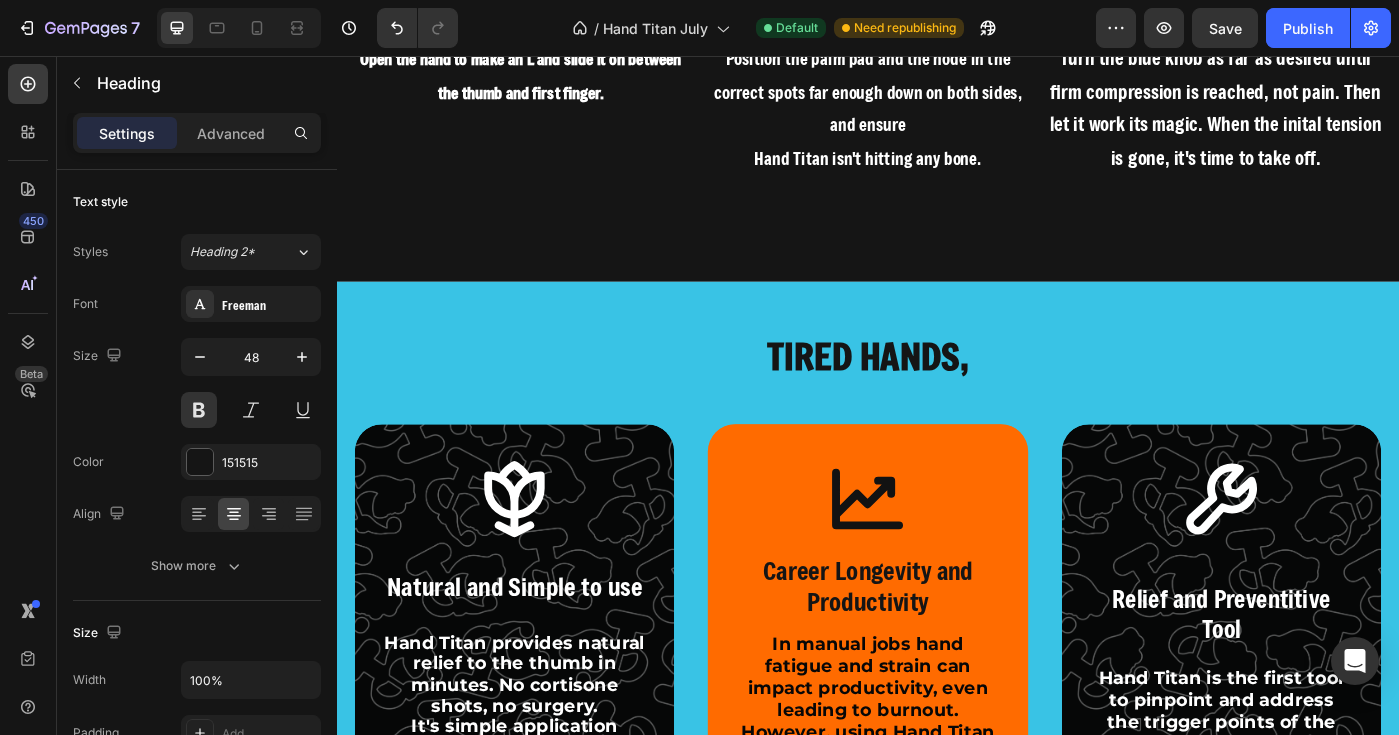 scroll, scrollTop: 5991, scrollLeft: 0, axis: vertical 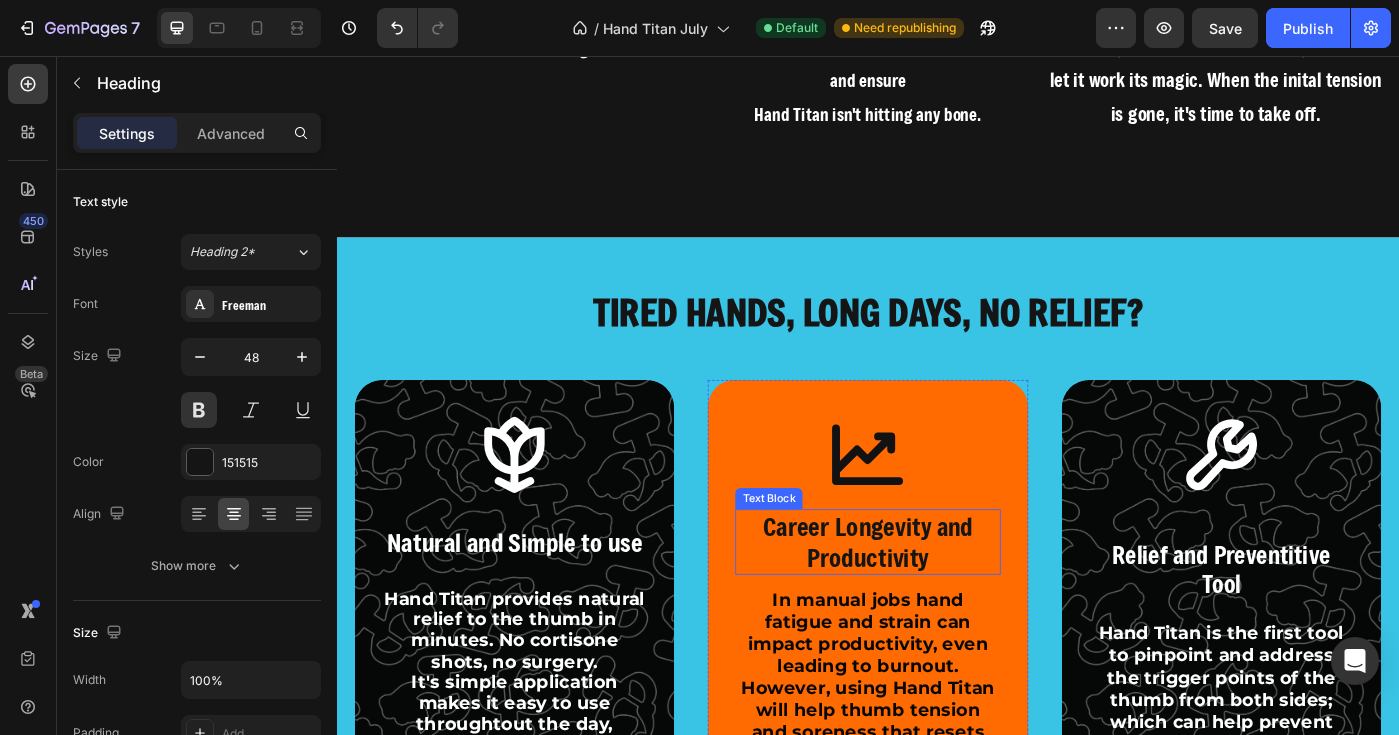click on "Career Longevity and Productivity" at bounding box center [936, 605] 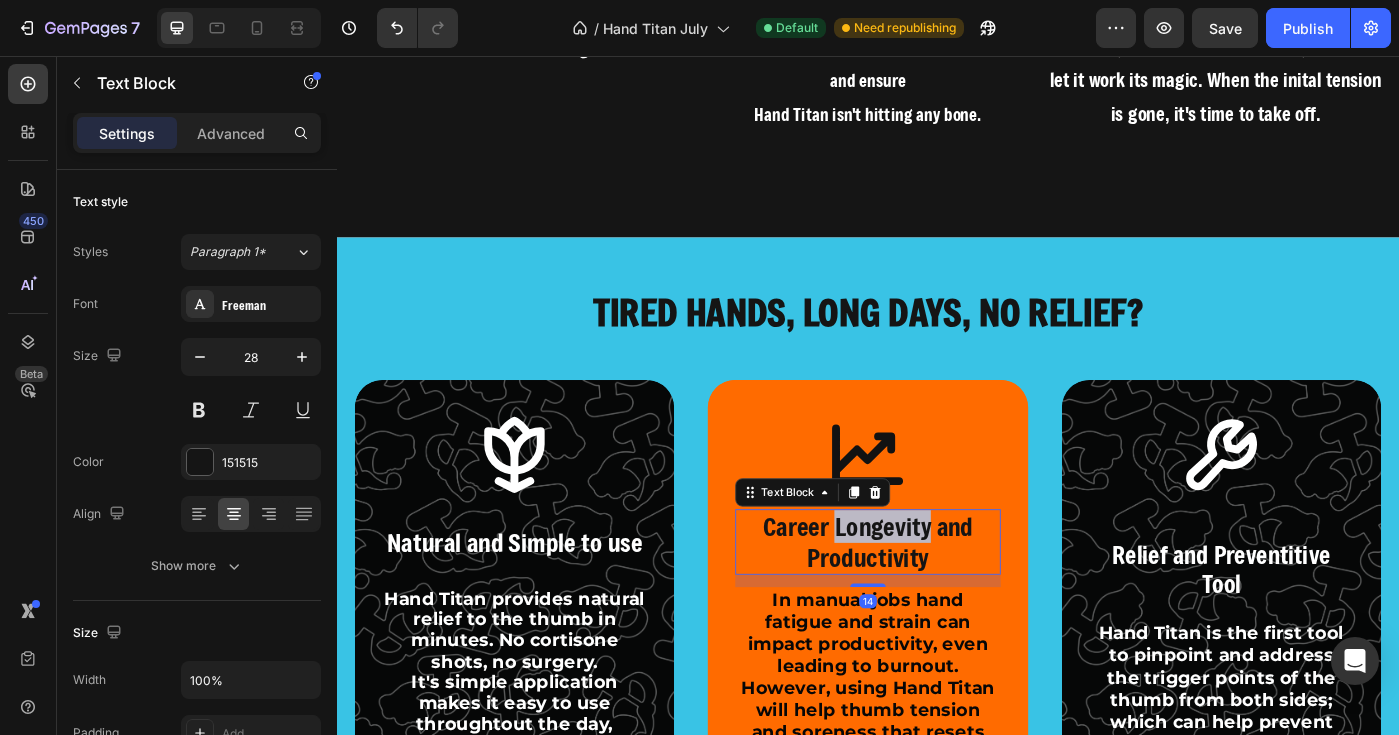 click on "Career Longevity and Productivity" at bounding box center [936, 605] 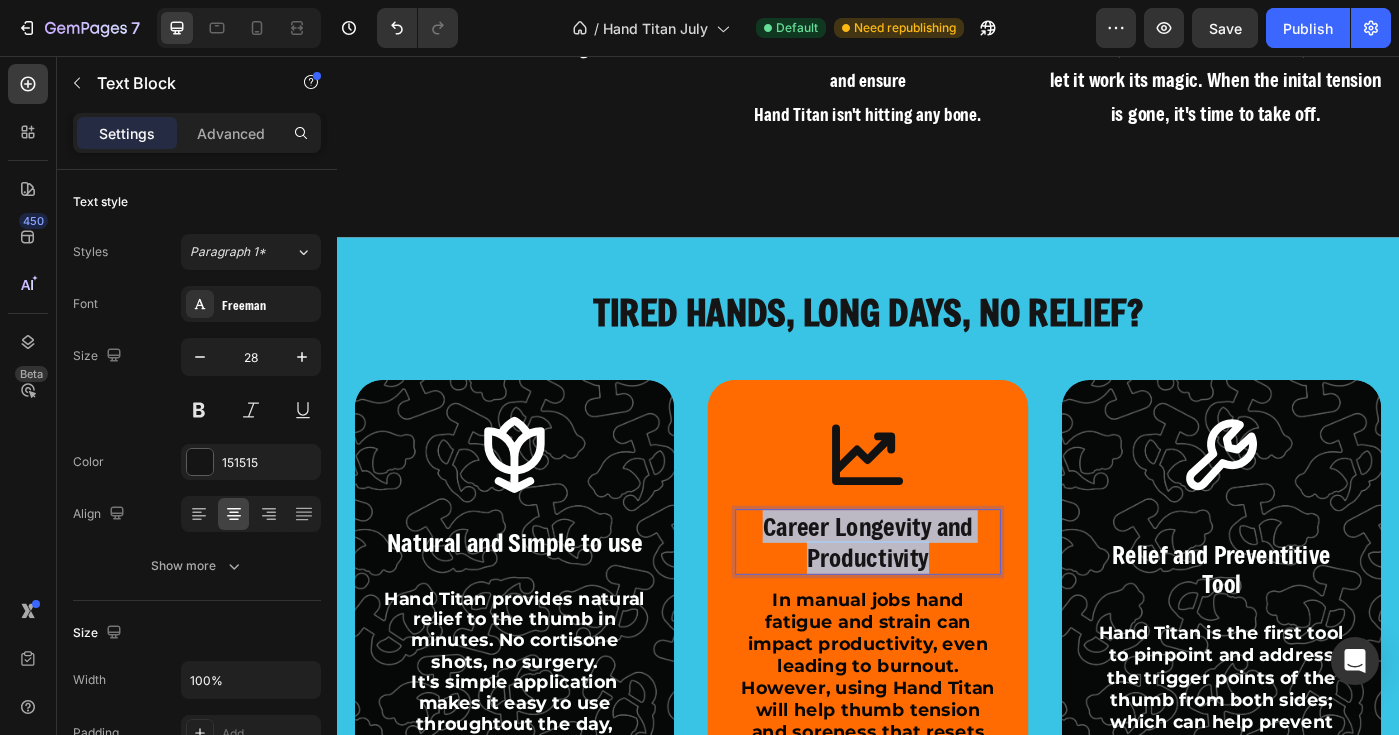 click on "Career Longevity and Productivity" at bounding box center (936, 605) 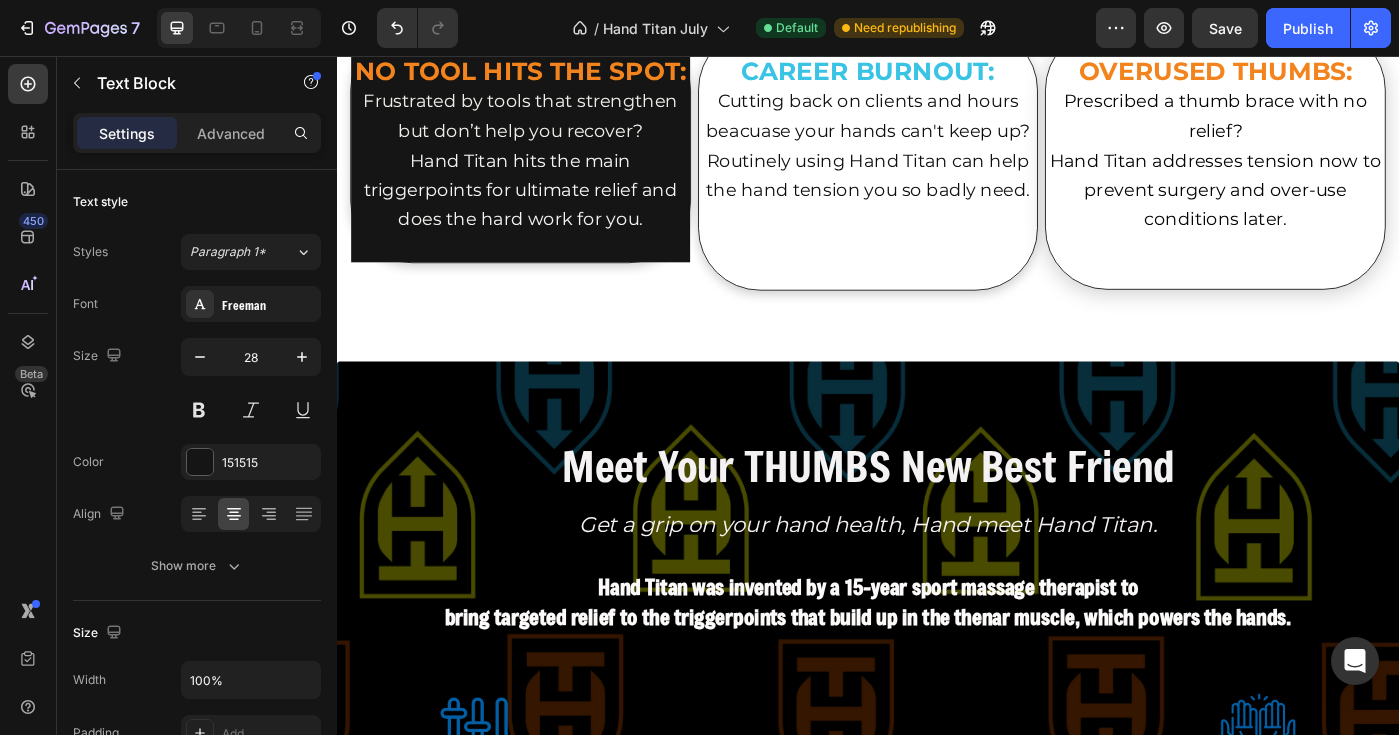 scroll, scrollTop: 2138, scrollLeft: 0, axis: vertical 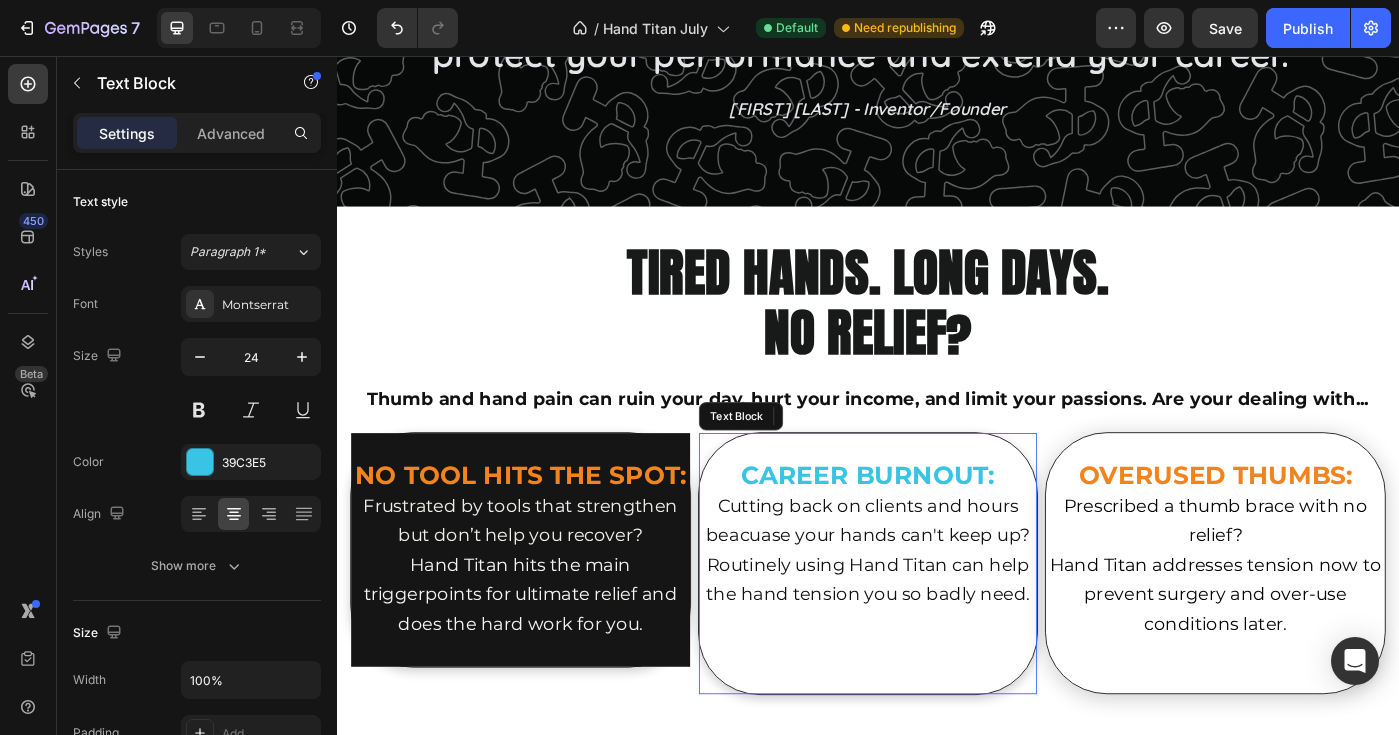click on "Routinely using Hand Titan can help the hand tension you so badly need." at bounding box center (937, 647) 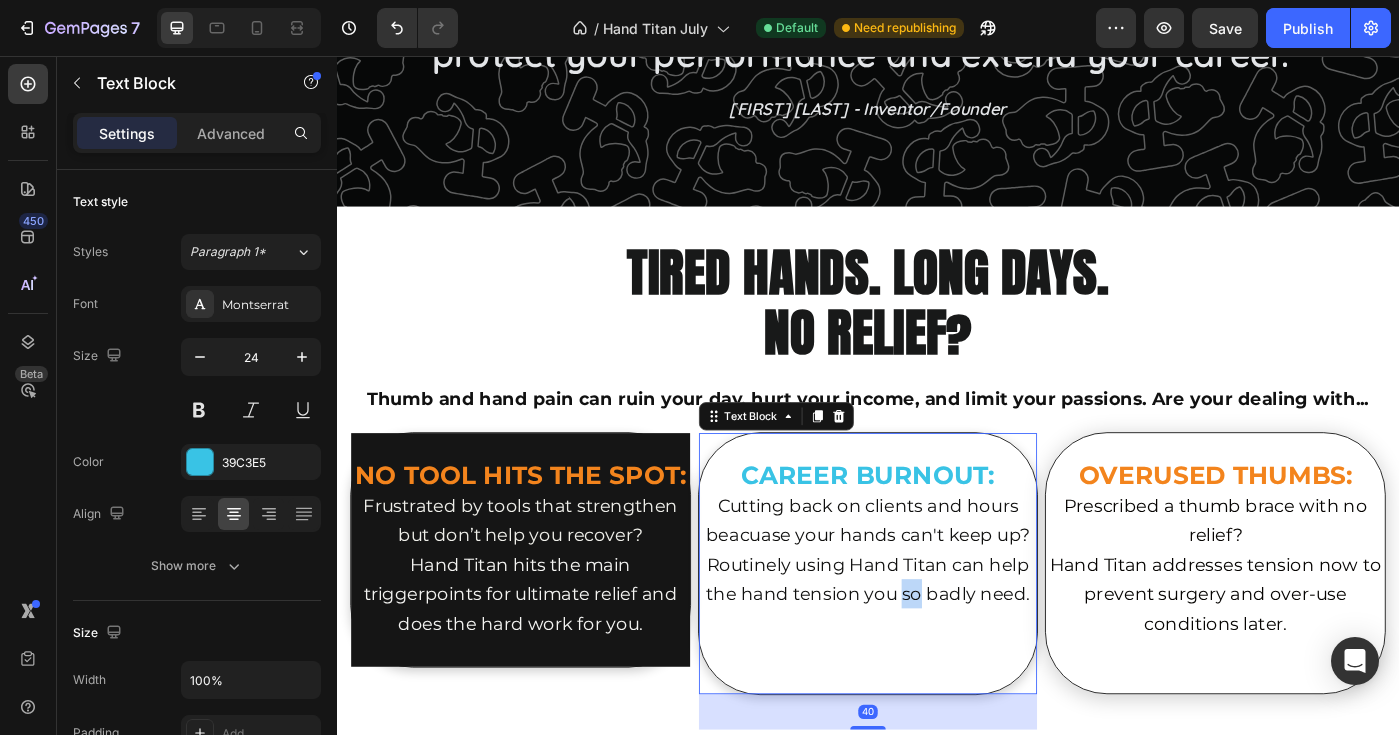 click on "Routinely using Hand Titan can help the hand tension you so badly need." at bounding box center (937, 647) 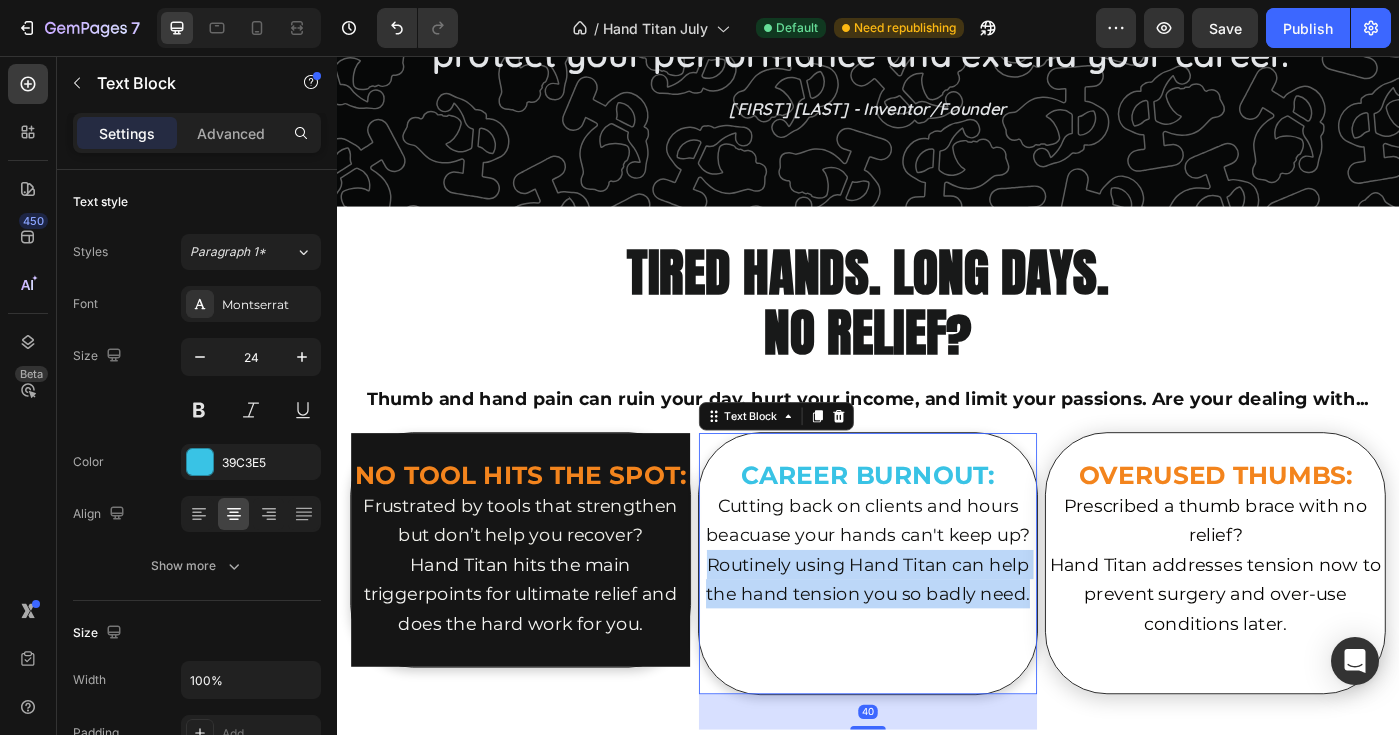 click on "Routinely using Hand Titan can help the hand tension you so badly need." at bounding box center [937, 647] 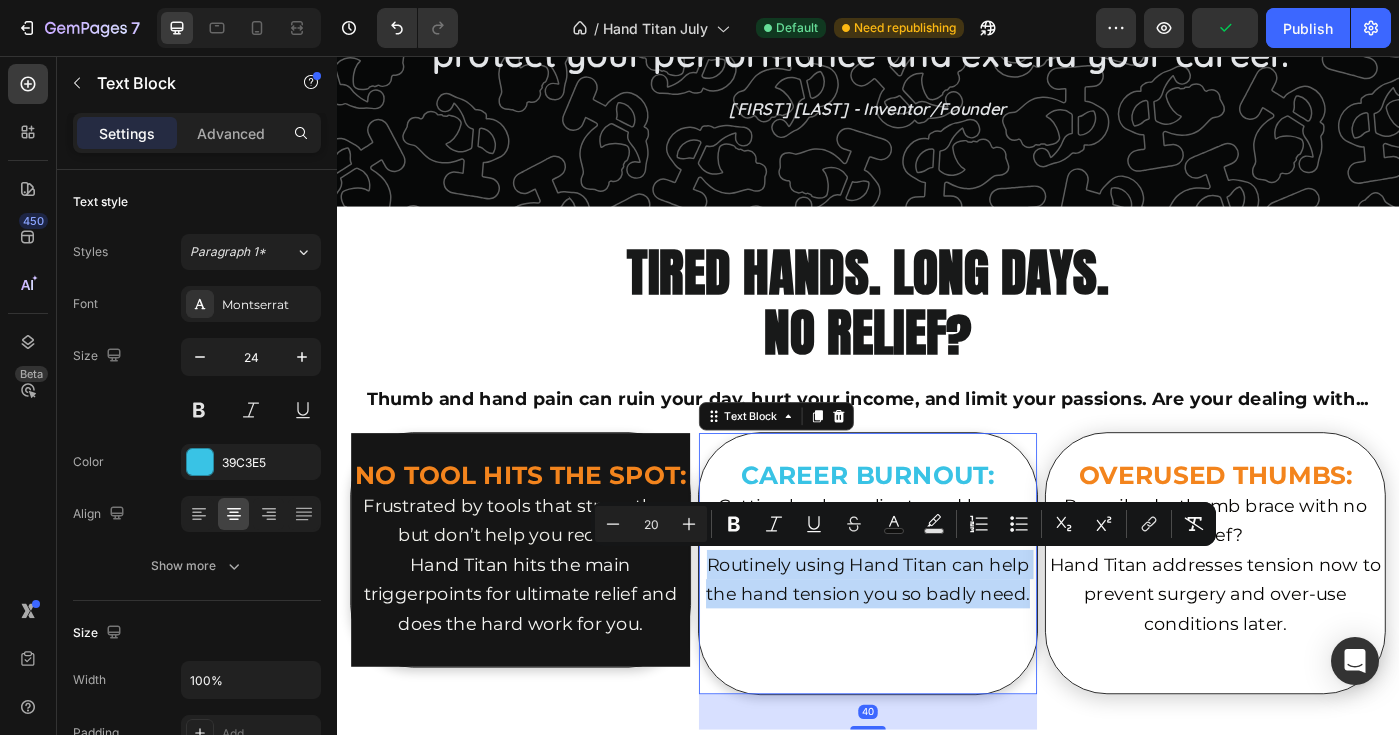 click on "Routinely using Hand Titan can help the hand tension you so badly need." at bounding box center (937, 647) 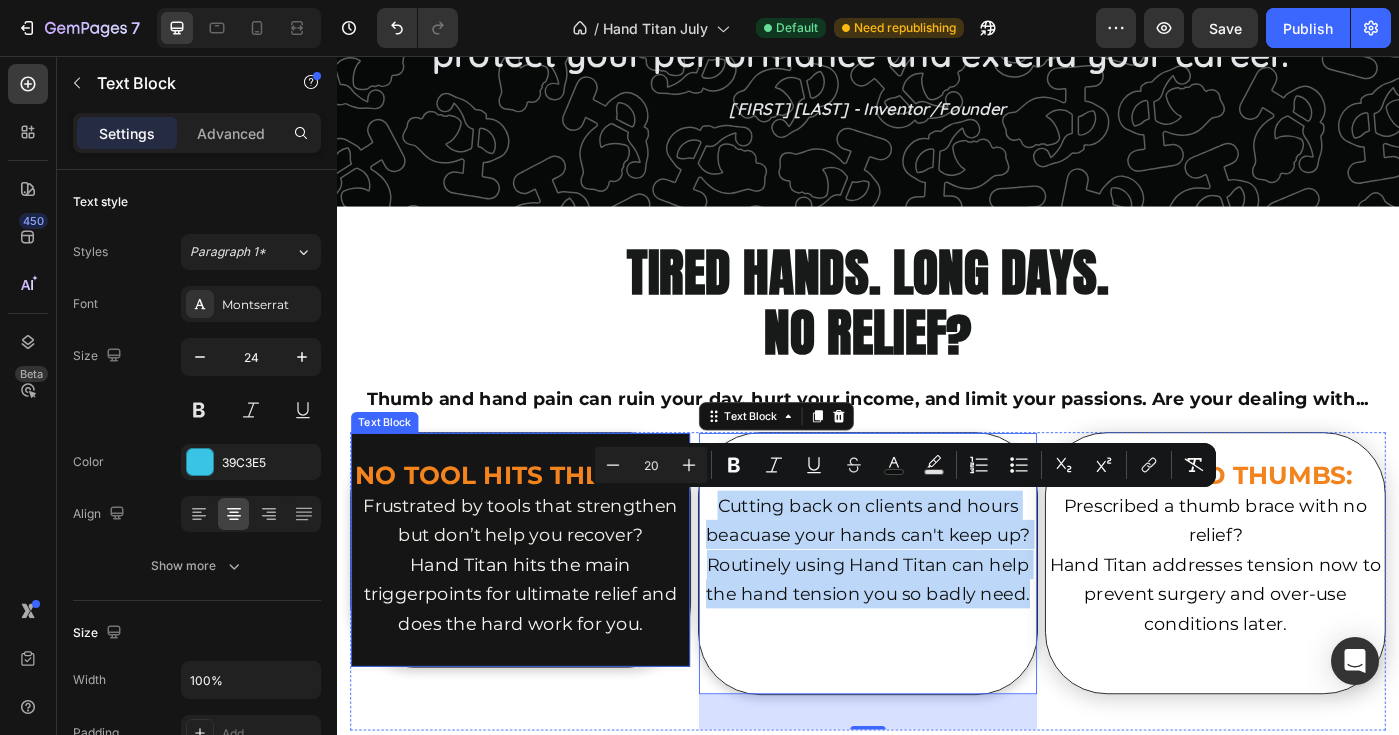 drag, startPoint x: 1116, startPoint y: 658, endPoint x: 685, endPoint y: 572, distance: 439.4963 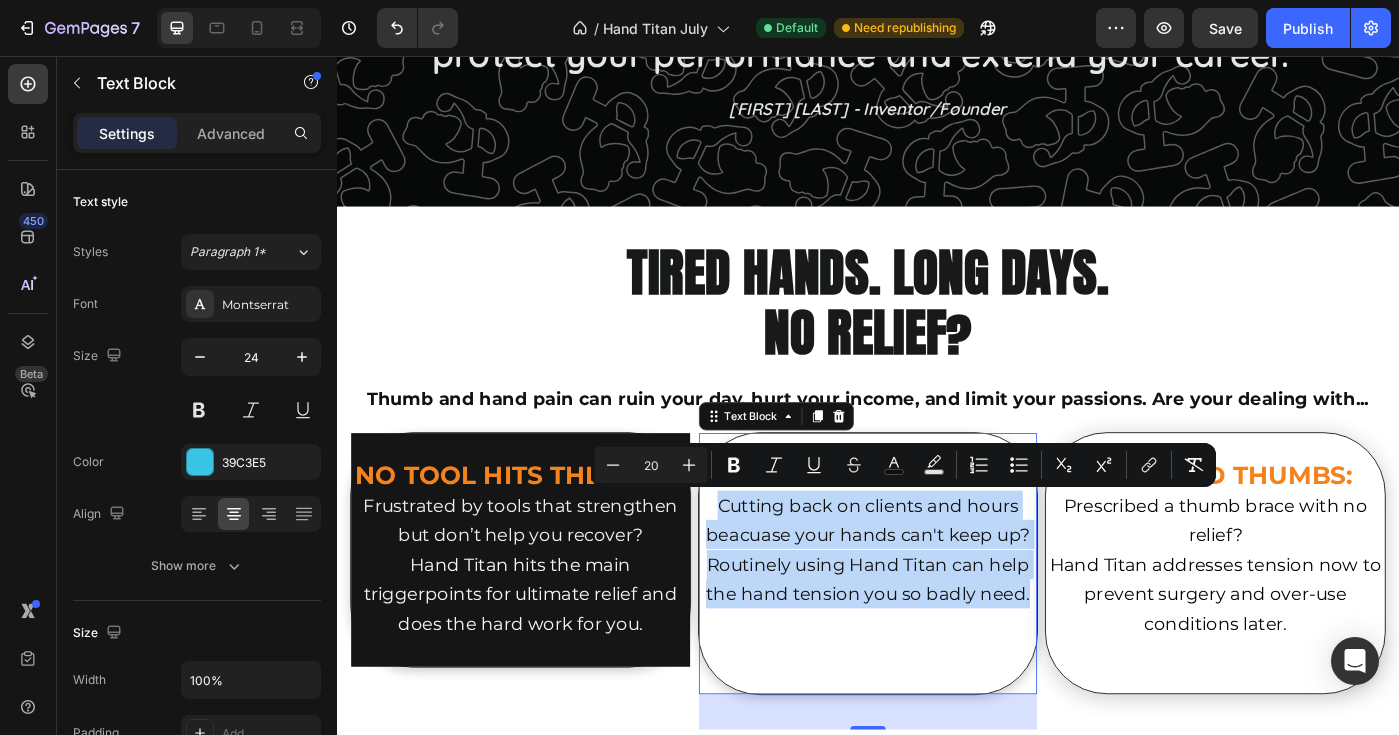 copy on "Cutting back on clients and hours beacuase your hands can't keep up?  Routinely using Hand Titan can help the hand tension you so badly need." 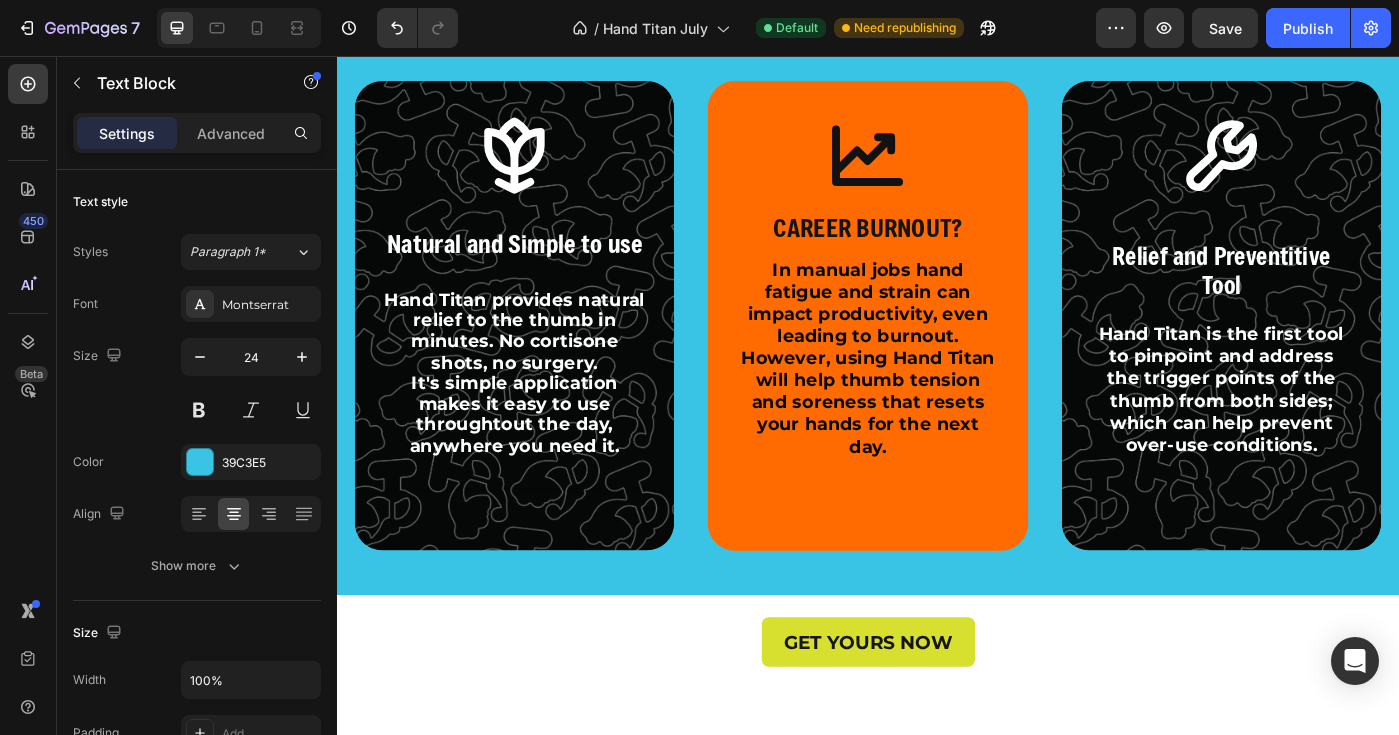 scroll, scrollTop: 6103, scrollLeft: 0, axis: vertical 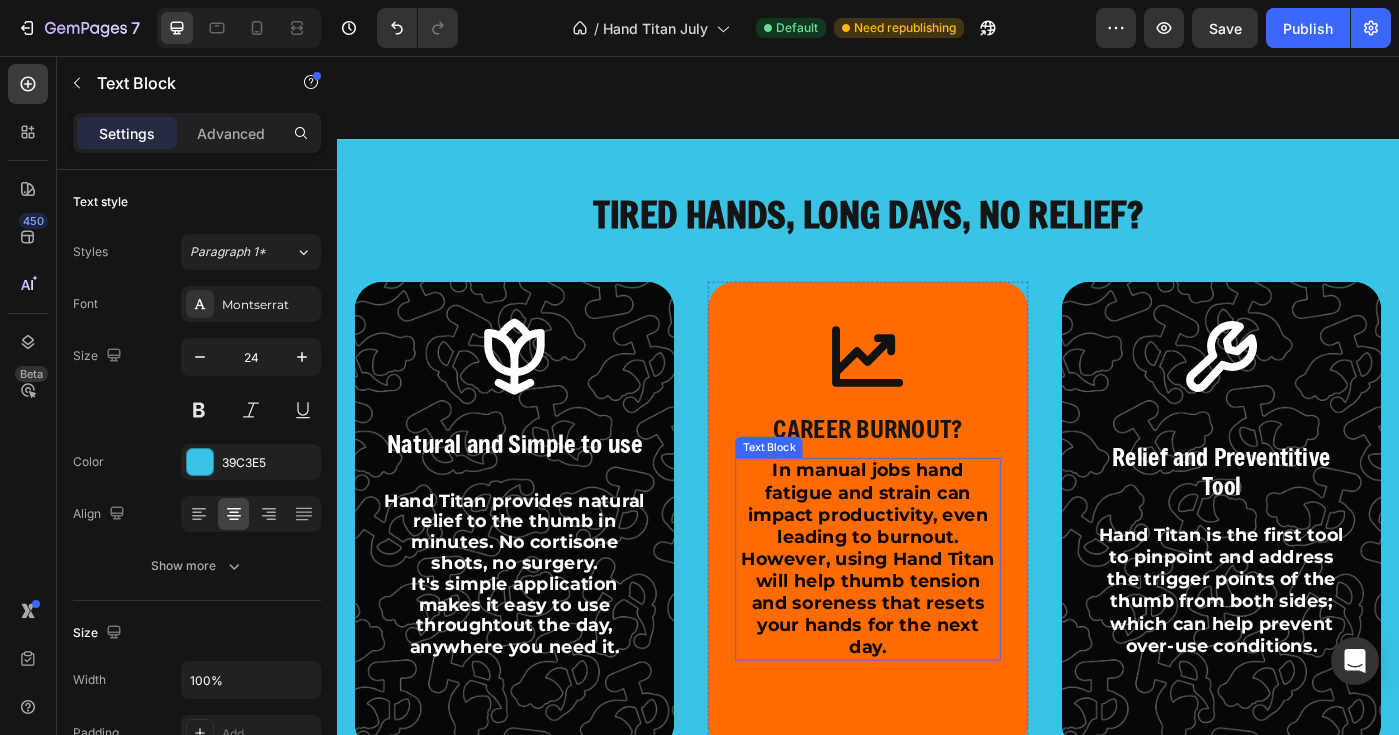 click on "In manual jobs hand fatigue and strain can impact productivity, even leading to burnout. However, using Hand Titan will help thumb tension and soreness that resets your hands for the next day." at bounding box center (937, 624) 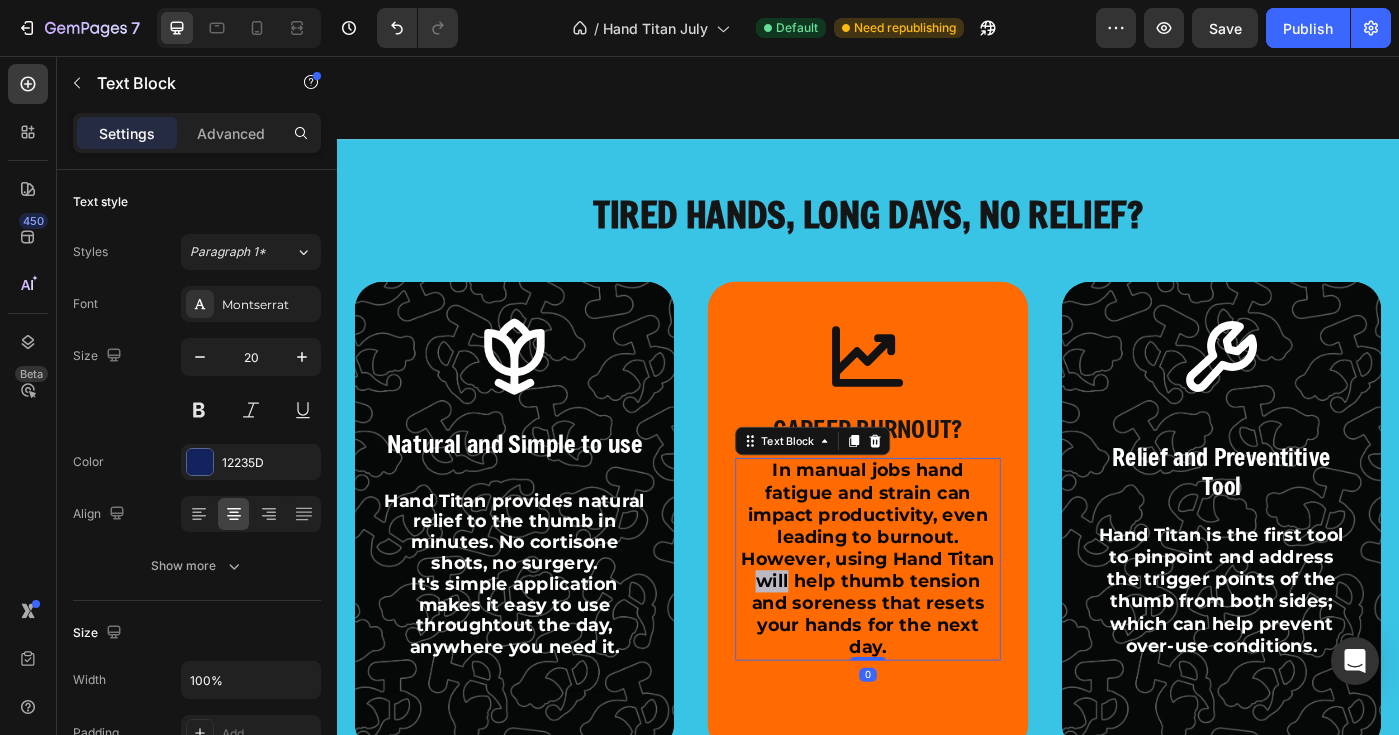 click on "In manual jobs hand fatigue and strain can impact productivity, even leading to burnout. However, using Hand Titan will help thumb tension and soreness that resets your hands for the next day." at bounding box center [937, 624] 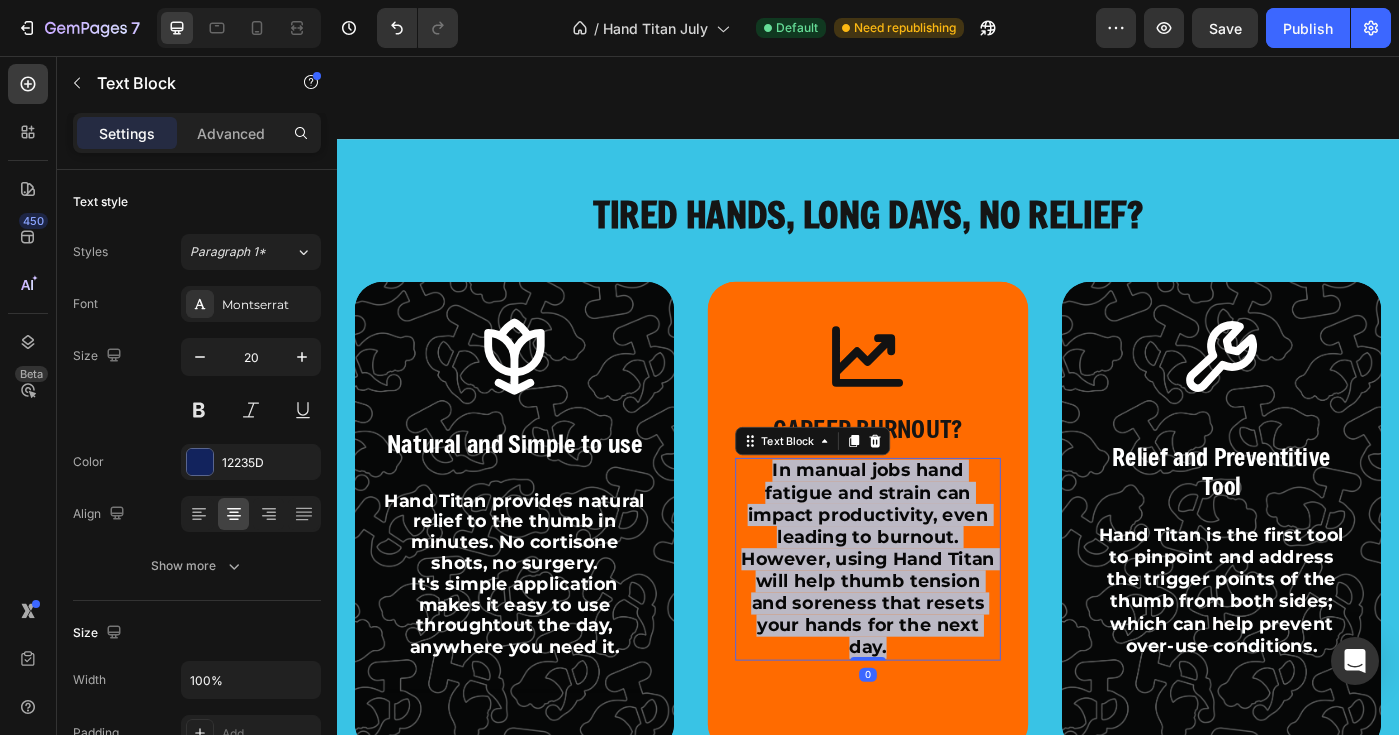 click on "In manual jobs hand fatigue and strain can impact productivity, even leading to burnout. However, using Hand Titan will help thumb tension and soreness that resets your hands for the next day." at bounding box center (937, 624) 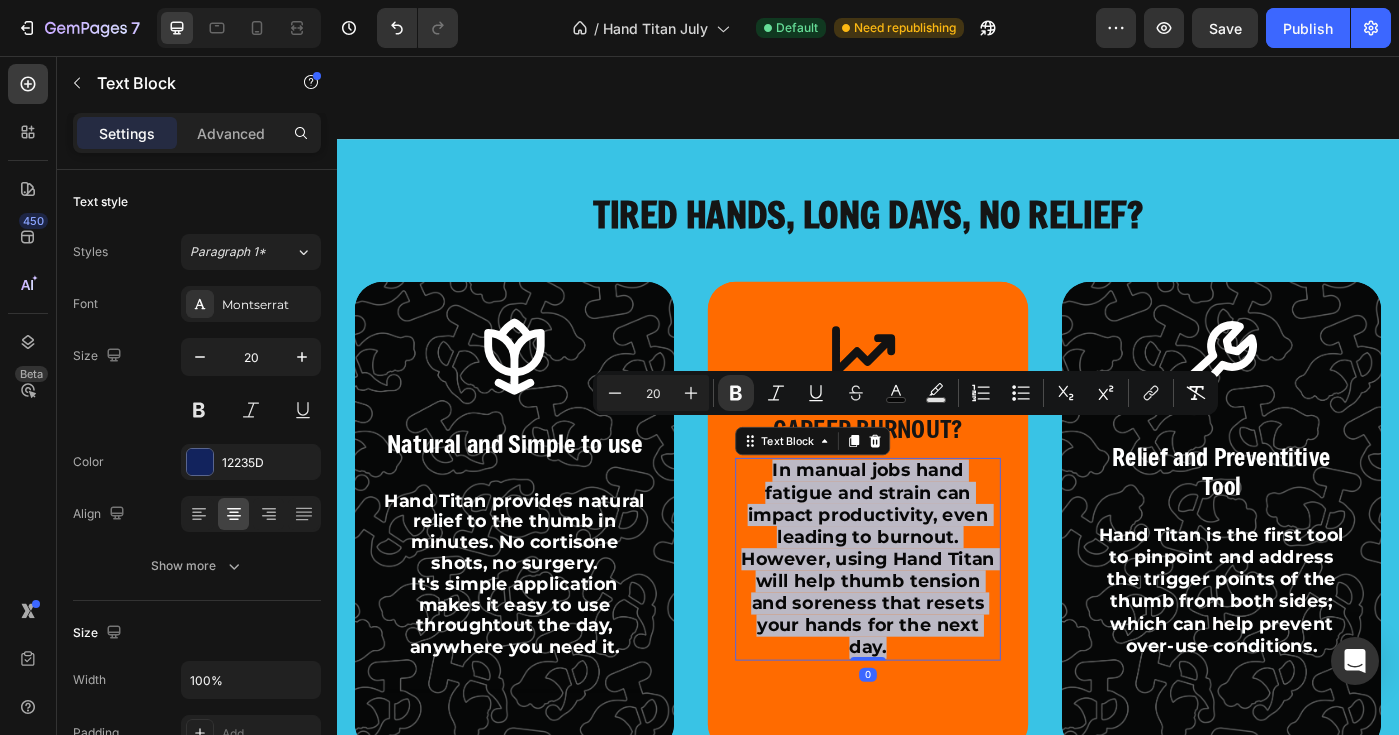 click on "In manual jobs hand fatigue and strain can impact productivity, even leading to burnout. However, using Hand Titan will help thumb tension and soreness that resets your hands for the next day." at bounding box center (937, 624) 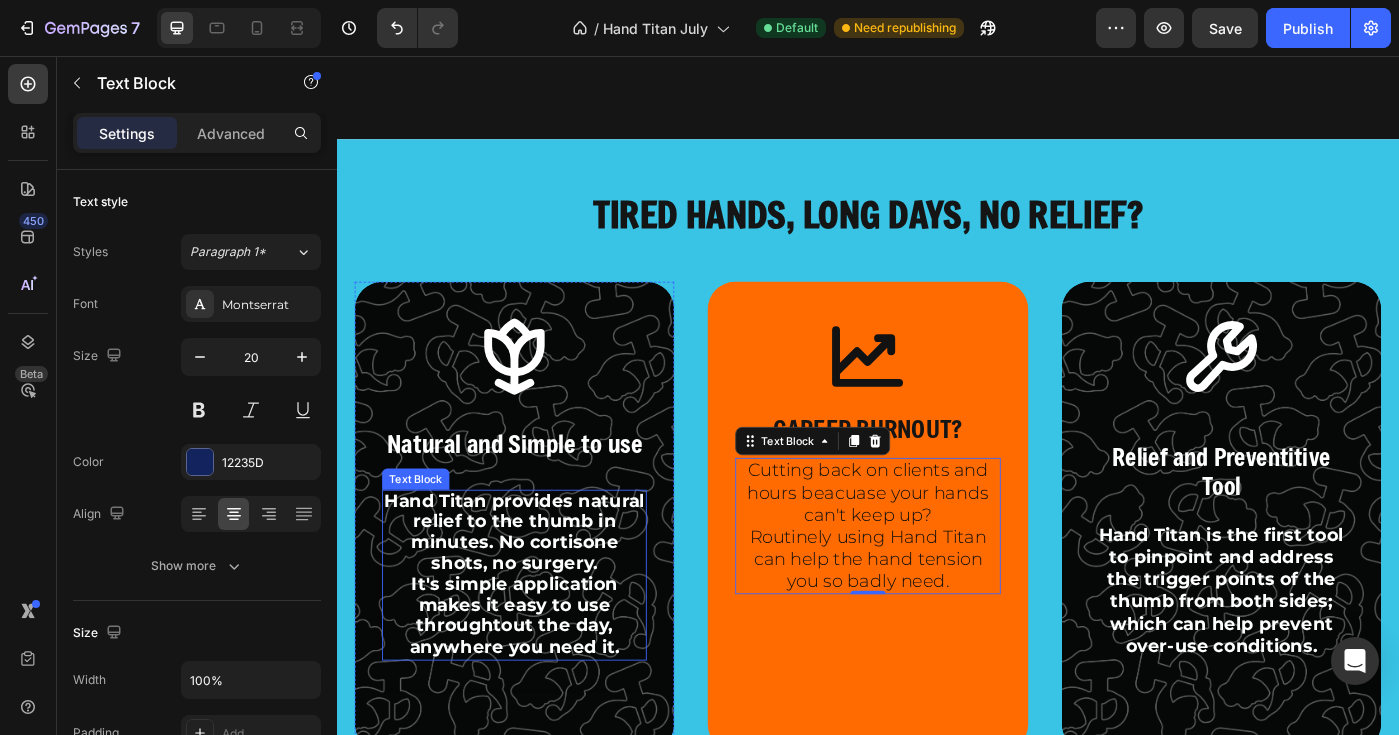 click on "It's simple application makes it easy to use throughtout the day, anywhere you need it." at bounding box center [537, 687] 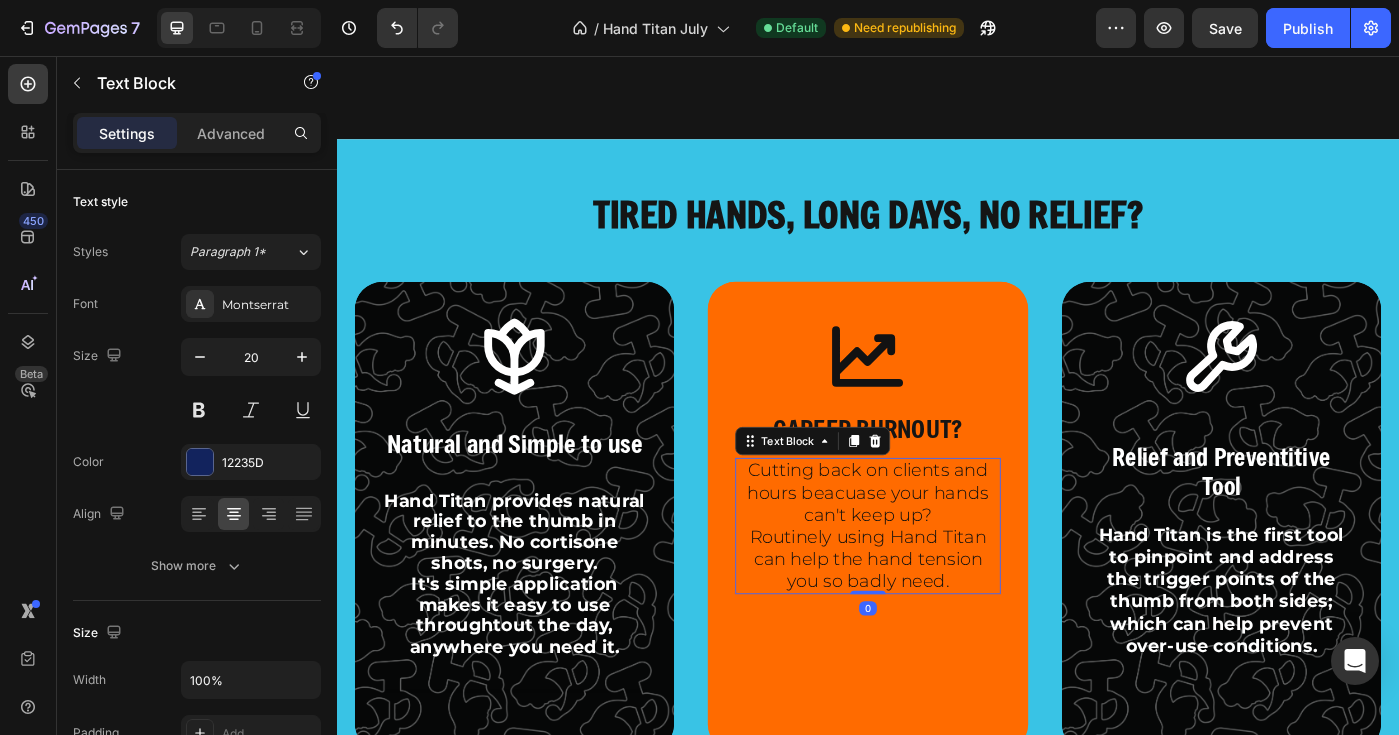 click on "Routinely using Hand Titan can help the hand tension you so badly need." at bounding box center [936, 624] 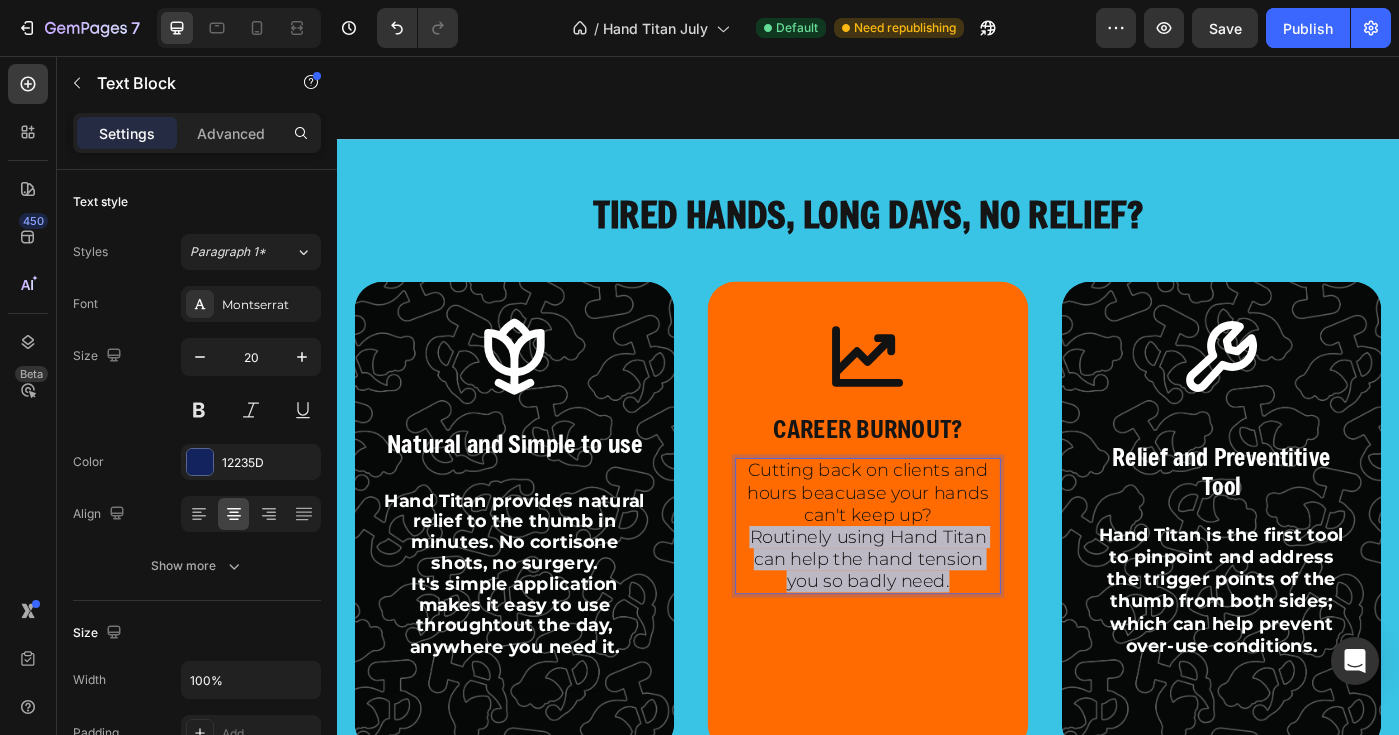click on "Routinely using Hand Titan can help the hand tension you so badly need." at bounding box center (936, 624) 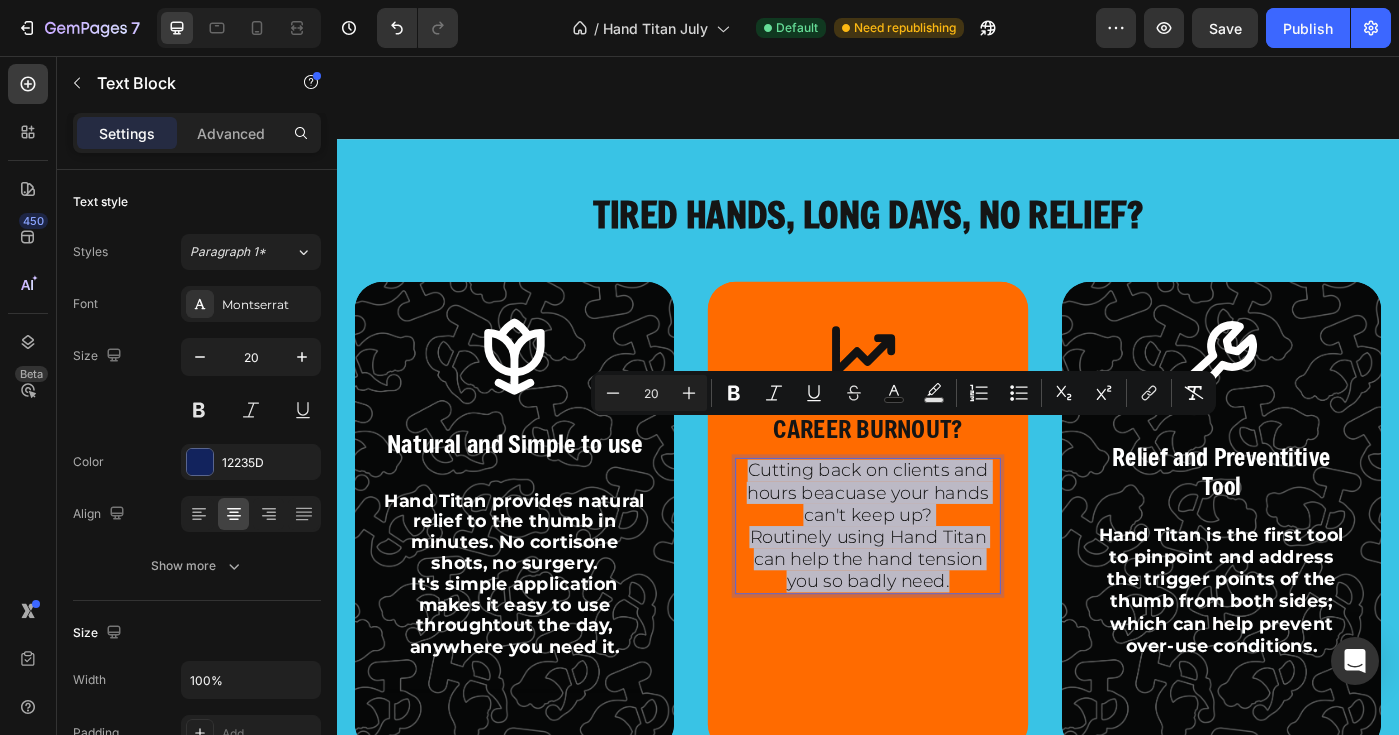 drag, startPoint x: 1032, startPoint y: 612, endPoint x: 807, endPoint y: 473, distance: 264.47305 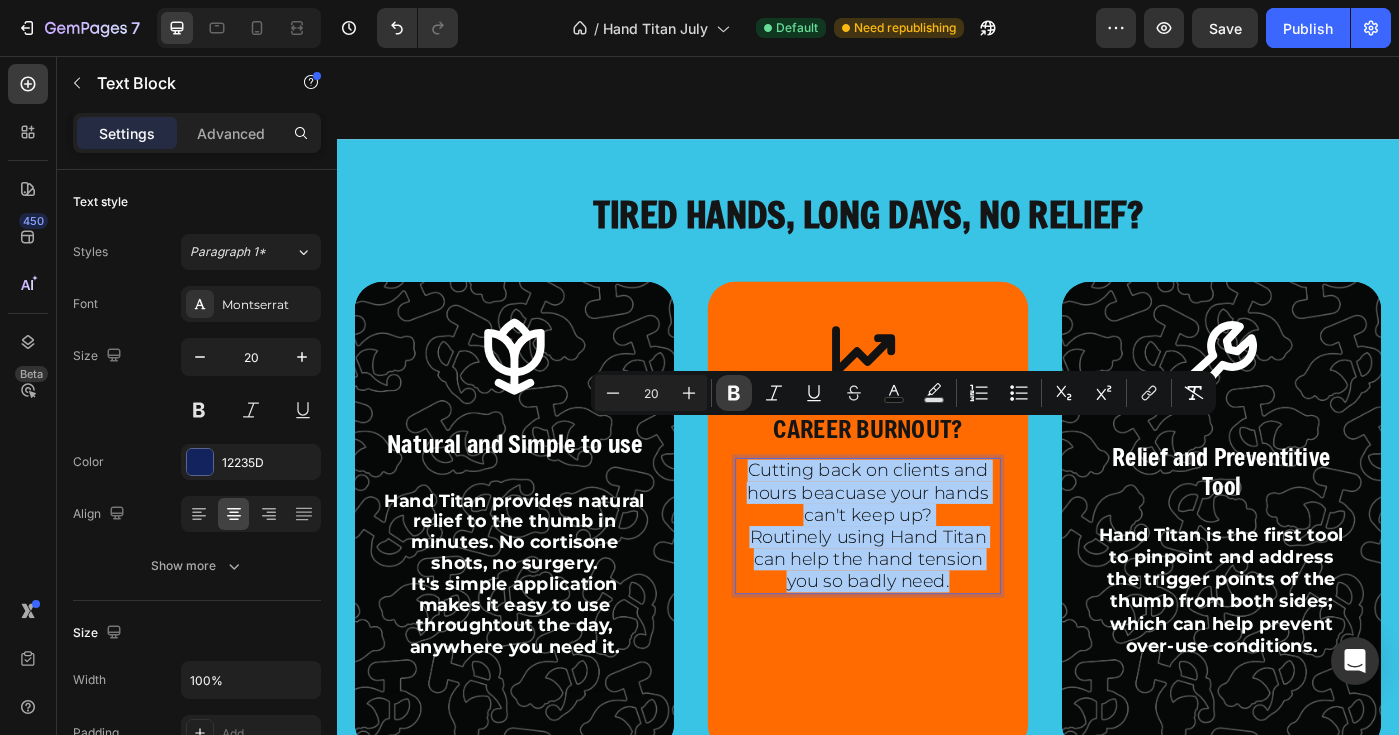click 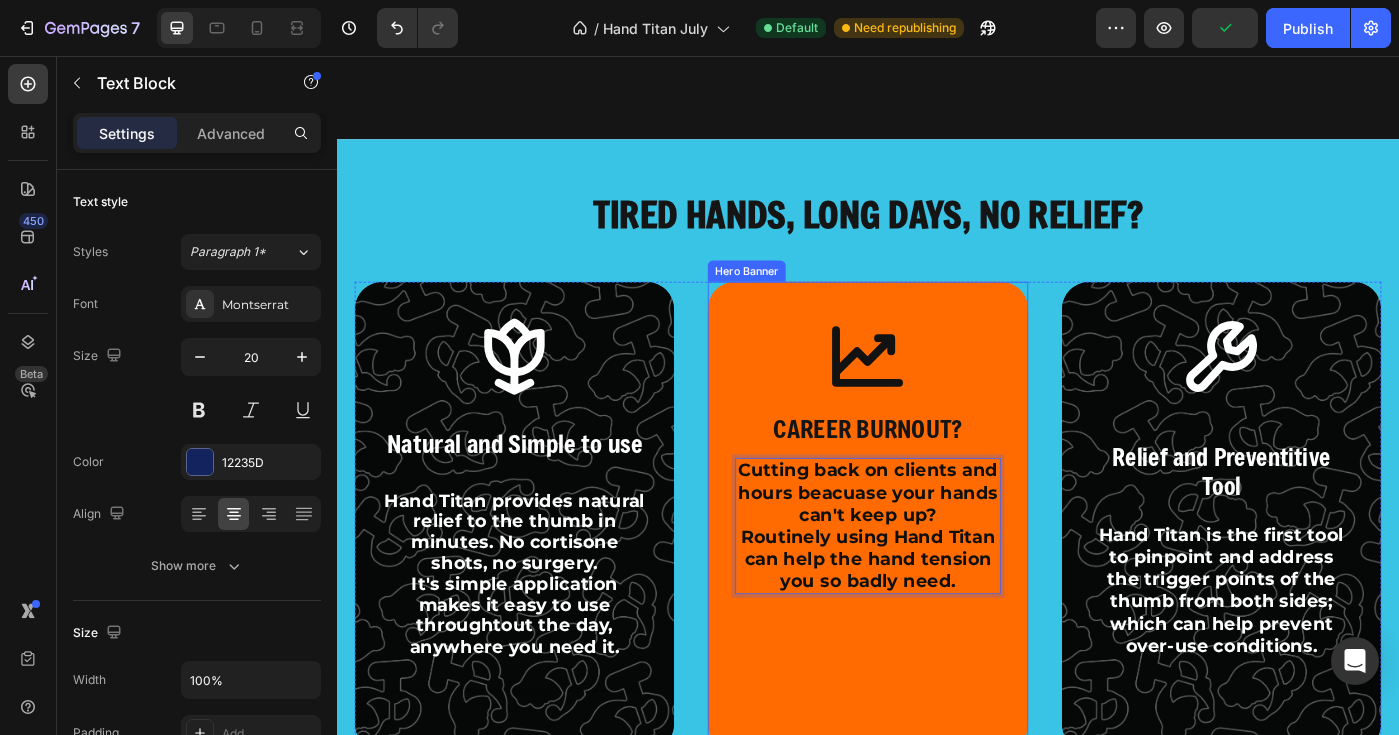click at bounding box center [936, 576] 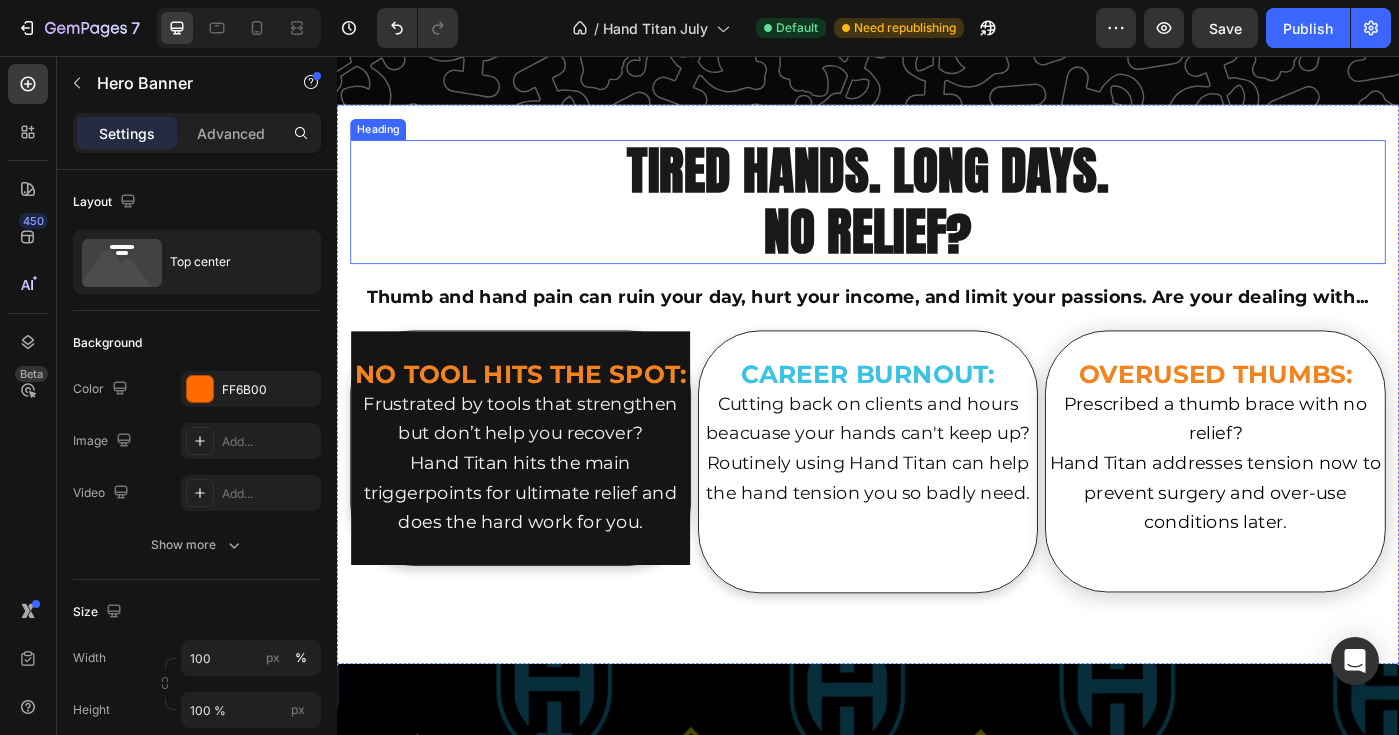 scroll, scrollTop: 2257, scrollLeft: 0, axis: vertical 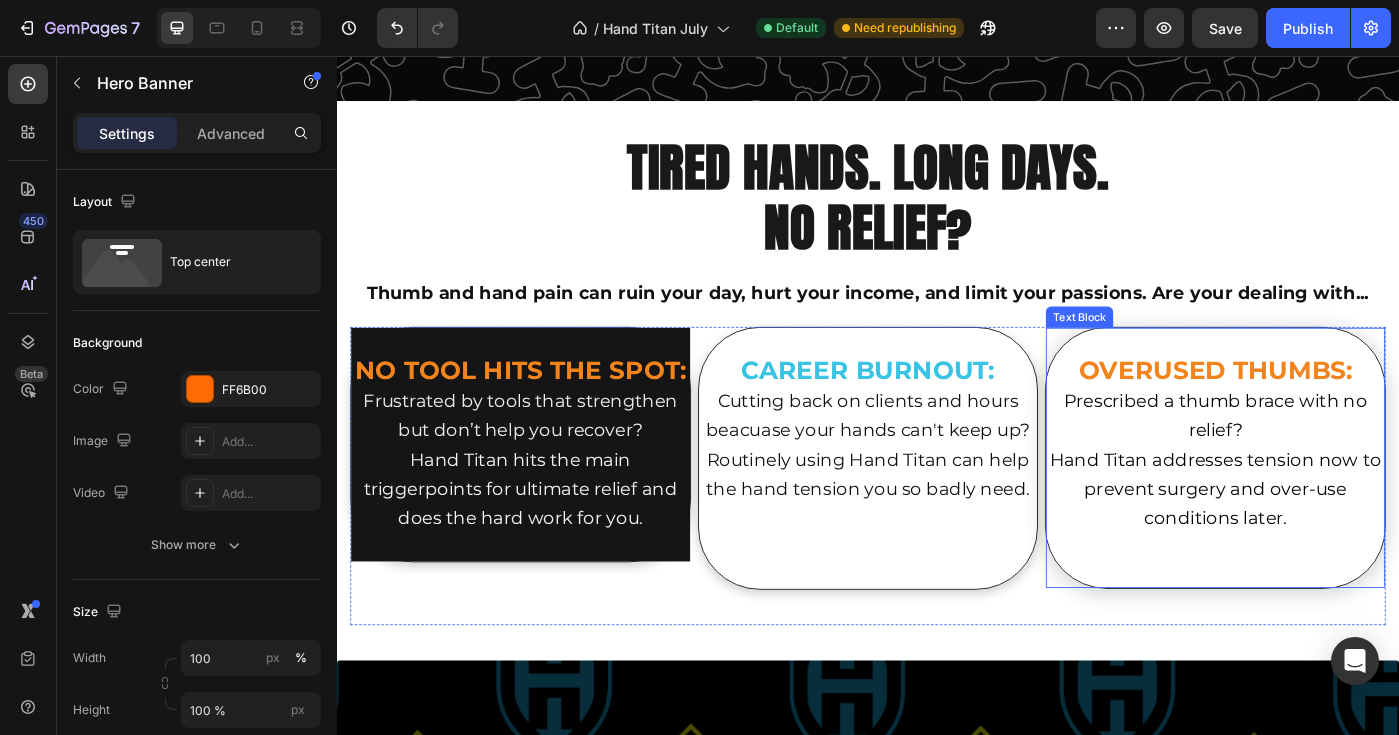 click on "OVERUSED THUMBS:" at bounding box center [1329, 411] 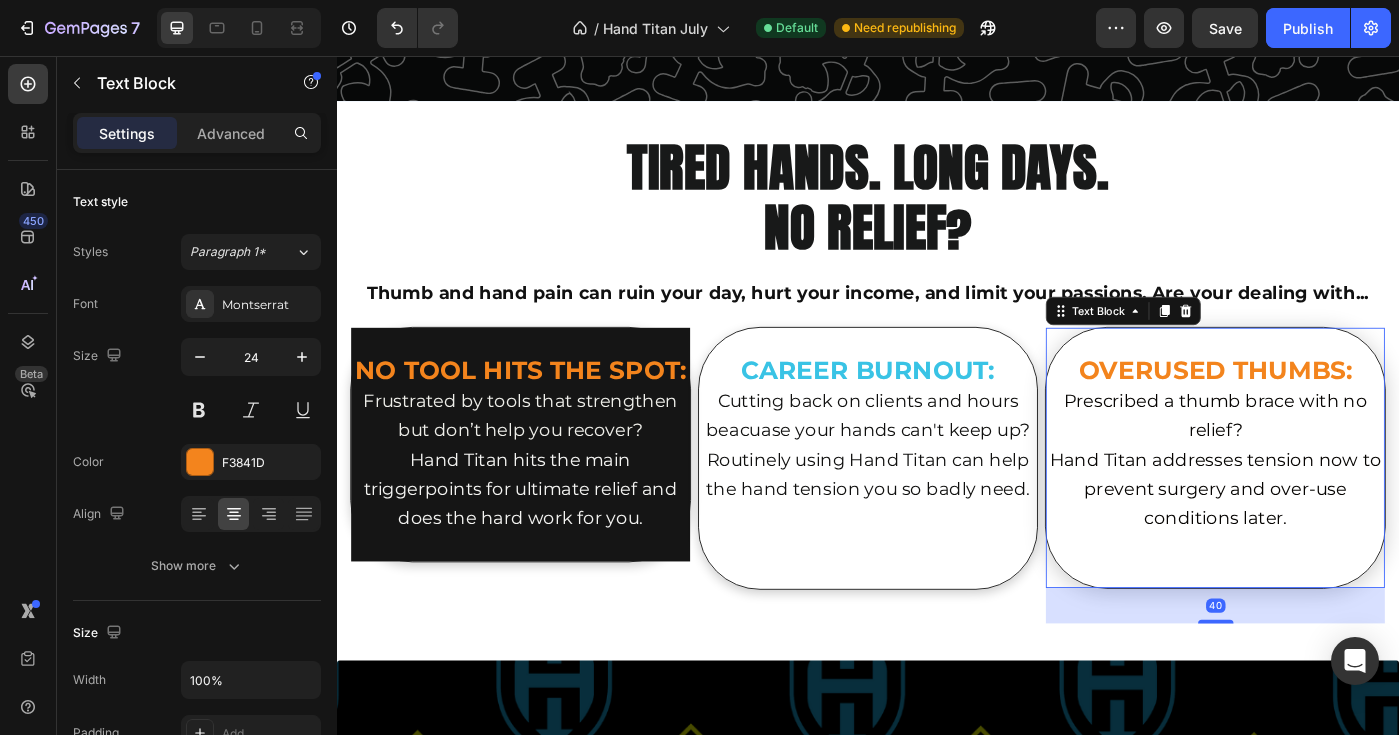click on "OVERUSED THUMBS:" at bounding box center (1329, 411) 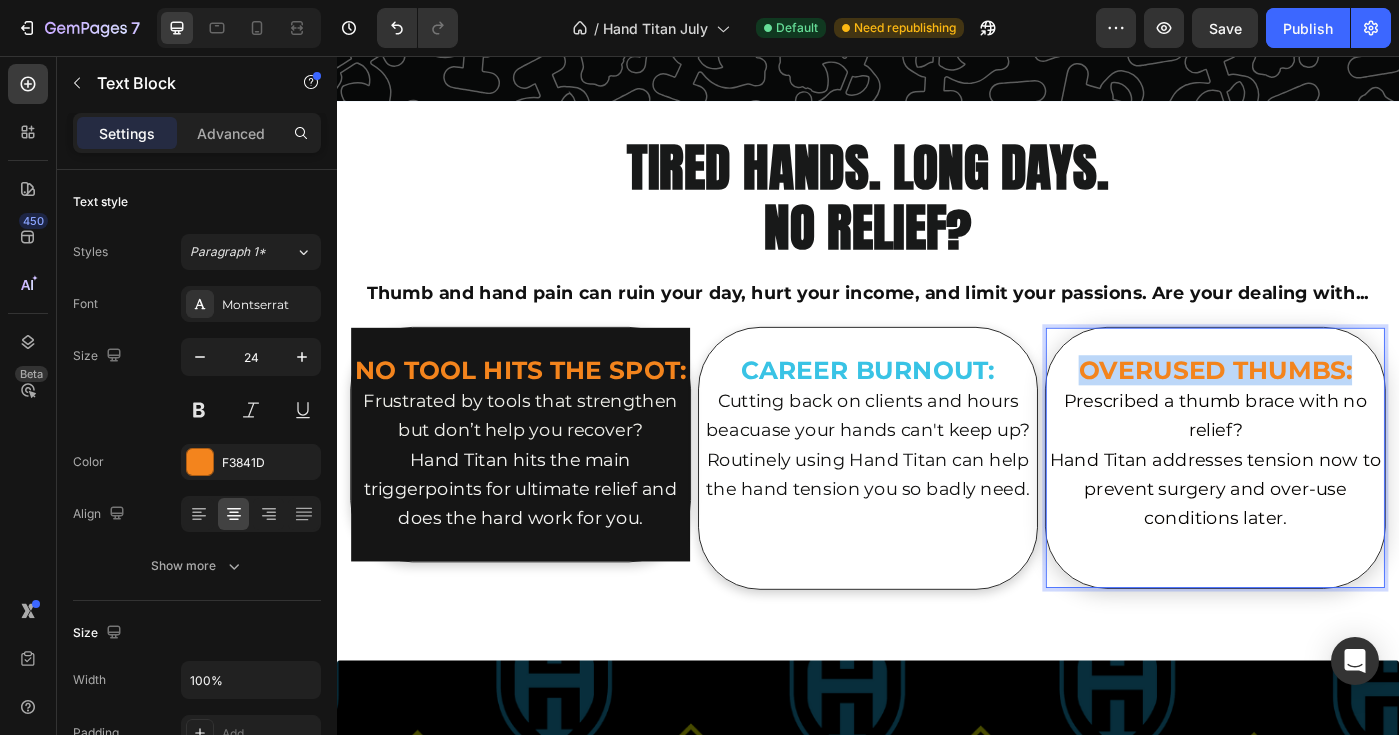 click on "OVERUSED THUMBS:" at bounding box center [1329, 411] 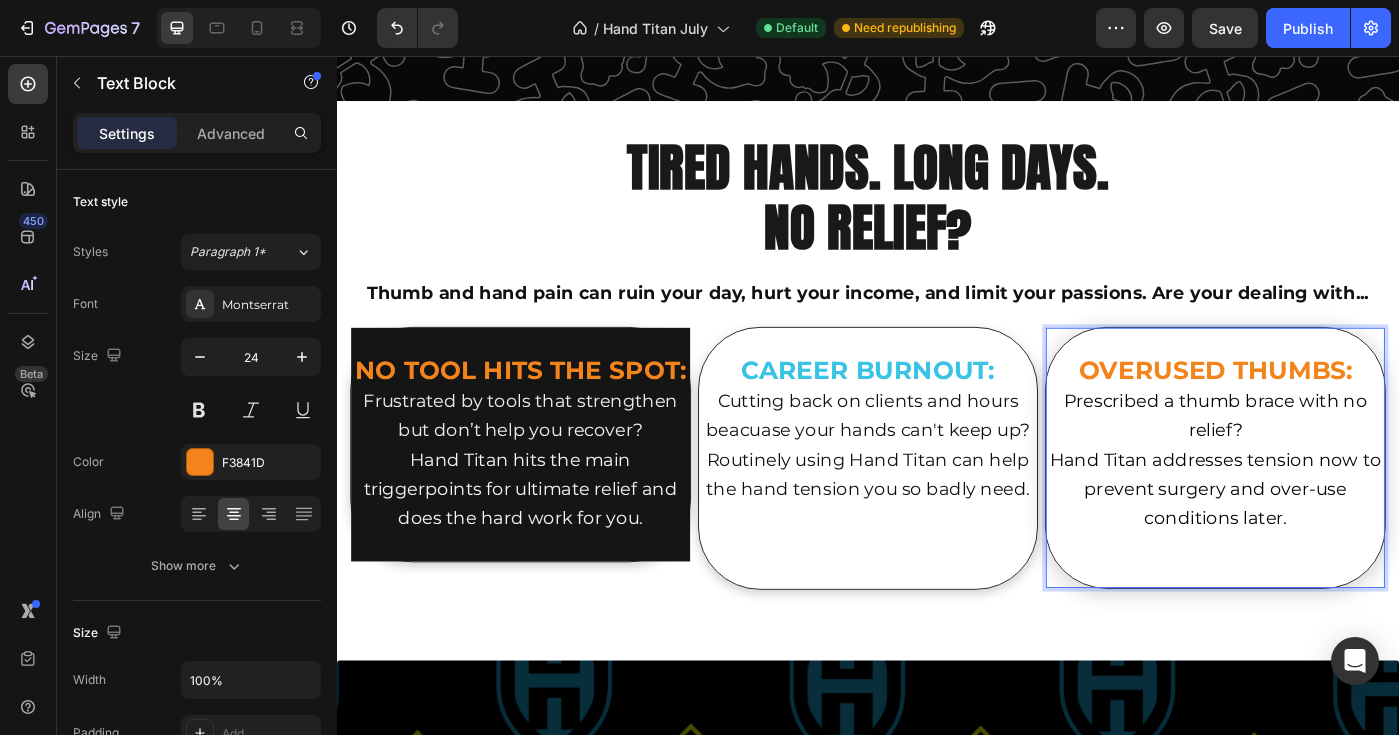 click on "Prescribed a thumb brace with no relief?" at bounding box center (1329, 461) 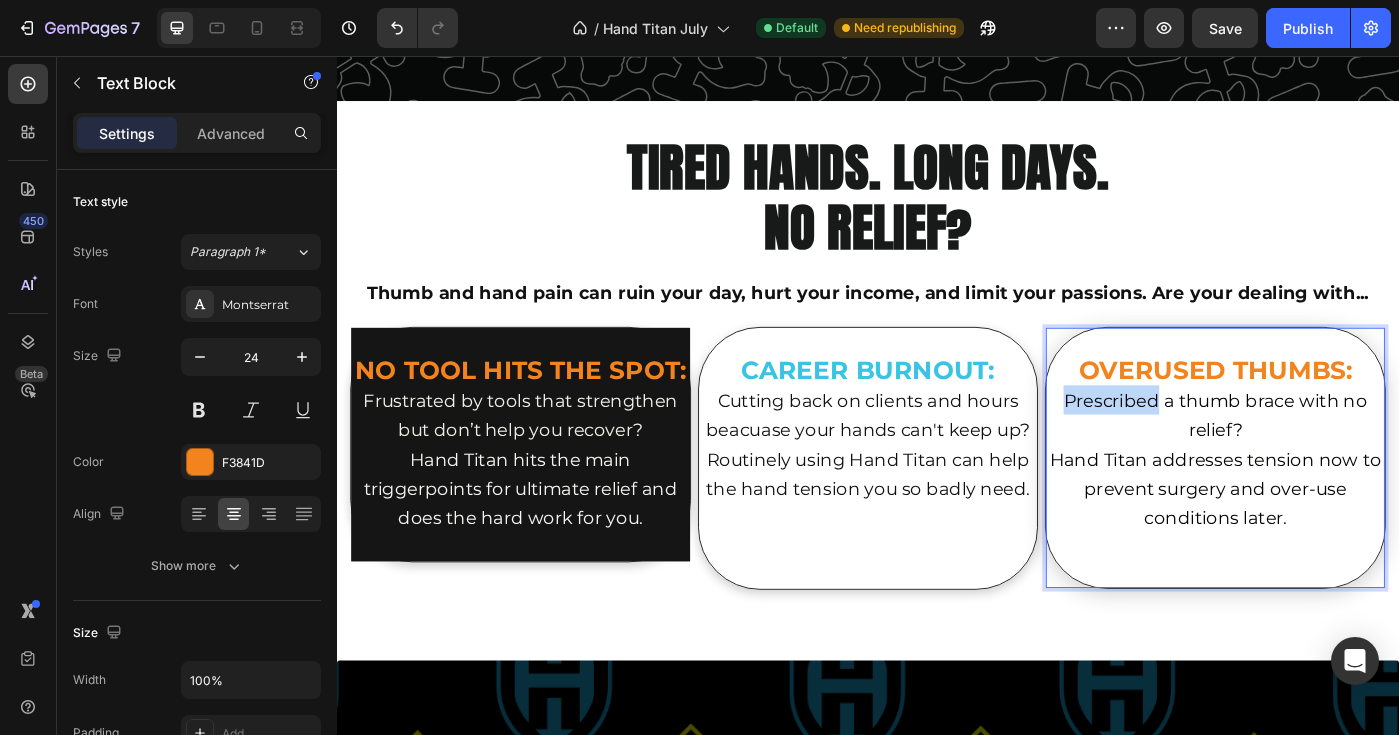 click on "Prescribed a thumb brace with no relief?" at bounding box center (1329, 461) 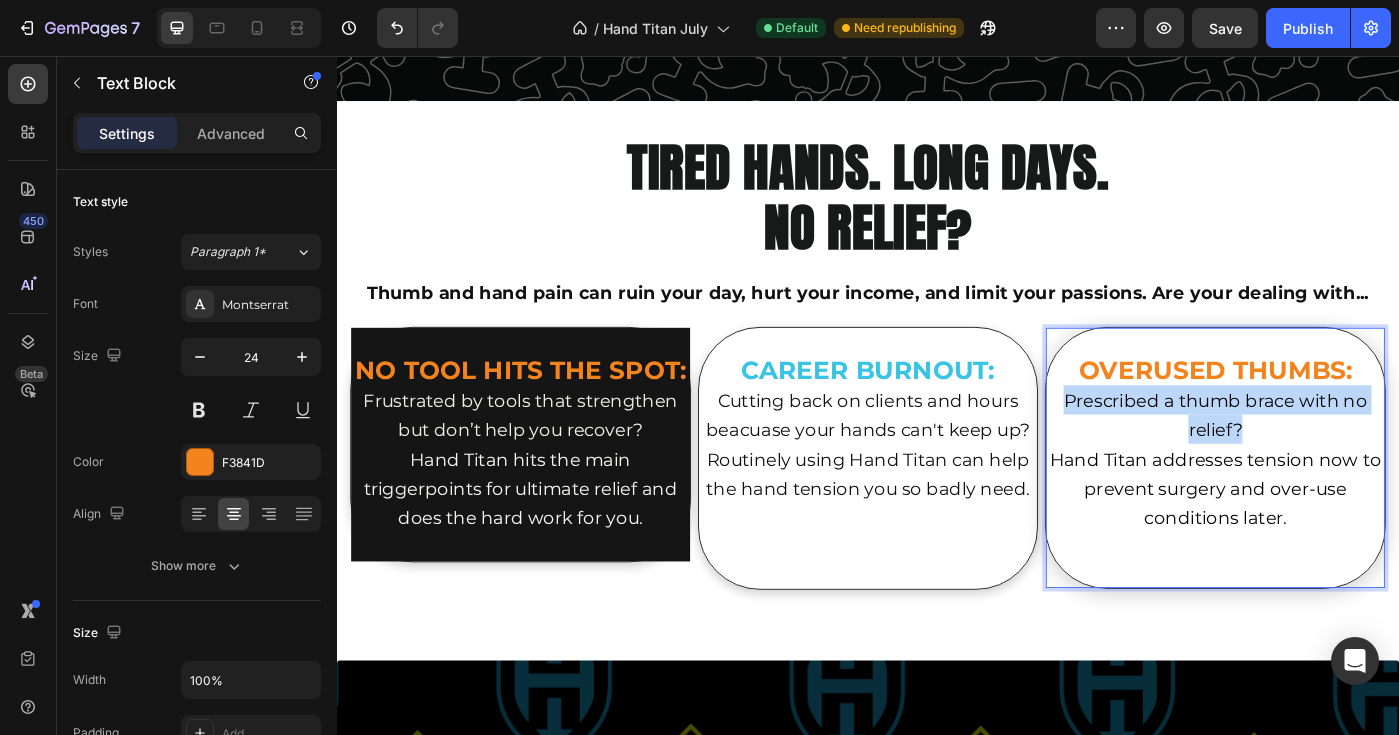 click on "Prescribed a thumb brace with no relief?" at bounding box center (1329, 461) 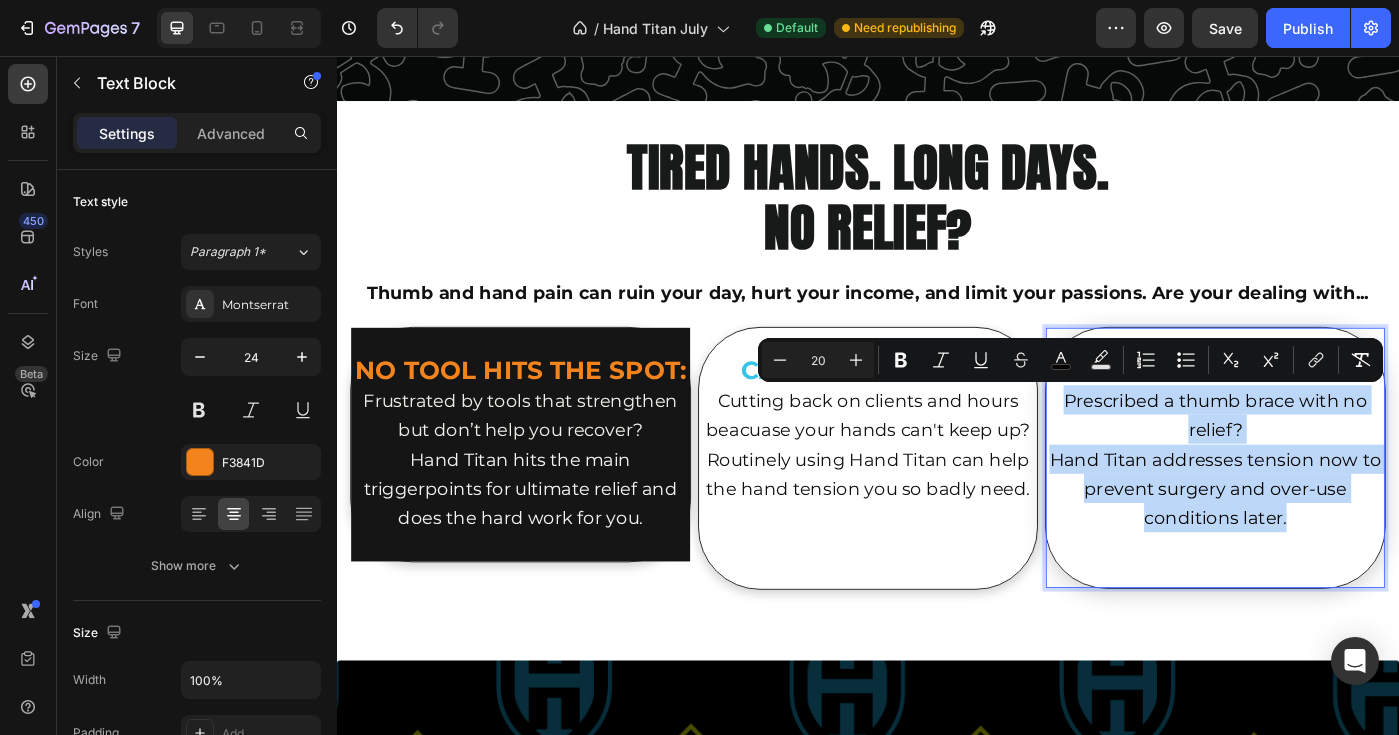 drag, startPoint x: 1158, startPoint y: 442, endPoint x: 1423, endPoint y: 581, distance: 299.24237 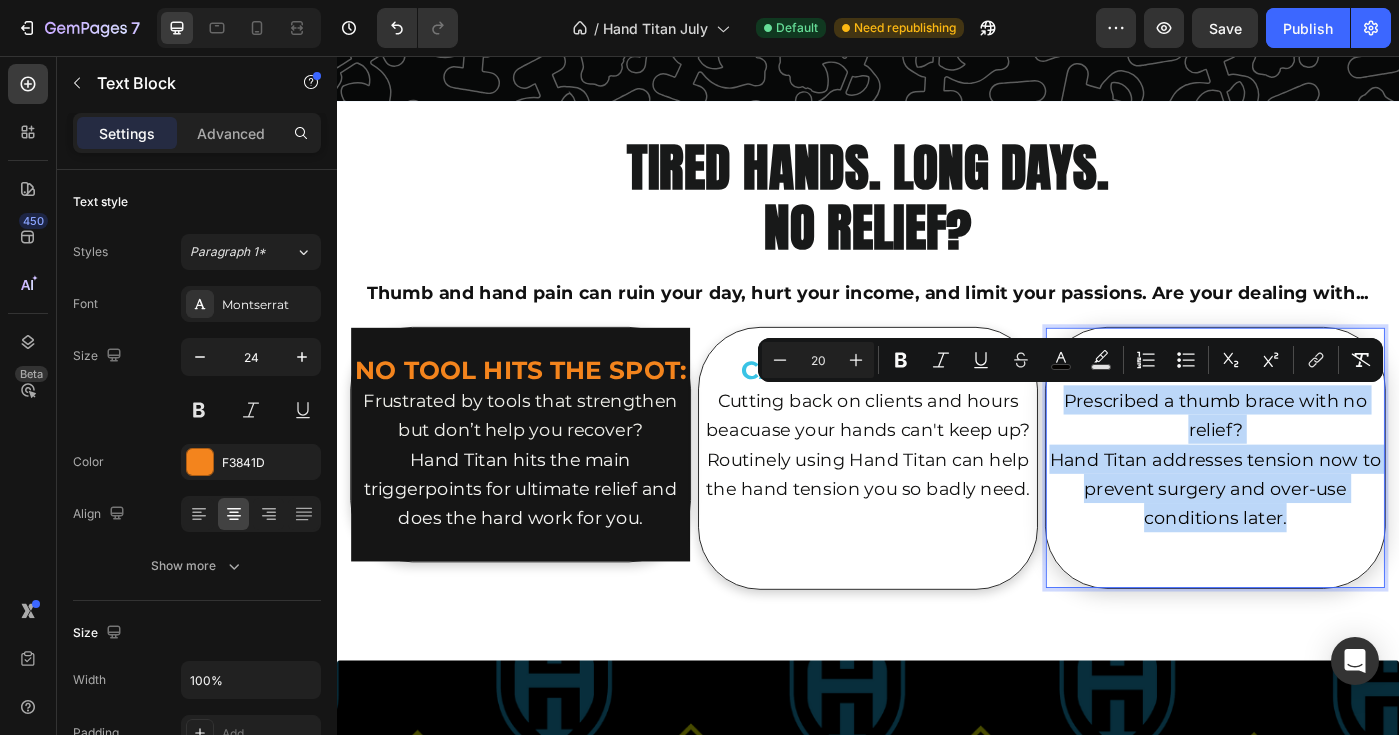 click on "OVERUSED THUMBS: Prescribed a thumb brace with no relief?  Hand Titan addresses tension now to prevent surgery and over-use conditions later." at bounding box center (1329, 479) 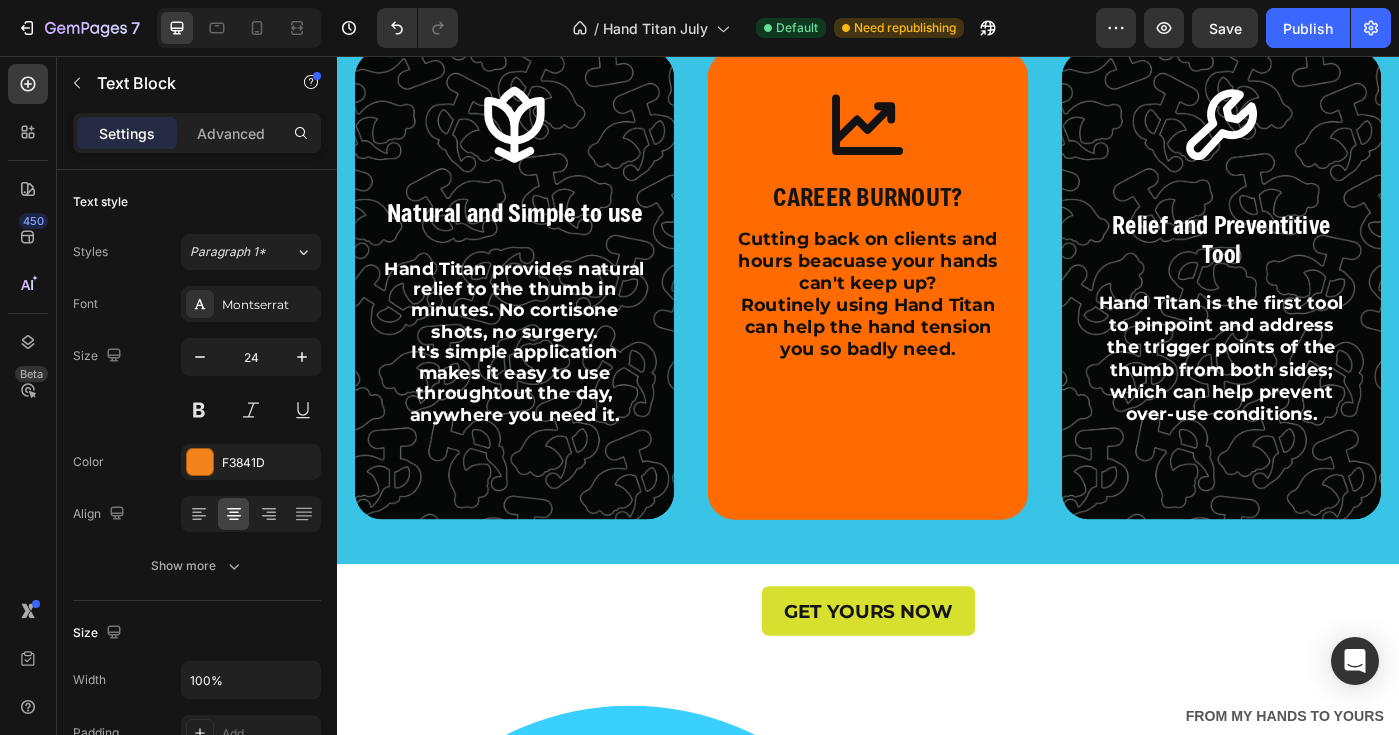 scroll, scrollTop: 6334, scrollLeft: 0, axis: vertical 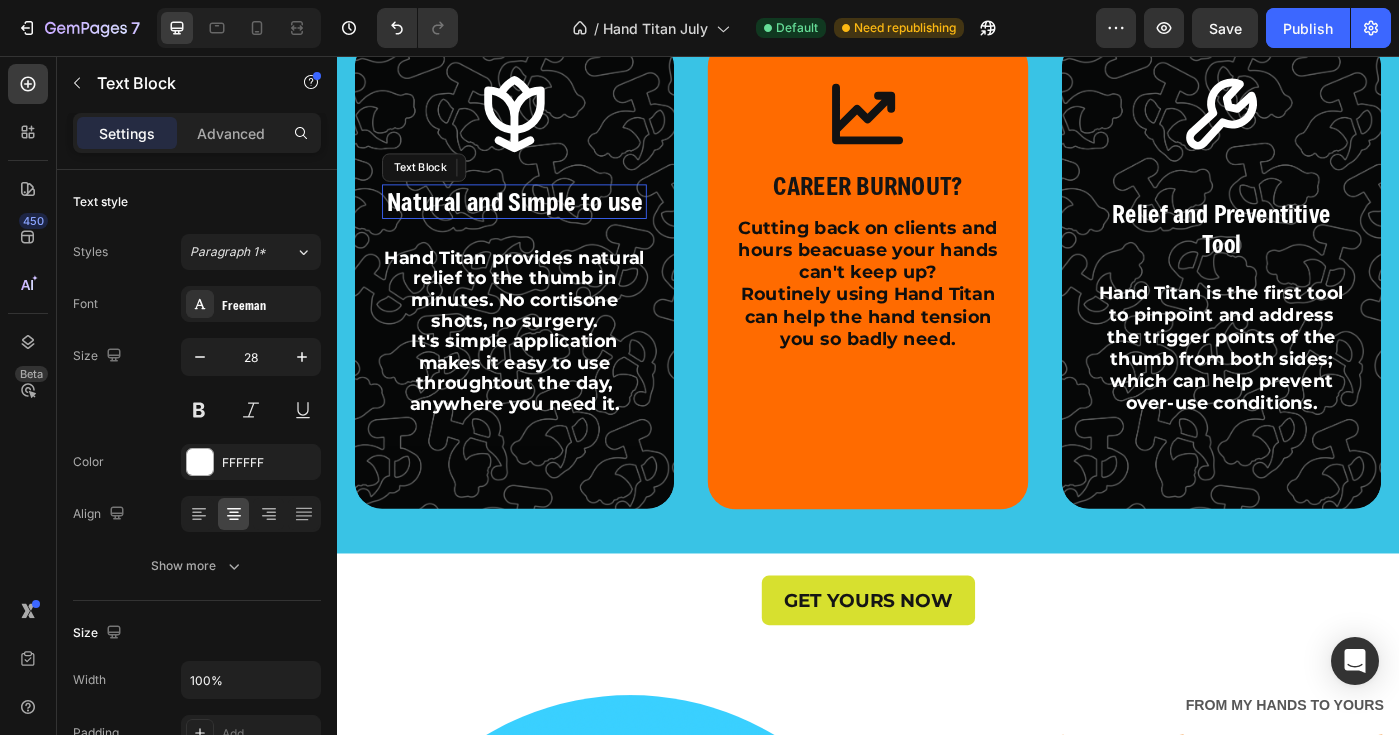 click on "Natural and Simple to use" at bounding box center [537, 220] 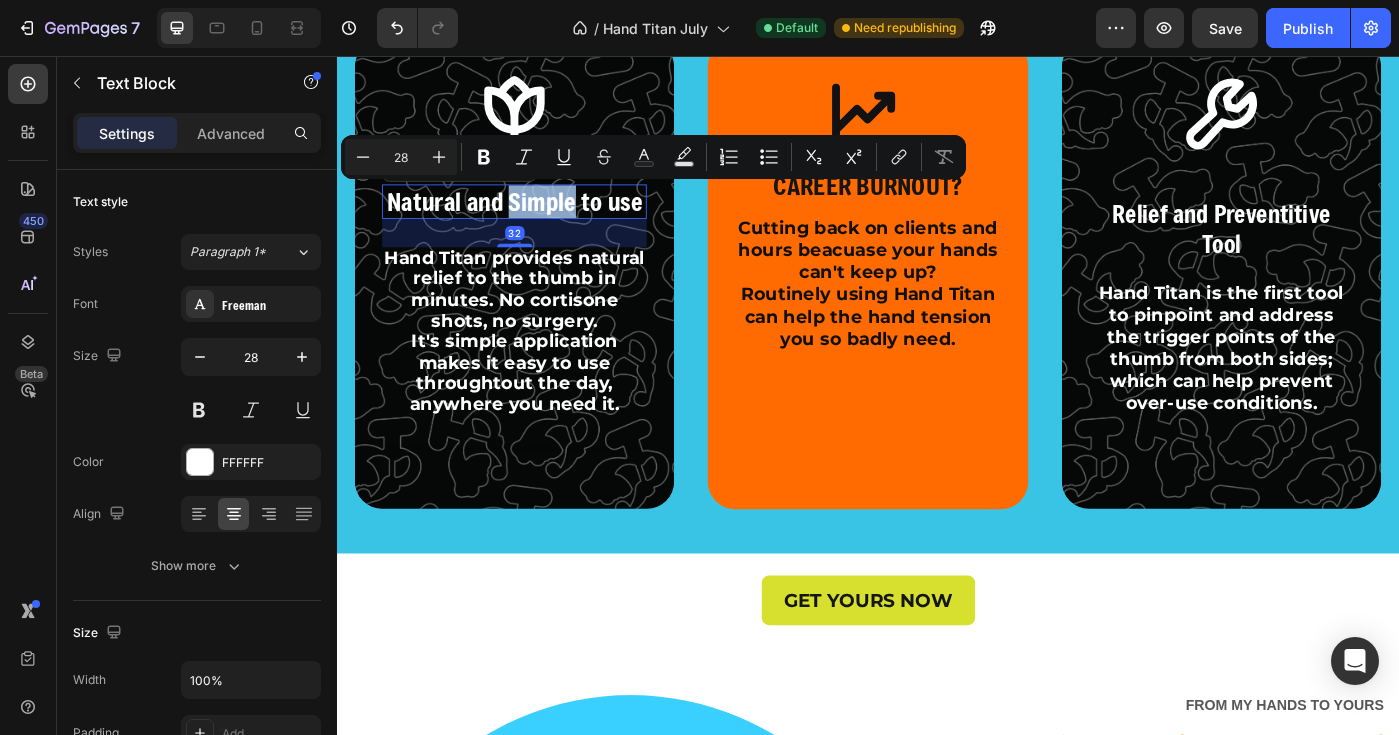 click on "Natural and Simple to use" at bounding box center [537, 220] 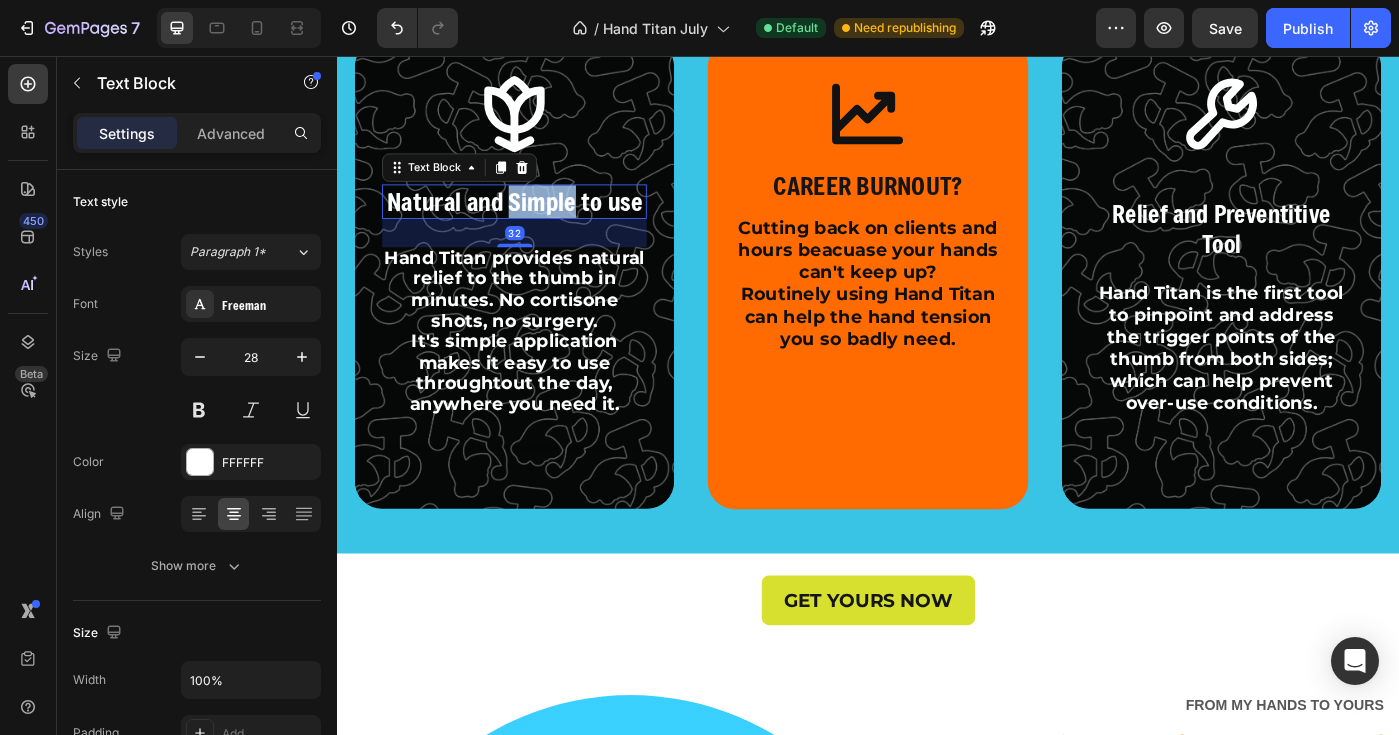 click on "Natural and Simple to use" at bounding box center [537, 220] 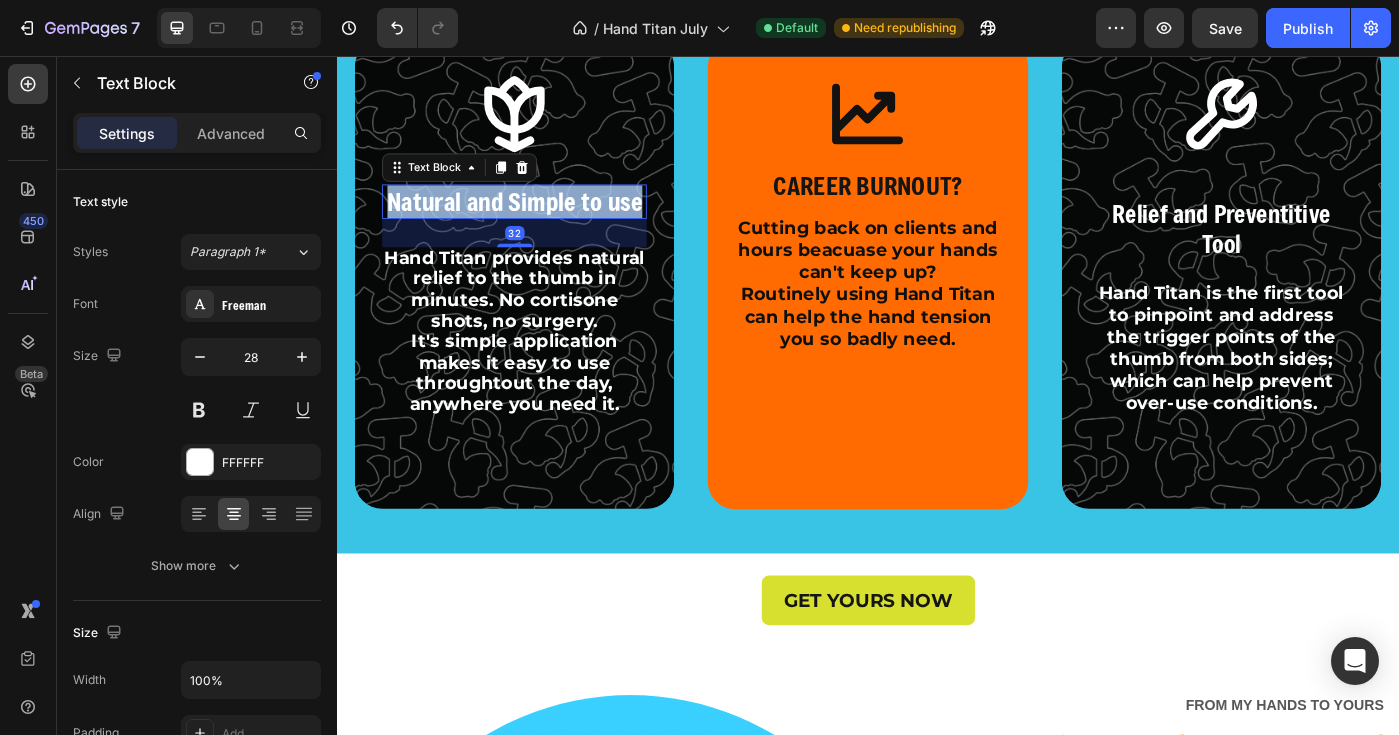click on "Natural and Simple to use" at bounding box center (537, 220) 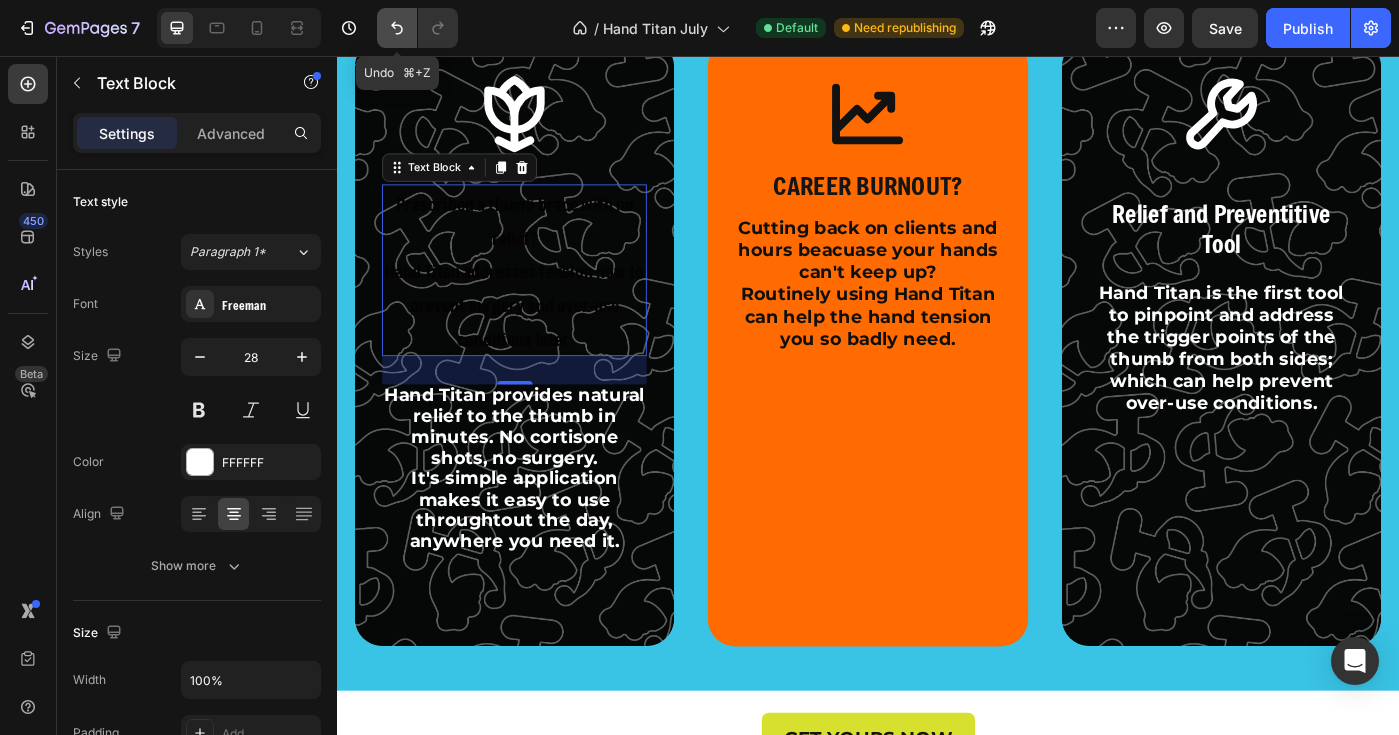 click 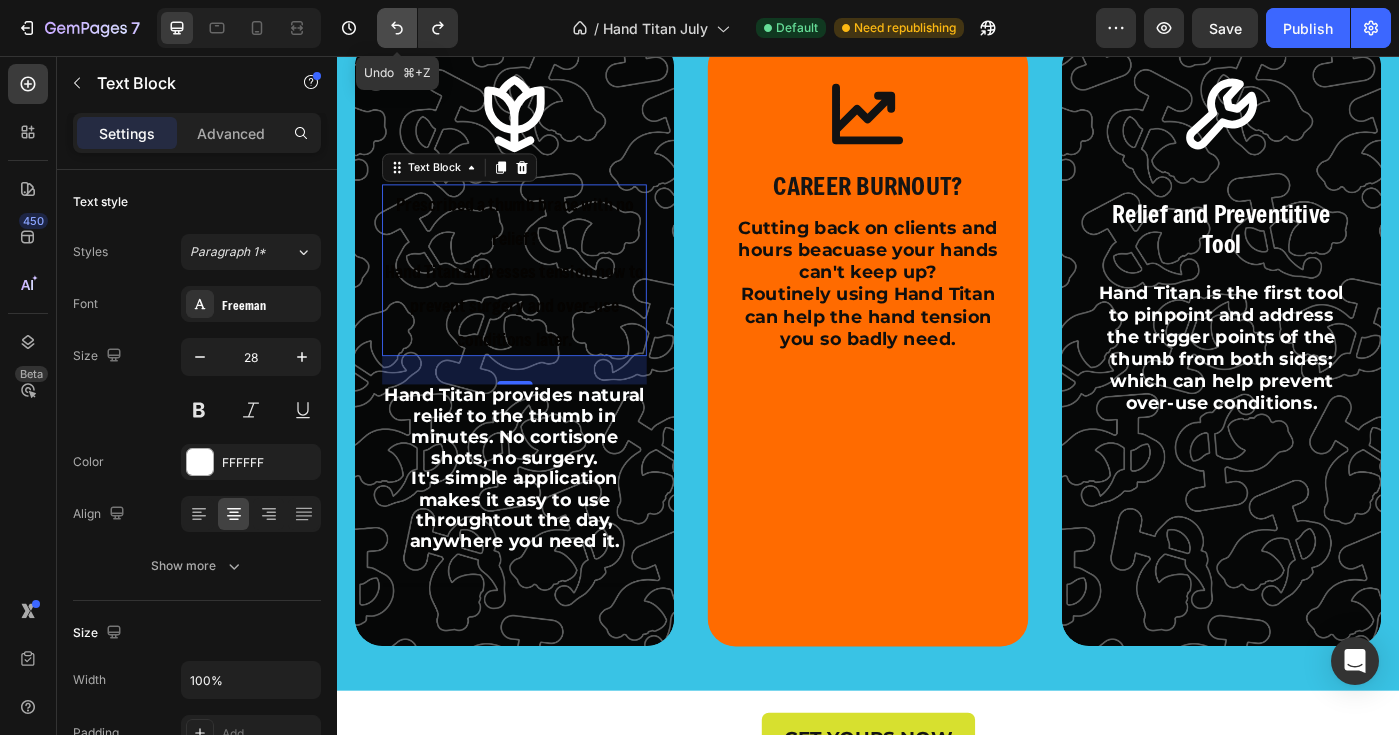 click 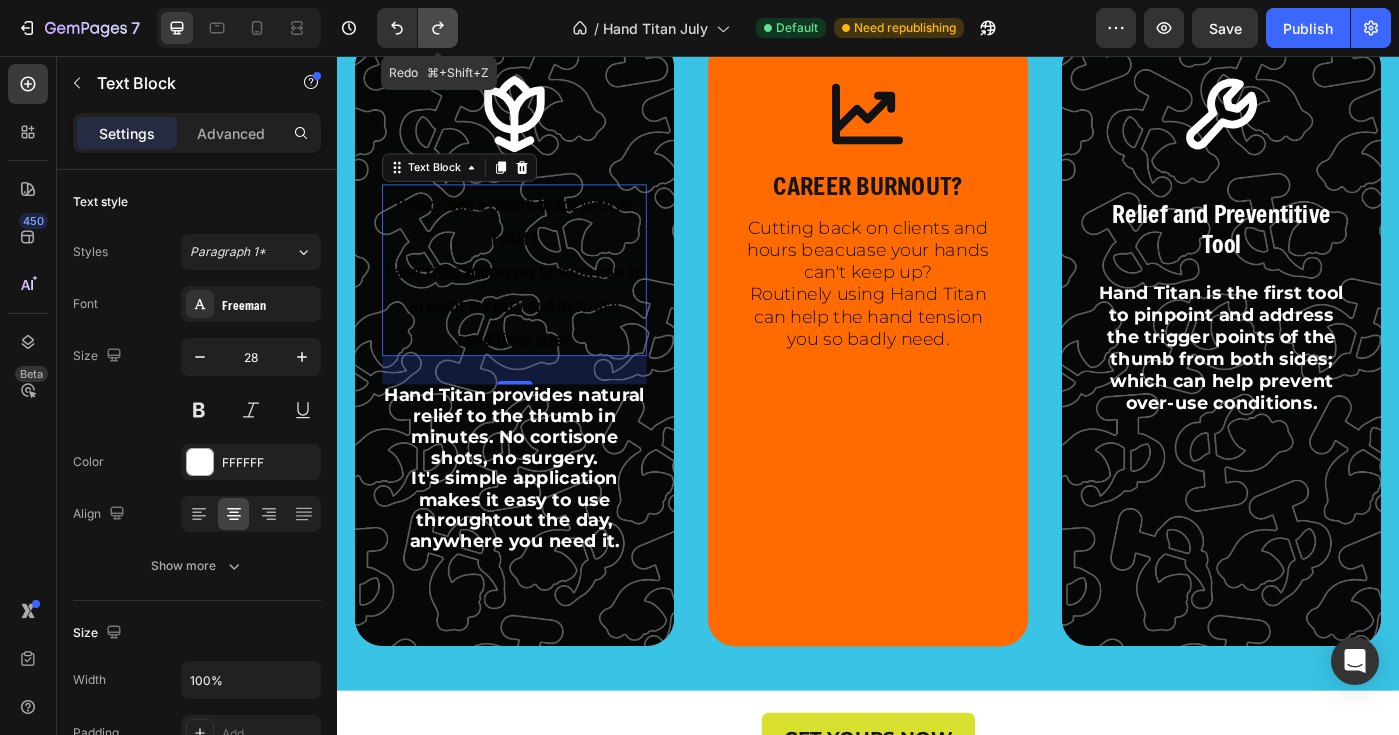 click 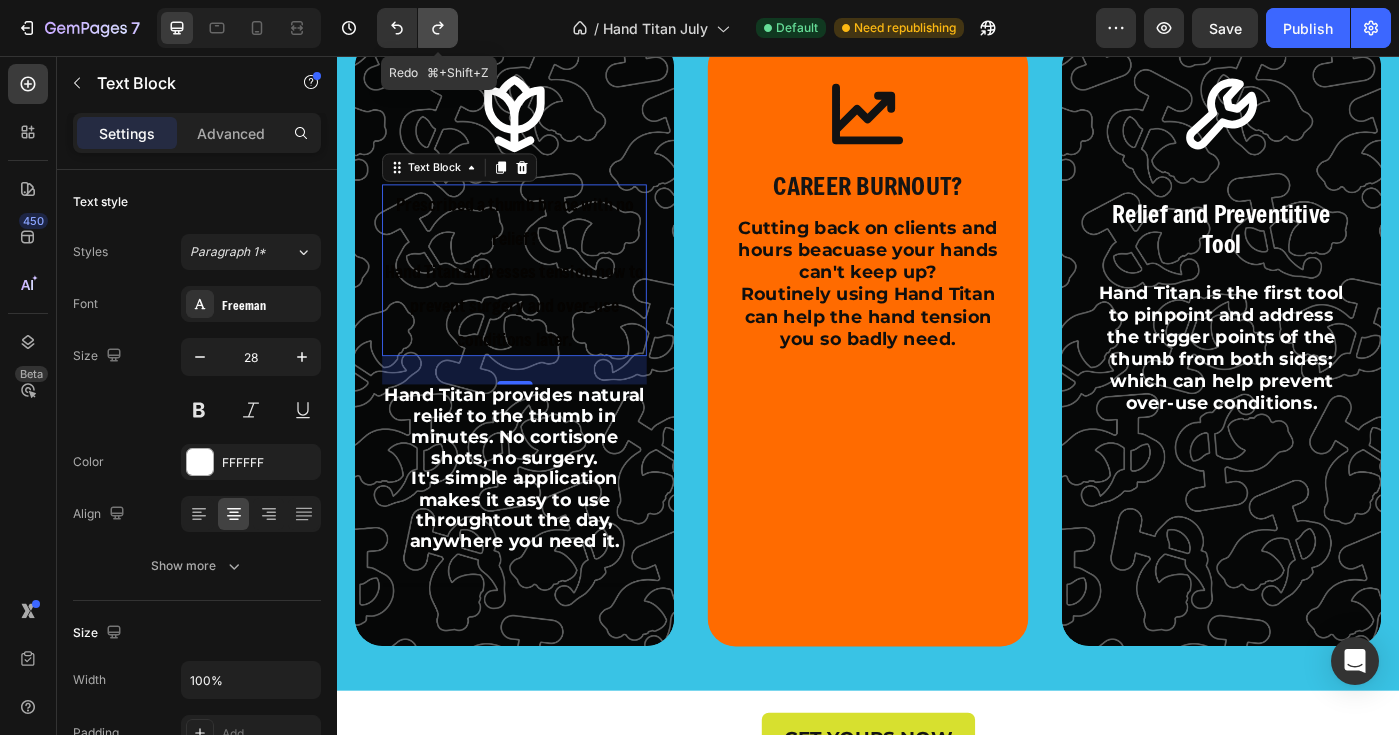 click 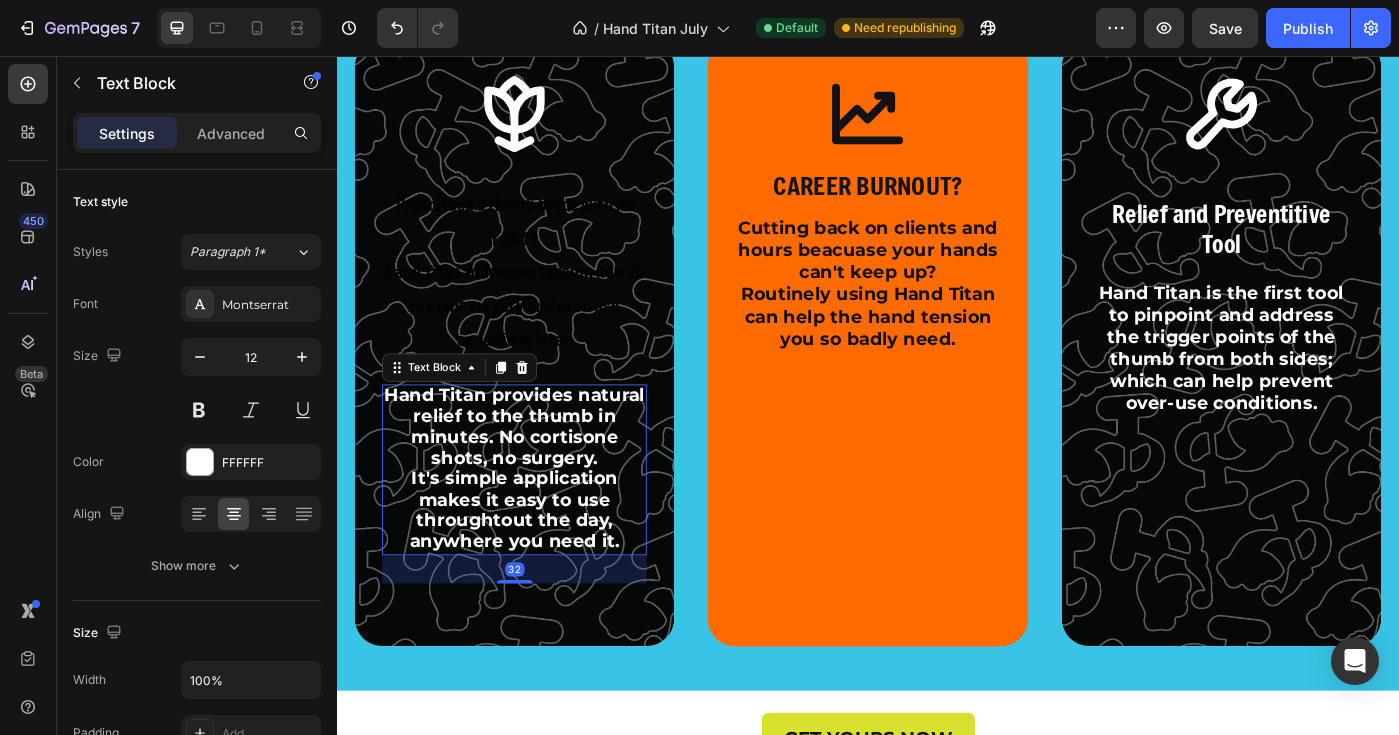 click on "Hand Titan provides natural relief to the thumb in minutes. No cortisone shots, no surgery." at bounding box center (538, 474) 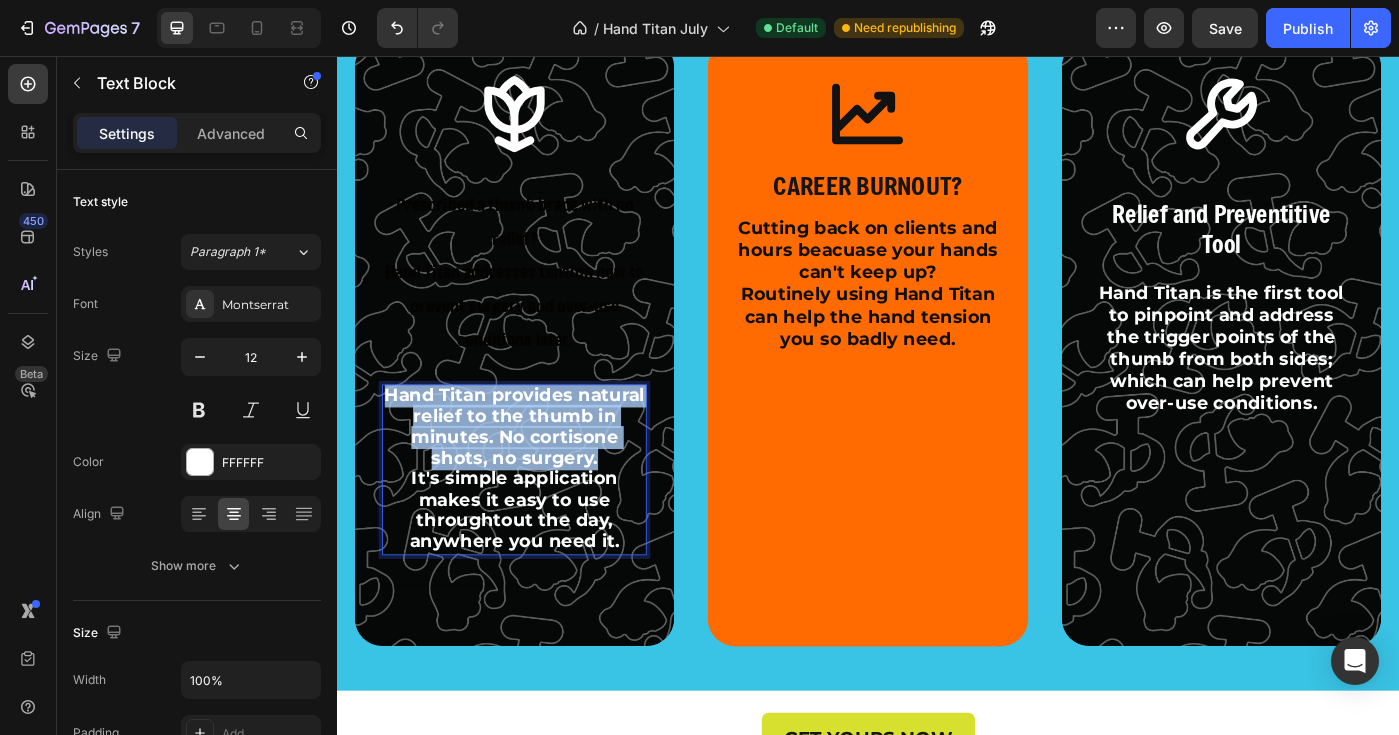 click on "Hand Titan provides natural relief to the thumb in minutes. No cortisone shots, no surgery." at bounding box center (538, 474) 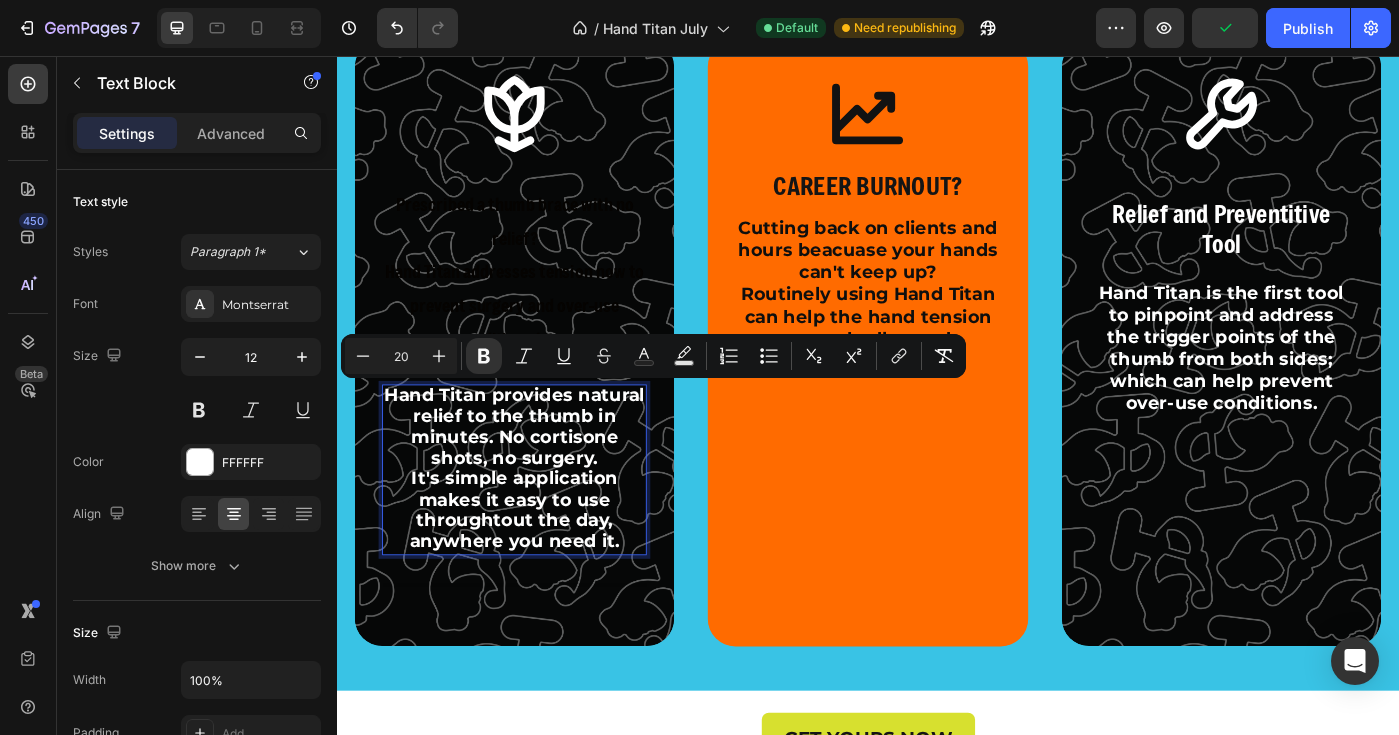 click on "It's simple application makes it easy to use throughtout the day, anywhere you need it." at bounding box center (537, 570) 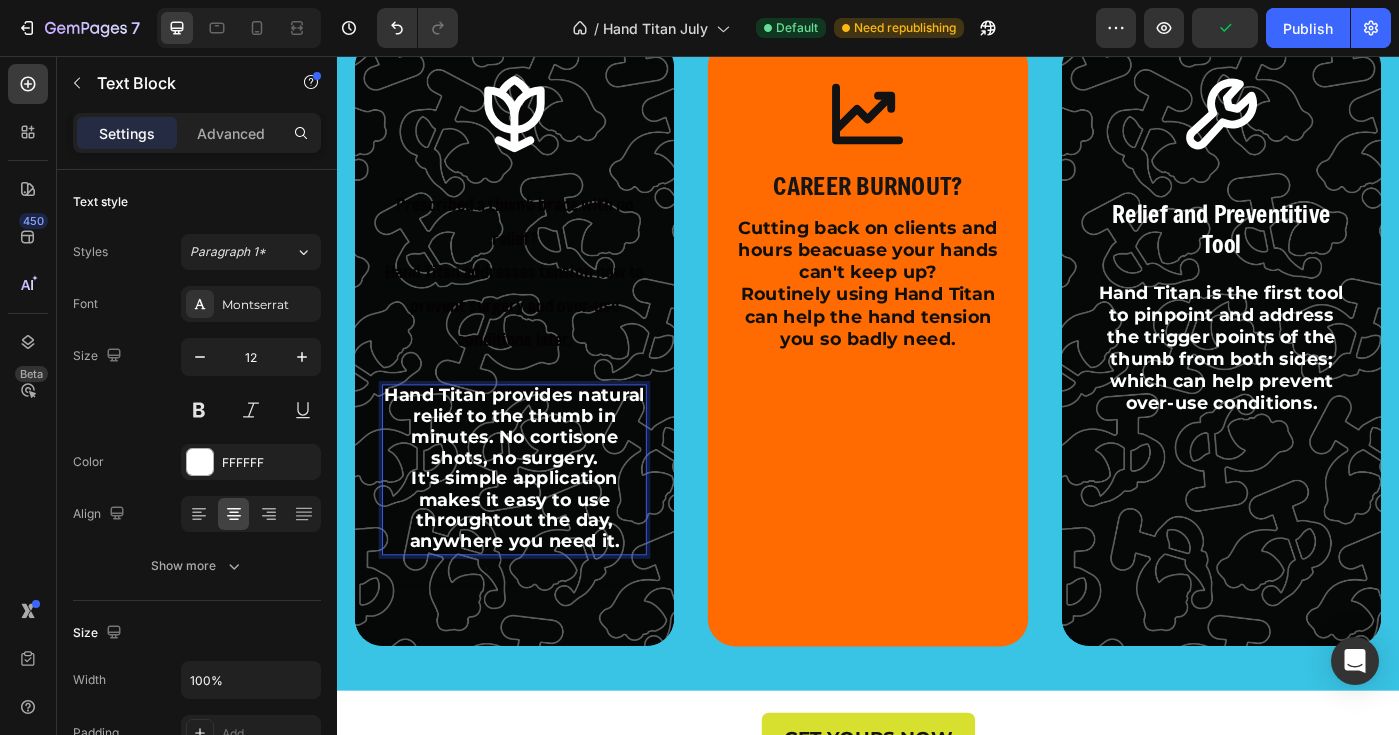 click on "It's simple application makes it easy to use throughtout the day, anywhere you need it." at bounding box center (537, 570) 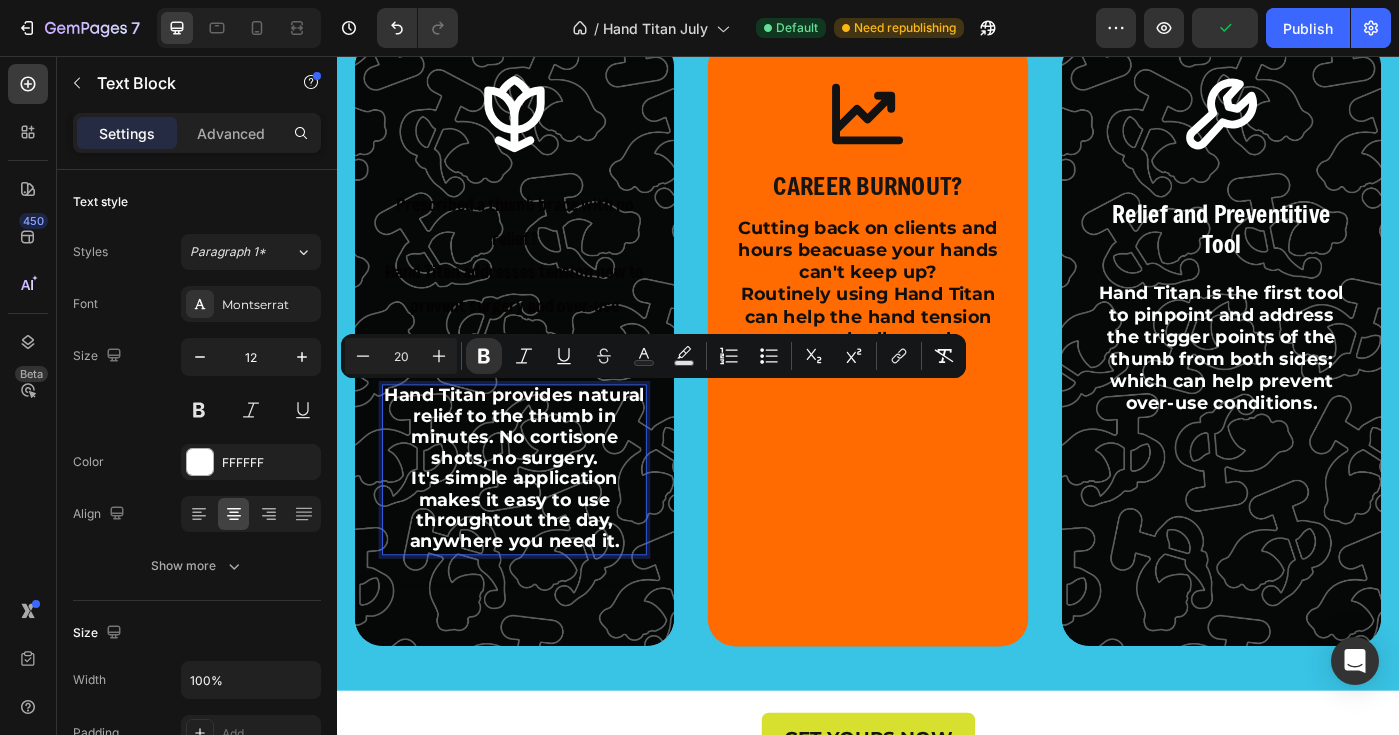 drag, startPoint x: 661, startPoint y: 594, endPoint x: 435, endPoint y: 435, distance: 276.3277 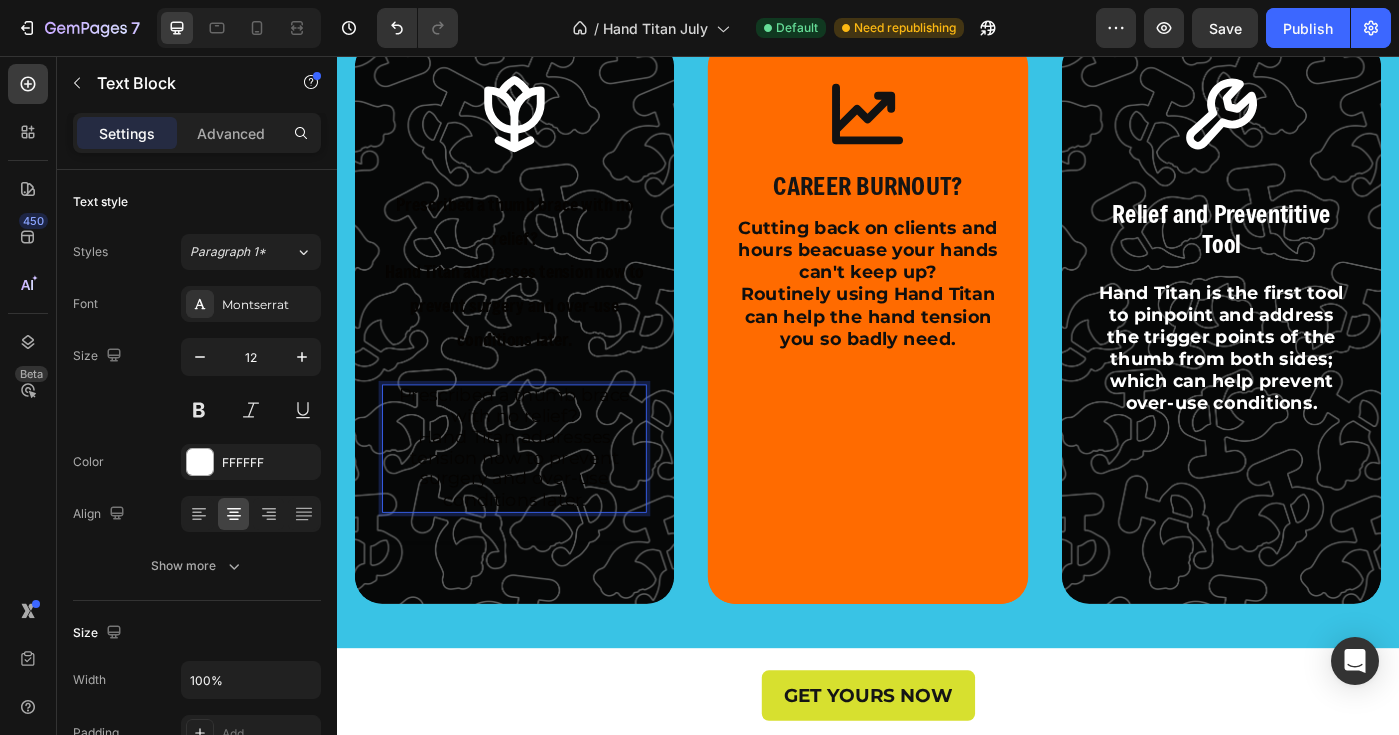 click on "Hand Titan addresses tension now to prevent surgery and over-use conditions later." at bounding box center [538, 521] 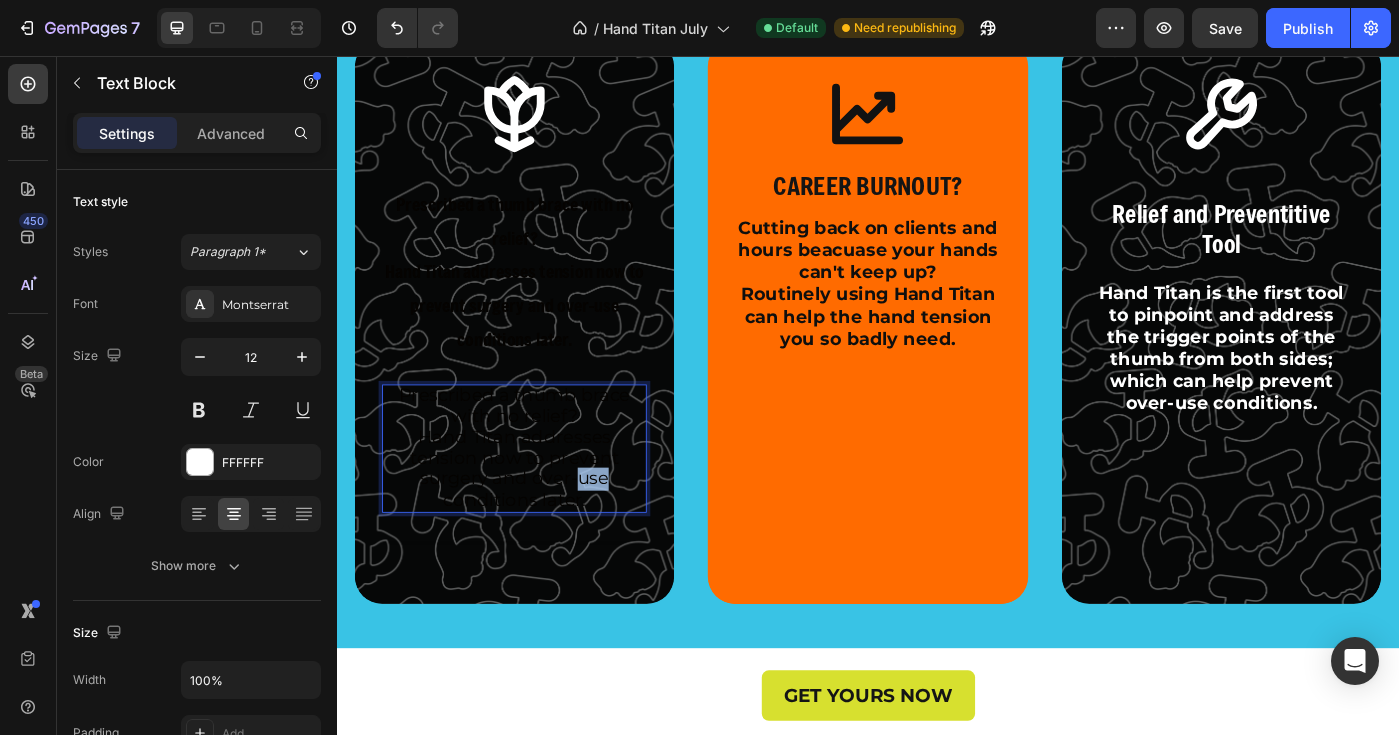click on "Hand Titan addresses tension now to prevent surgery and over-use conditions later." at bounding box center [538, 521] 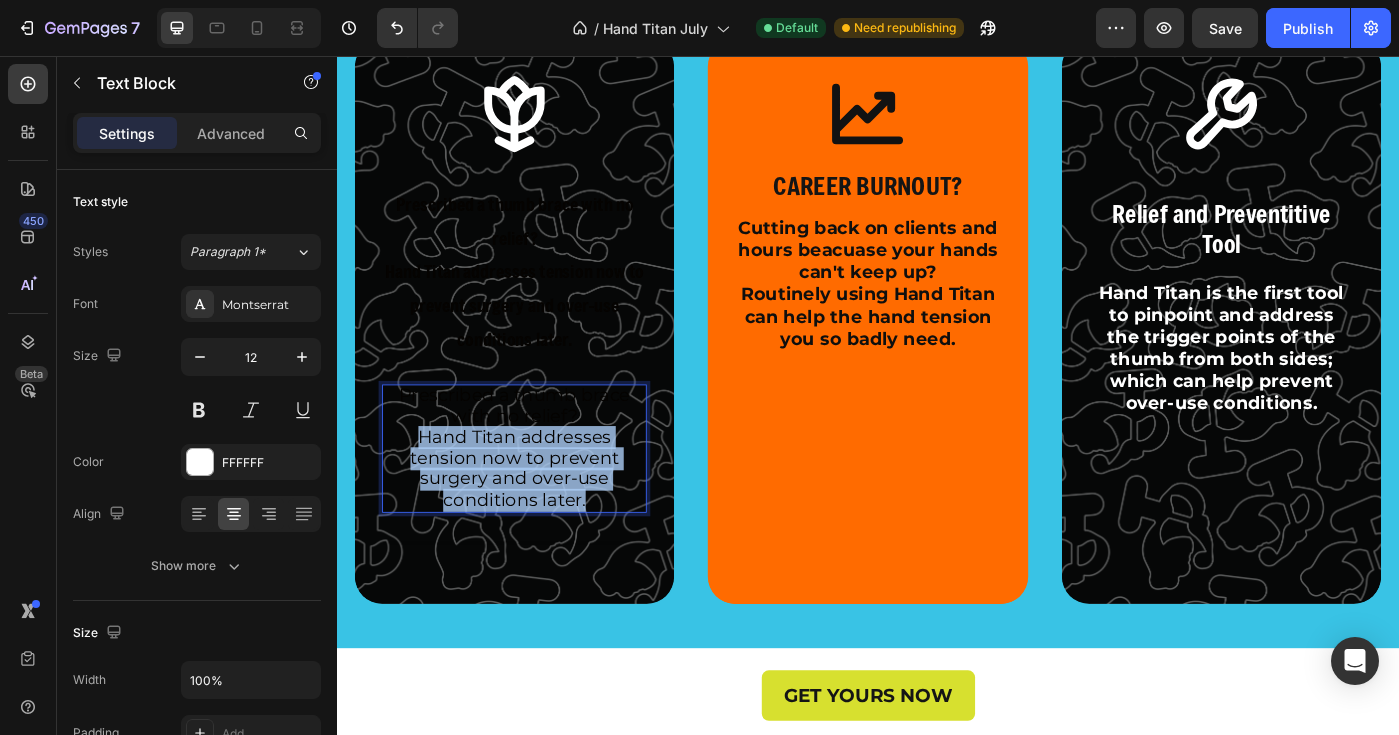 click on "Hand Titan addresses tension now to prevent surgery and over-use conditions later." at bounding box center [538, 521] 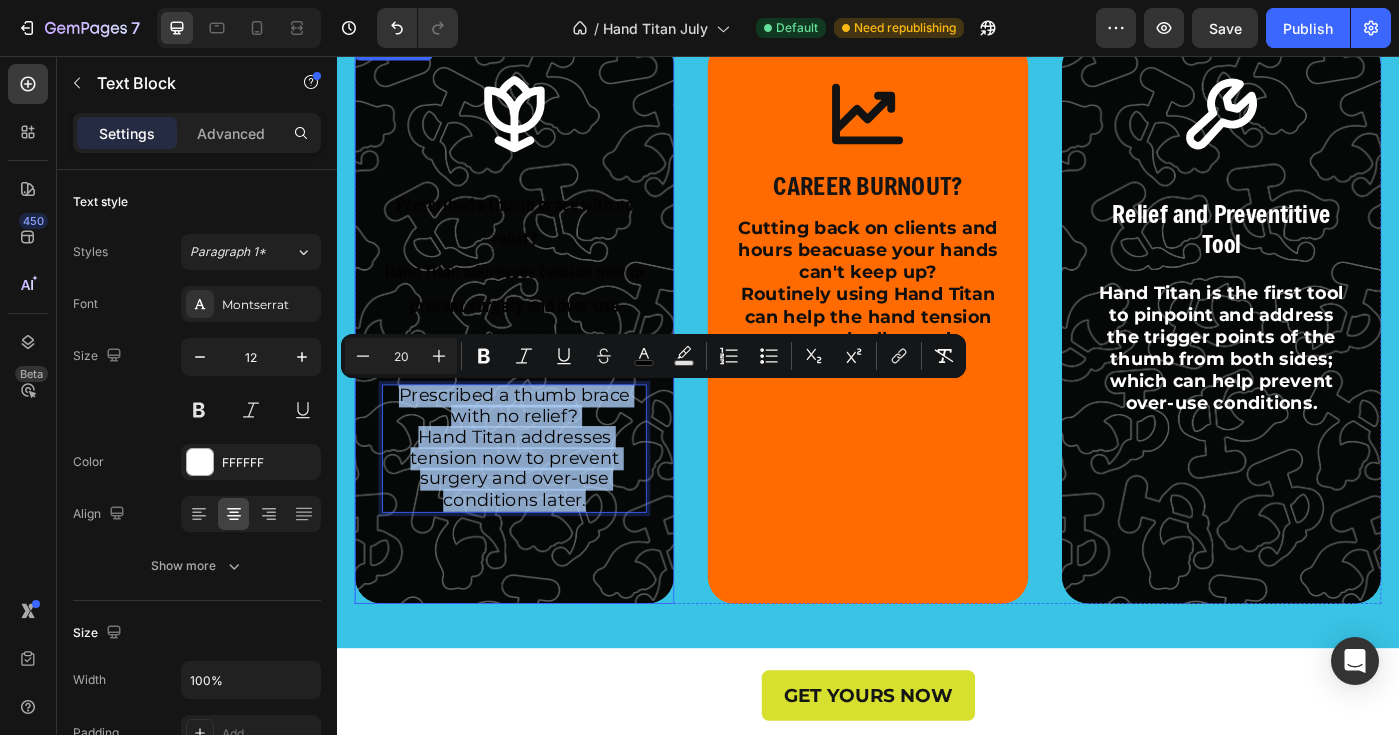 drag, startPoint x: 666, startPoint y: 533, endPoint x: 370, endPoint y: 448, distance: 307.96265 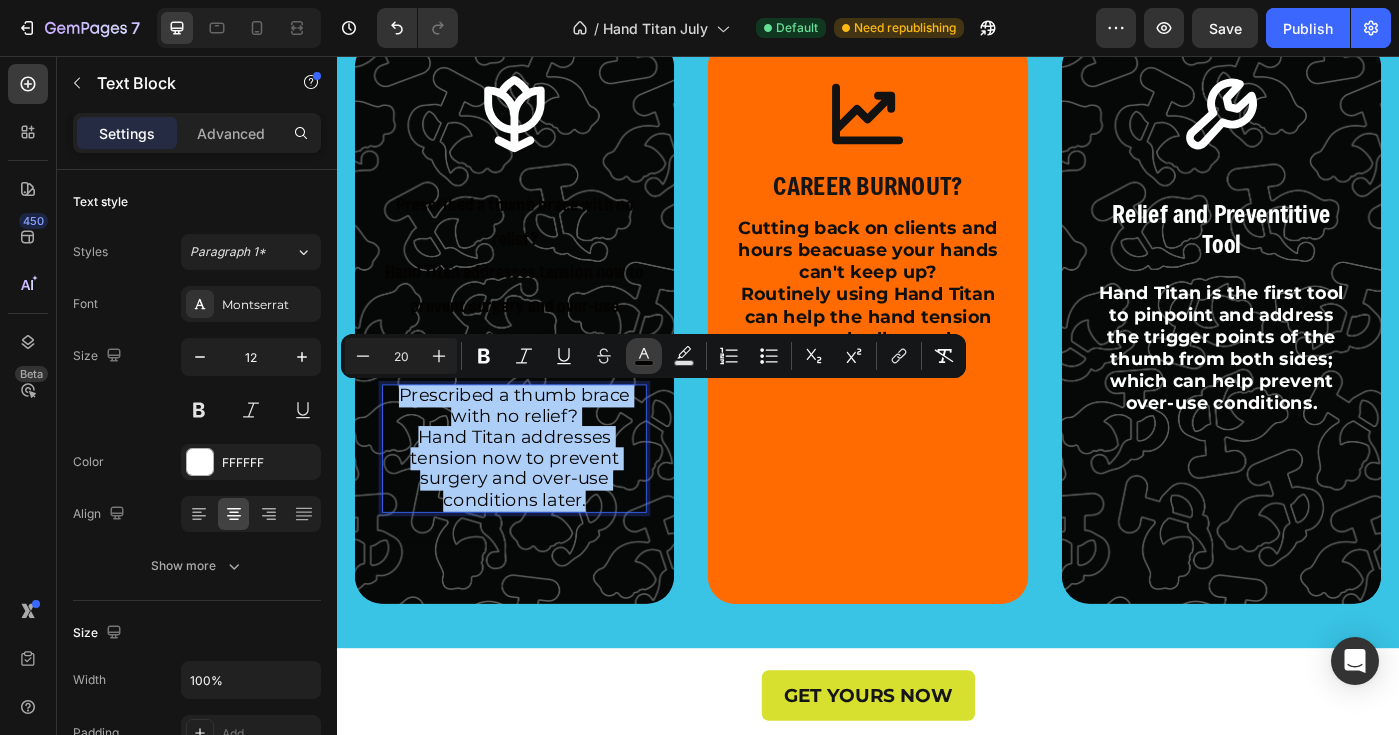 click on "color" at bounding box center [644, 356] 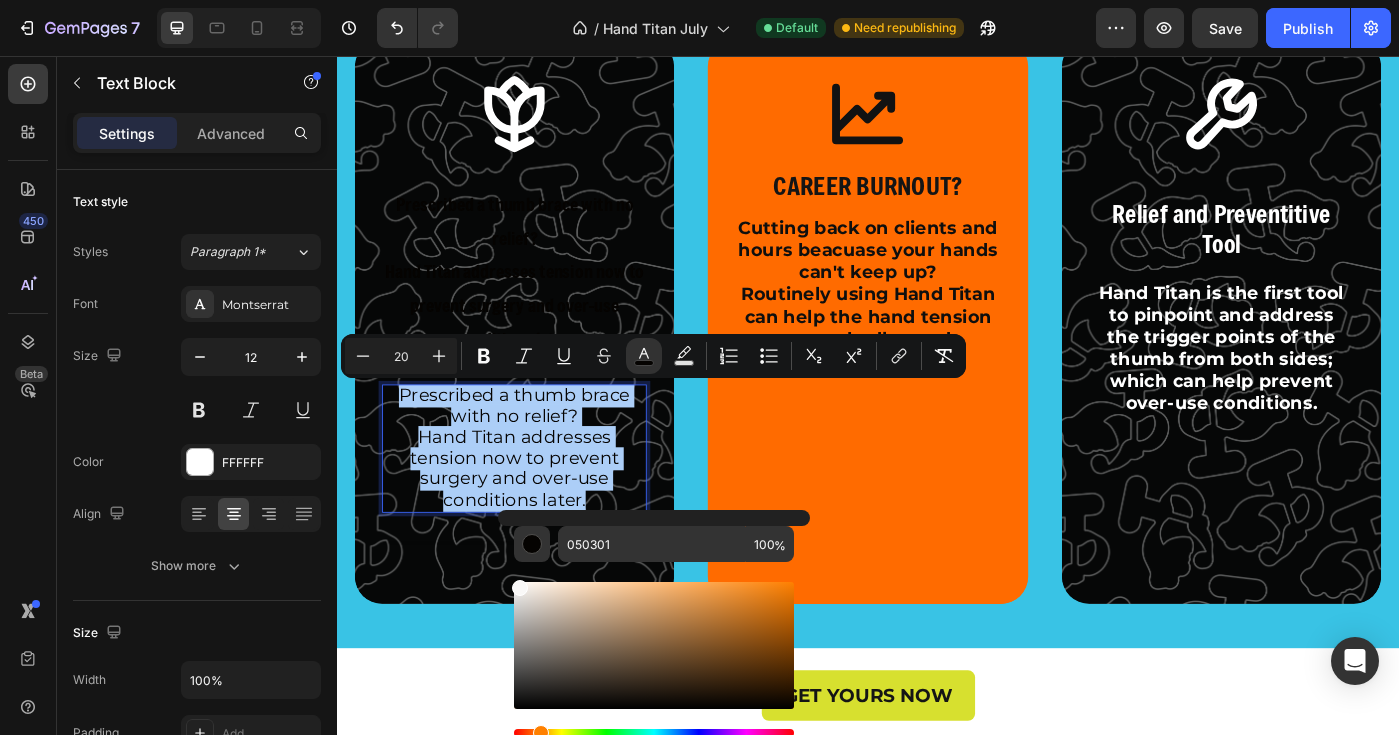 click at bounding box center (654, 645) 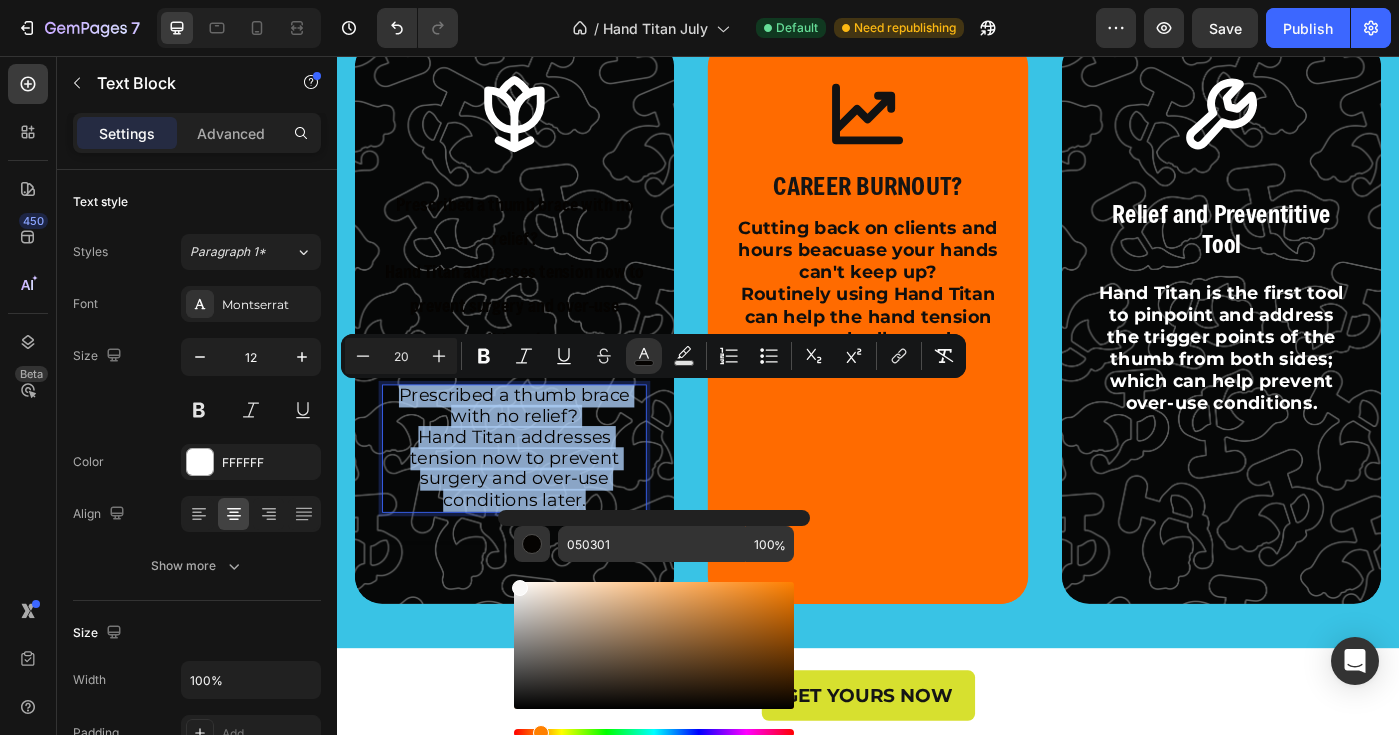 type on "F9F8F7" 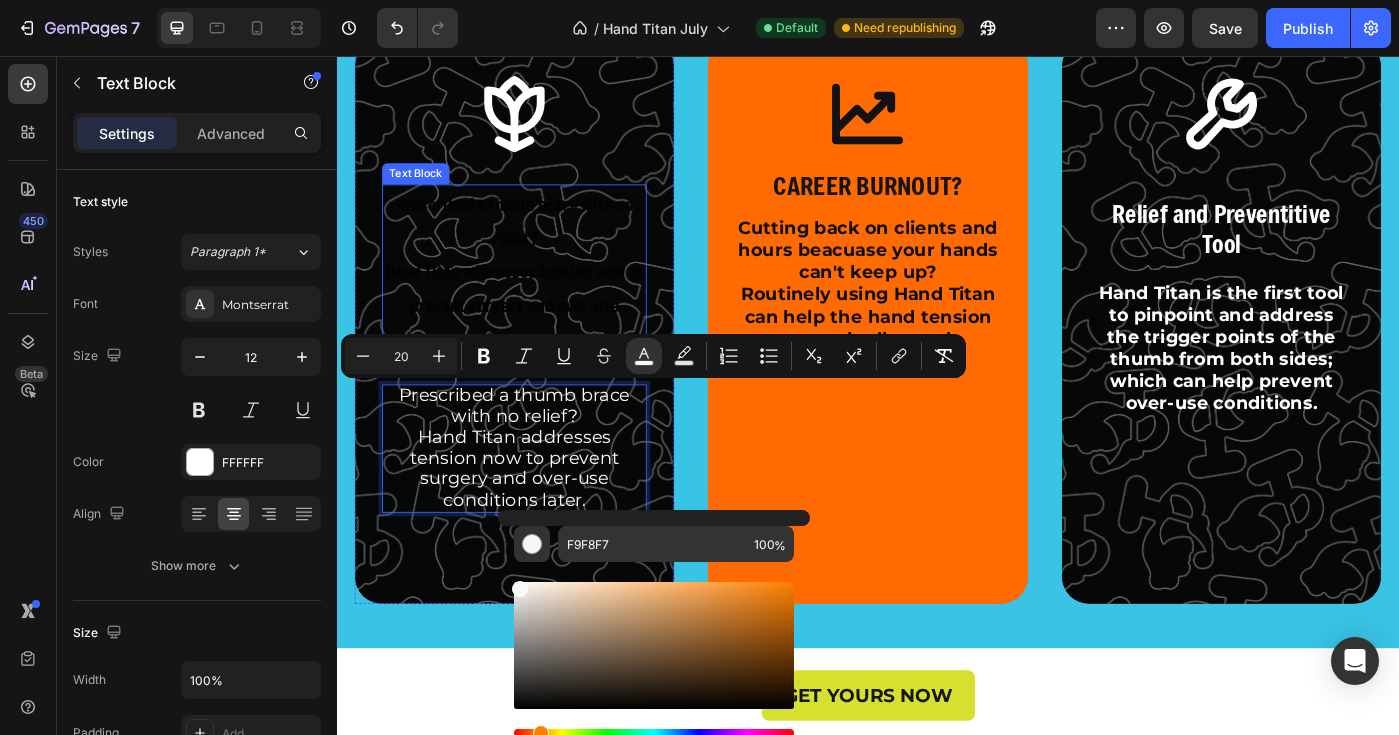 click on "Hand Titan addresses tension now to prevent surgery and over-use conditions later." at bounding box center [538, 337] 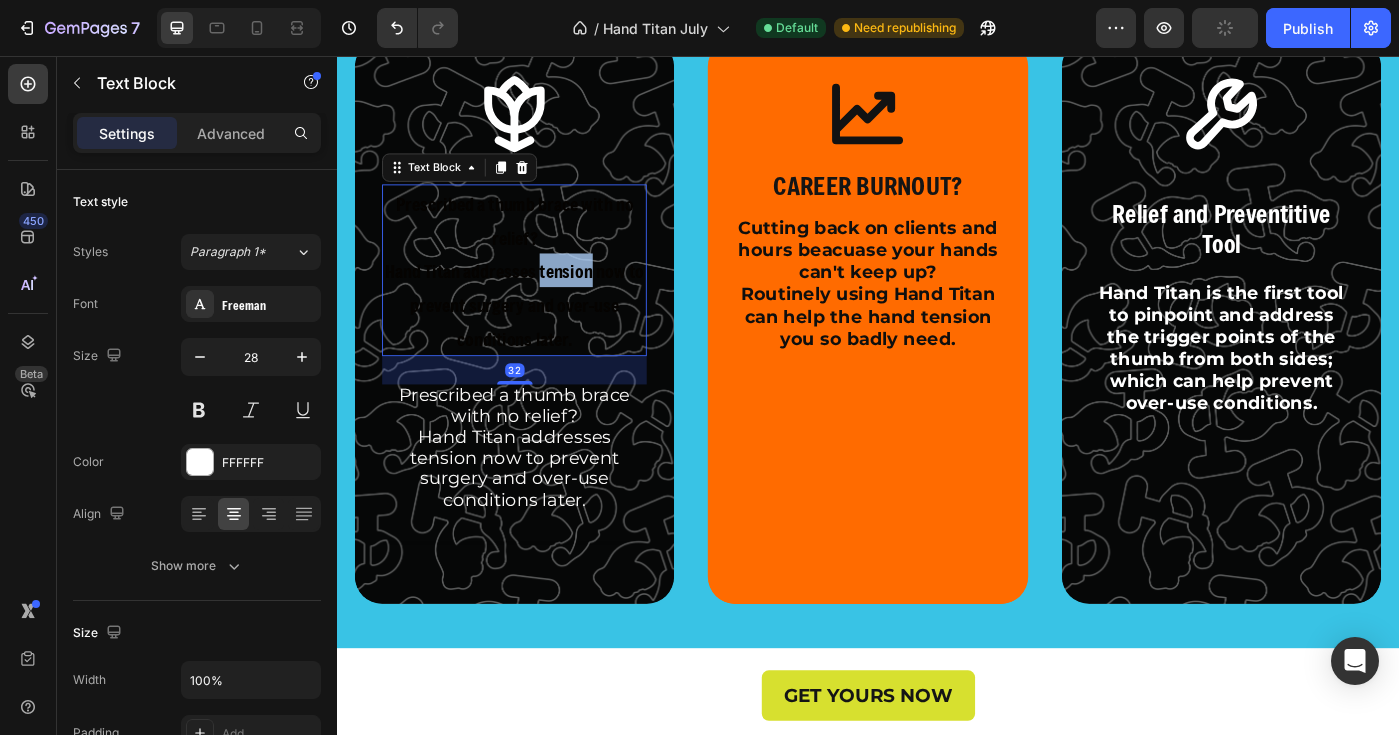 click on "Hand Titan addresses tension now to prevent surgery and over-use conditions later." at bounding box center (538, 337) 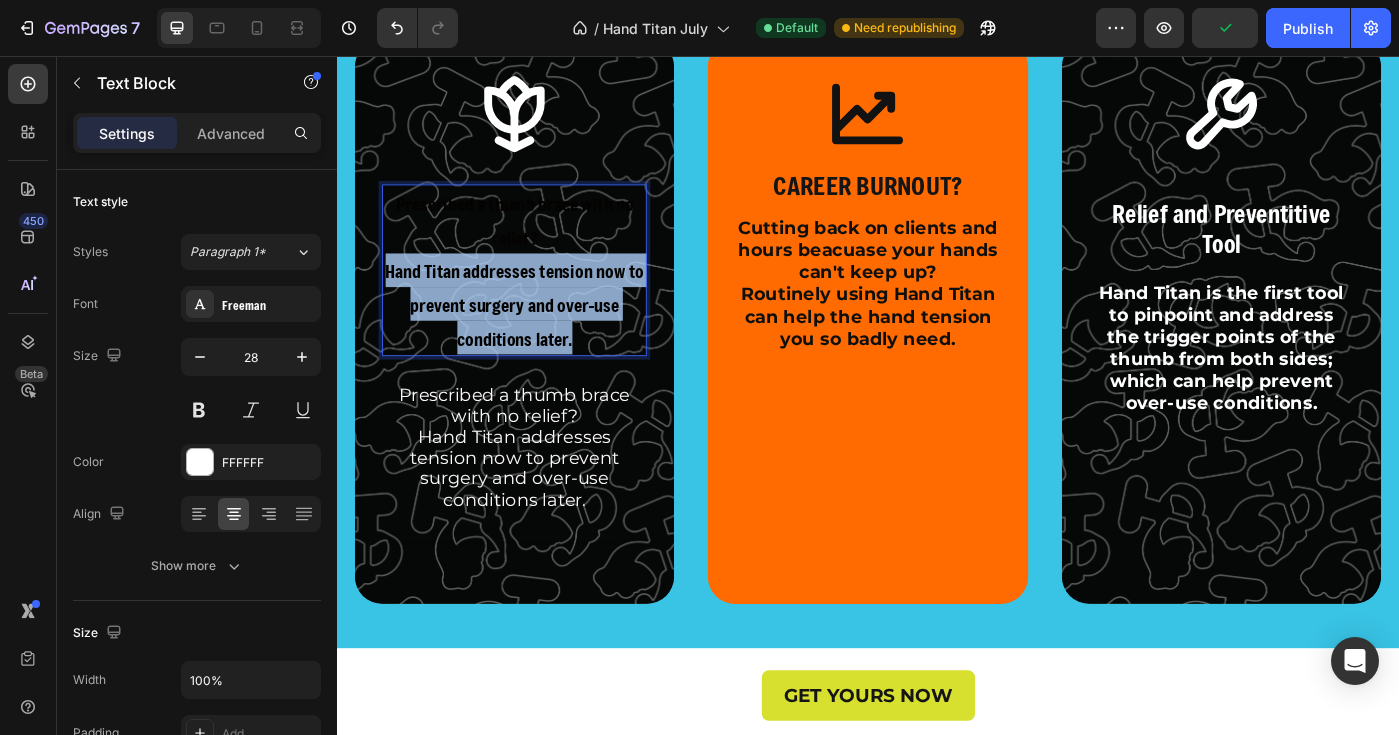 click on "Hand Titan addresses tension now to prevent surgery and over-use conditions later." at bounding box center [538, 337] 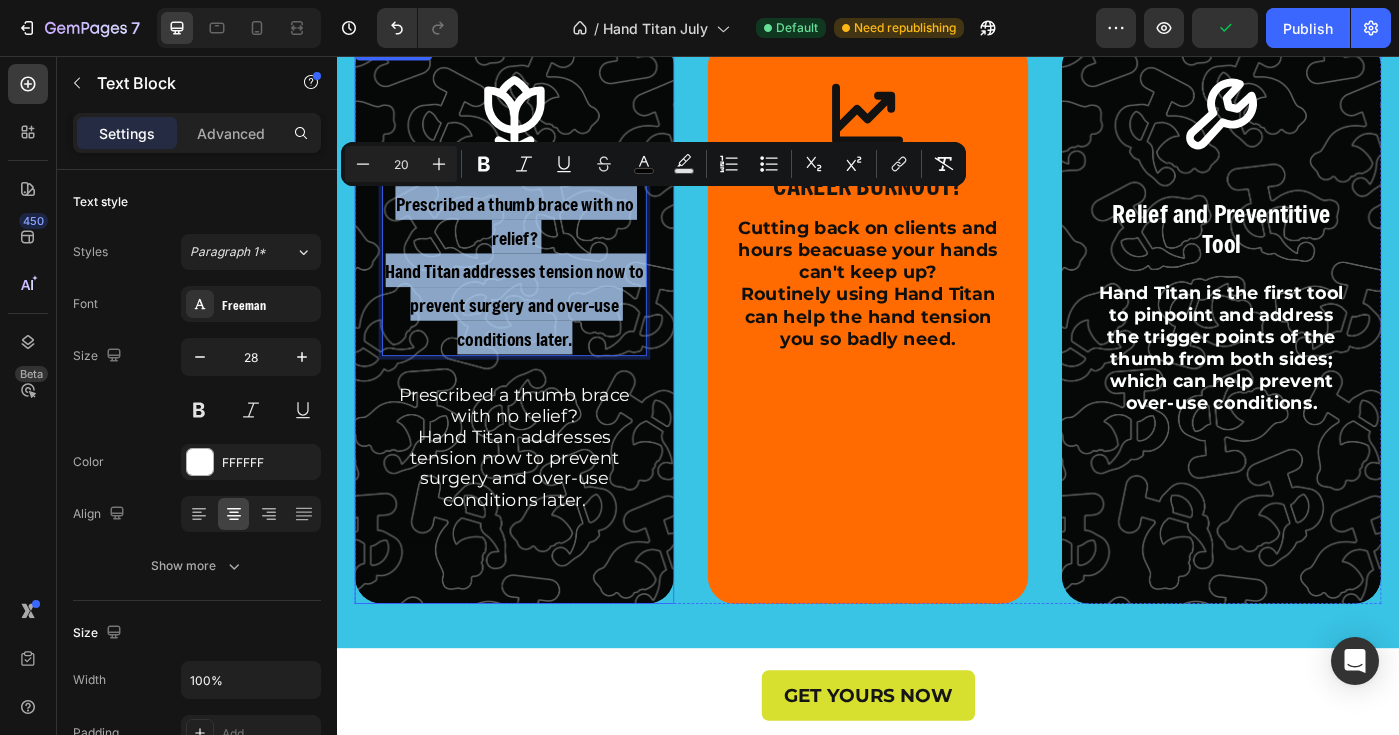 drag, startPoint x: 613, startPoint y: 377, endPoint x: 400, endPoint y: 201, distance: 276.306 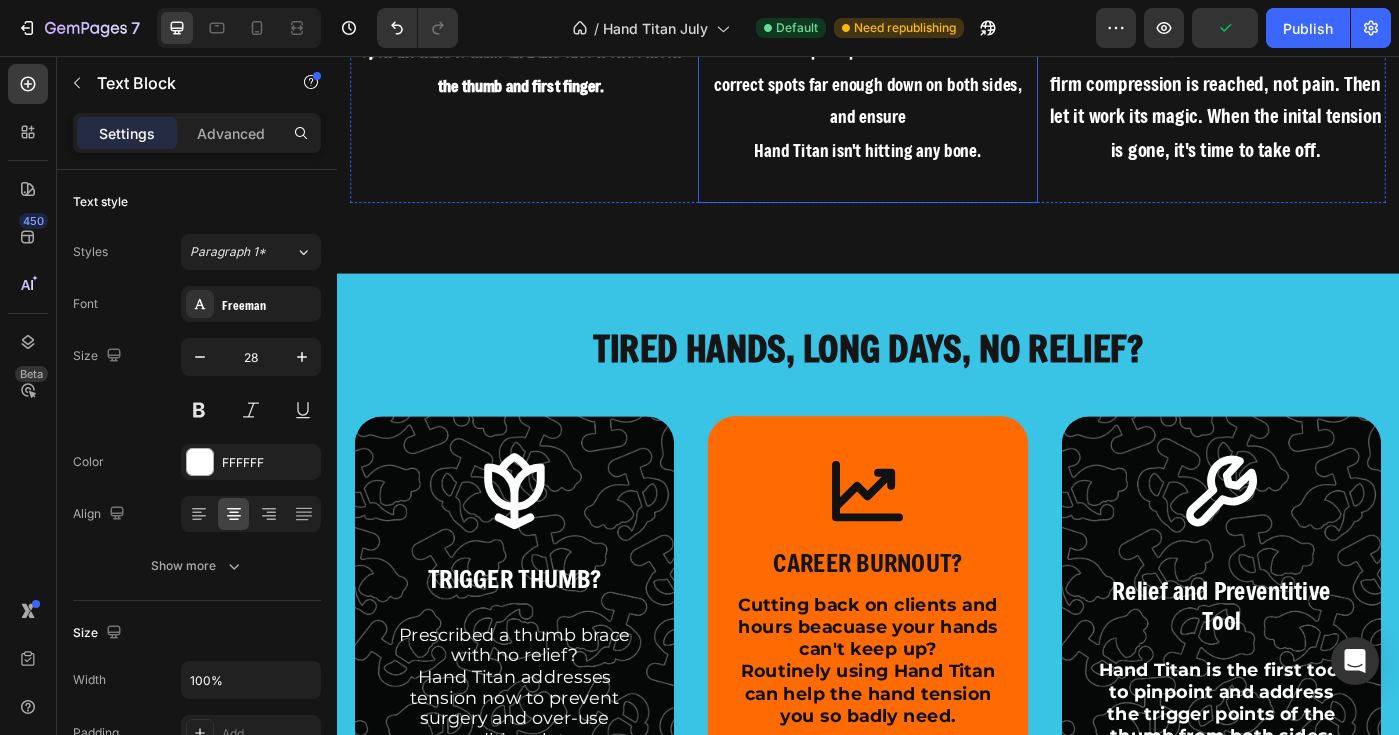 scroll, scrollTop: 5954, scrollLeft: 0, axis: vertical 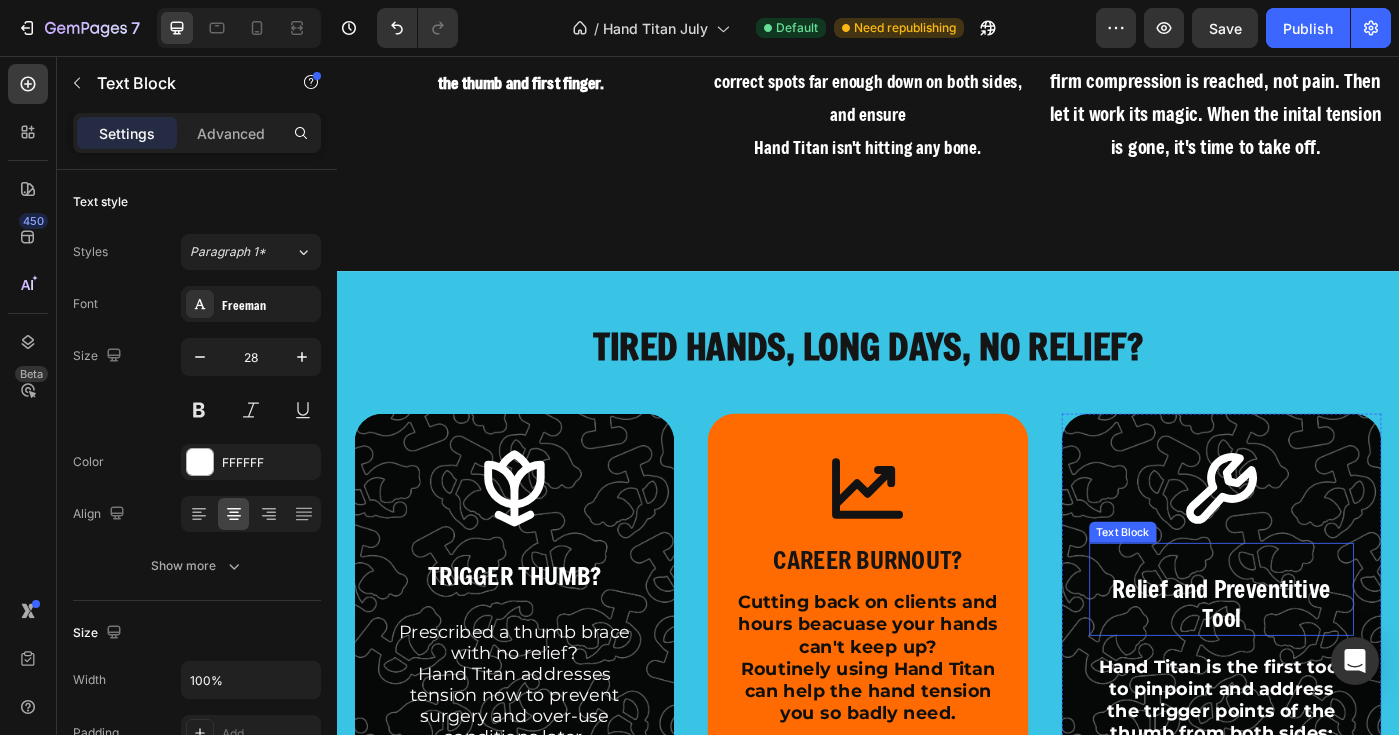 click on "Relief and Preventitive Tool" at bounding box center [1336, 676] 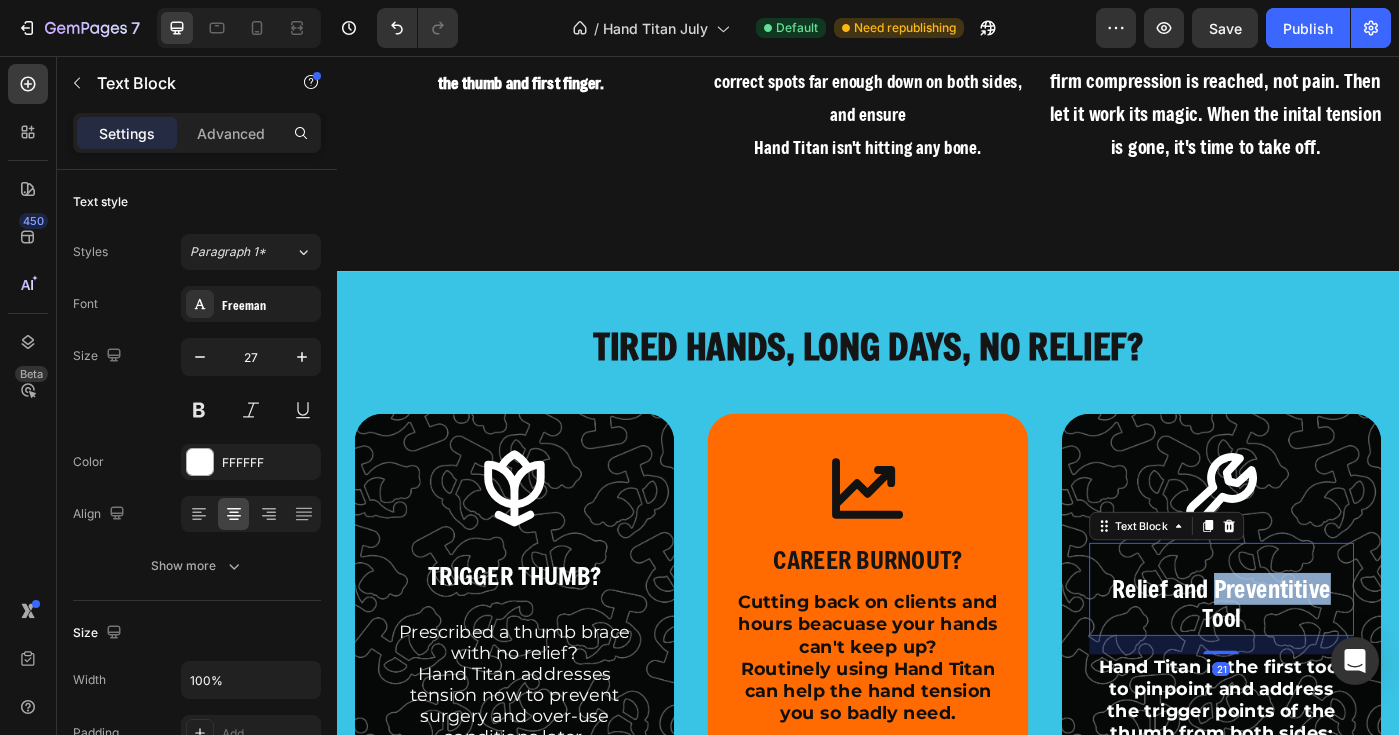 click on "Relief and Preventitive Tool" at bounding box center [1336, 676] 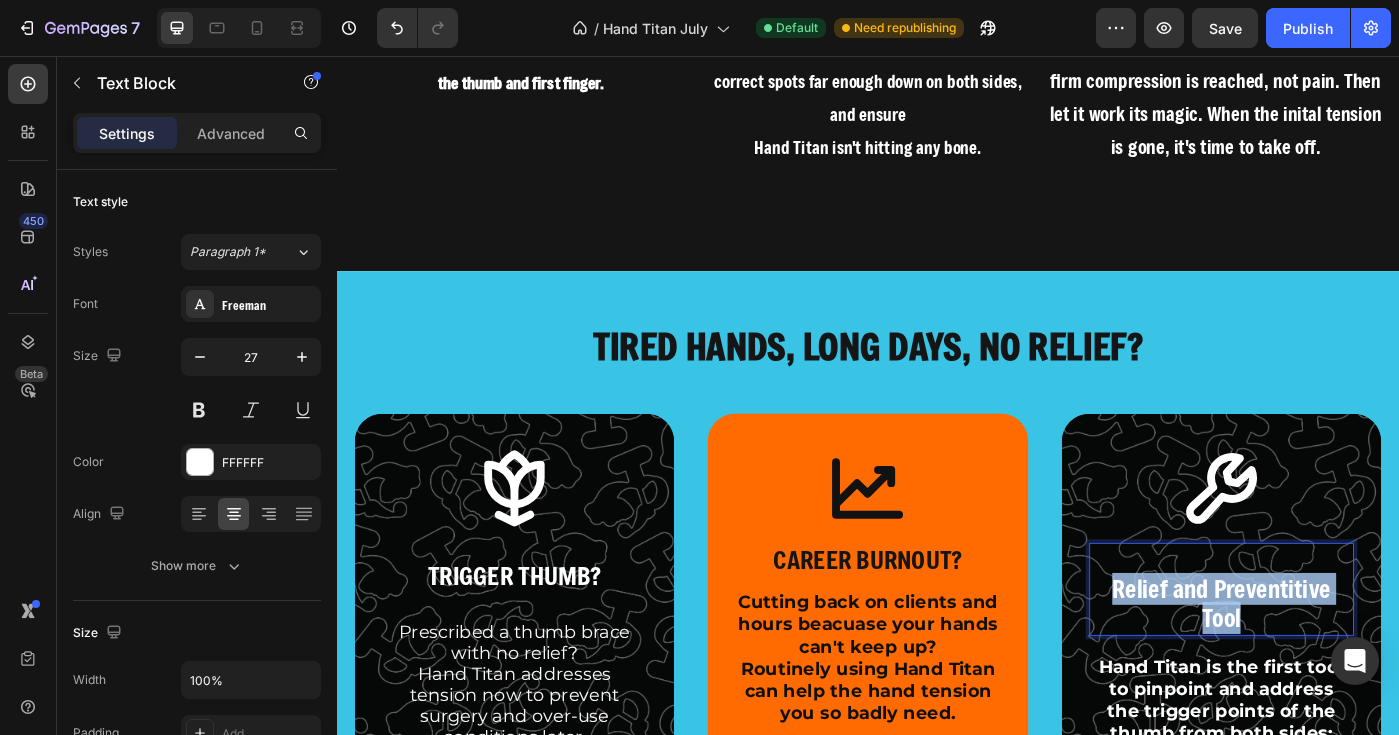 click on "Relief and Preventitive Tool" at bounding box center [1336, 676] 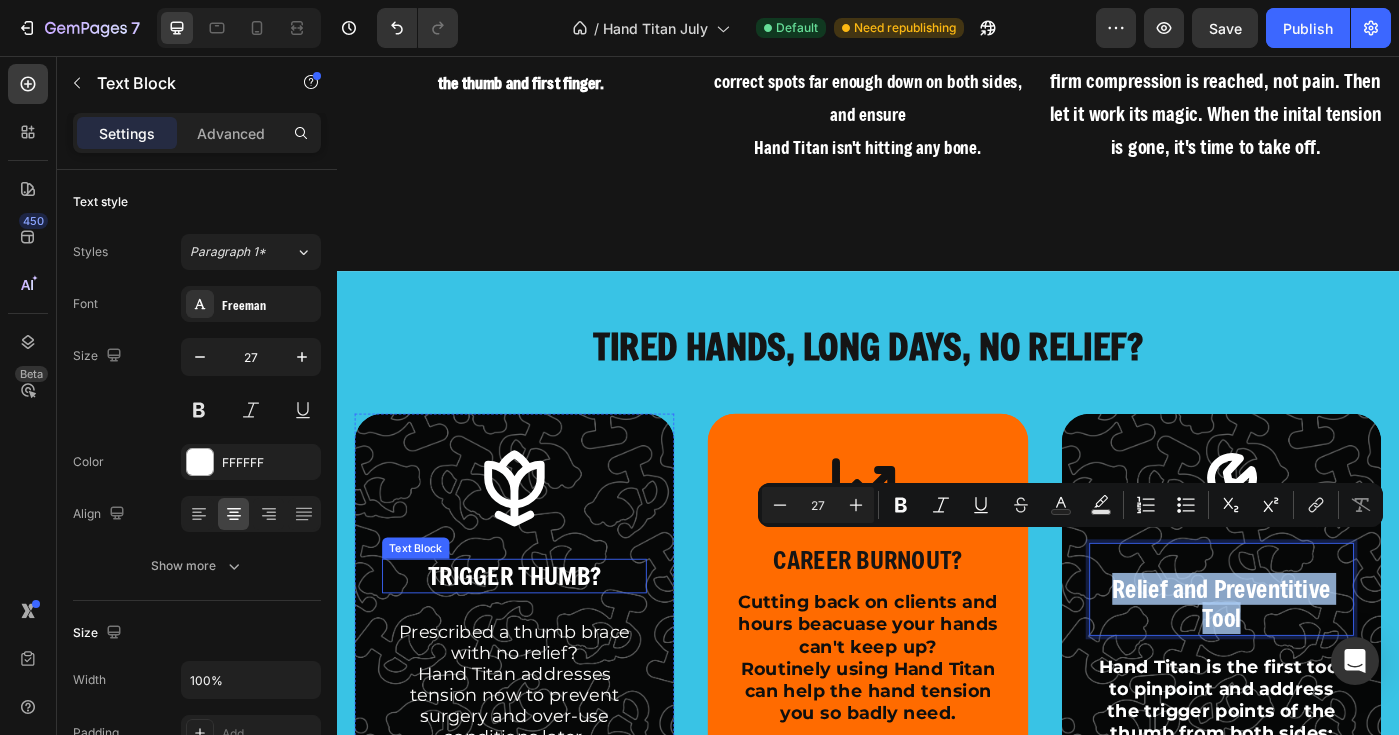 click on "TRIGGER THUMB?" at bounding box center (537, 643) 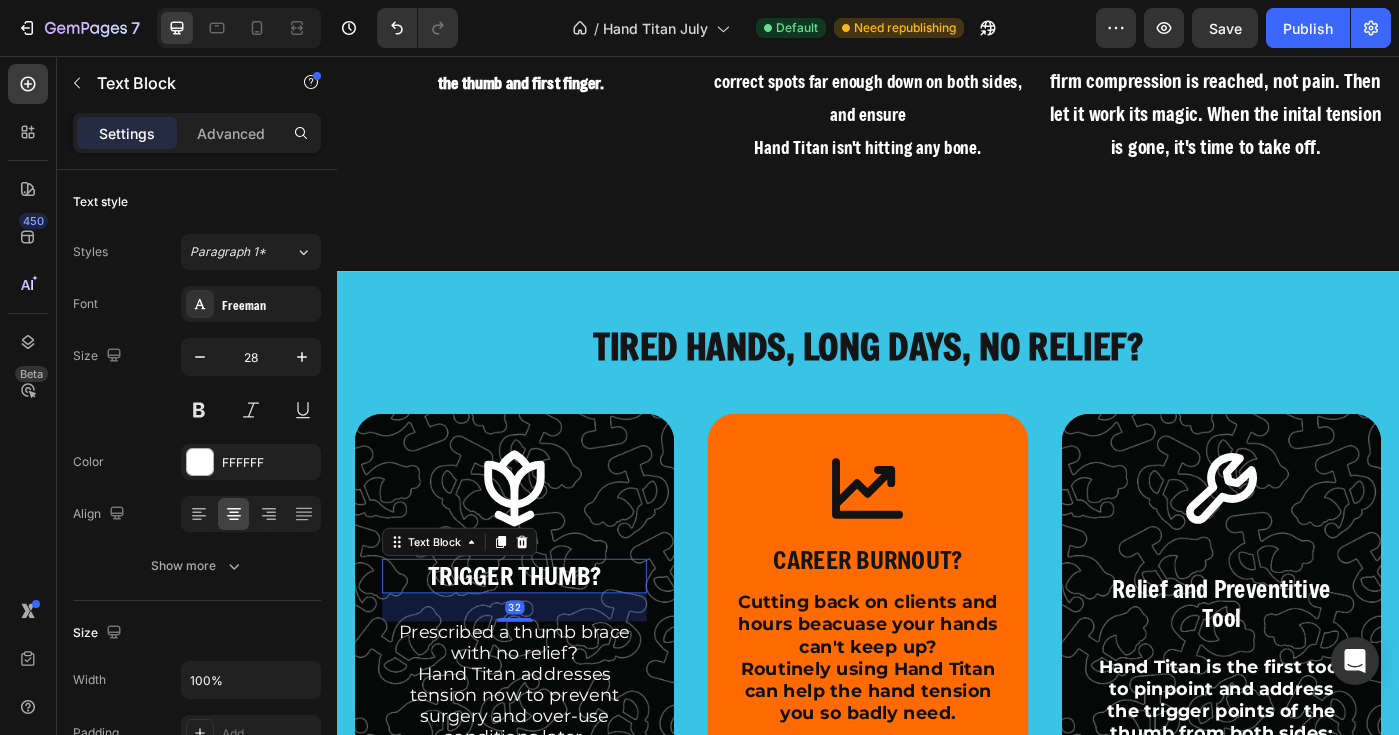 click on "TRIGGER THUMB?" at bounding box center (537, 643) 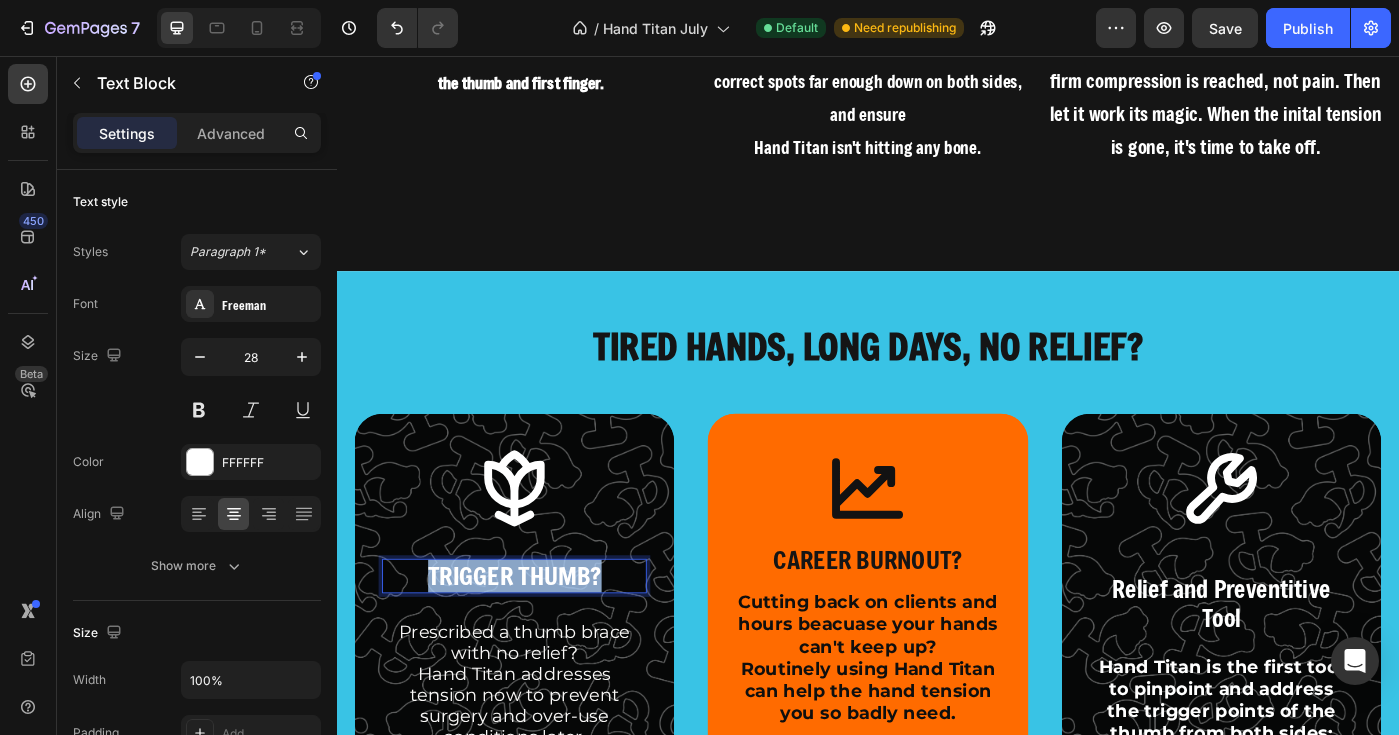 click on "TRIGGER THUMB?" at bounding box center [537, 643] 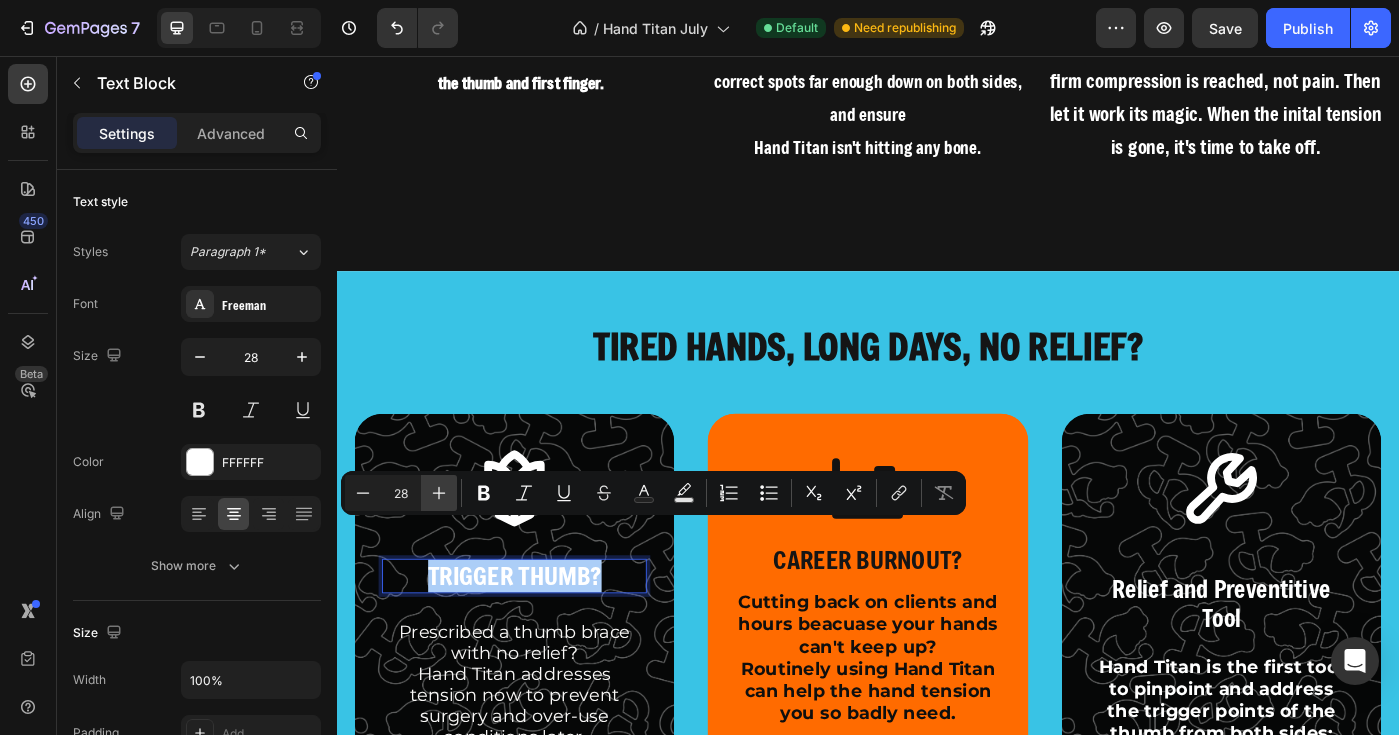 click 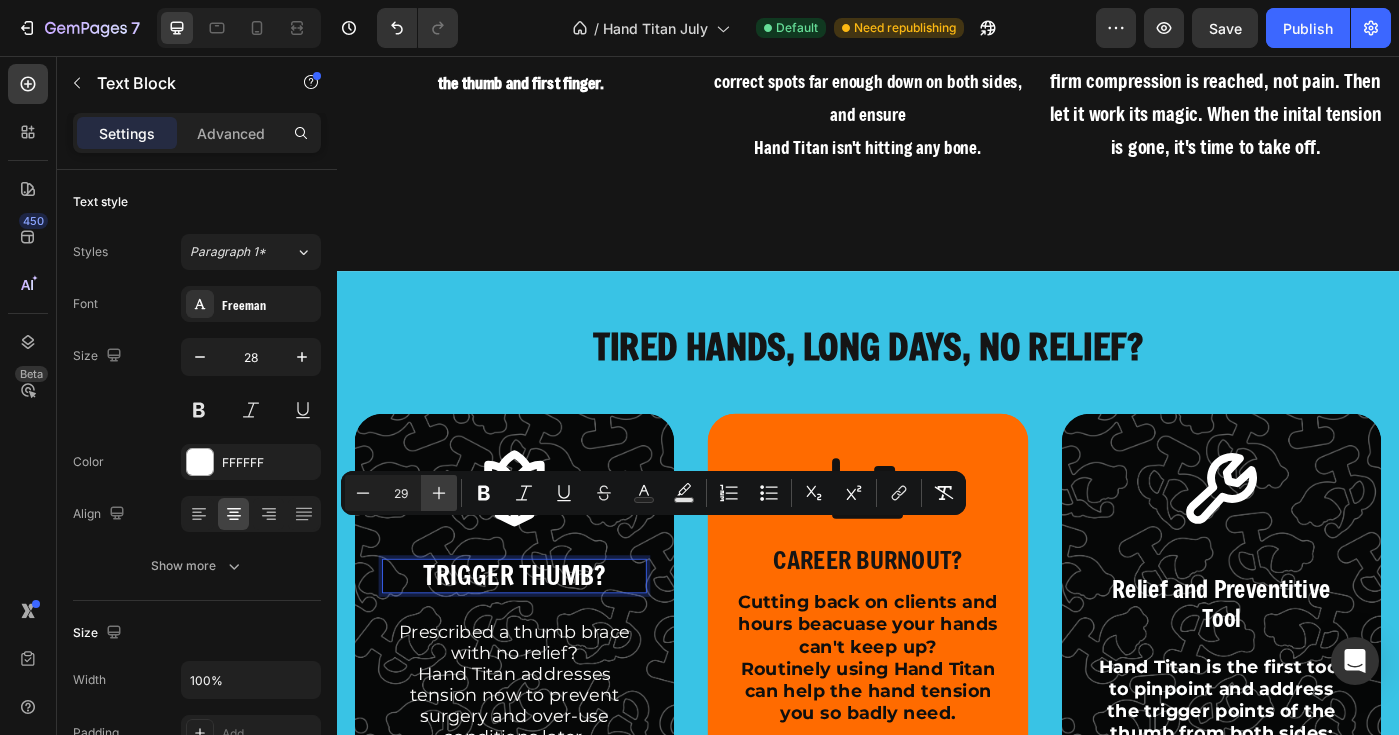 click 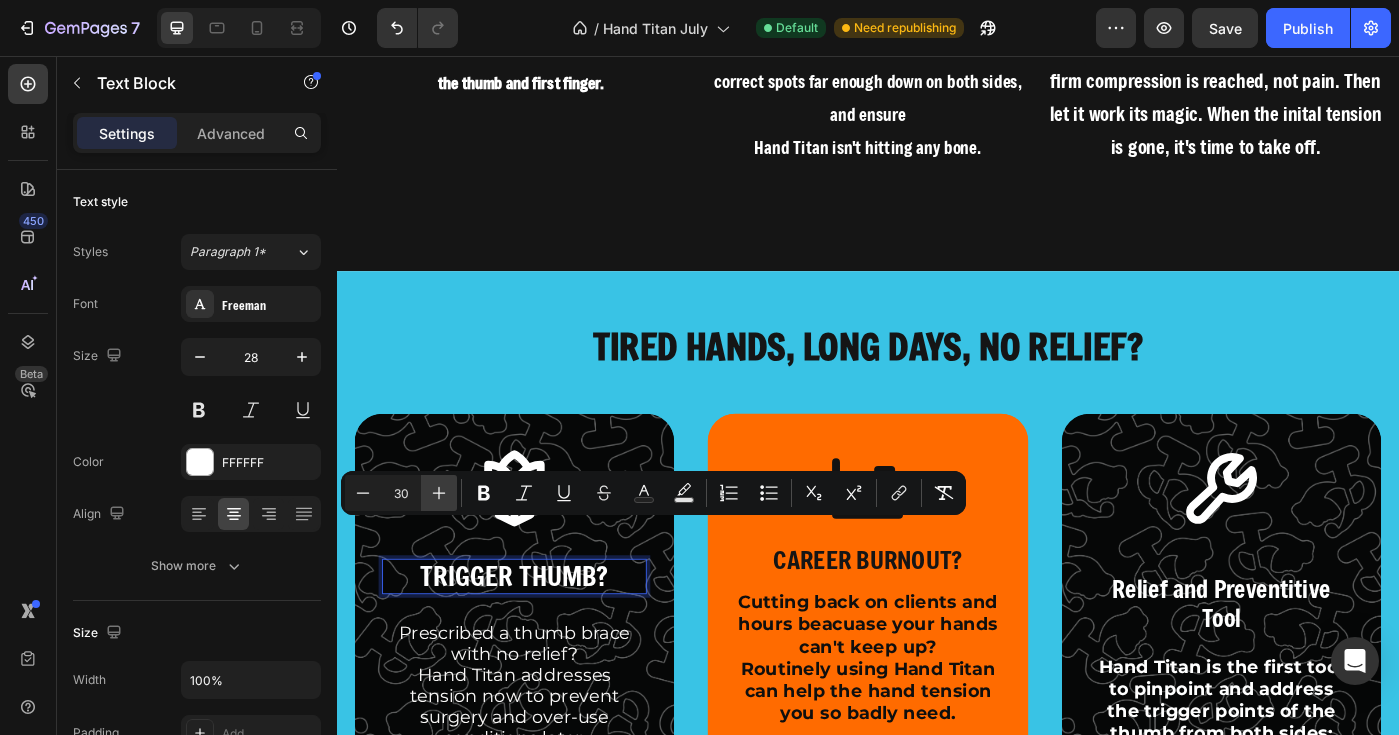 click 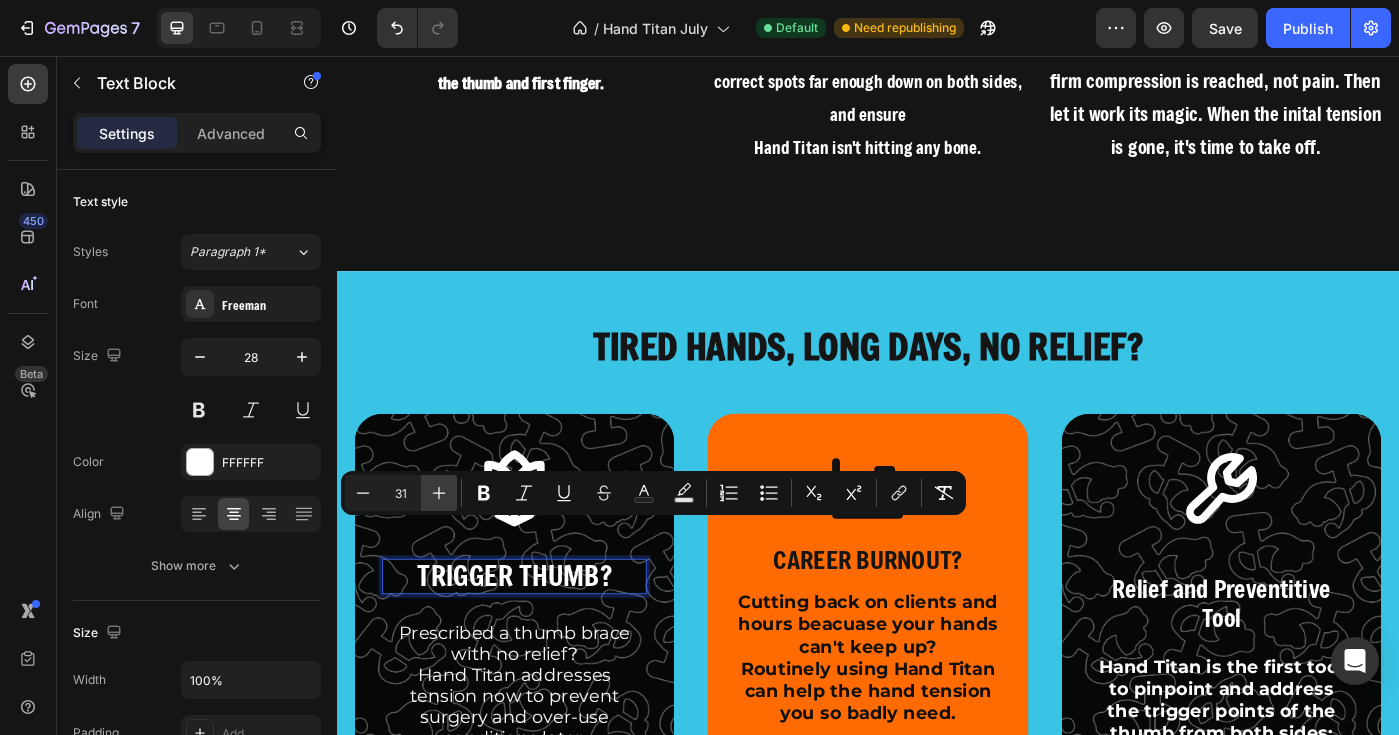 click 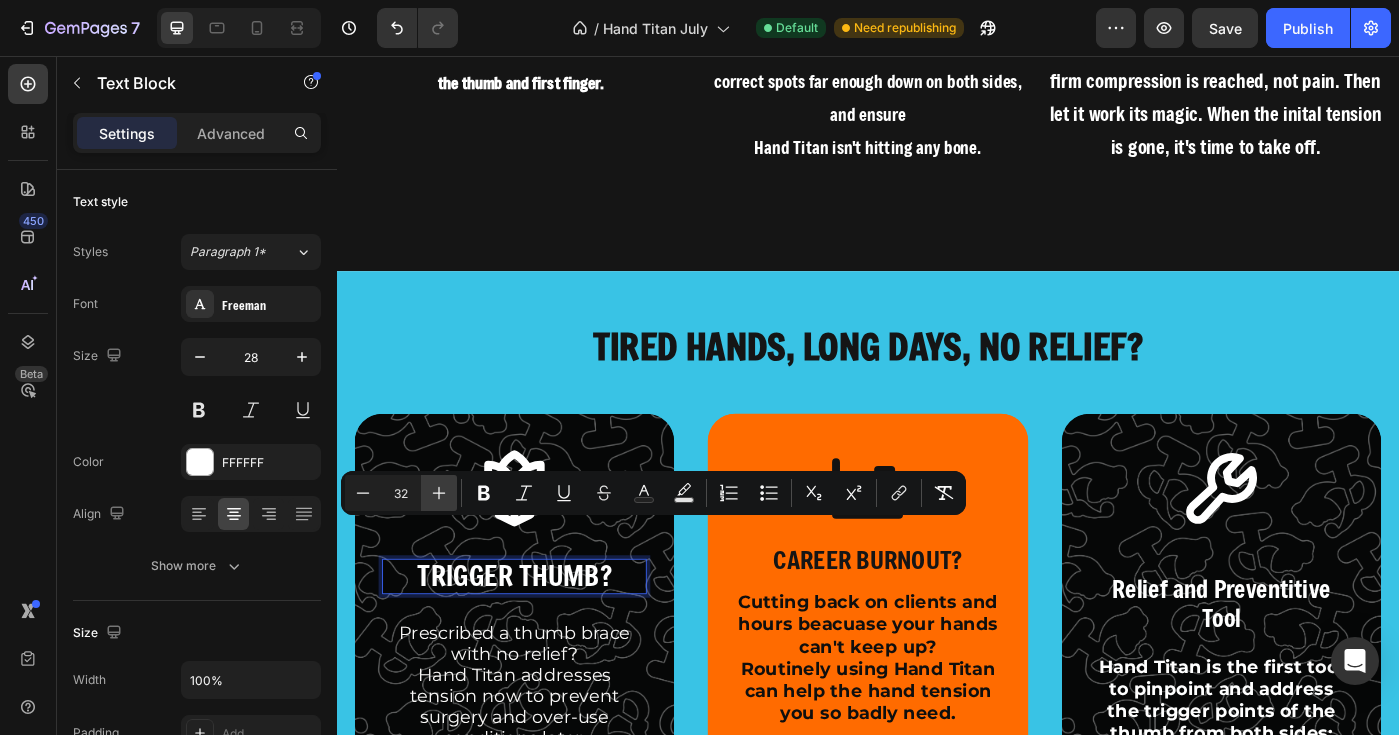 click 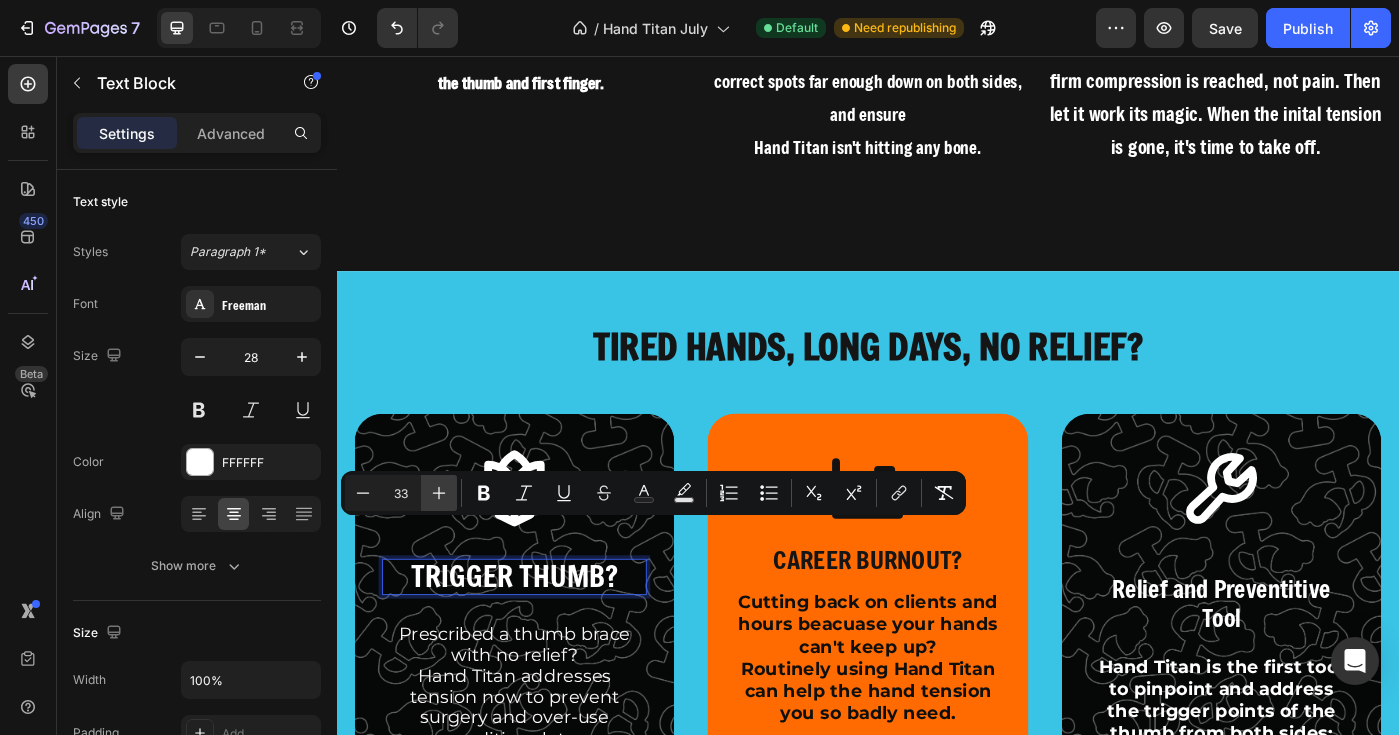click 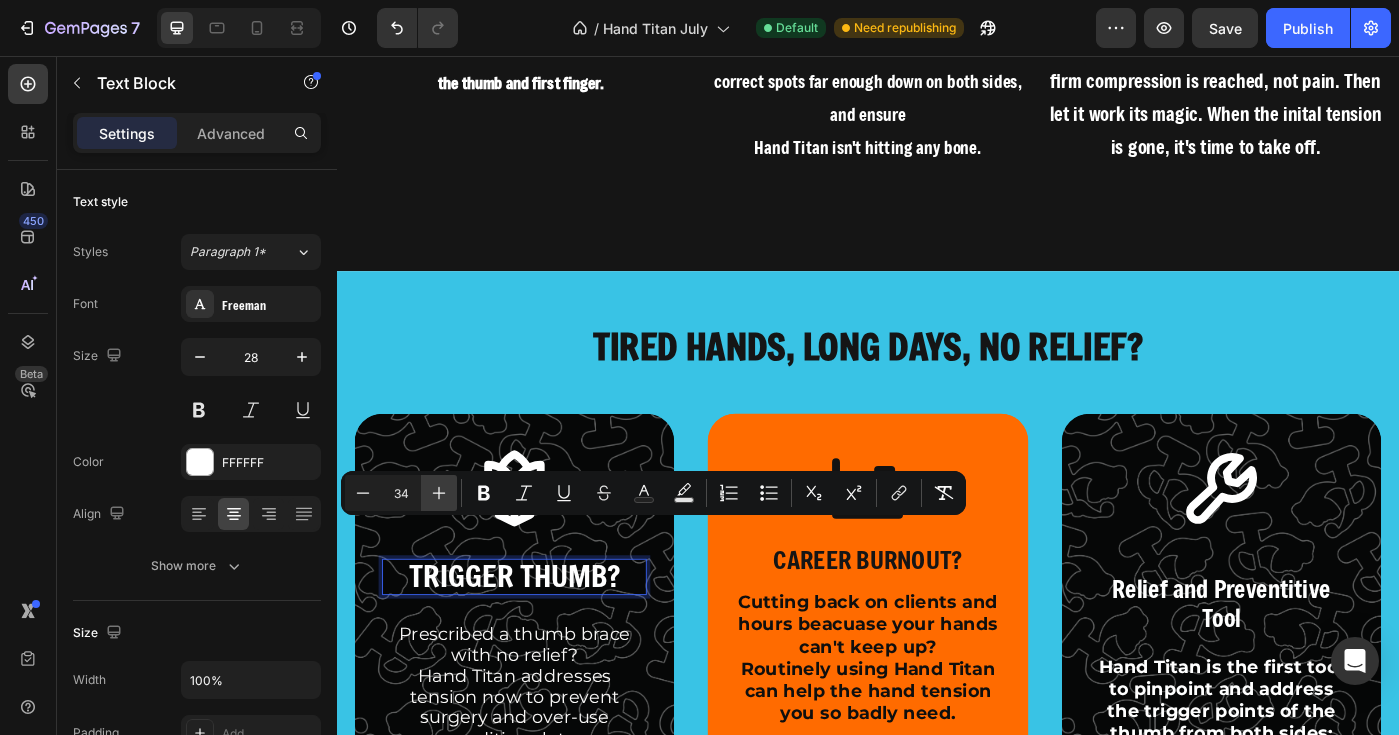 click 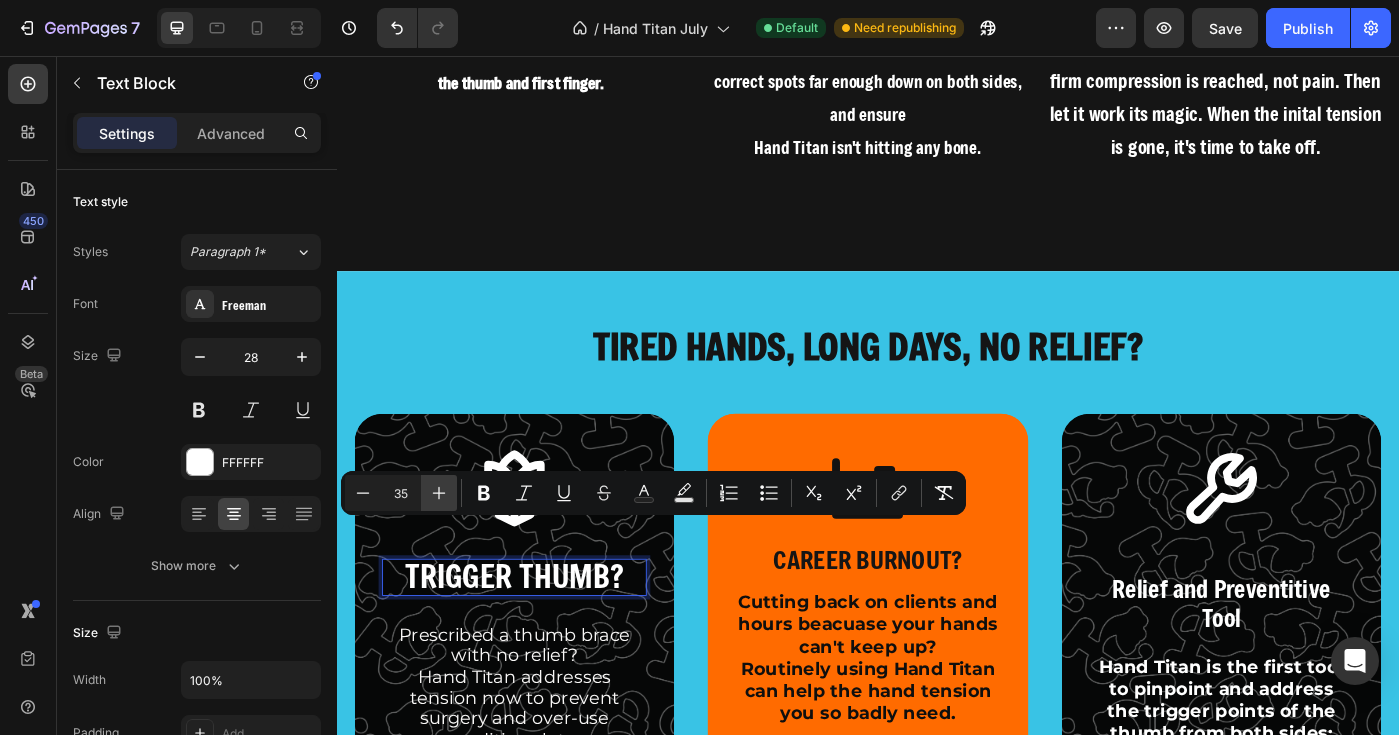 click 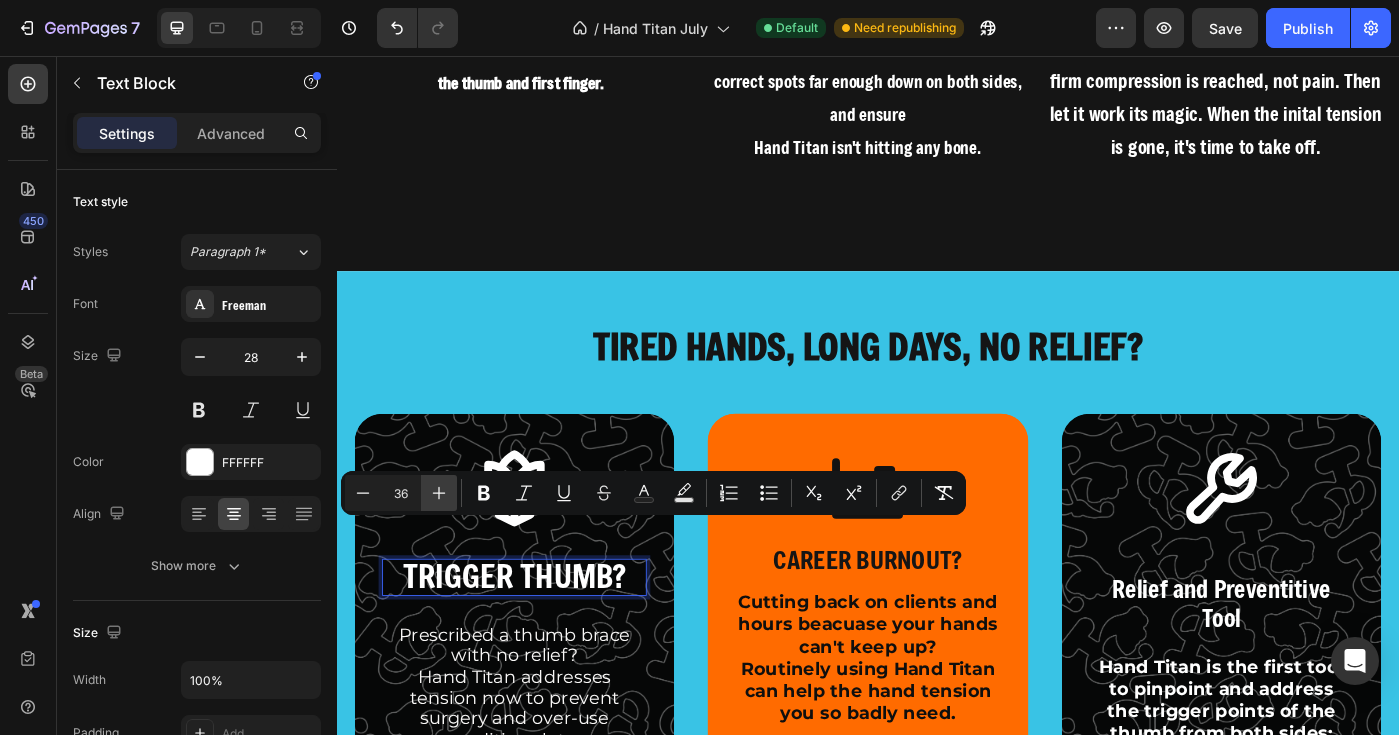 click 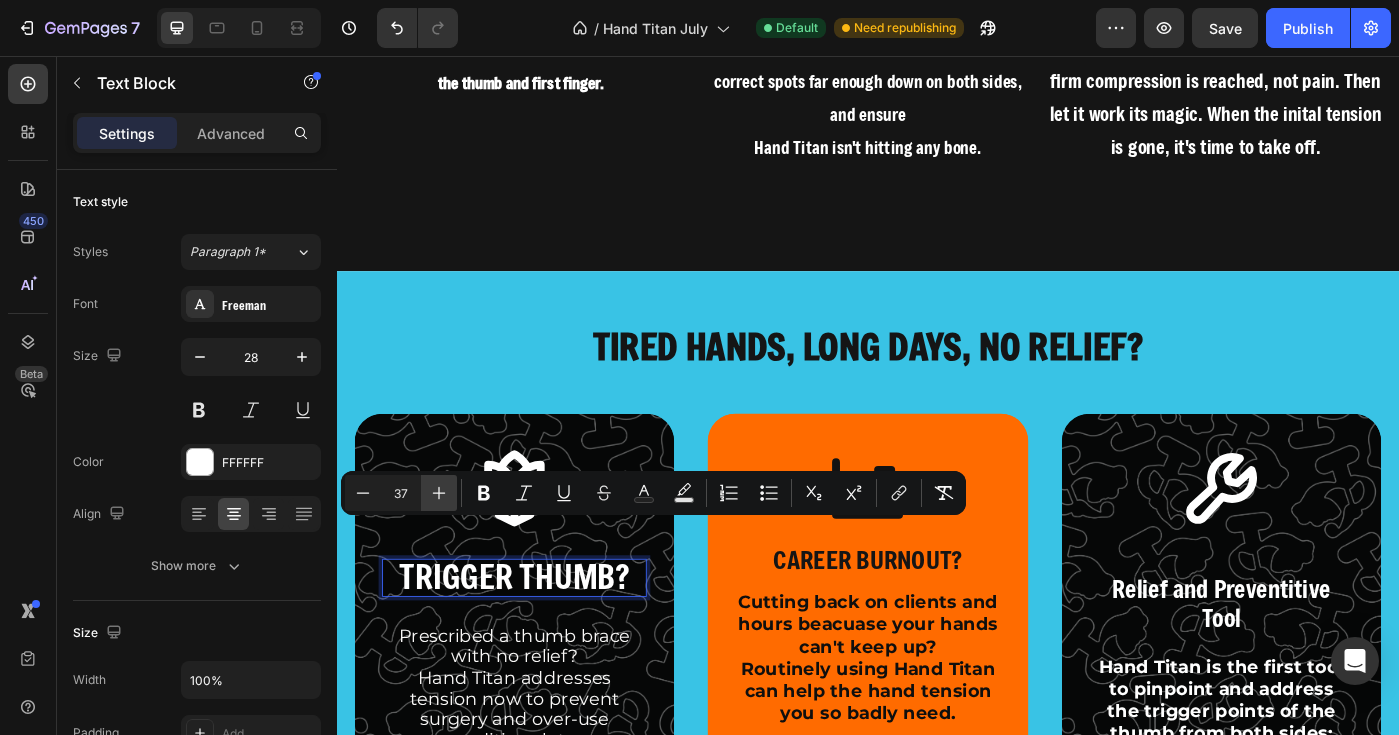 click 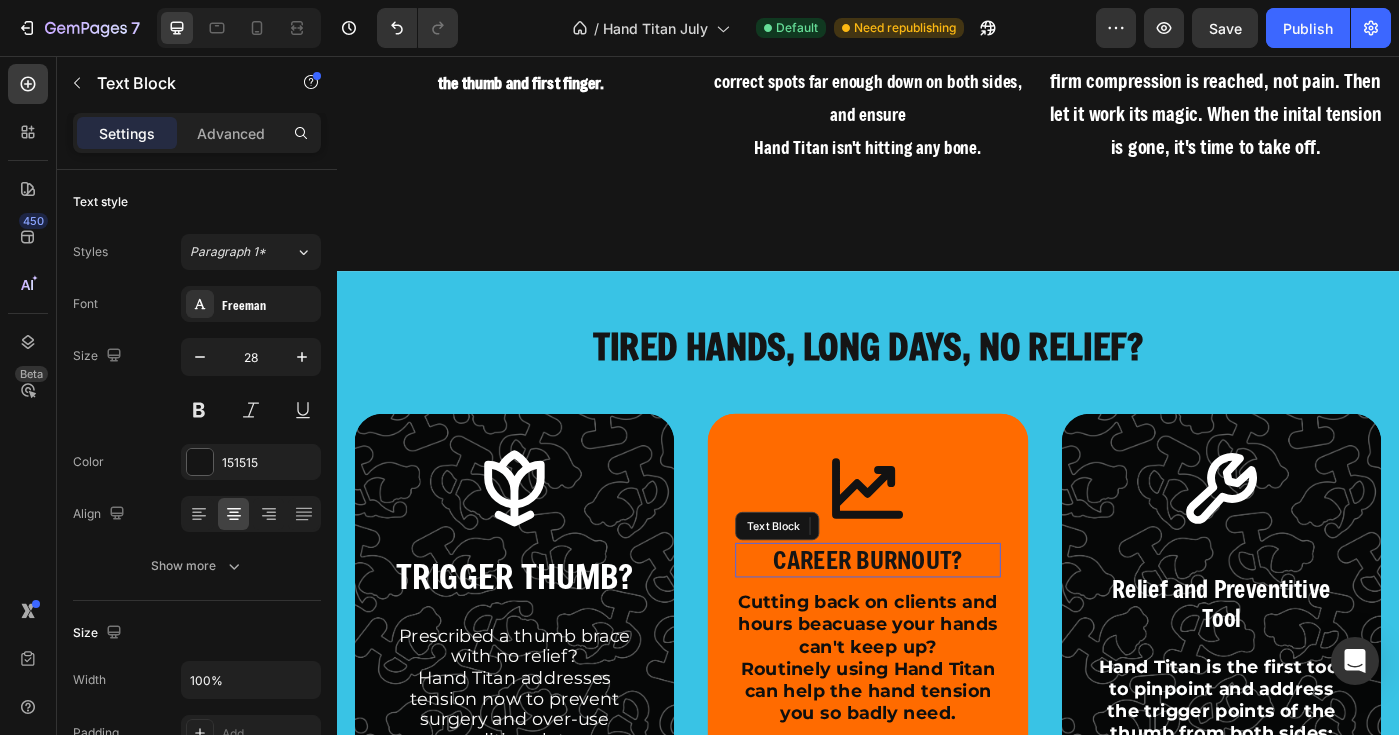 click on "CAREER BURNOUT?" at bounding box center (936, 625) 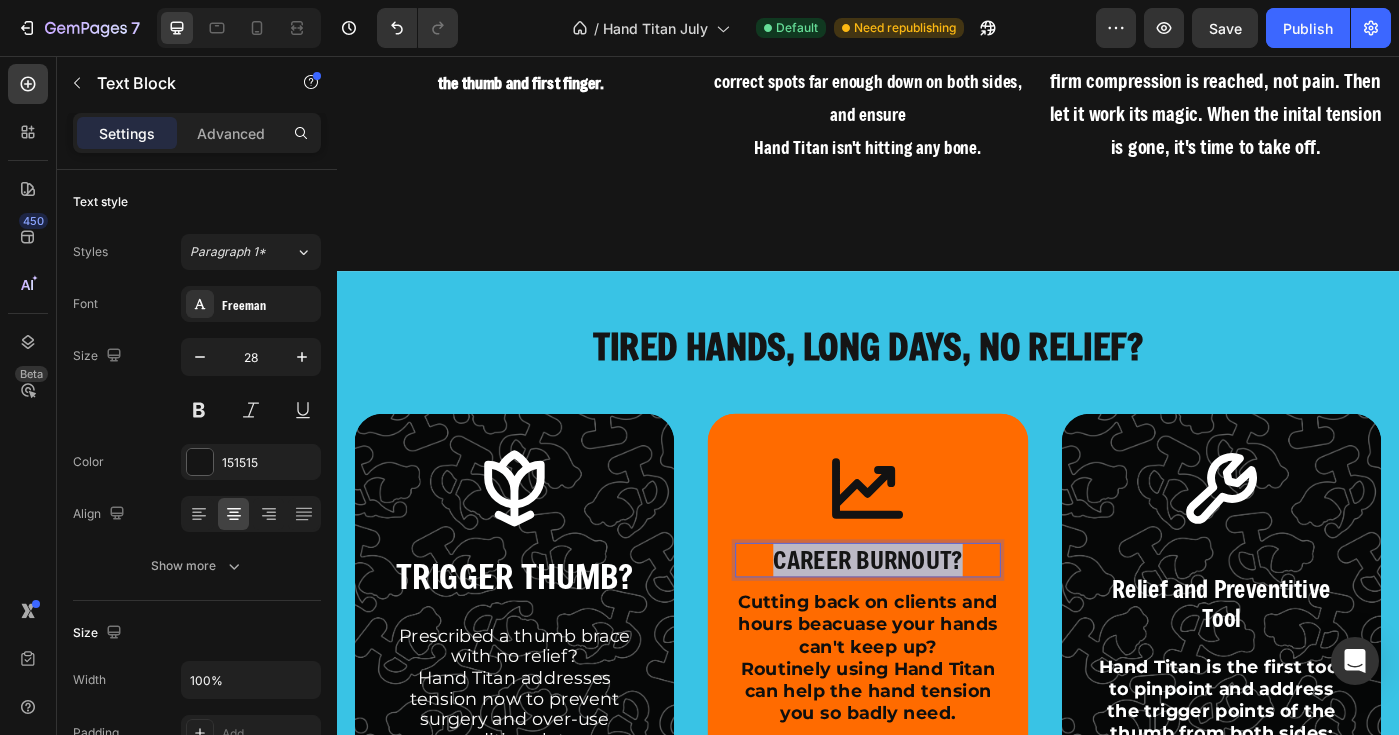 click on "CAREER BURNOUT?" at bounding box center (936, 625) 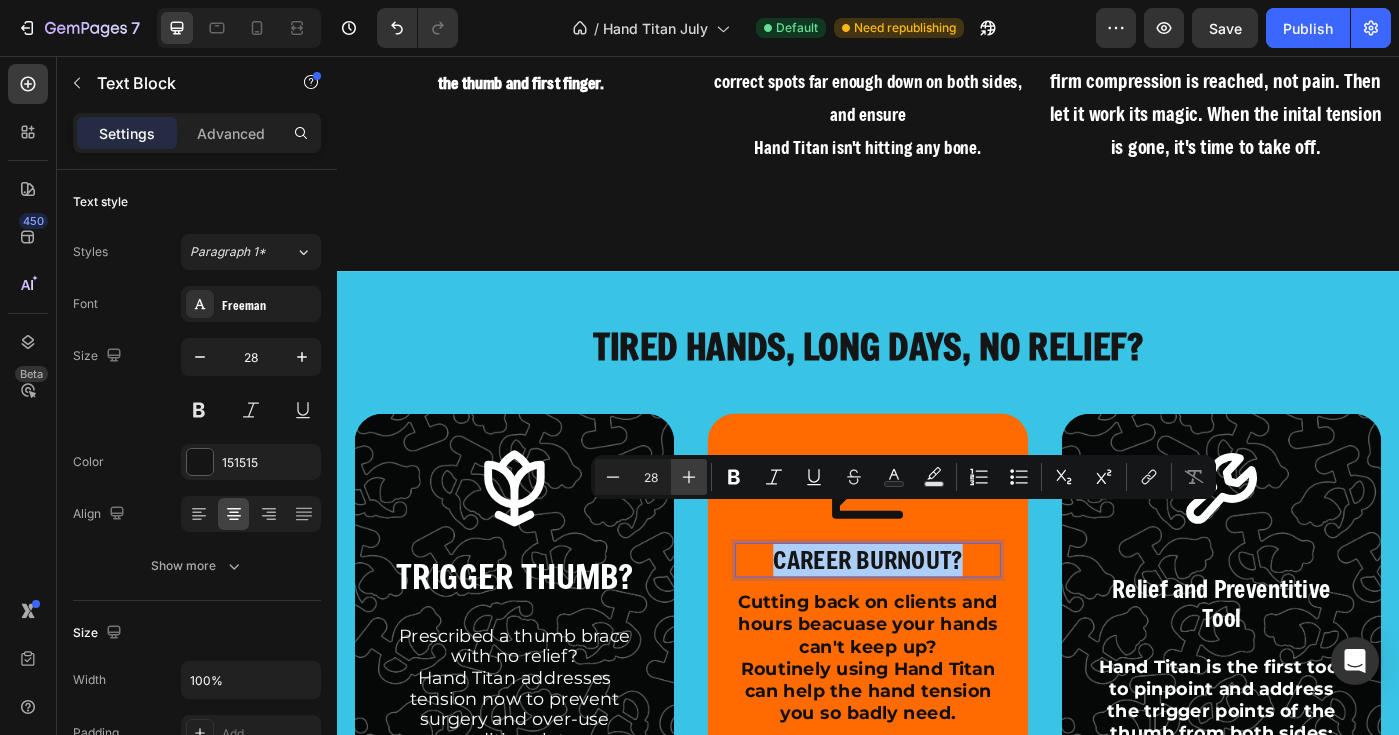 click 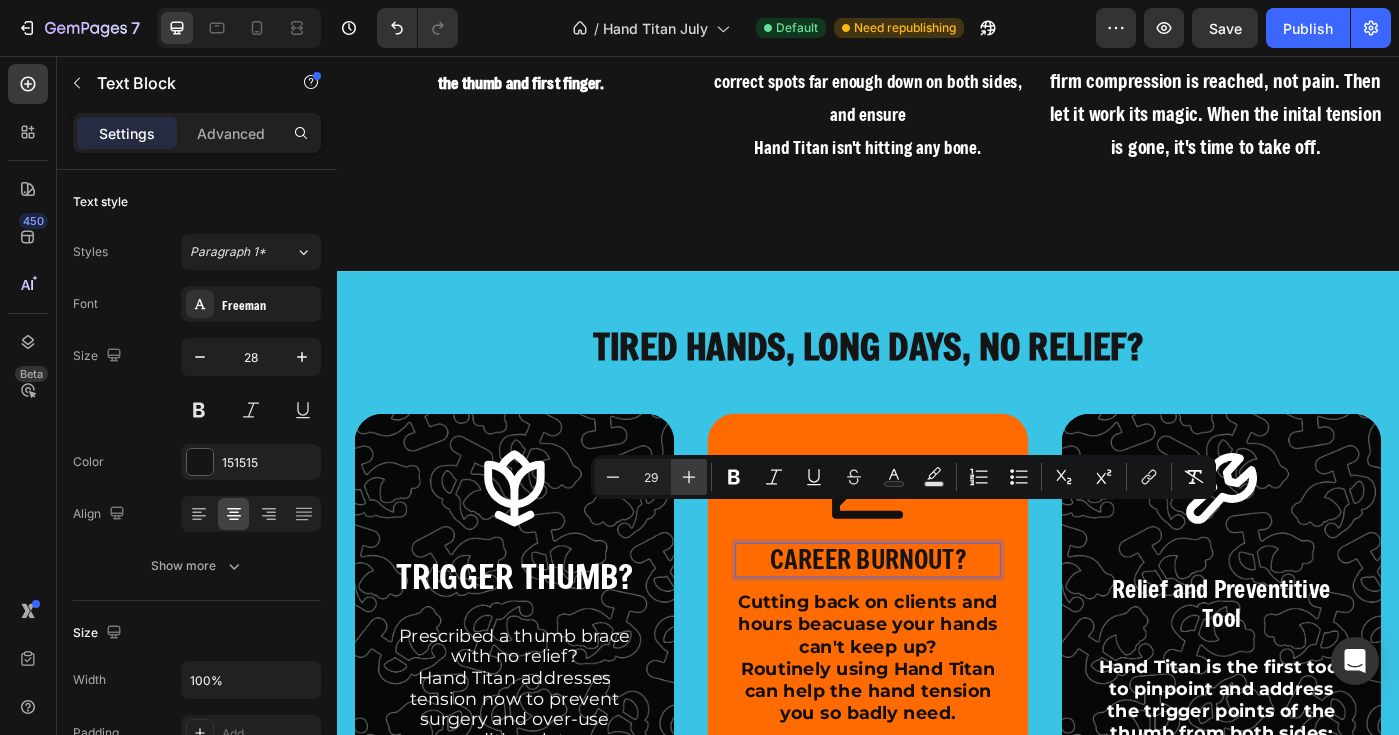 click 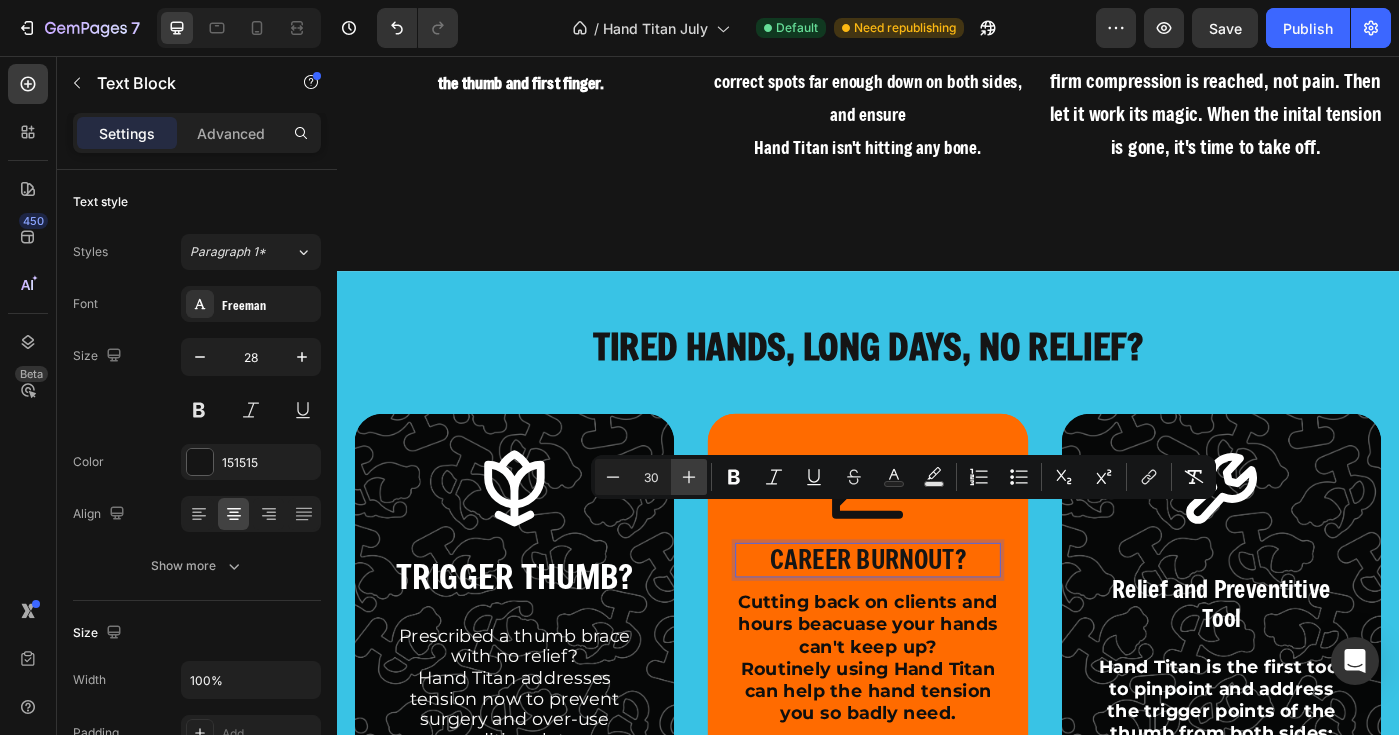 click 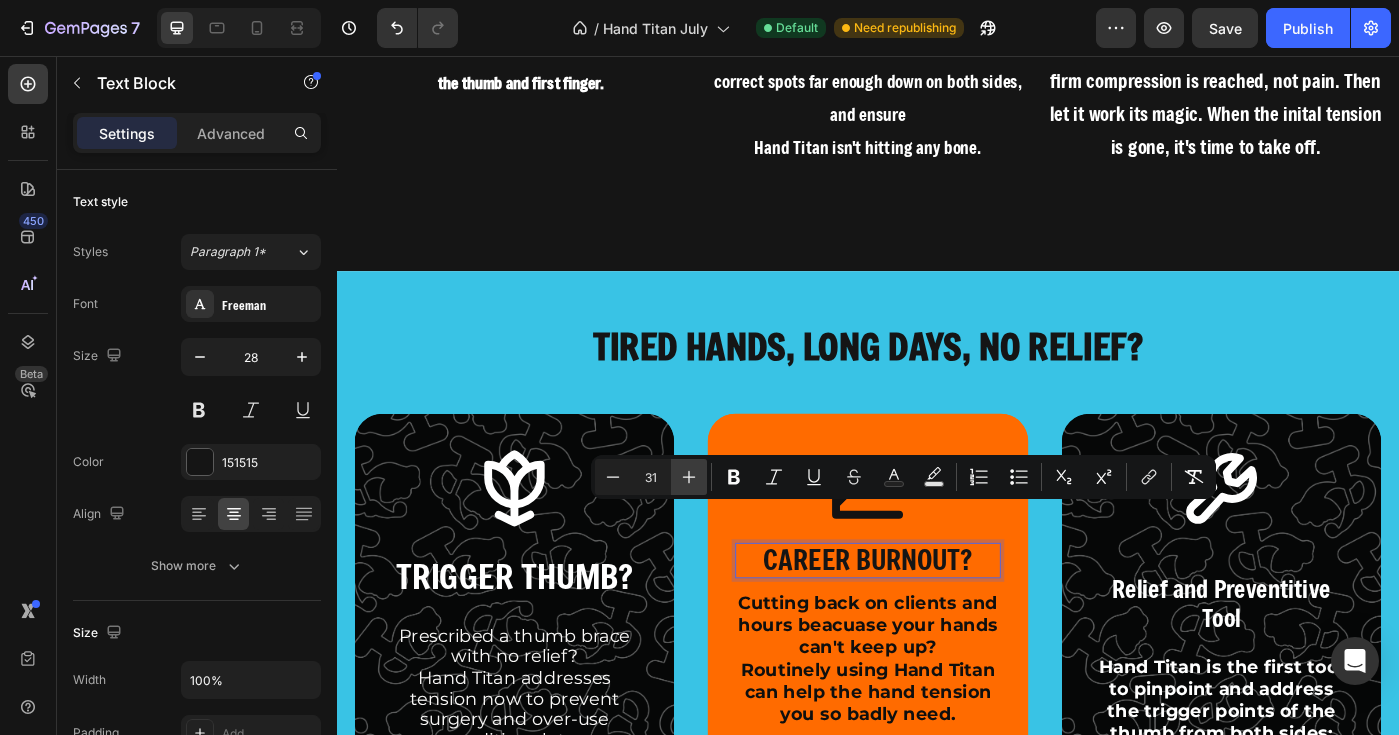 click 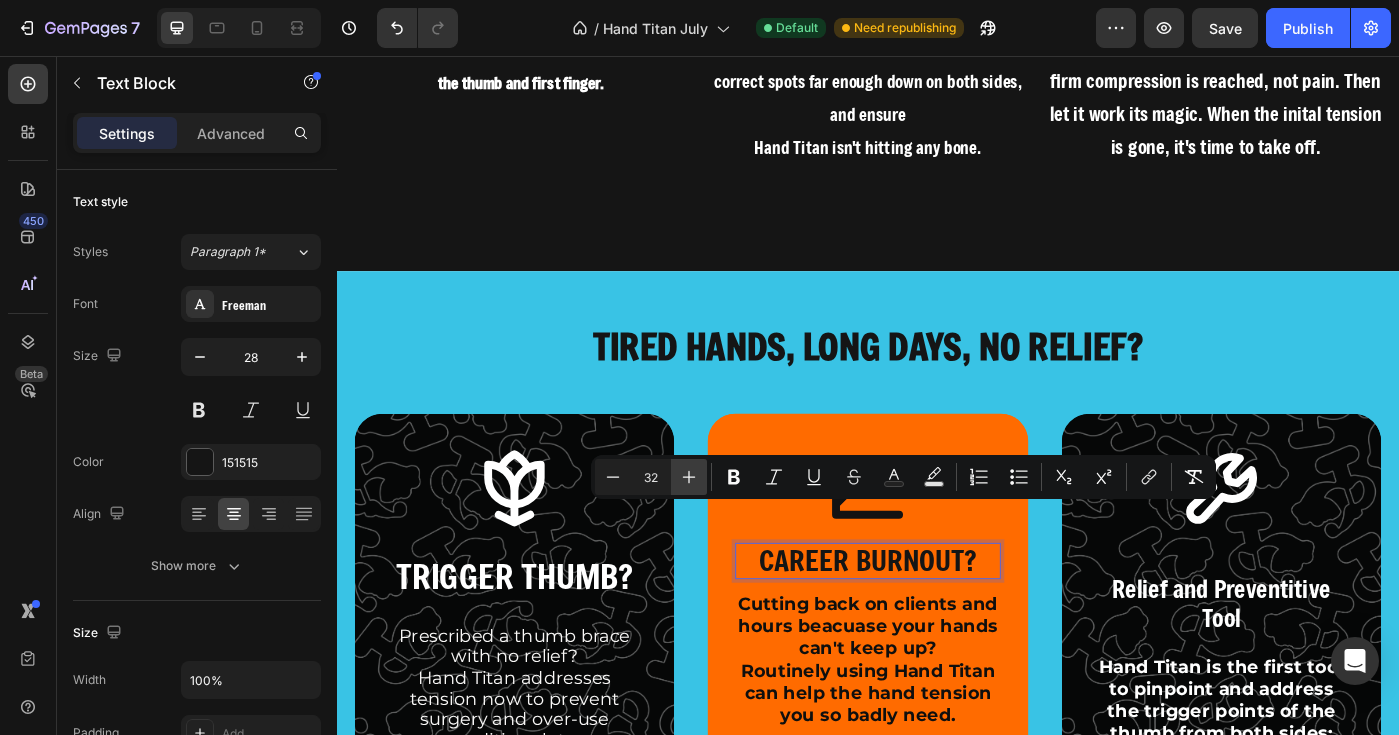 click 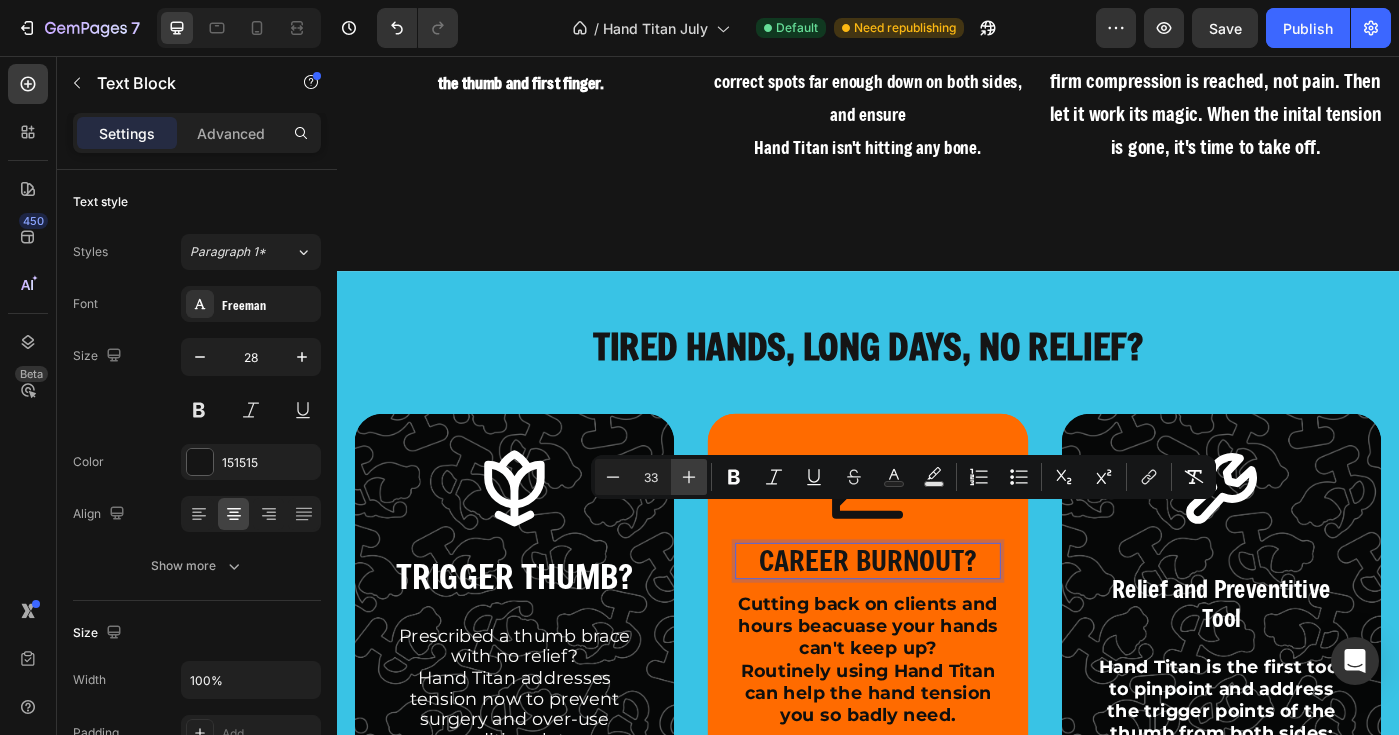 click 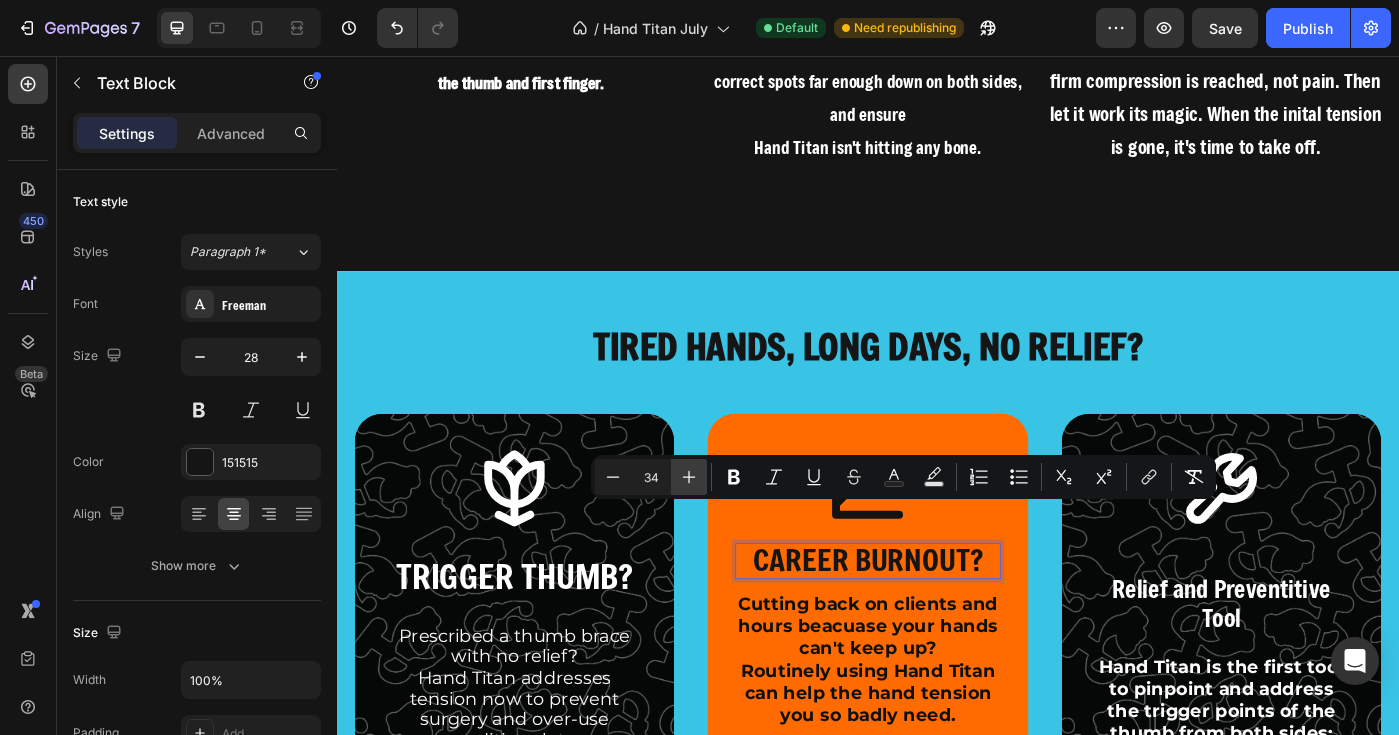 click 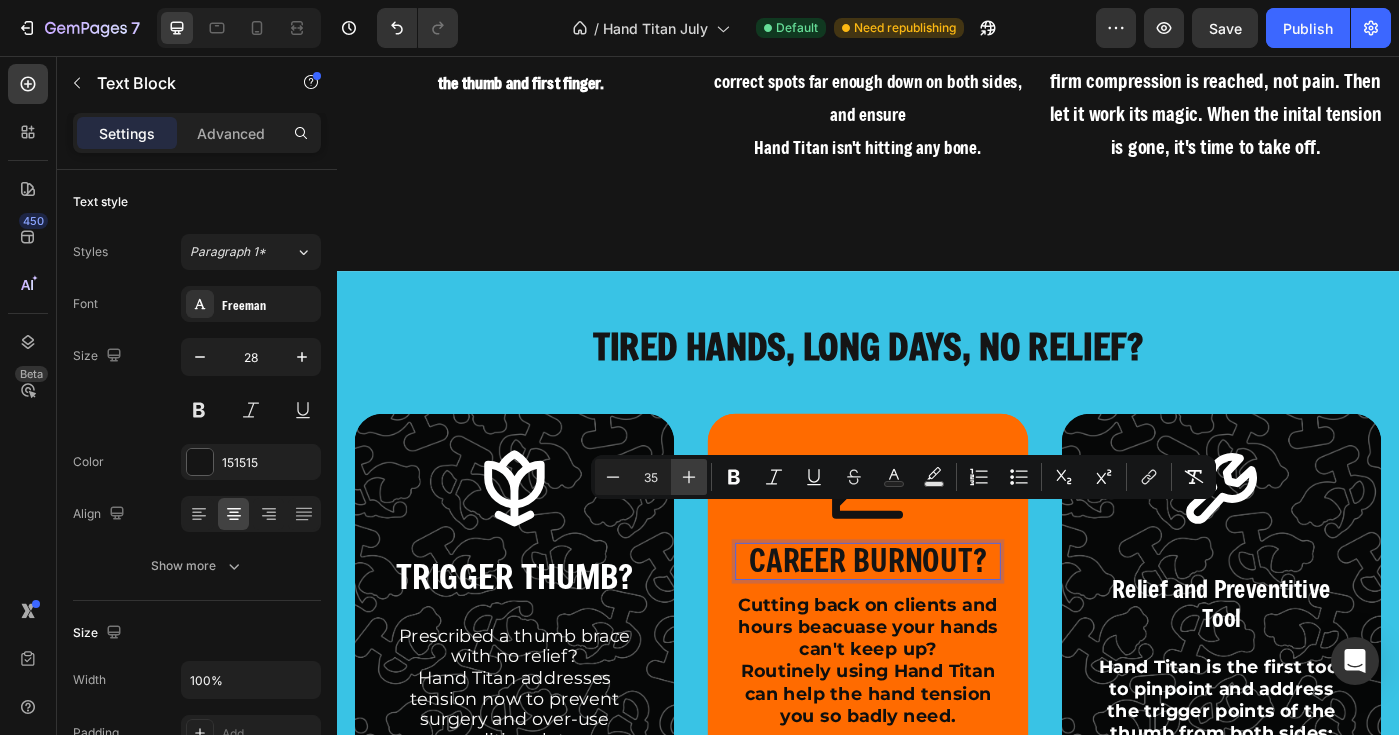 click 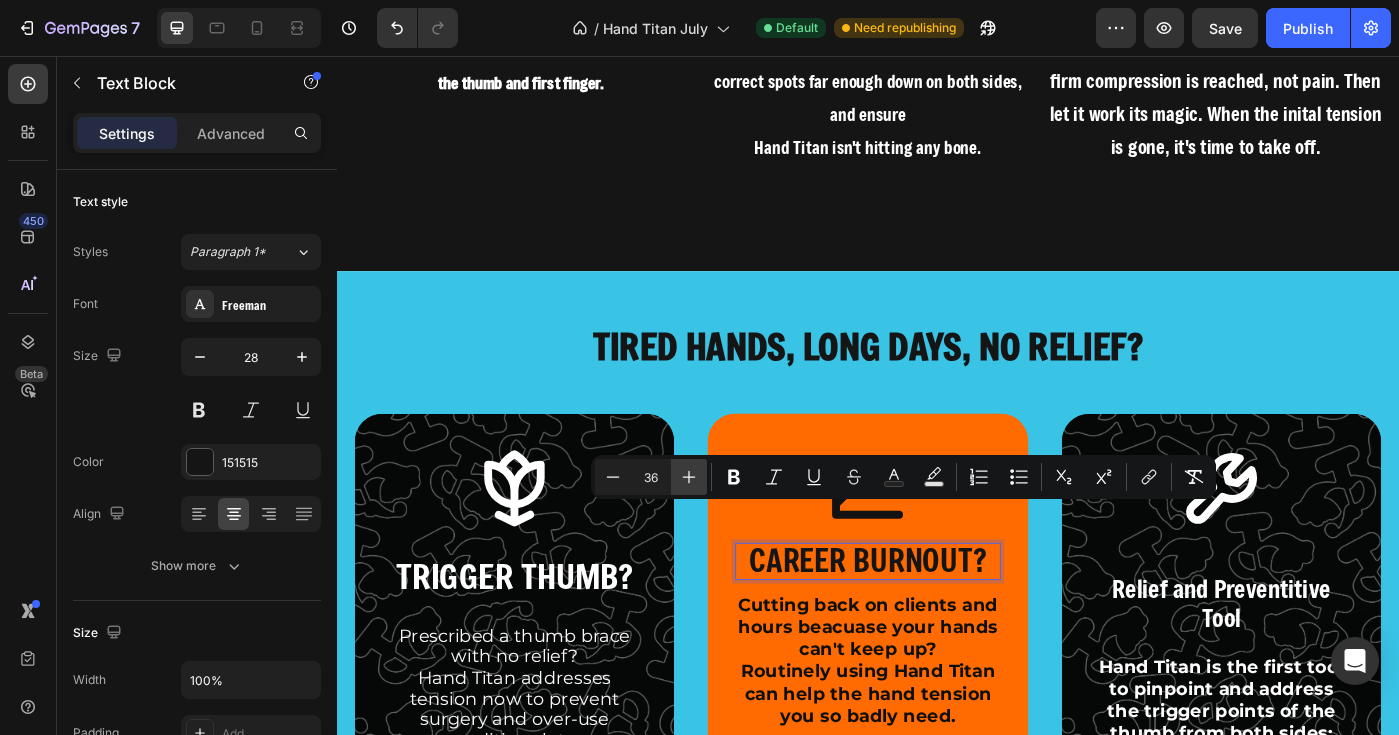 click 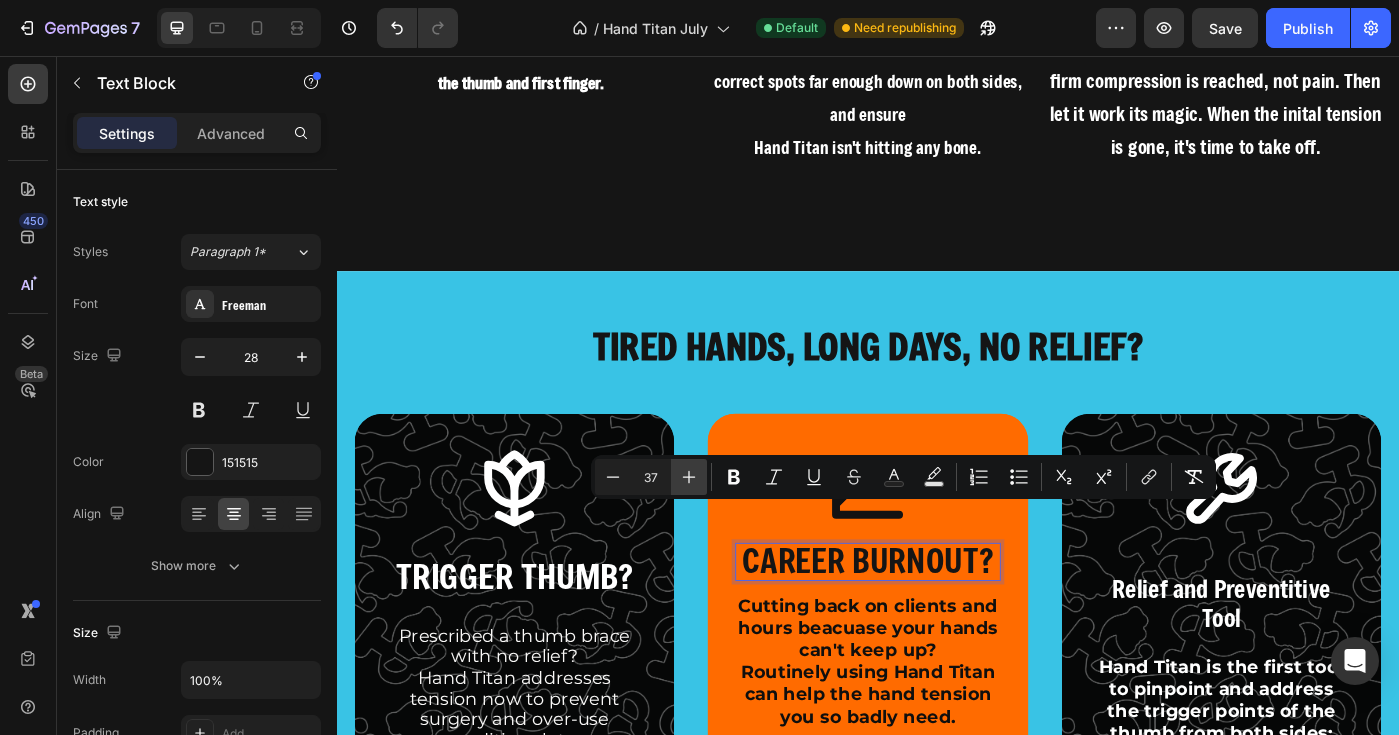 click 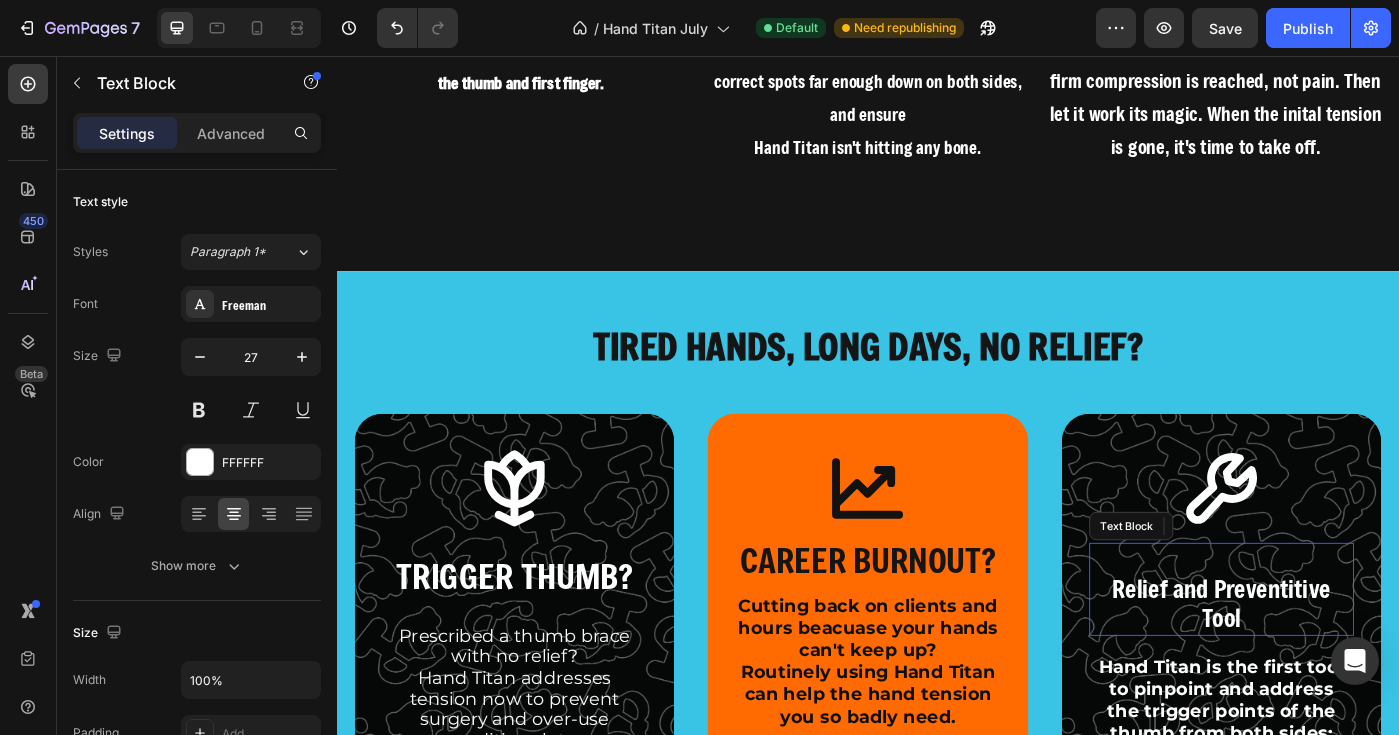 click on "Relief and Preventitive Tool" at bounding box center [1336, 676] 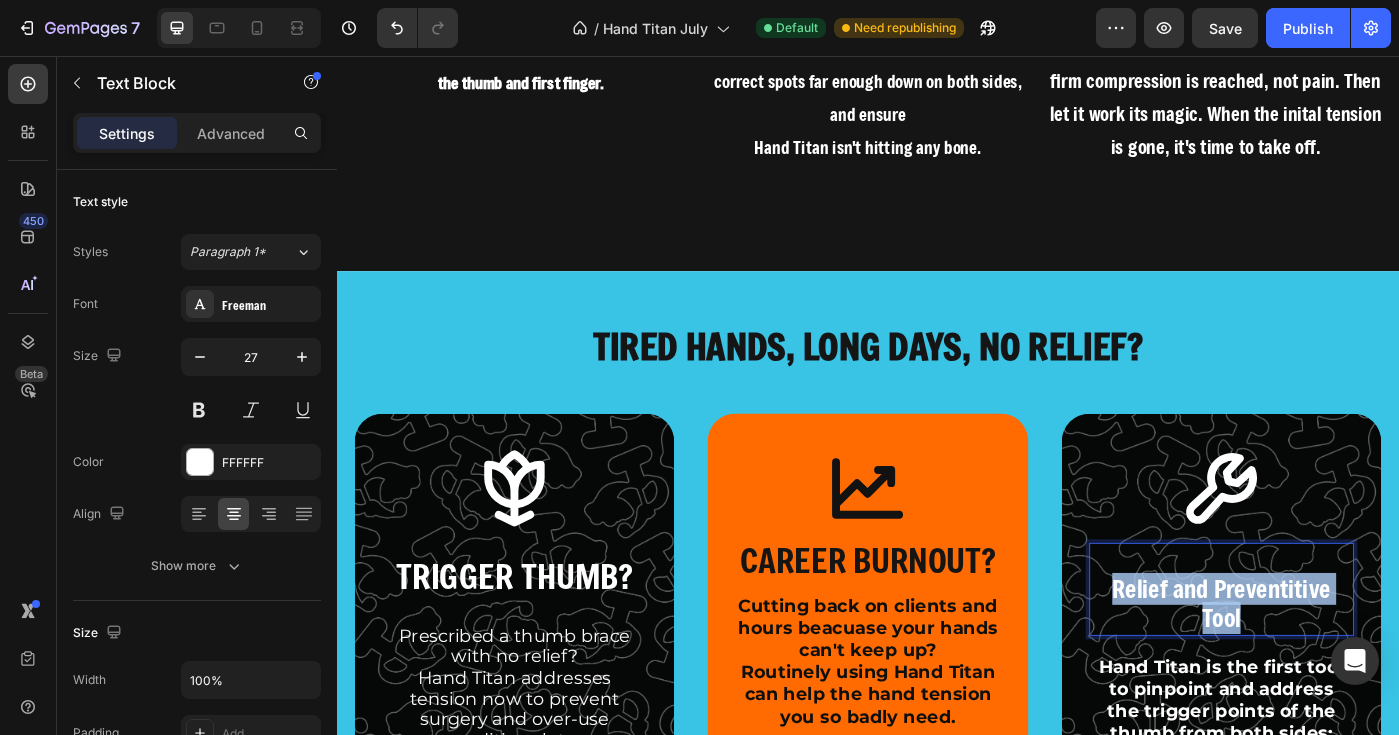 click on "Relief and Preventitive Tool" at bounding box center (1336, 676) 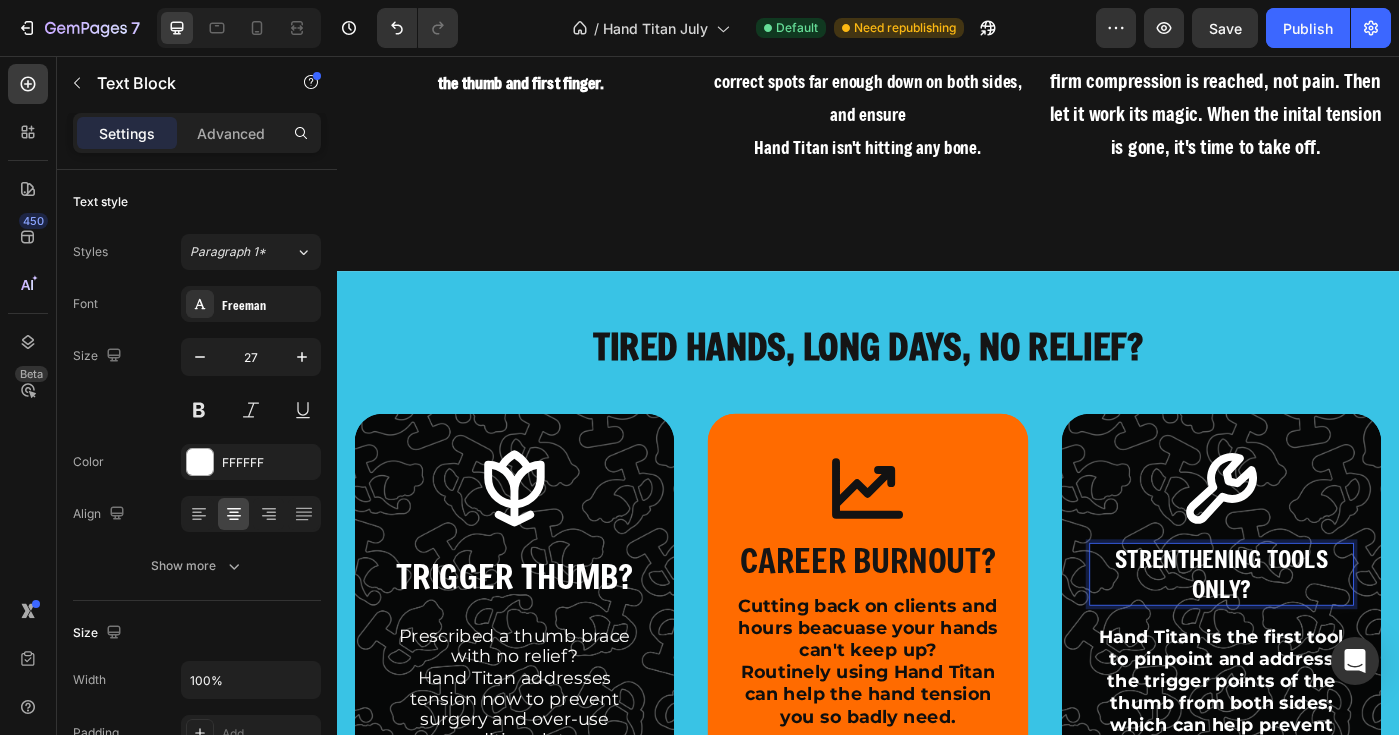 click on "STRENTHENING TOOLS ONLY?" at bounding box center (1336, 642) 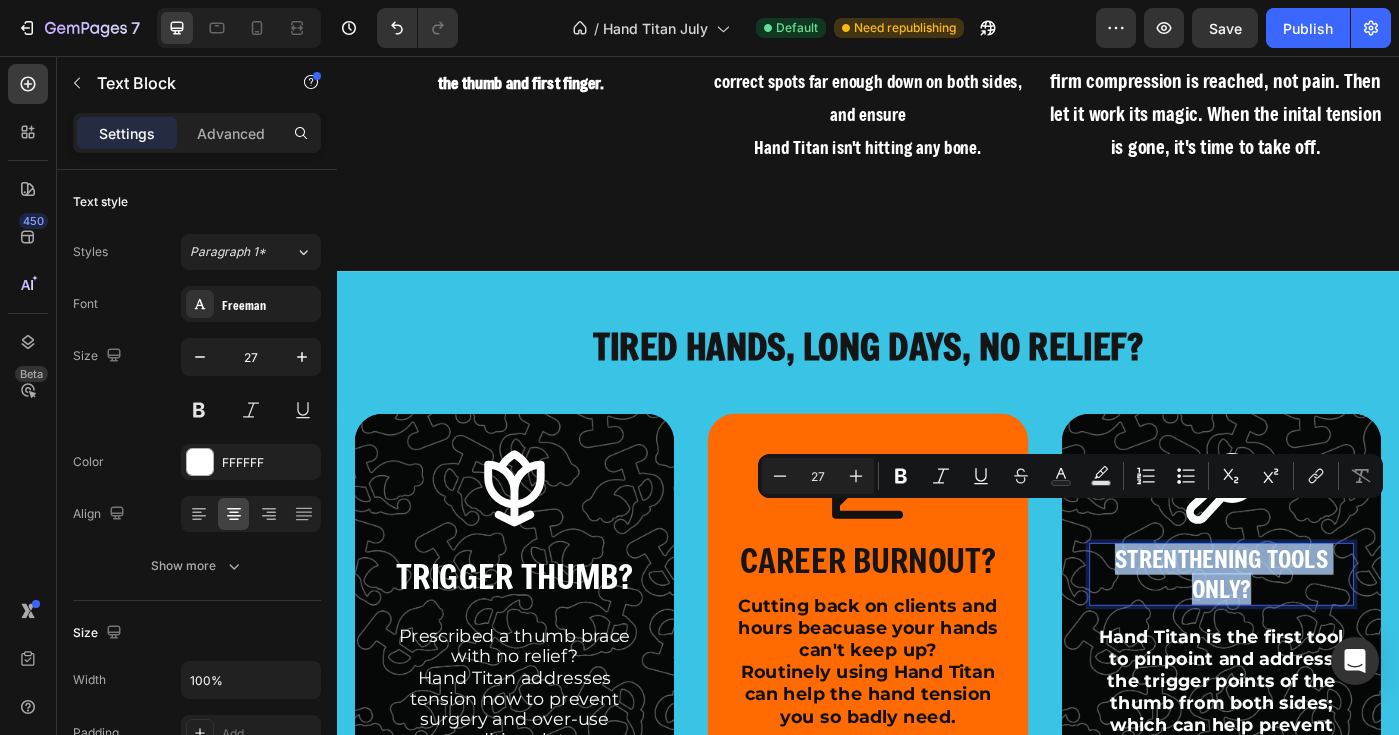 drag, startPoint x: 1426, startPoint y: 623, endPoint x: 1355, endPoint y: 611, distance: 72.00694 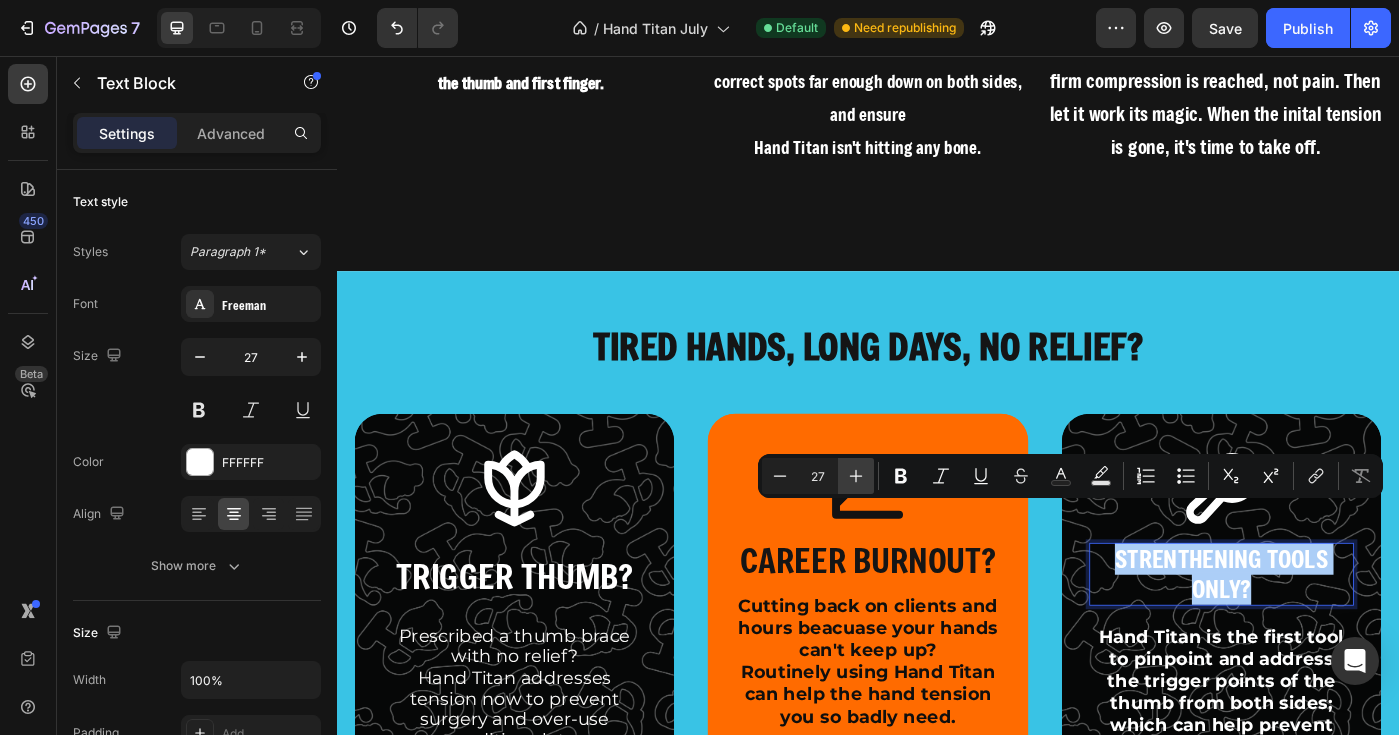 click 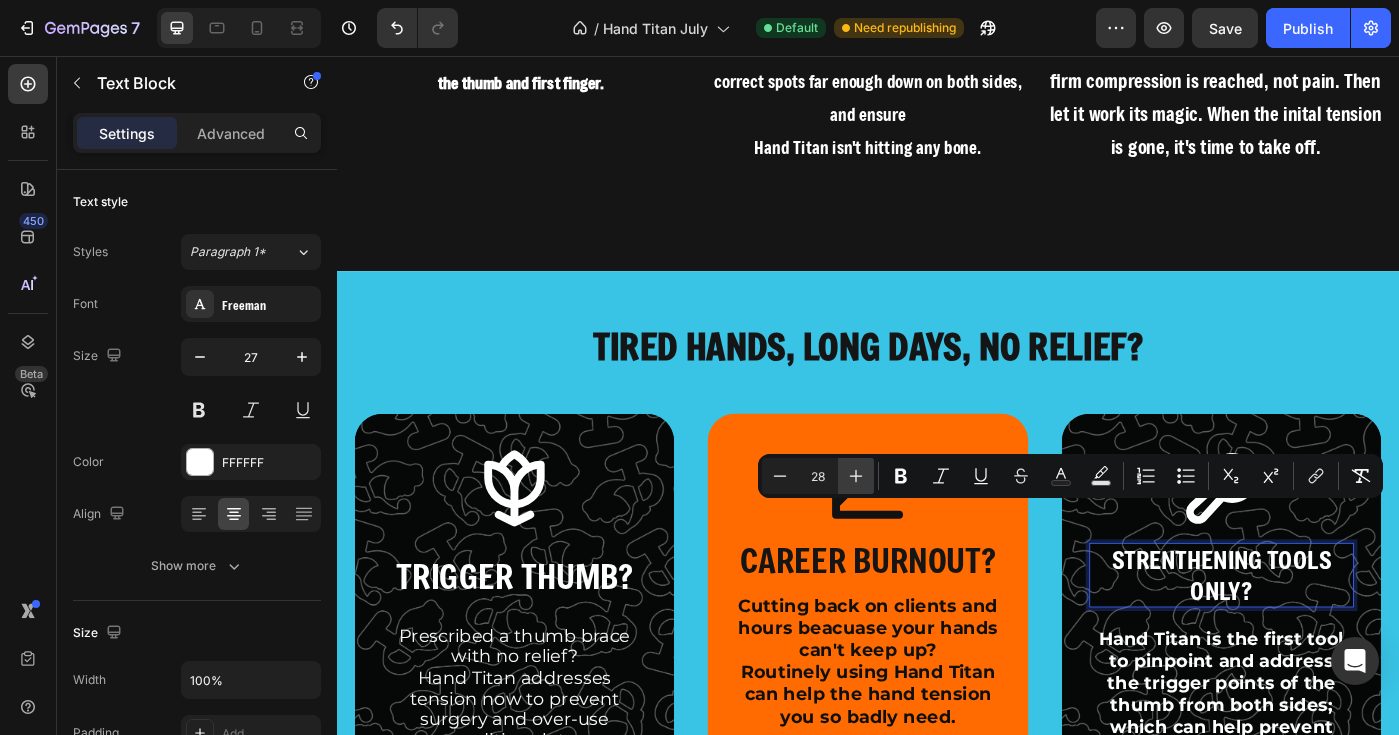 click 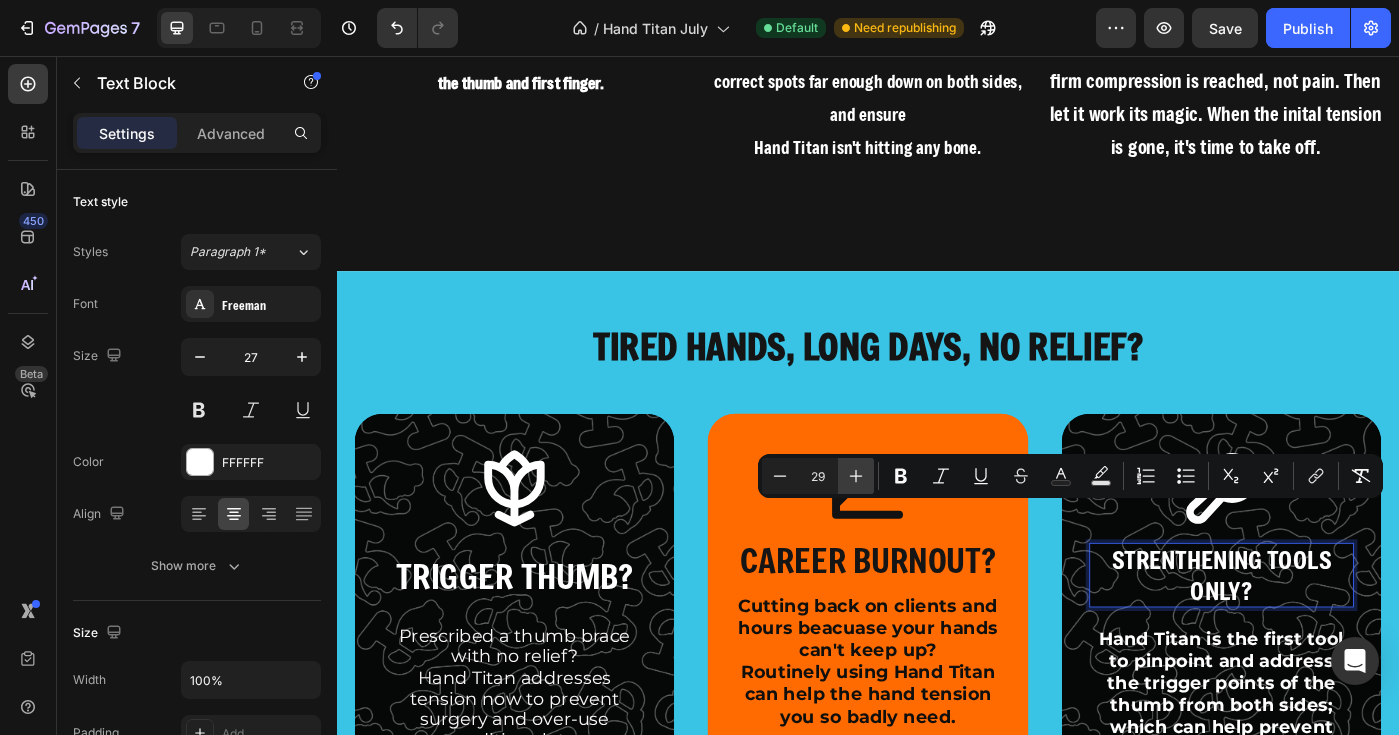 click 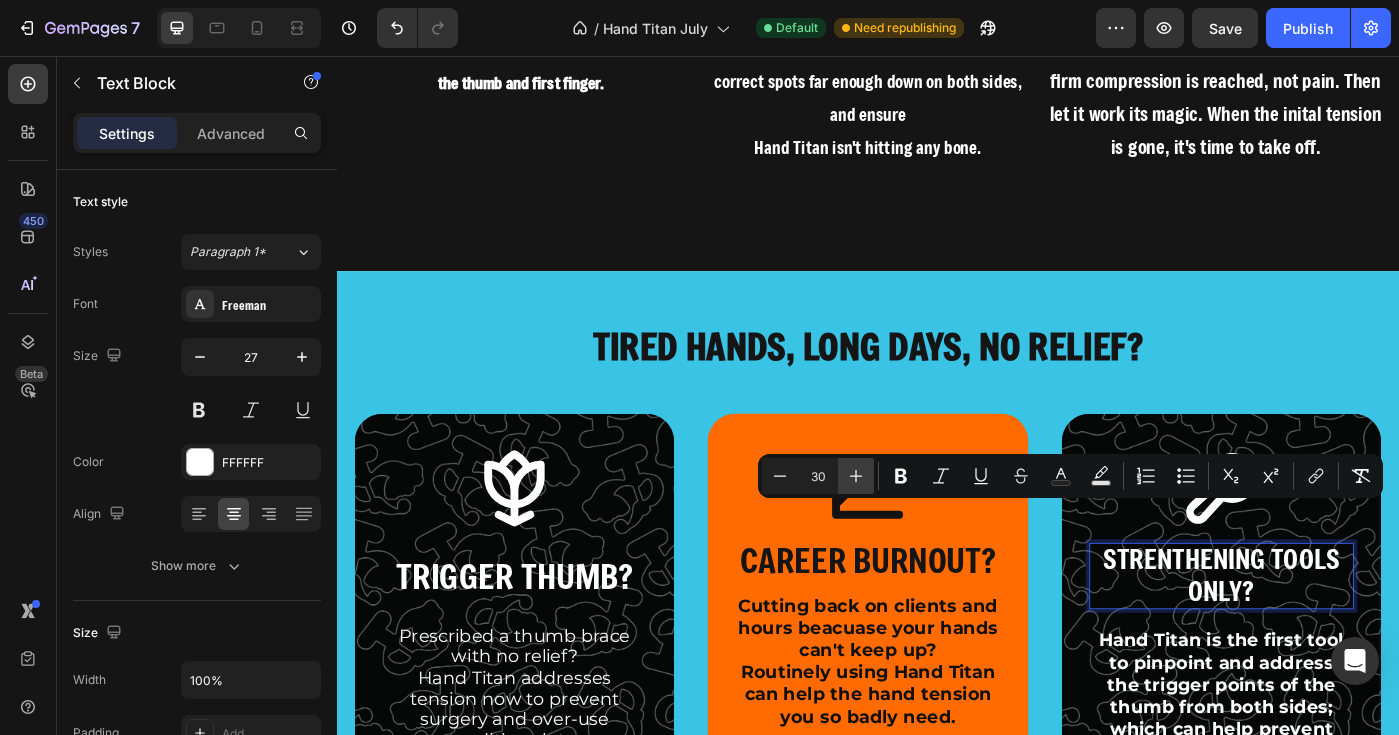 click 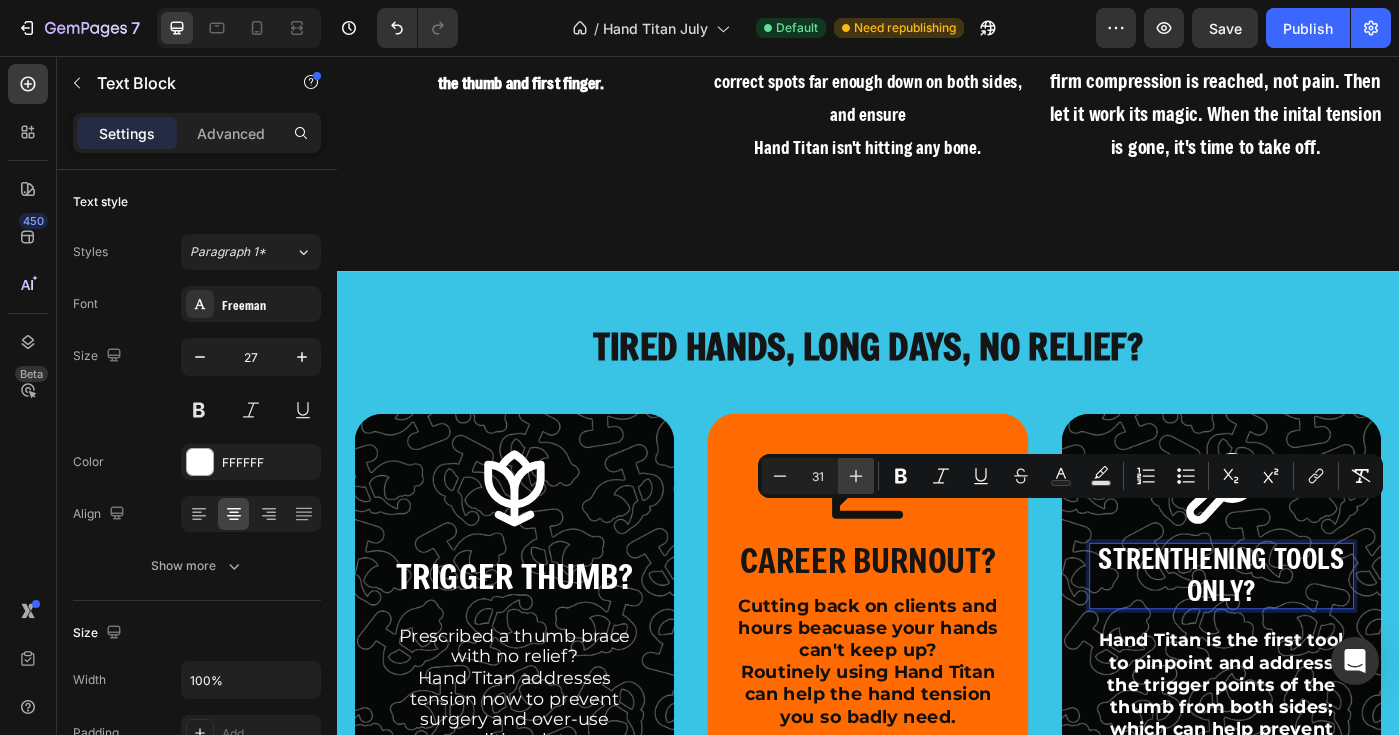 click 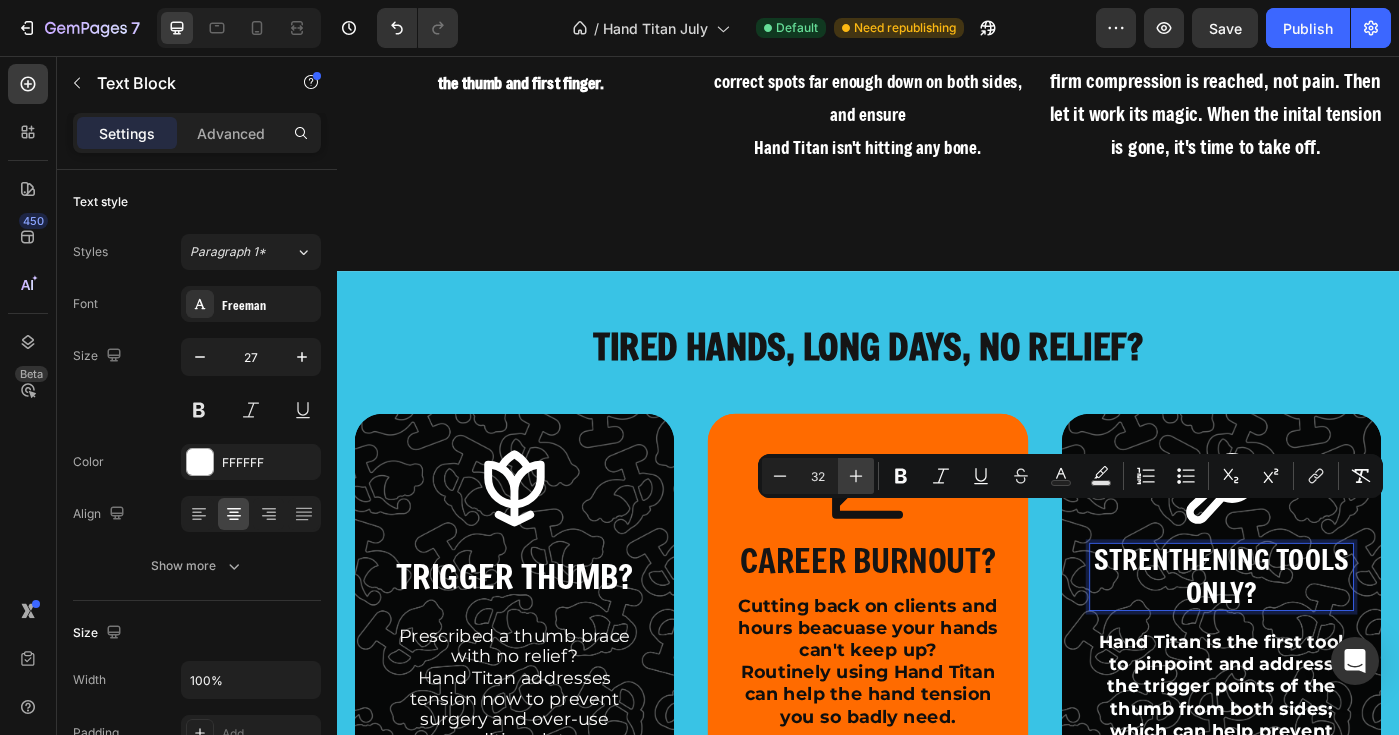 click 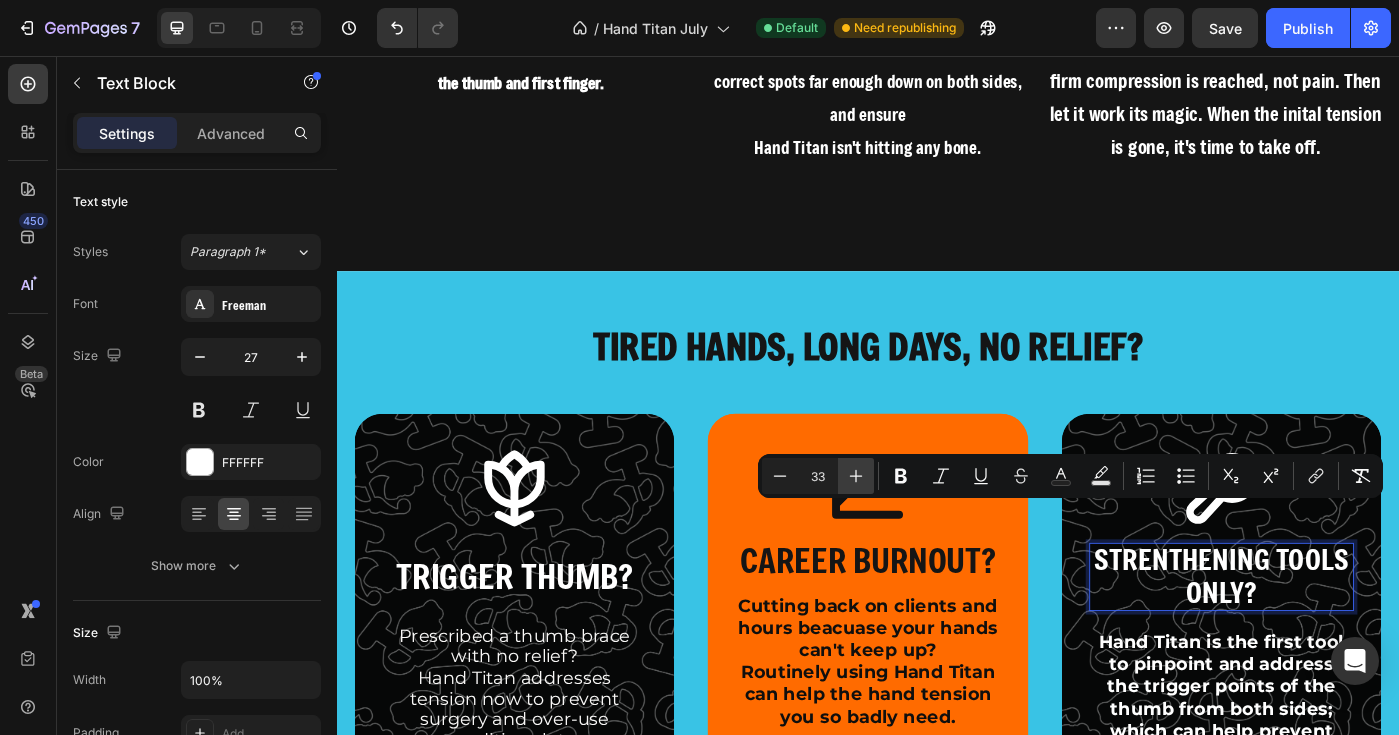 click 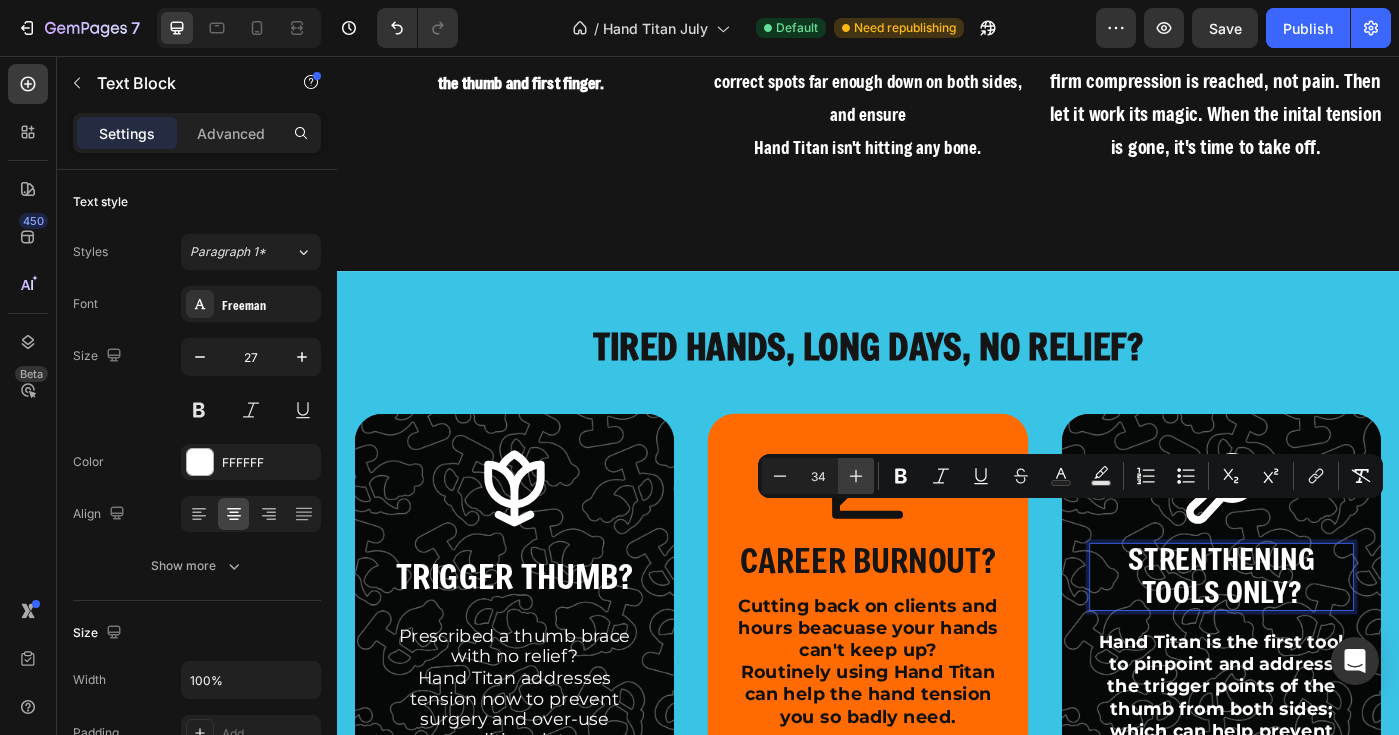 click 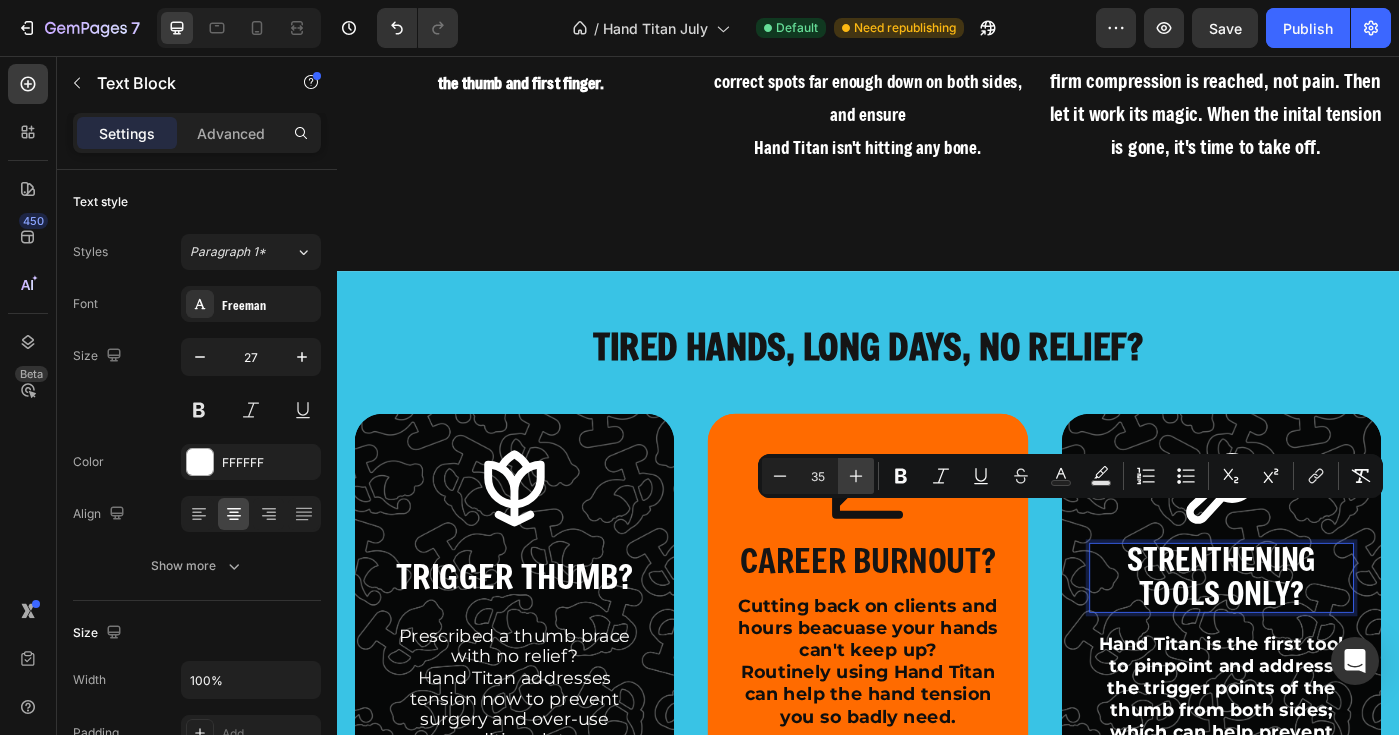 click 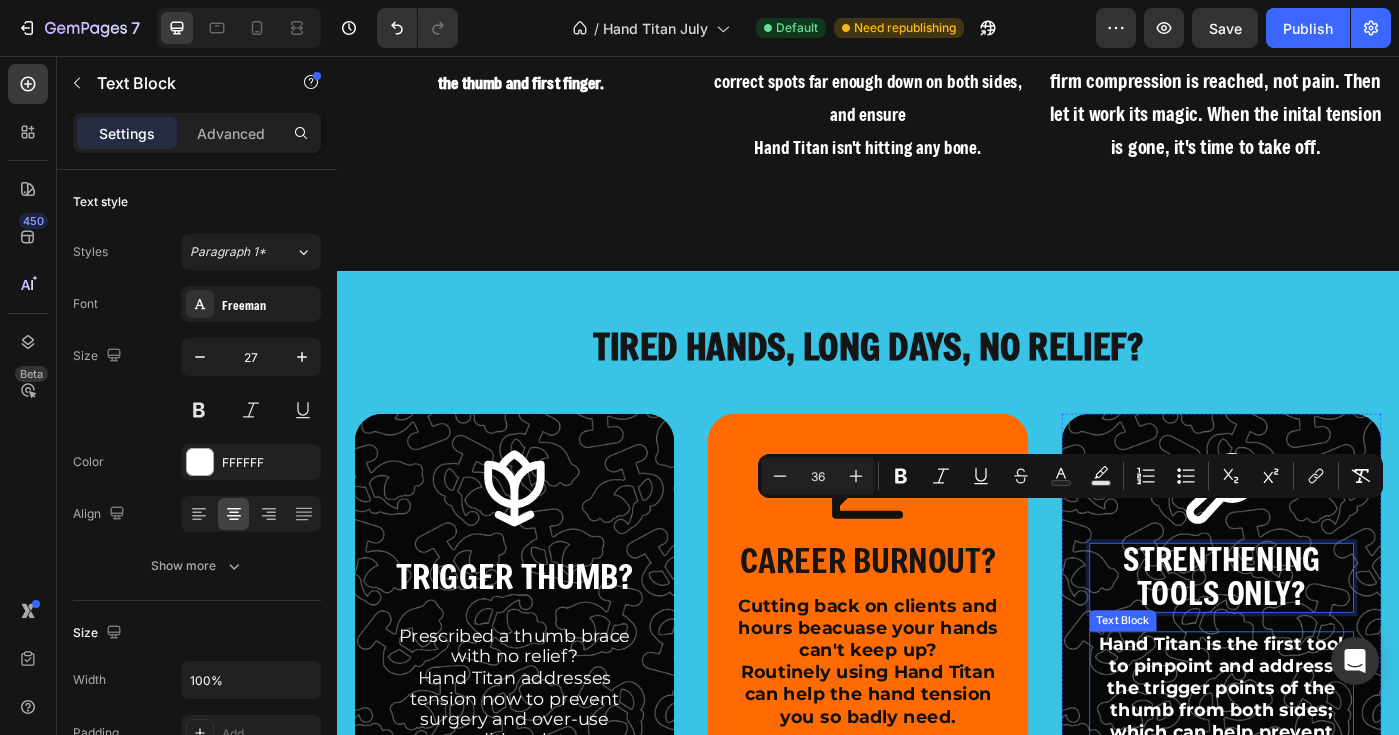 click on "the trigger points of the thumb from both sides; which can help prevent over-use conditions." at bounding box center (1336, 807) 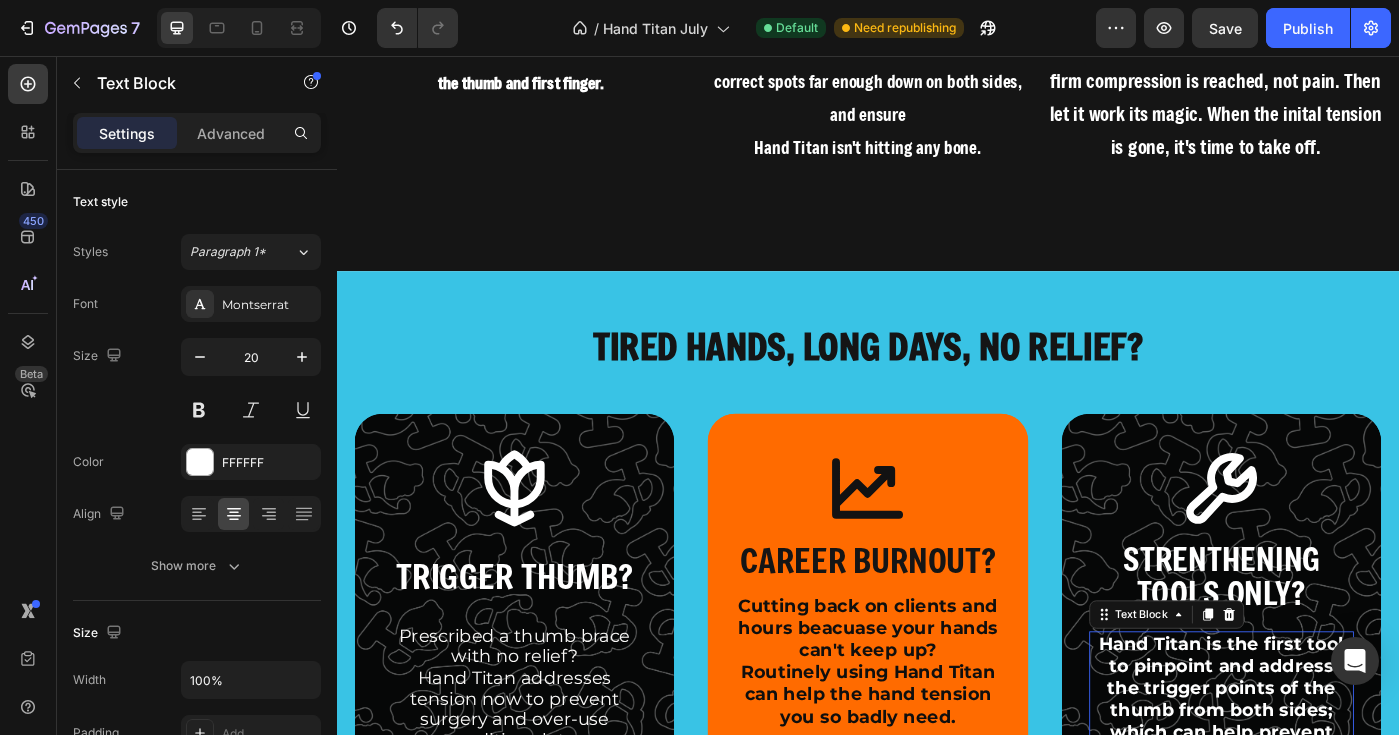 click on "the trigger points of the thumb from both sides; which can help prevent over-use conditions." at bounding box center (1336, 807) 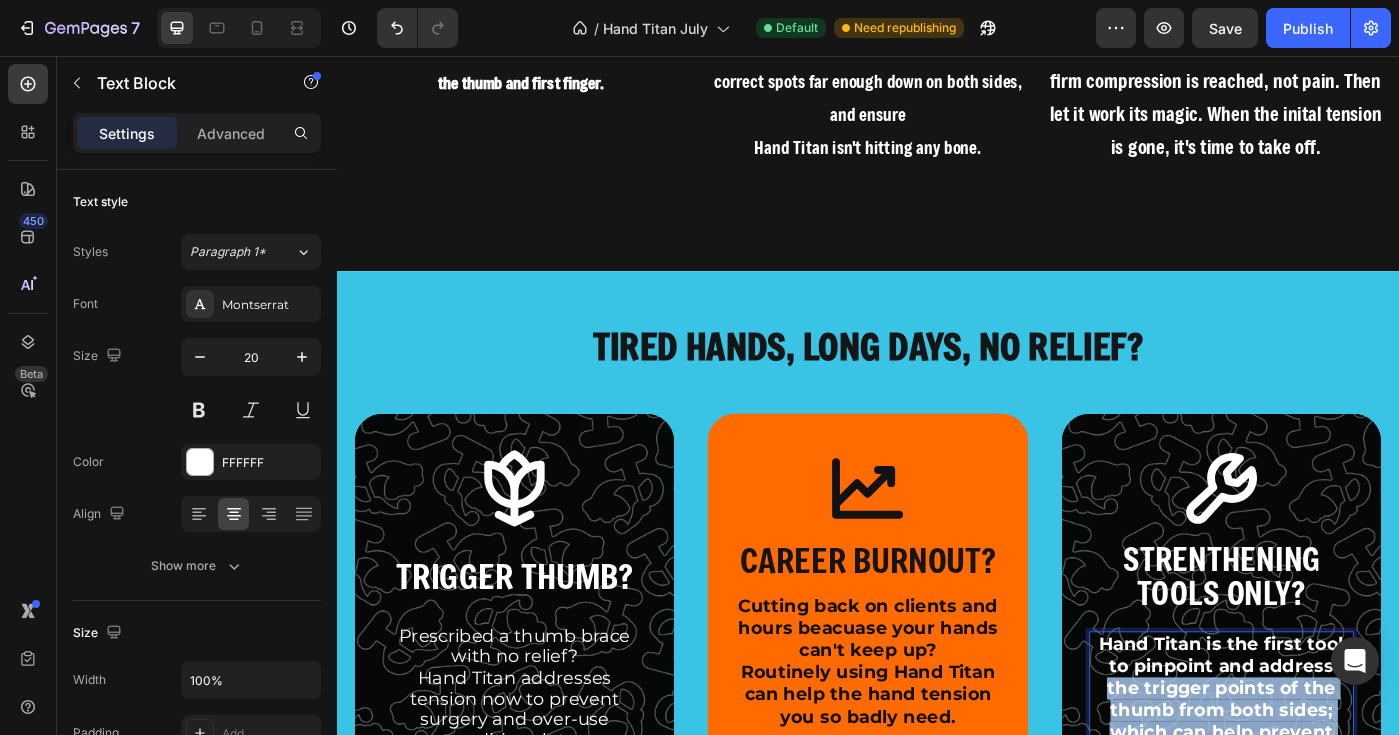 click on "the trigger points of the thumb from both sides; which can help prevent over-use conditions." at bounding box center [1336, 807] 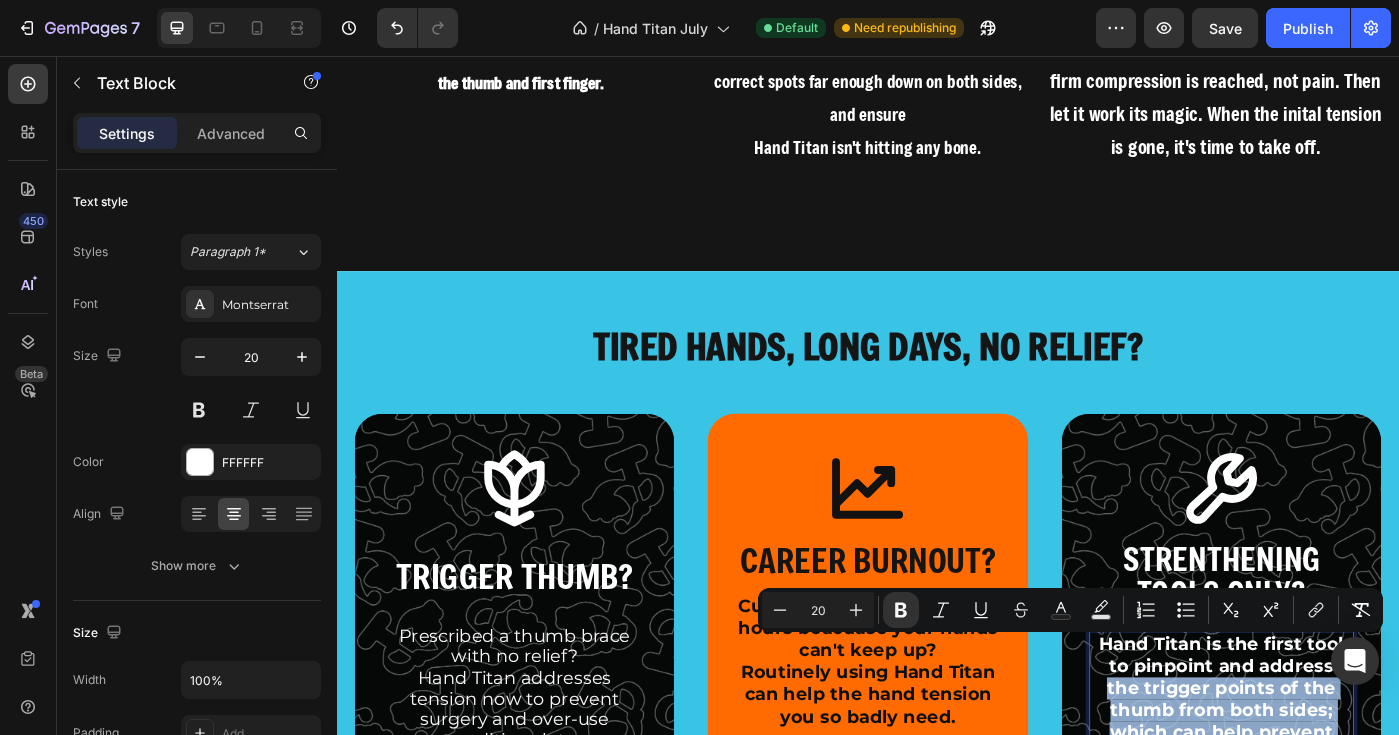 click on "the trigger points of the thumb from both sides; which can help prevent over-use conditions." at bounding box center [1336, 807] 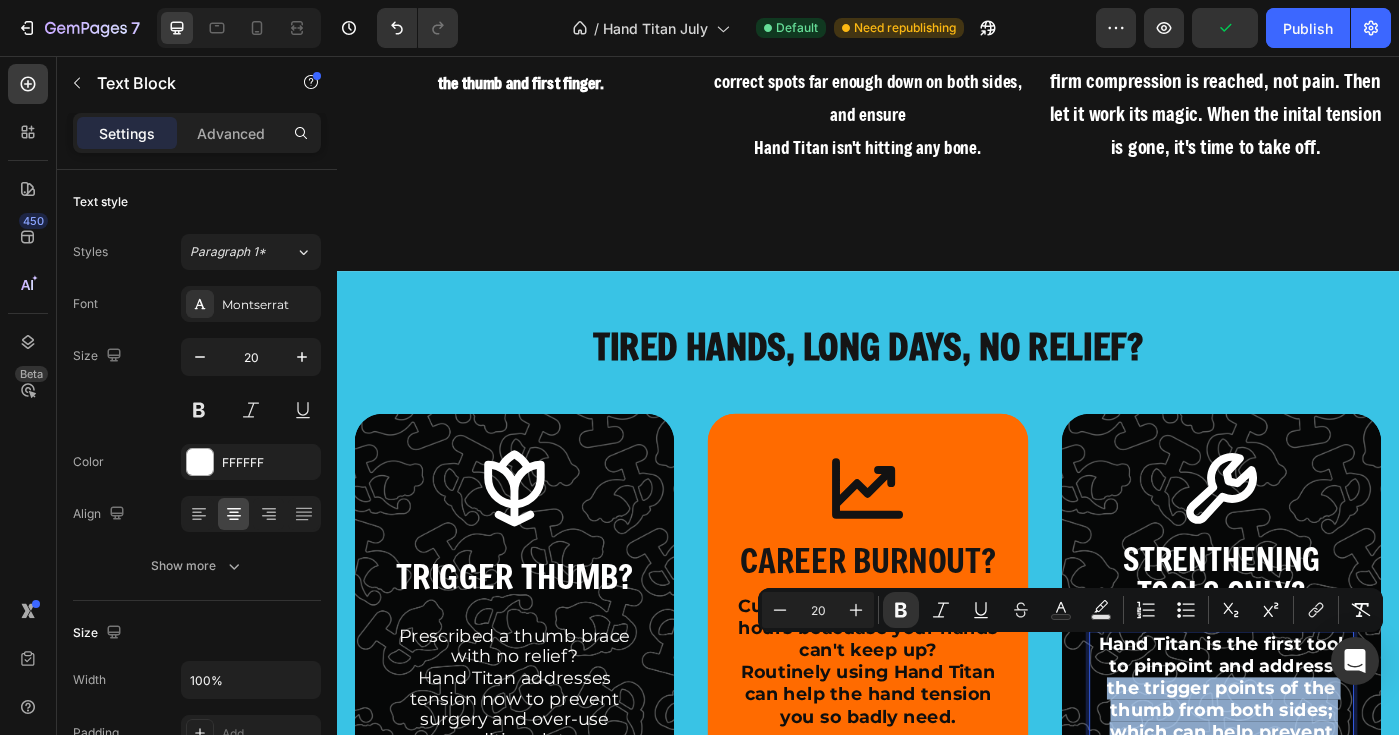 click on "the trigger points of the thumb from both sides; which can help prevent over-use conditions." at bounding box center [1336, 808] 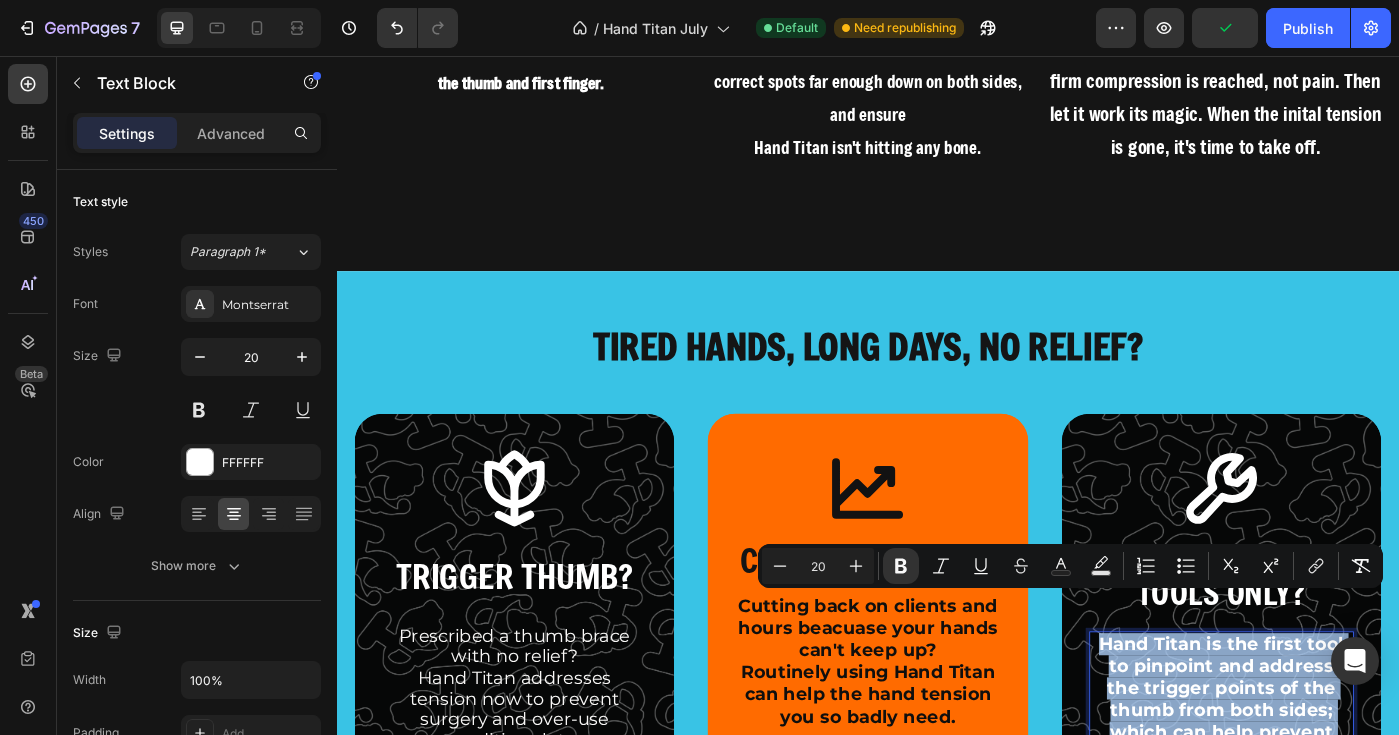 drag, startPoint x: 1450, startPoint y: 801, endPoint x: 1223, endPoint y: 692, distance: 251.81342 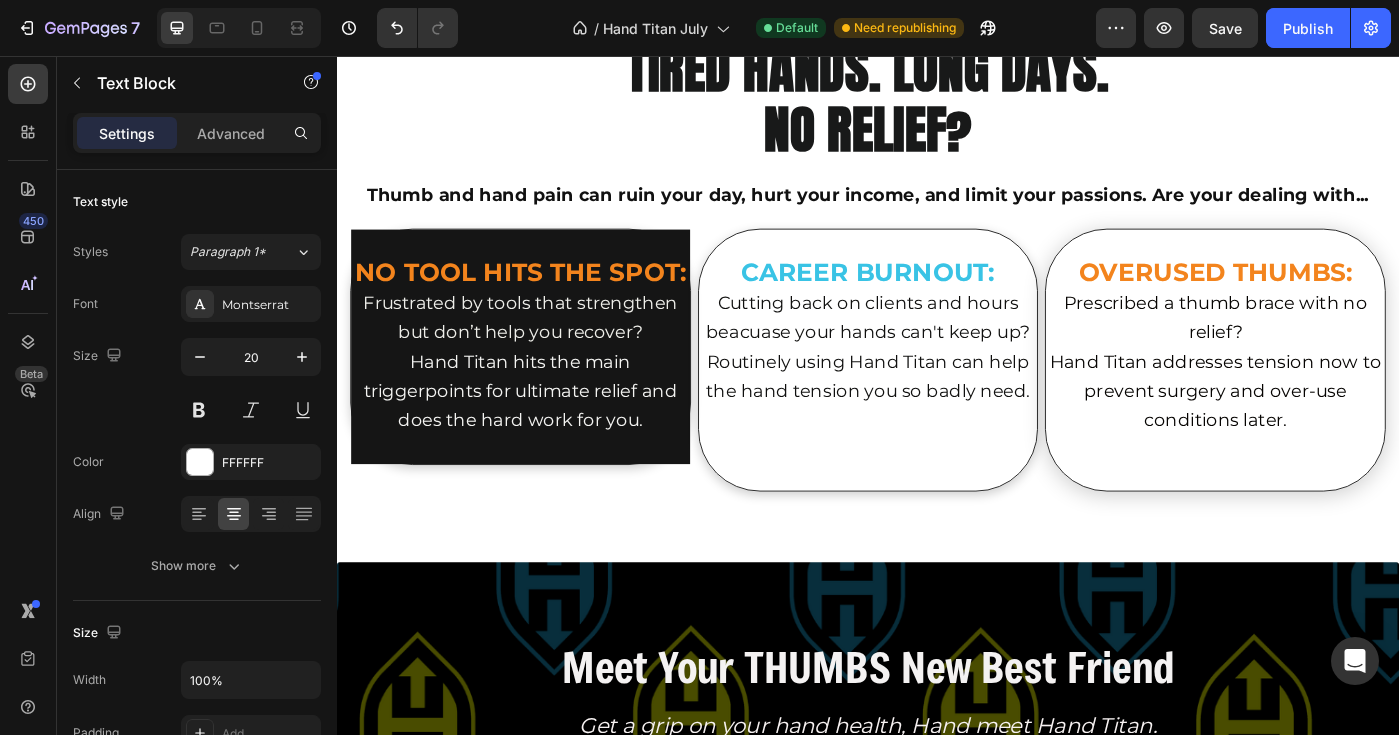 scroll, scrollTop: 2335, scrollLeft: 0, axis: vertical 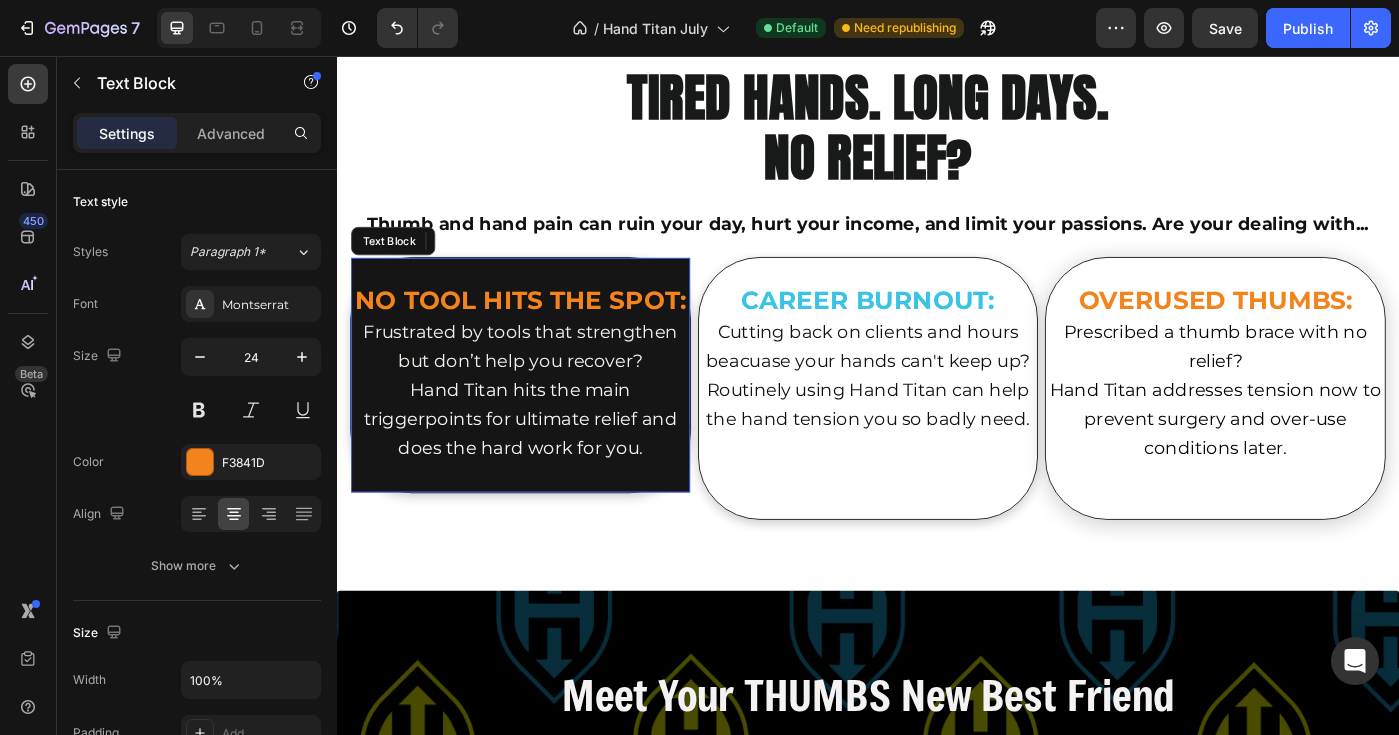 click on "Hand Titan hits the main triggerpoints for ultimate relief and does the hard work for you." at bounding box center [544, 466] 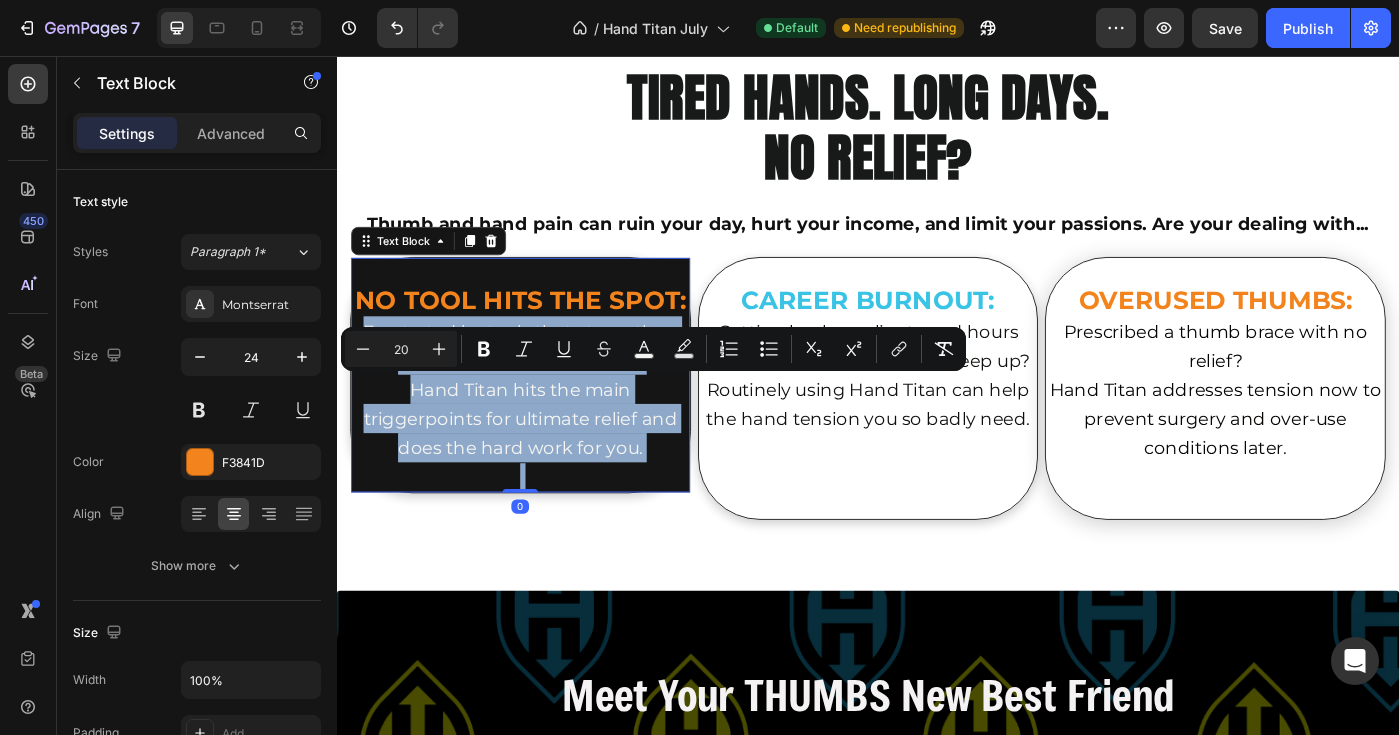 type on "28" 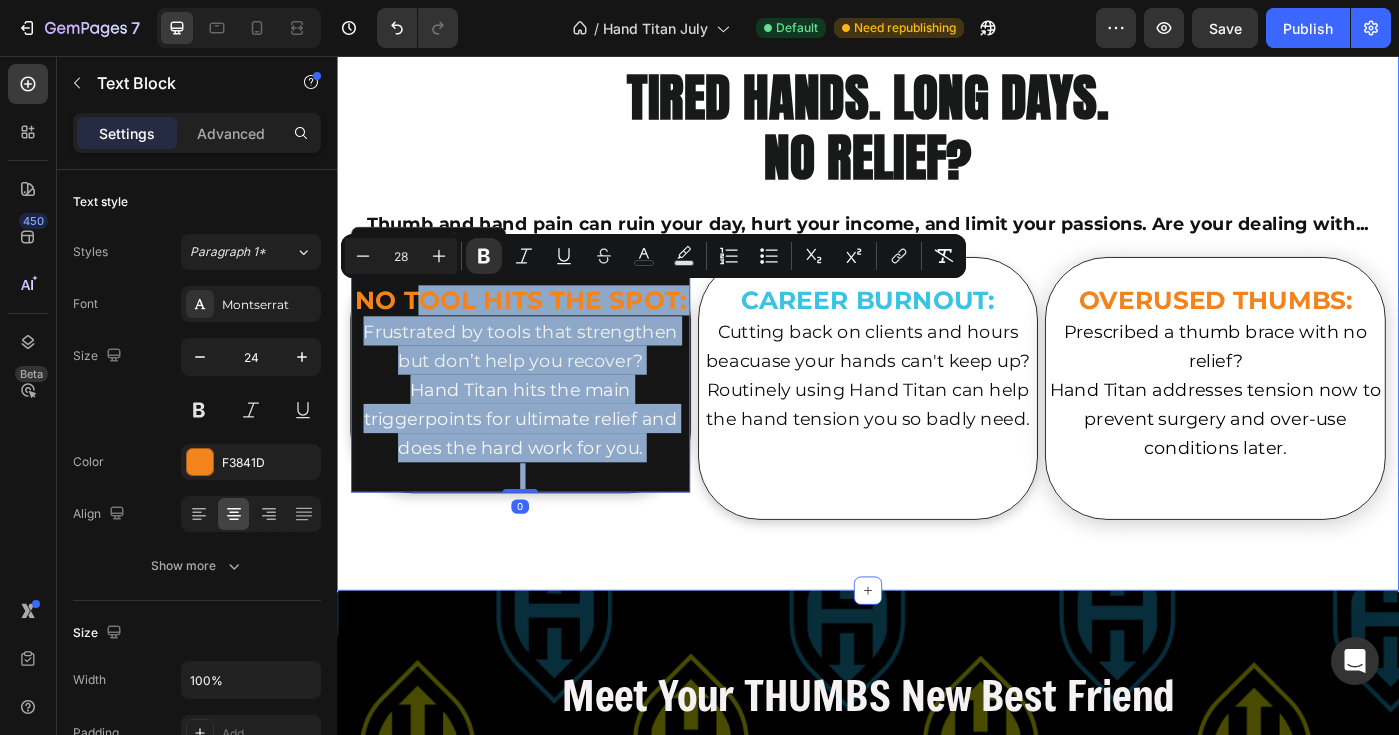 type on "20" 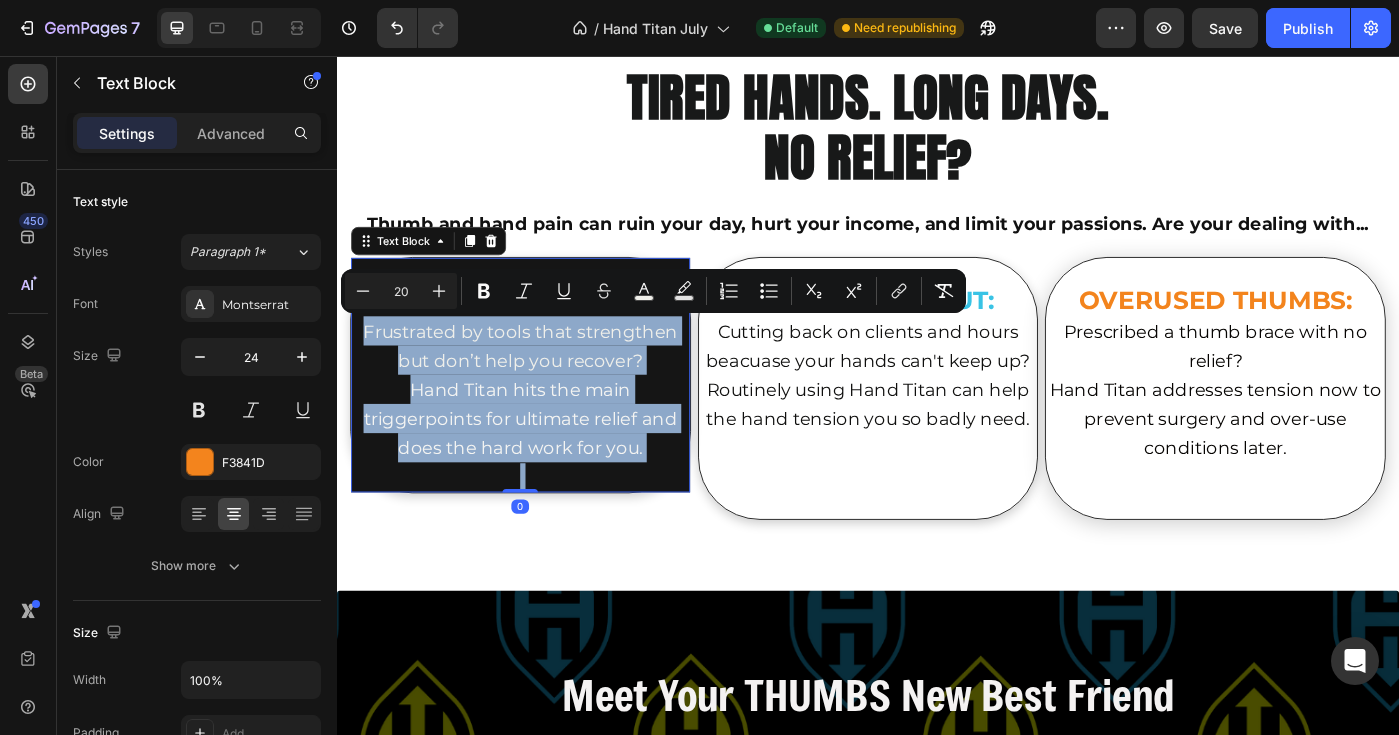 drag, startPoint x: 683, startPoint y: 496, endPoint x: 368, endPoint y: 385, distance: 333.98502 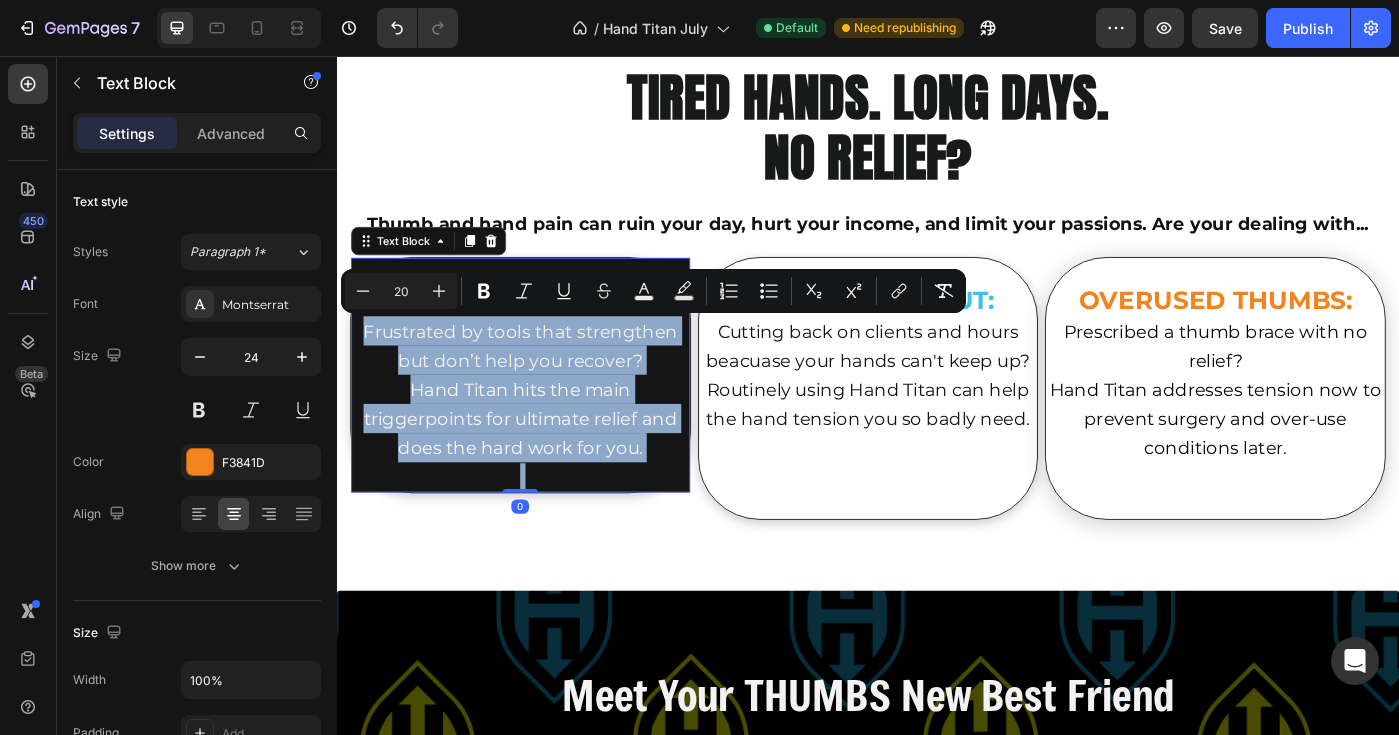click on "NO TOOL HITS THE SPOT: Frustrated by tools that strengthen but don’t help you recover?  Hand Titan hits the main triggerpoints for ultimate relief and does the hard work for you." at bounding box center (544, 416) 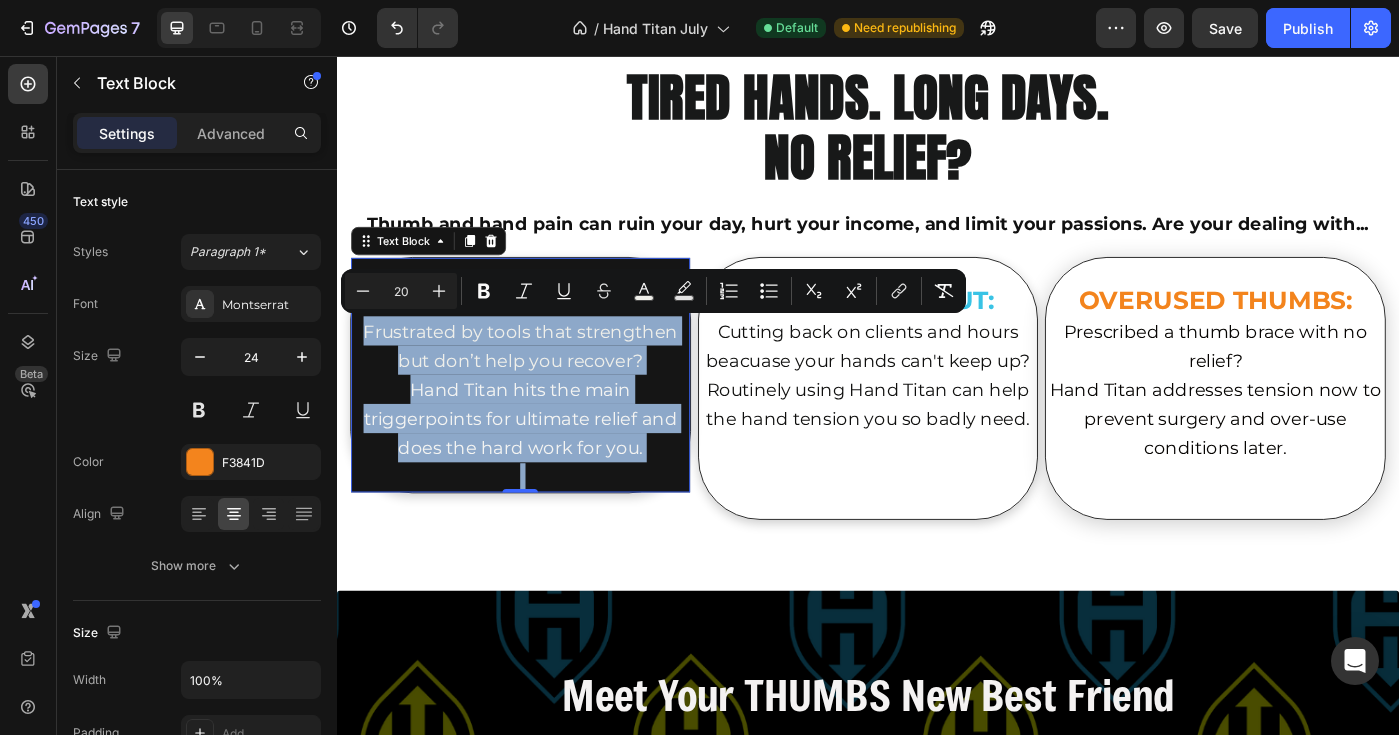 copy on "Frustrated by tools that strengthen but don’t help you recover?  Hand Titan hits the main triggerpoints for ultimate relief and does the hard work for you." 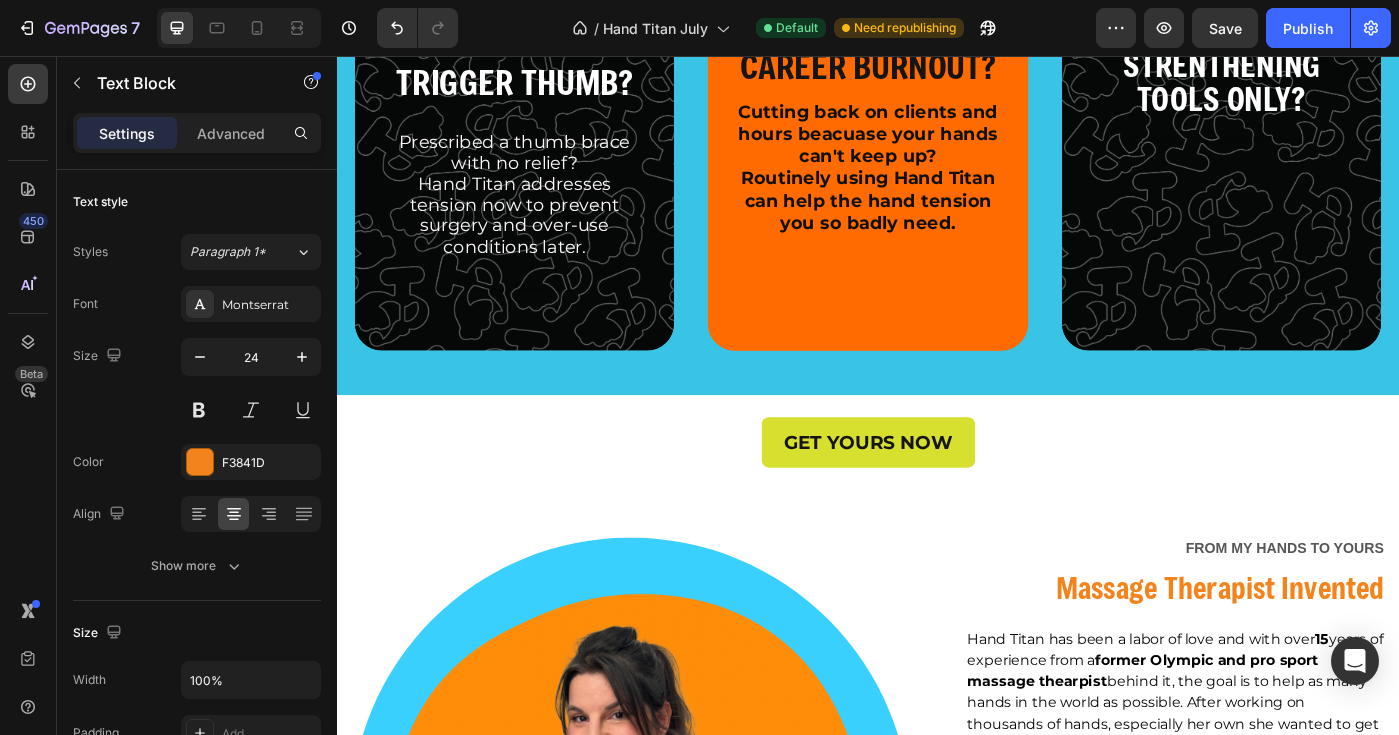 scroll, scrollTop: 6473, scrollLeft: 0, axis: vertical 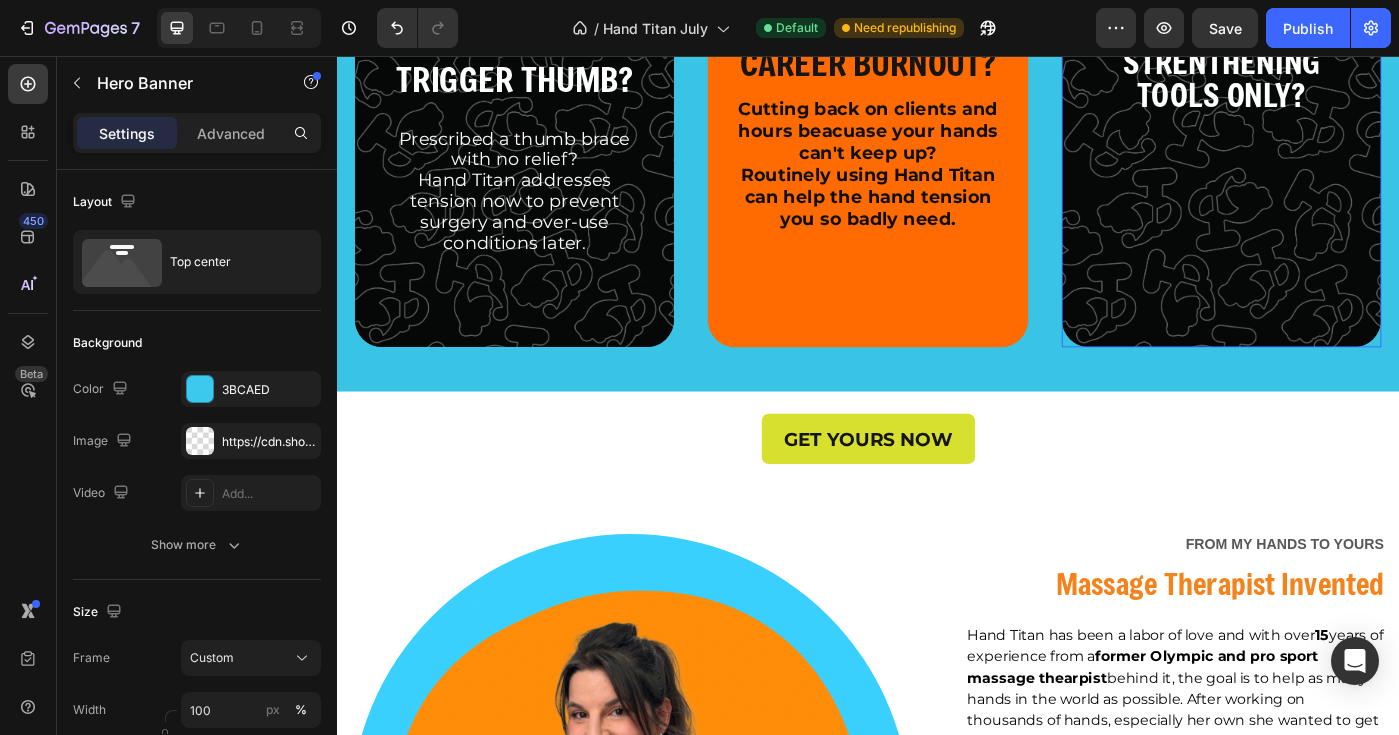 click on "Icon STRENTHENING TOOLS ONLY? Text Block Text Block" at bounding box center [1336, 50] 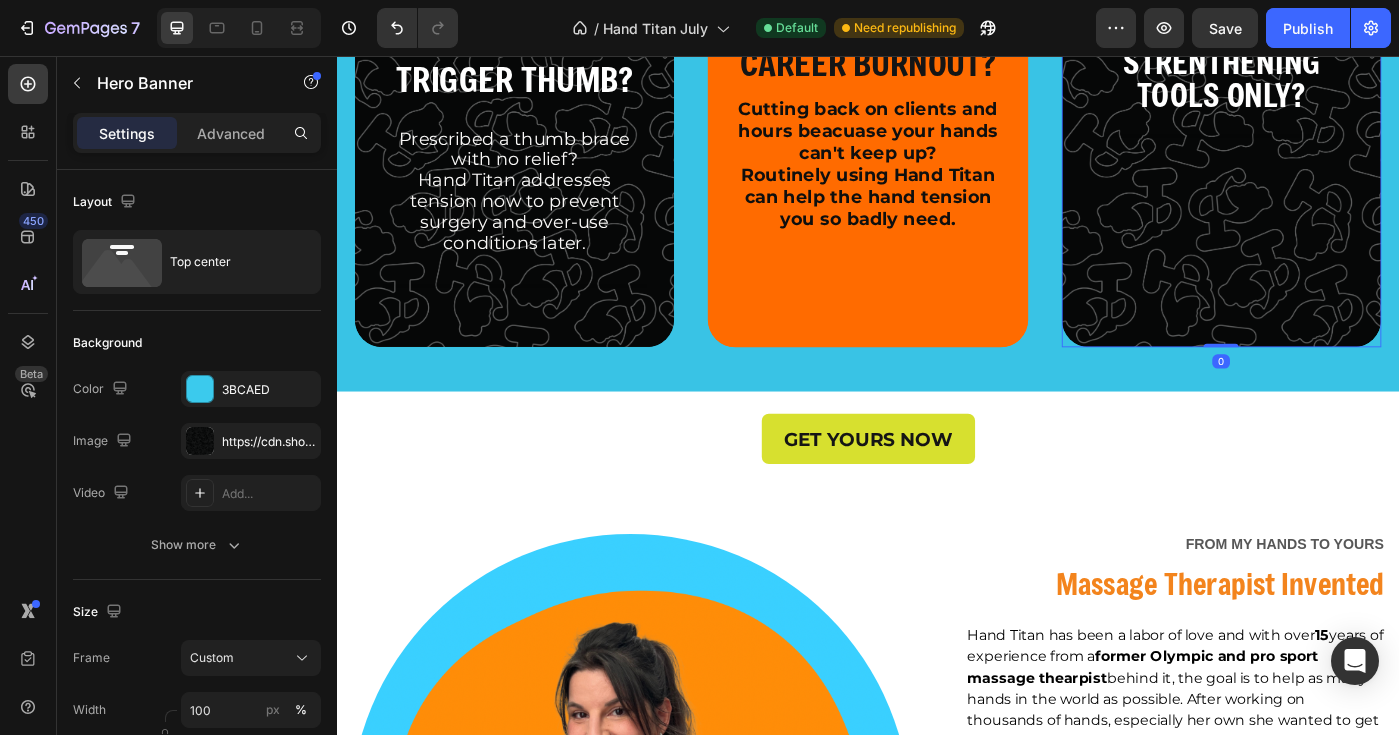 click on "Icon STRENTHENING TOOLS ONLY? Text Block Text Block" at bounding box center [1336, 50] 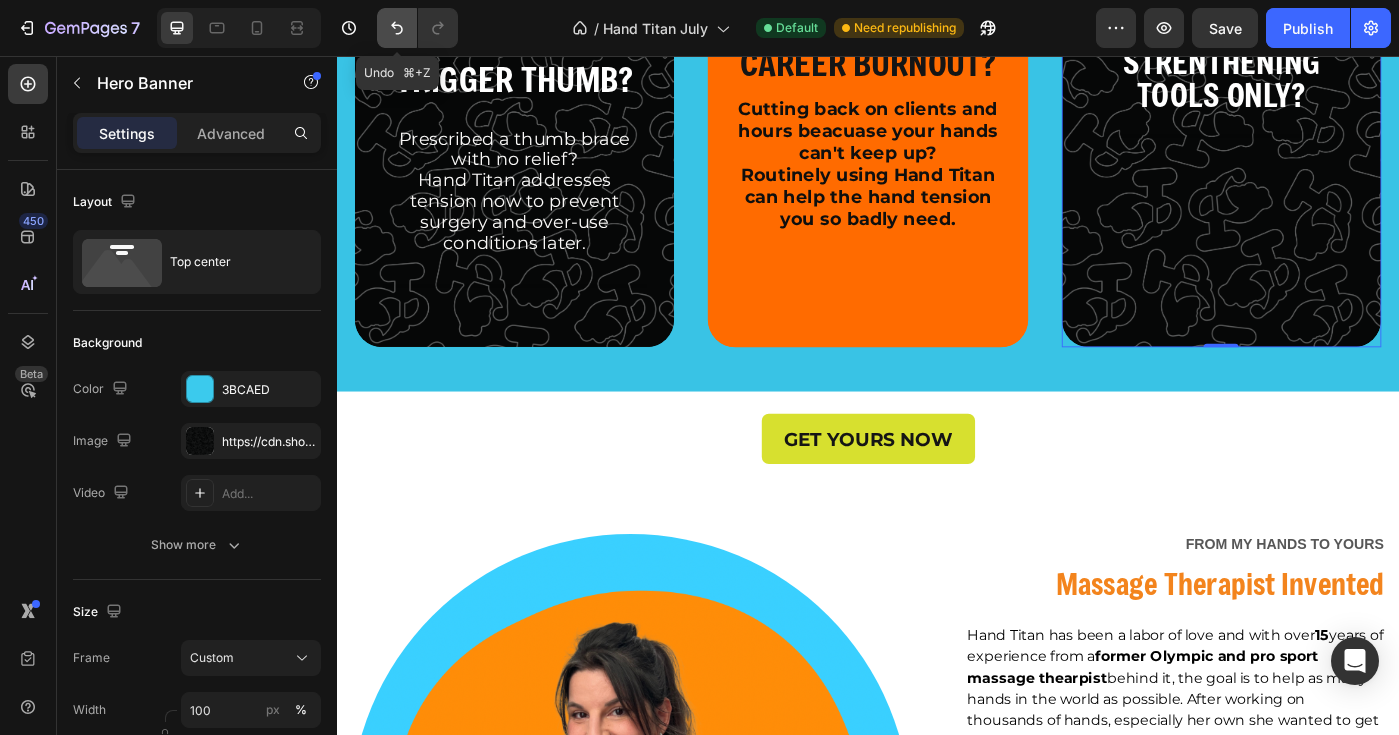 click 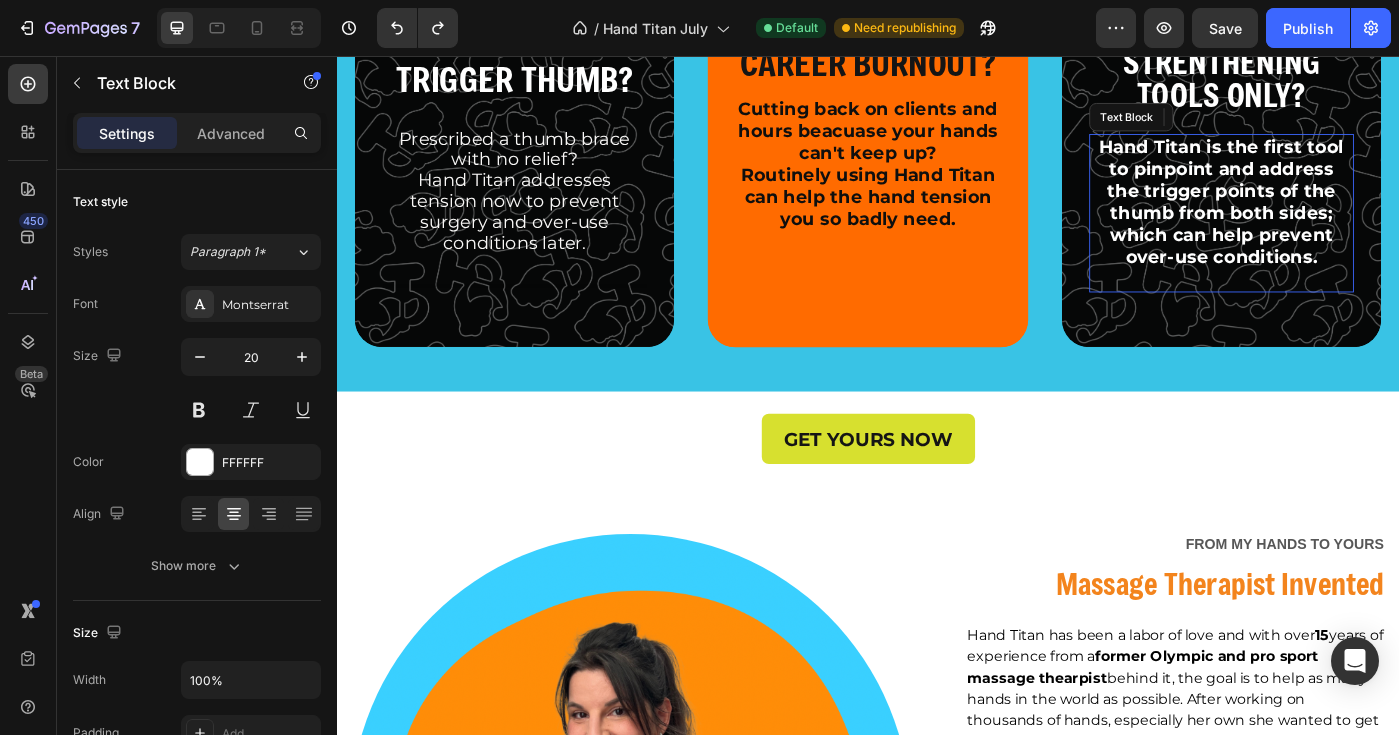 click on "the trigger points of the thumb from both sides; which can help prevent over-use conditions." at bounding box center [1336, 245] 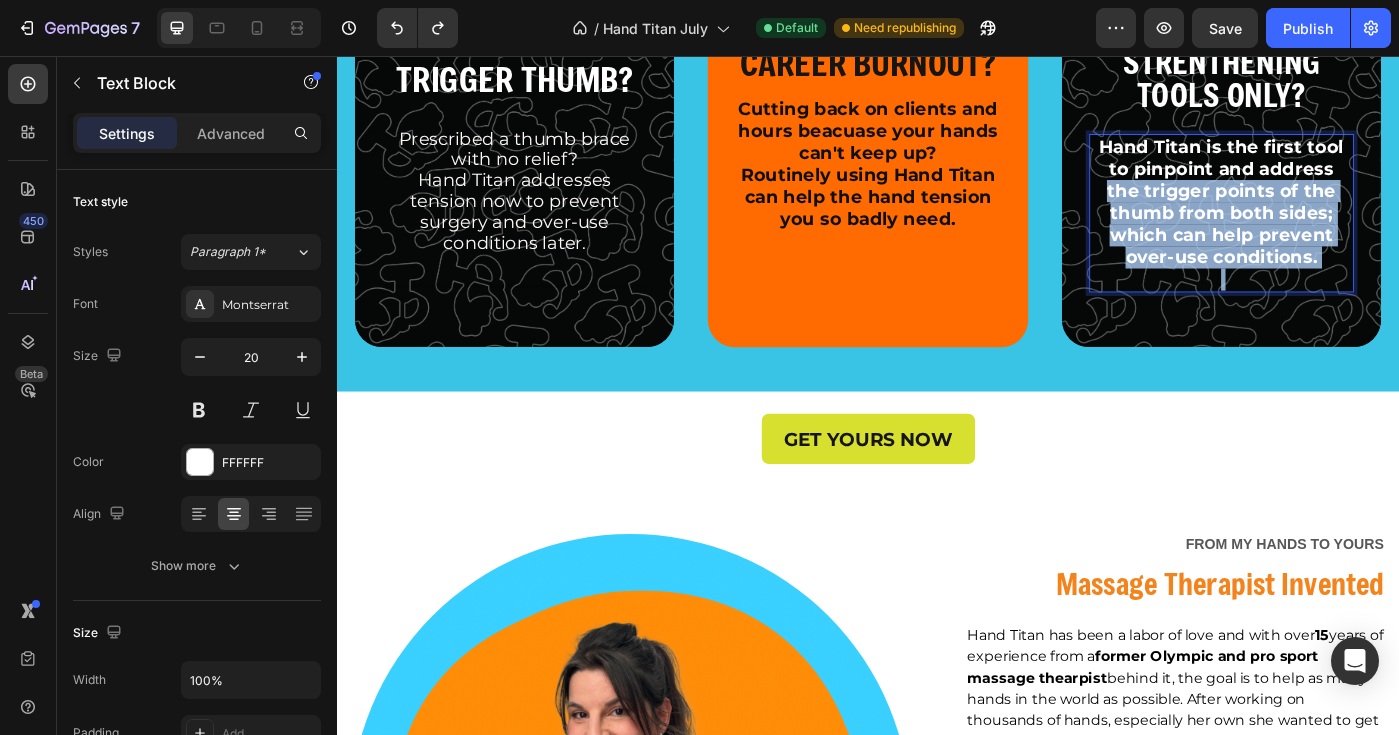 click on "the trigger points of the thumb from both sides; which can help prevent over-use conditions." at bounding box center [1336, 245] 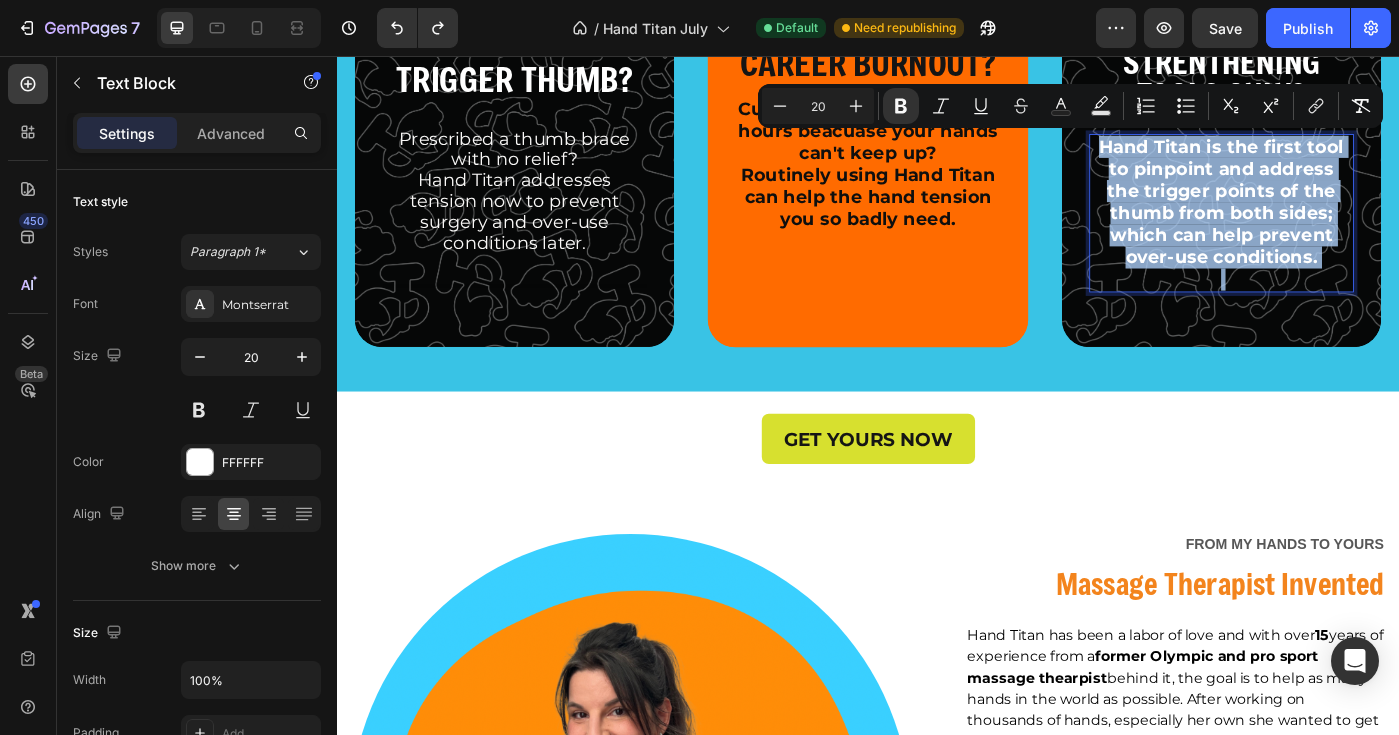 drag, startPoint x: 1460, startPoint y: 293, endPoint x: 1209, endPoint y: 176, distance: 276.9296 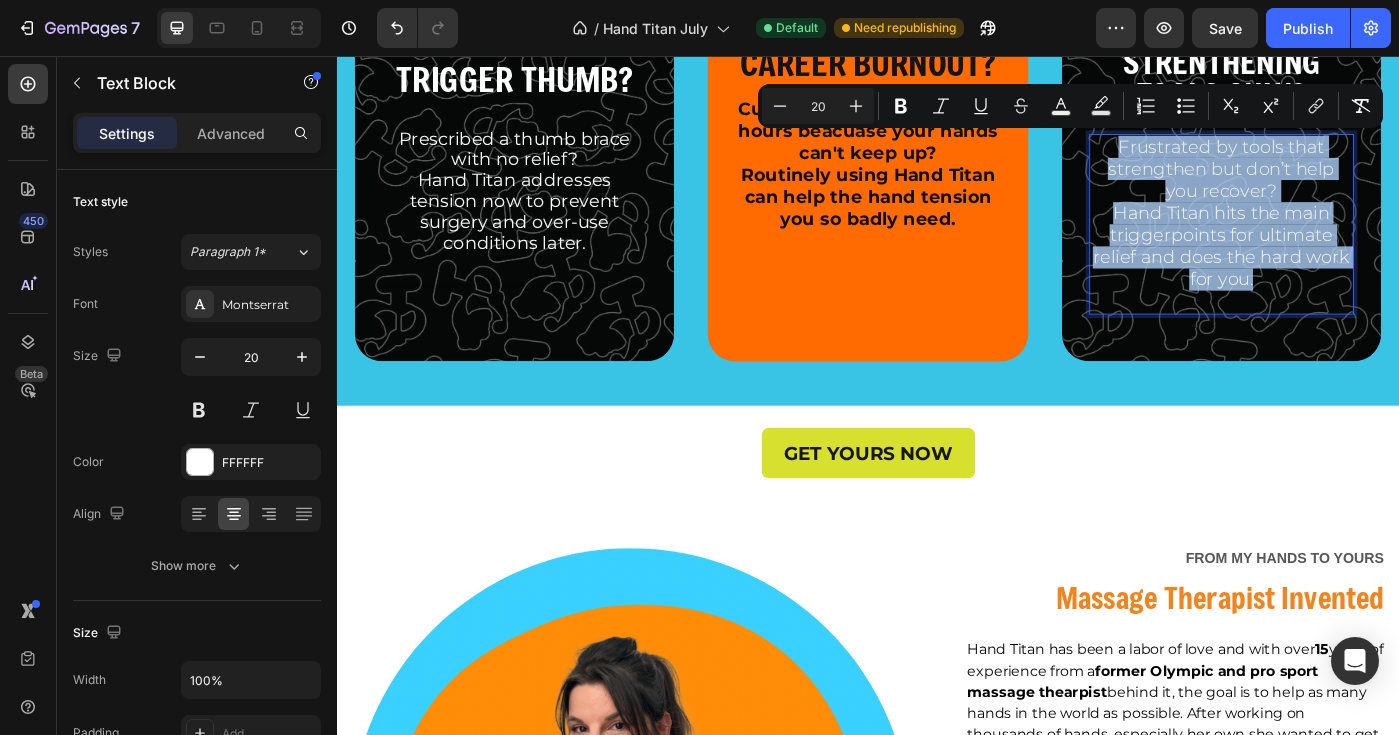 drag, startPoint x: 1398, startPoint y: 310, endPoint x: 1195, endPoint y: 166, distance: 248.88753 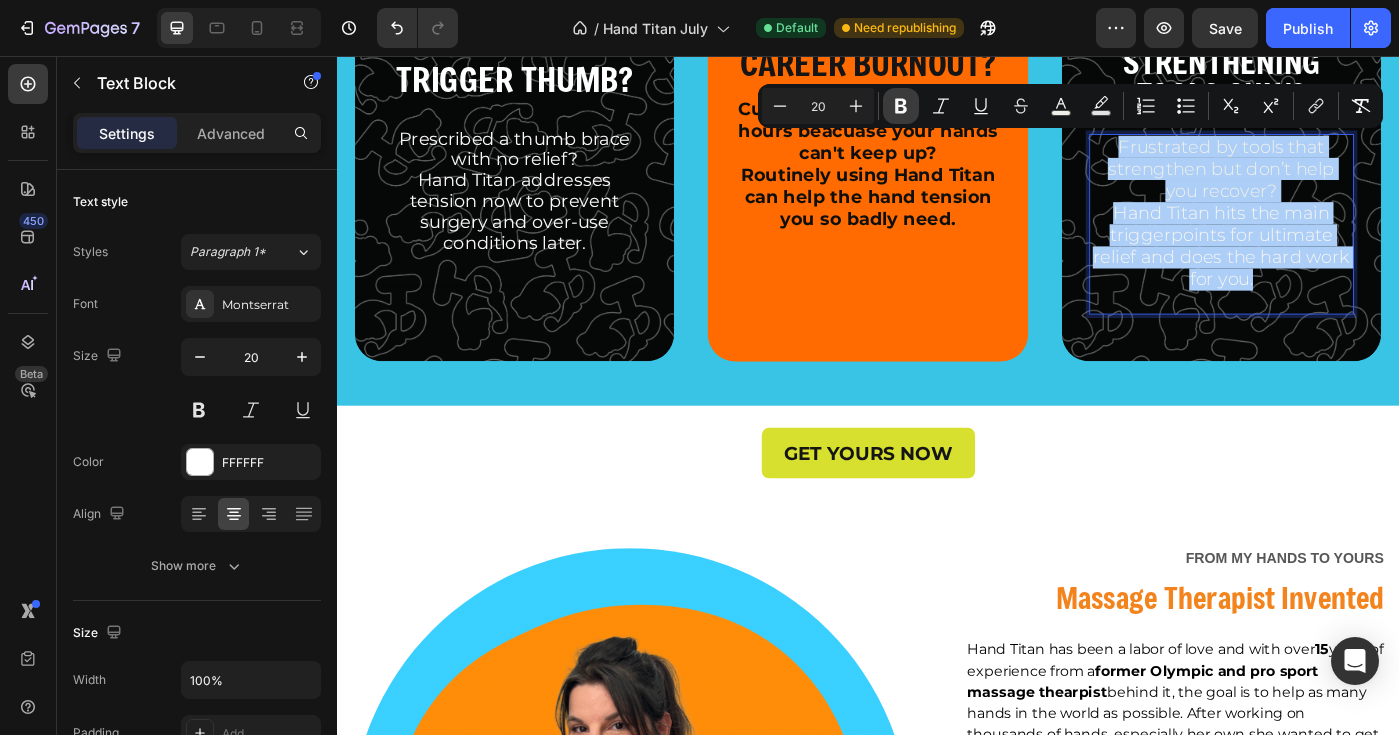 click 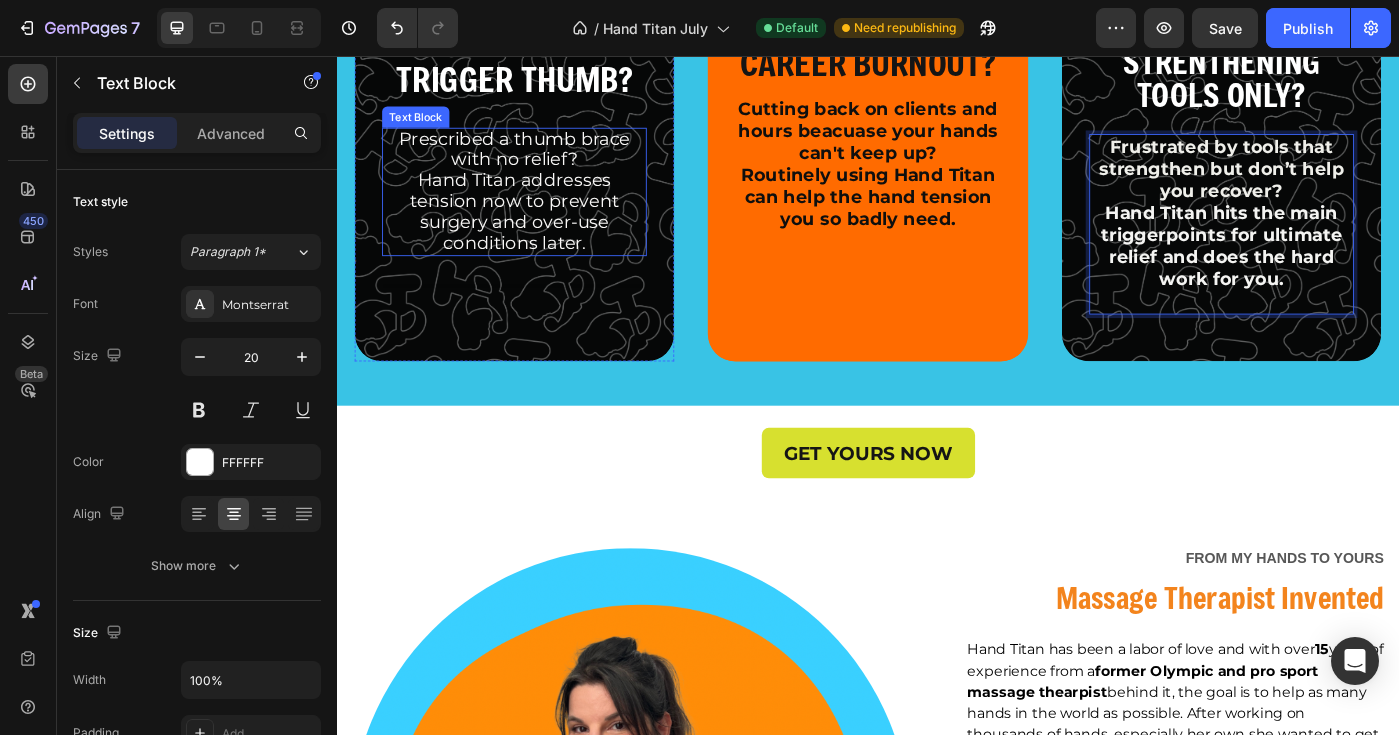 click on "Hand Titan addresses tension now to prevent surgery and over-use conditions later." at bounding box center [538, 231] 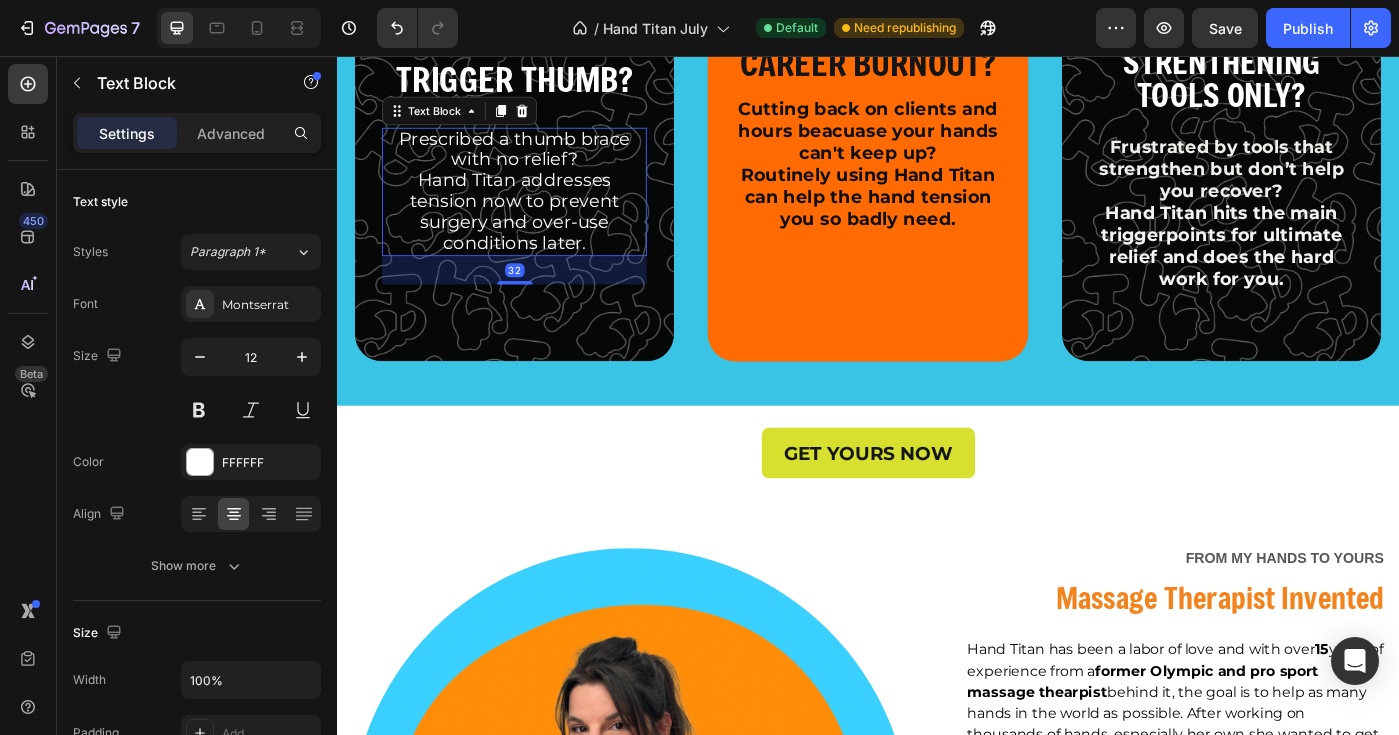 click on "Hand Titan addresses tension now to prevent surgery and over-use conditions later." at bounding box center [538, 231] 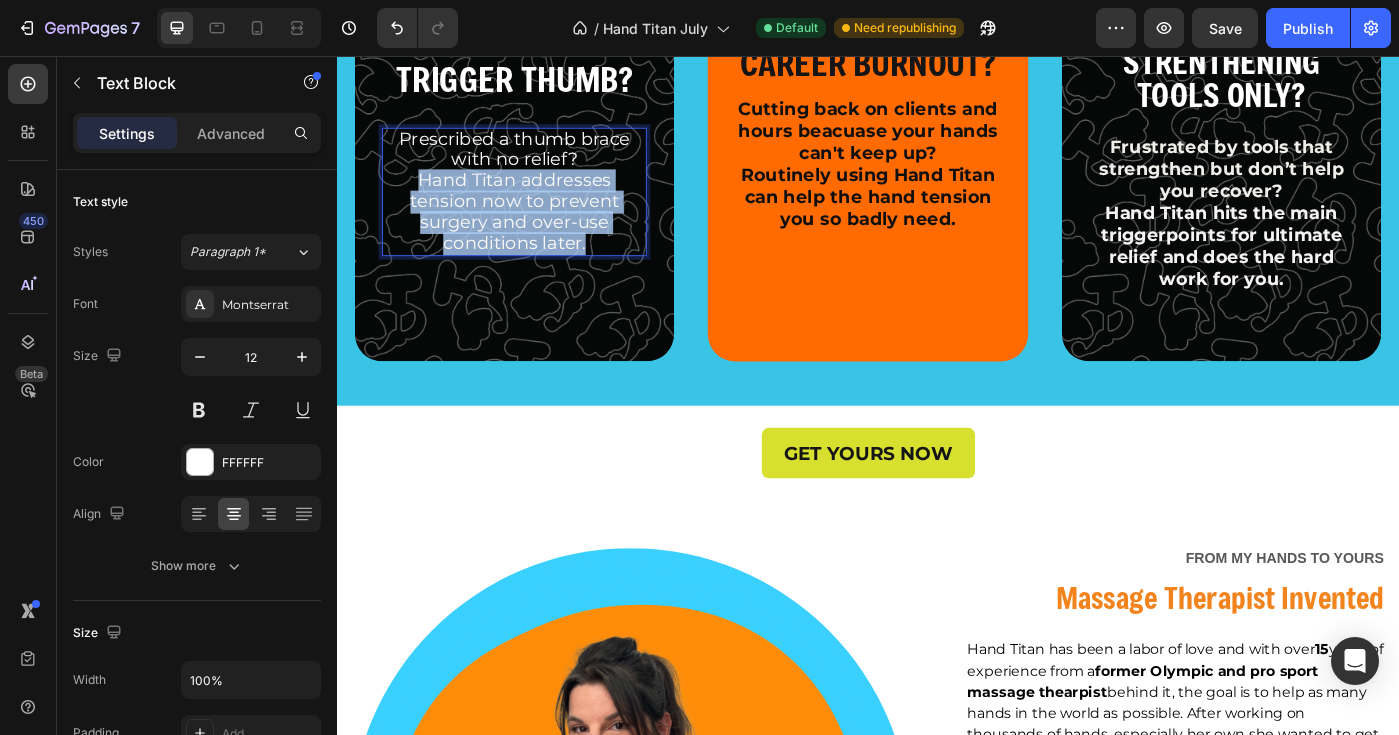 click on "Hand Titan addresses tension now to prevent surgery and over-use conditions later." at bounding box center [538, 231] 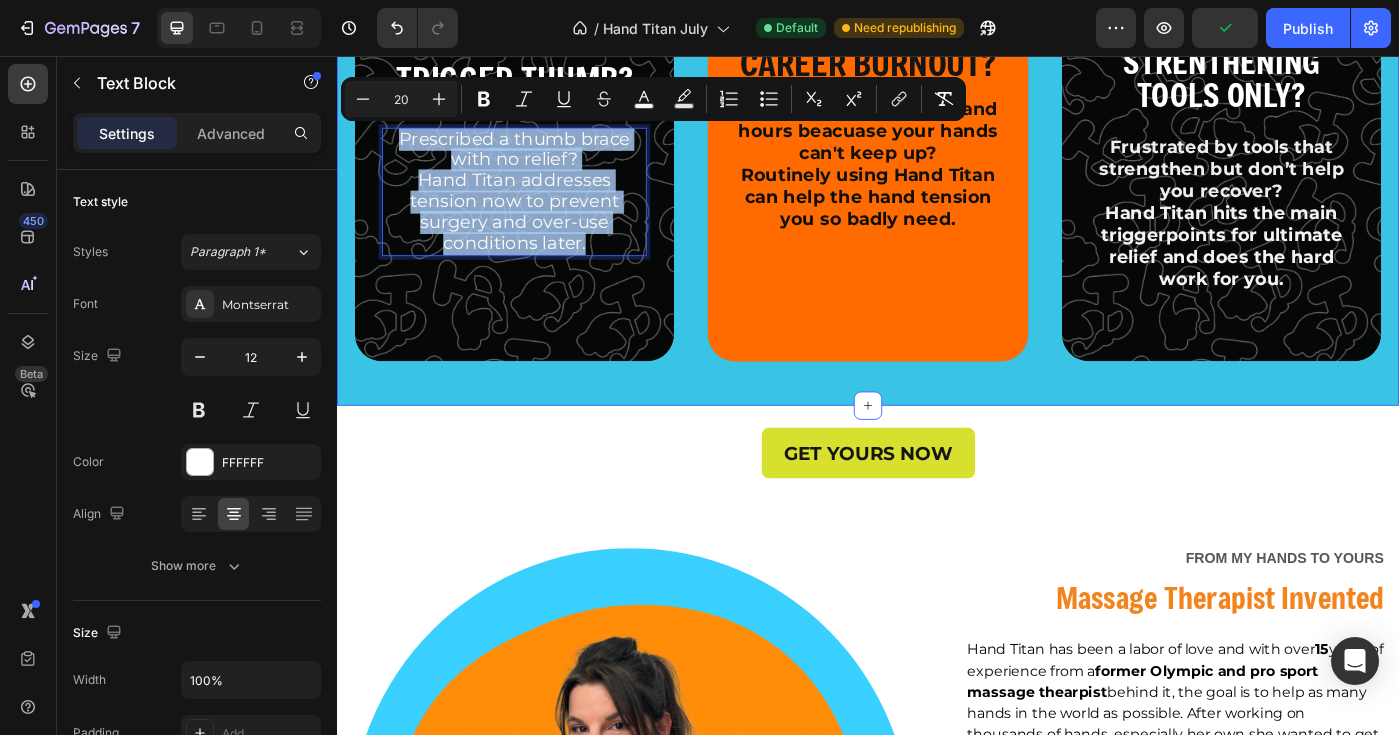 drag, startPoint x: 667, startPoint y: 242, endPoint x: 354, endPoint y: 149, distance: 326.5241 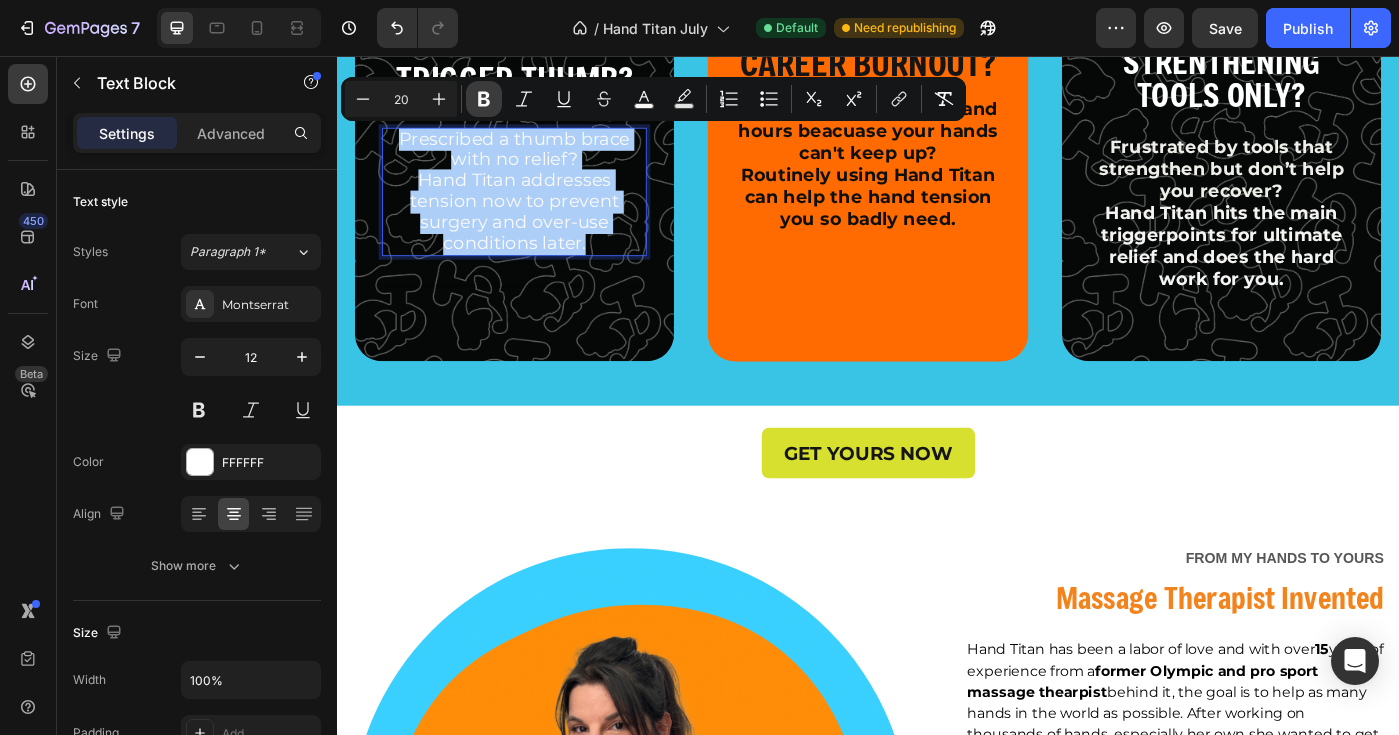 click 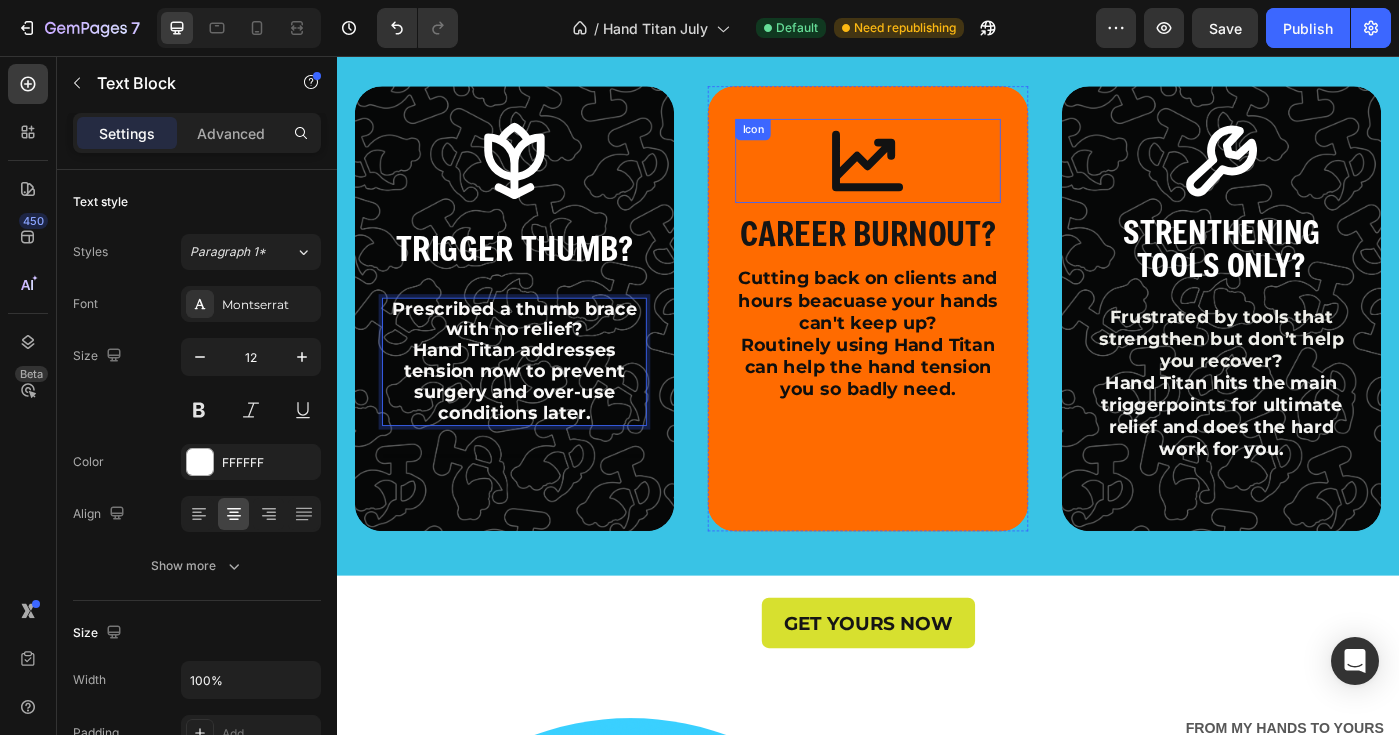 scroll, scrollTop: 6263, scrollLeft: 0, axis: vertical 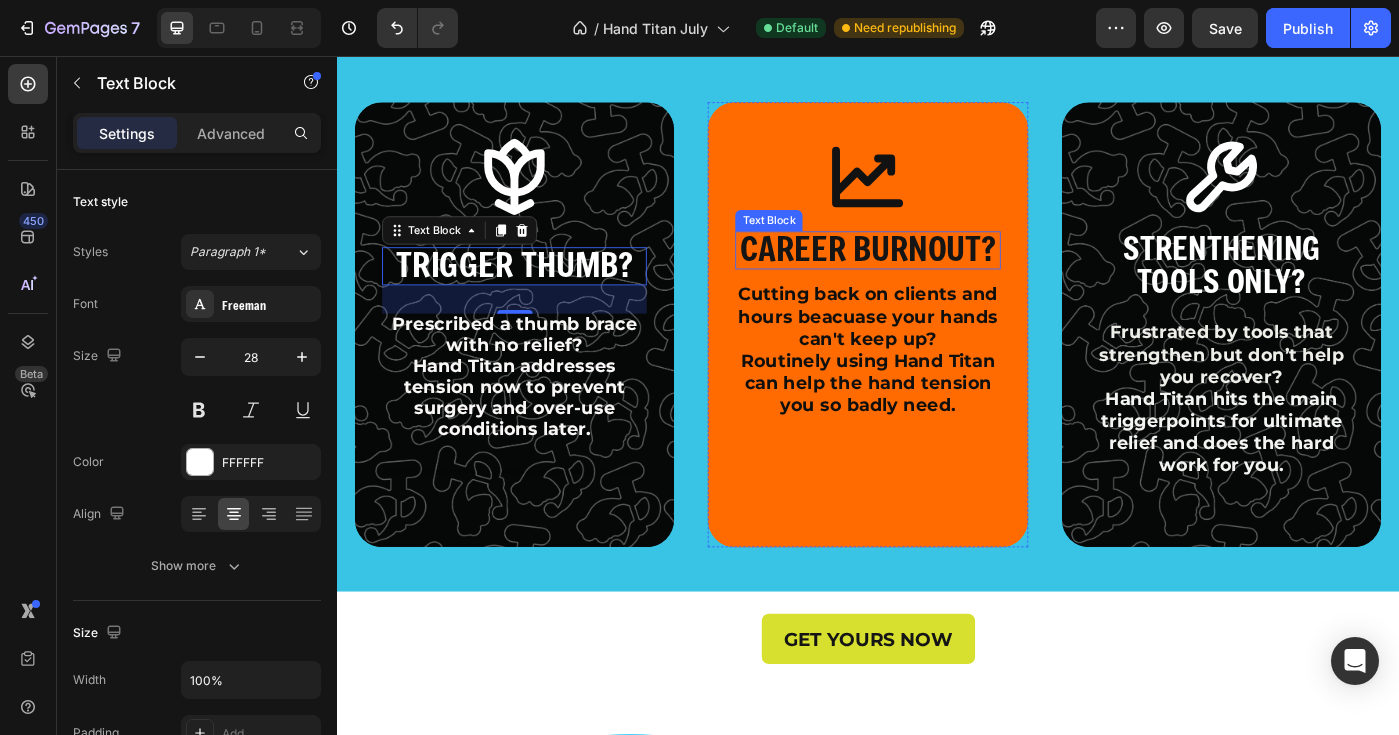 click on "CAREER BURNOUT?" at bounding box center (936, 273) 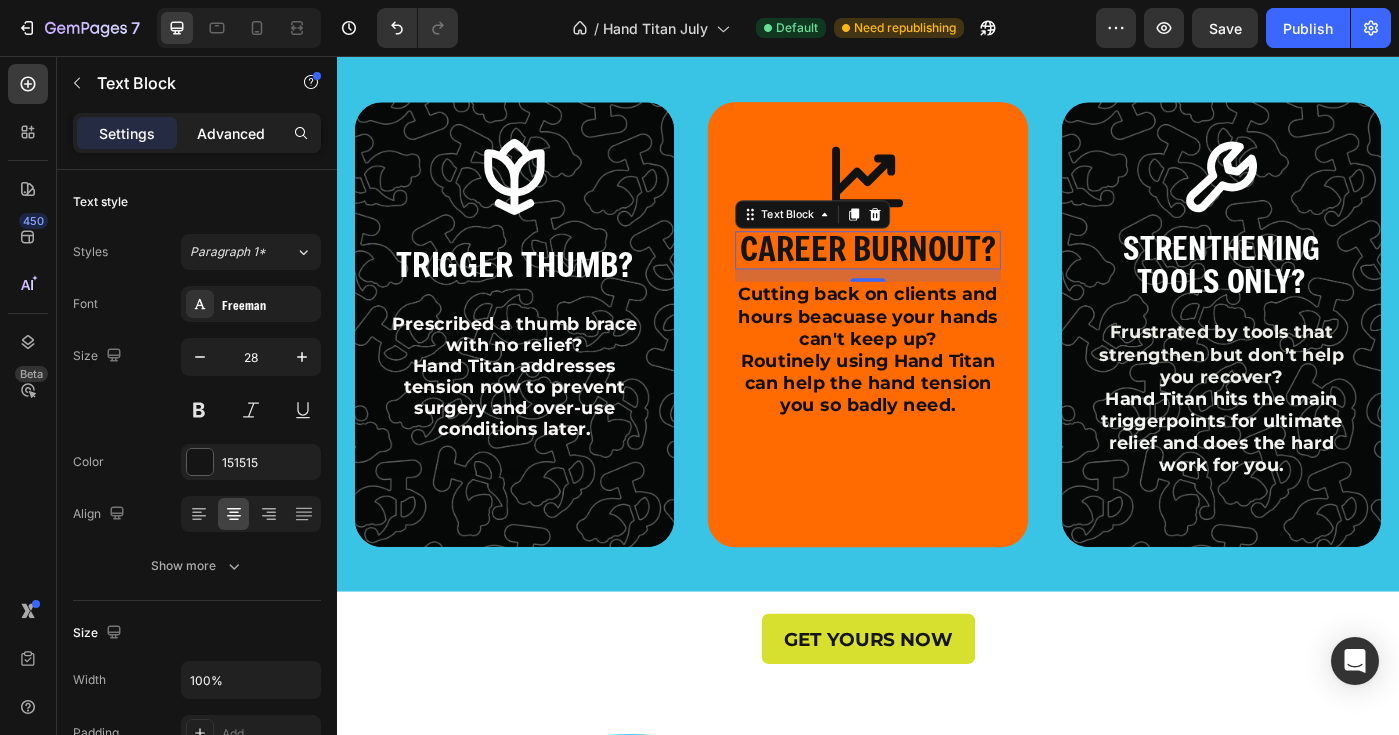 click on "Advanced" at bounding box center [231, 133] 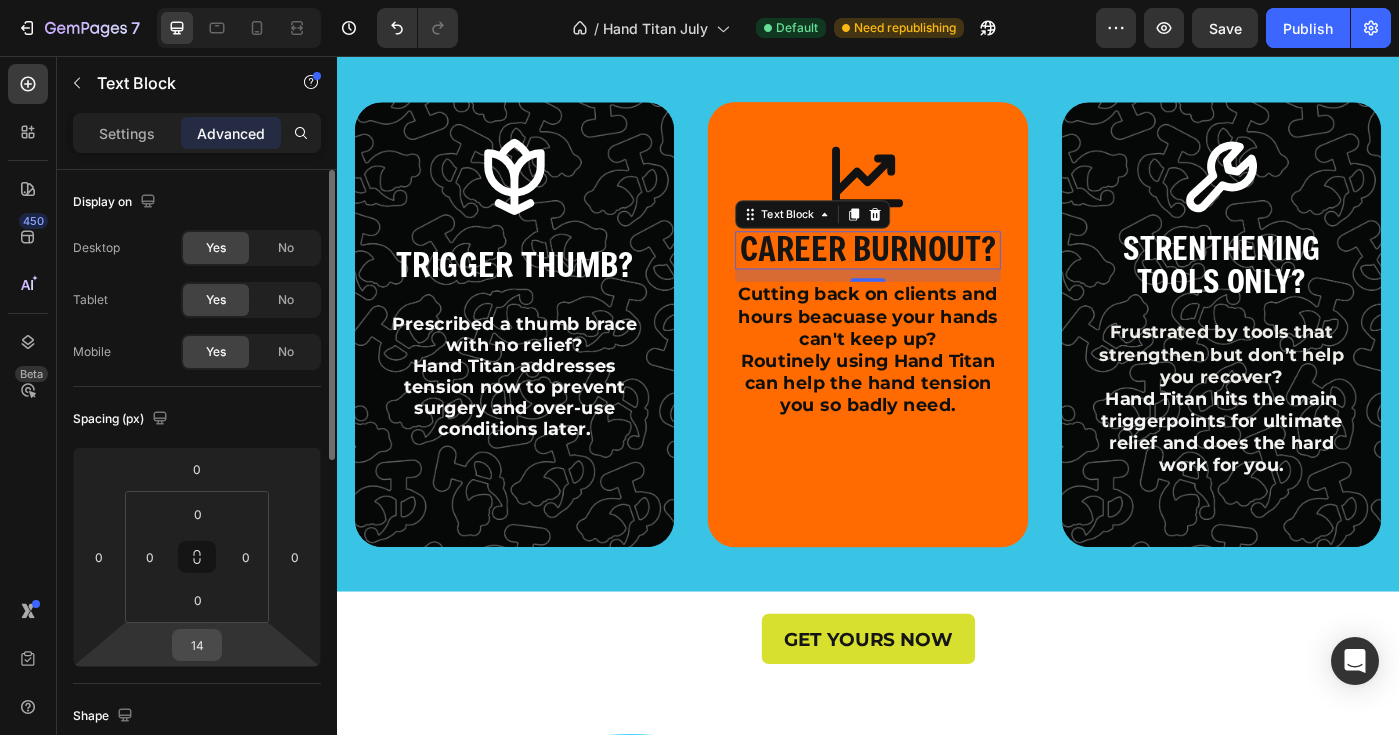 click on "14" at bounding box center [197, 645] 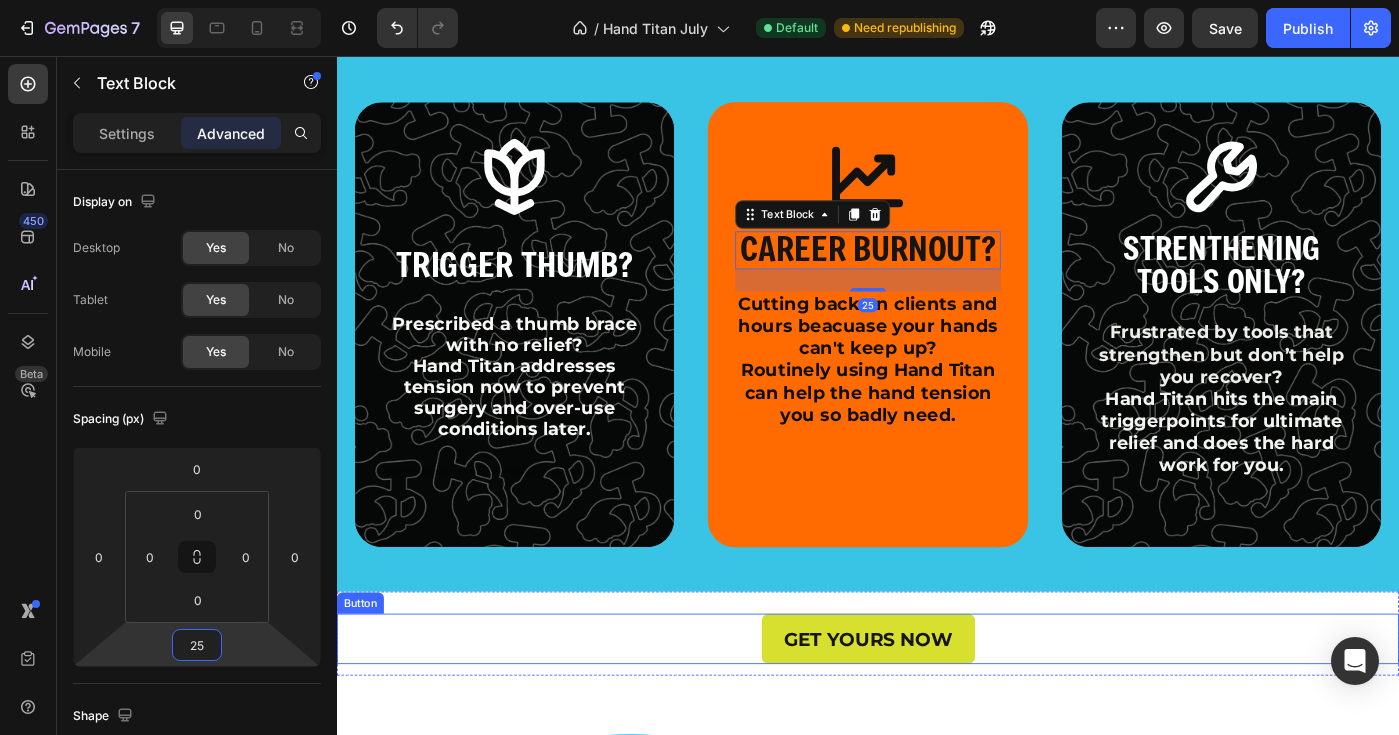 type on "2" 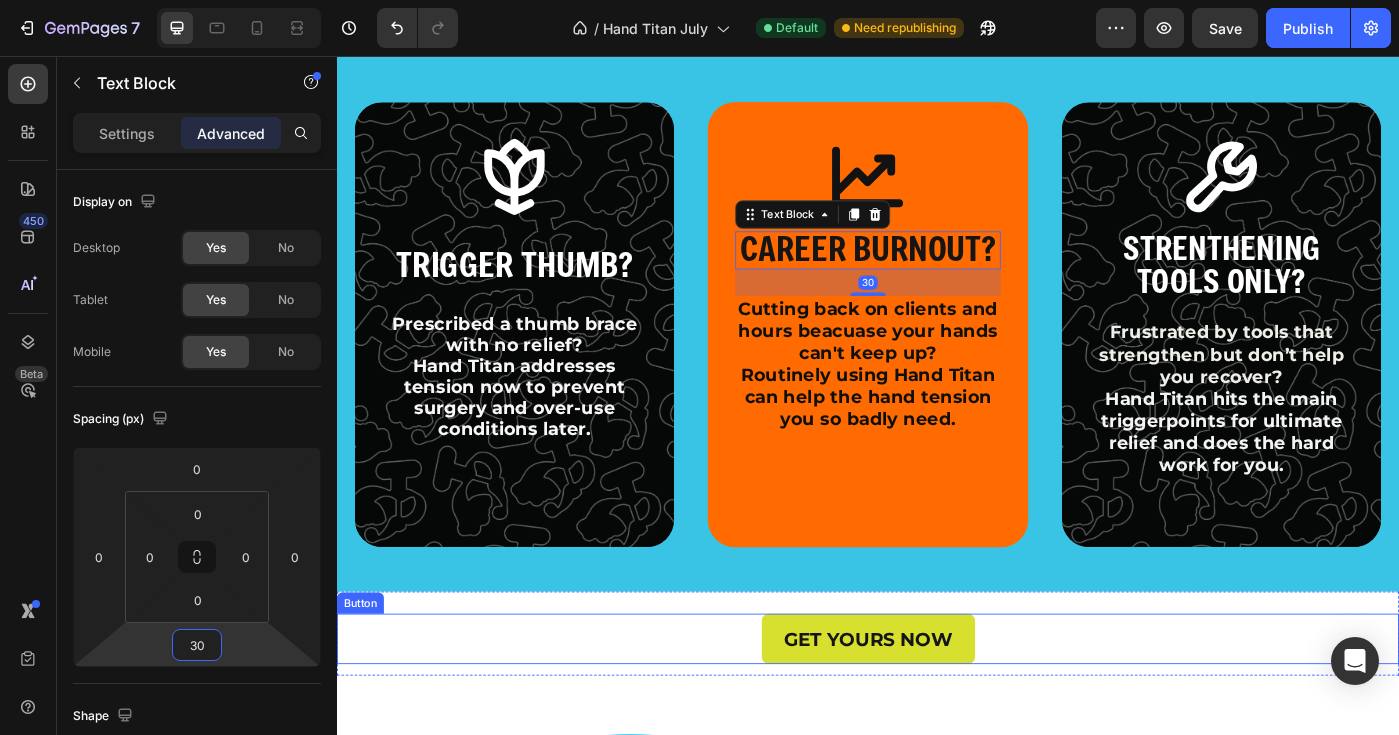 type on "3" 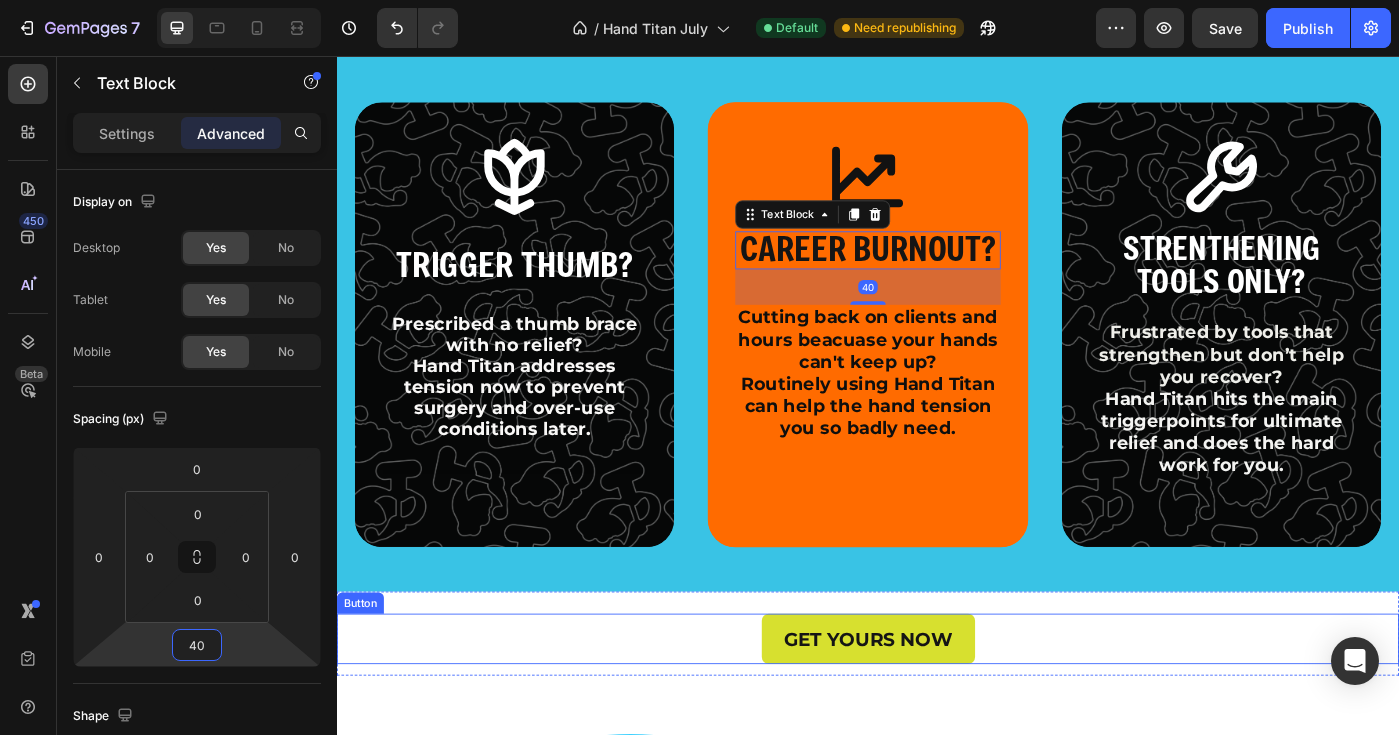 type on "4" 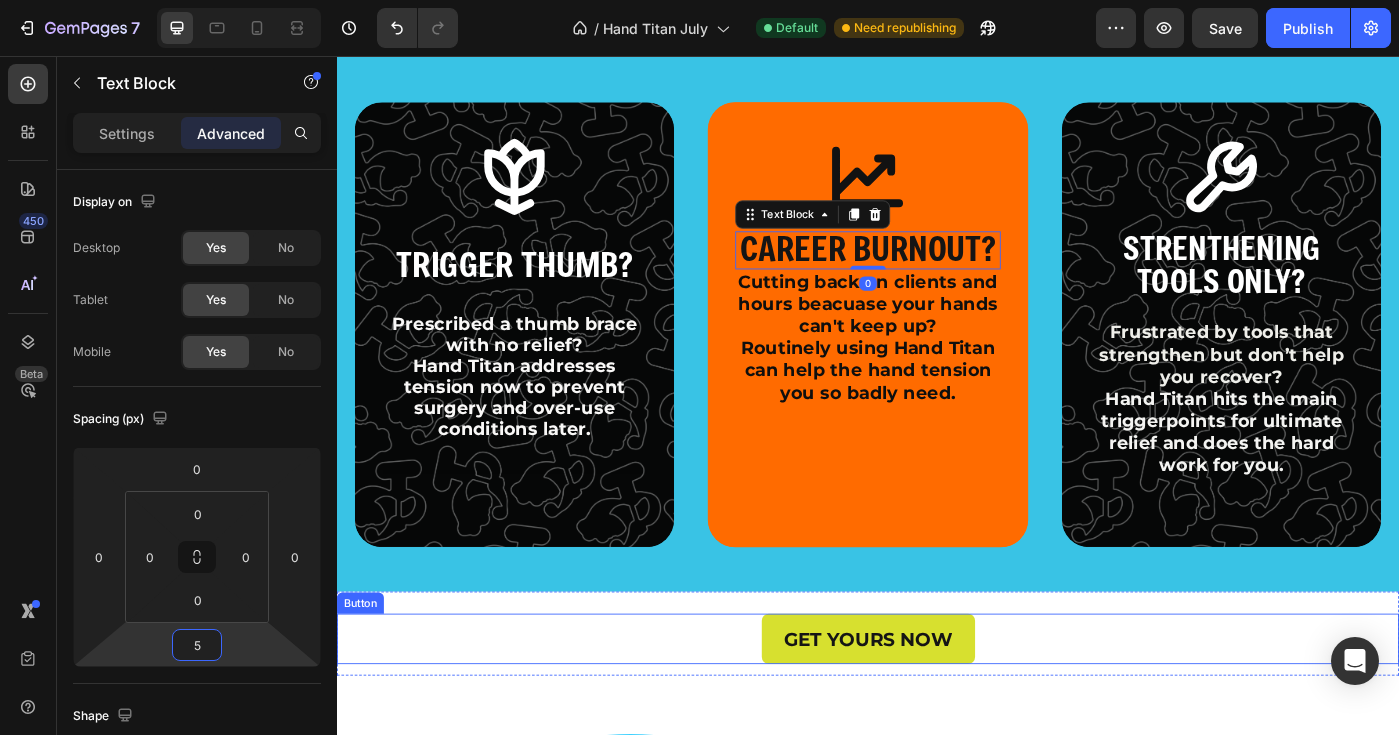 type on "50" 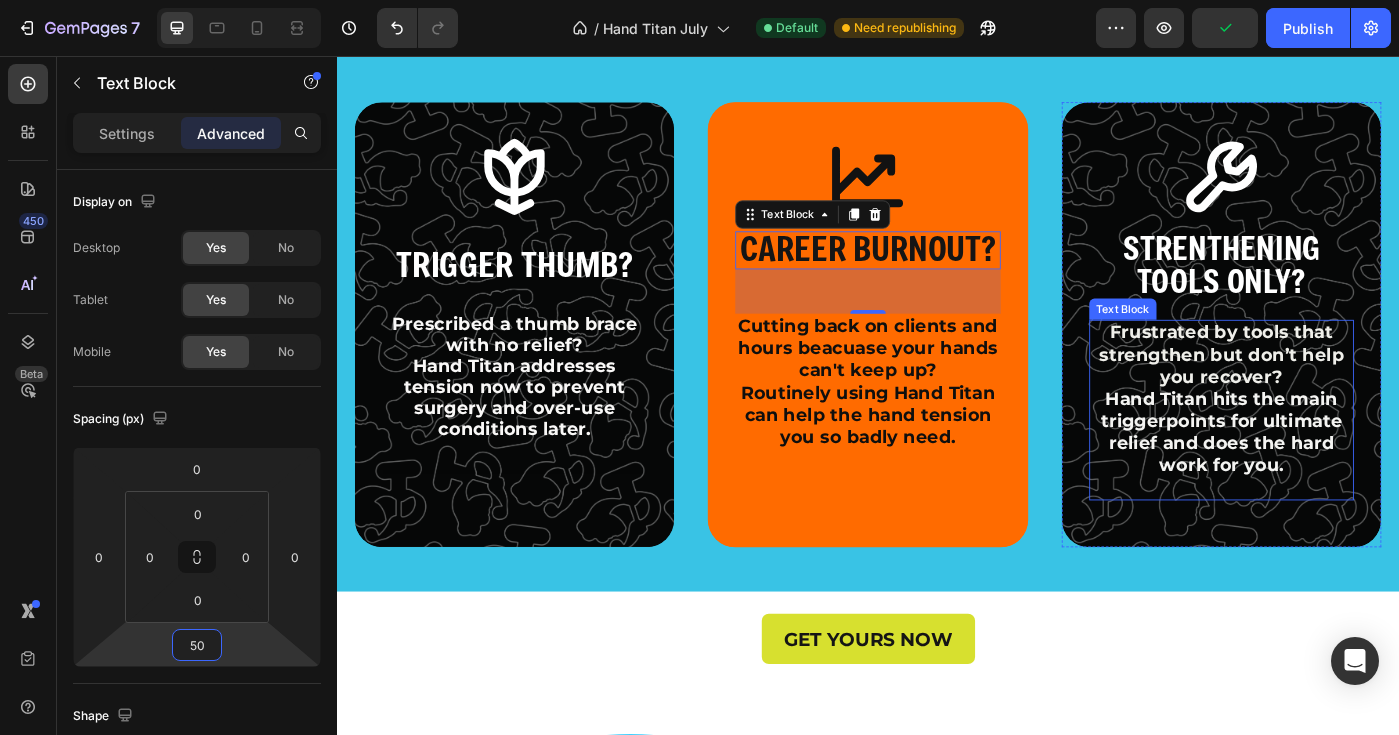 click on "Frustrated by tools that strengthen but don’t help you recover?" at bounding box center [1336, 393] 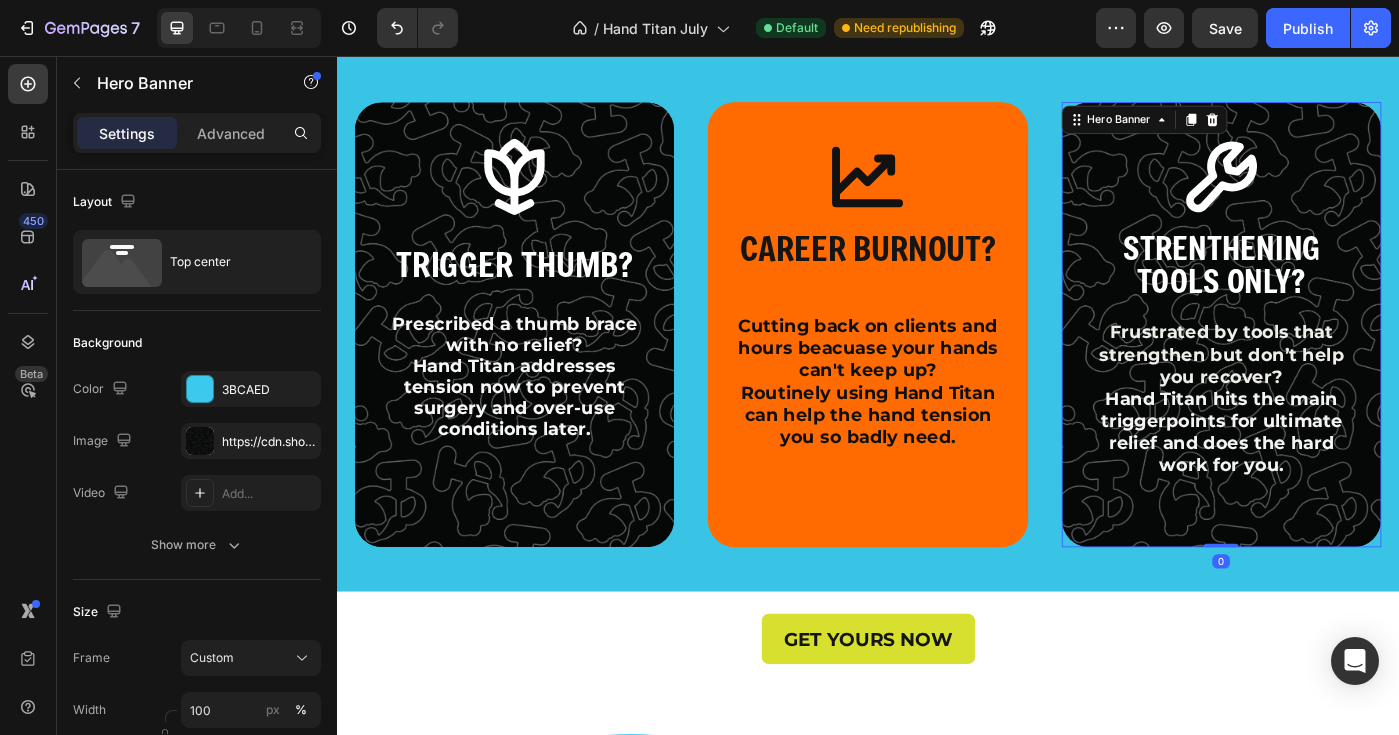 click on "Icon STRENTHENING TOOLS ONLY? Text Block Frustrated by tools that strengthen but don’t help you recover?  Hand Titan hits the main triggerpoints for ultimate relief and does the hard work for you. Text Block" at bounding box center [1336, 360] 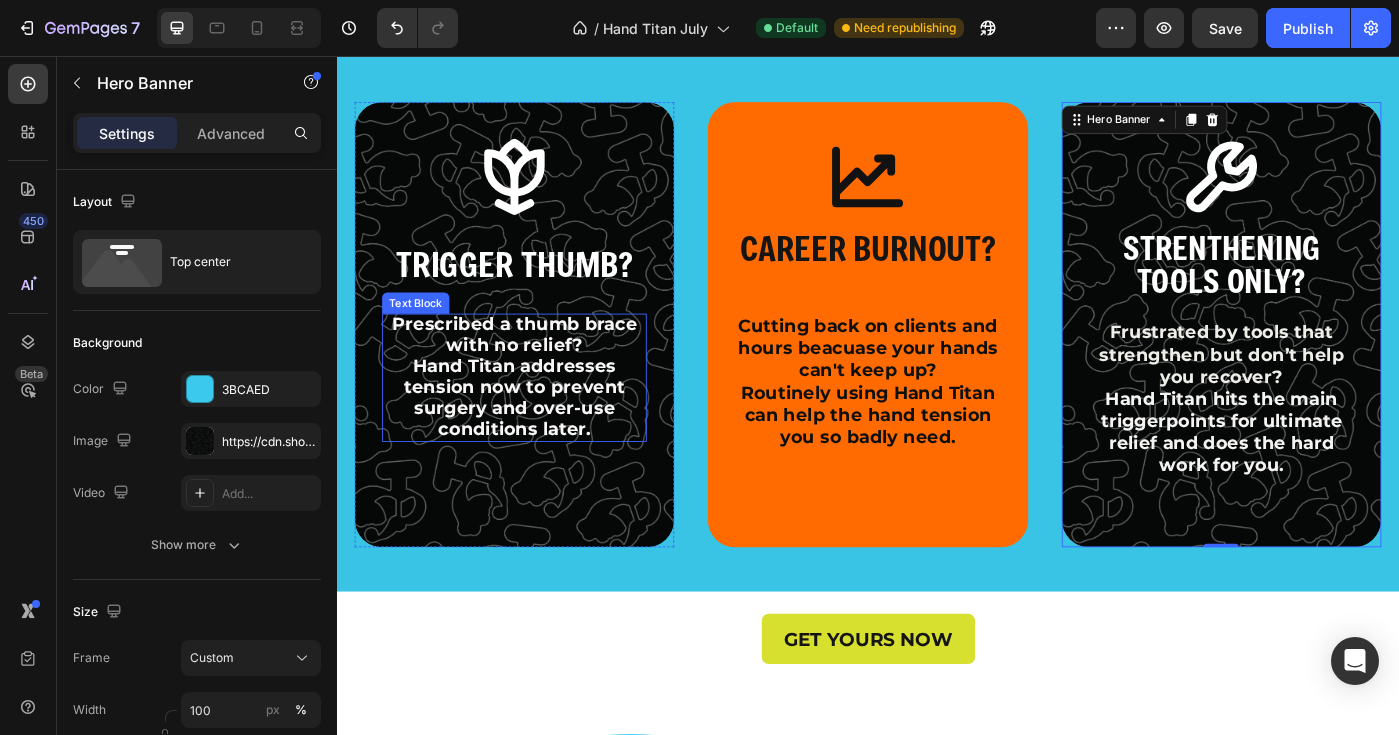click on "Hand Titan addresses tension now to prevent surgery and over-use conditions later." at bounding box center [538, 441] 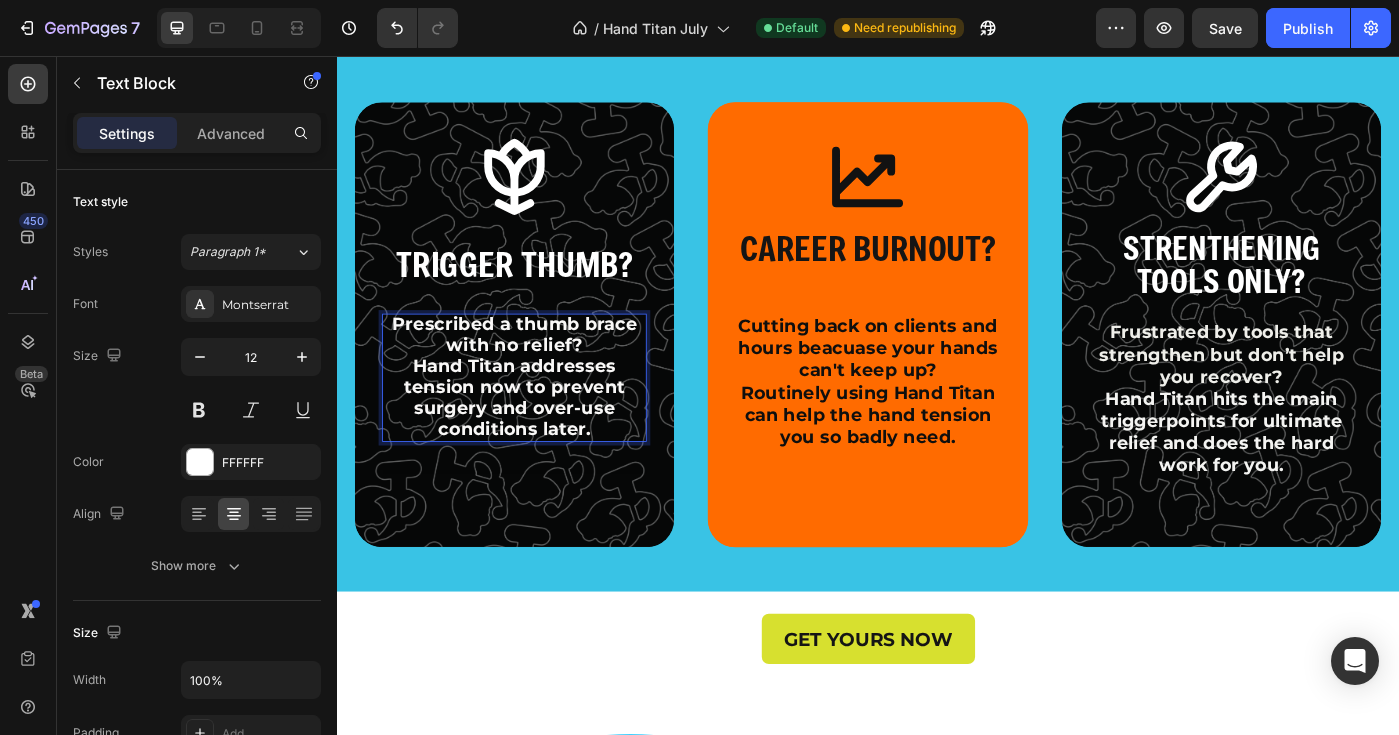 click on "Hand Titan addresses tension now to prevent surgery and over-use conditions later." at bounding box center (537, 443) 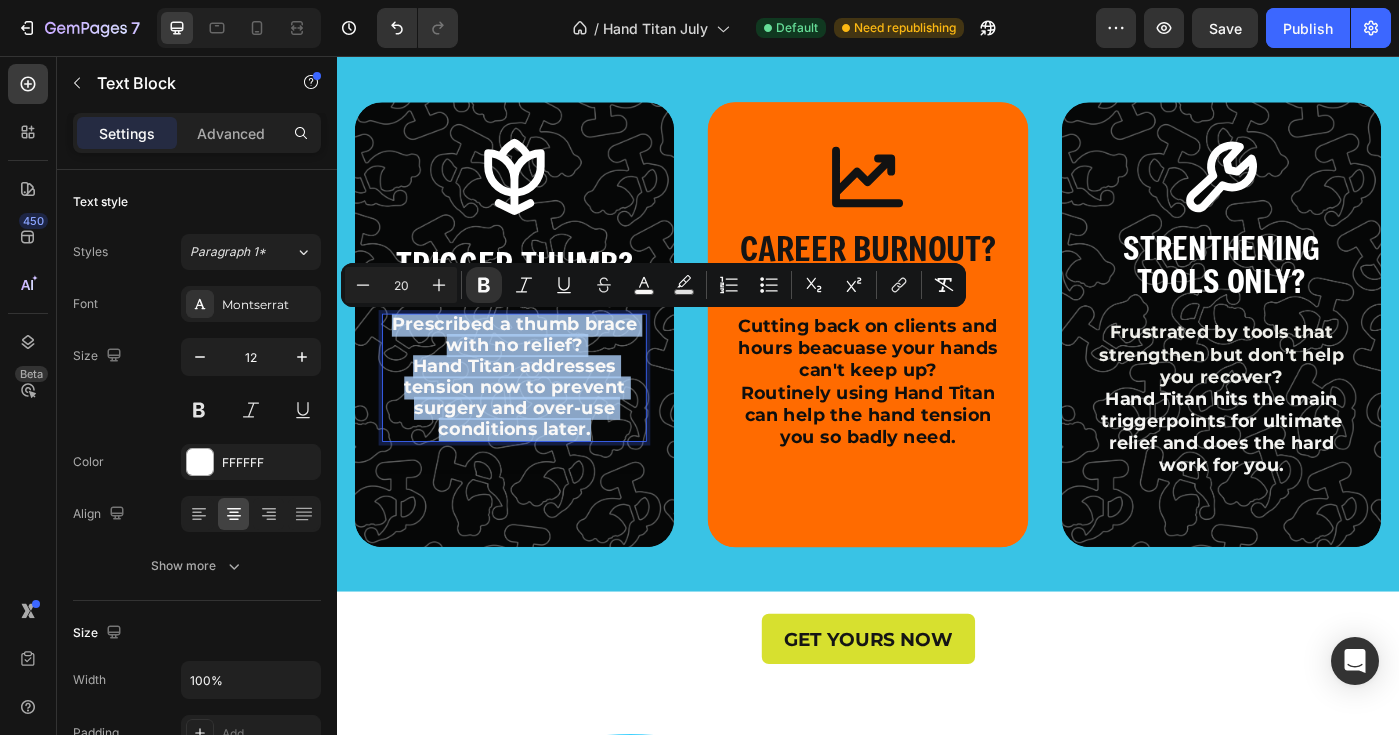 drag, startPoint x: 641, startPoint y: 471, endPoint x: 401, endPoint y: 348, distance: 269.68314 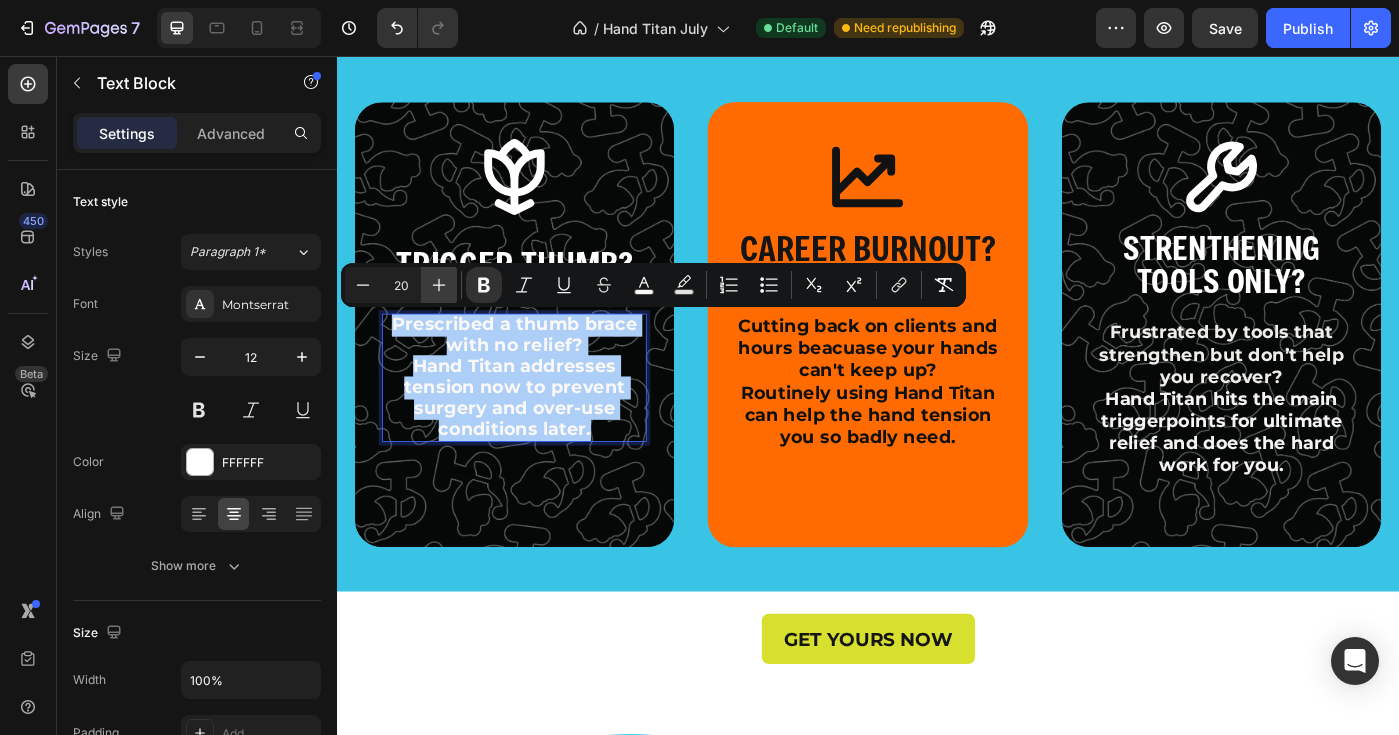 click 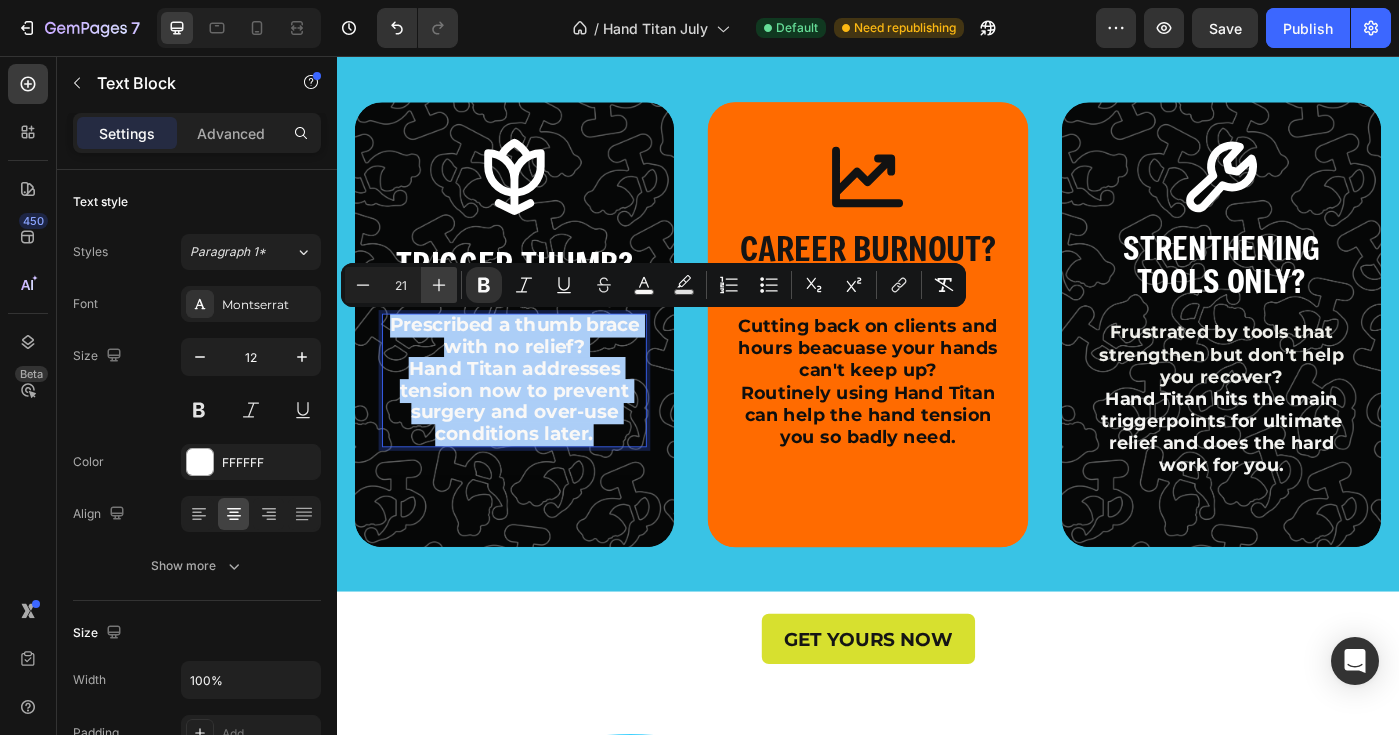 click 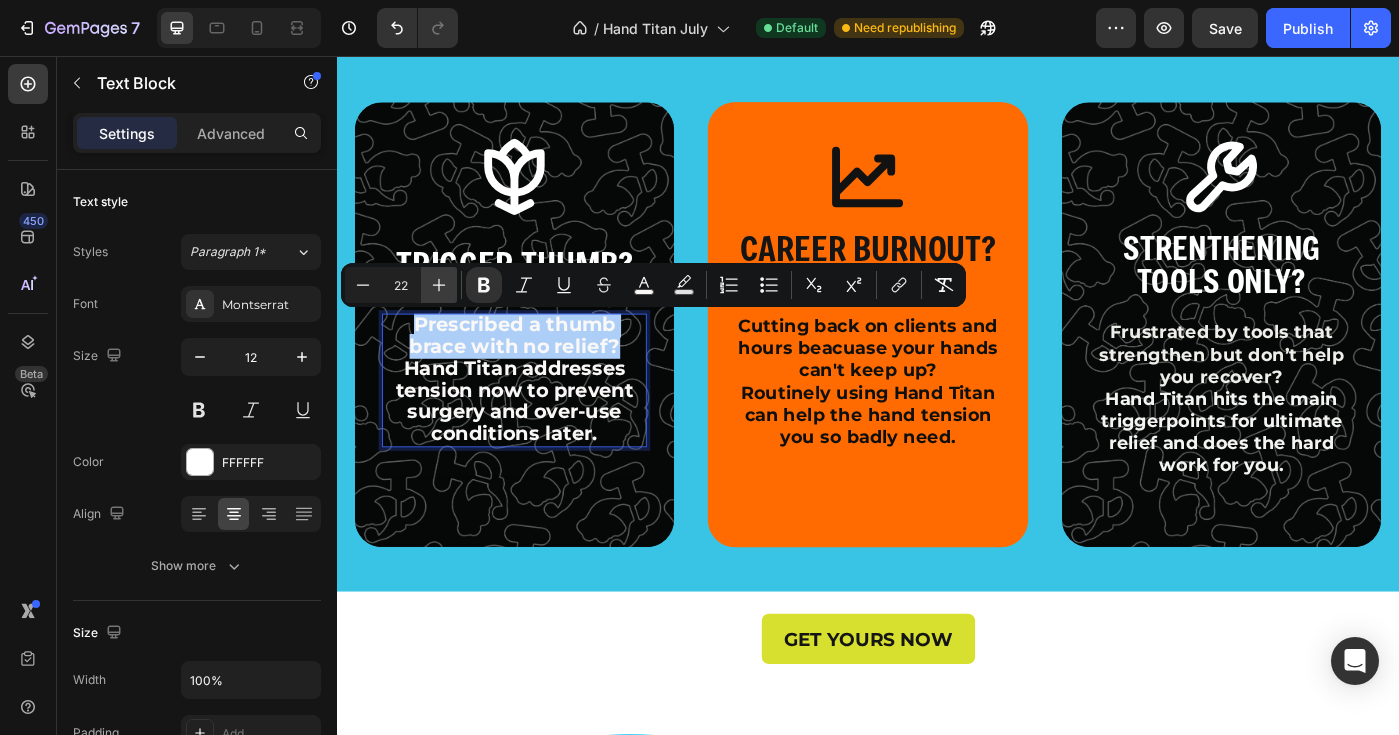click 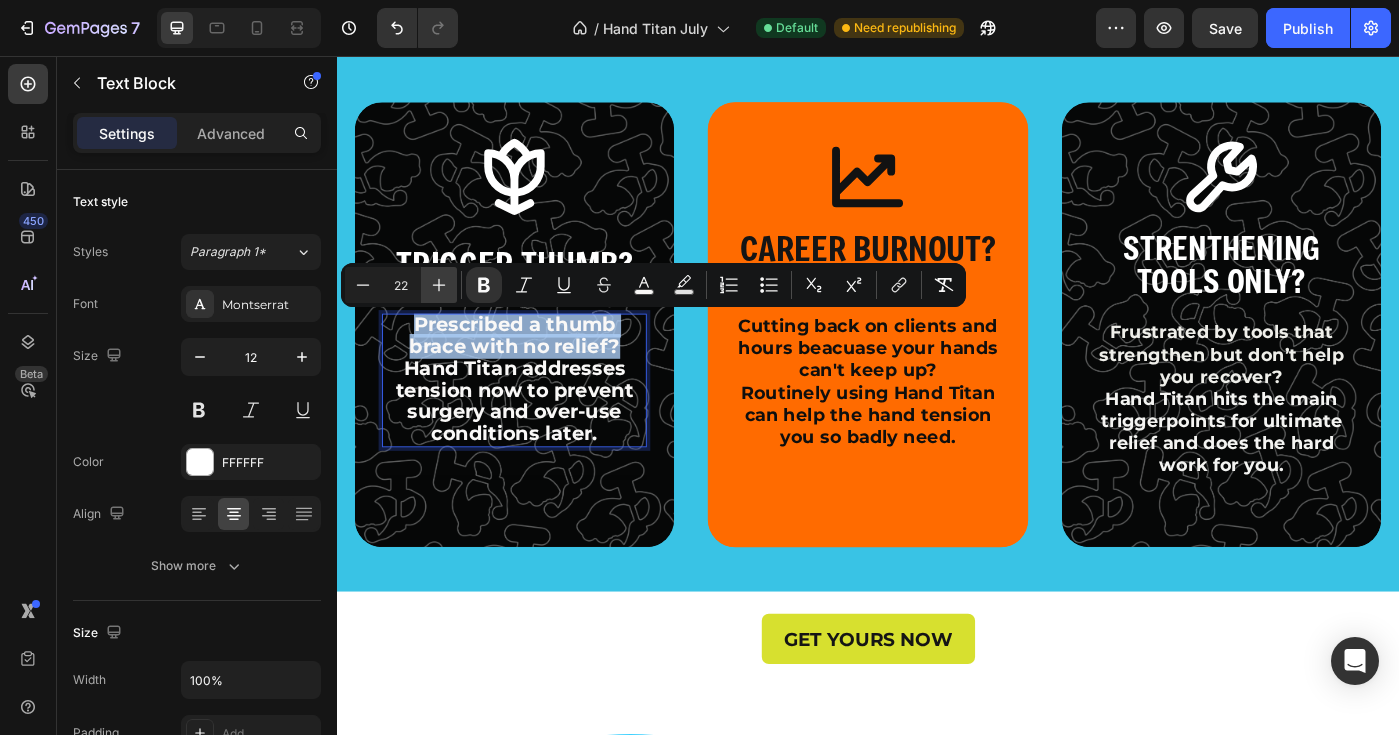 type on "23" 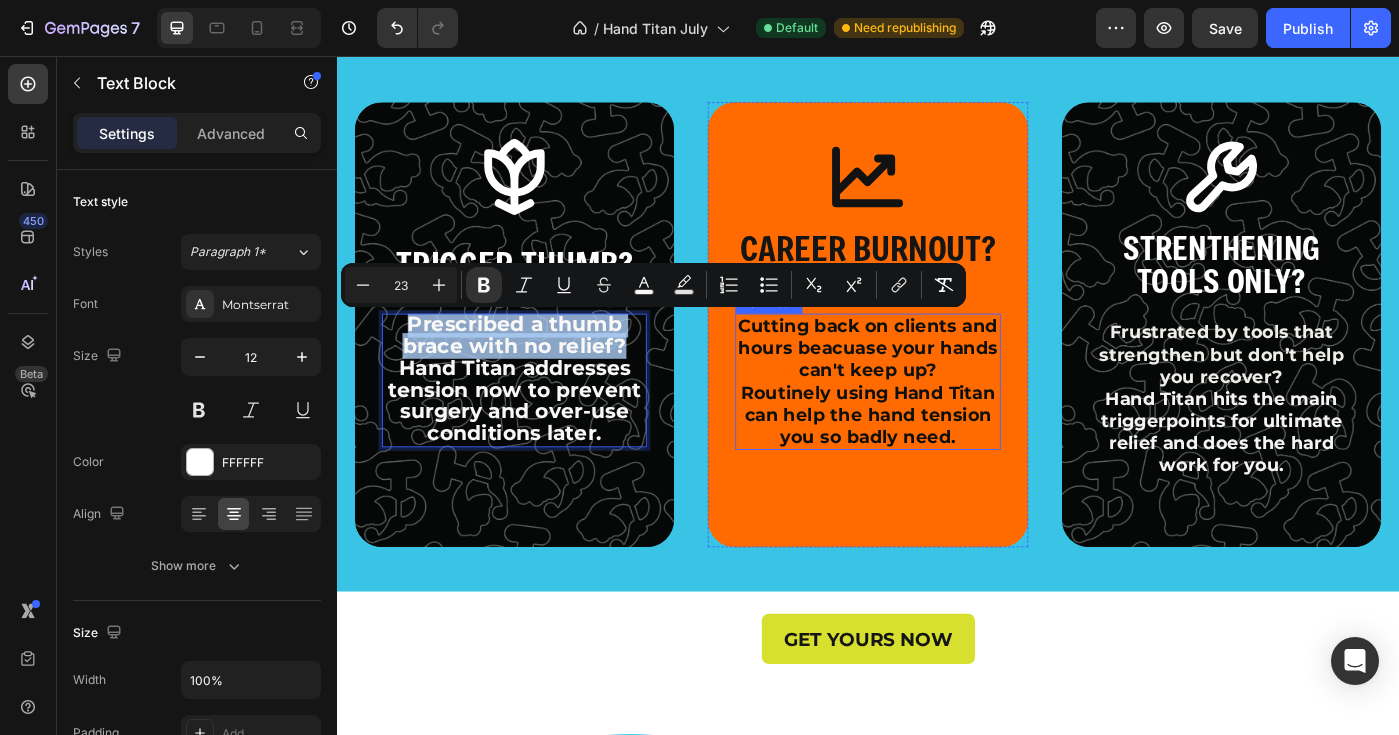 click on "Routinely using Hand Titan can help the hand tension you so badly need." at bounding box center [937, 461] 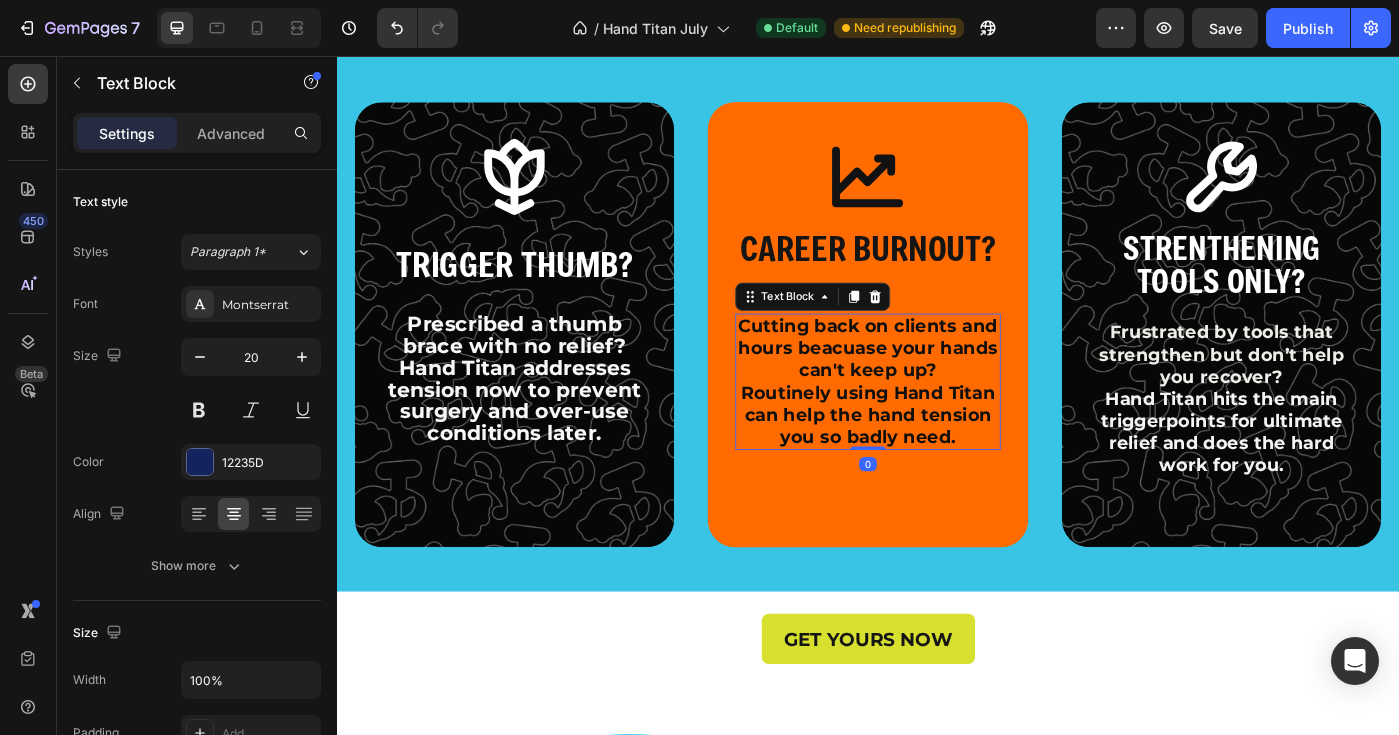 click on "Routinely using Hand Titan can help the hand tension you so badly need." at bounding box center [937, 461] 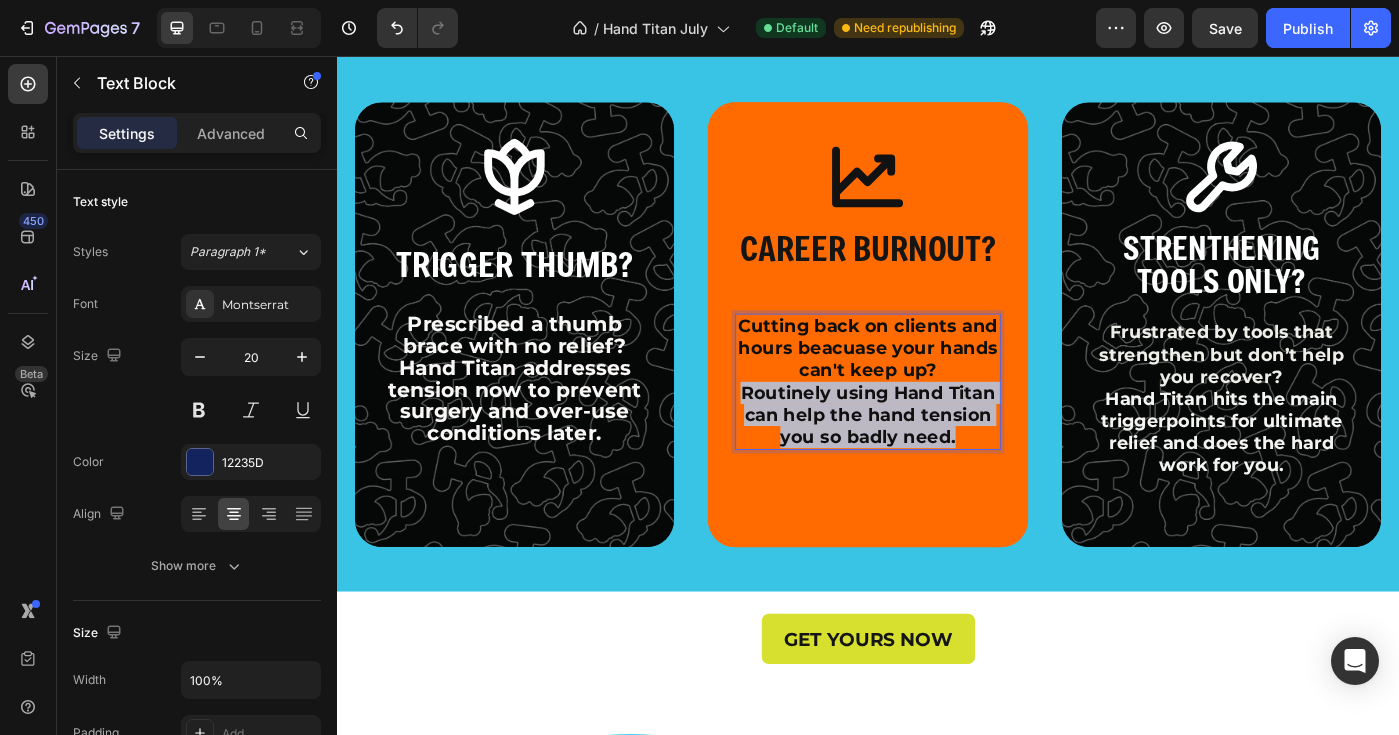 click on "Routinely using Hand Titan can help the hand tension you so badly need." at bounding box center (937, 461) 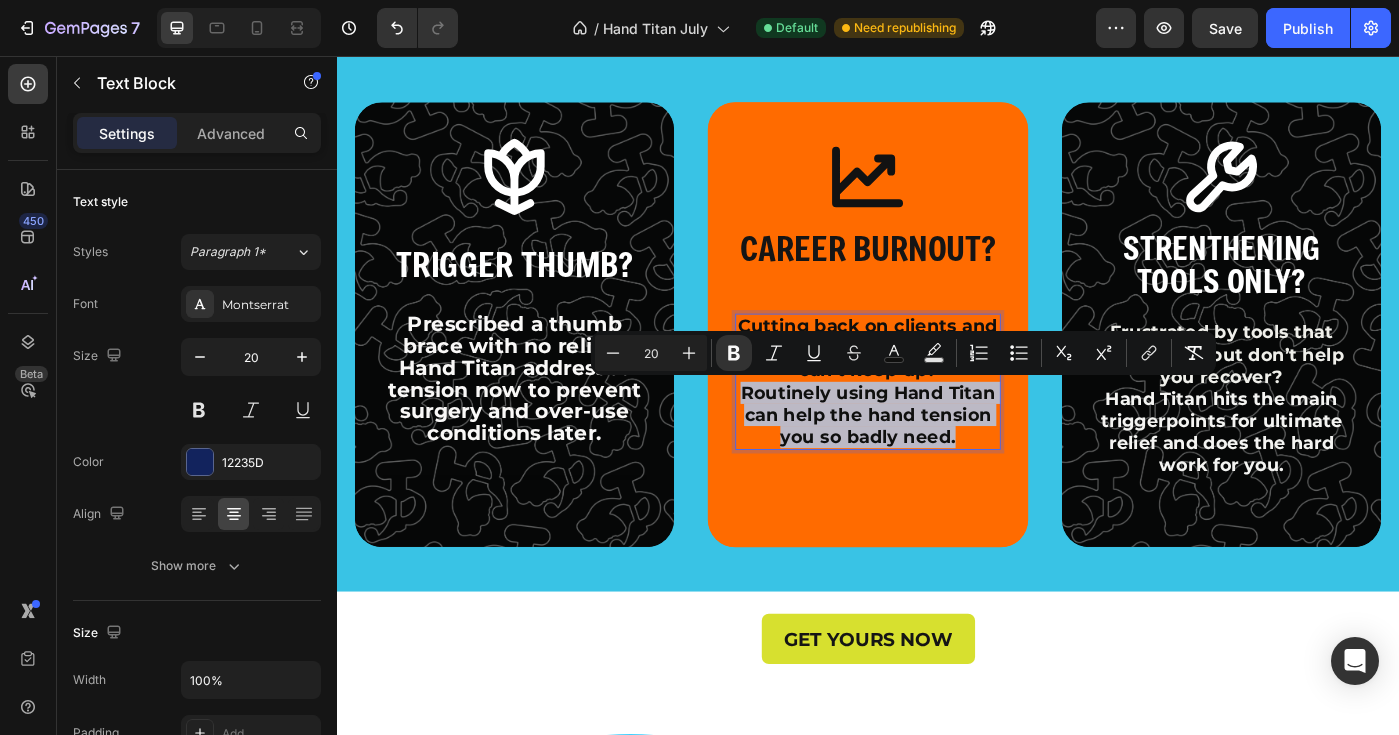click on "Routinely using Hand Titan can help the hand tension you so badly need." at bounding box center (937, 461) 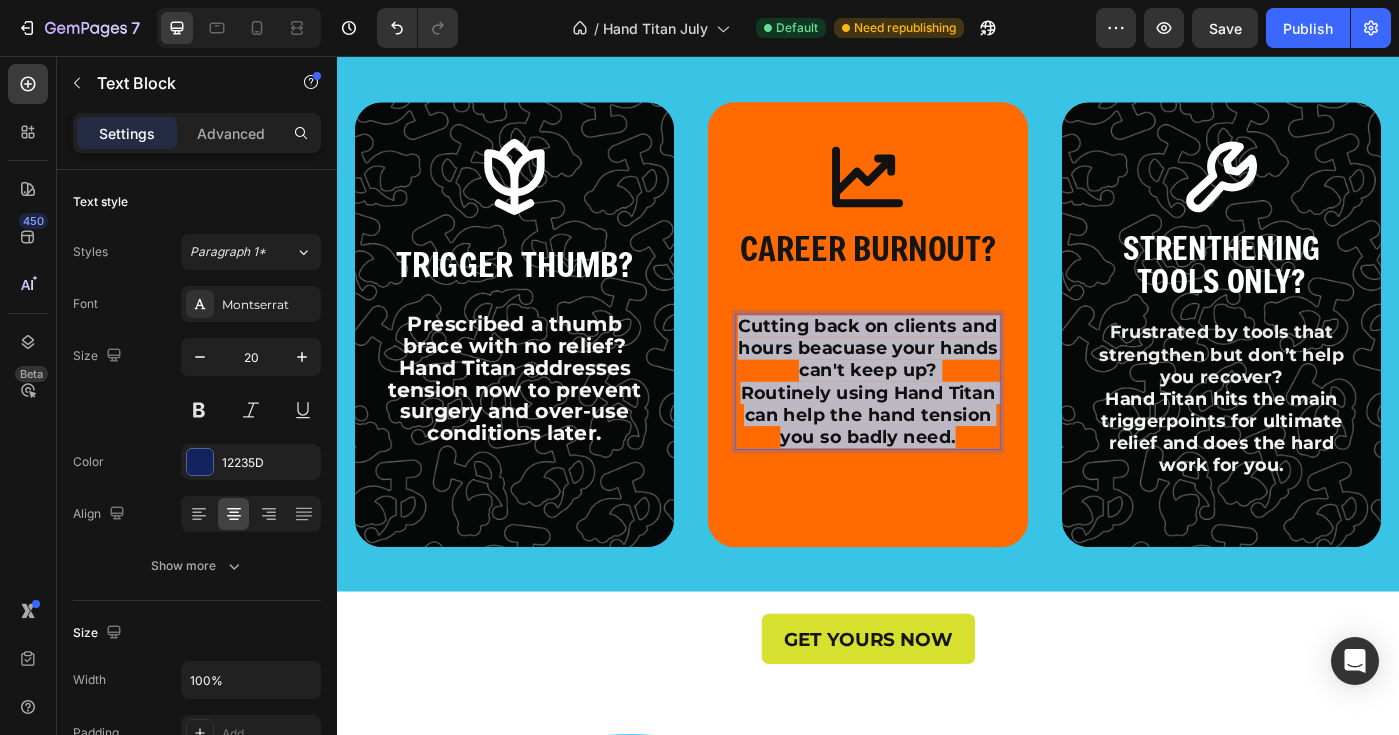 drag, startPoint x: 1059, startPoint y: 482, endPoint x: 816, endPoint y: 348, distance: 277.49774 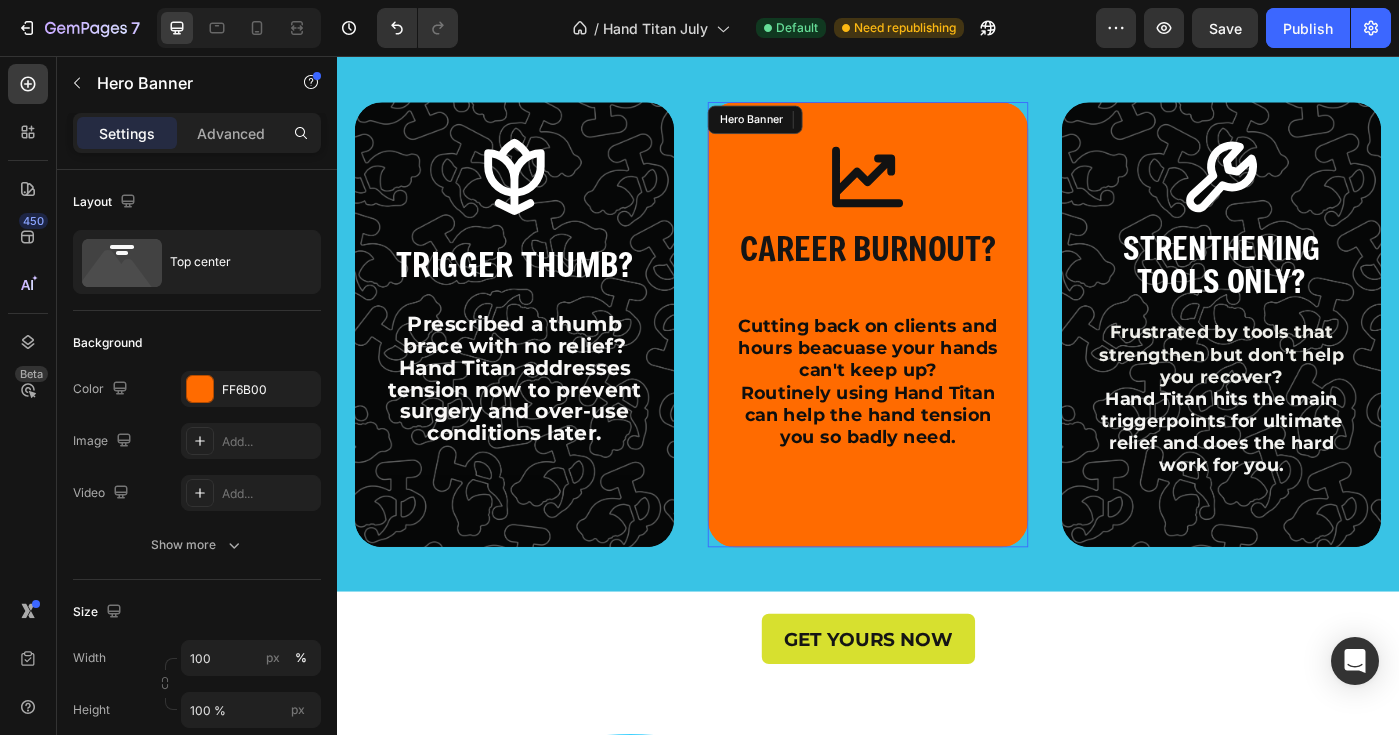 click on "Icon CAREER BURNOUT? Text Block Cutting back on clients and hours beacuase your hands can't keep up?  Routinely using Hand Titan can help the hand tension you so badly need. Text Block   0" at bounding box center (936, 331) 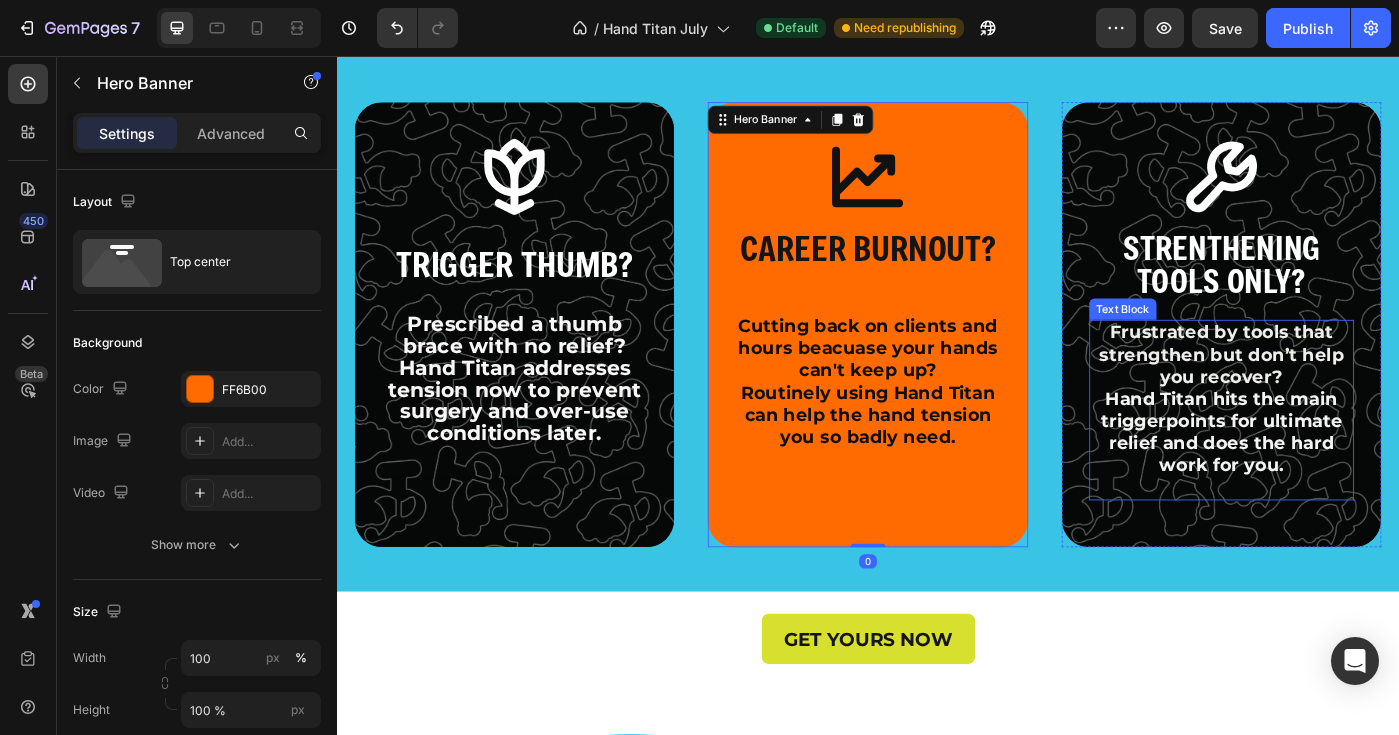 click on "Frustrated by tools that strengthen but don’t help you recover?" at bounding box center [1336, 393] 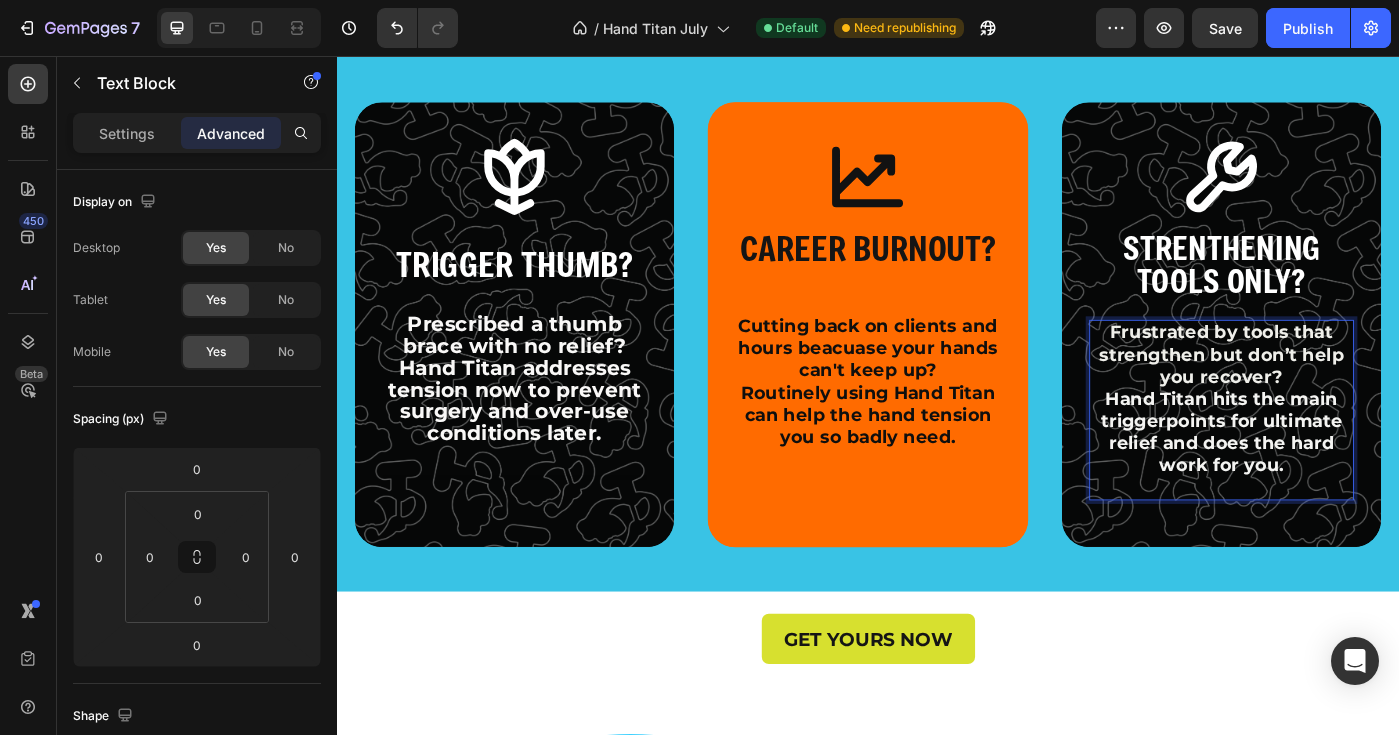click on "Frustrated by tools that strengthen but don’t help you recover?" at bounding box center (1336, 393) 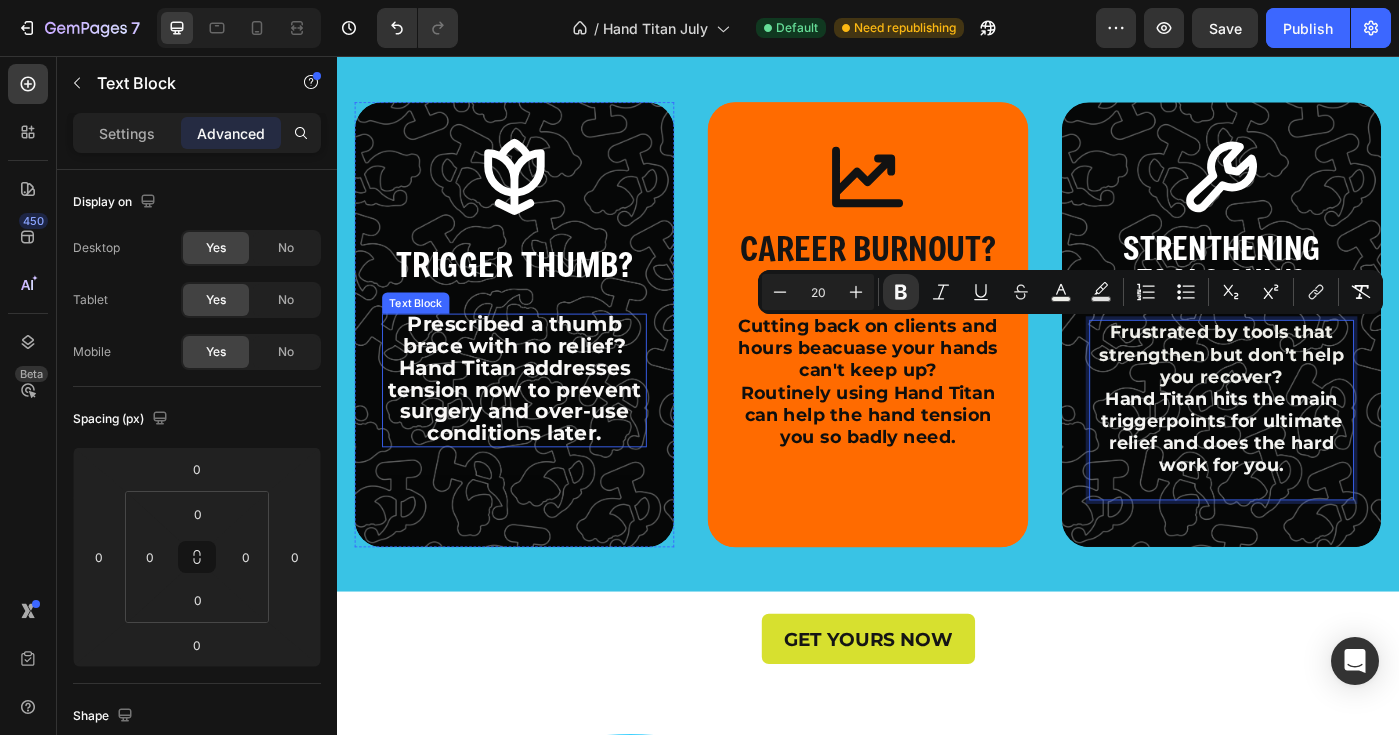 click on "Hand Titan addresses tension now to prevent surgery and over-use conditions later." at bounding box center (538, 445) 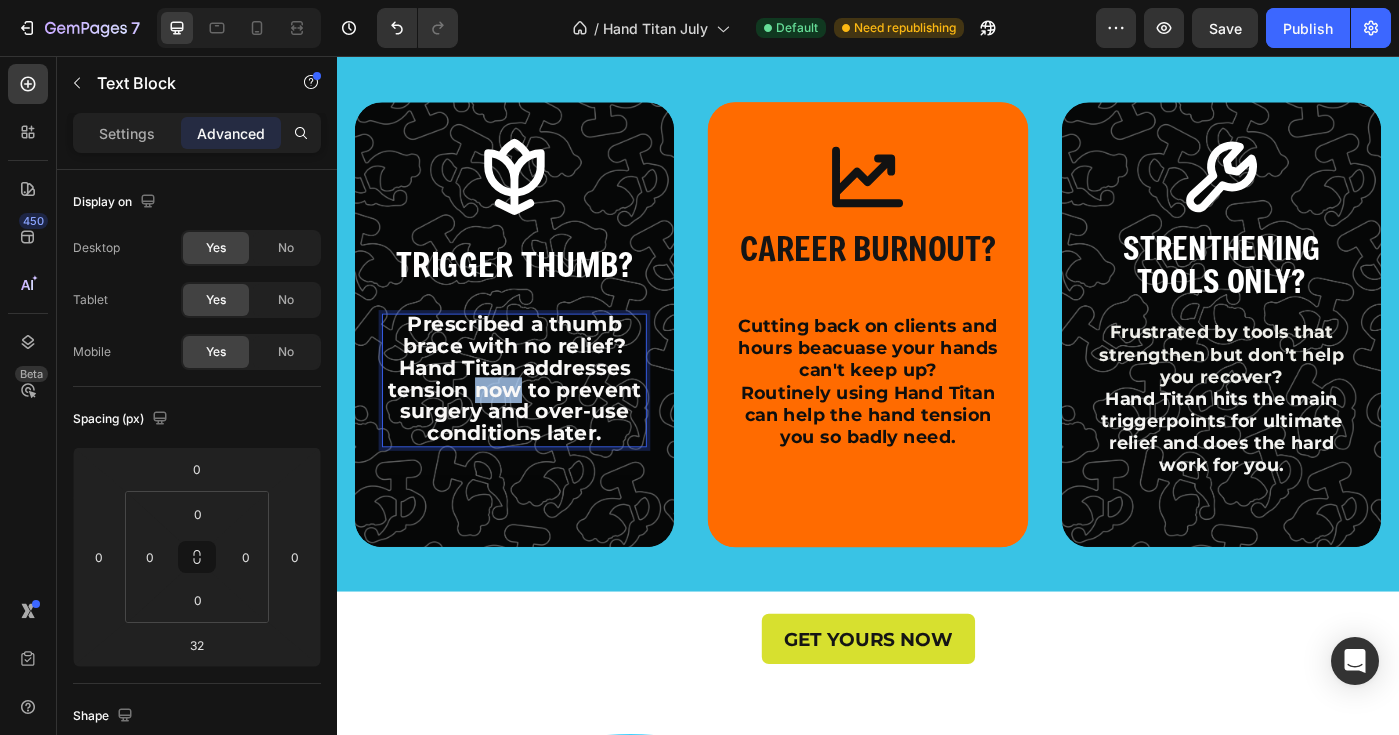 click on "Hand Titan addresses tension now to prevent surgery and over-use conditions later." at bounding box center [538, 445] 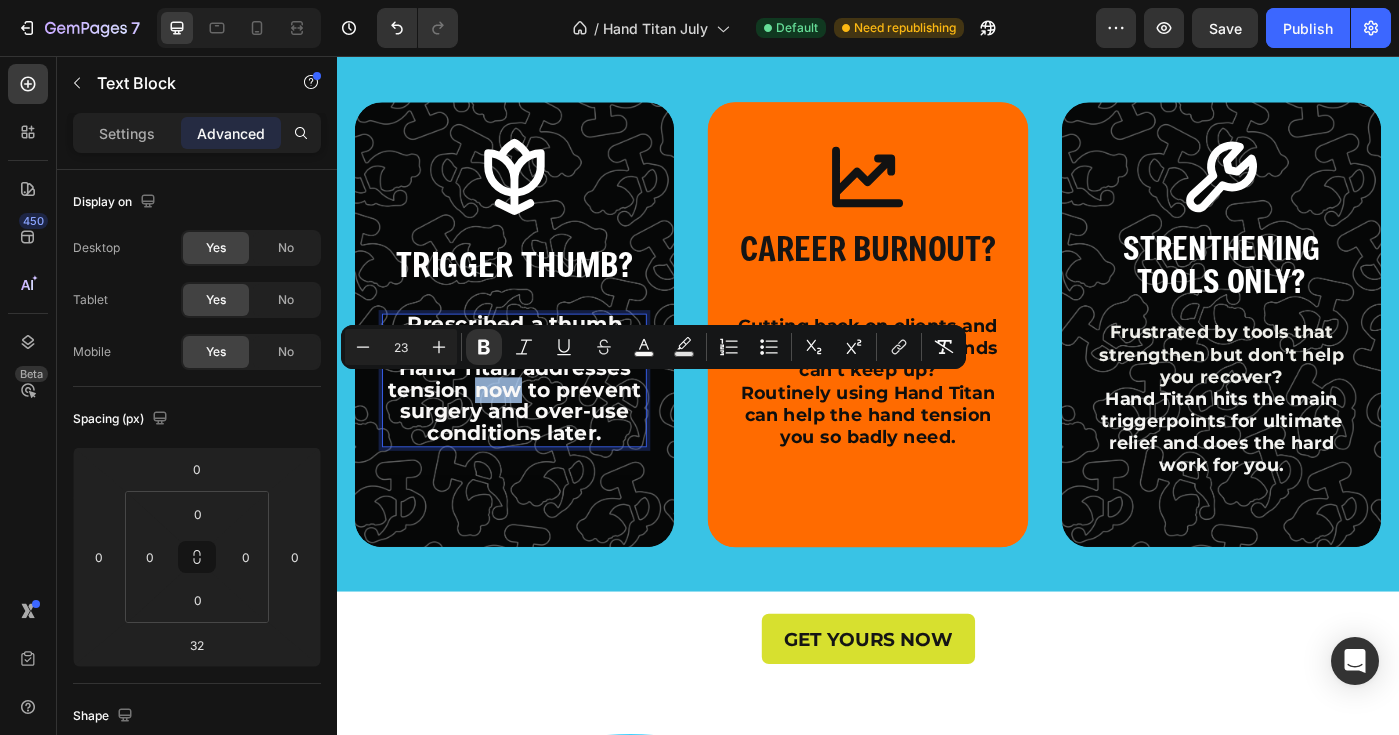 click on "Hand Titan addresses tension now to prevent surgery and over-use conditions later." at bounding box center [538, 445] 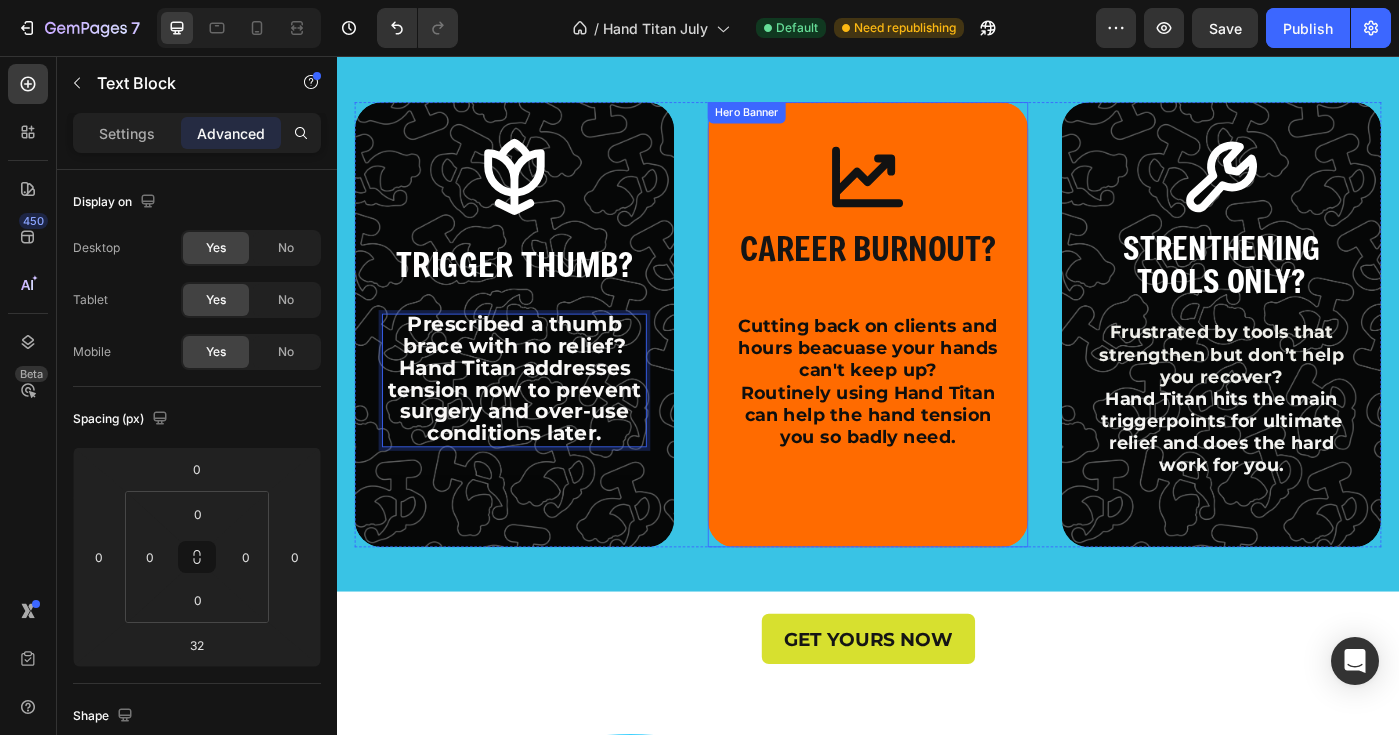 click on "Icon CAREER BURNOUT? Text Block Cutting back on clients and hours beacuase your hands can't keep up?  Routinely using Hand Titan can help the hand tension you so badly need. Text Block" at bounding box center [936, 331] 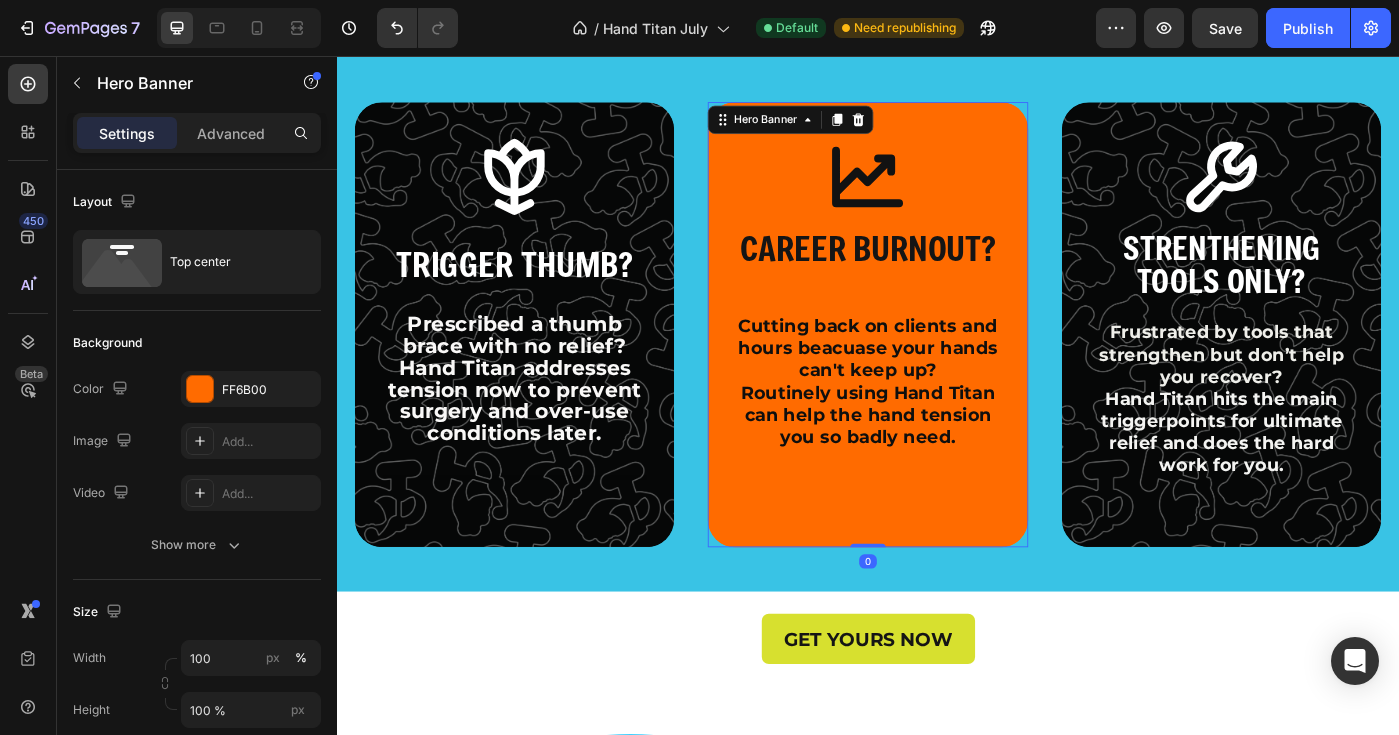 click on "Icon CAREER BURNOUT? Text Block Cutting back on clients and hours beacuase your hands can't keep up?  Routinely using Hand Titan can help the hand tension you so badly need. Text Block" at bounding box center [936, 331] 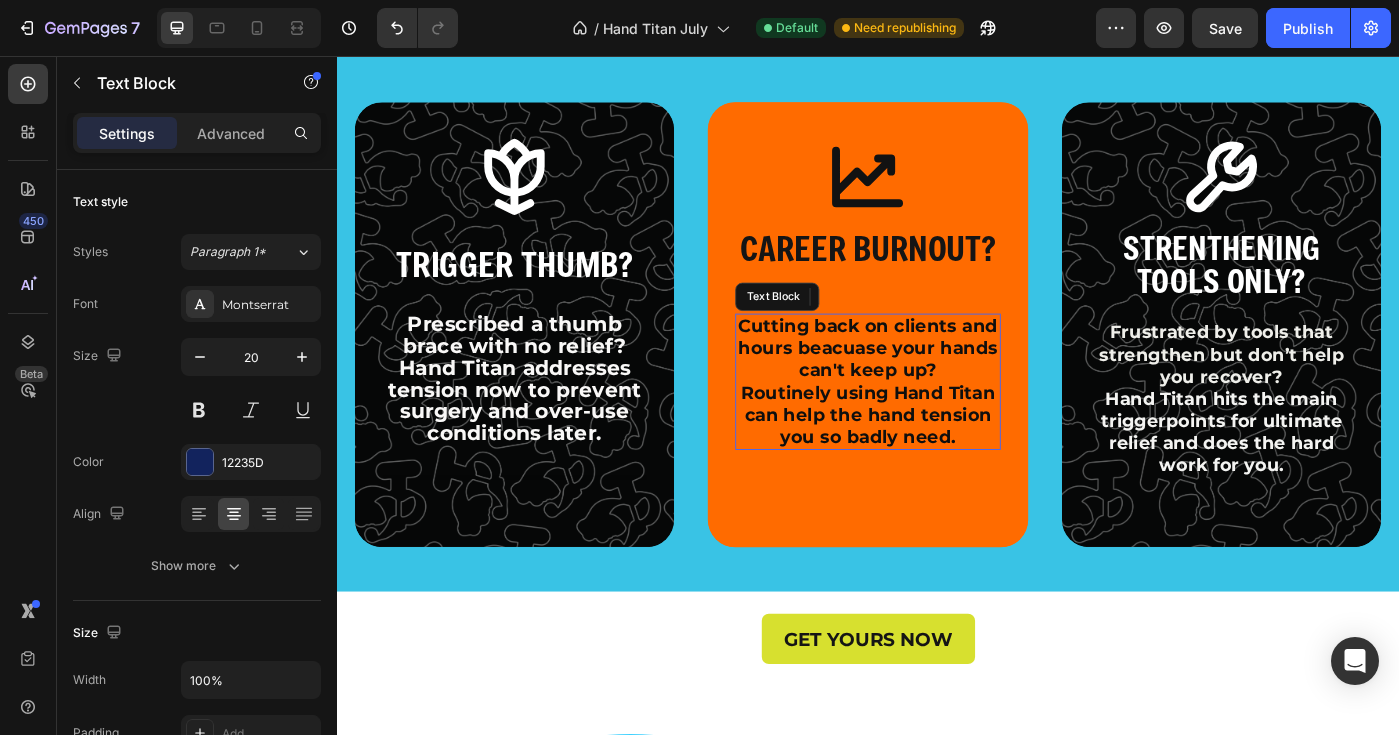 click on "Routinely using Hand Titan can help the hand tension you so badly need." at bounding box center [937, 461] 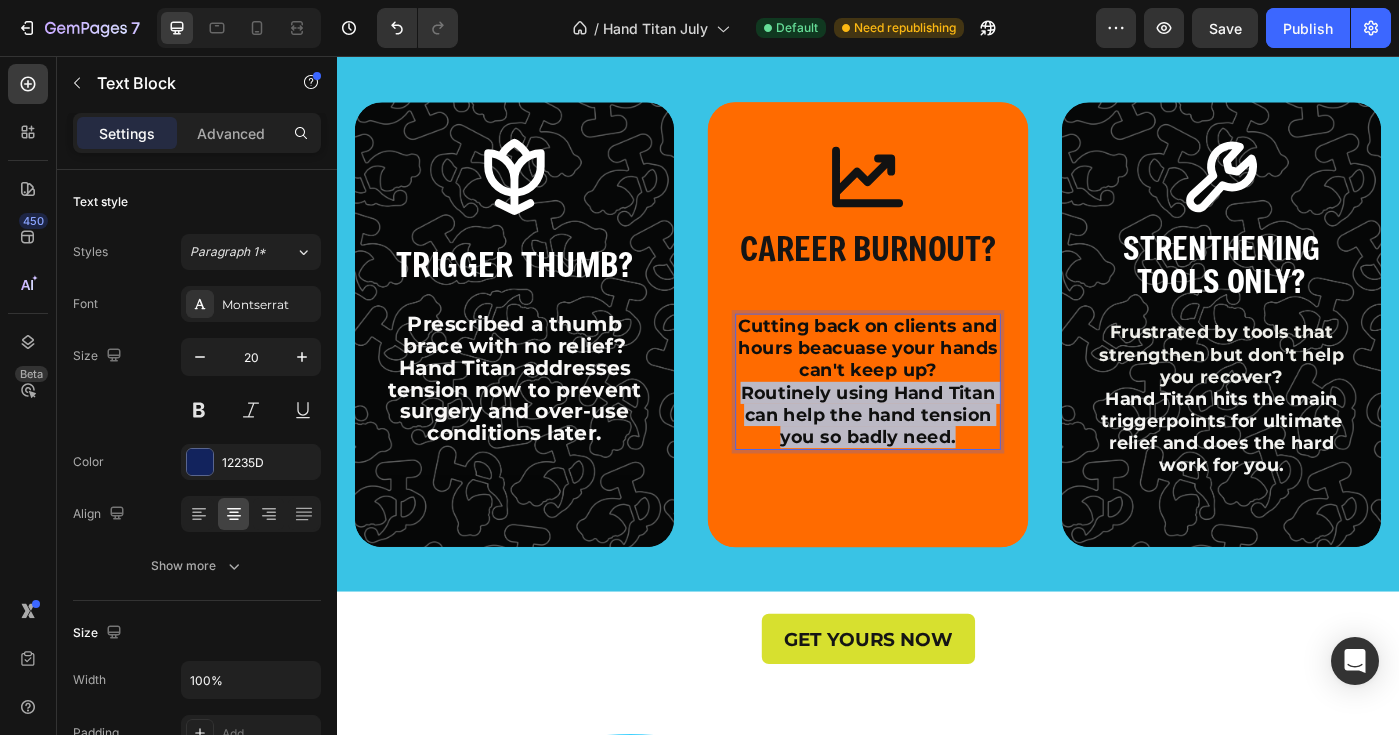 click on "Routinely using Hand Titan can help the hand tension you so badly need." at bounding box center [937, 461] 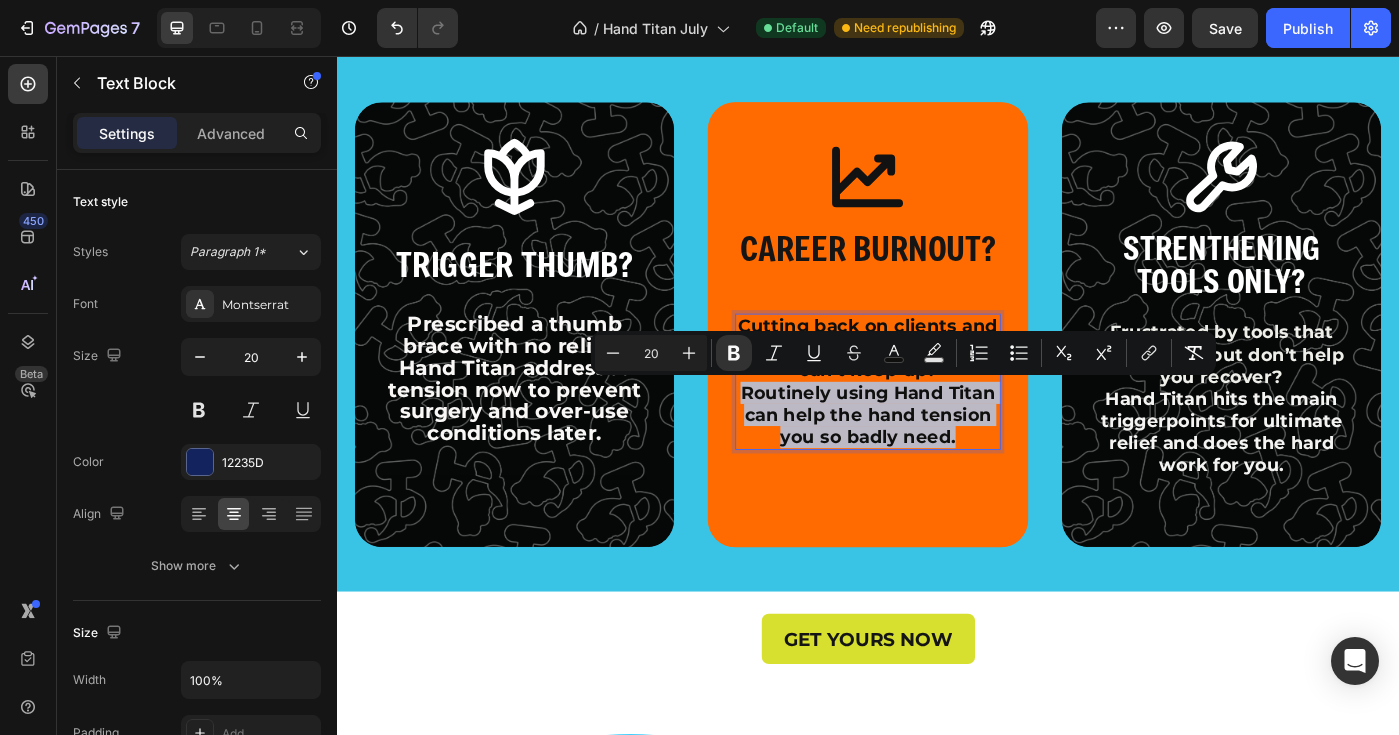 click on "Routinely using Hand Titan can help the hand tension you so badly need." at bounding box center [937, 461] 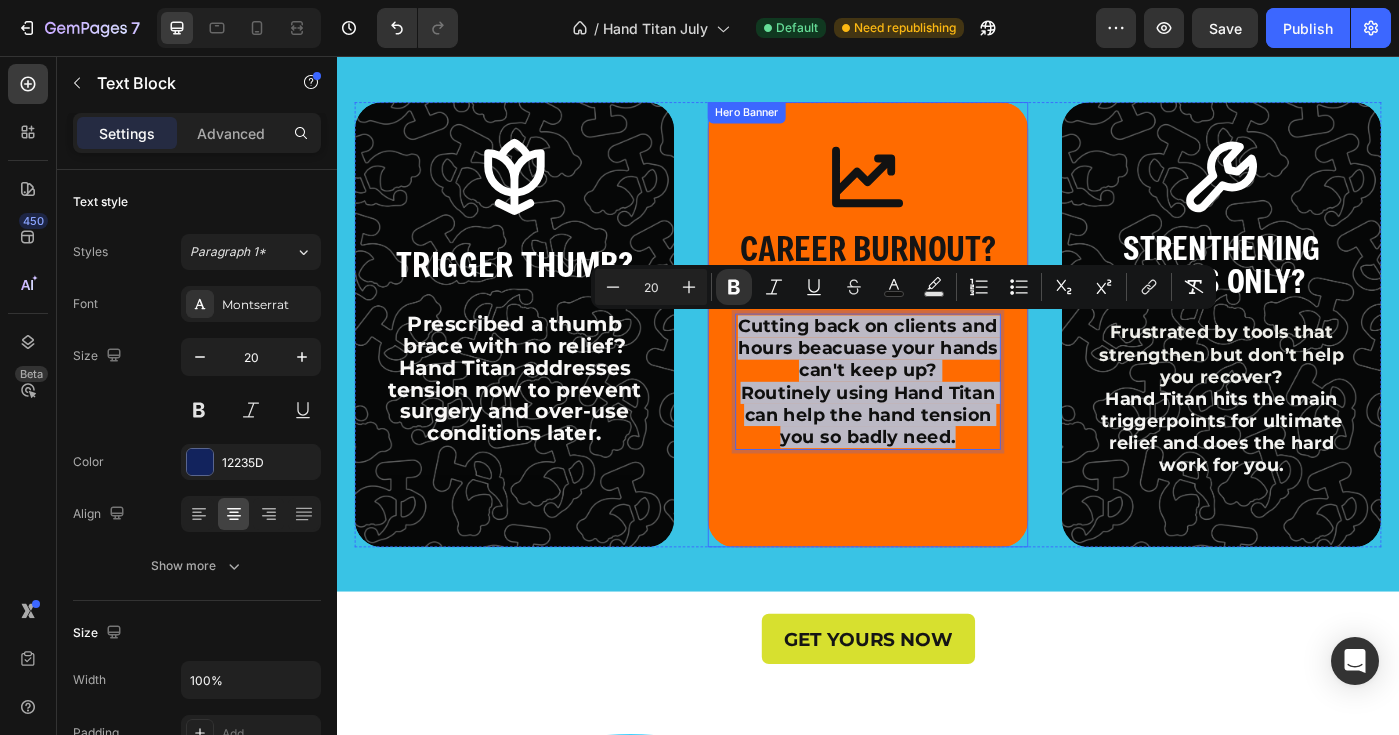 drag, startPoint x: 1068, startPoint y: 492, endPoint x: 812, endPoint y: 344, distance: 295.70255 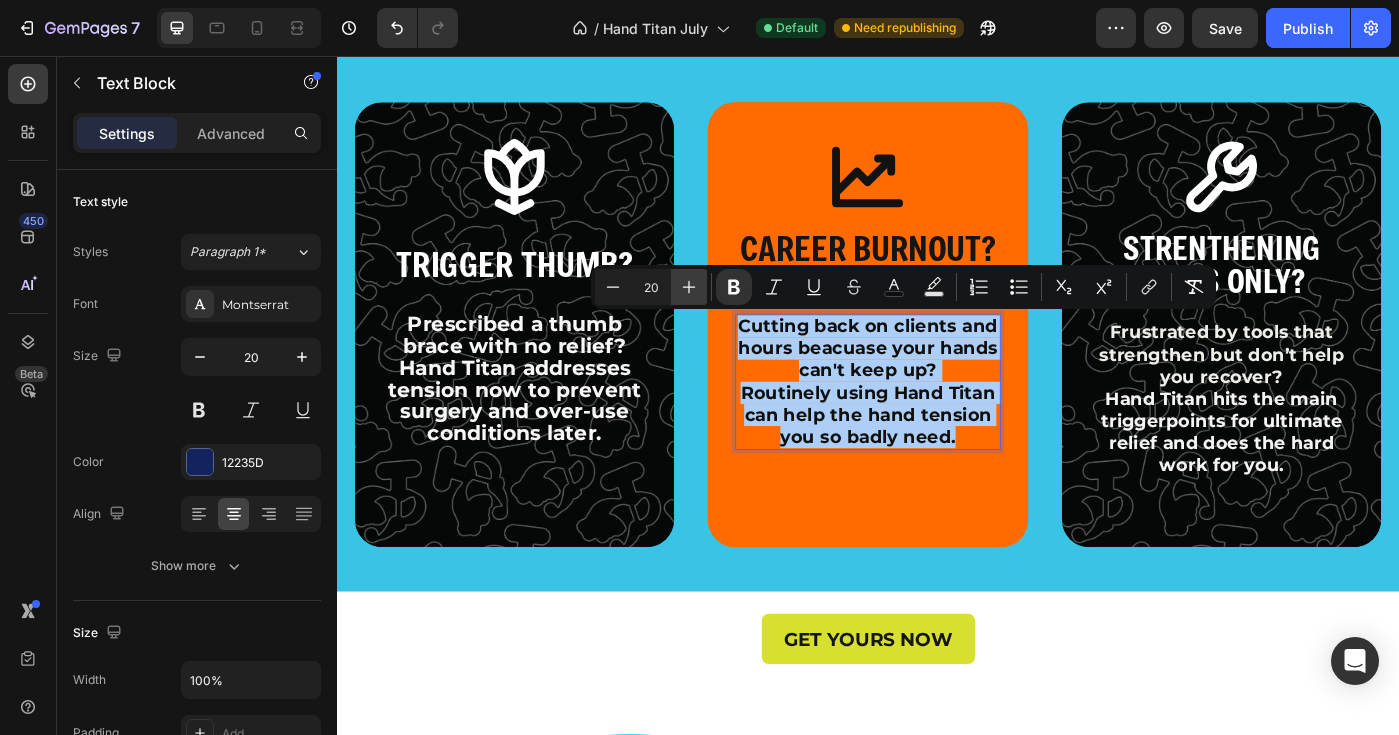 click 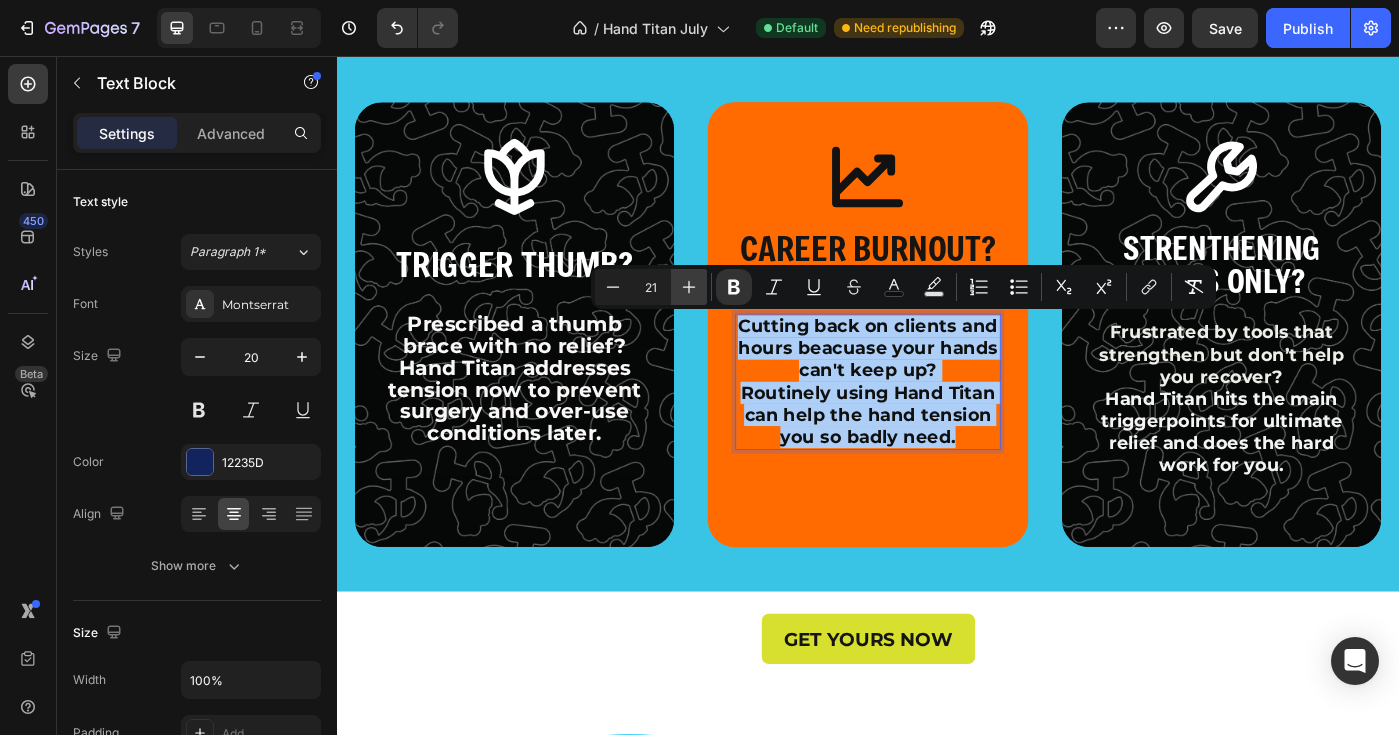 click 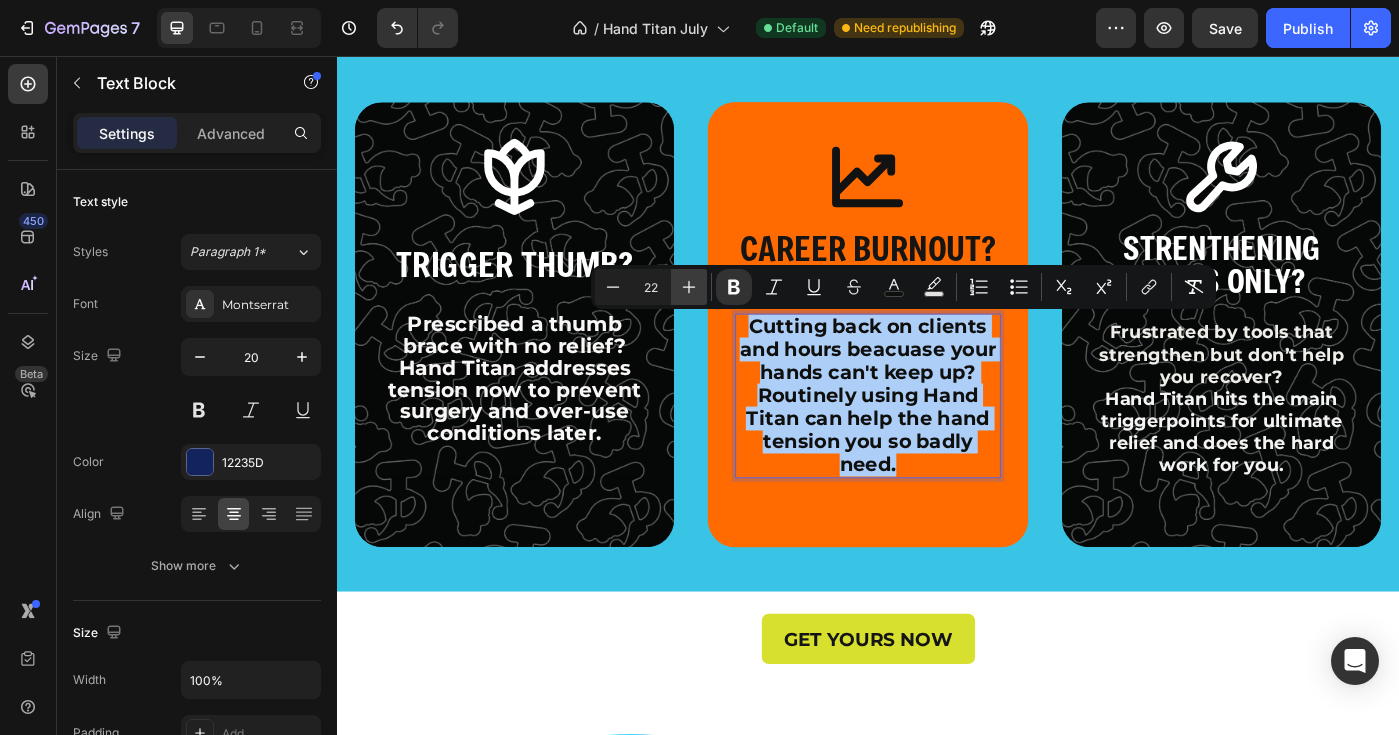 click 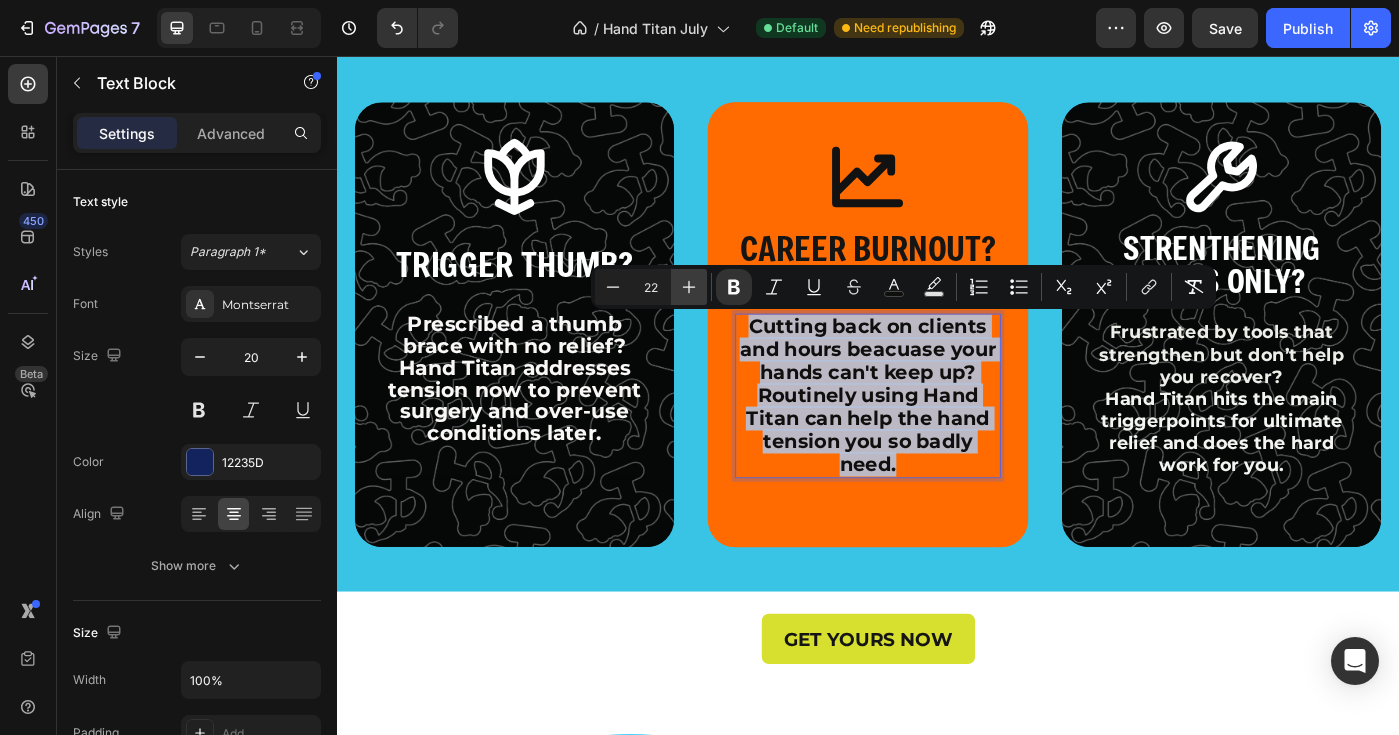 type on "23" 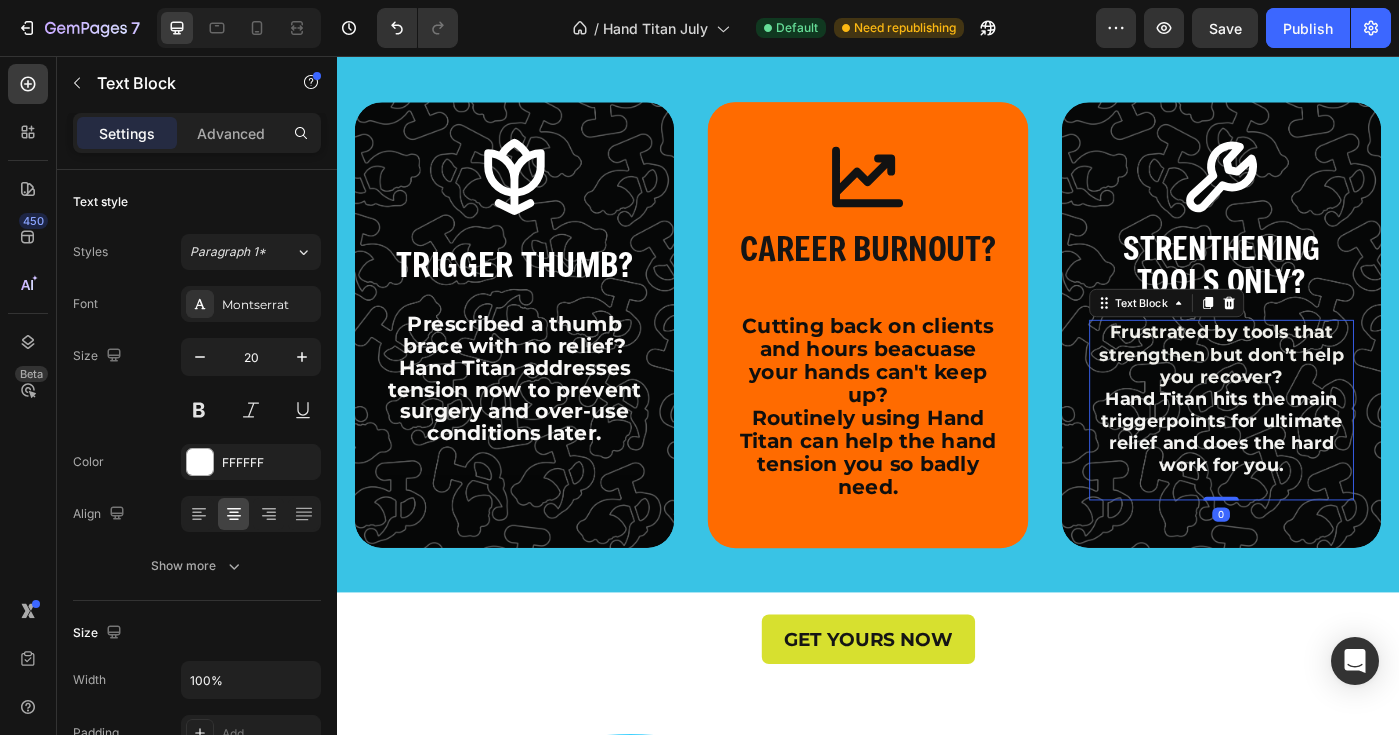 click on "Hand Titan hits the main triggerpoints for ultimate relief and does the hard work for you." at bounding box center [1336, 480] 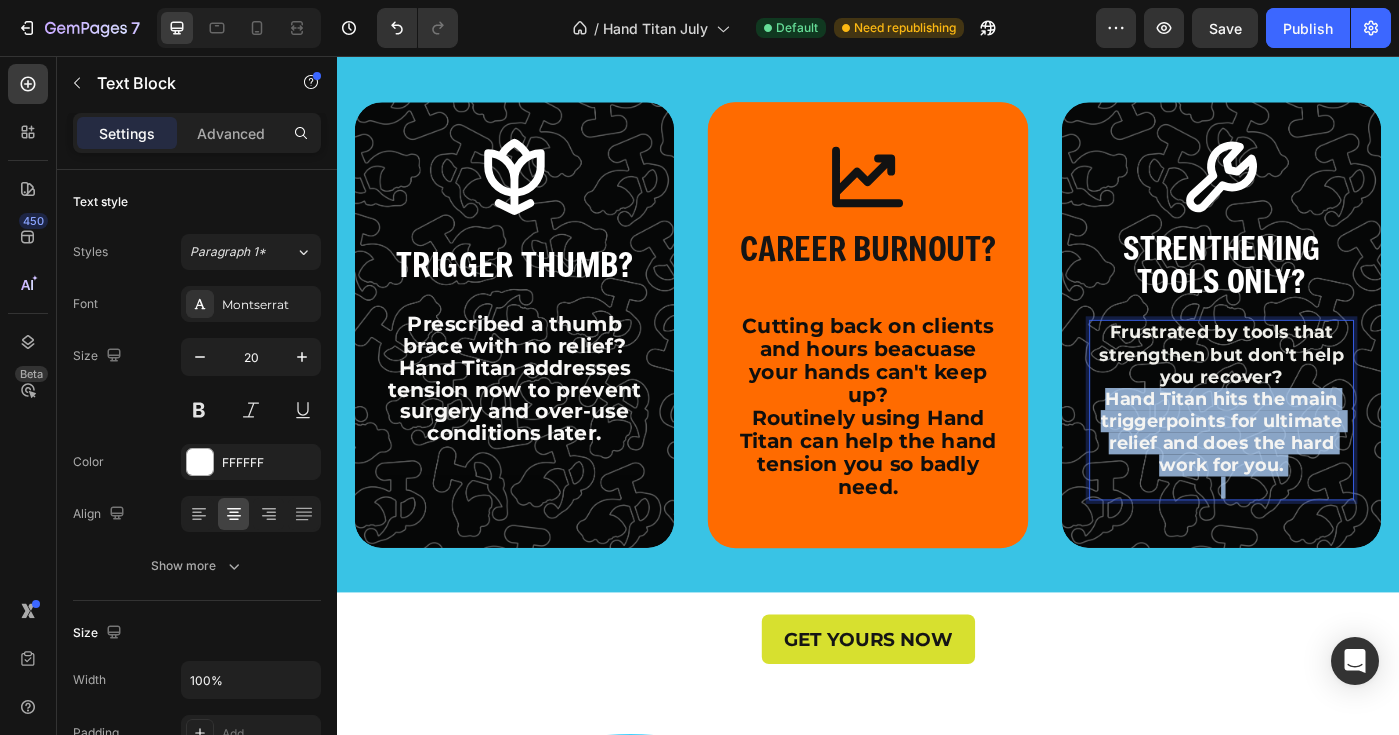 click on "Hand Titan hits the main triggerpoints for ultimate relief and does the hard work for you." at bounding box center [1336, 480] 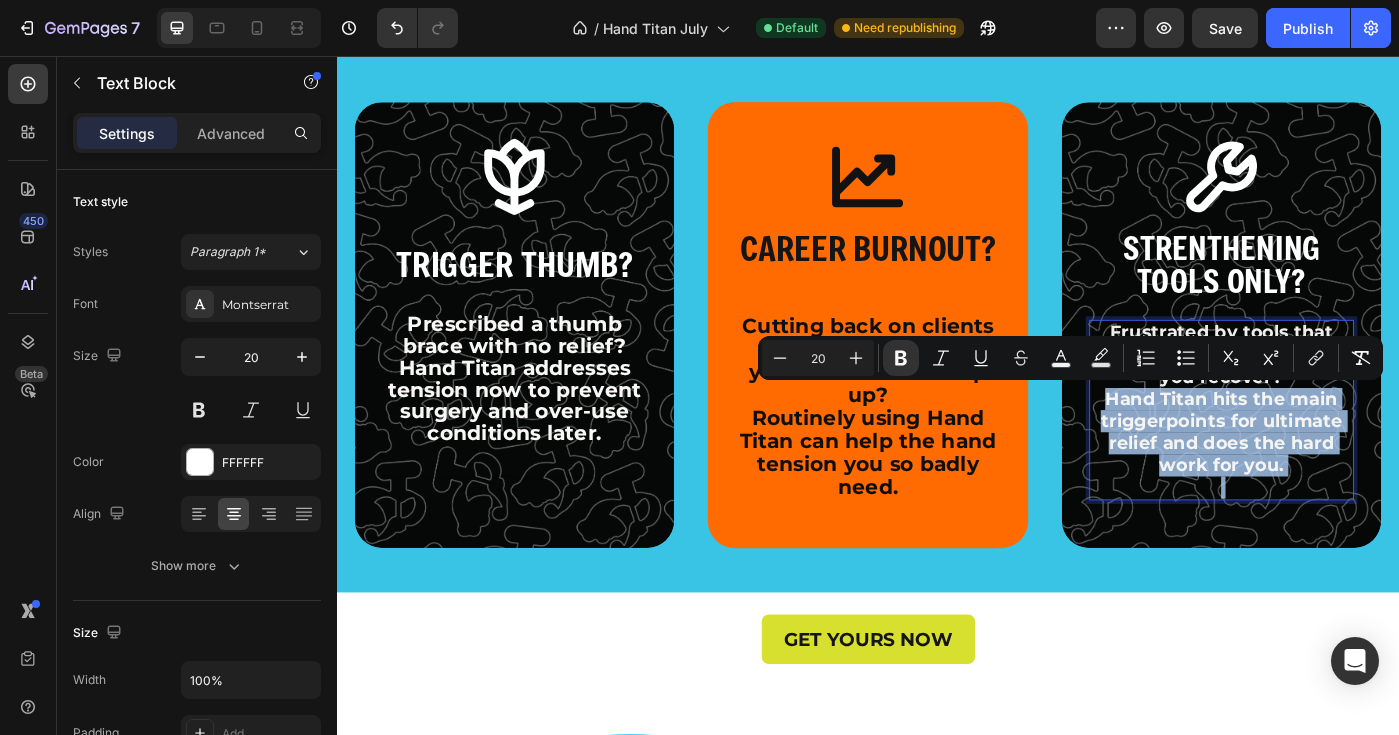 click on "Hand Titan hits the main triggerpoints for ultimate relief and does the hard work for you." at bounding box center [1336, 480] 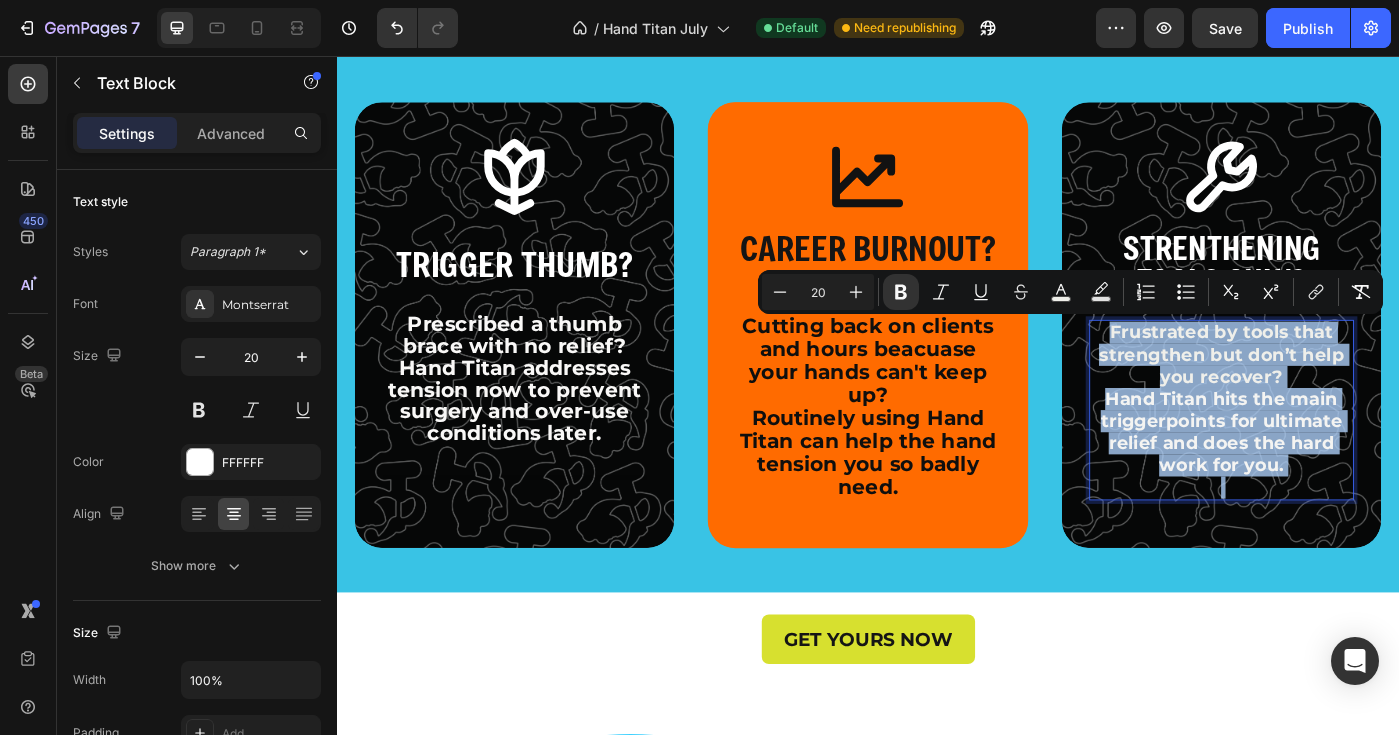 drag, startPoint x: 1410, startPoint y: 513, endPoint x: 1193, endPoint y: 380, distance: 254.51523 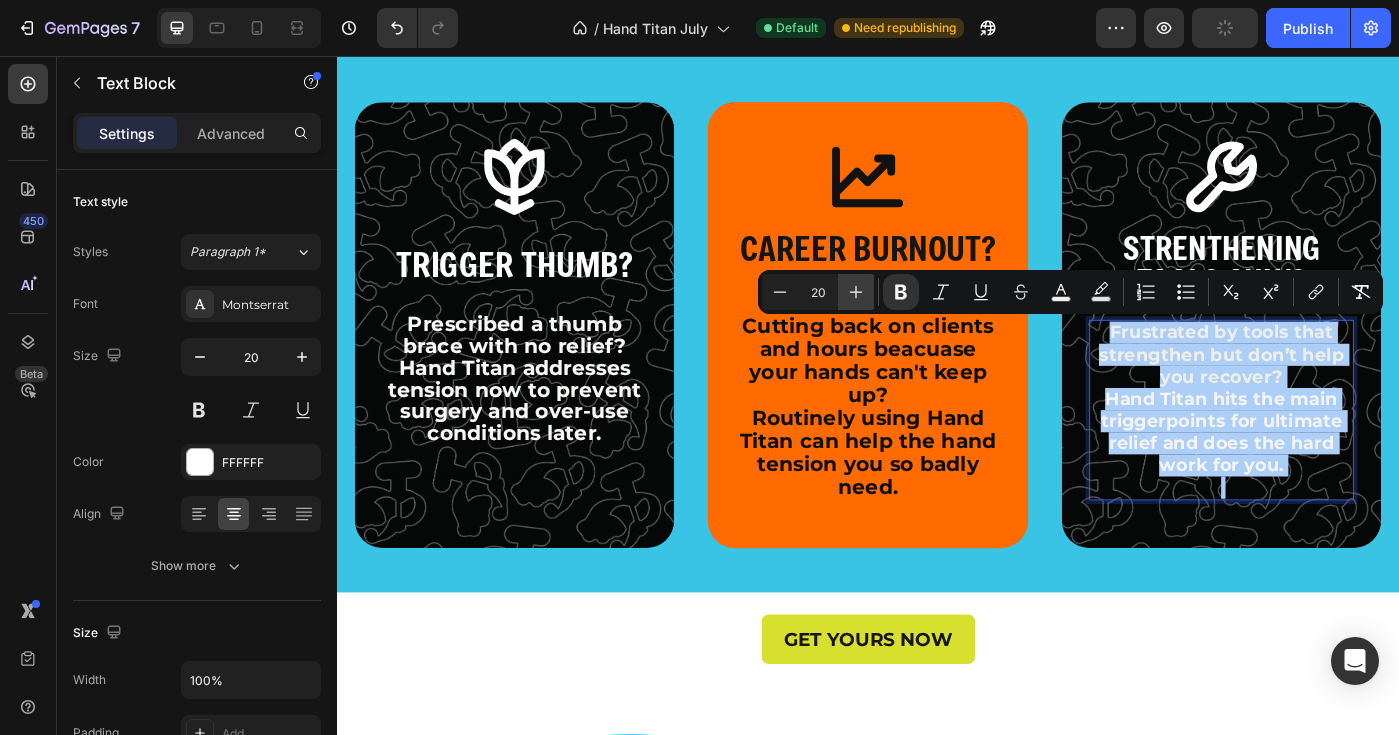 click on "Plus" at bounding box center [856, 292] 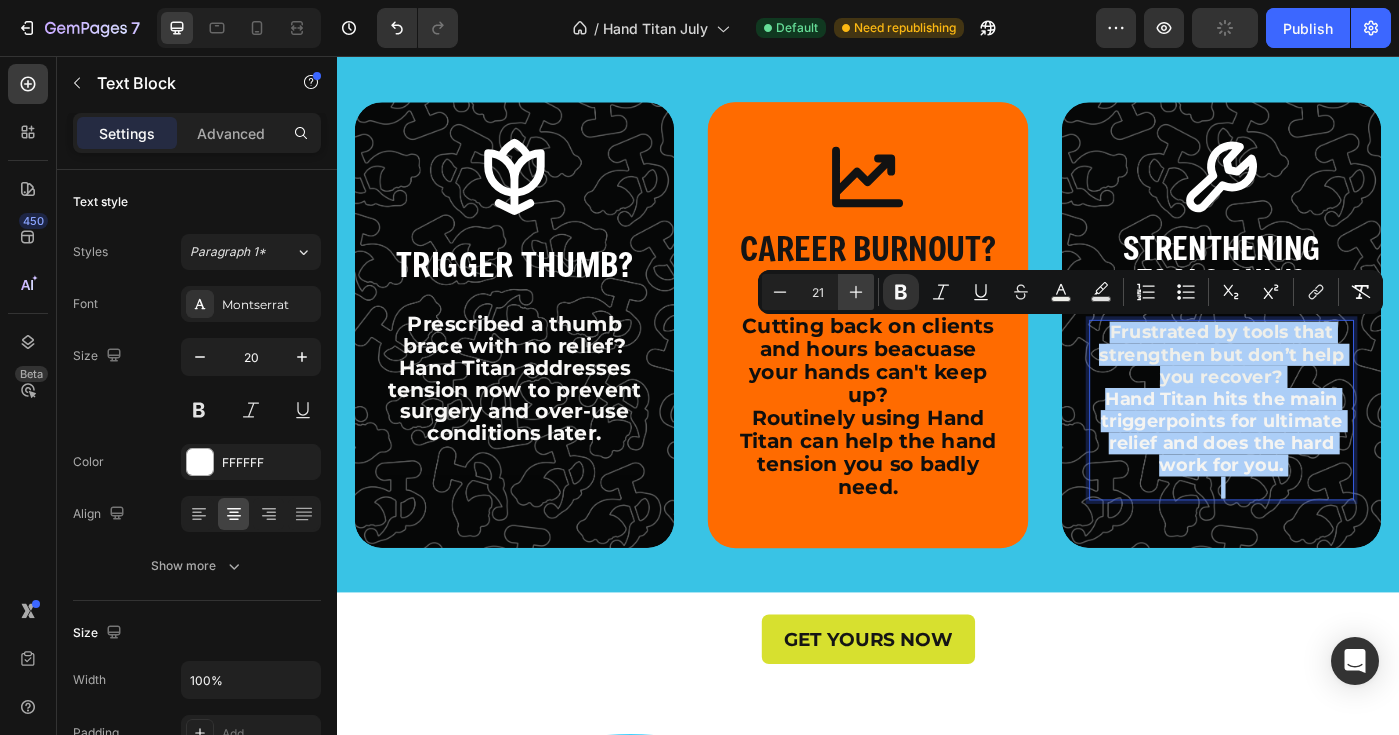 click on "Plus" at bounding box center (856, 292) 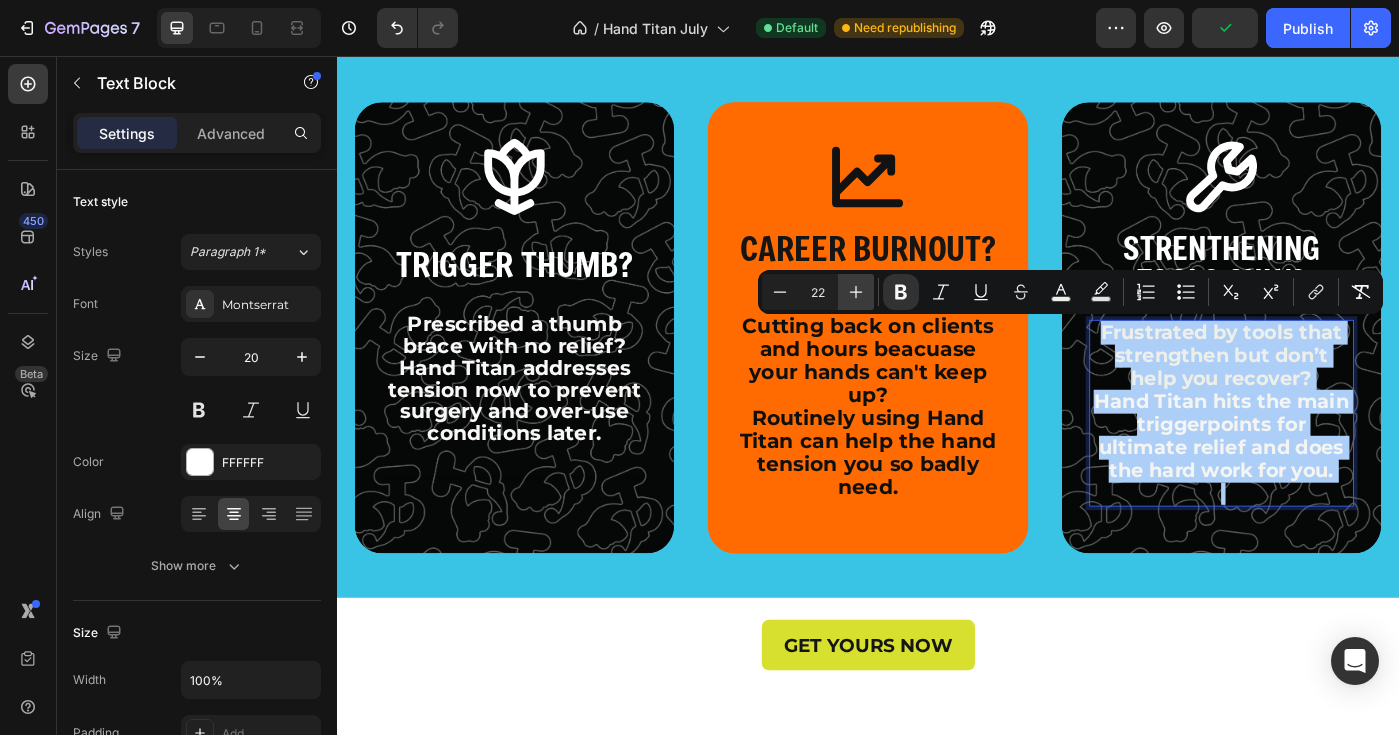 click on "Plus" at bounding box center (856, 292) 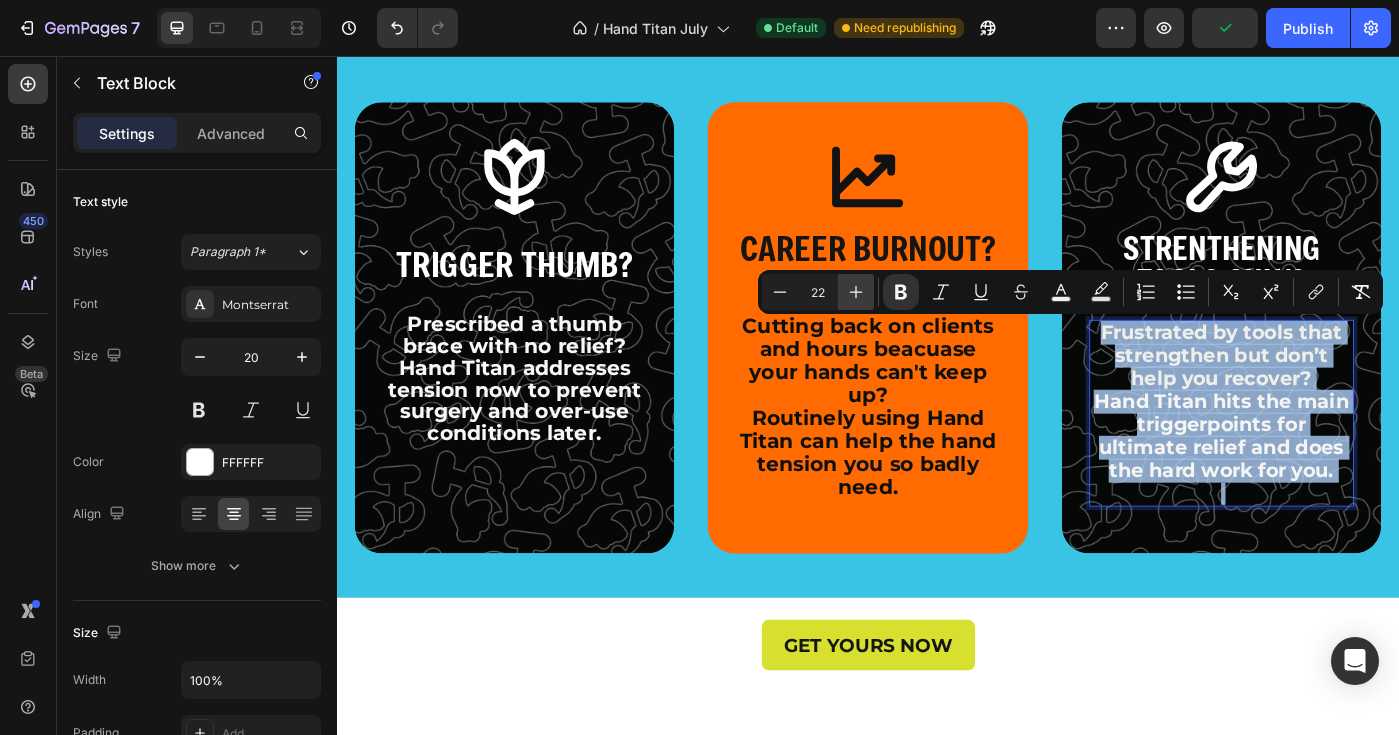 type on "23" 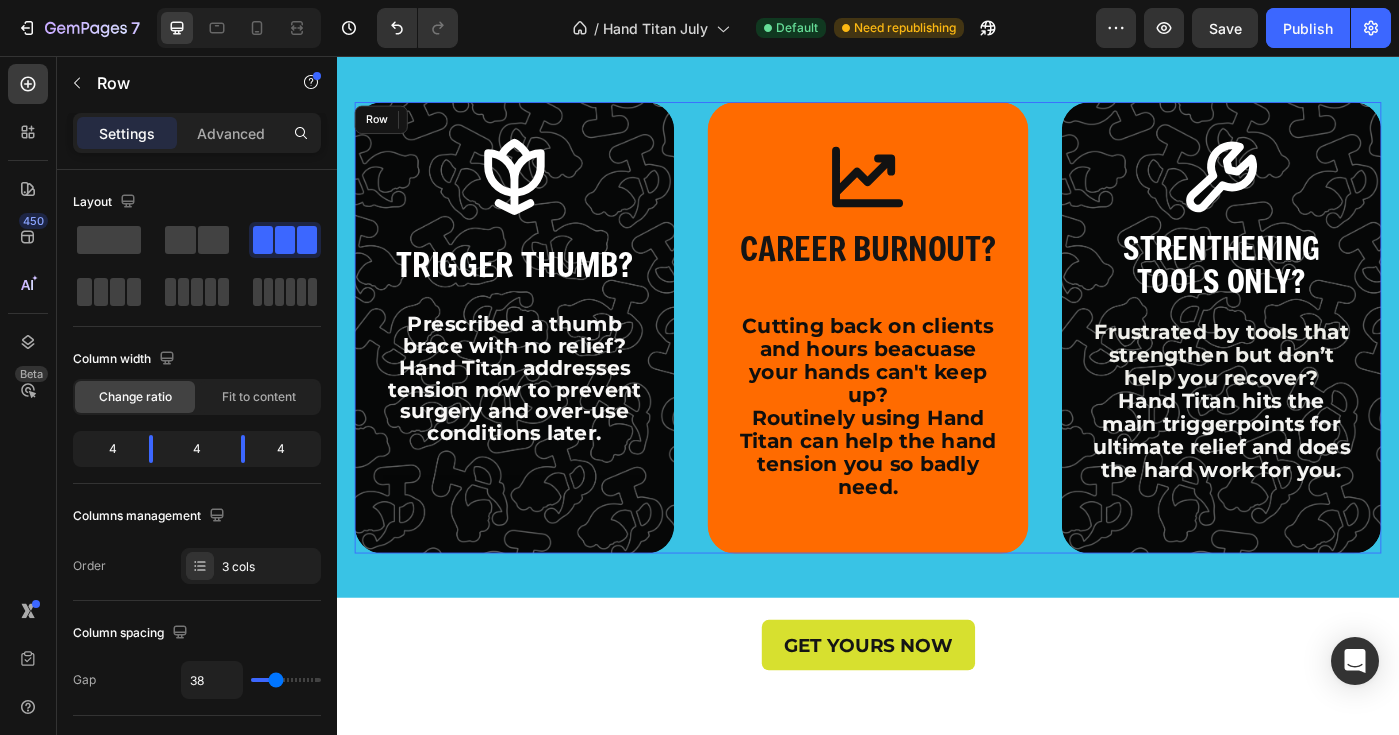 click on "Icon TRIGGER THUMB? Text Block Prescribed a thumb brace with no relief?  Hand Titan addresses tension now to prevent surgery and over-use conditions later. Text Block Text Block Hero Banner
Icon CAREER BURNOUT? Text Block Cutting back on clients and hours beacuase your hands can't keep up?  Routinely using Hand Titan can help the hand tension you so badly need. Text Block Hero Banner
Icon STRENTHENING TOOLS ONLY? Text Block Frustrated by tools that strengthen but don’t help you recover?  Hand Titan hits the main triggerpoints for ultimate relief and does the hard work for you. Text Block   0 Hero Banner Row" at bounding box center [937, 363] 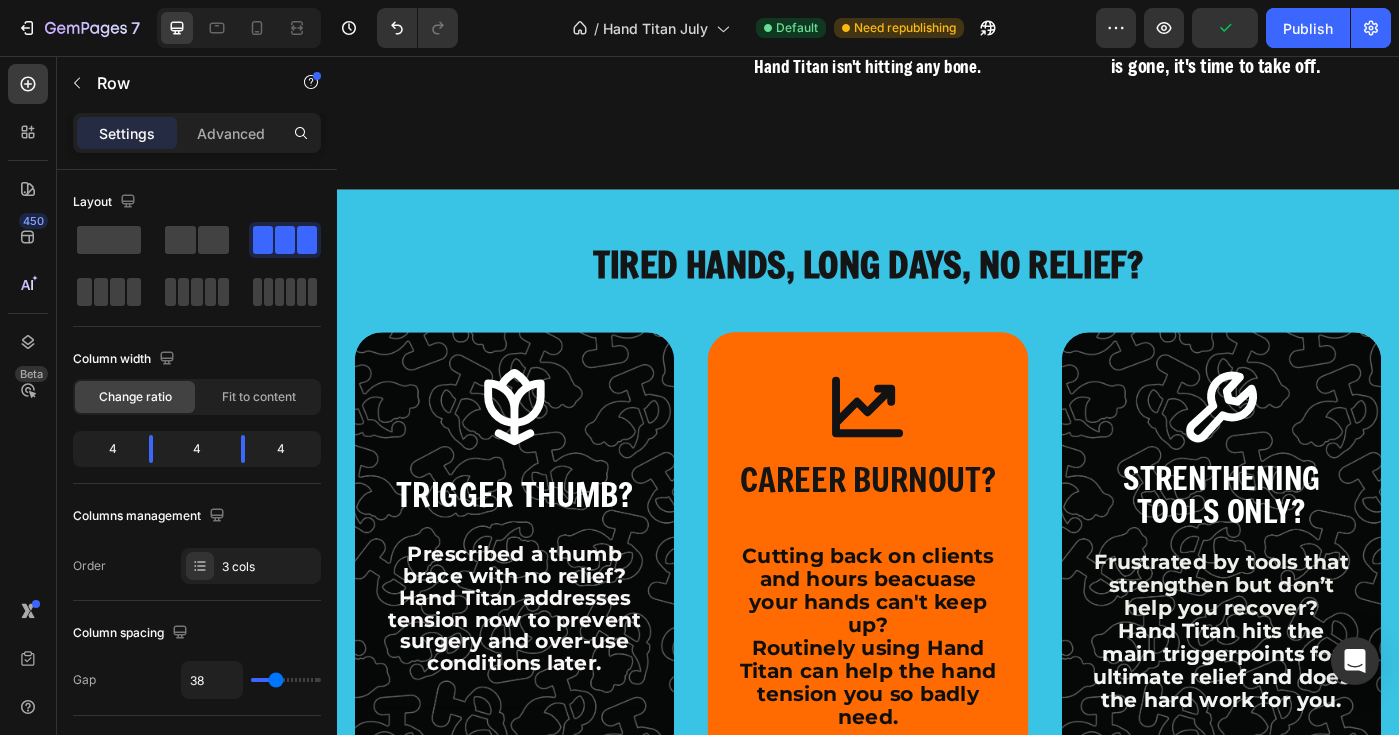 scroll, scrollTop: 6196, scrollLeft: 0, axis: vertical 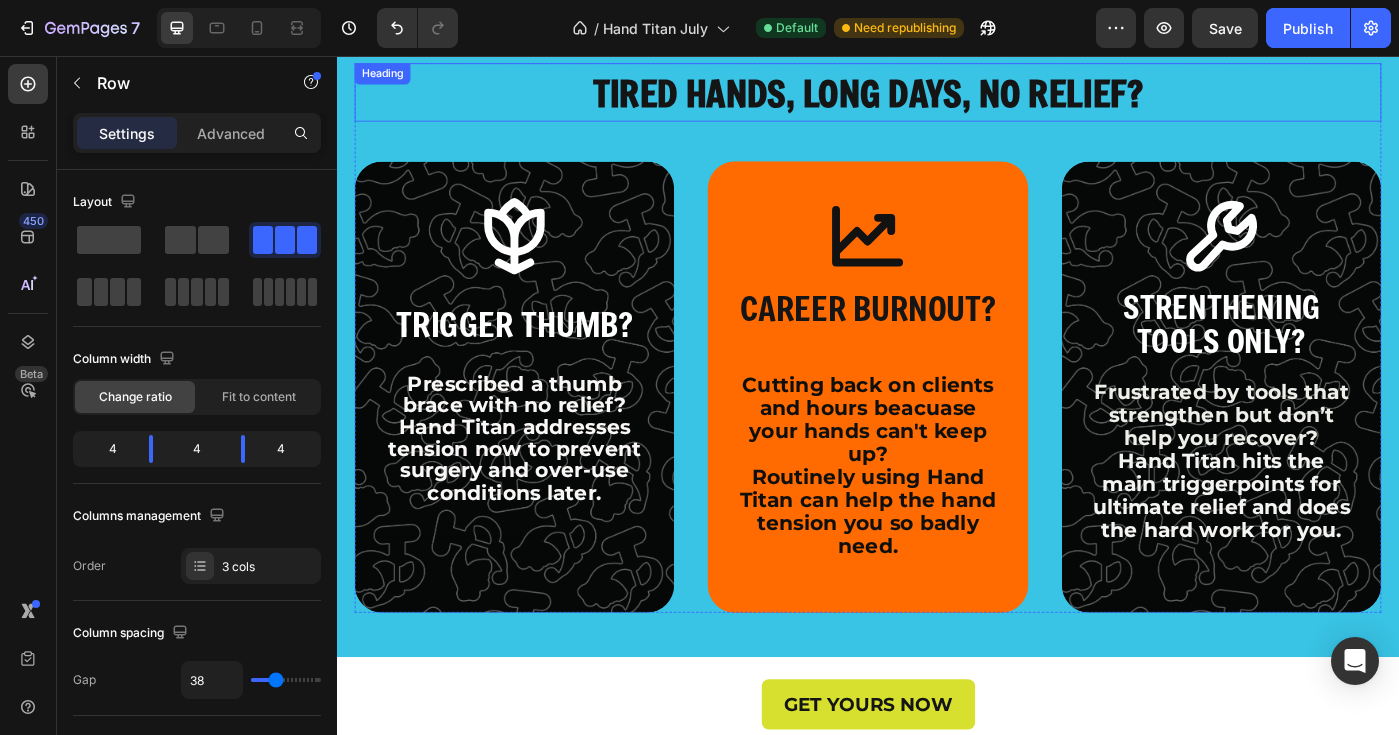 click on "TIRED HANDS, LONG DAYS, NO RELIEF?" at bounding box center (937, 98) 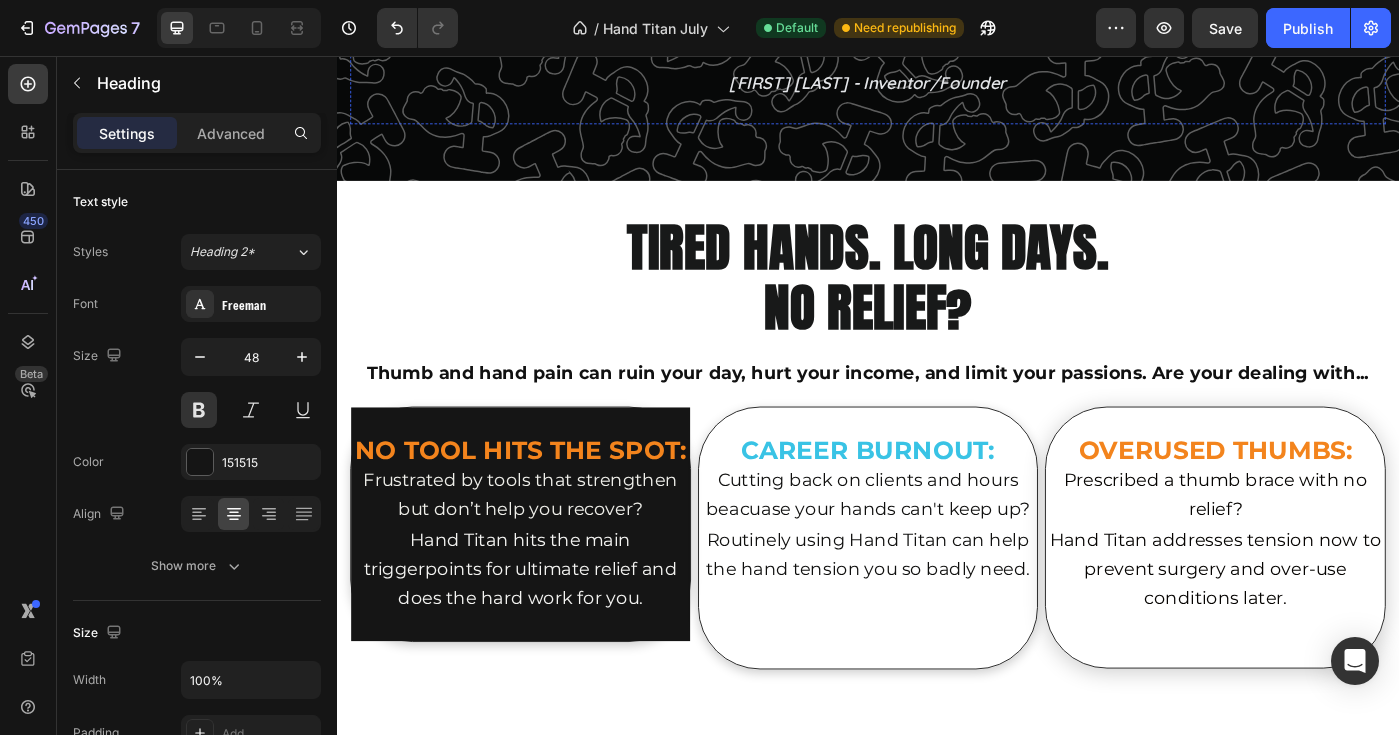 scroll, scrollTop: 2176, scrollLeft: 0, axis: vertical 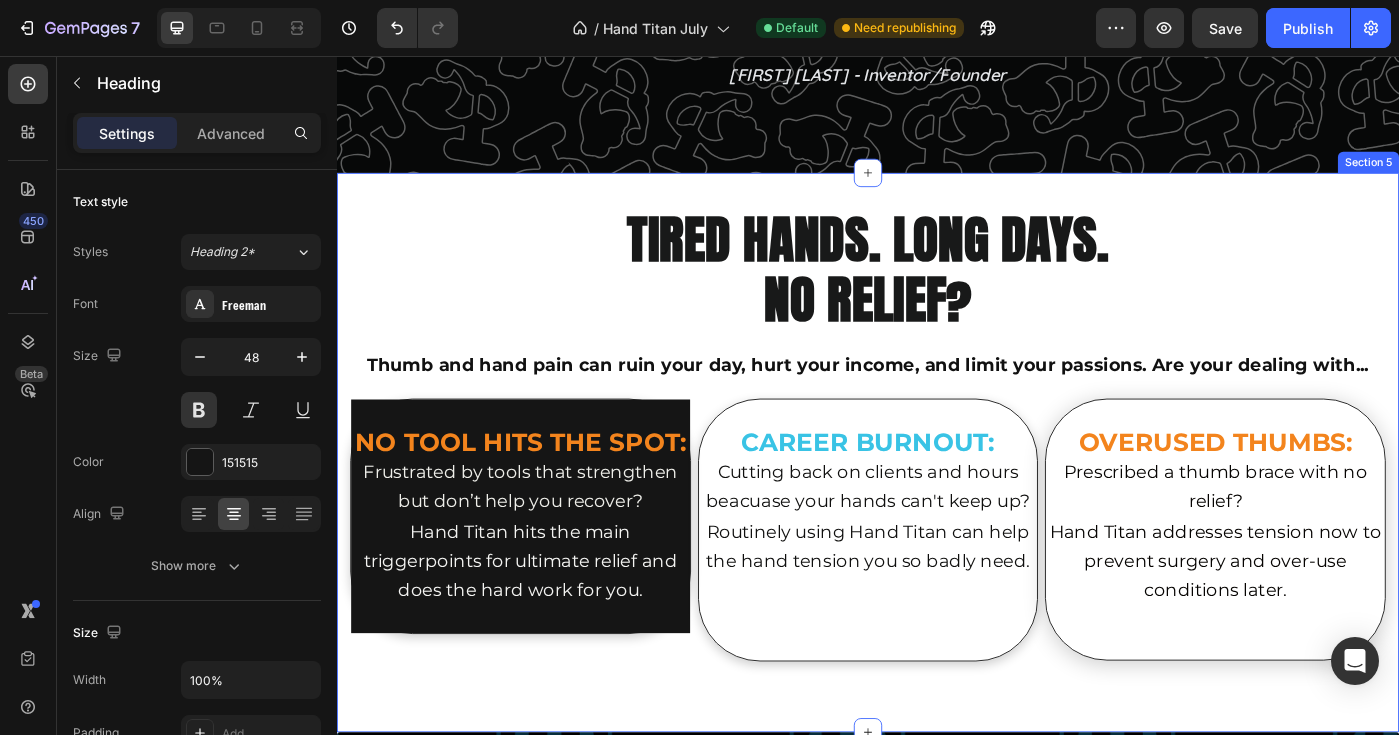 click on "Section 5" at bounding box center [1502, 176] 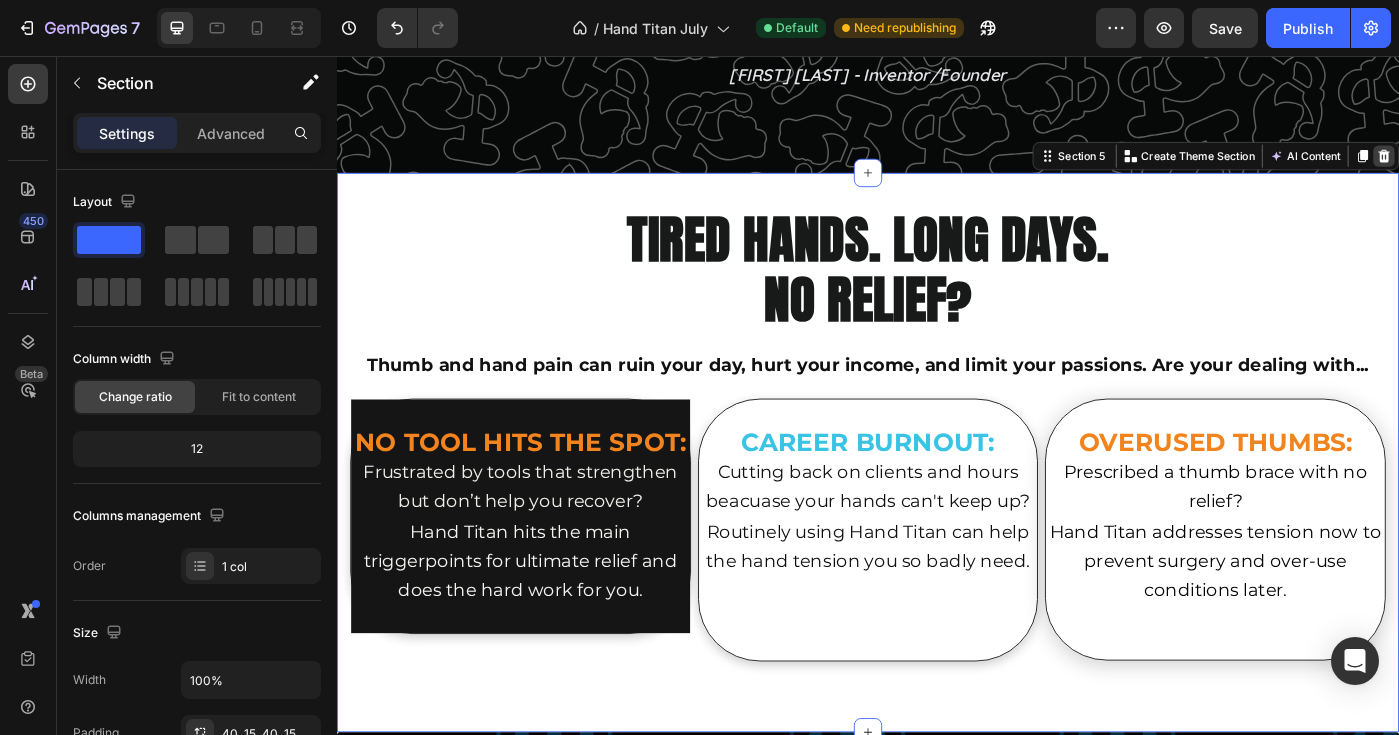 click 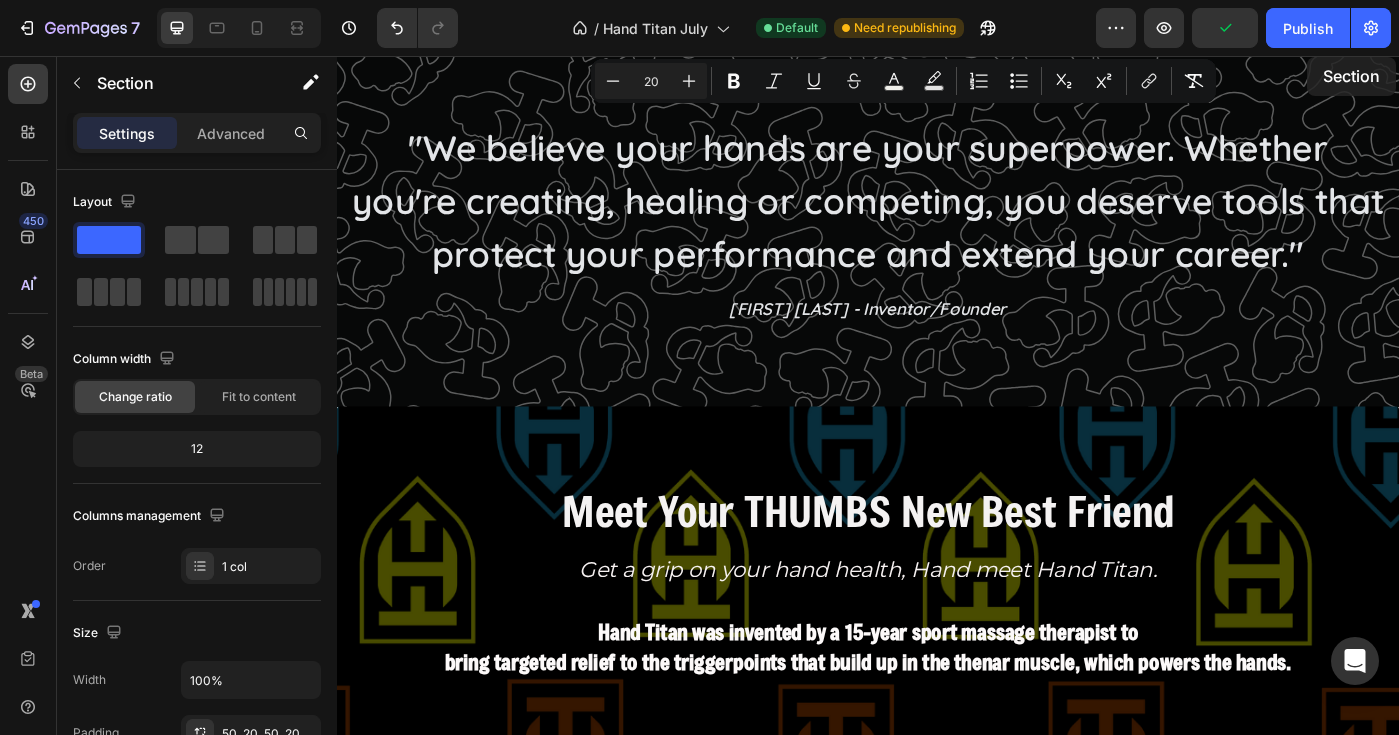 scroll, scrollTop: 1811, scrollLeft: 0, axis: vertical 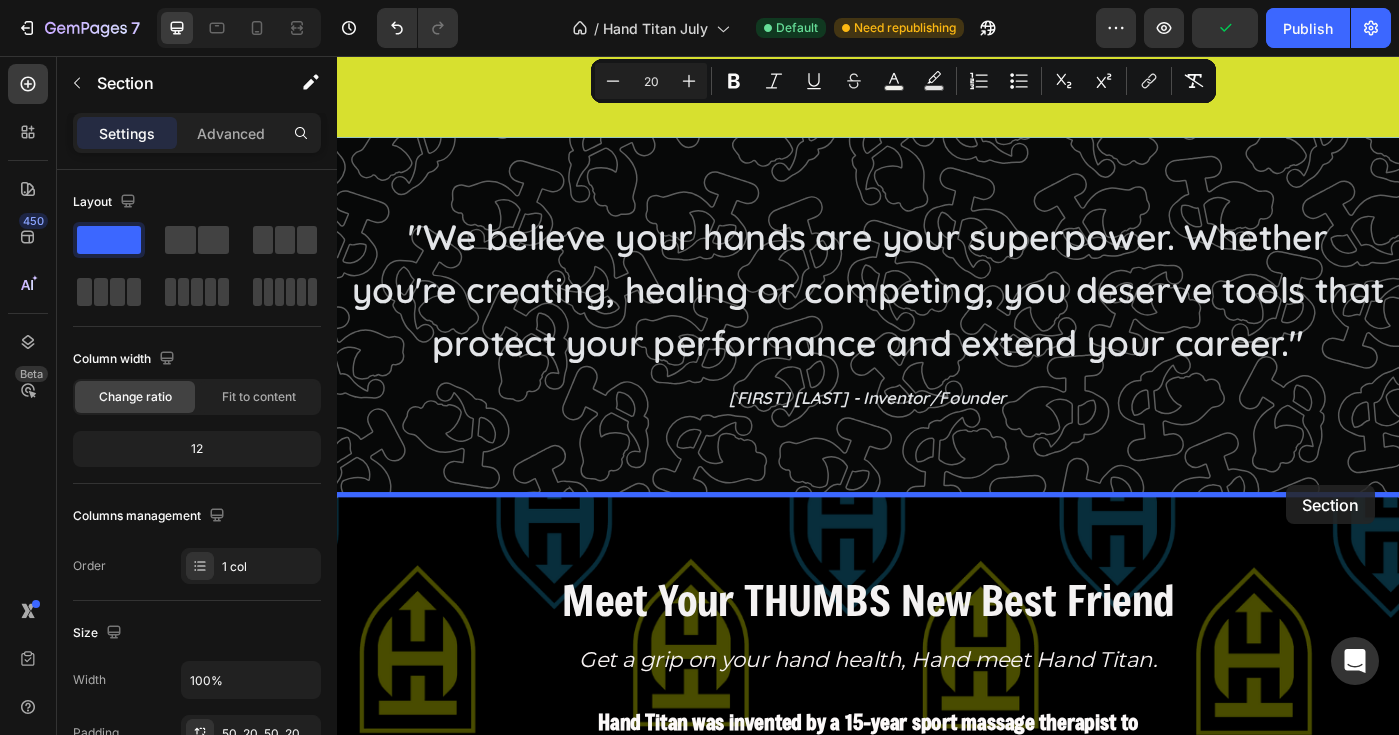 drag, startPoint x: 1497, startPoint y: 327, endPoint x: 1413, endPoint y: 543, distance: 231.7585 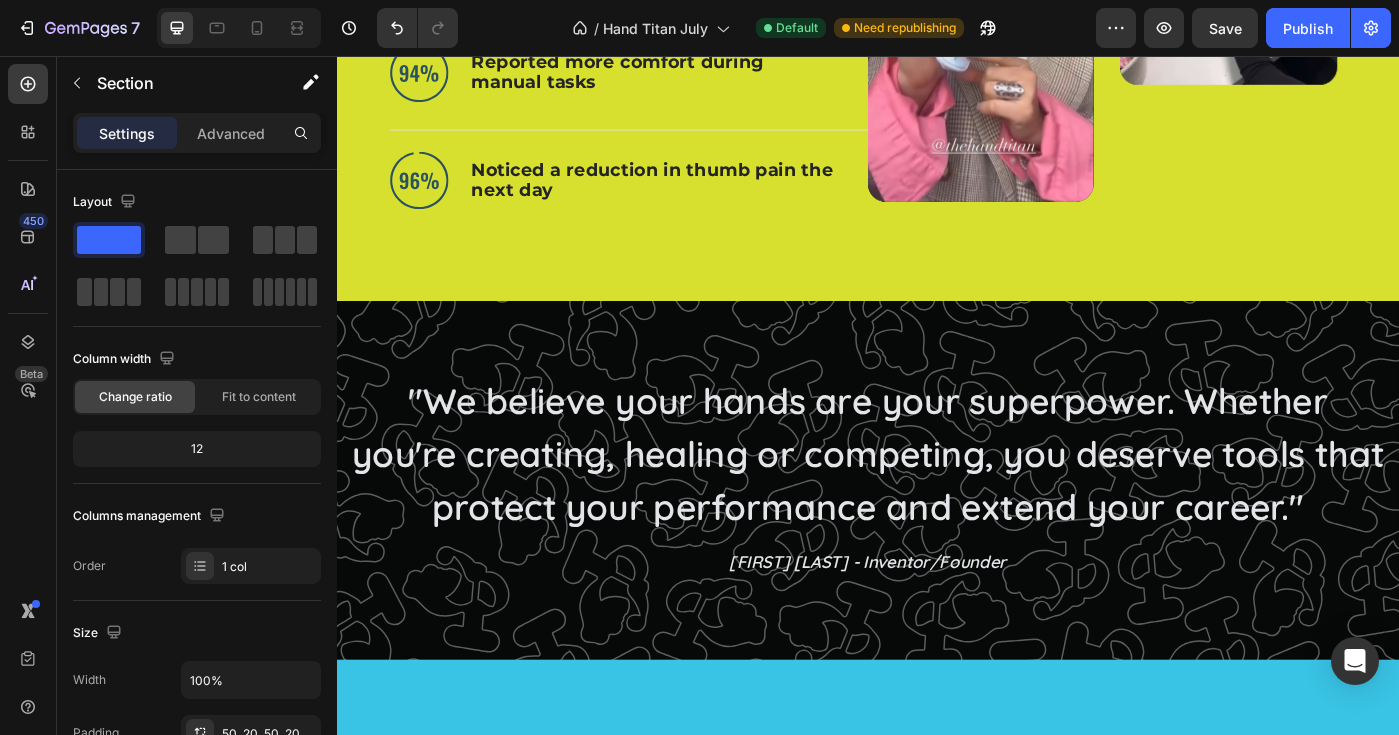 scroll, scrollTop: 825, scrollLeft: 0, axis: vertical 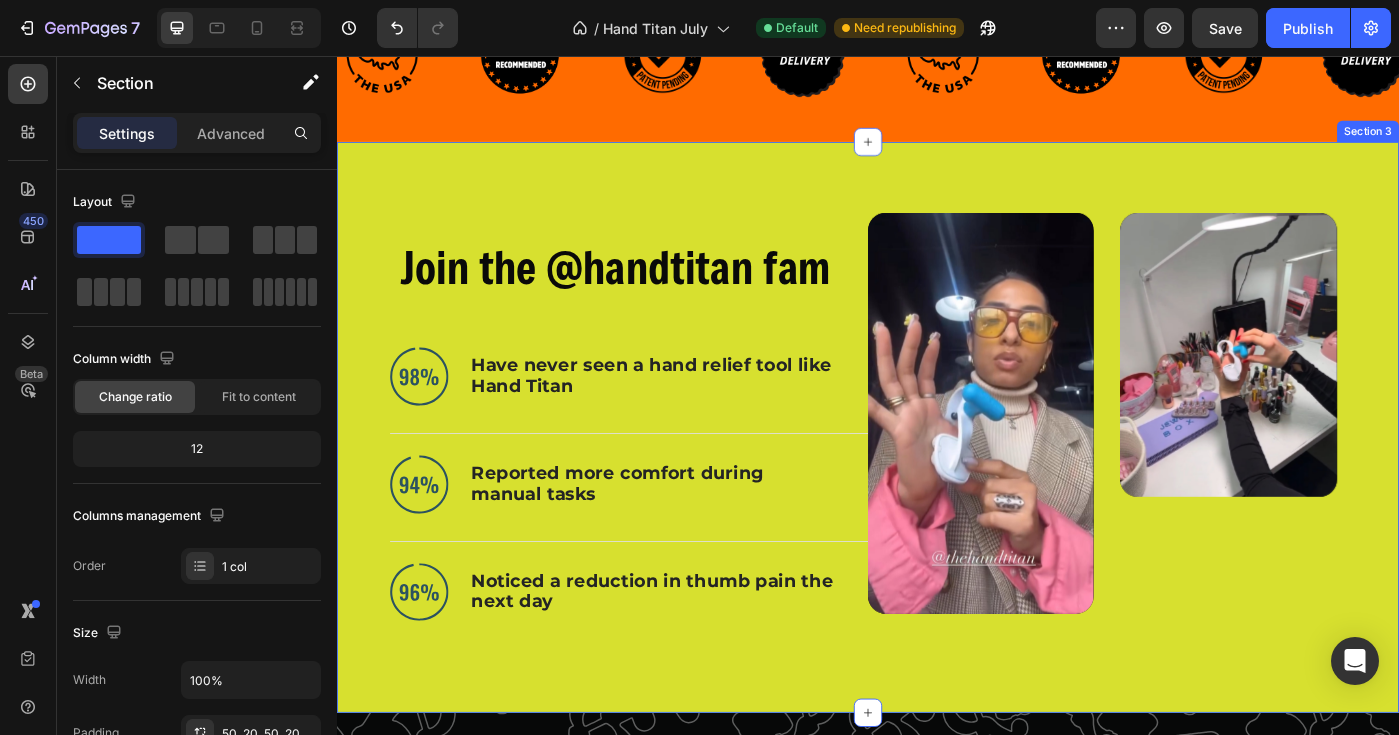 click on "31, 31, 31, 31" at bounding box center (937, 475) 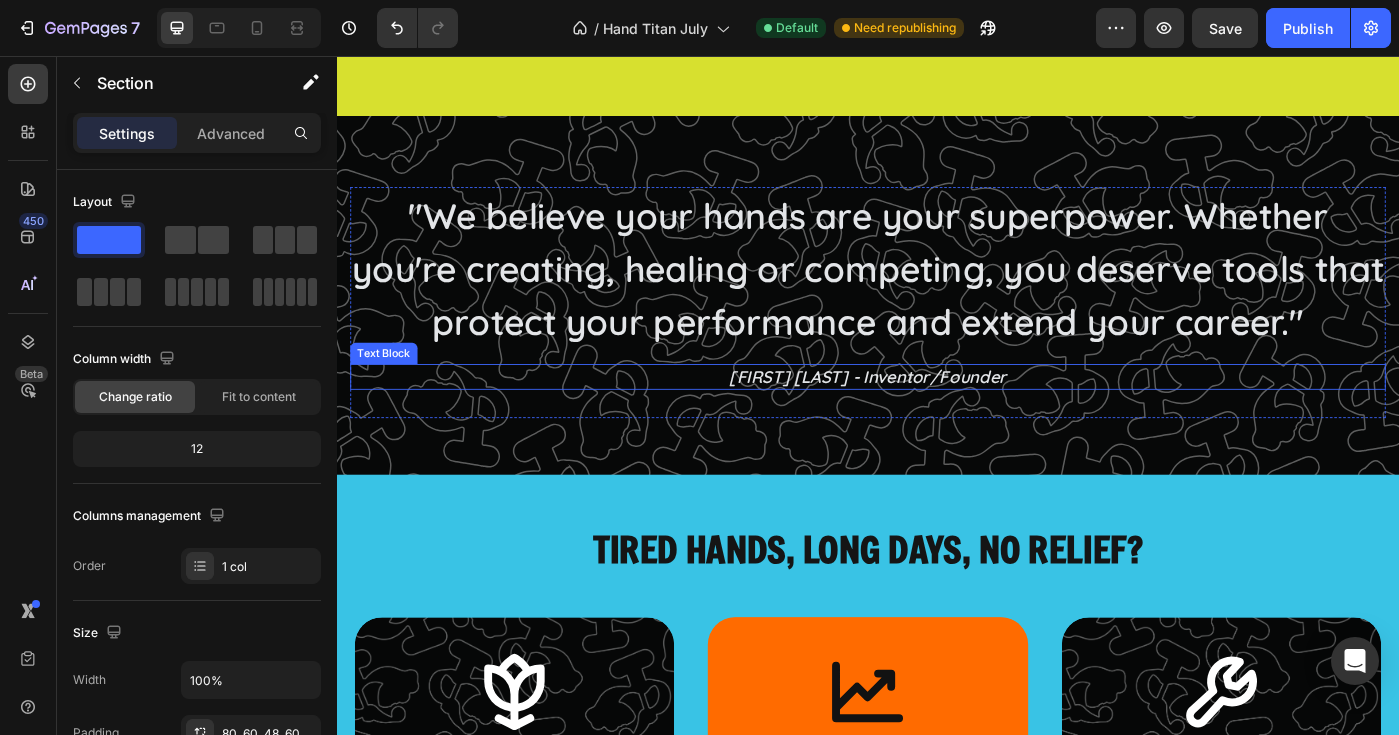 scroll, scrollTop: 1838, scrollLeft: 0, axis: vertical 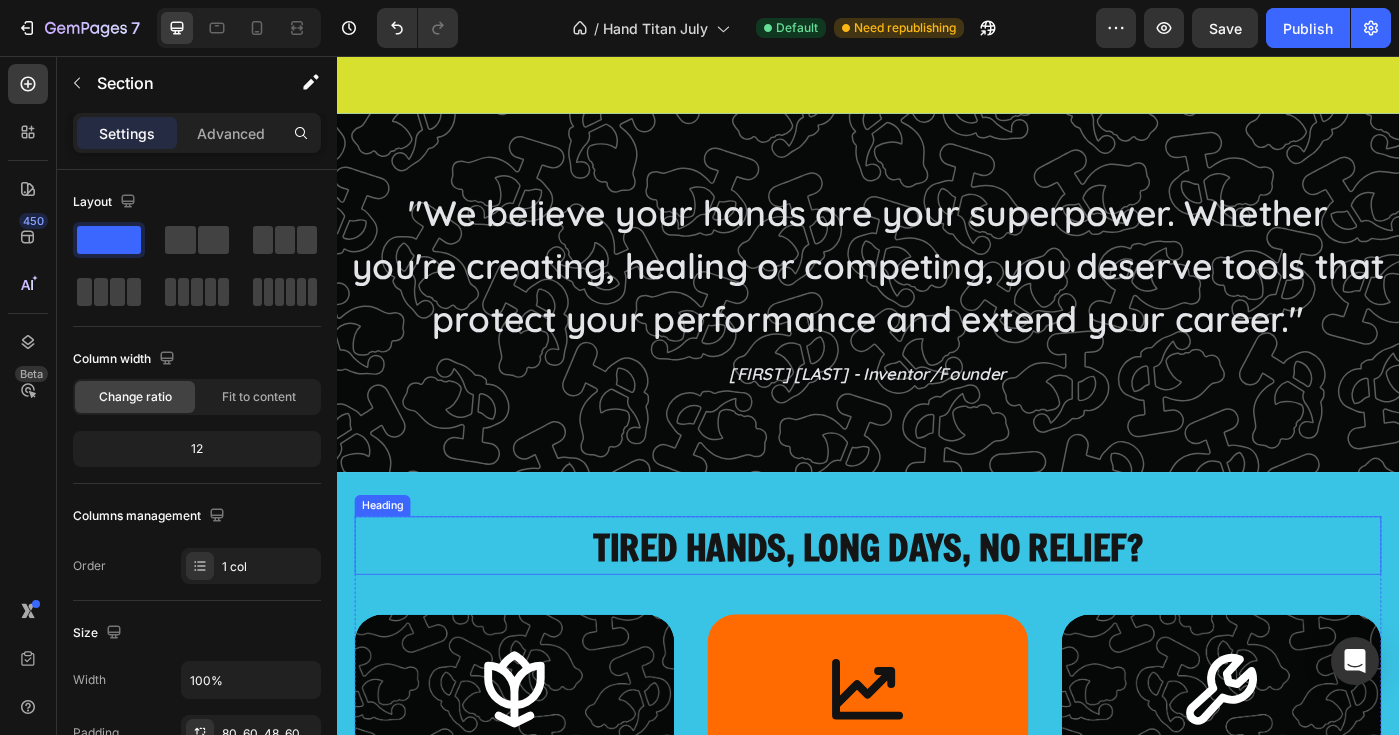 click on "TIRED HANDS, LONG DAYS, NO RELIEF?" at bounding box center [937, 610] 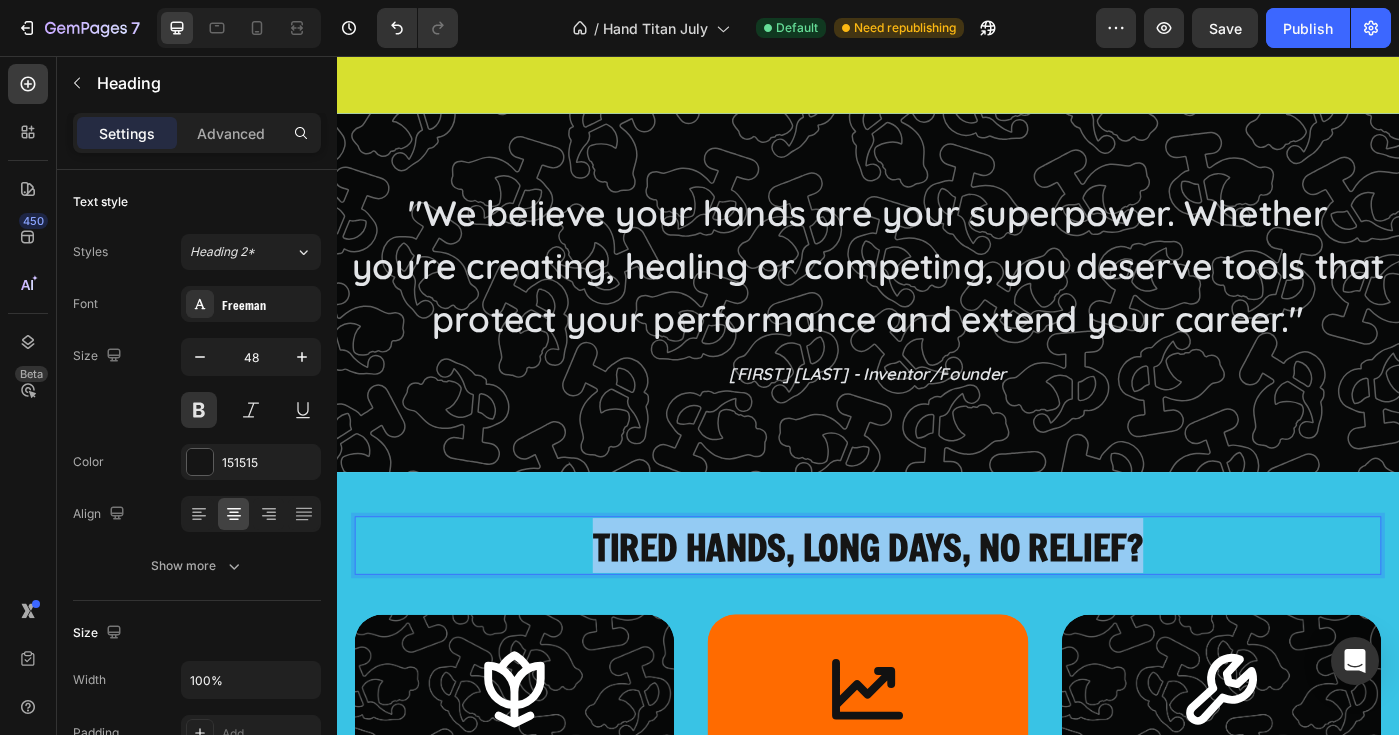click on "TIRED HANDS, LONG DAYS, NO RELIEF?" at bounding box center [937, 610] 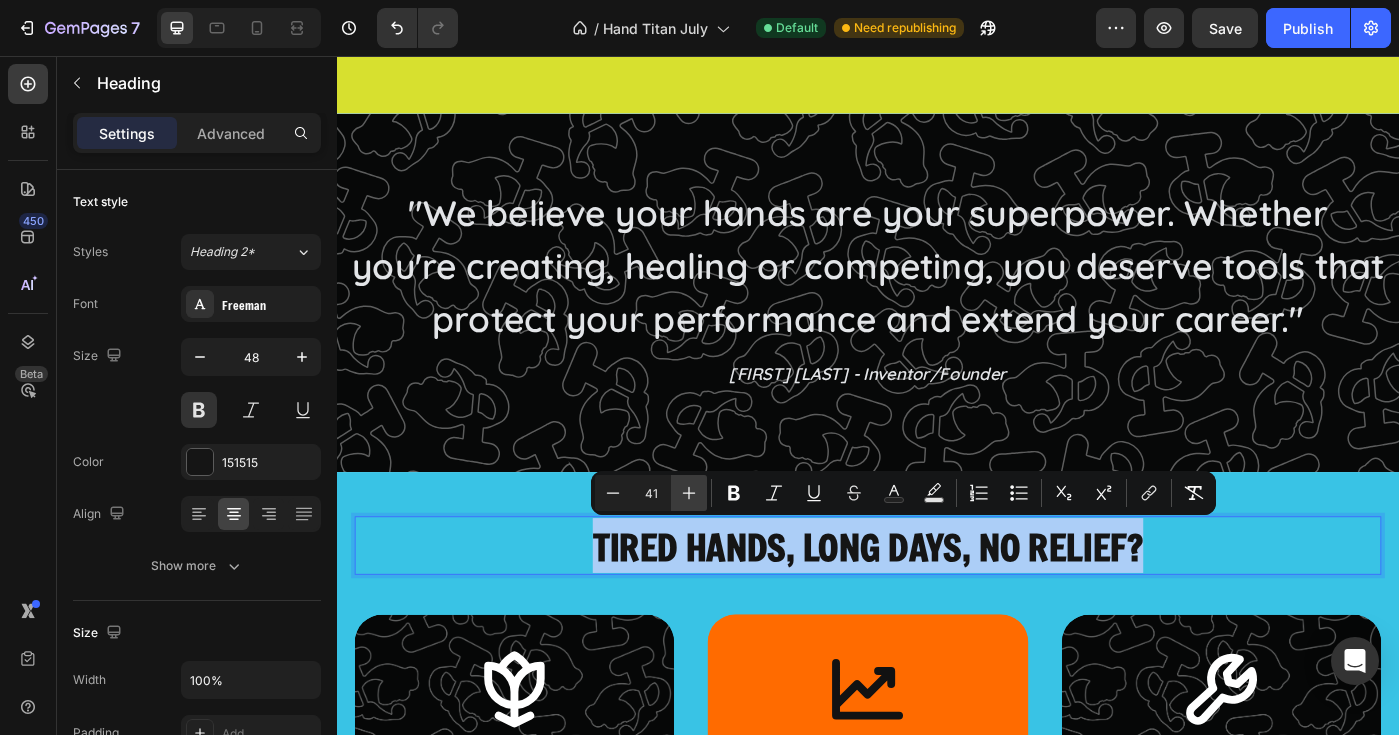 click 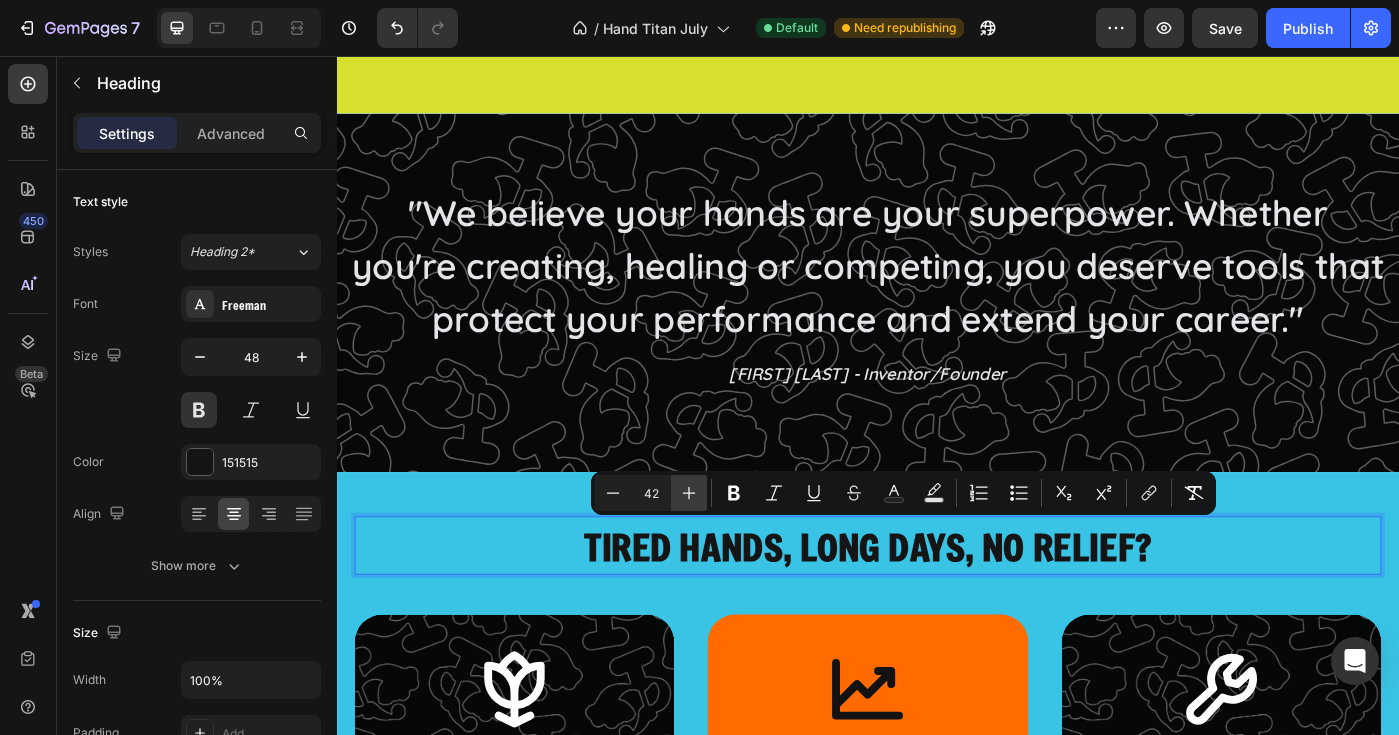 click 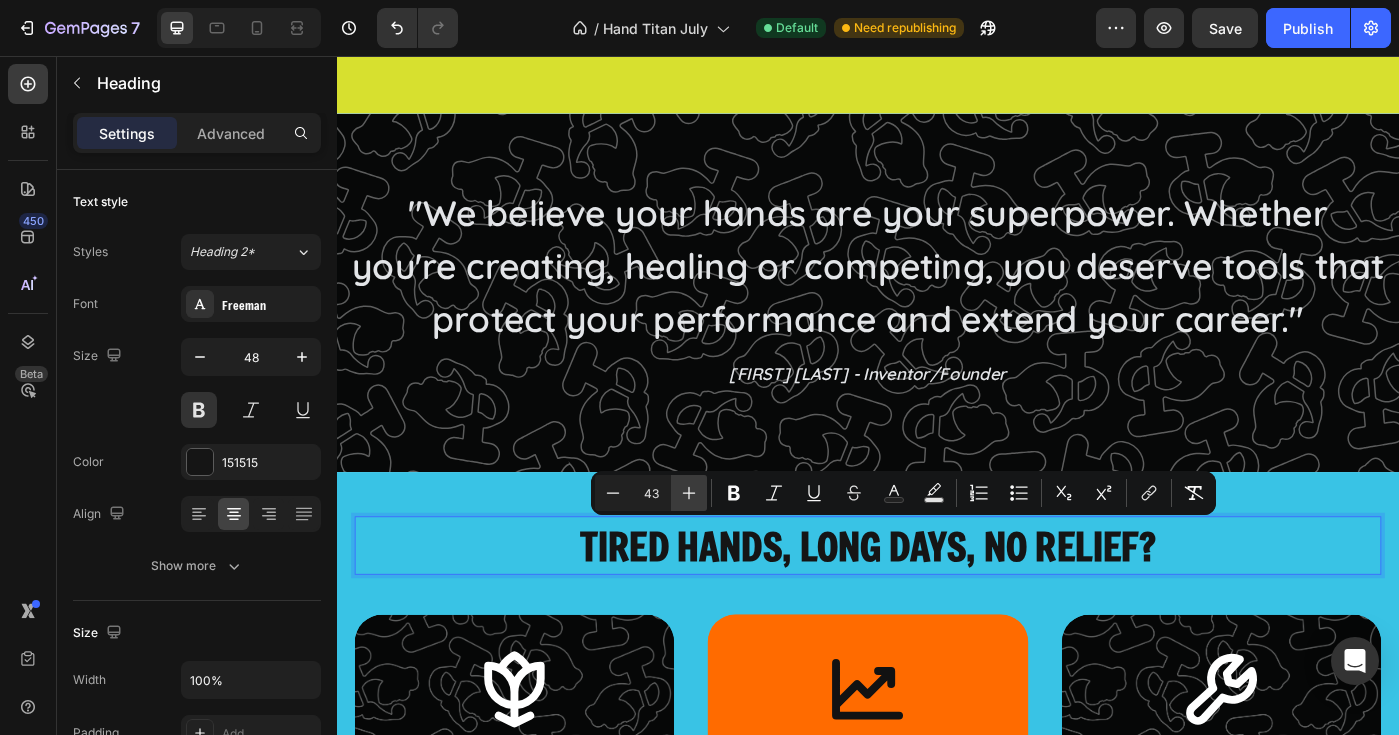 click 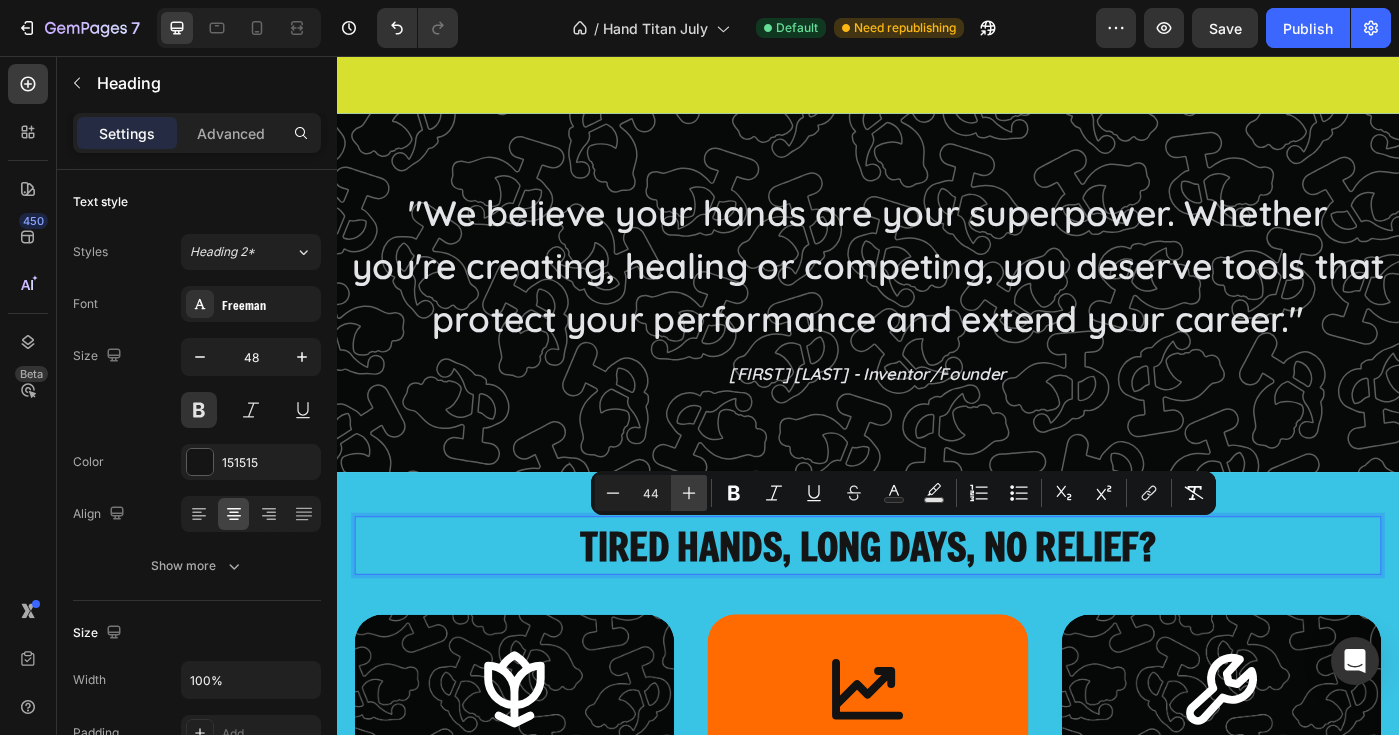 click 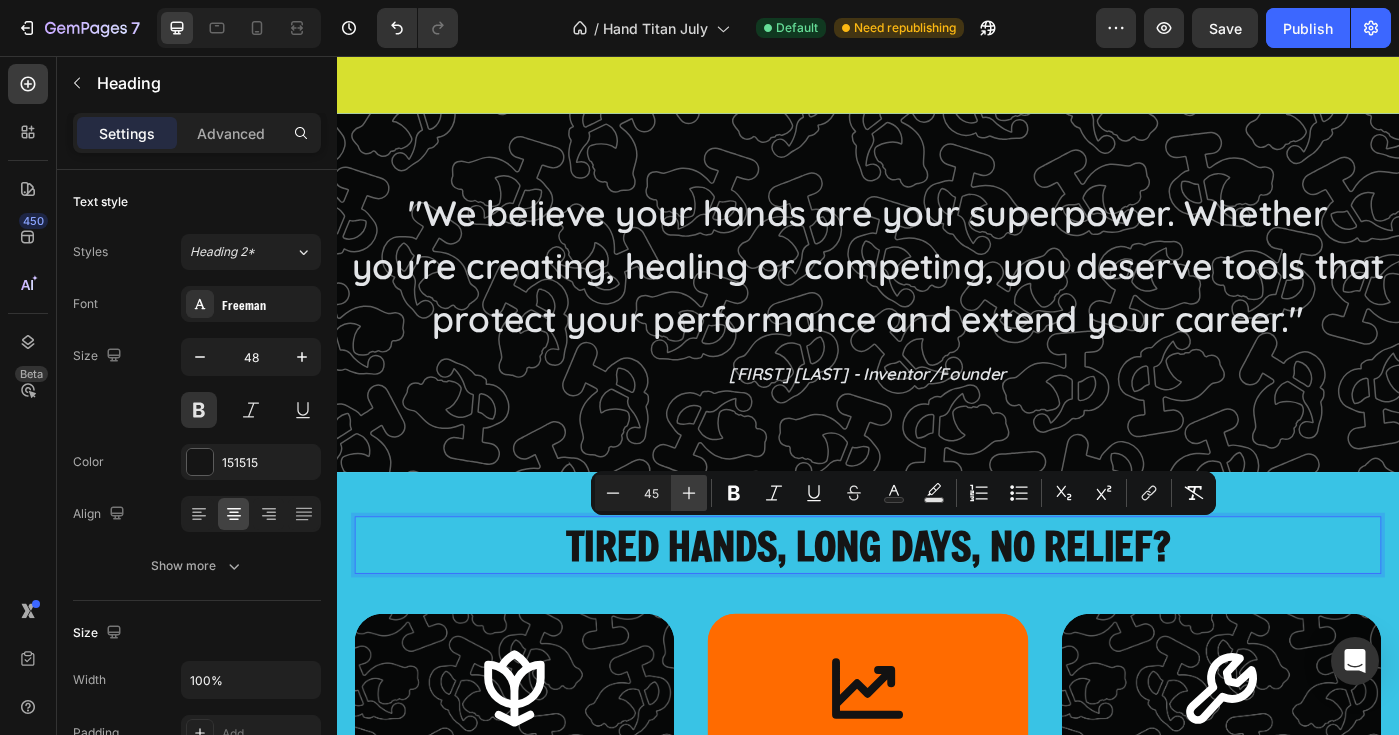 click 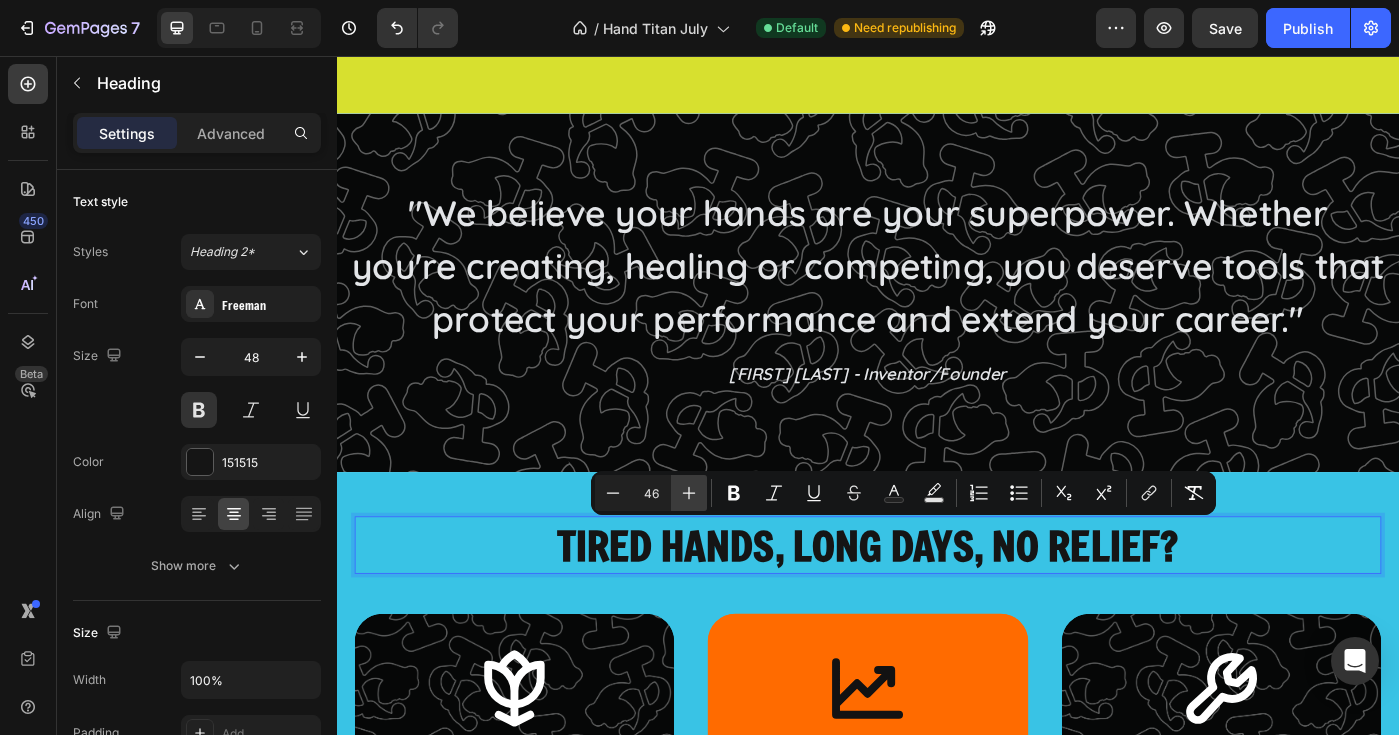 click 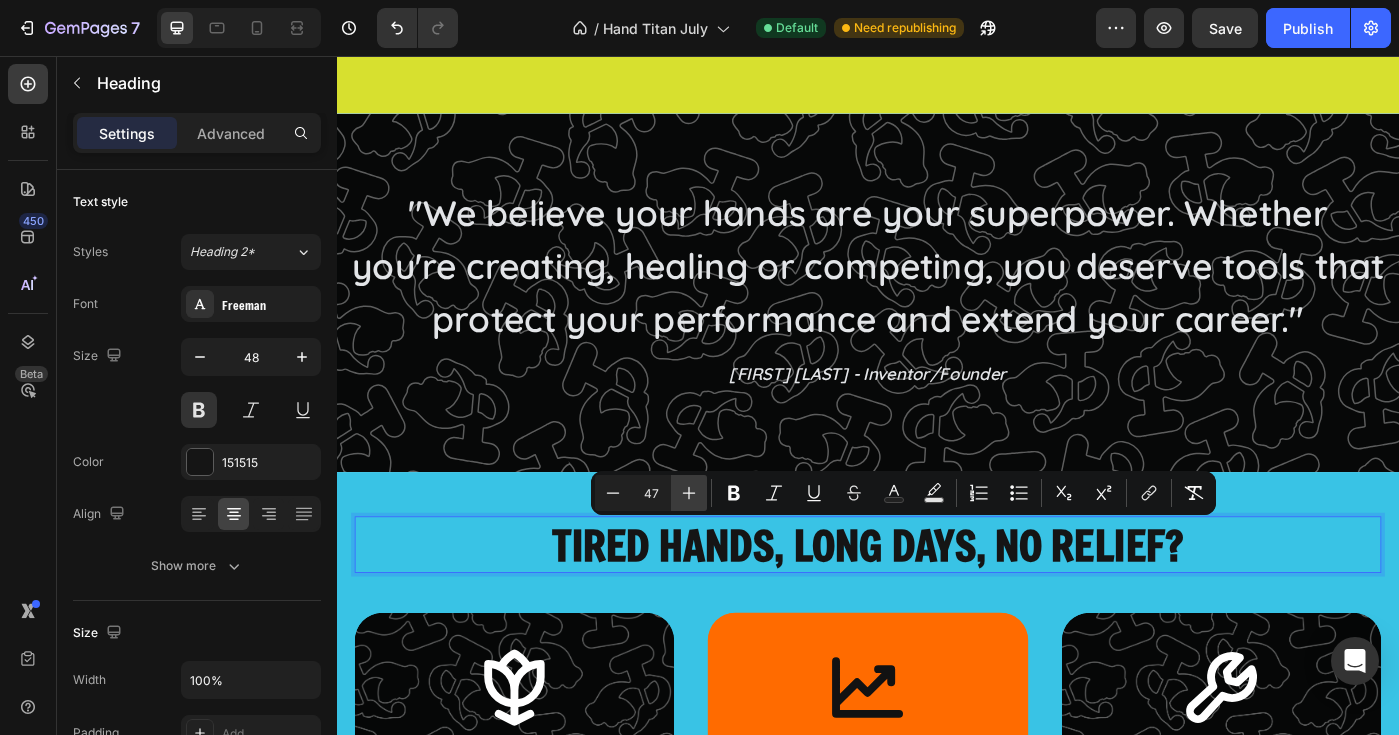 click 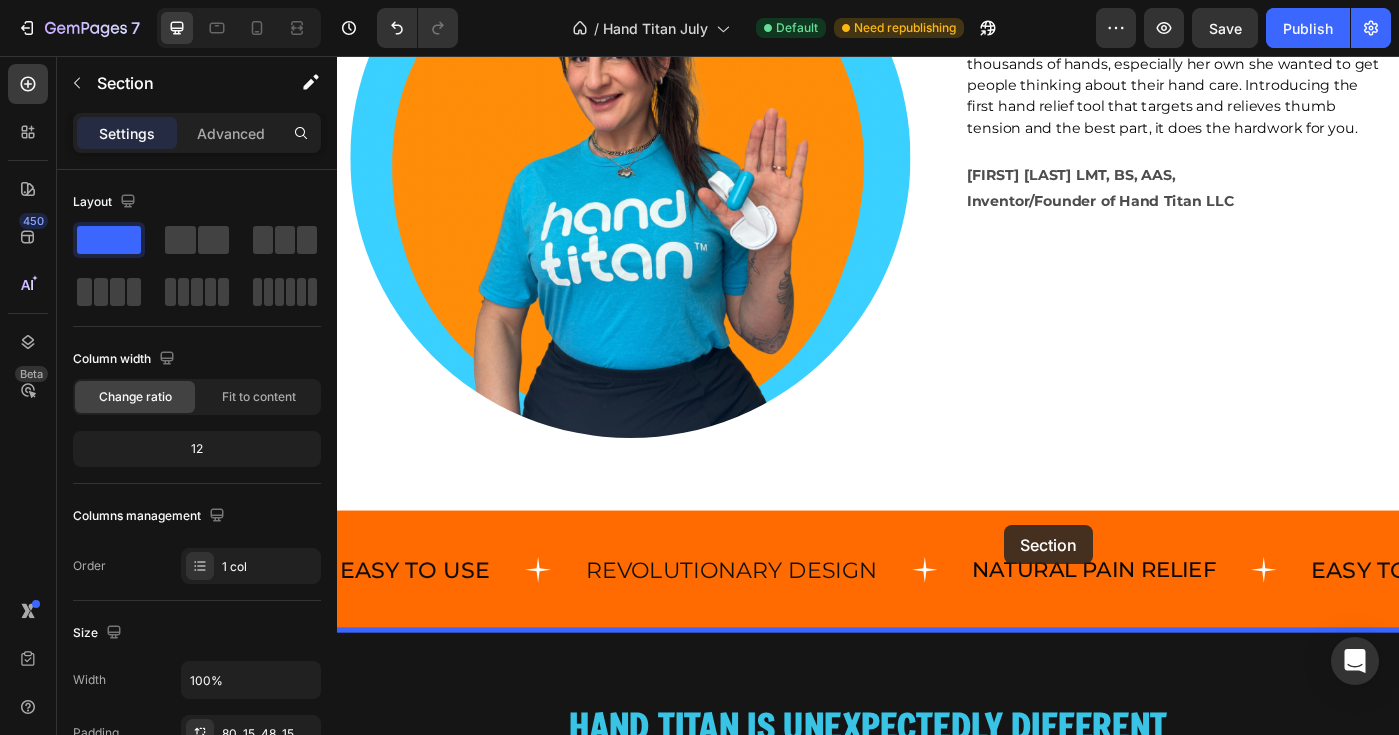scroll, scrollTop: 6666, scrollLeft: 0, axis: vertical 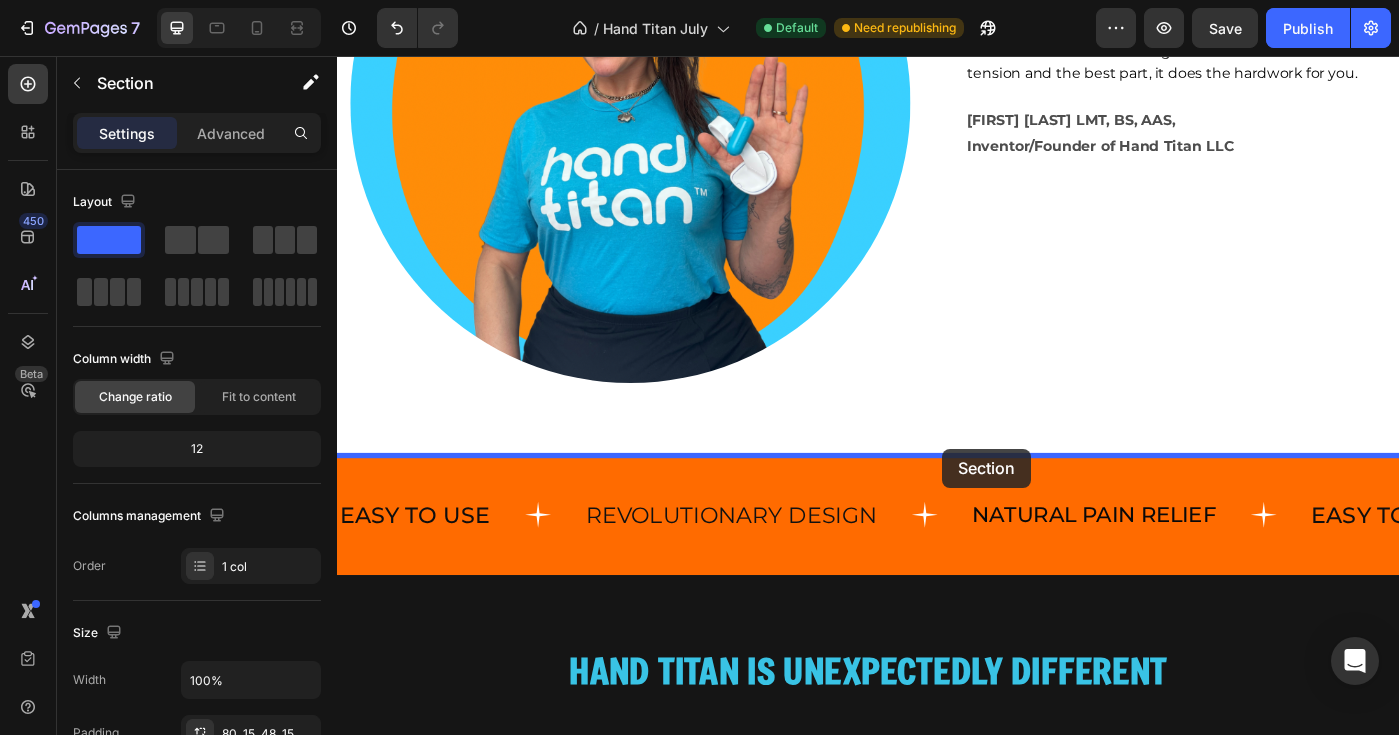 drag, startPoint x: 1501, startPoint y: 113, endPoint x: 1016, endPoint y: 497, distance: 618.6122 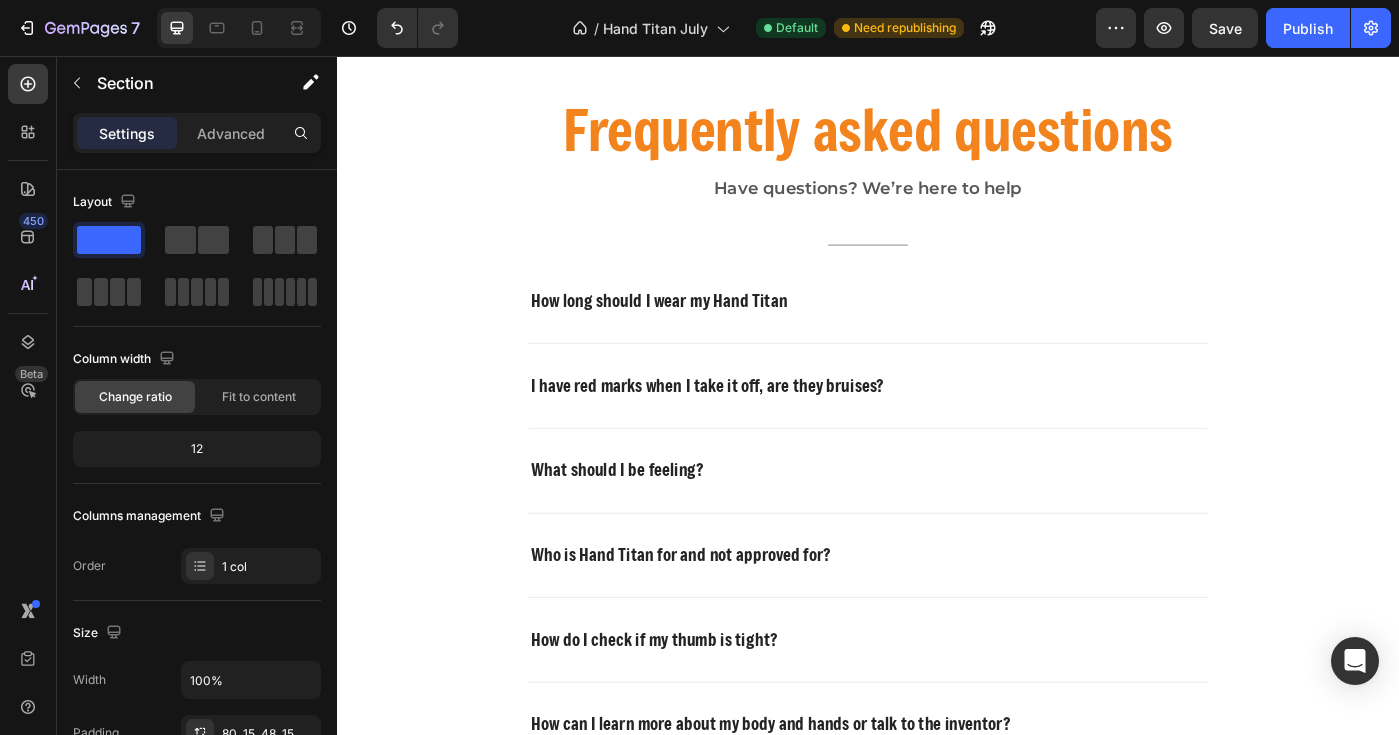scroll, scrollTop: 7253, scrollLeft: 0, axis: vertical 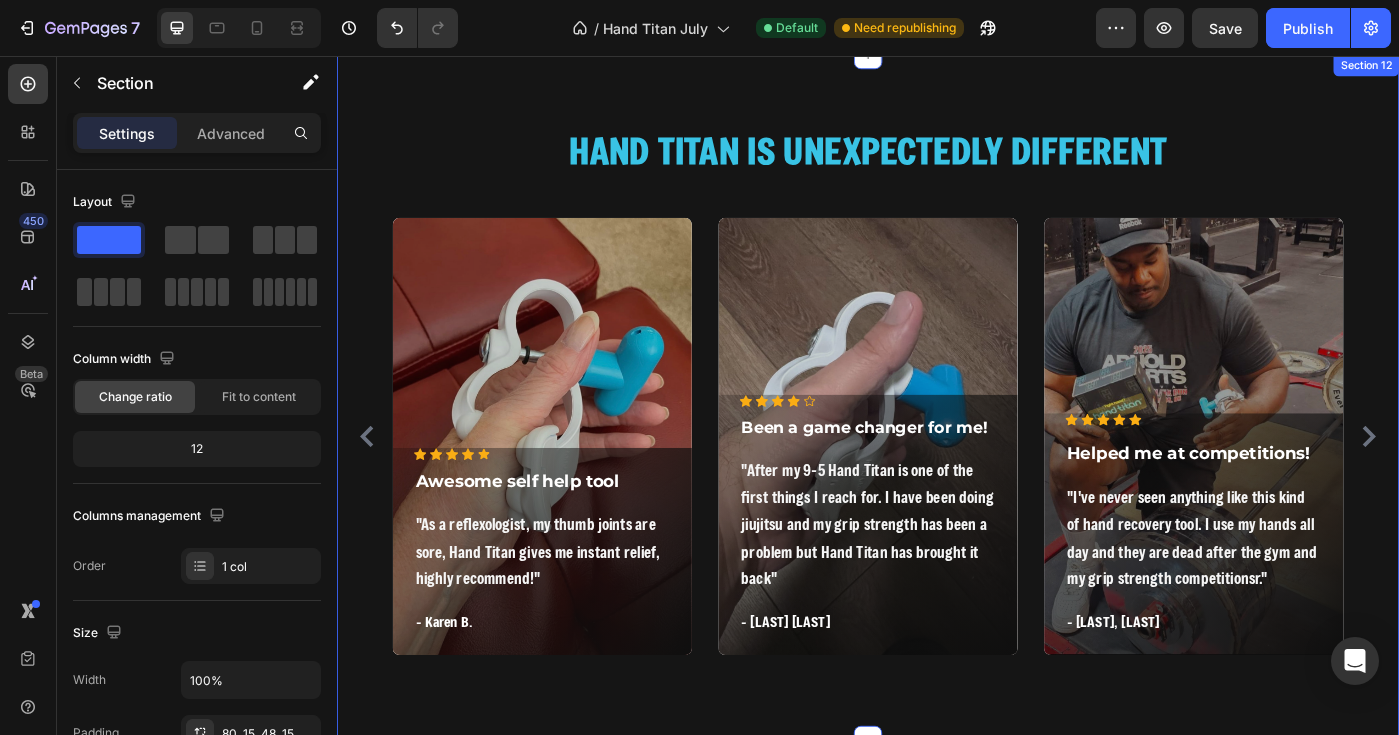 click on "HAND TITAN IS UNEXPECTEDLY DIFFERENT Heading                Icon                Icon                Icon                Icon
Icon Icon List Hoz Awesome self help tool Text block "As a reflexologist, my thumb joints are sore, Hand Titan gives me instant relief, highly recommend!" Text block - [LAST] [LAST] Text block Row Hero Banner                Icon                Icon                Icon                Icon
Icon Icon List Hoz Been a game changer for me! Text block "After my 9-5 Hand Titan is one of the first things I reach for. I have been doing jiujitsu and my grip strength has been a problem but Hand Titan has brought it back" Text block - [LAST] [LAST] Text block Row Hero Banner                Icon                Icon                Icon                Icon                Icon Icon List Hoz Helped me at competitions! Text block "I've never seen anything like this kind of hand recovery tool. I use my hands all day and they are dead after the gym and my grip strength competitionsr."" at bounding box center (937, 442) 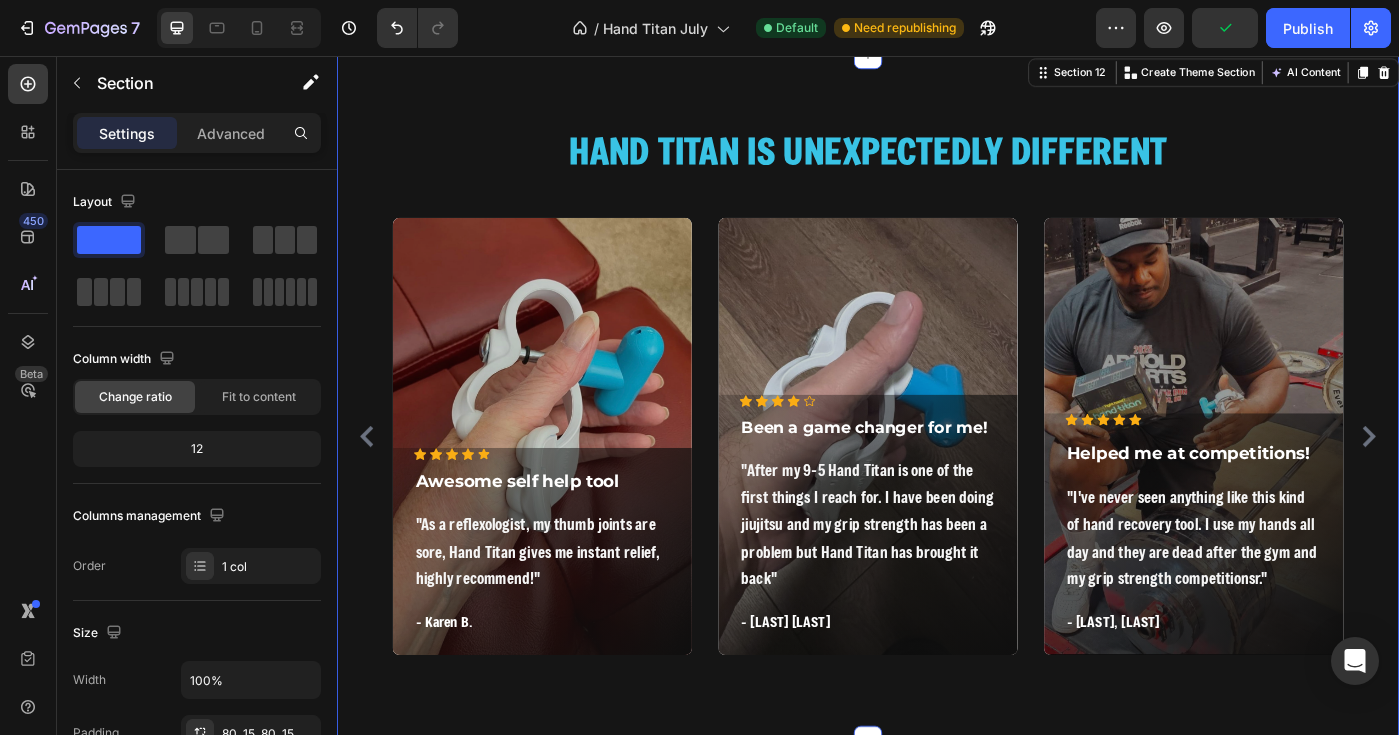 click on "HAND TITAN IS UNEXPECTEDLY DIFFERENT Heading                Icon                Icon                Icon                Icon
Icon Icon List Hoz Awesome self help tool Text block "As a reflexologist, my thumb joints are sore, Hand Titan gives me instant relief, highly recommend!" Text block - [LAST] [LAST] Text block Row Hero Banner                Icon                Icon                Icon                Icon
Icon Icon List Hoz Been a game changer for me! Text block "After my 9-5 Hand Titan is one of the first things I reach for. I have been doing jiujitsu and my grip strength has been a problem but Hand Titan has brought it back" Text block - [LAST] [LAST] Text block Row Hero Banner                Icon                Icon                Icon                Icon                Icon Icon List Hoz Helped me at competitions! Text block "I've never seen anything like this kind of hand recovery tool. I use my hands all day and they are dead after the gym and my grip strength competitionsr."" at bounding box center [937, 442] 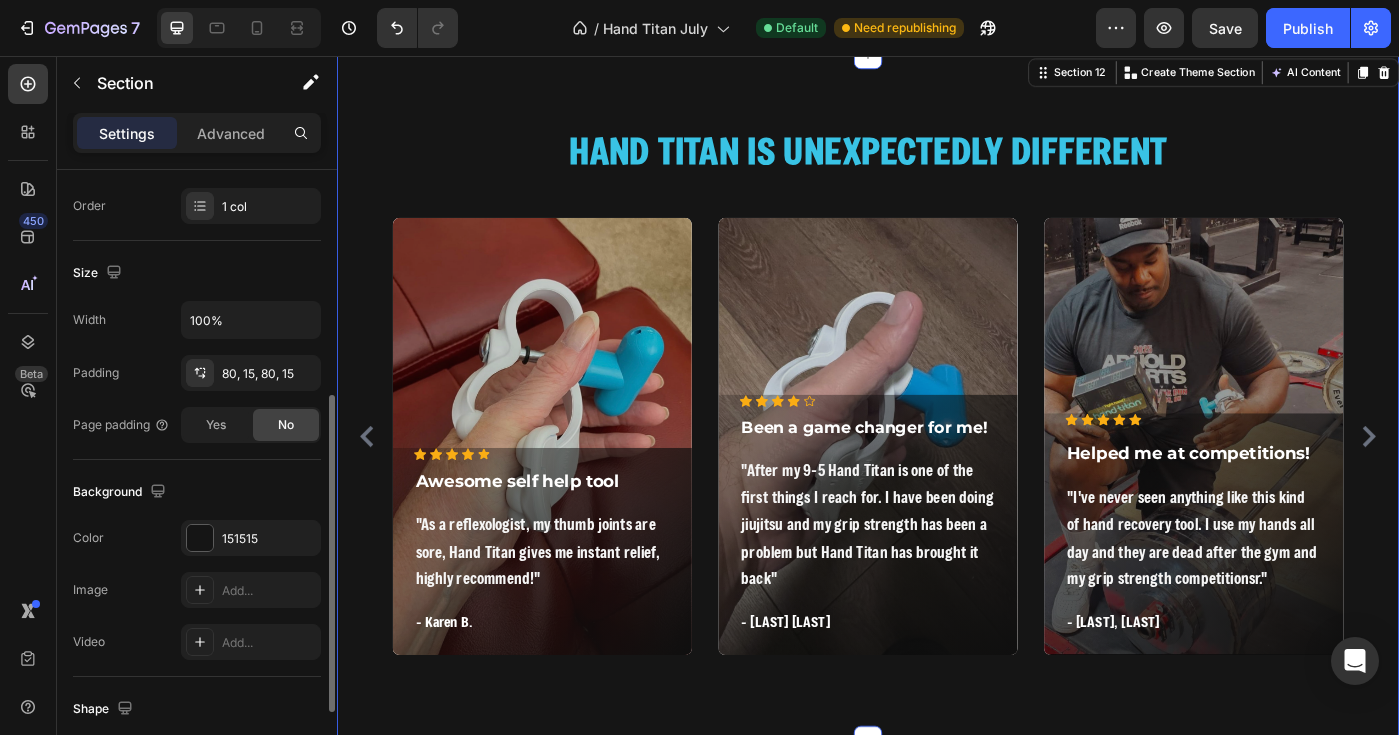 scroll, scrollTop: 388, scrollLeft: 0, axis: vertical 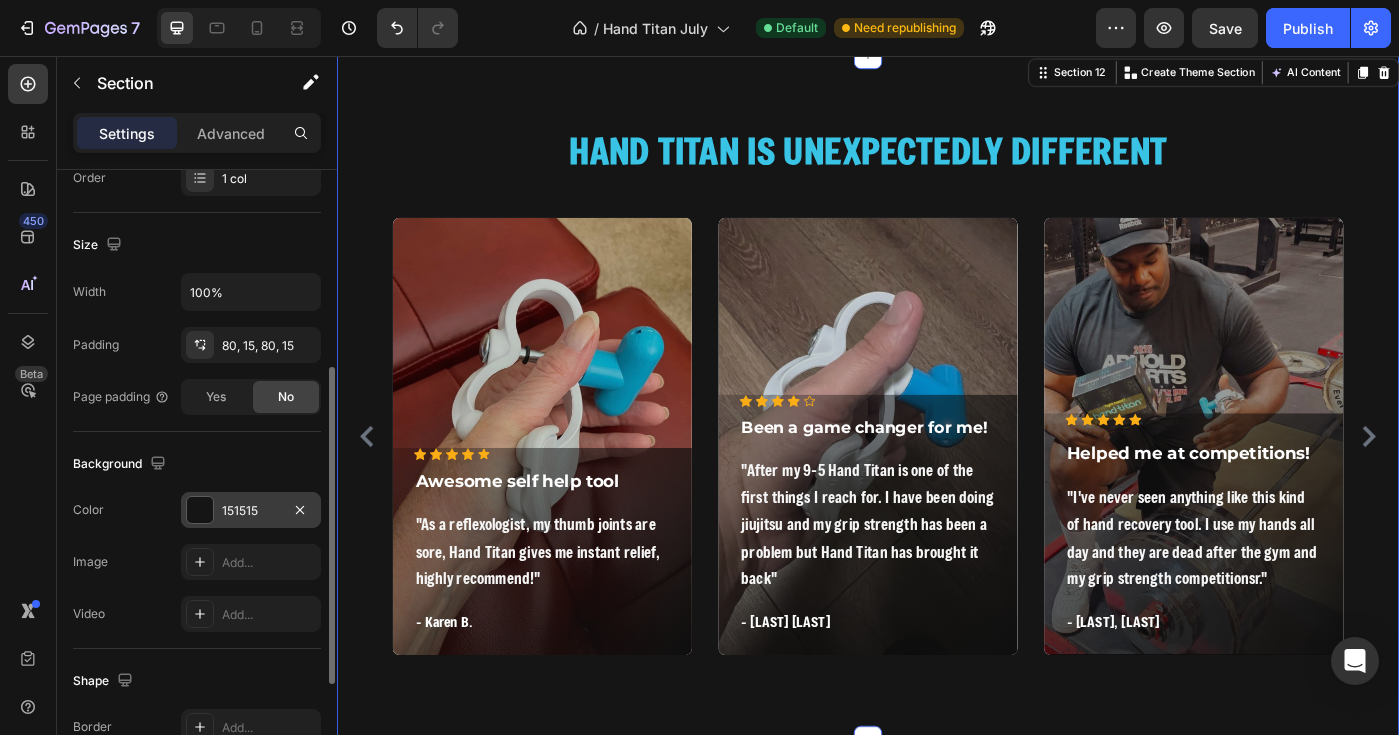 click on "151515" at bounding box center [251, 511] 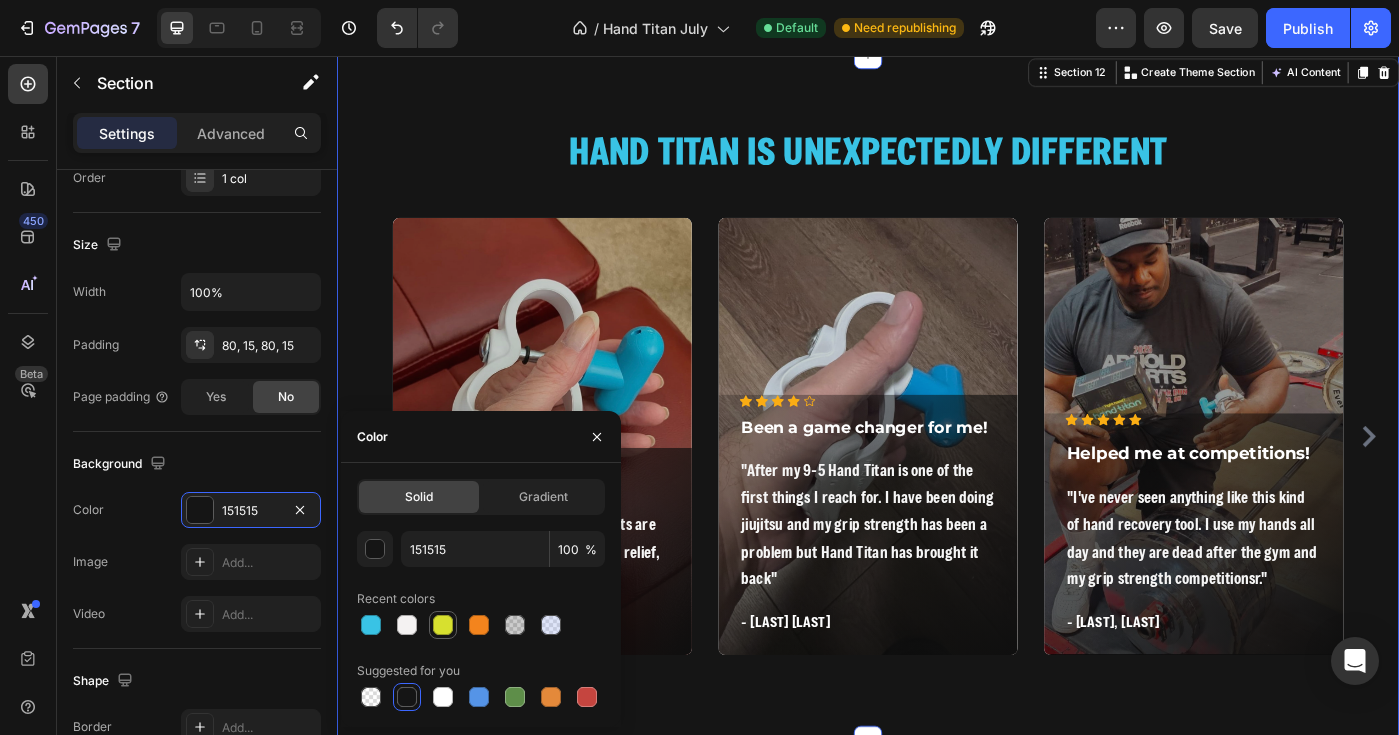 click at bounding box center [443, 625] 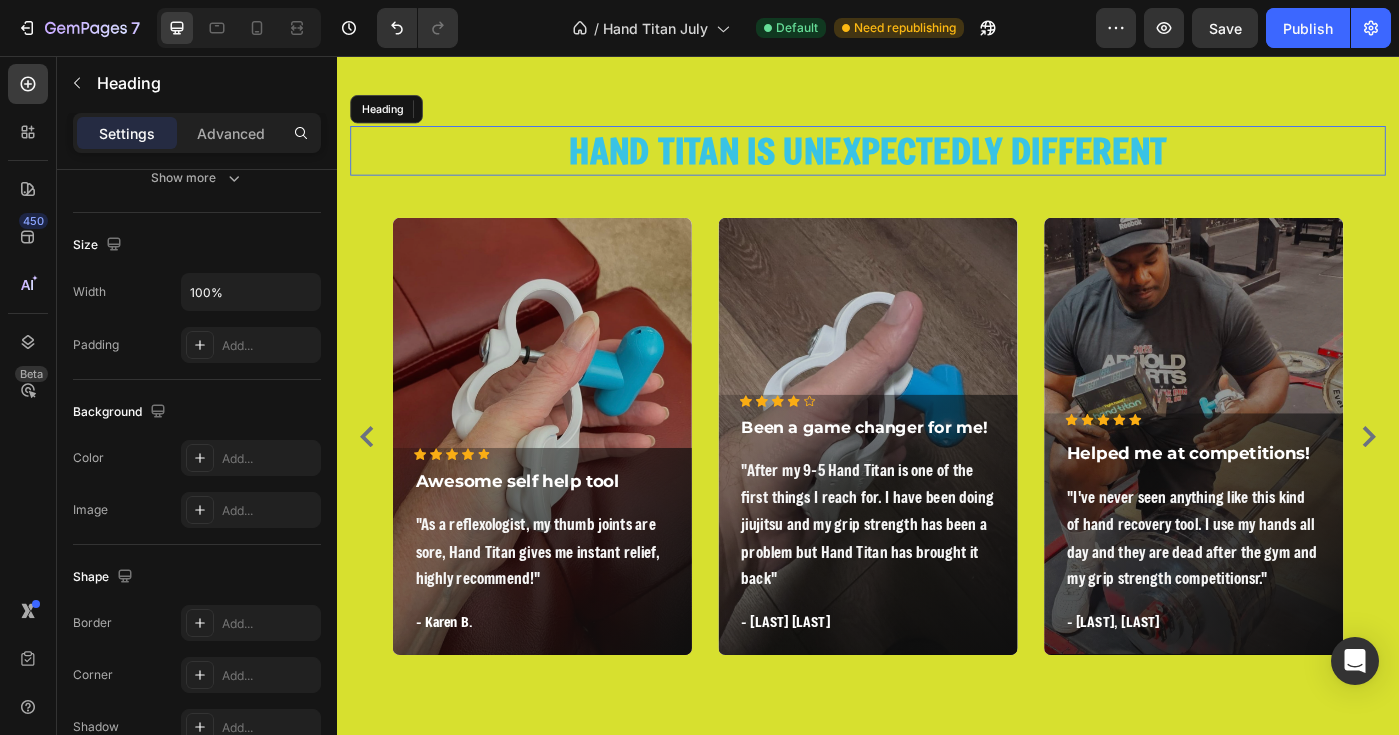 click on "HAND TITAN IS UNEXPECTEDLY DIFFERENT" at bounding box center [937, 163] 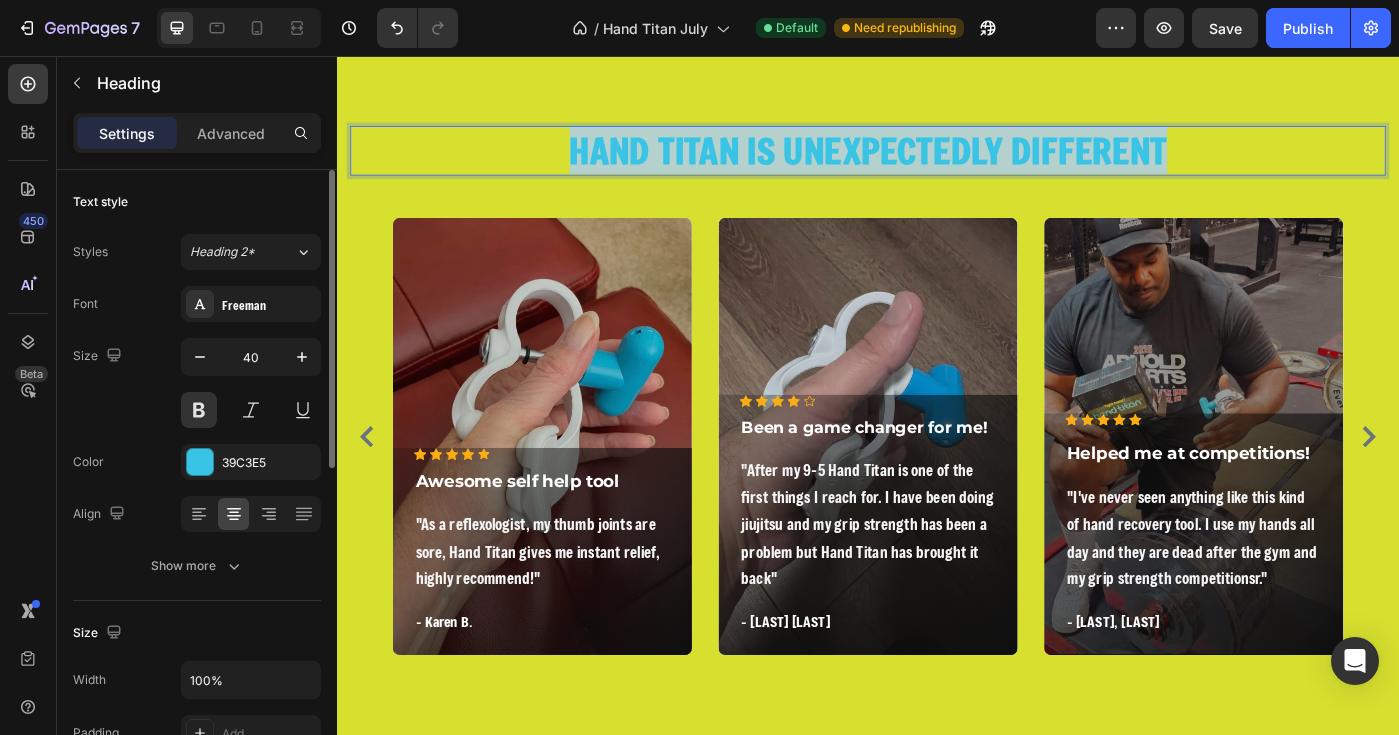 click on "HAND TITAN IS UNEXPECTEDLY DIFFERENT" at bounding box center (937, 163) 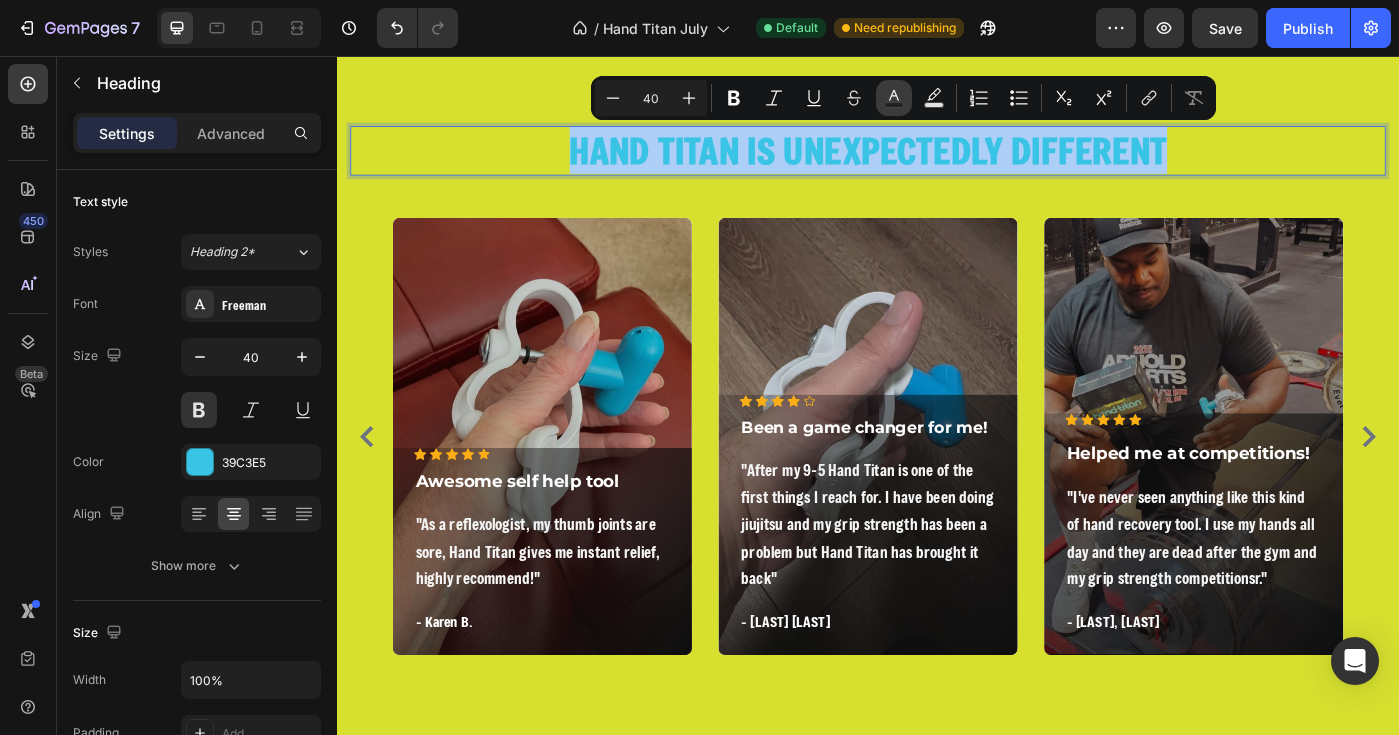 click 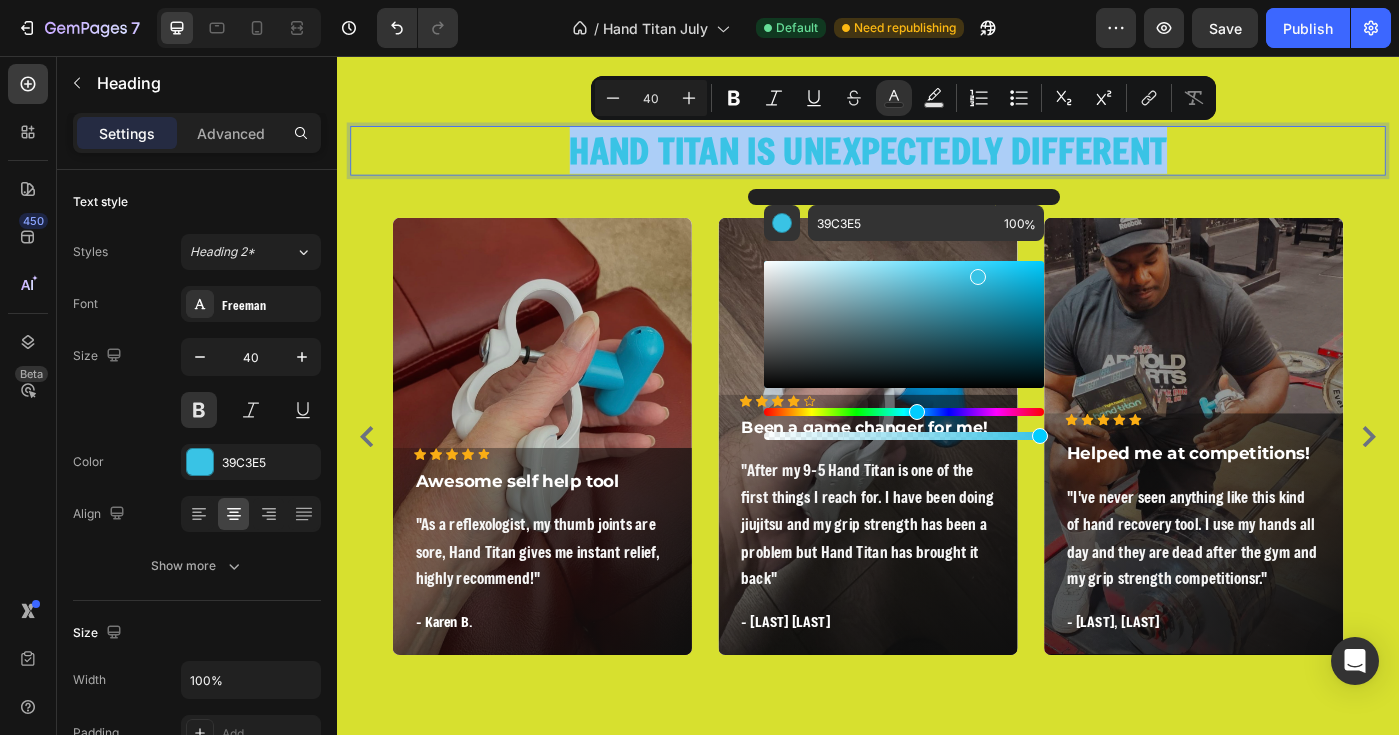 click at bounding box center [904, 324] 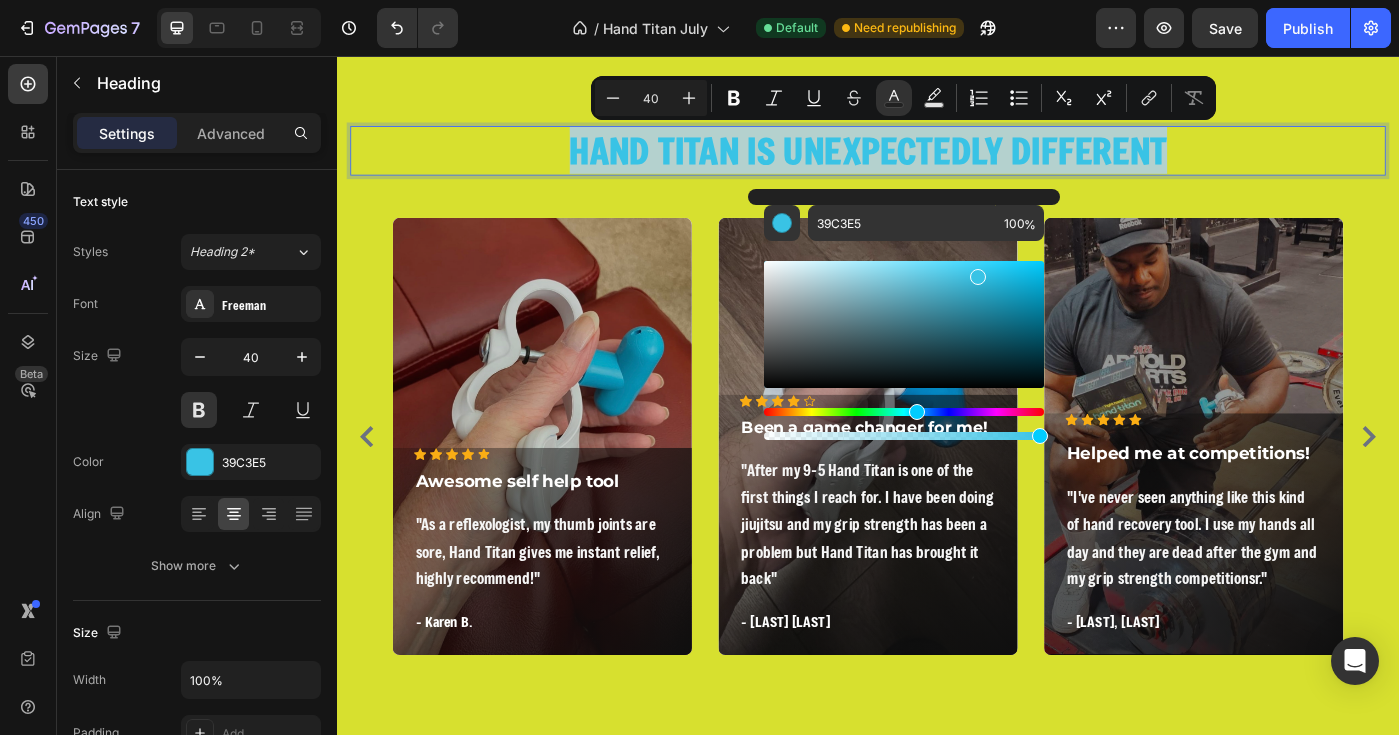 type on "0E0F0F" 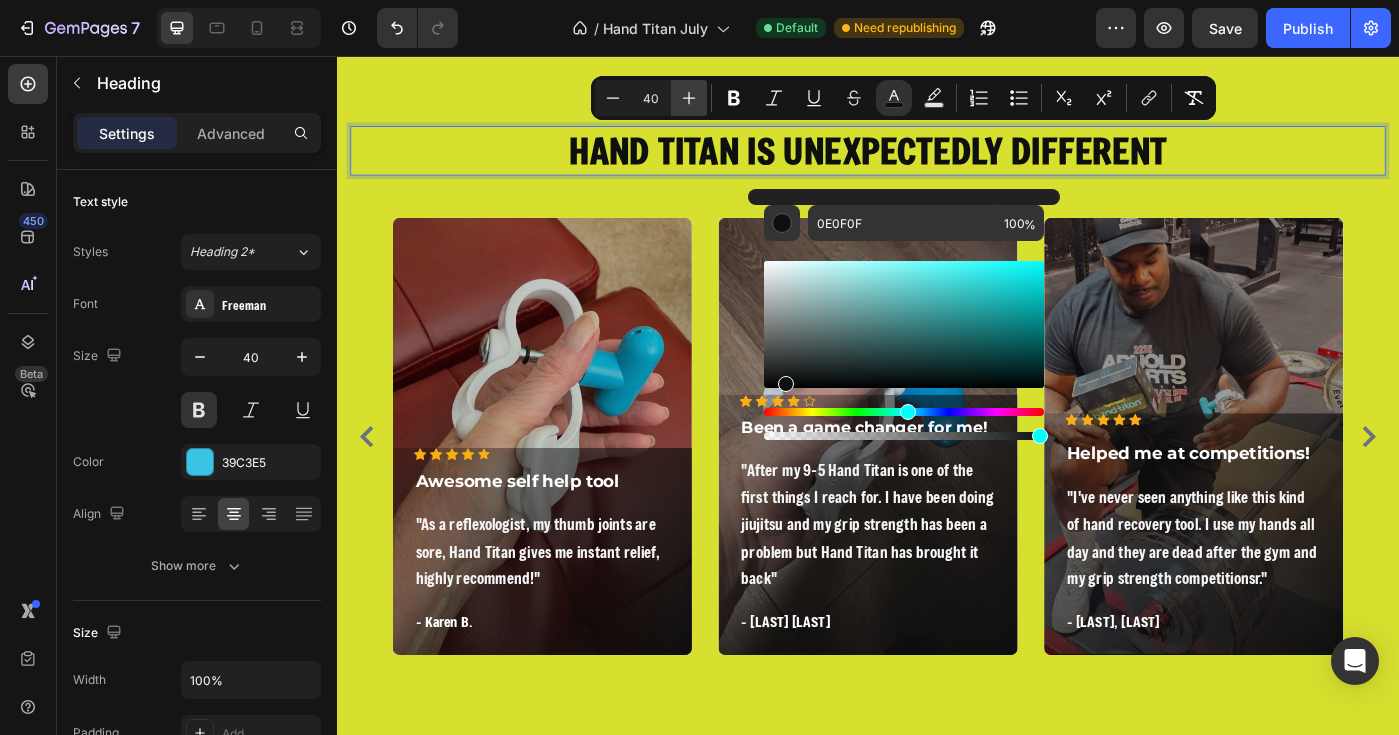 click 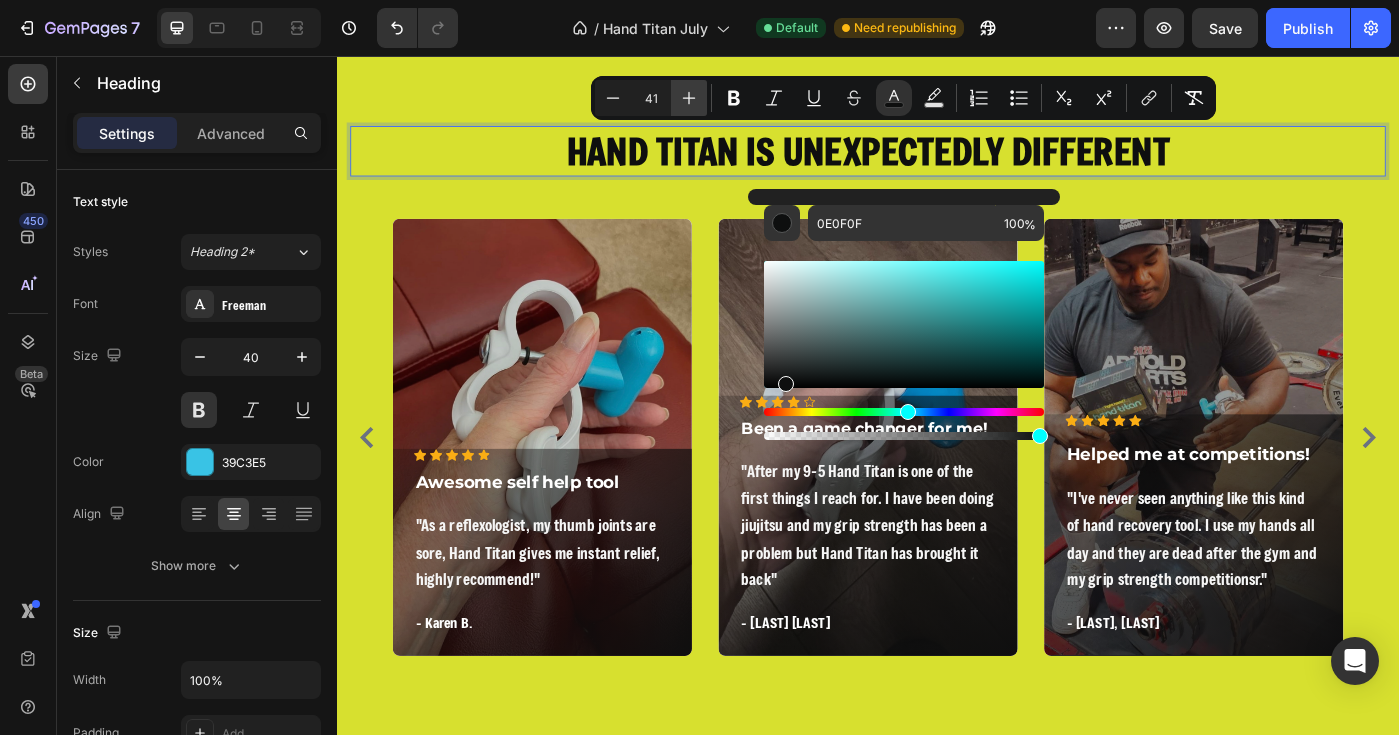 click 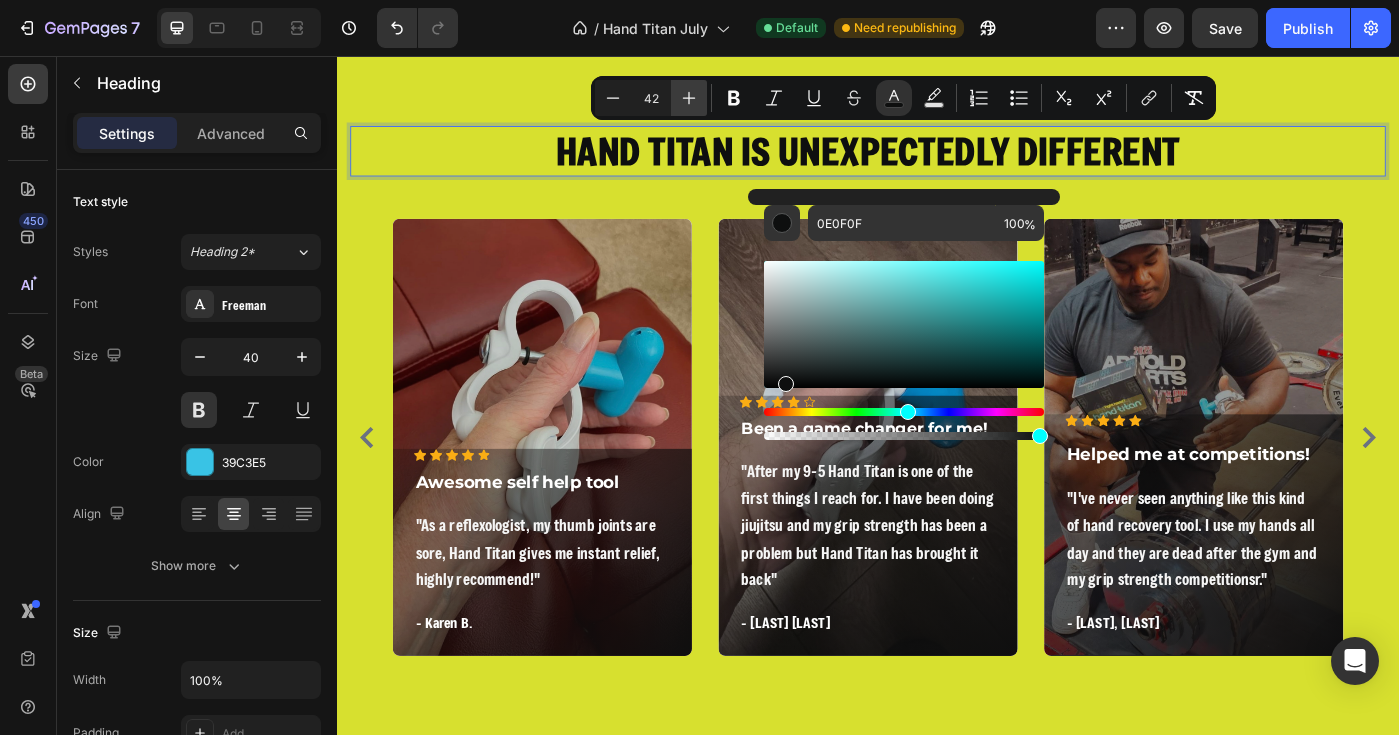 click 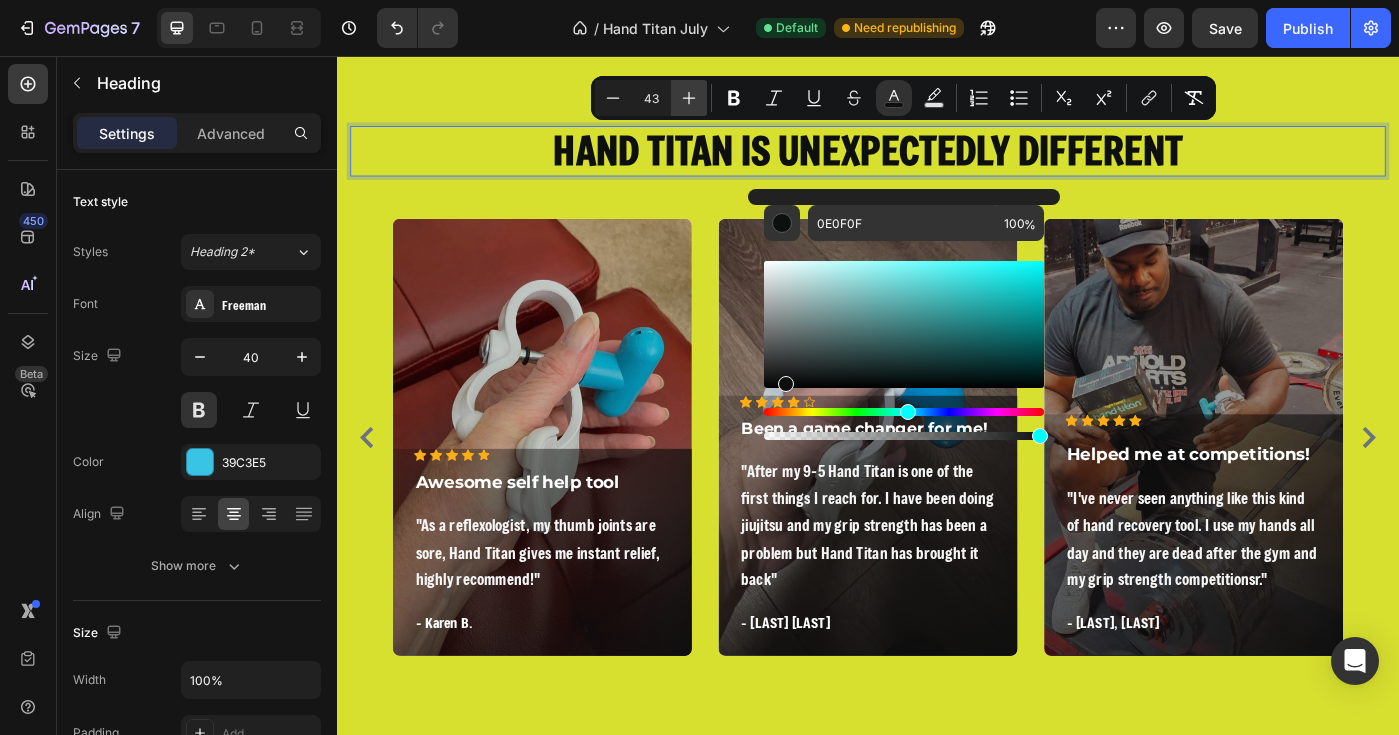 click 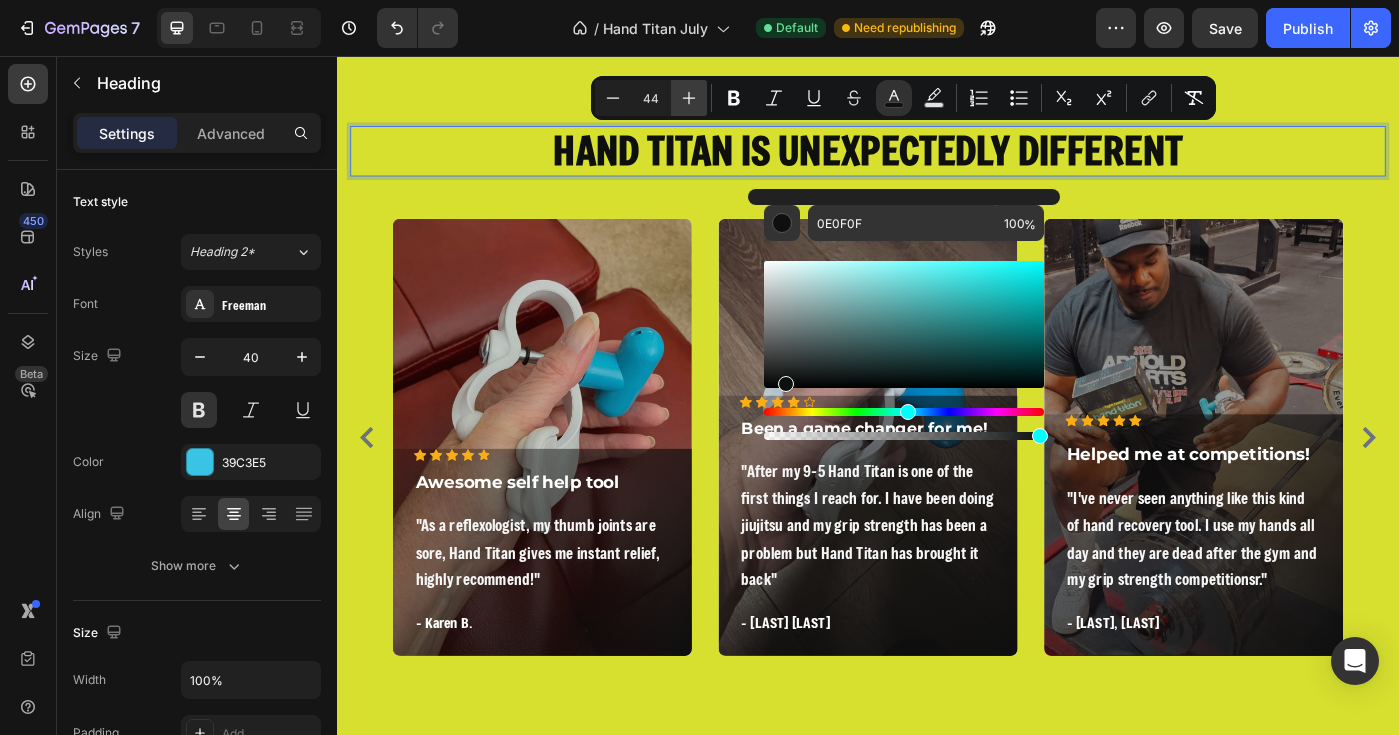 click 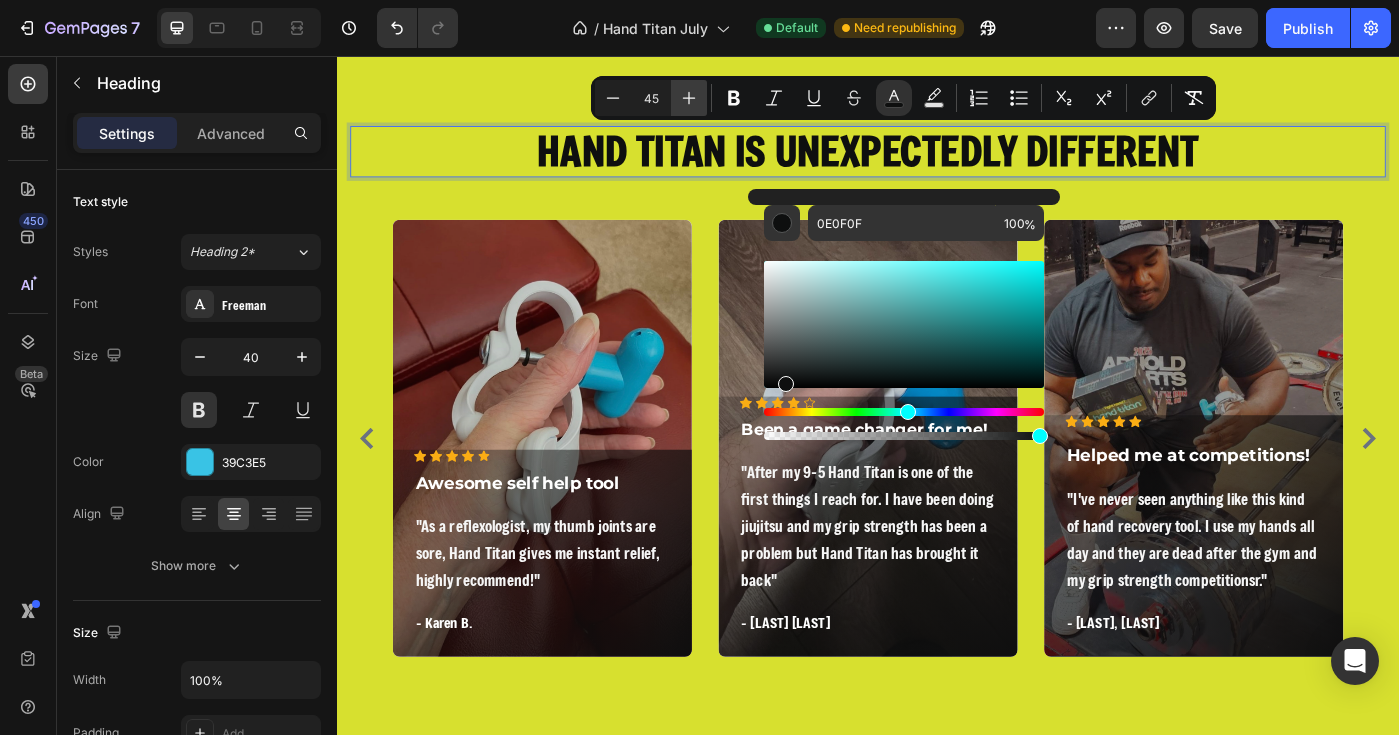 click 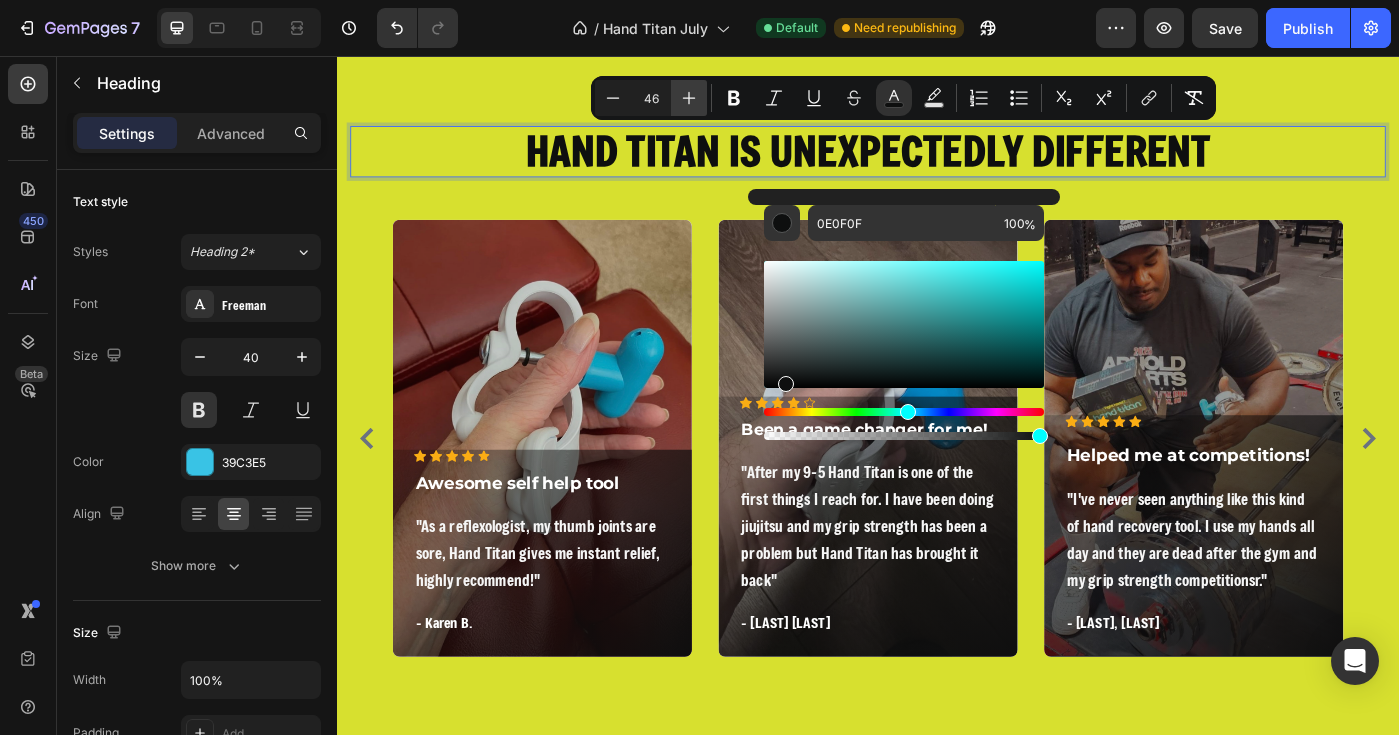 click 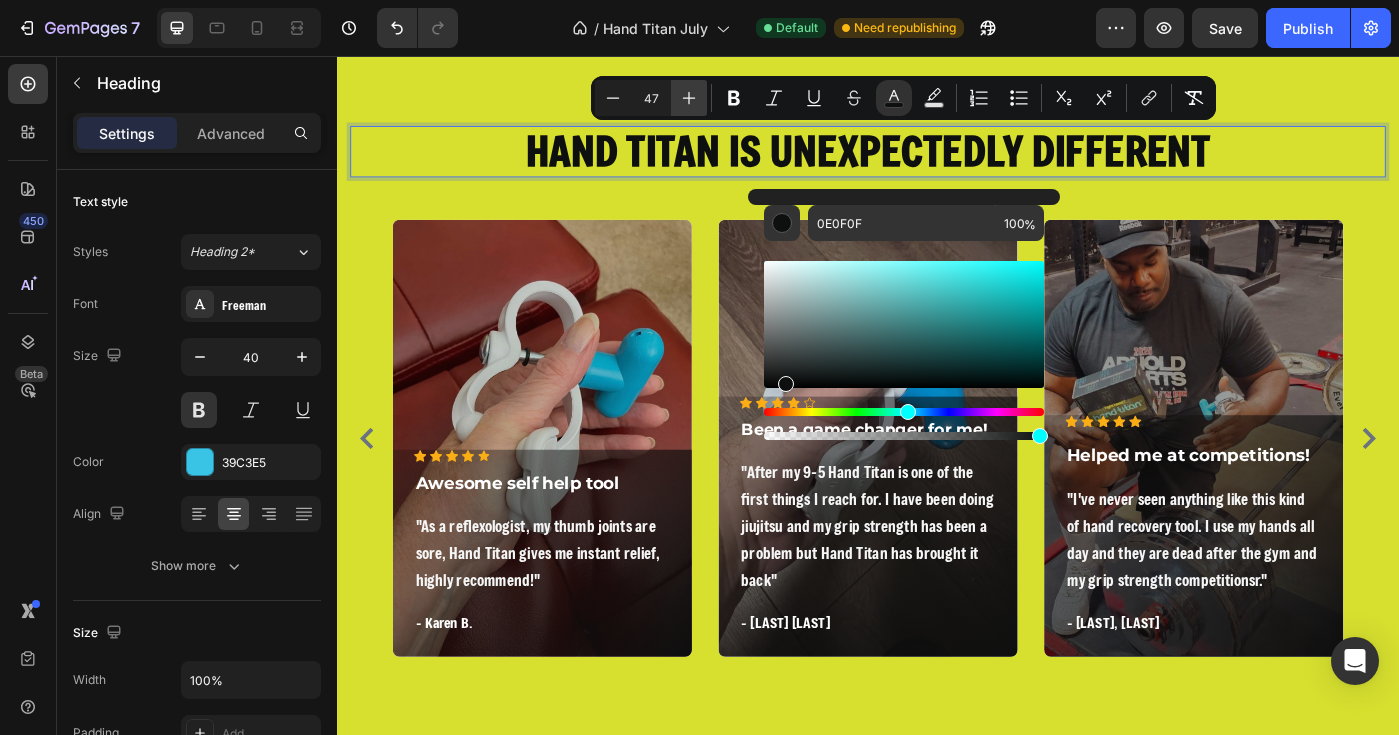 click 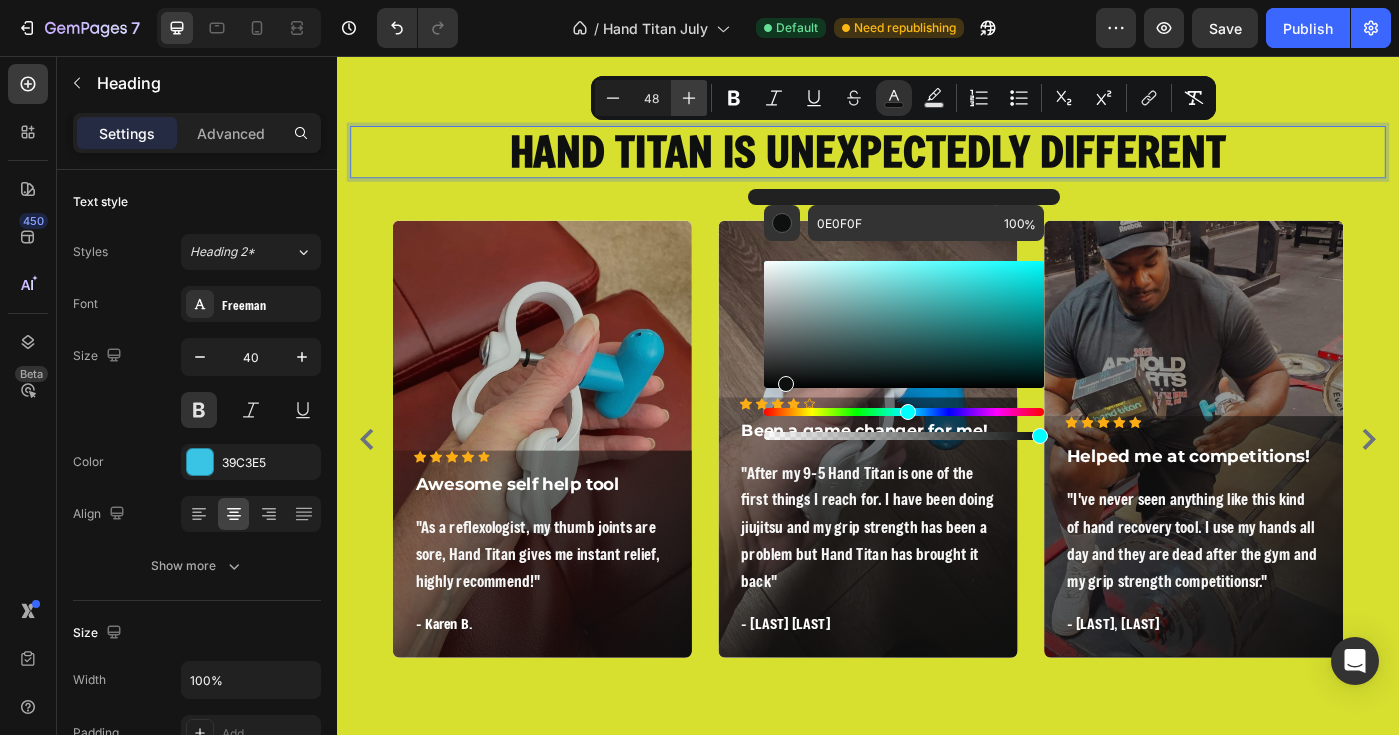 click 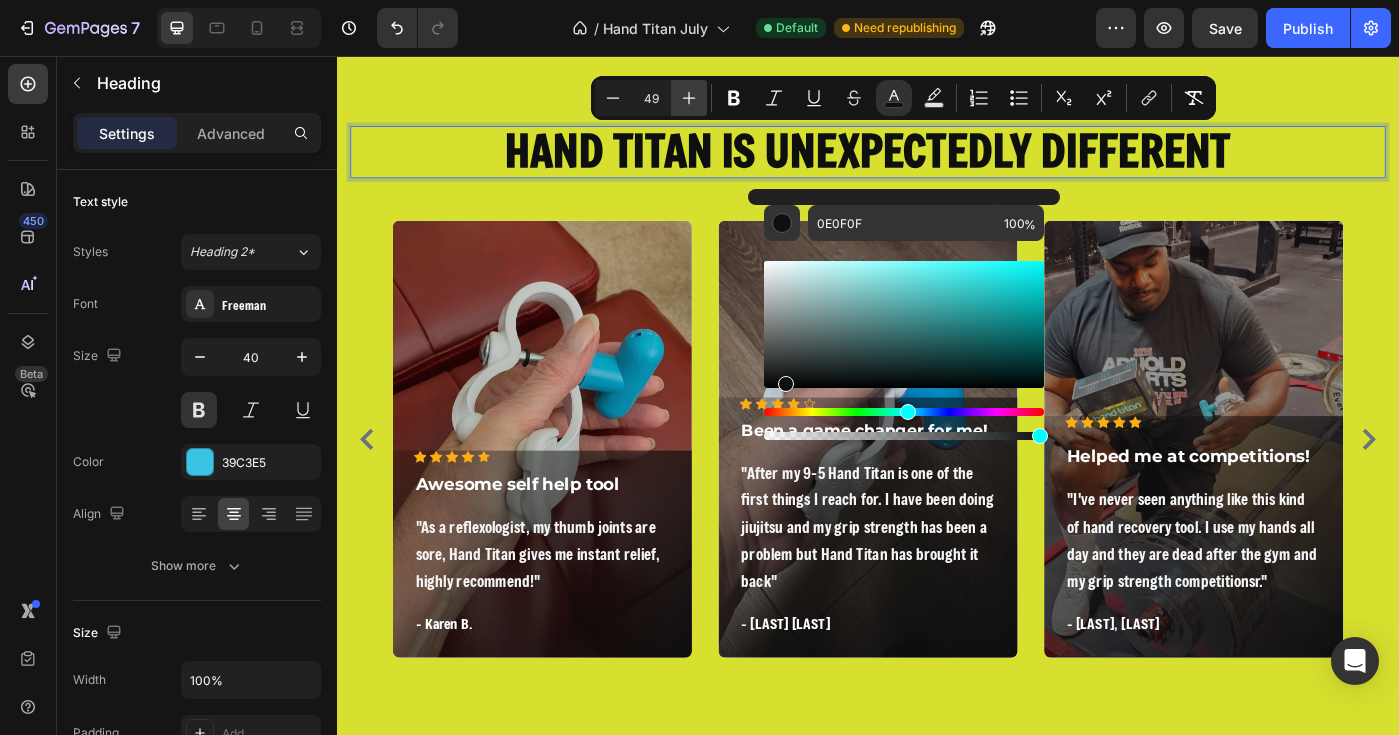 click 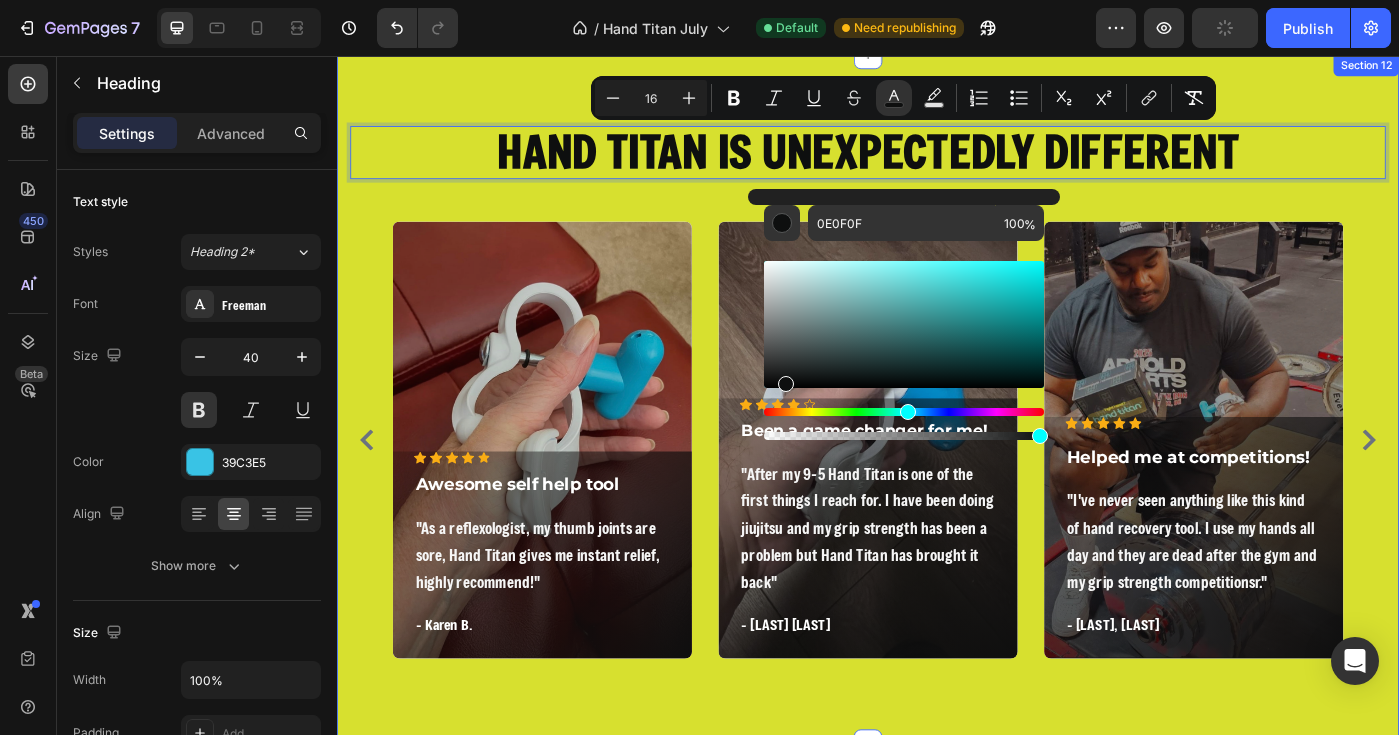 click on "HAND TITAN IS UNEXPECTEDLY DIFFERENT Heading   48                Icon                Icon                Icon                Icon
Icon Icon List Hoz Awesome self help tool Text block "As a reflexologist, my thumb joints are sore, Hand Titan gives me instant relief, highly recommend!" Text block - [LAST] [LAST] Text block Row Hero Banner                Icon                Icon                Icon                Icon
Icon Icon List Hoz Been a game changer for me! Text block "After my 9-5 Hand Titan is one of the first things I reach for. I have been doing jiujitsu and my grip strength has been a problem but Hand Titan has brought it back" Text block - [LAST] [LAST] Text block Row Hero Banner                Icon                Icon                Icon                Icon                Icon Icon List Hoz Helped me at competitions! Text block Text block - [LAST], [LAST] Text block Row Hero Banner Carousel Row Section 12" at bounding box center (937, 444) 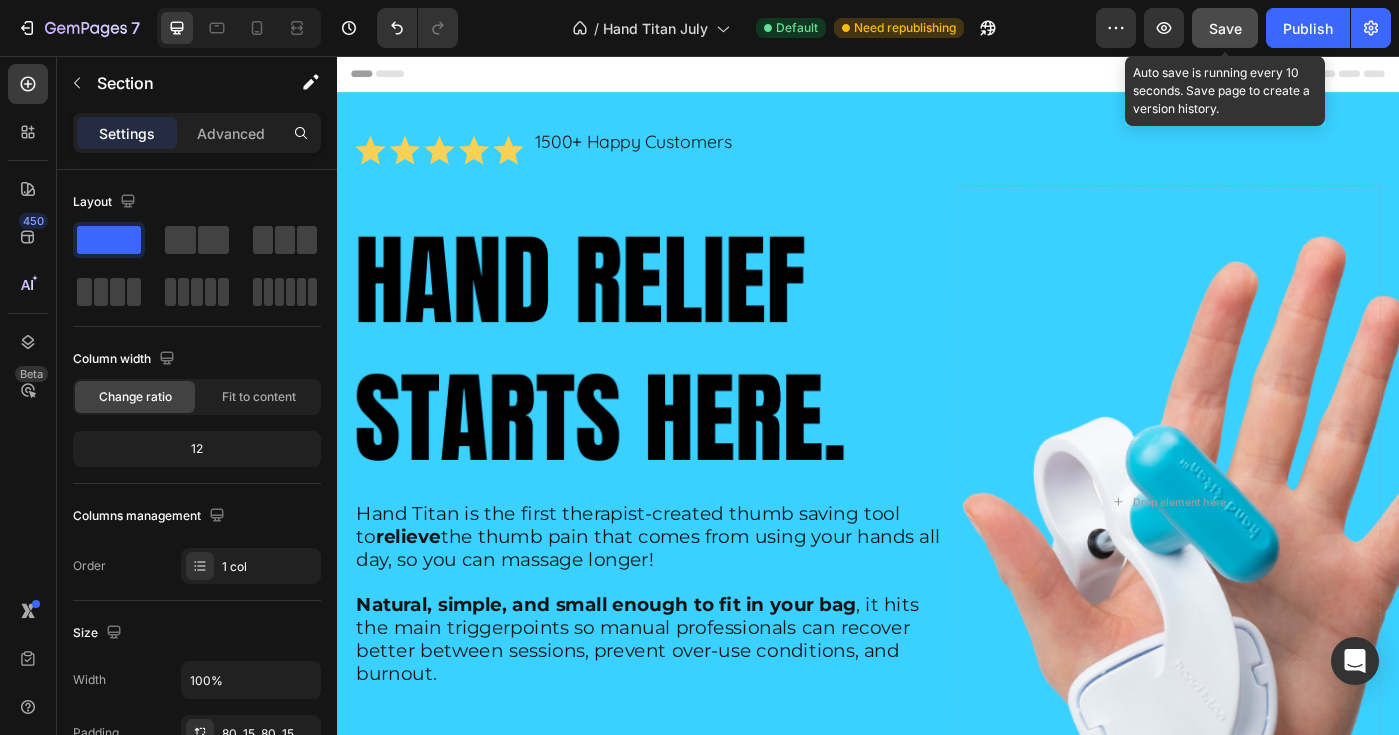 scroll, scrollTop: 0, scrollLeft: 0, axis: both 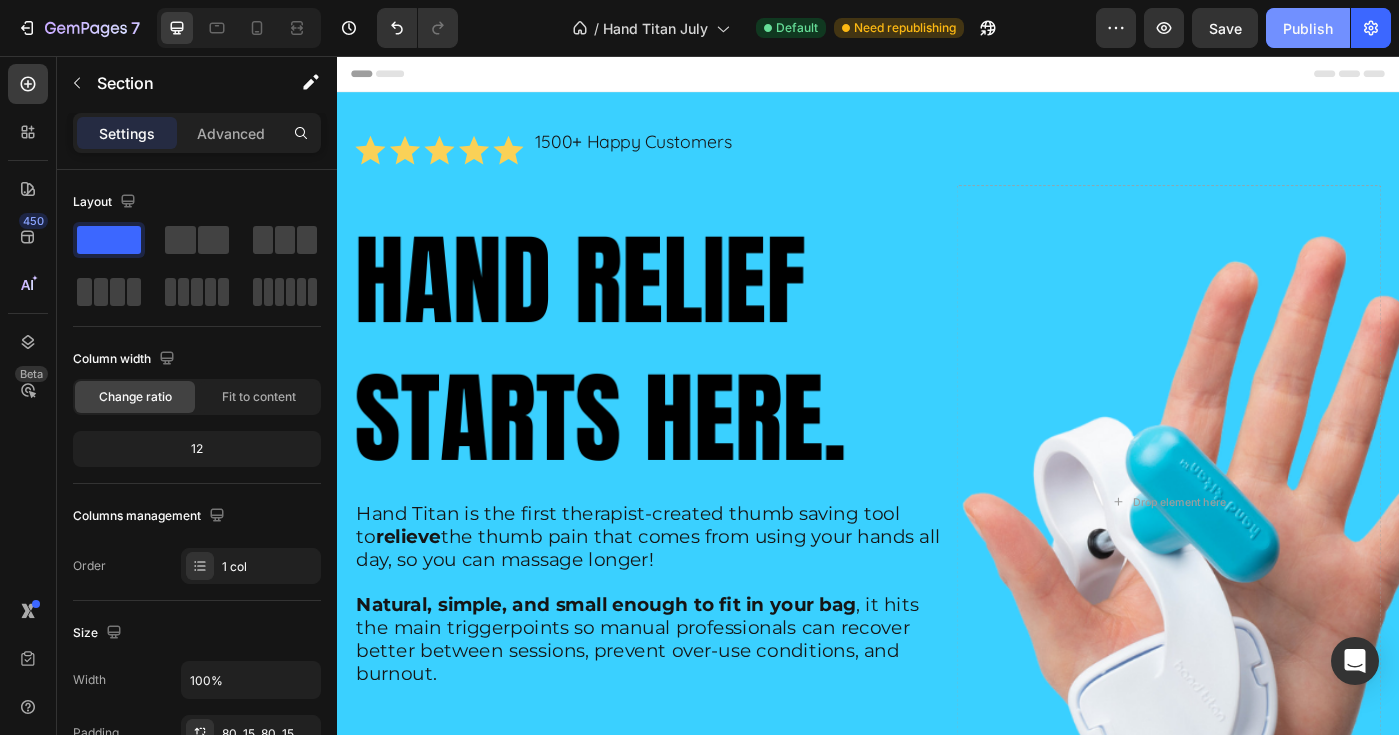 click on "Publish" at bounding box center (1308, 28) 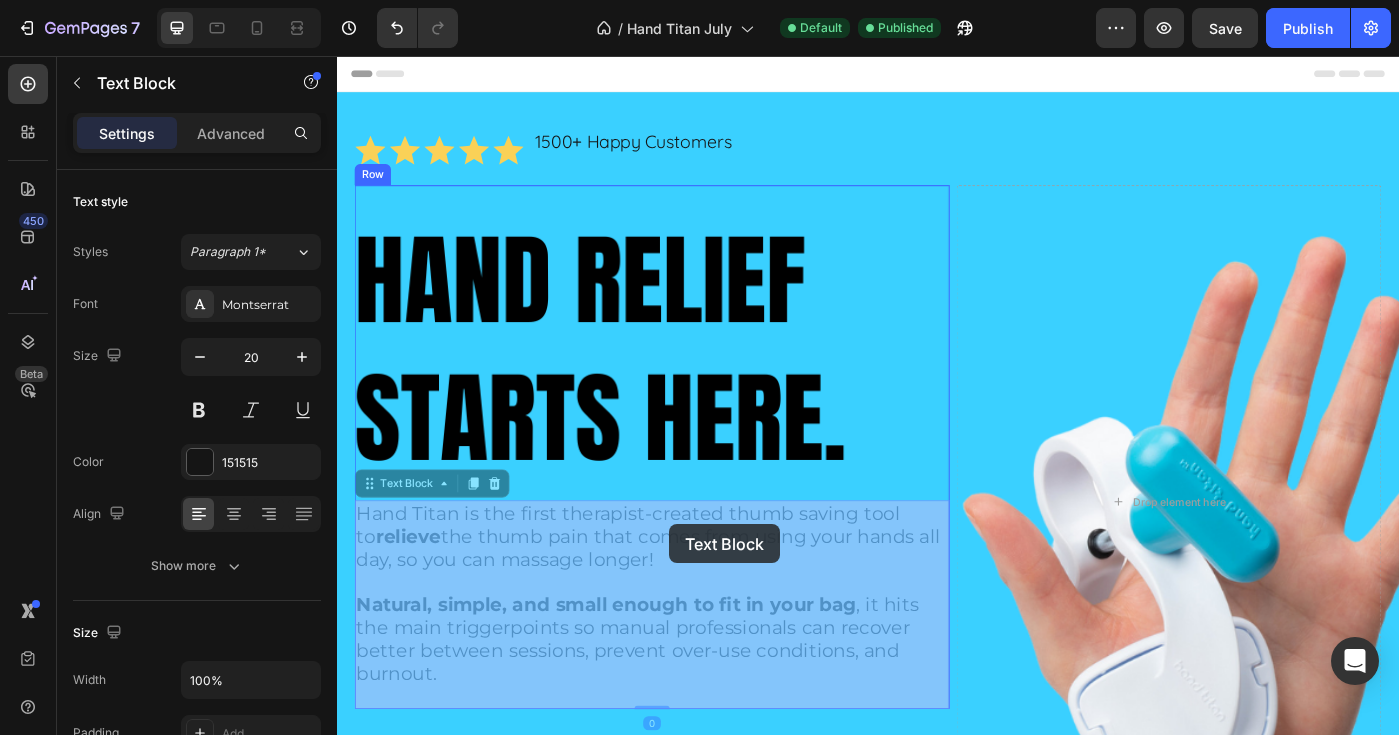 drag, startPoint x: 590, startPoint y: 572, endPoint x: 710, endPoint y: 584, distance: 120.59851 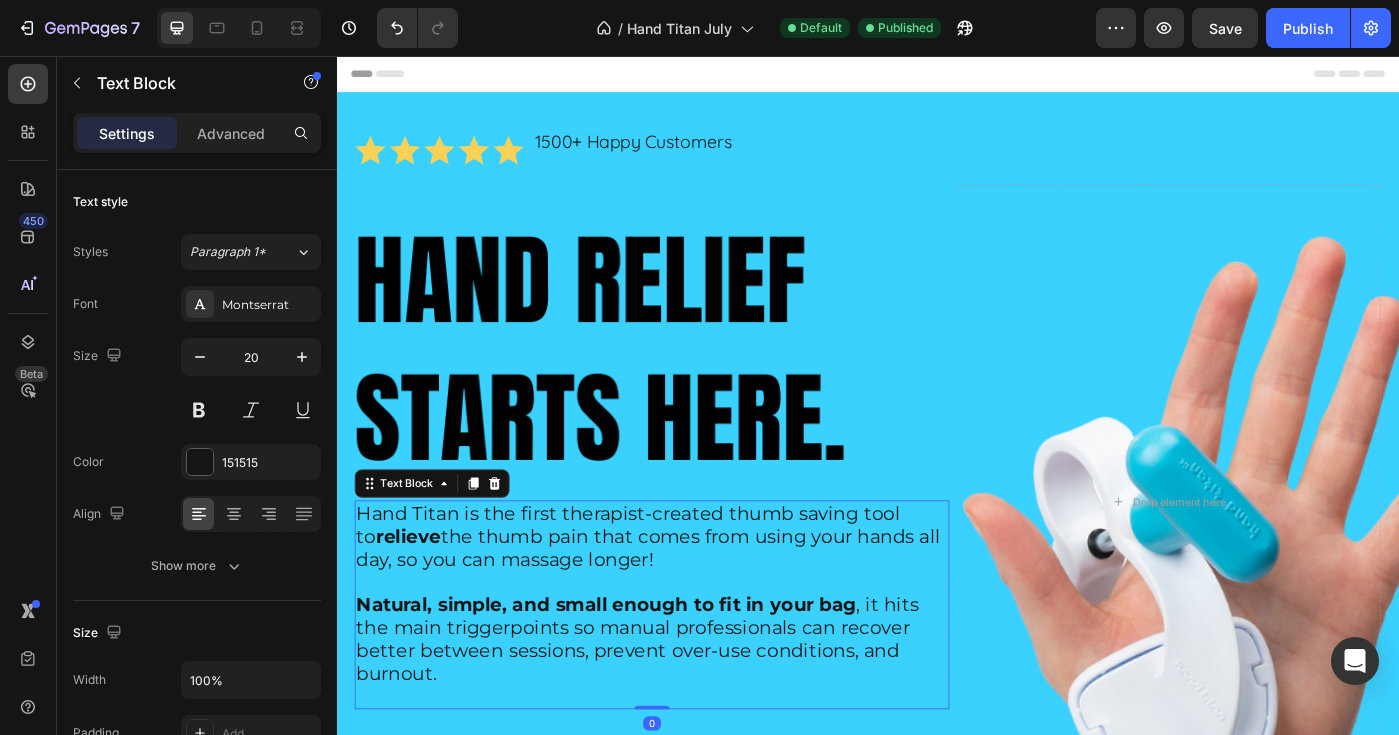 click on "Hand Titan is the first therapist-created thumb saving tool to  relieve  the thumb pain that comes from using your hands all day, so you can massage longer!" at bounding box center (689, 598) 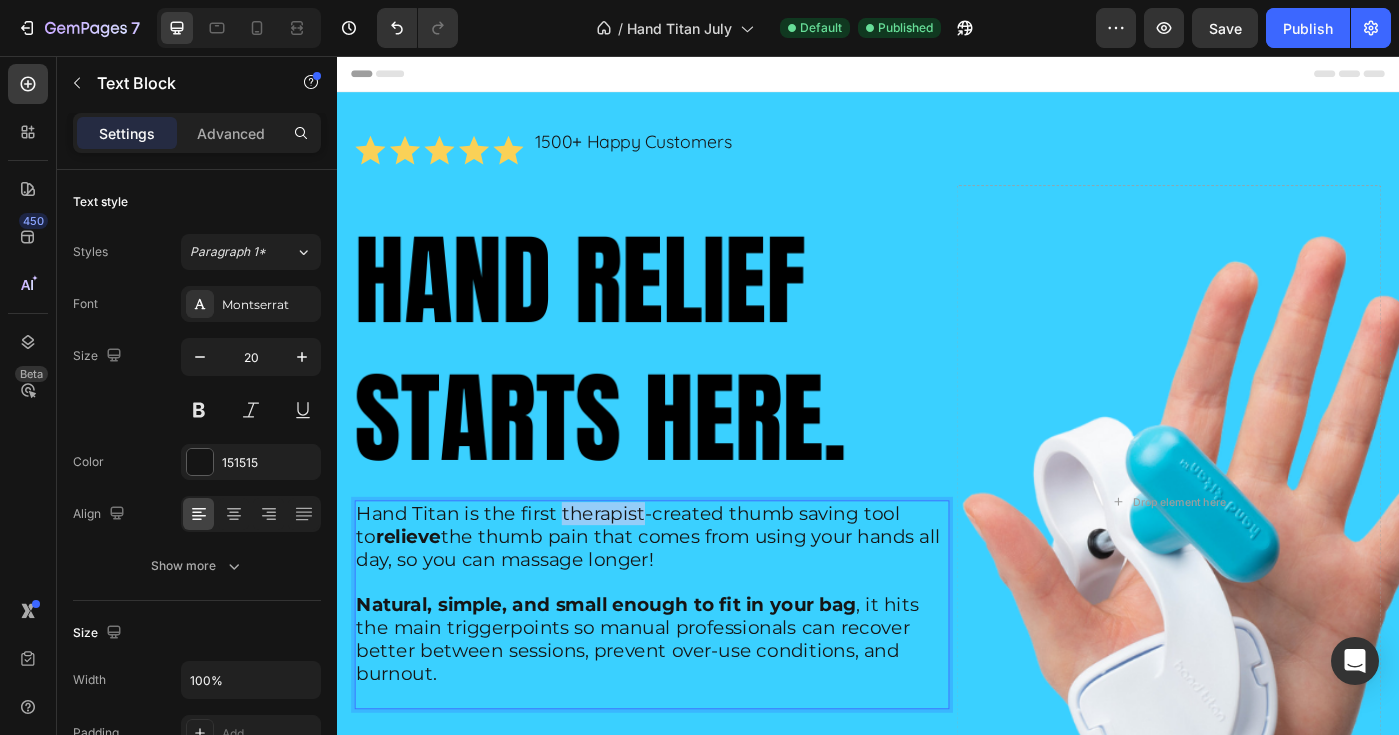 click on "Hand Titan is the first therapist-created thumb saving tool to  relieve  the thumb pain that comes from using your hands all day, so you can massage longer!" at bounding box center [689, 598] 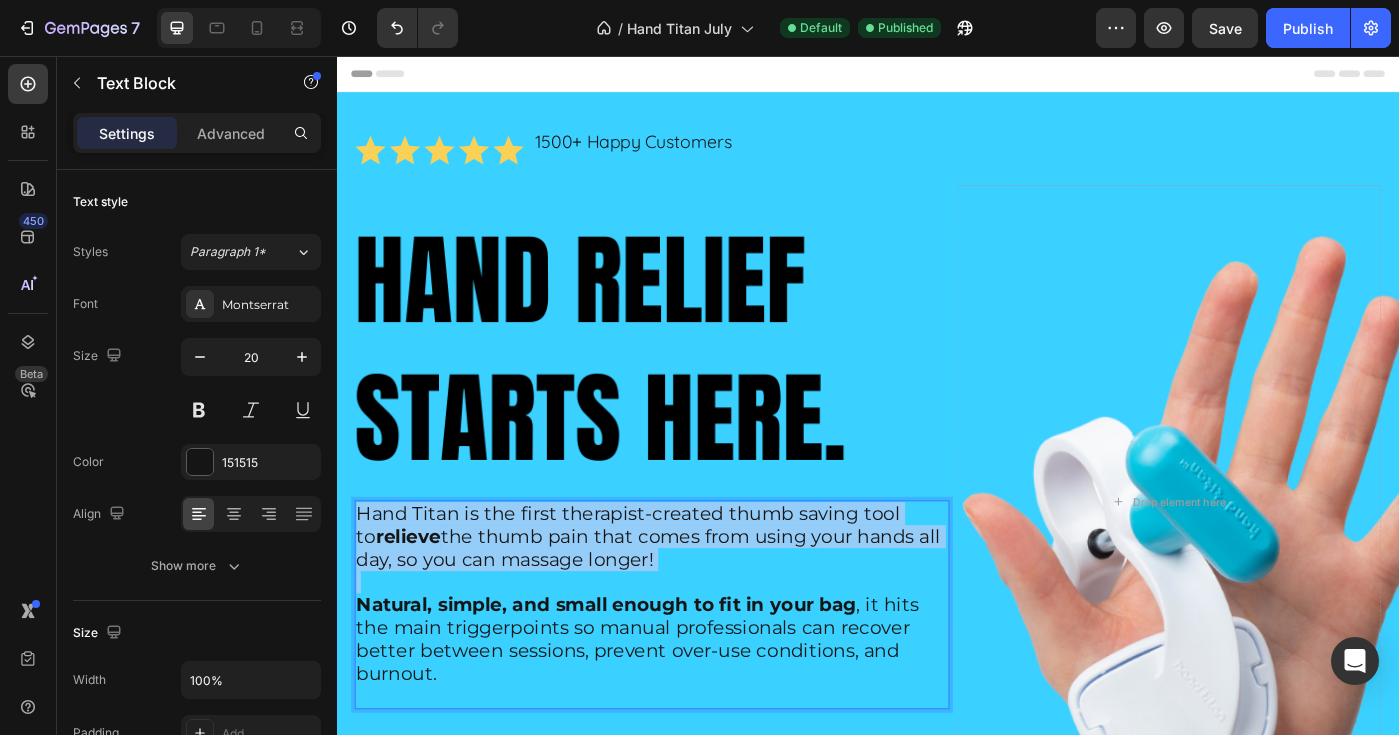 click on "Hand Titan is the first therapist-created thumb saving tool to  relieve  the thumb pain that comes from using your hands all day, so you can massage longer!" at bounding box center [689, 598] 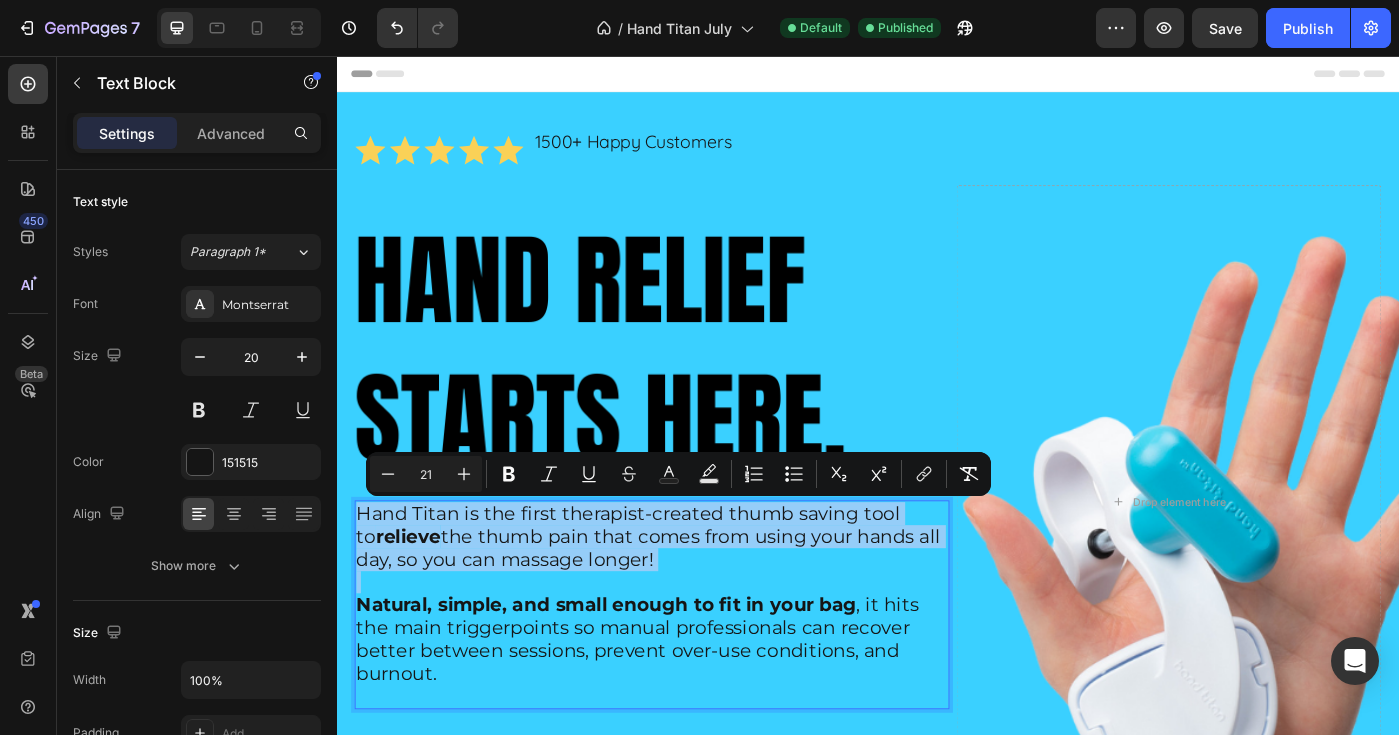 click on "Hand Titan is the first therapist-created thumb saving tool to  relieve  the thumb pain that comes from using your hands all day, so you can massage longer!" at bounding box center [689, 598] 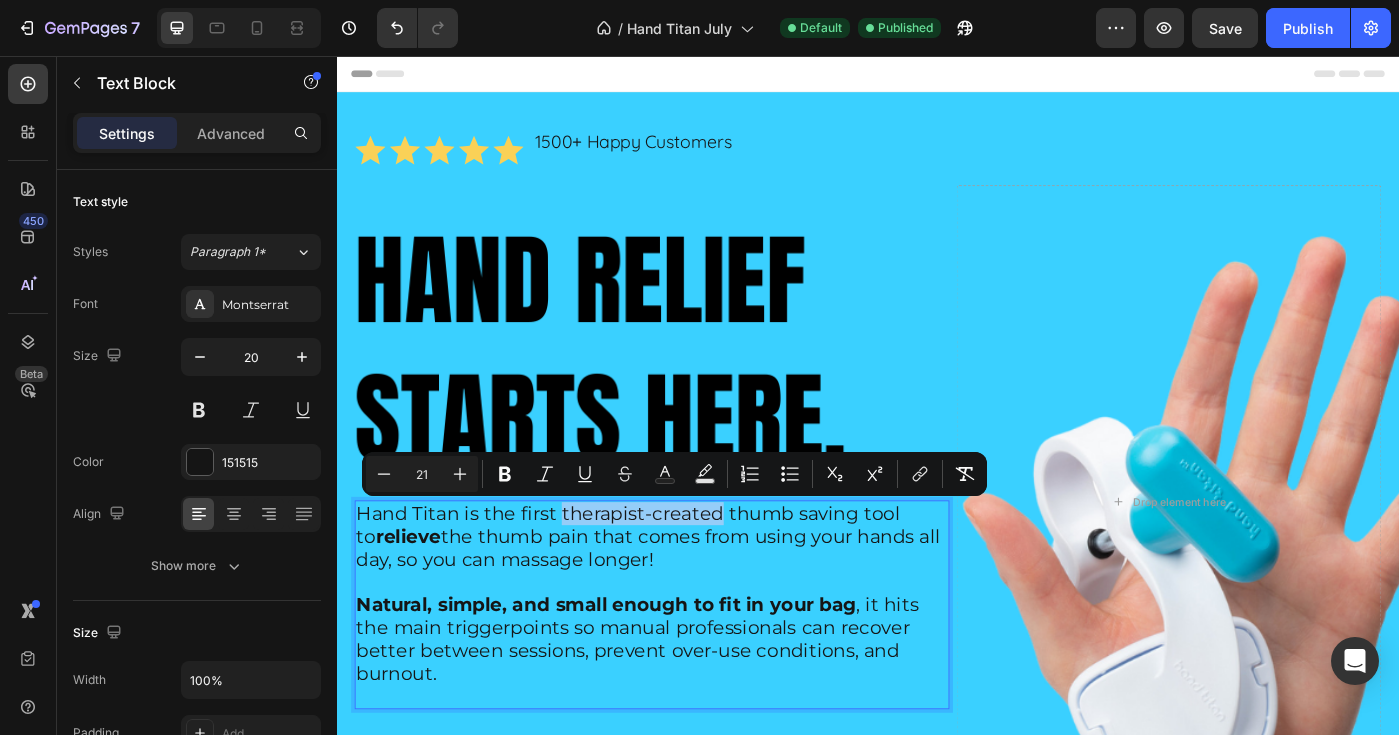 drag, startPoint x: 766, startPoint y: 579, endPoint x: 592, endPoint y: 578, distance: 174.00287 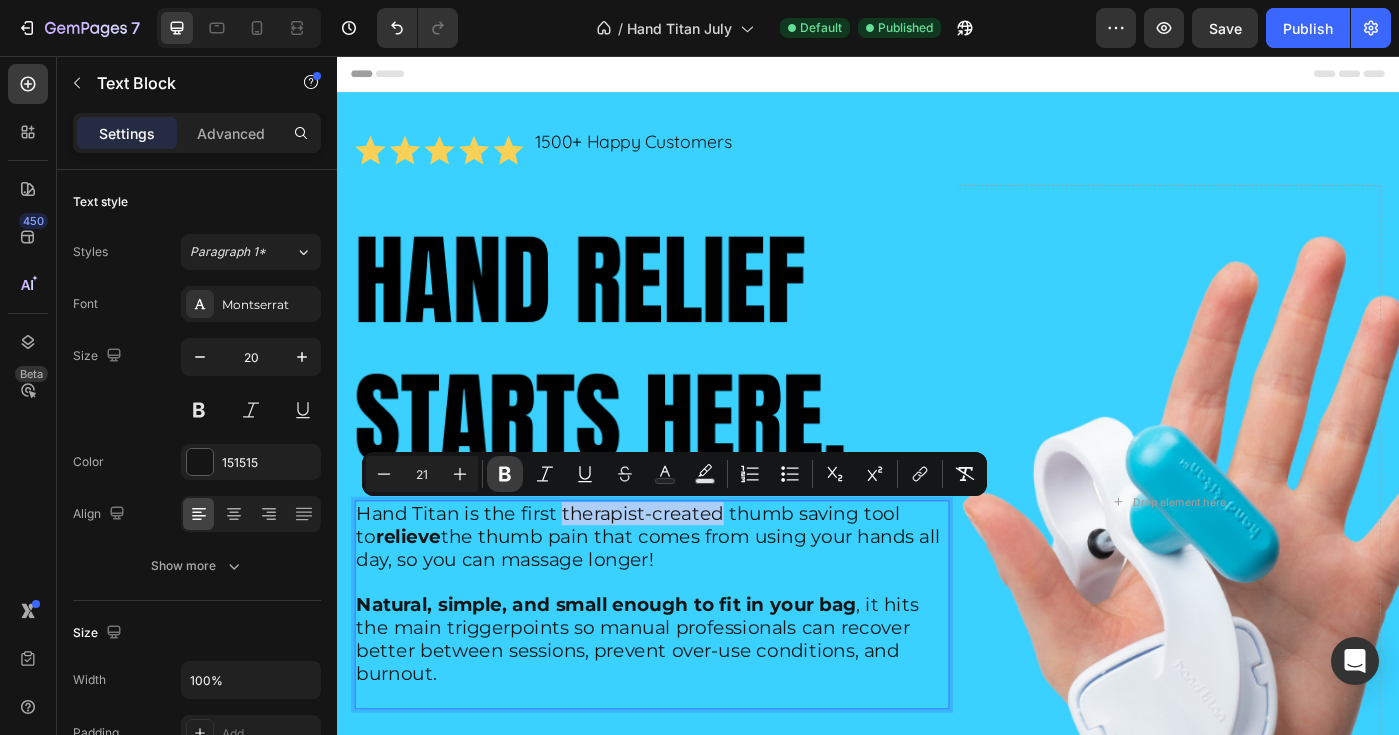 click 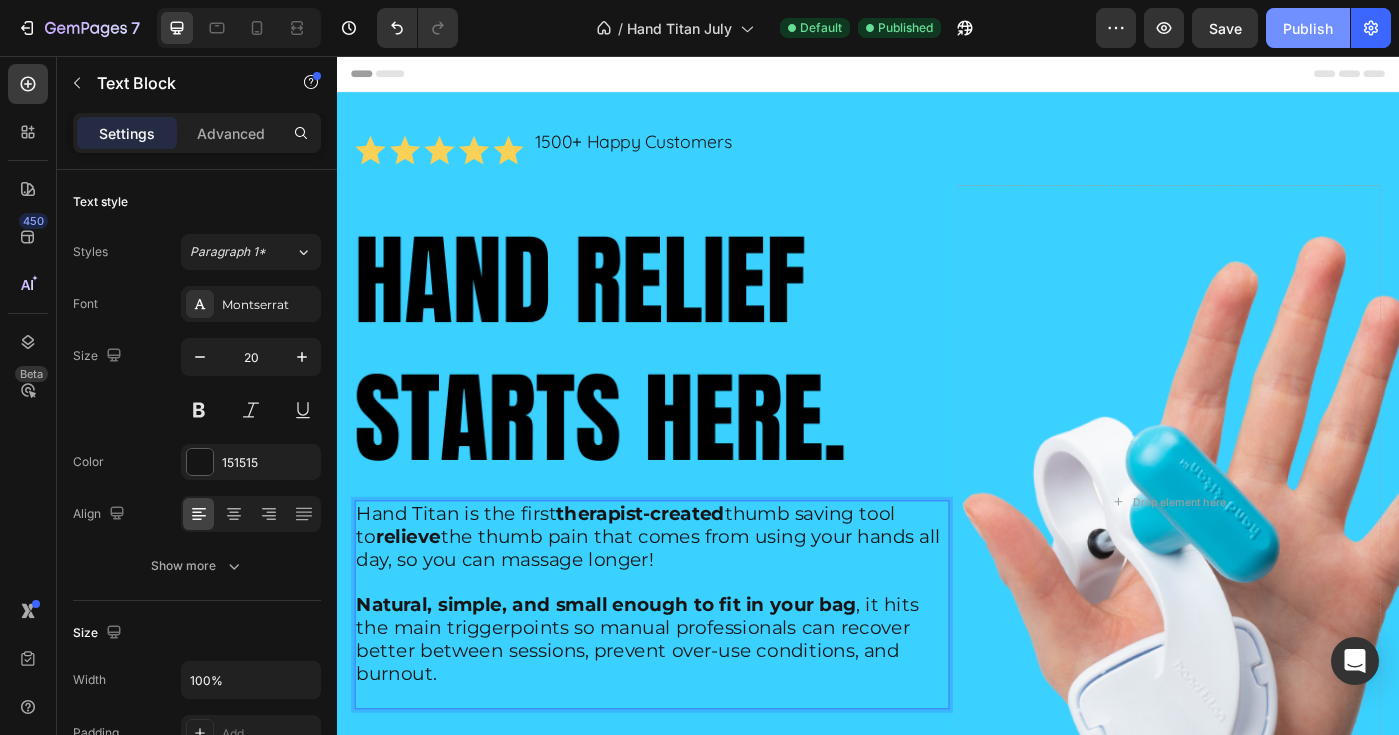 click on "Publish" at bounding box center [1308, 28] 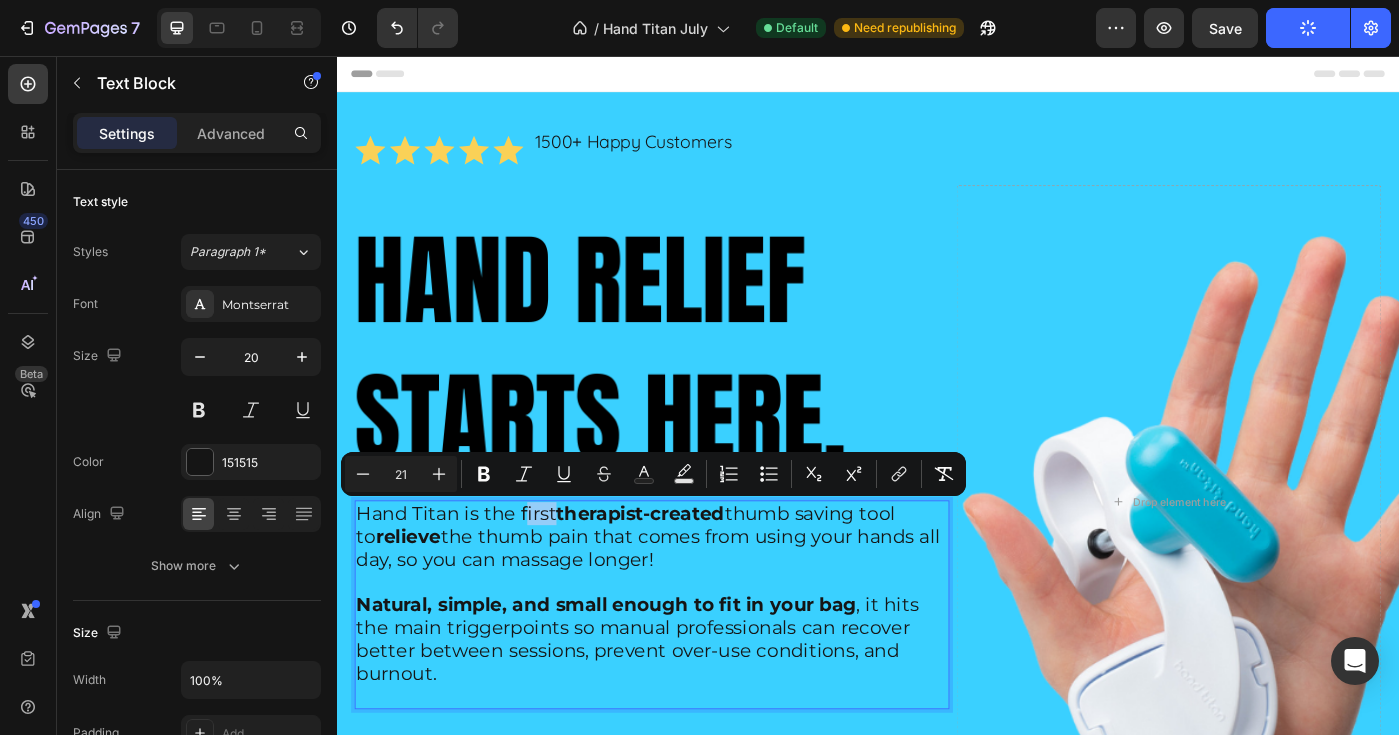 drag, startPoint x: 546, startPoint y: 575, endPoint x: 582, endPoint y: 578, distance: 36.124783 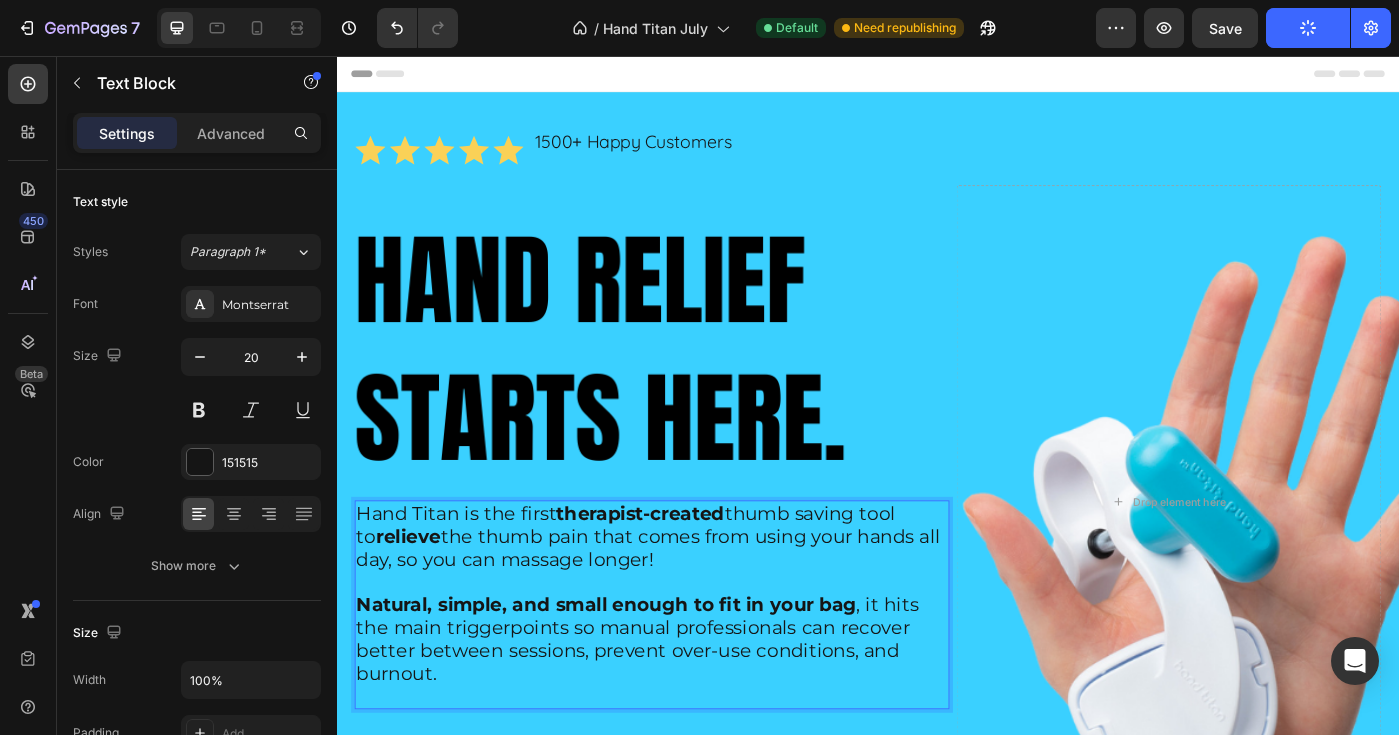click on "therapist-created" at bounding box center [680, 572] 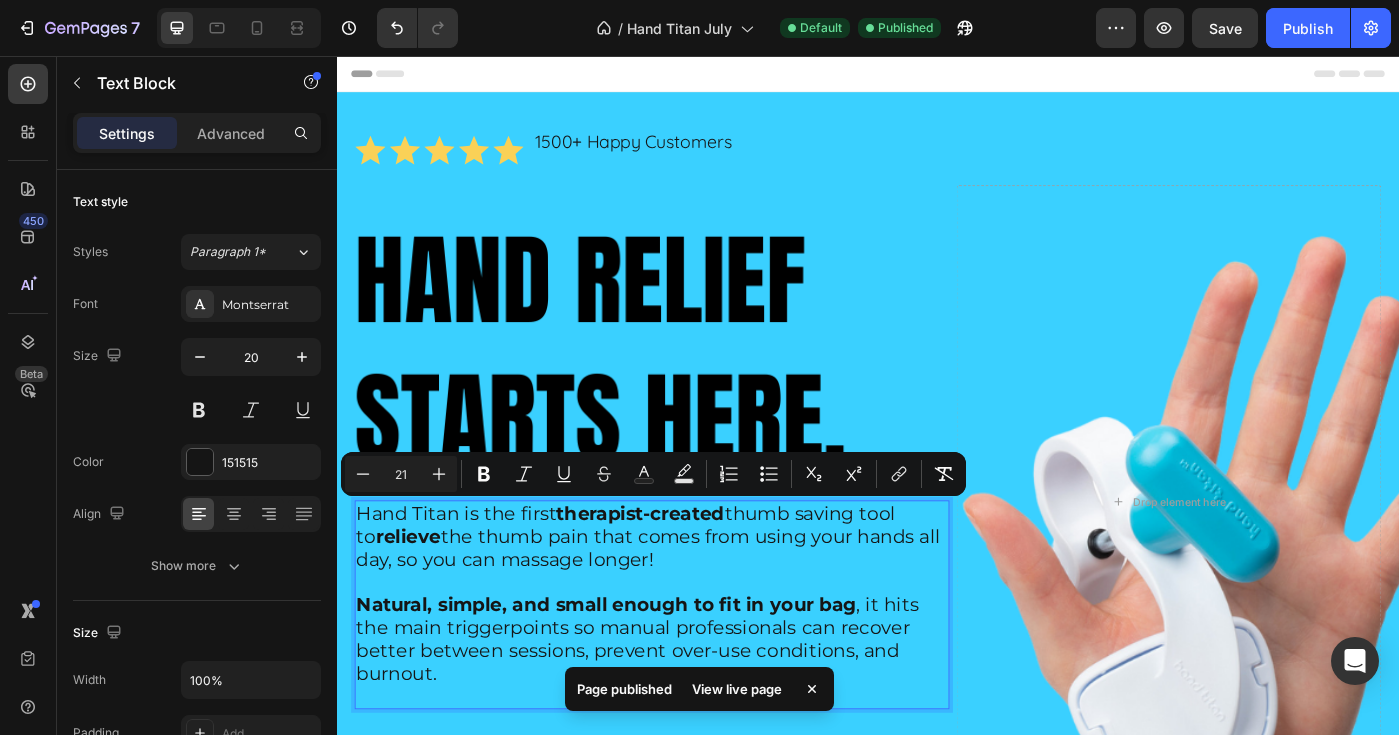 click on "Hand Titan is the first  therapist-created  thumb saving tool to  relieve  the thumb pain that comes from using your hands all day, so you can massage longer!" at bounding box center (689, 598) 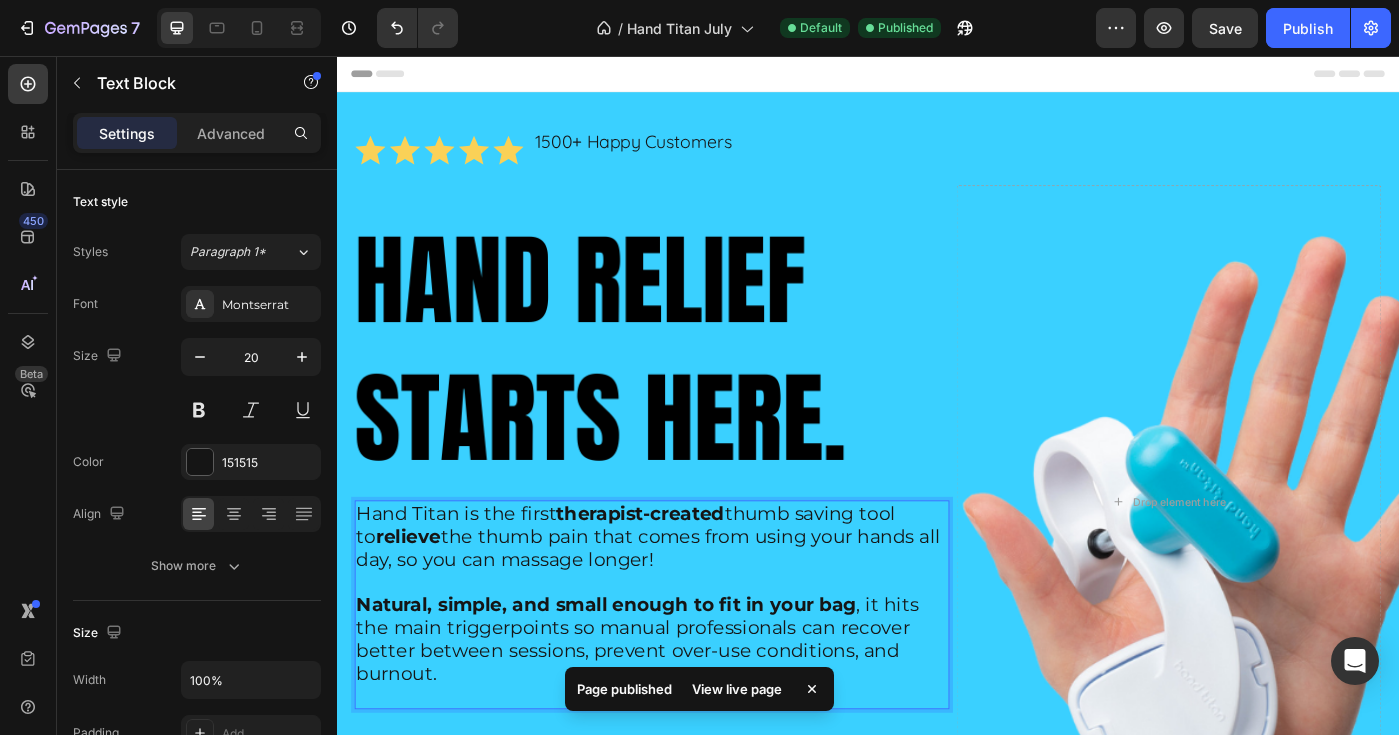 click on "Hand Titan is the first  therapist-created  thumb saving tool to  relieve  the thumb pain that comes from using your hands all day, so you can massage longer!" at bounding box center [689, 598] 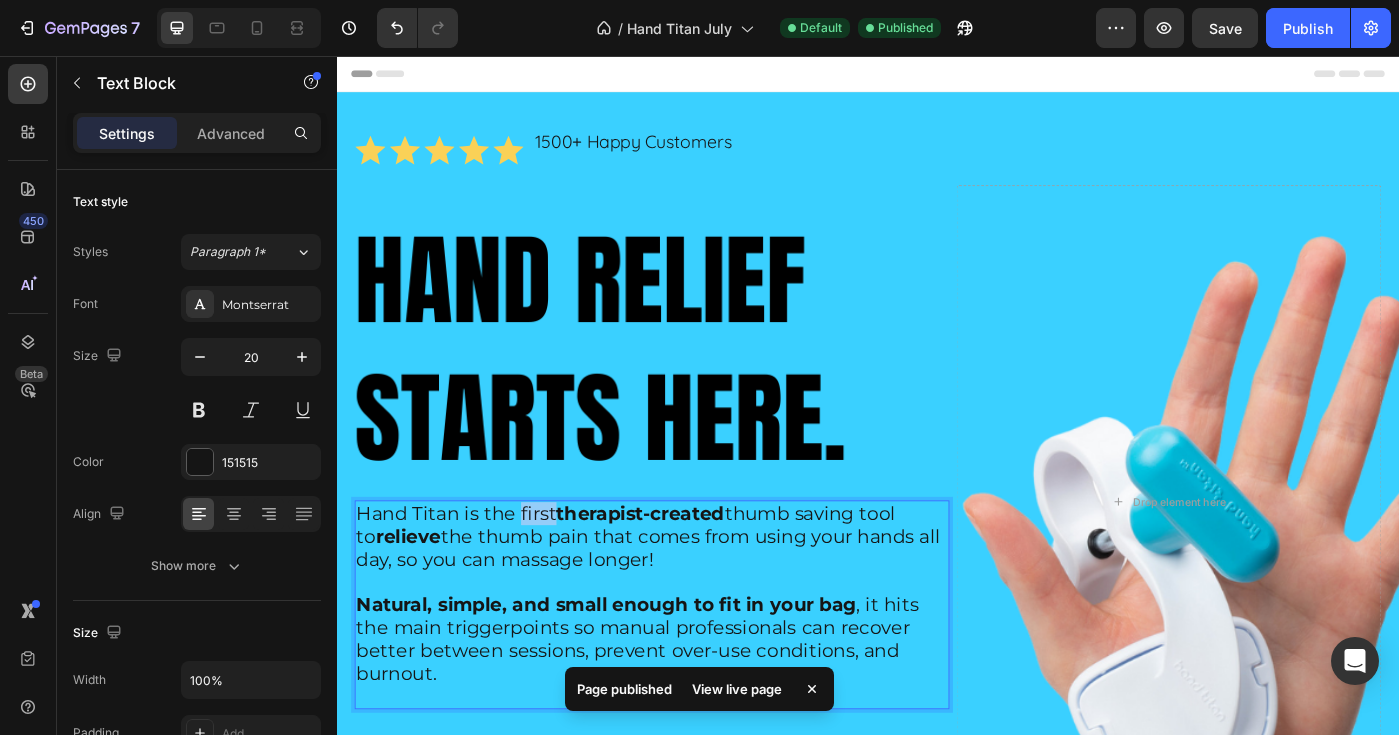 drag, startPoint x: 540, startPoint y: 576, endPoint x: 584, endPoint y: 574, distance: 44.04543 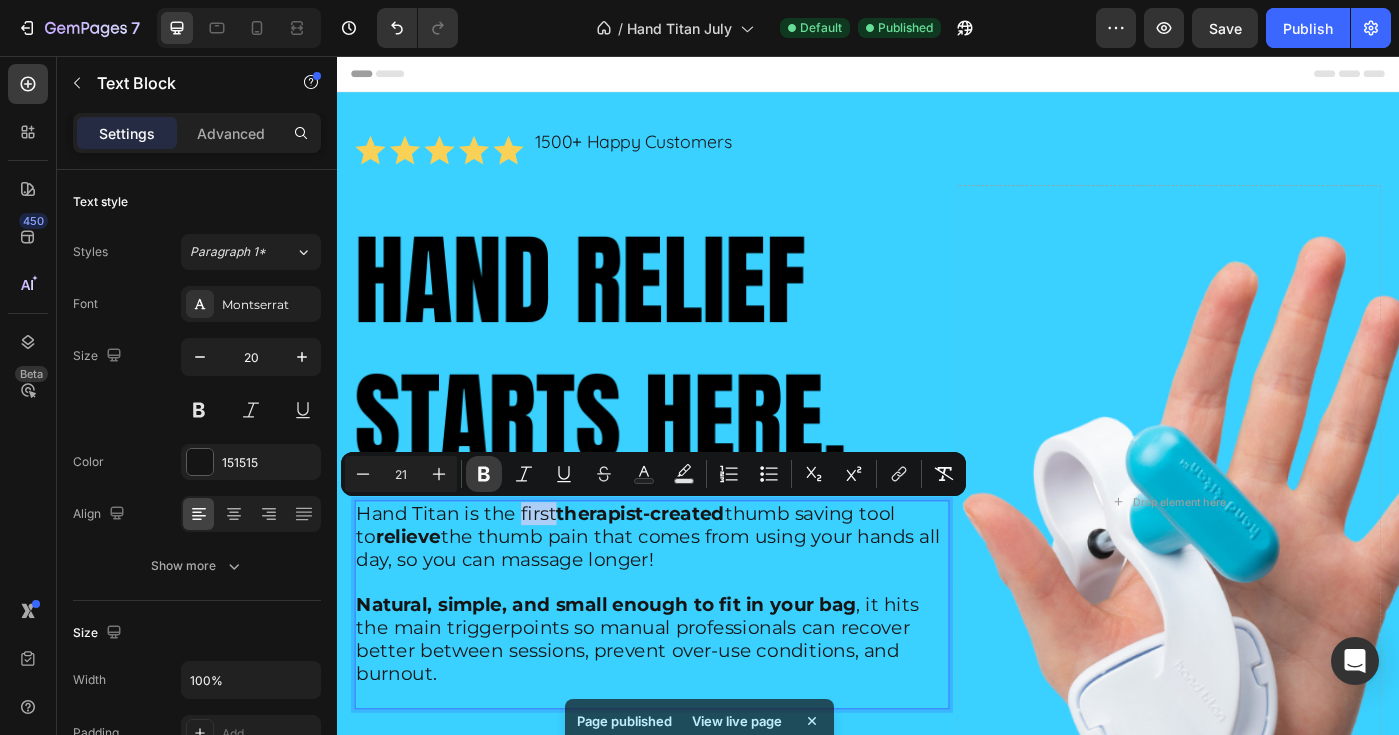 click 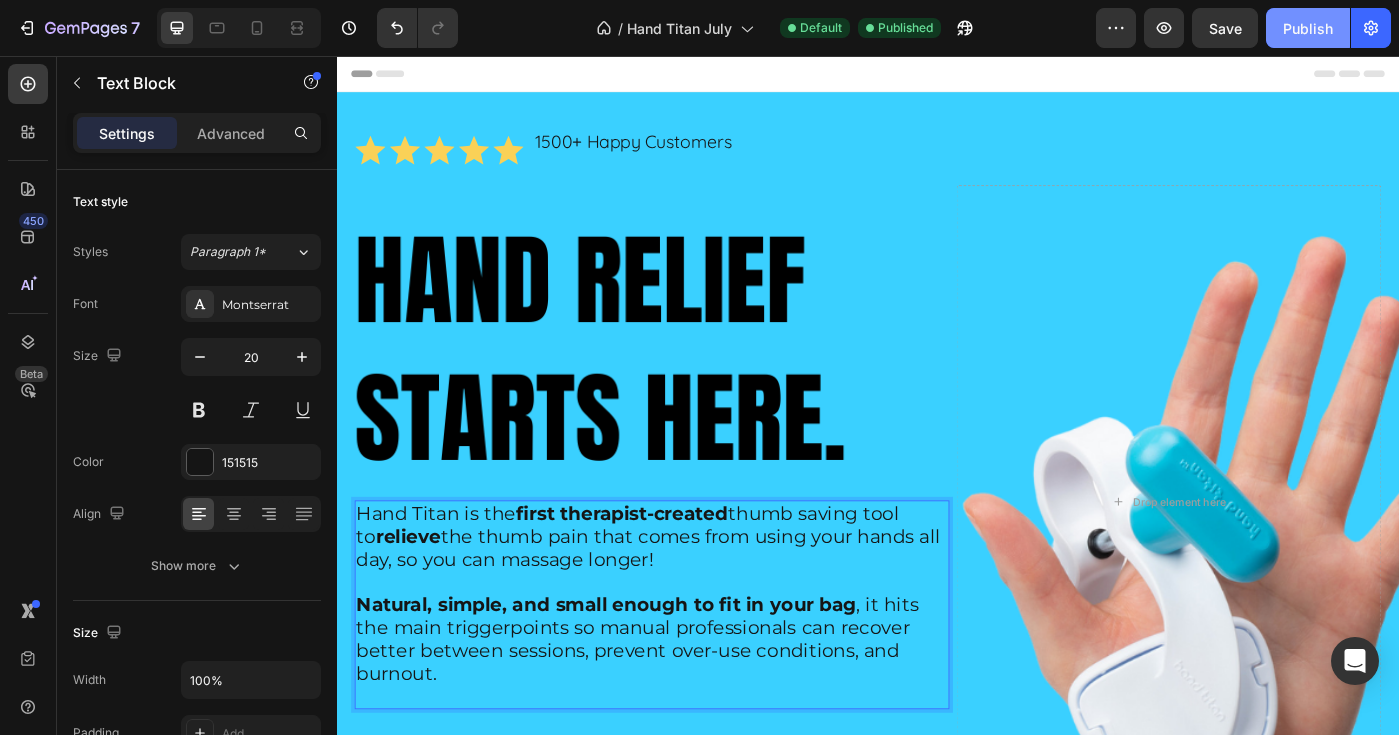 click on "Publish" at bounding box center (1308, 28) 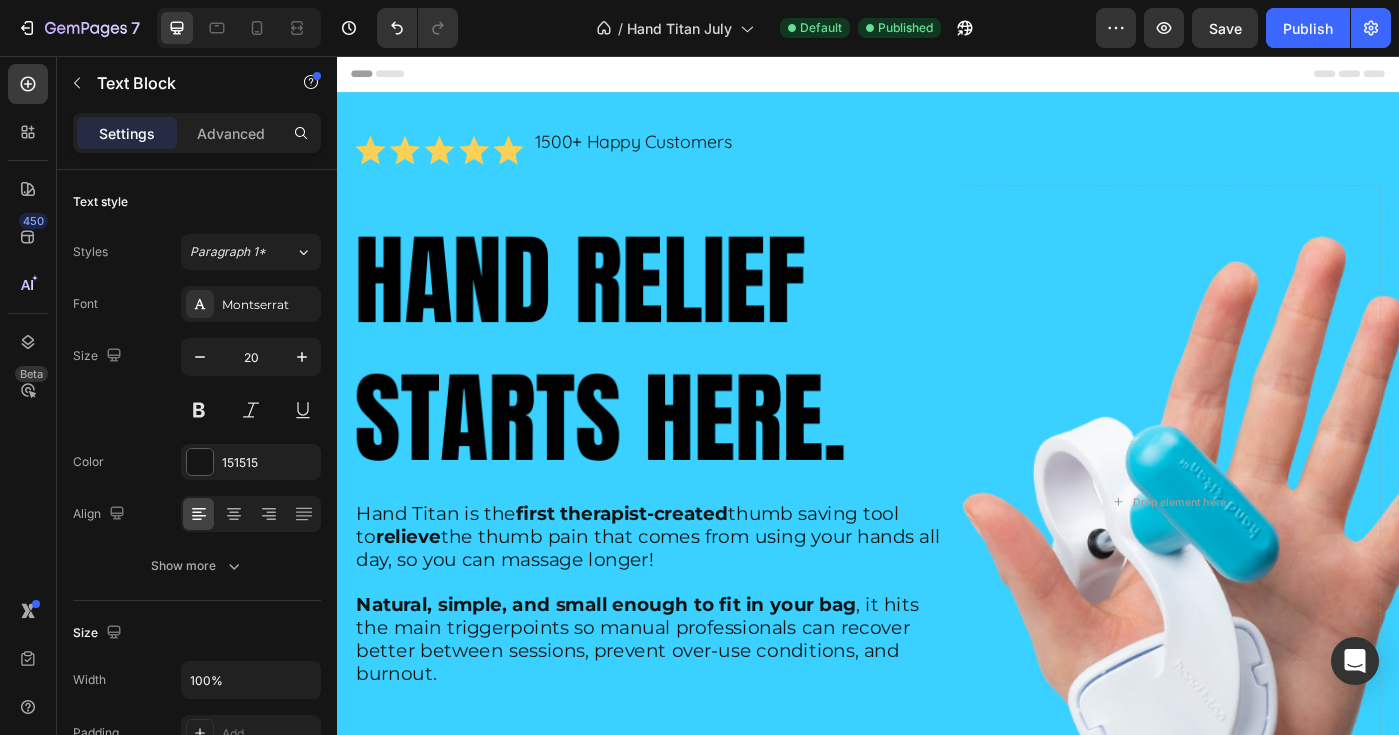 scroll, scrollTop: 0, scrollLeft: 0, axis: both 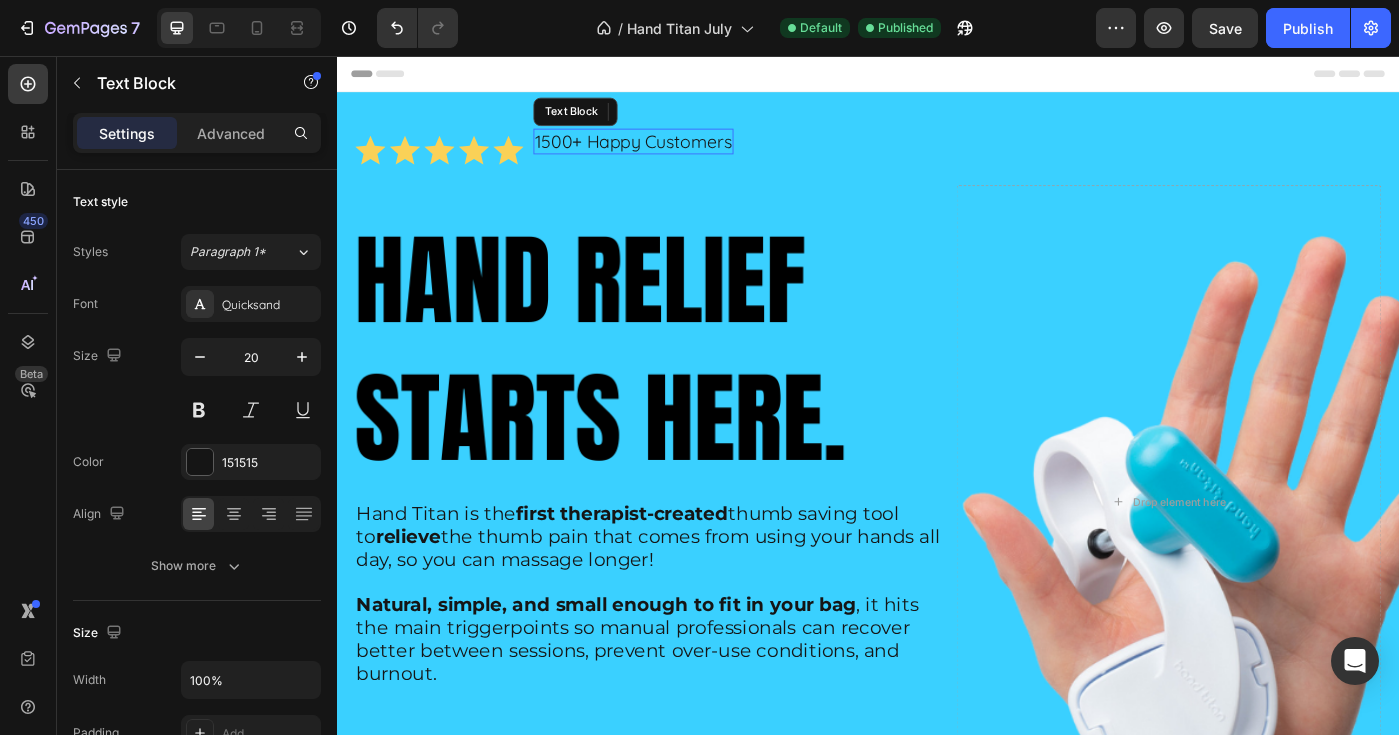 click on "1500+ Happy Customers" at bounding box center [672, 152] 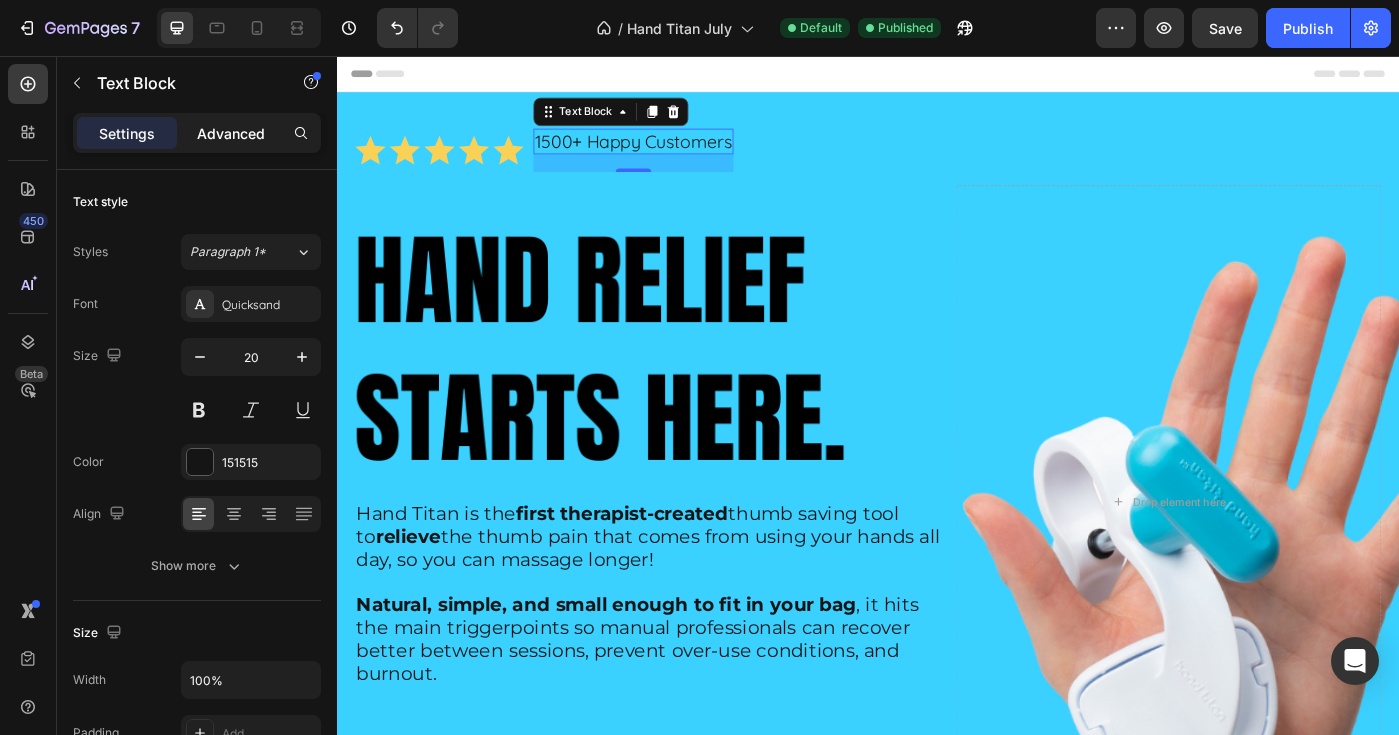 click on "Advanced" at bounding box center (231, 133) 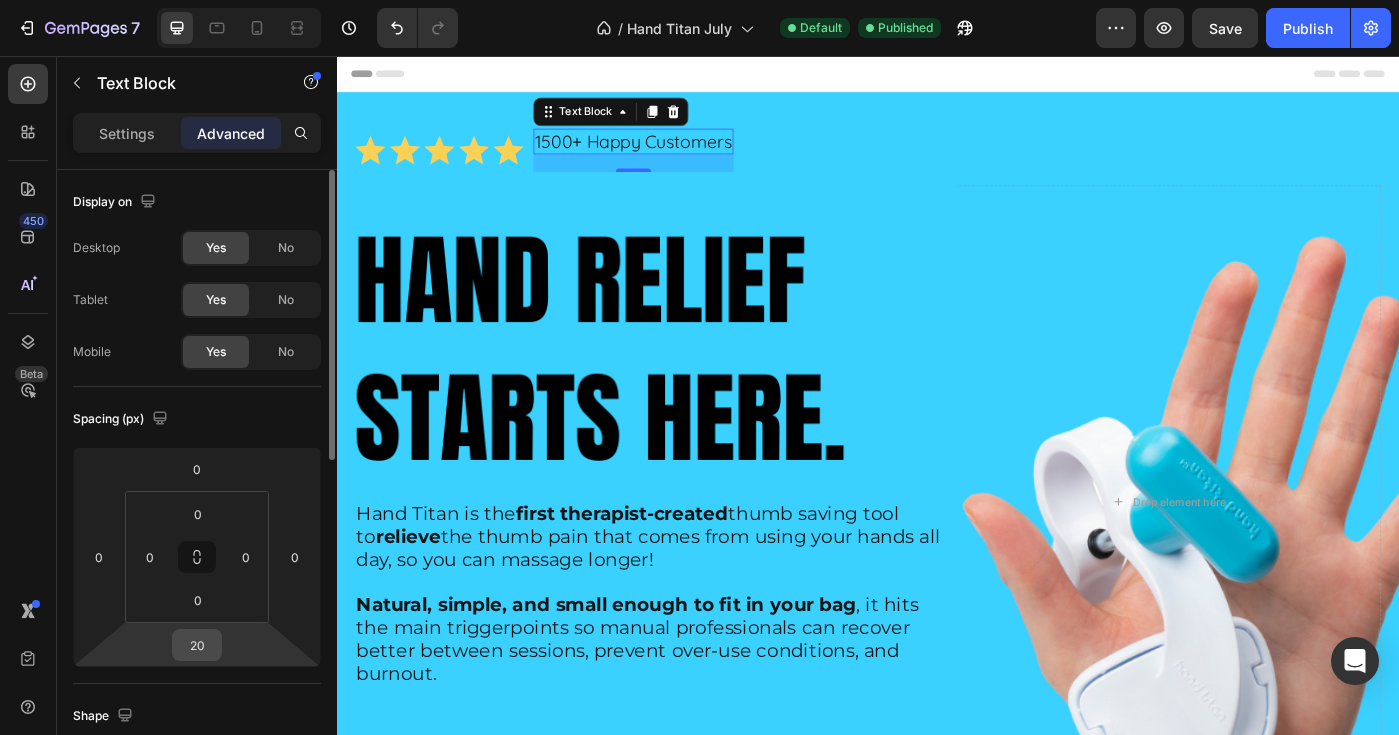 click on "20" at bounding box center (197, 645) 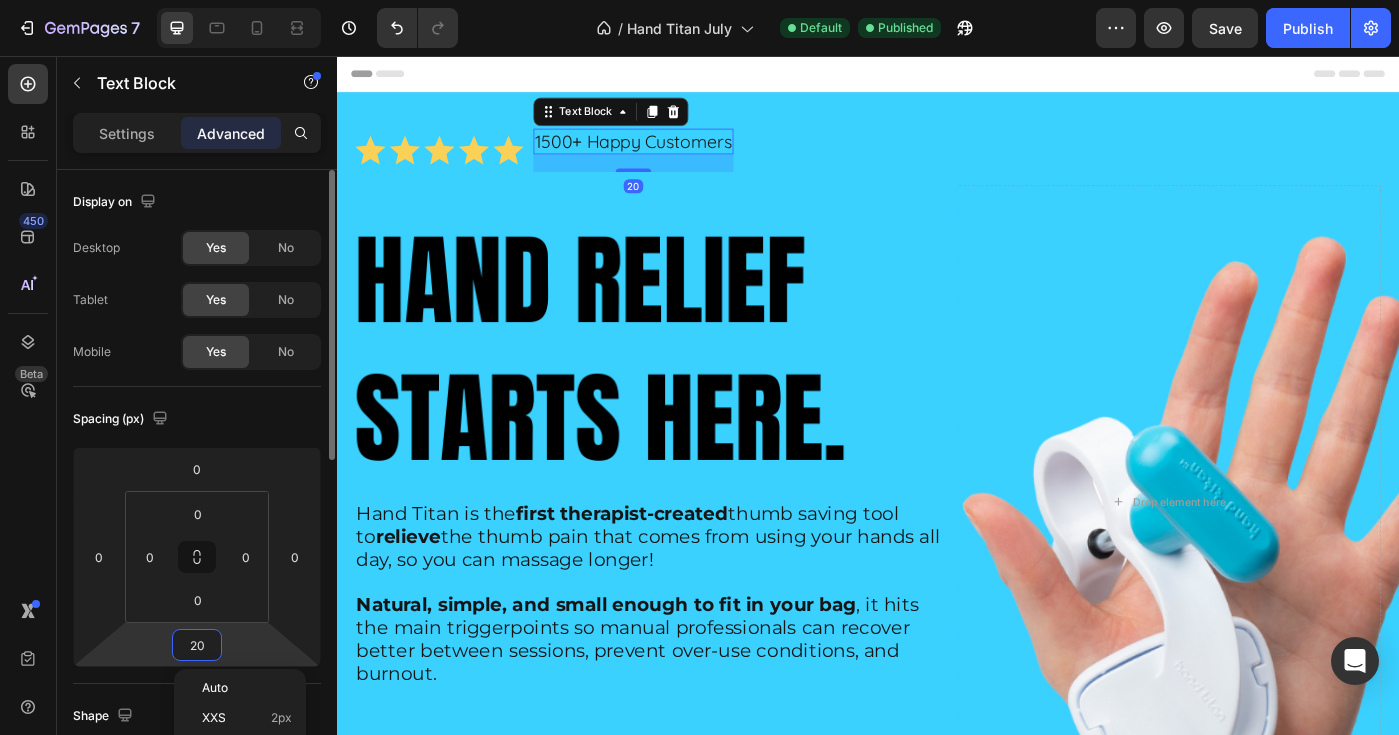 type 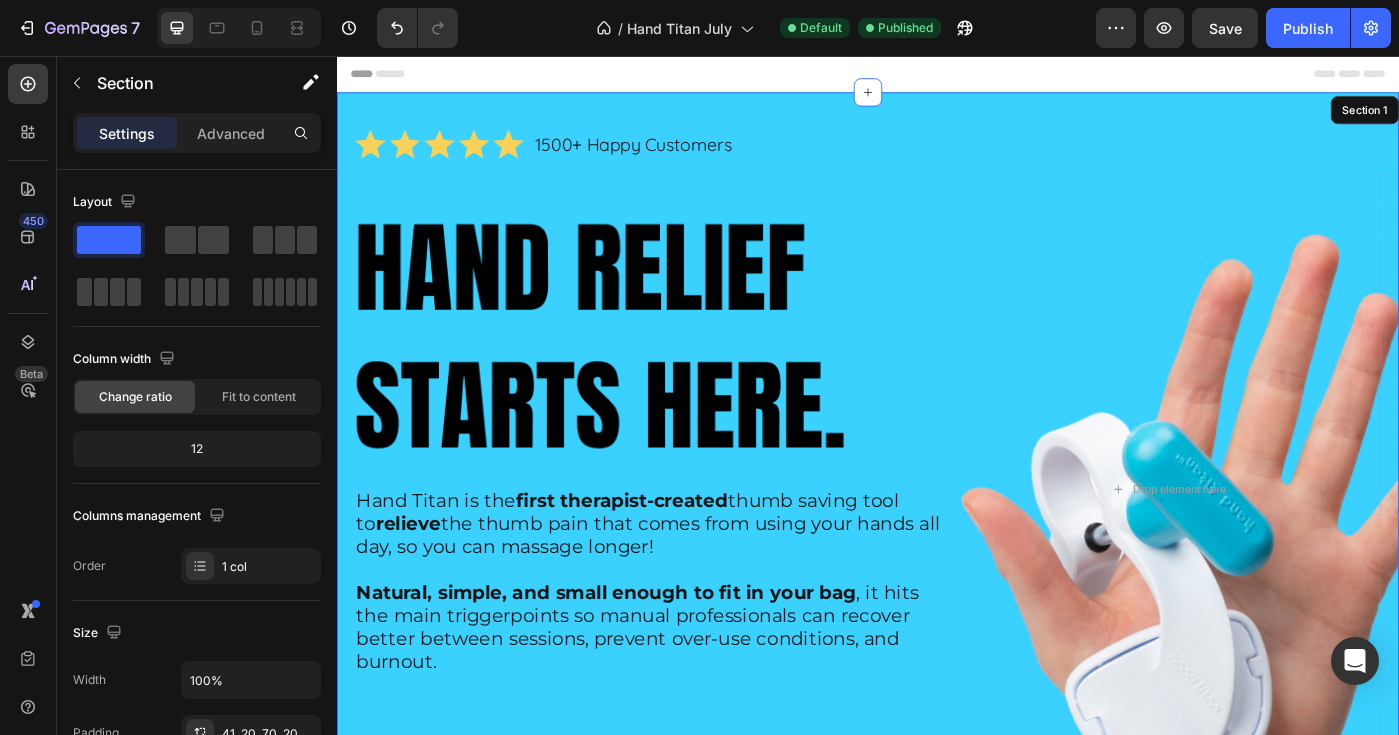 click on ", it hits the main triggerpoints so manual professionals recover between sessions, prevent over-use conditions, and burnout.   Text Block Row Row RELIEF STARTS HERE Button
Drop element here Row "This tool is a complete  hand changer!!!!!!!" -[LAST] [LAST], [LAST] Text Block Row Section 1" at bounding box center [937, 600] 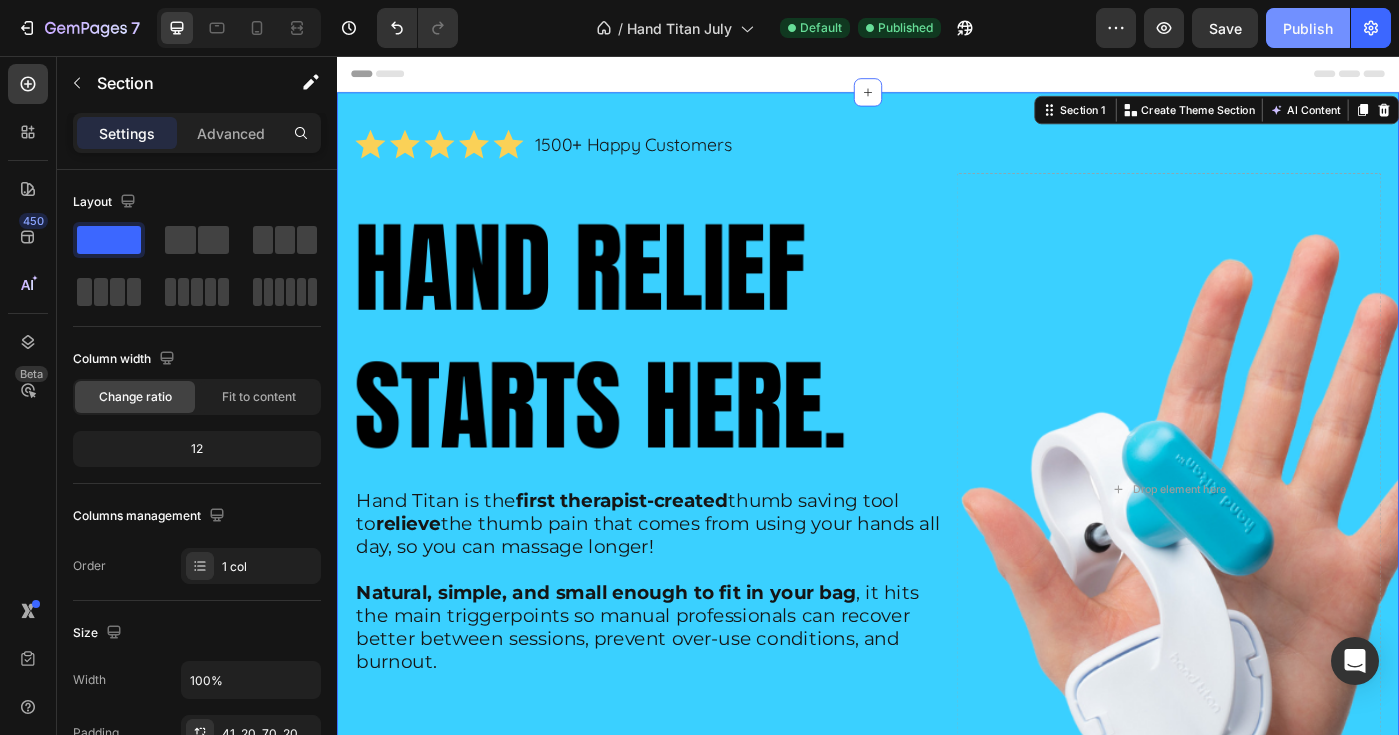 click on "Publish" at bounding box center [1308, 28] 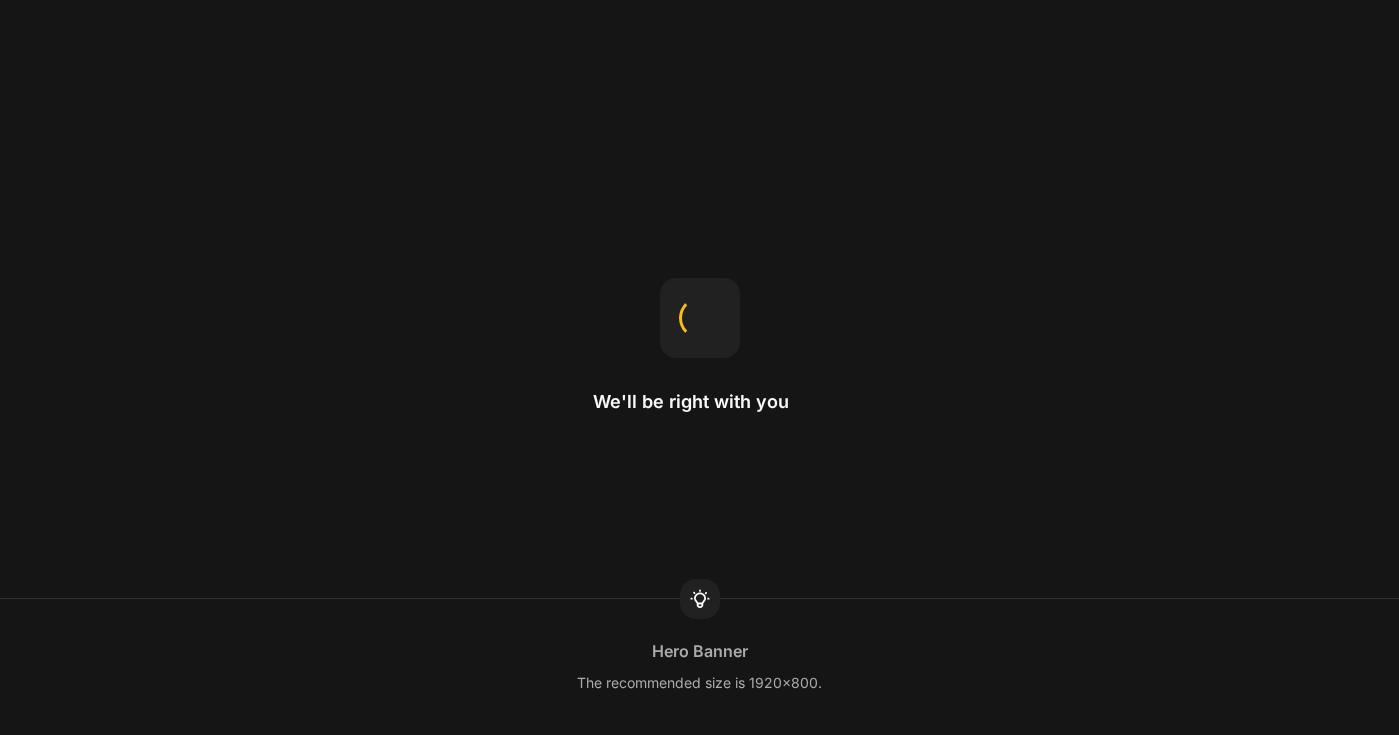 scroll, scrollTop: 0, scrollLeft: 0, axis: both 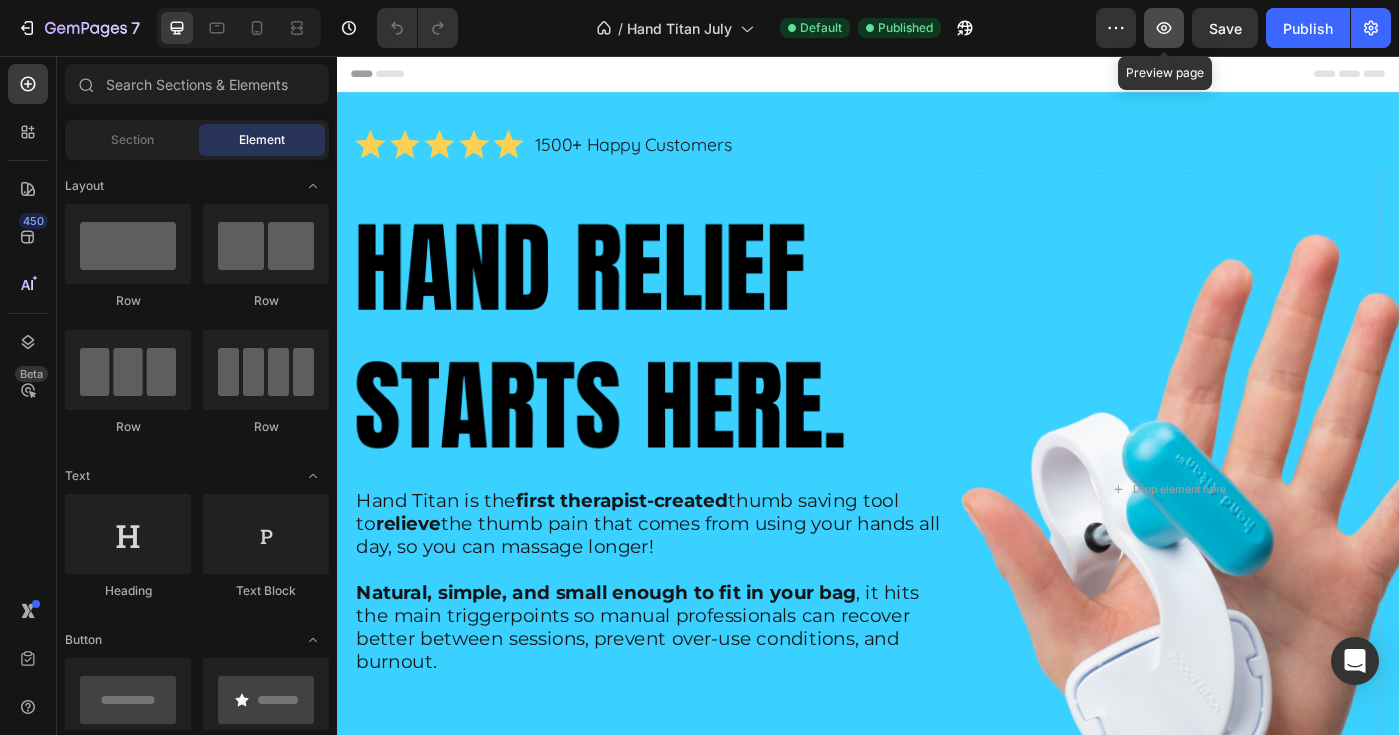 click 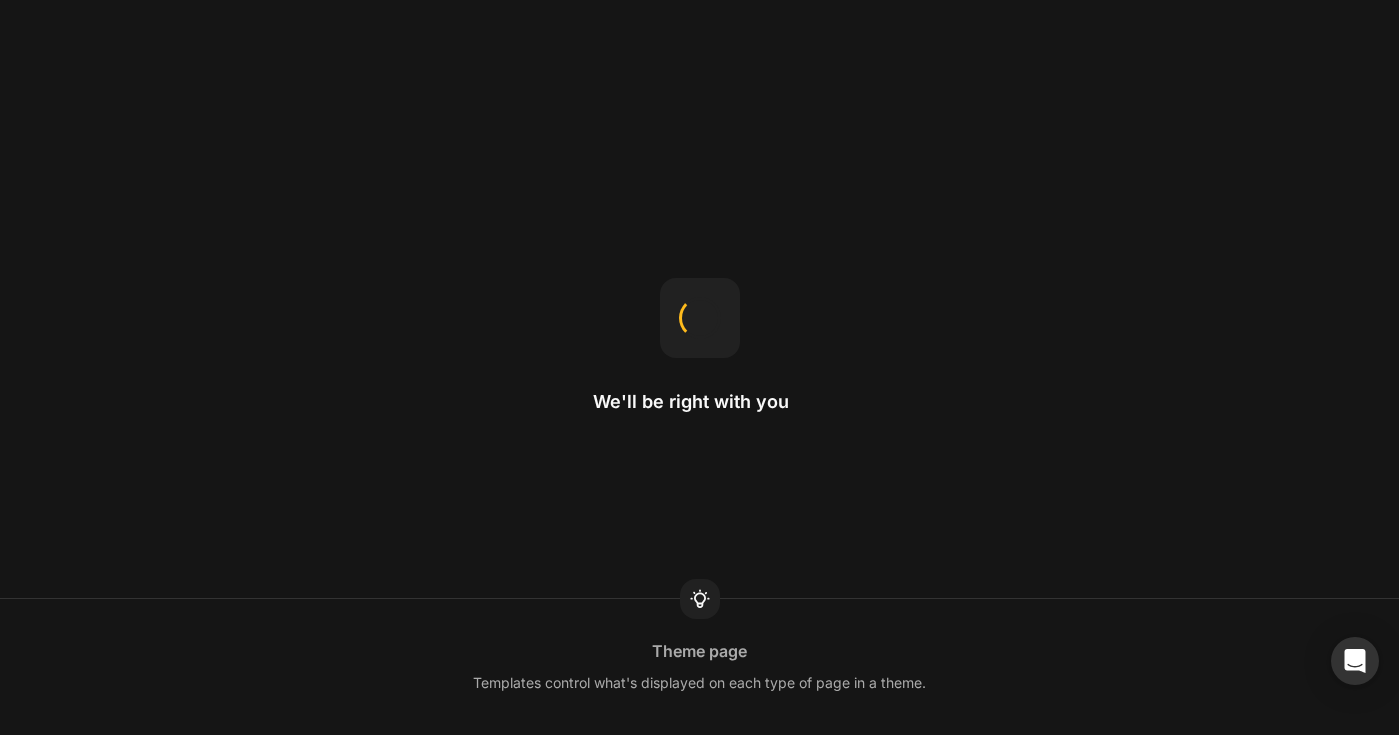 scroll, scrollTop: 0, scrollLeft: 0, axis: both 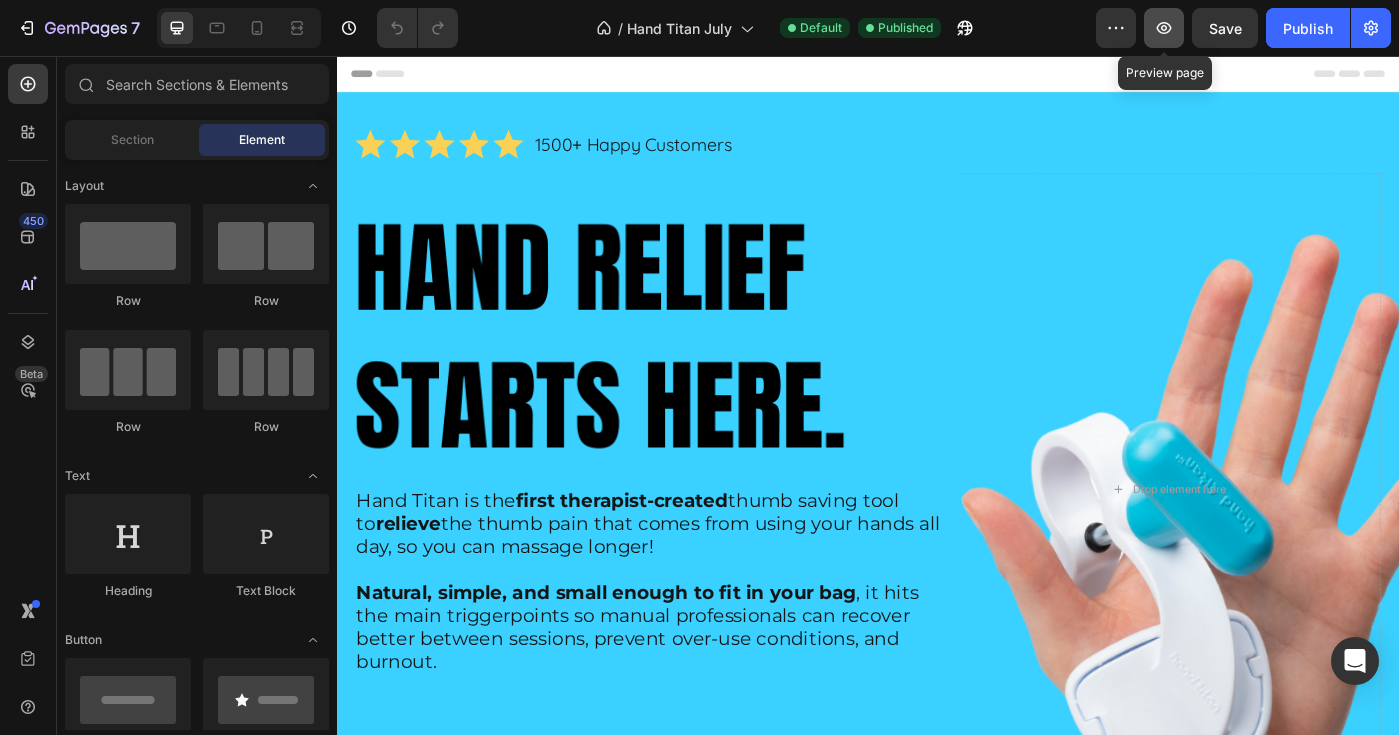 click 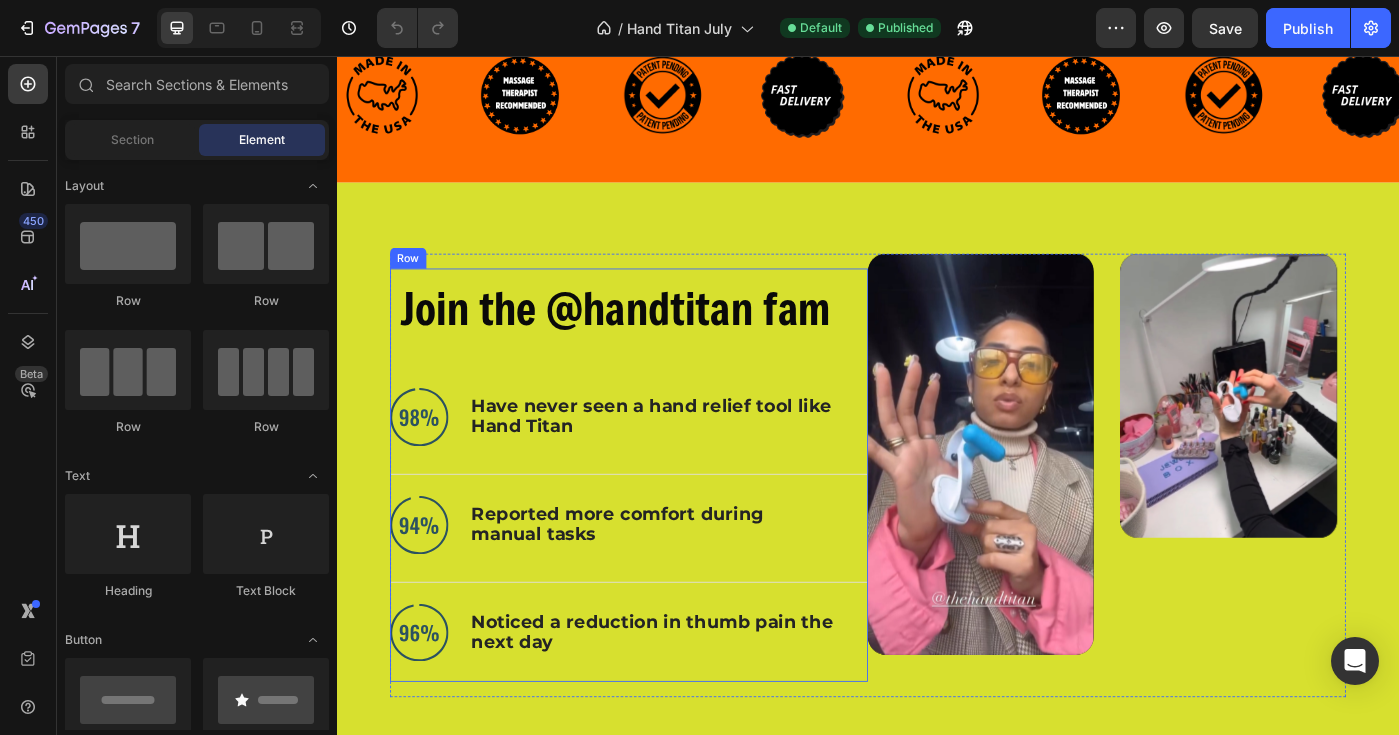 scroll, scrollTop: 1111, scrollLeft: 0, axis: vertical 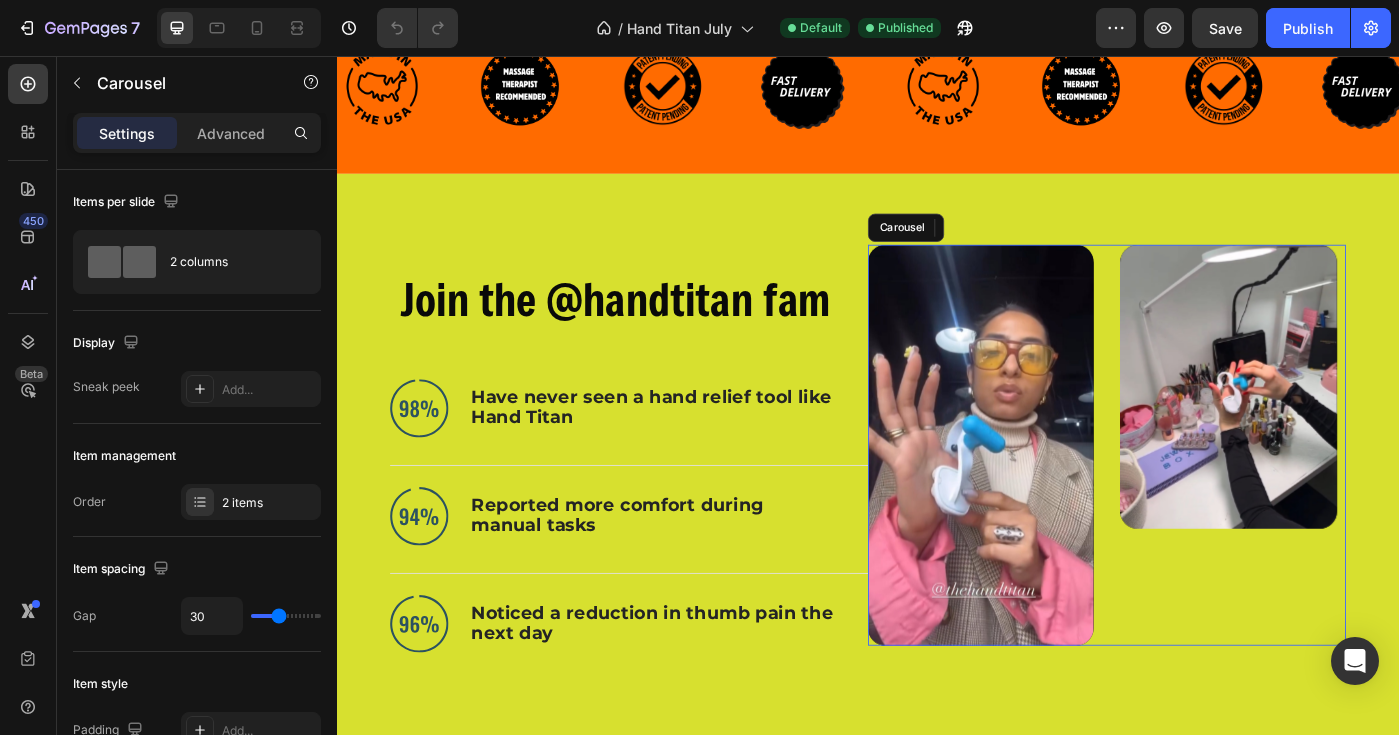 click on "Video Video" at bounding box center [1207, 495] 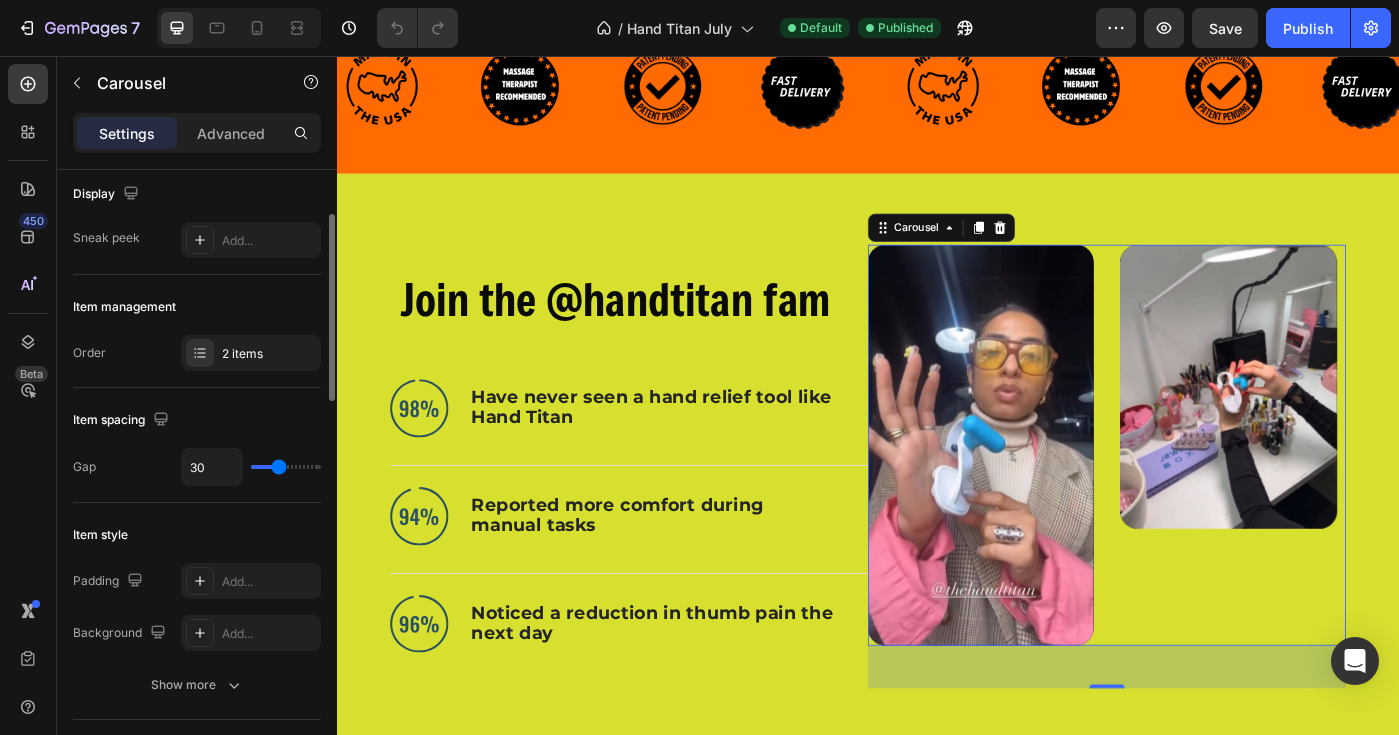 scroll, scrollTop: 152, scrollLeft: 0, axis: vertical 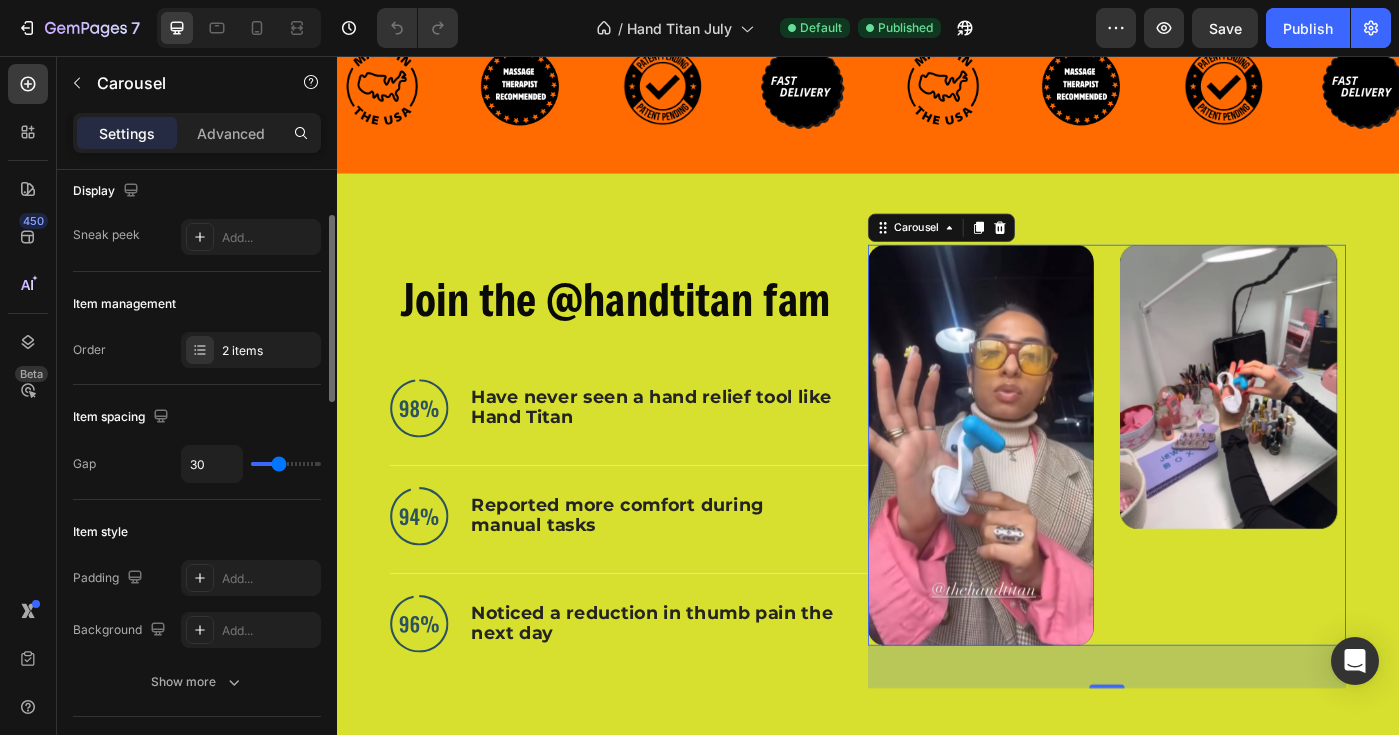 click at bounding box center (286, 464) 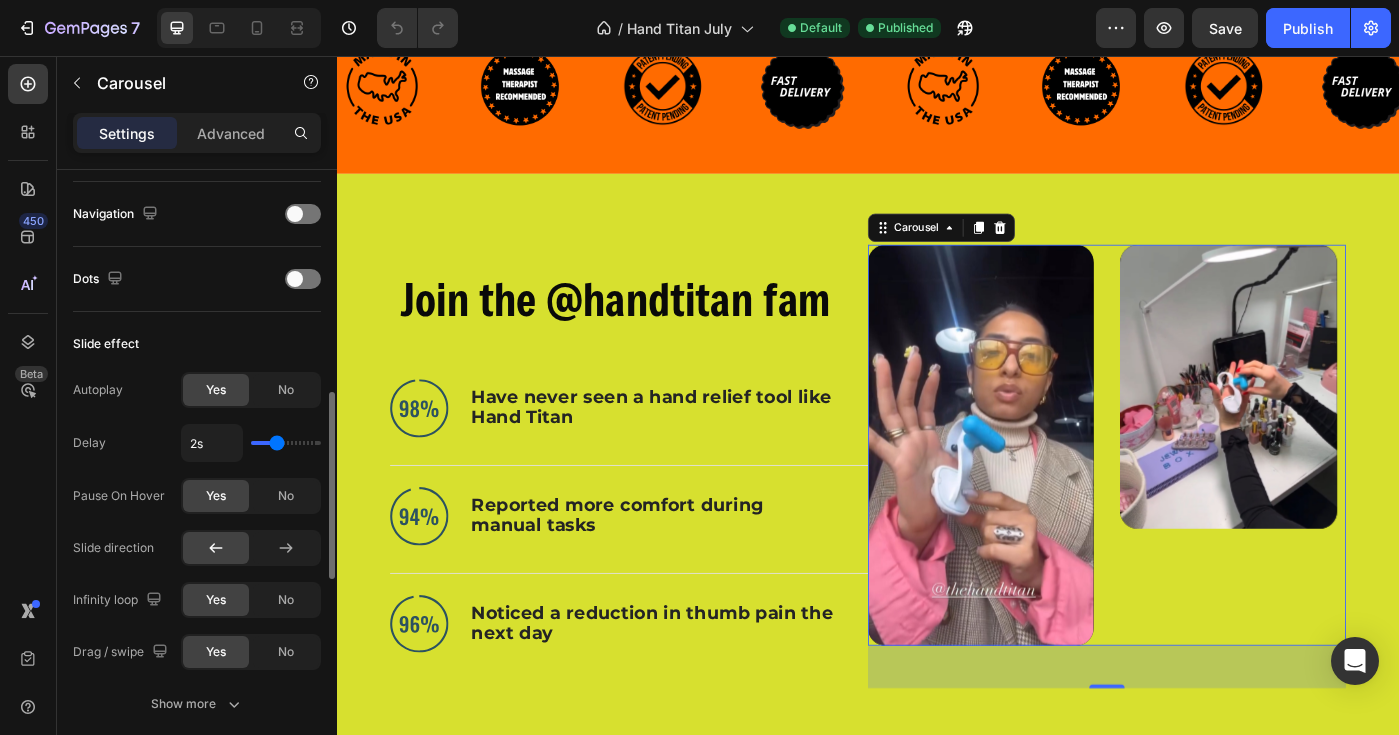 scroll, scrollTop: 701, scrollLeft: 0, axis: vertical 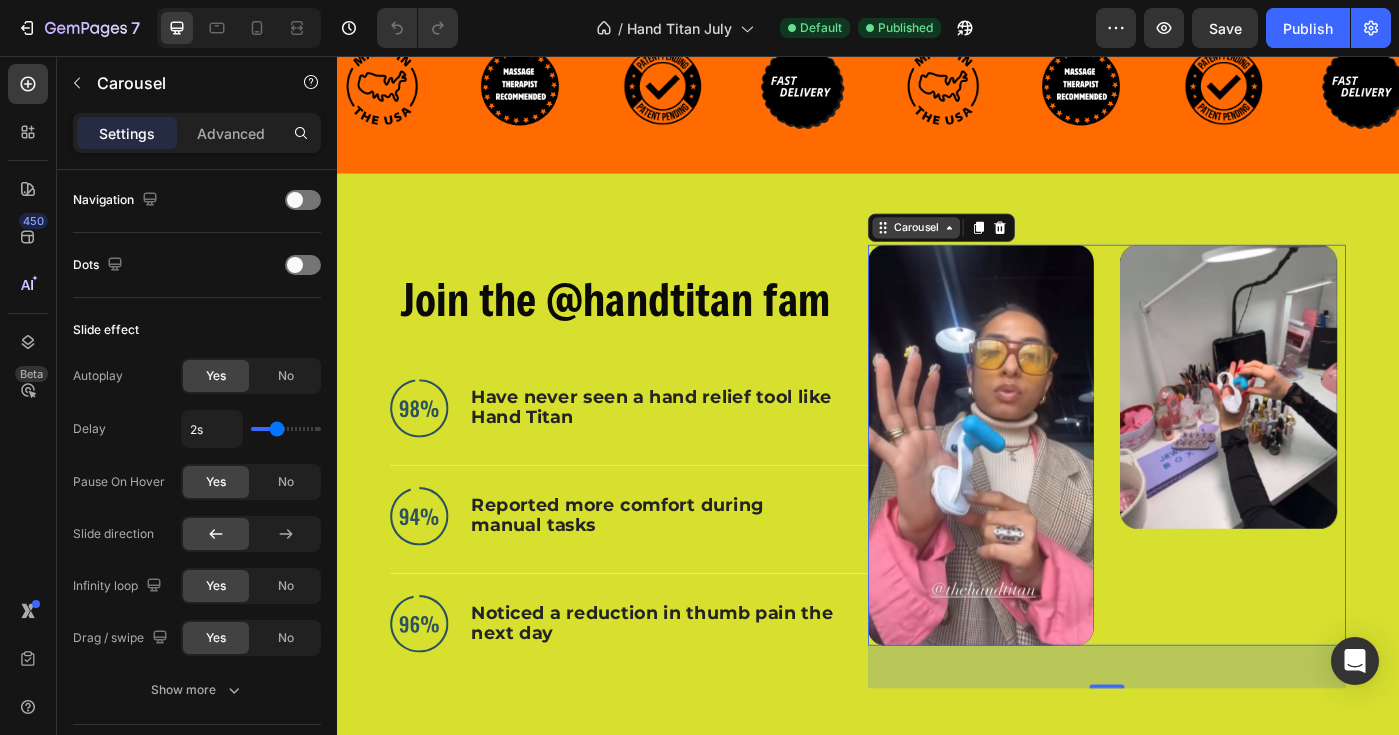 click on "Carousel" at bounding box center (991, 250) 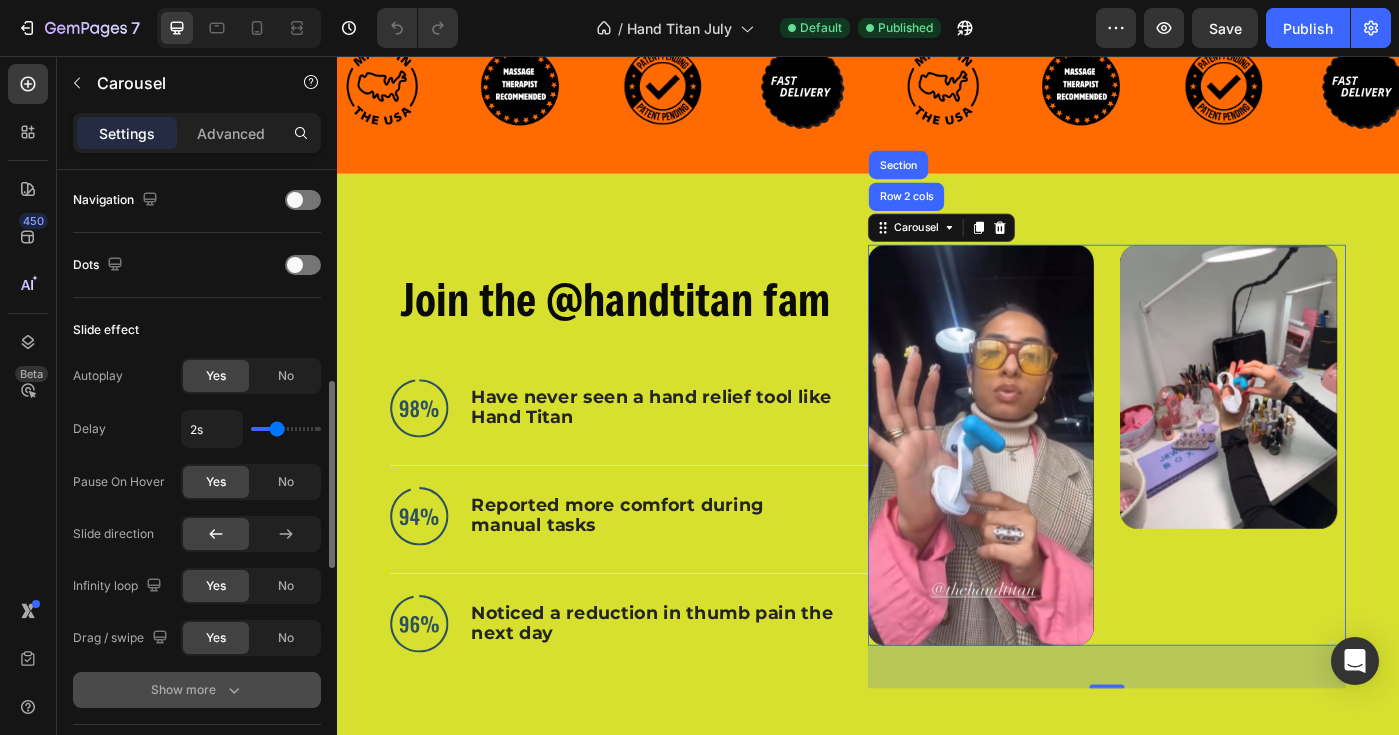 click 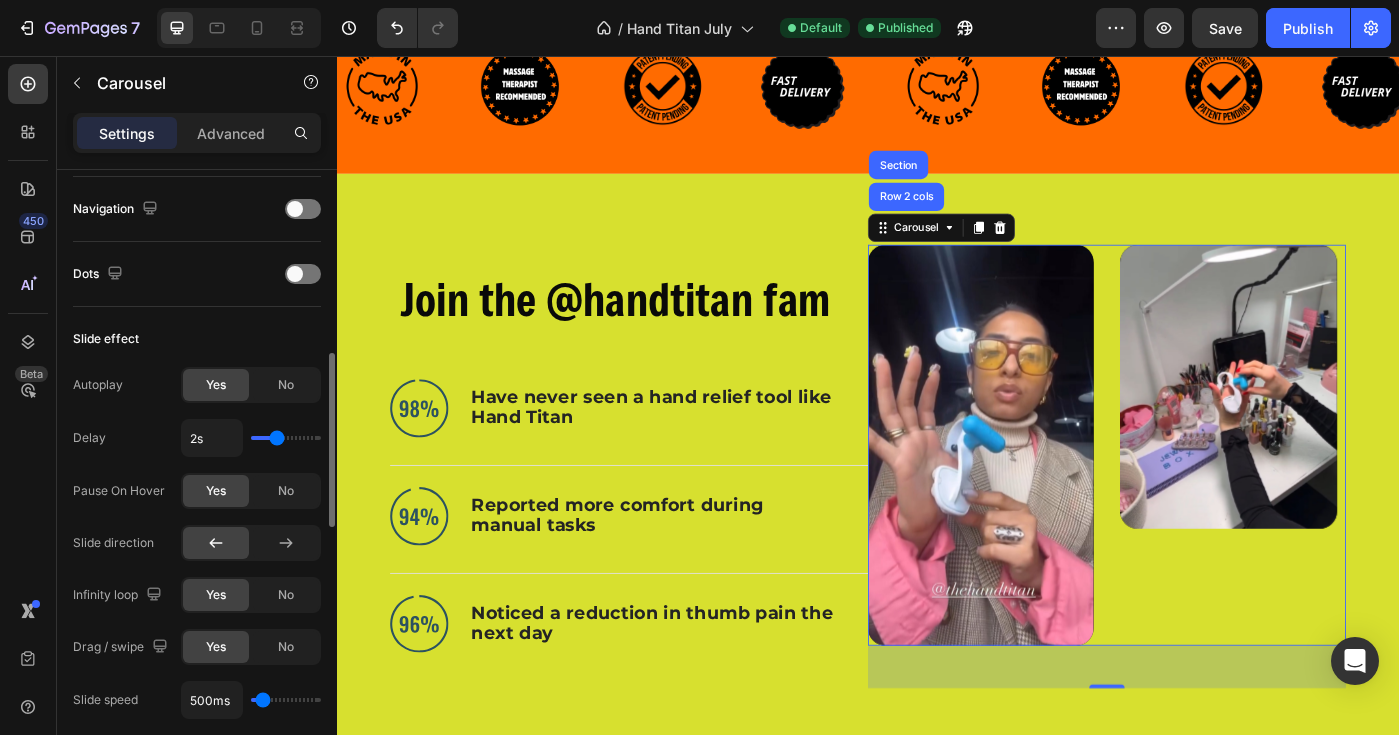 scroll, scrollTop: 681, scrollLeft: 0, axis: vertical 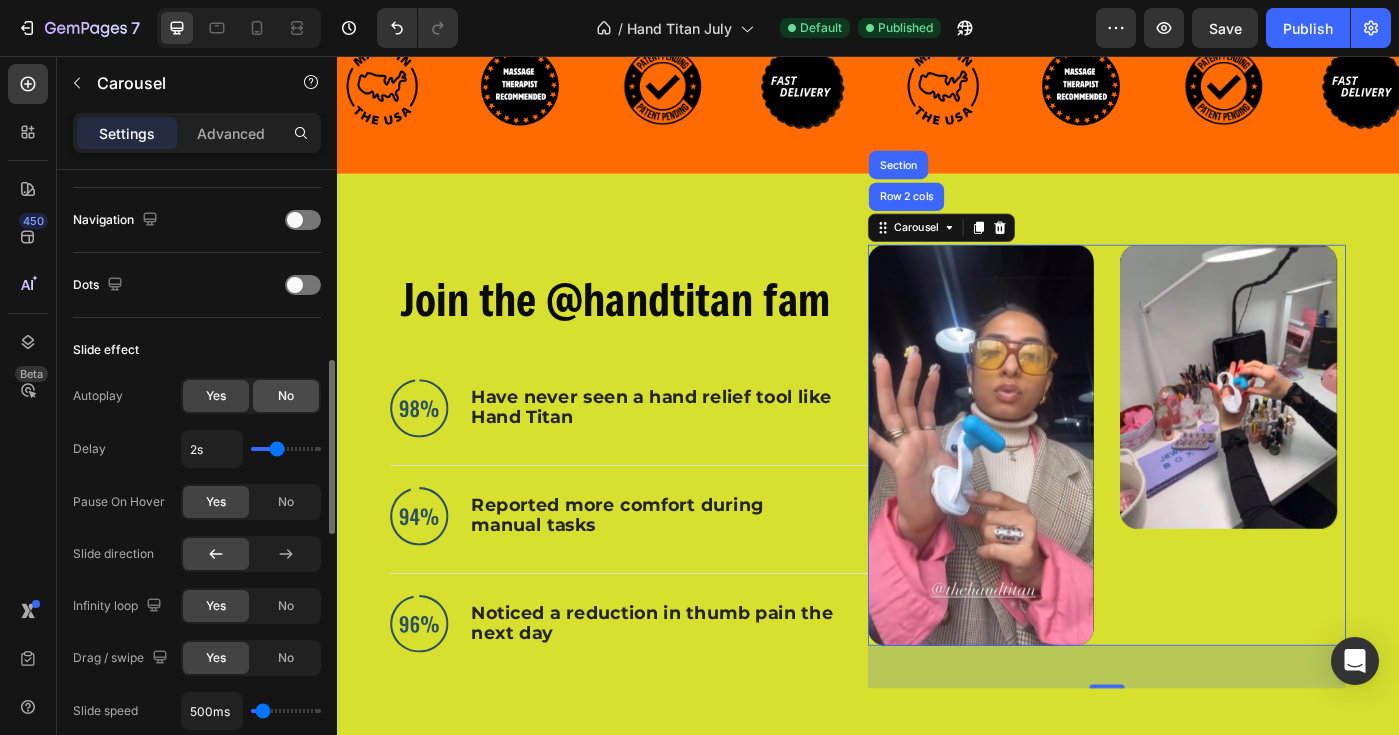 click on "No" 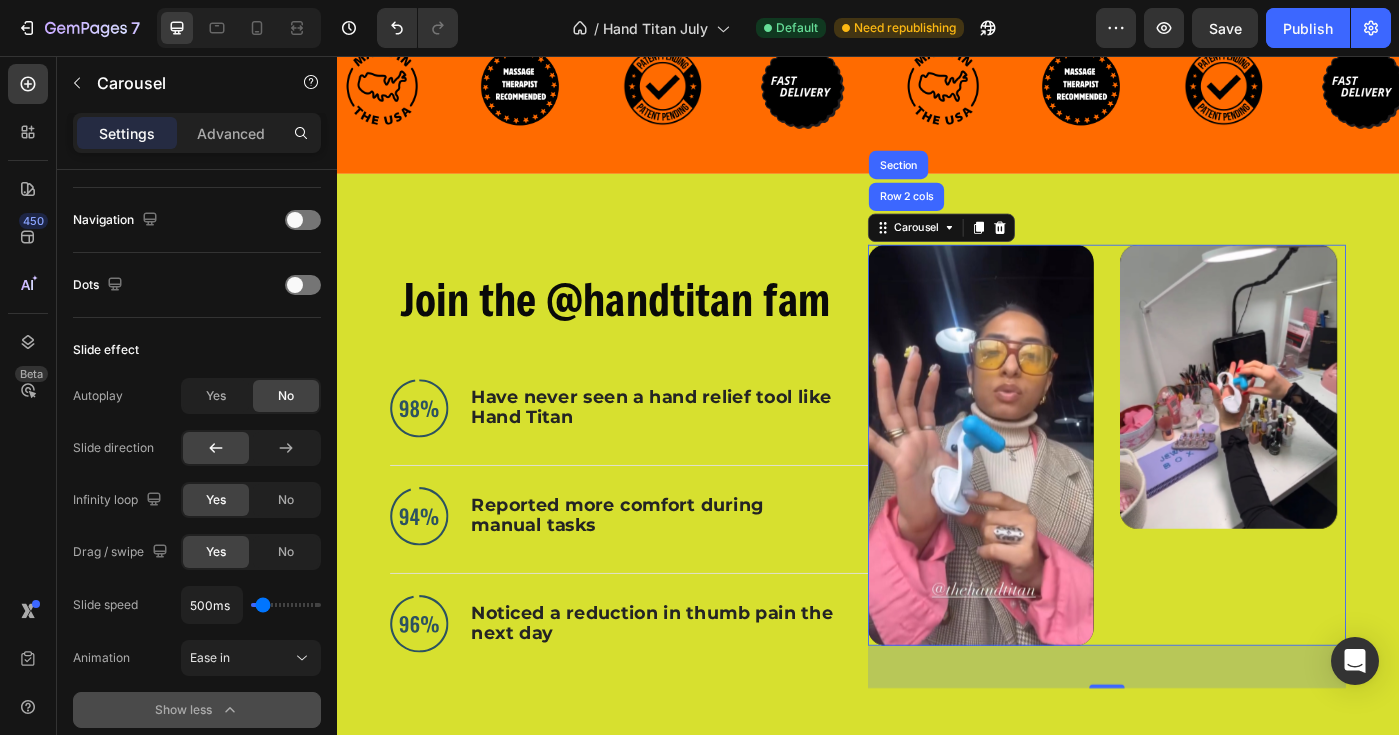 click on "Video Video" at bounding box center [1207, 495] 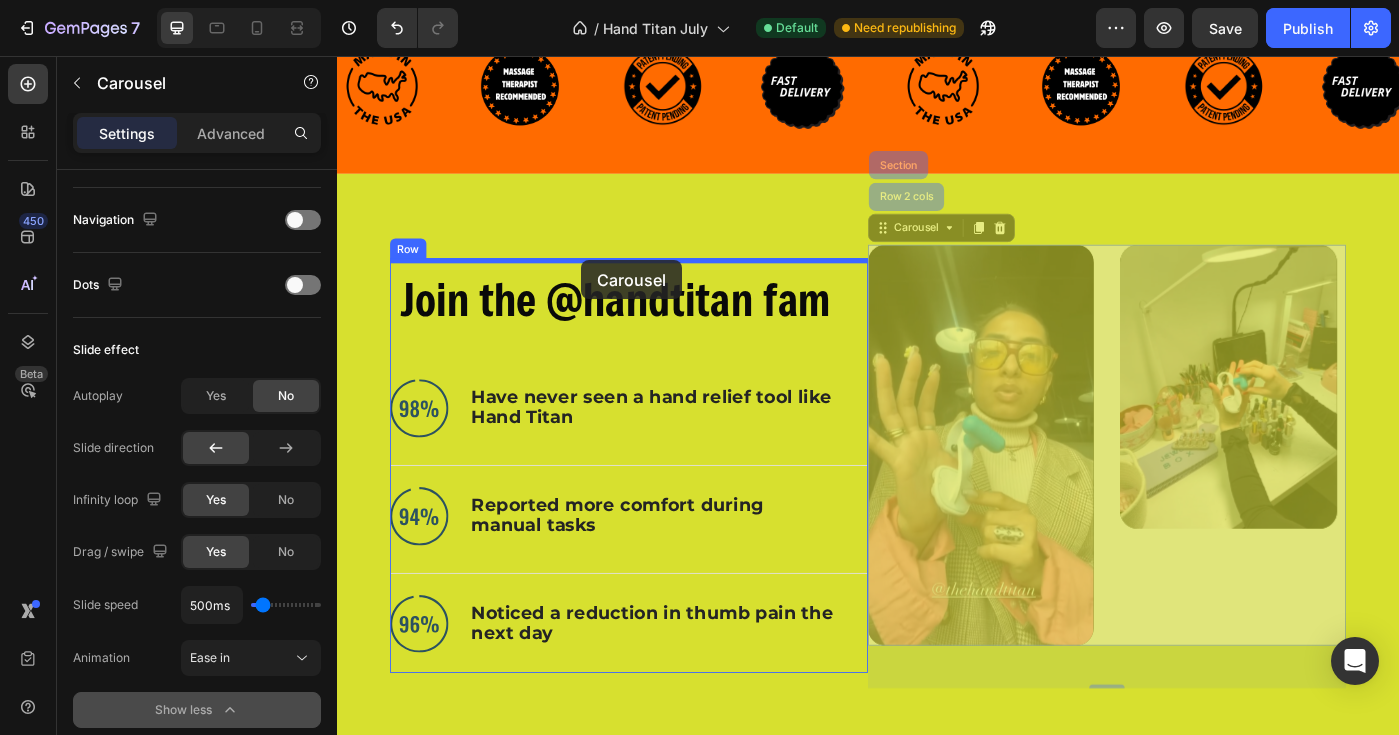 drag, startPoint x: 1009, startPoint y: 258, endPoint x: 615, endPoint y: 287, distance: 395.06583 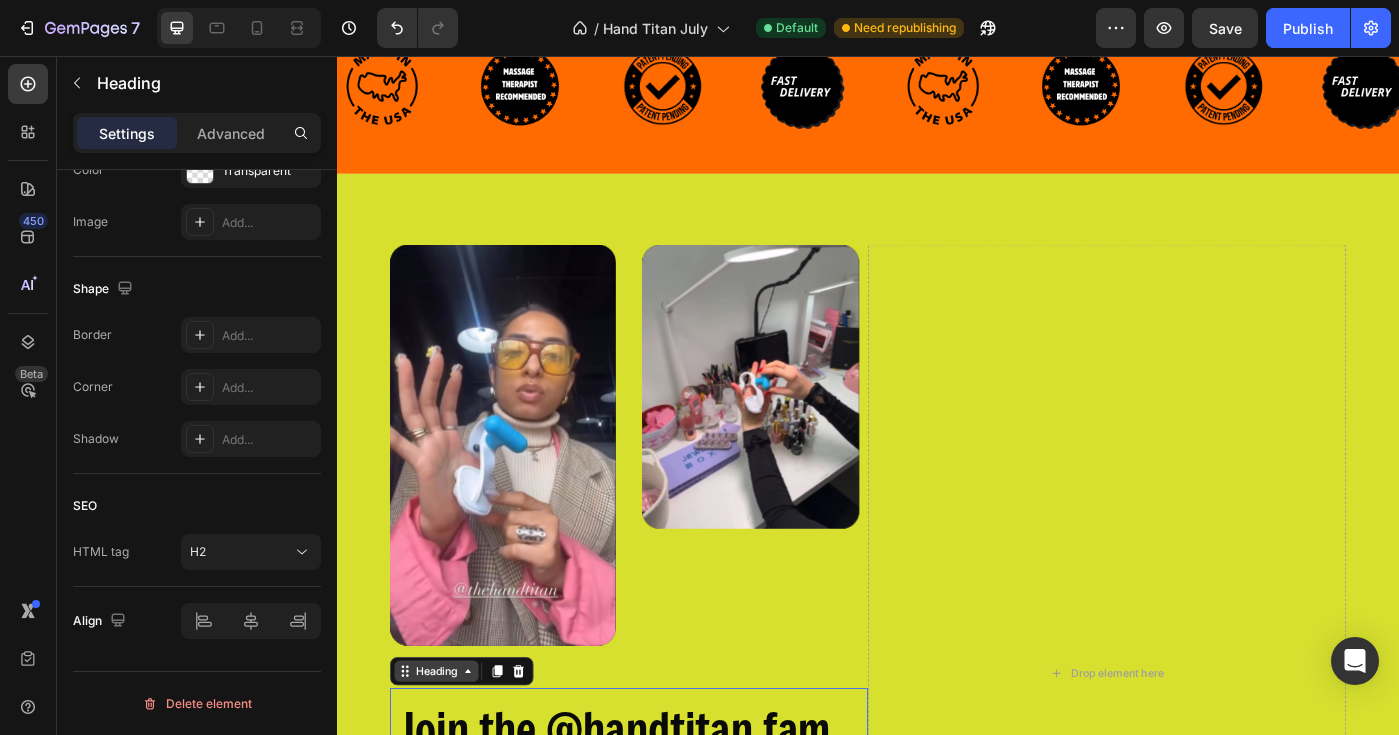 scroll, scrollTop: 0, scrollLeft: 0, axis: both 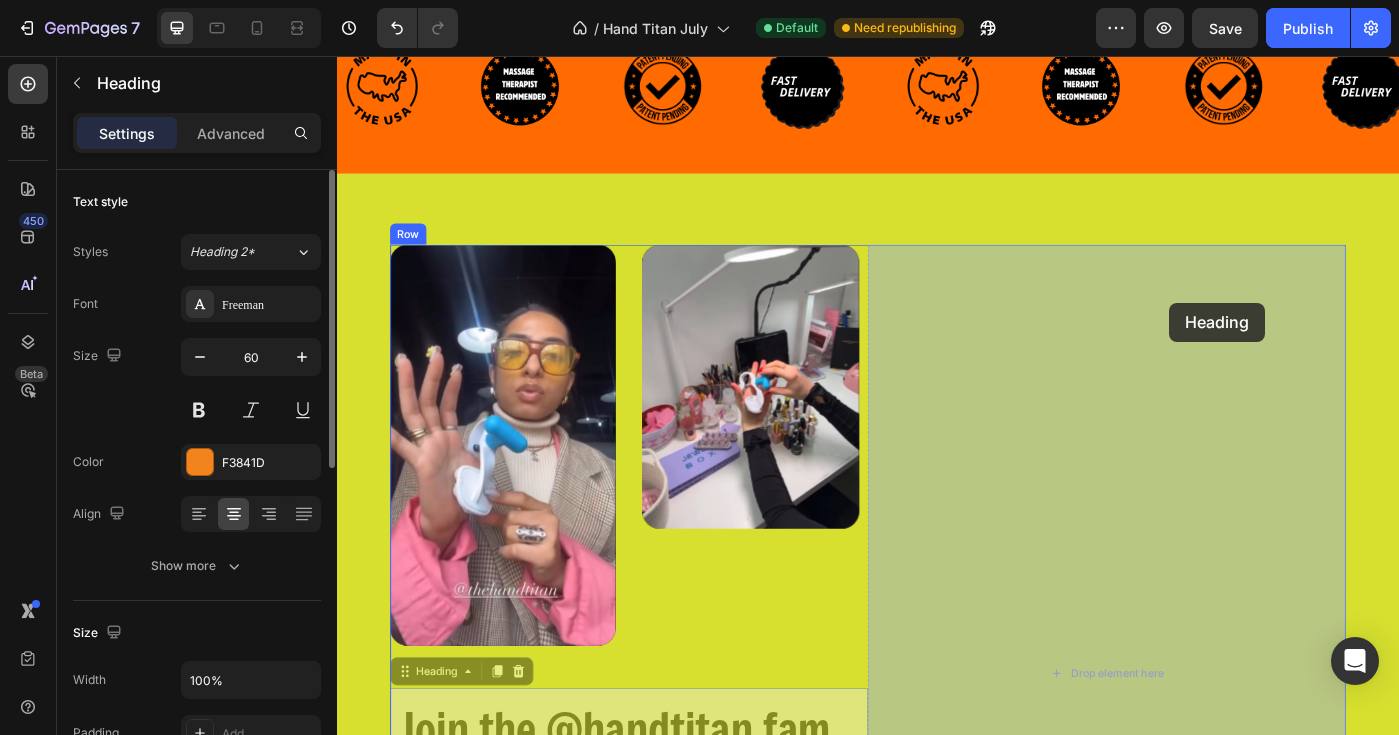 drag, startPoint x: 439, startPoint y: 763, endPoint x: 1275, endPoint y: 335, distance: 939.19116 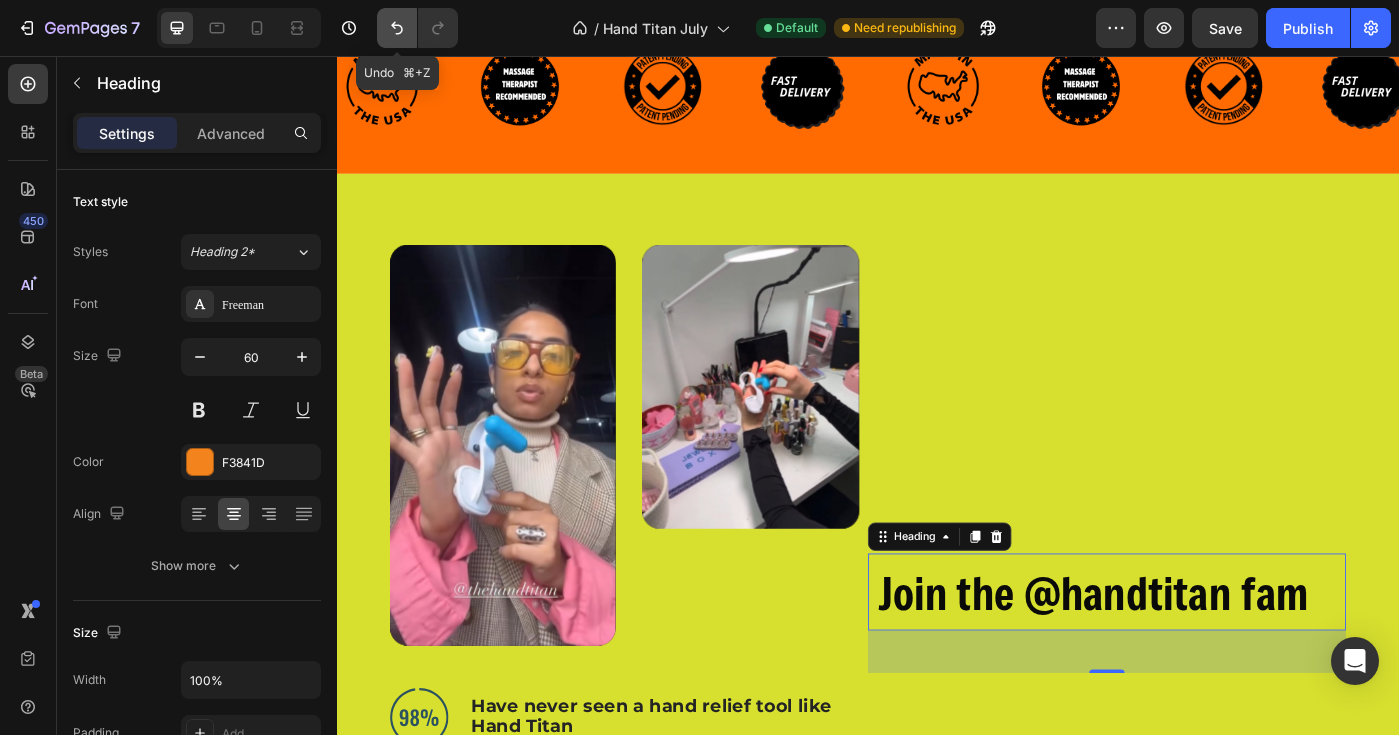click 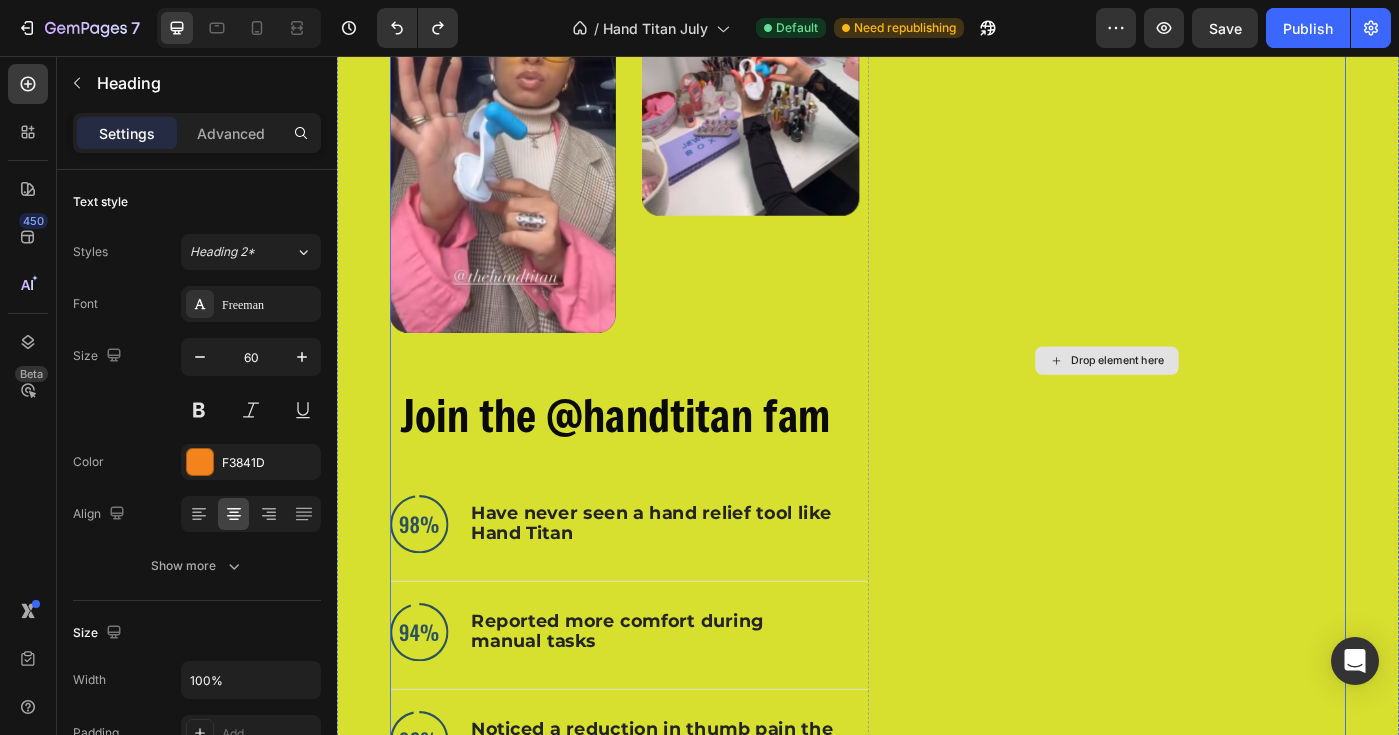 scroll, scrollTop: 1469, scrollLeft: 0, axis: vertical 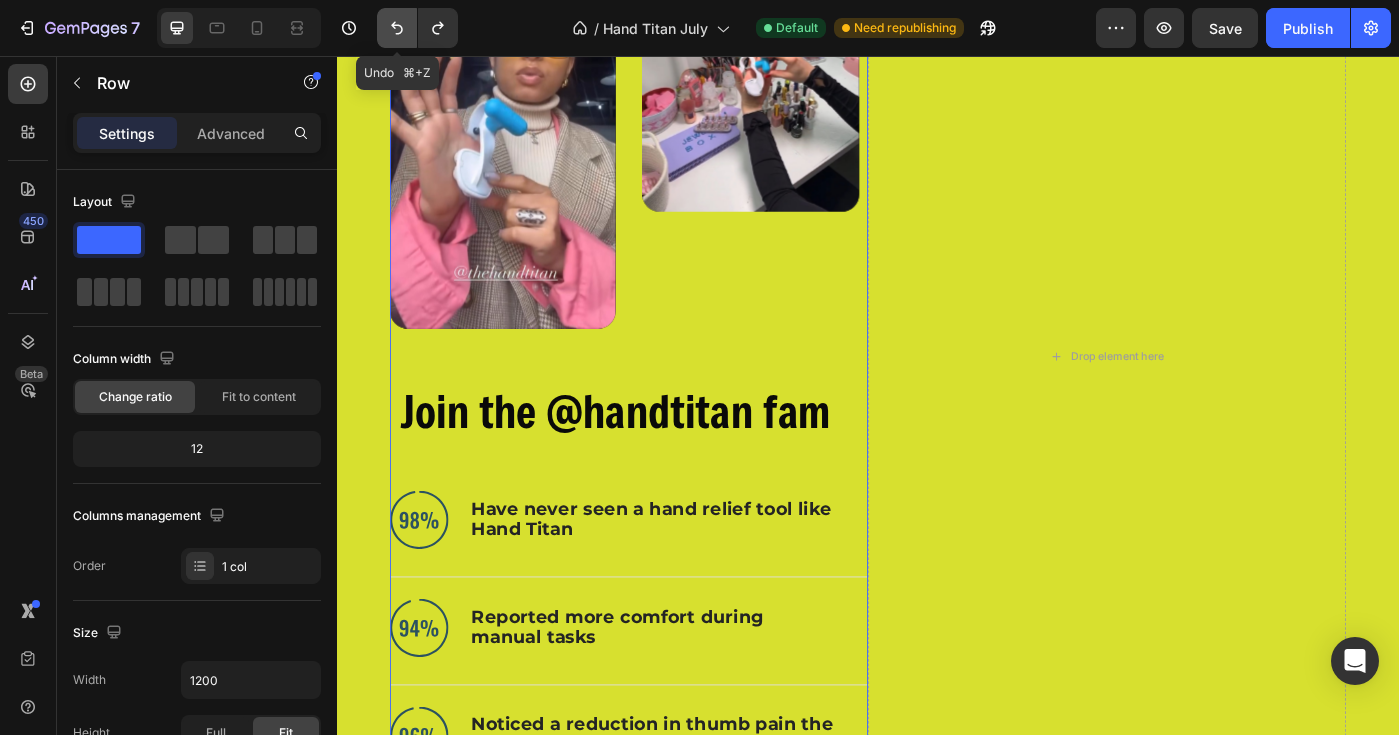 click 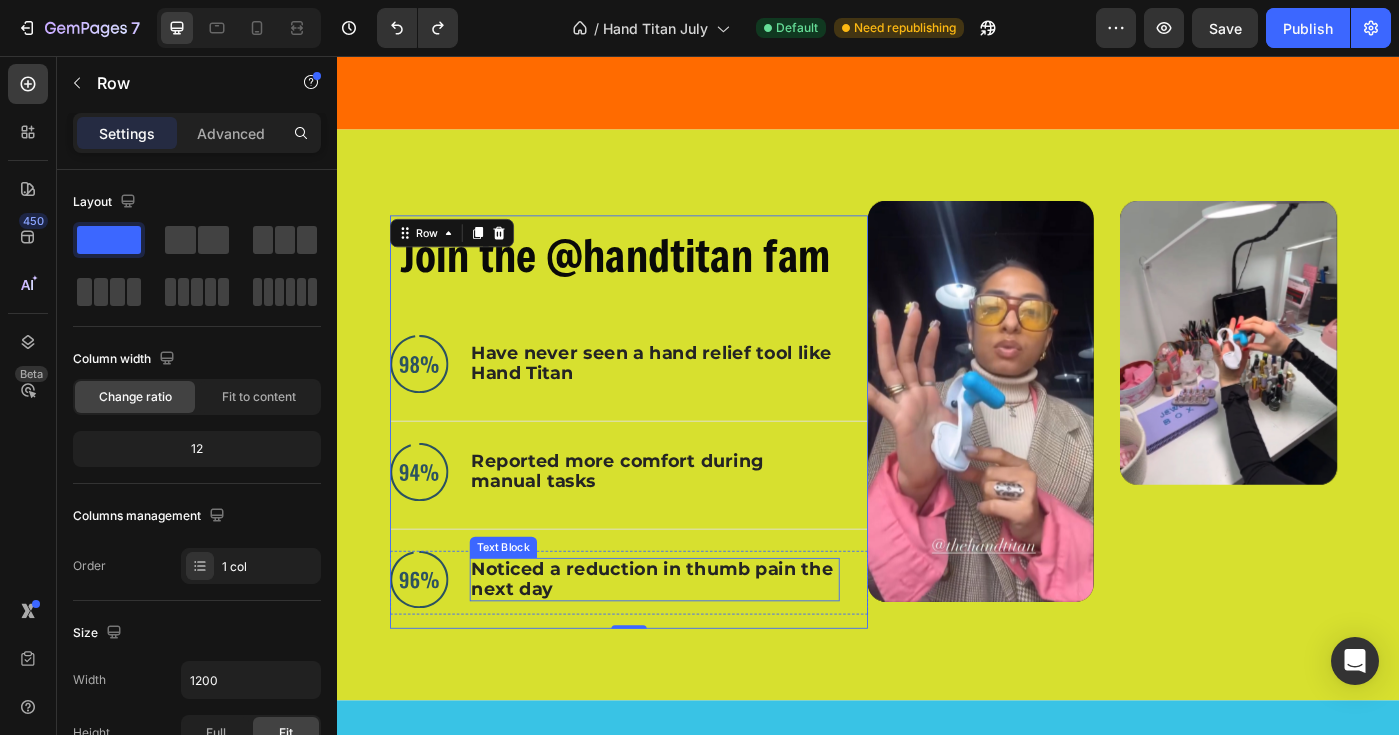 scroll, scrollTop: 1083, scrollLeft: 0, axis: vertical 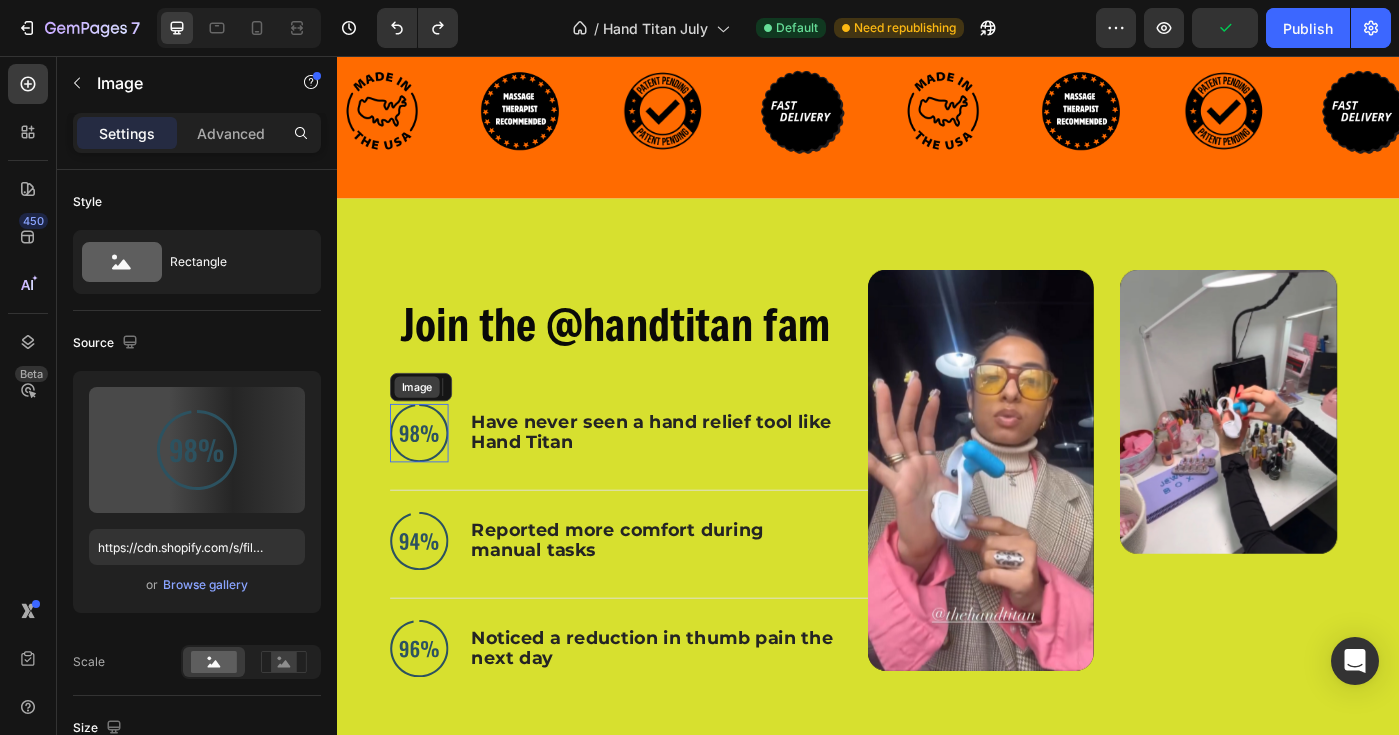 click on "Image" at bounding box center [427, 430] 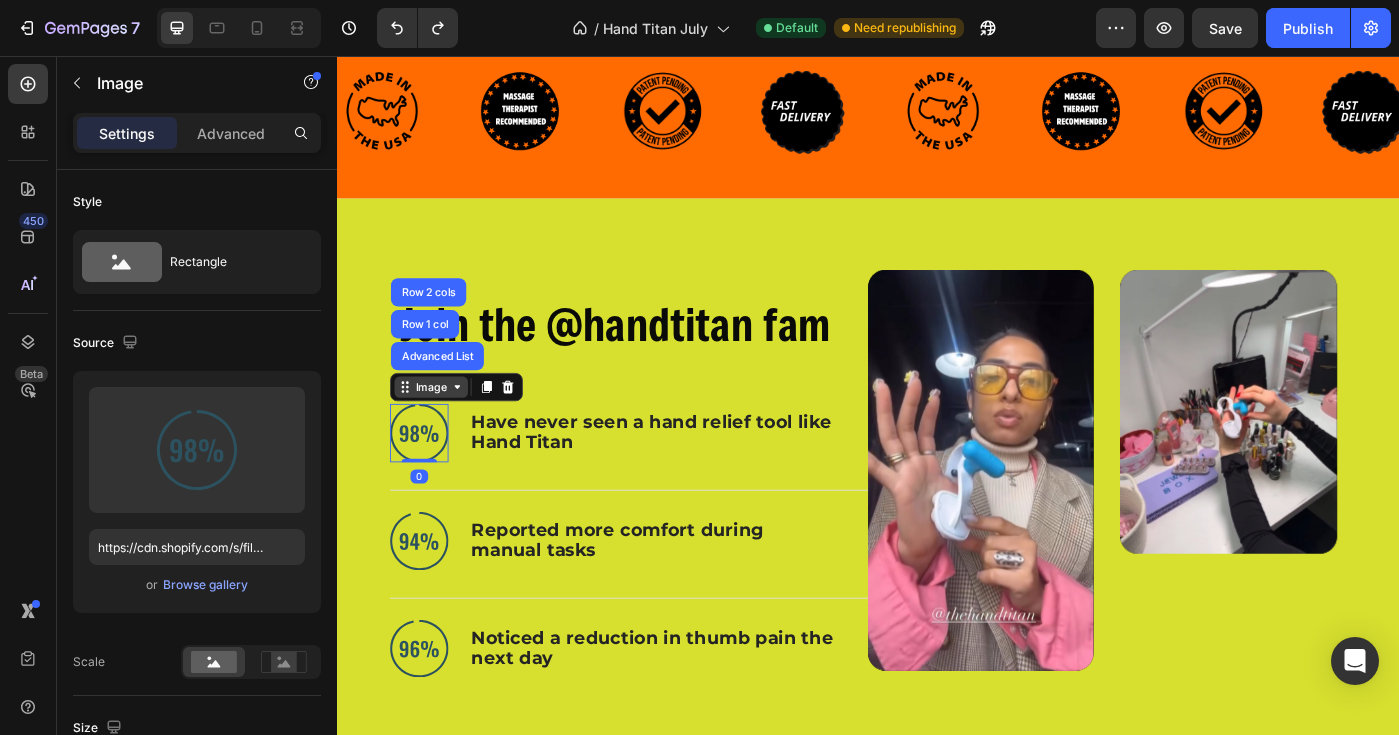 click on "Image" at bounding box center (443, 430) 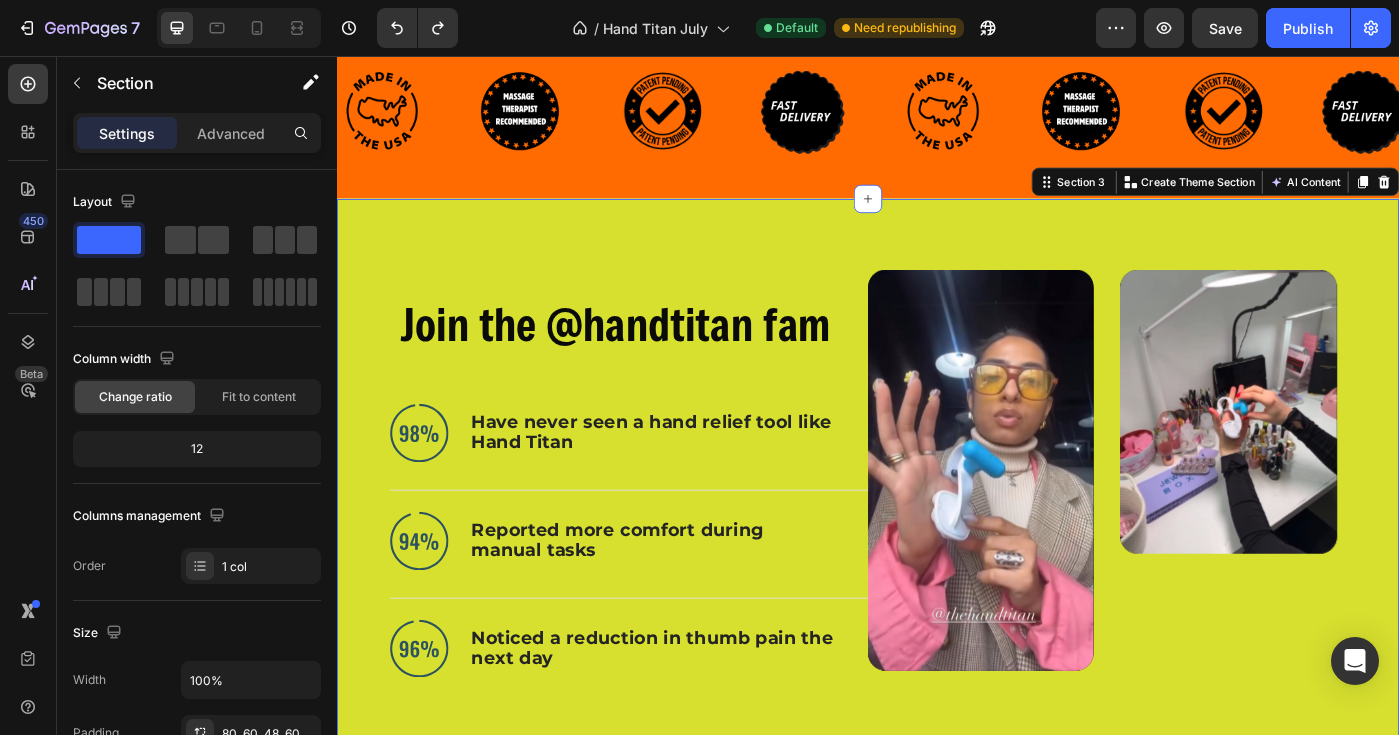 click on "Join the @handtitan fam Heading Image Have never seen a hand relief tool like Hand Titan  Text Block Advanced List Image Reported more comfort during manual tasks Text Block Advanced List Image Noticed a reduction in thumb pain the next day Text Block Advanced List Row Video Video Carousel Row Section 3   Create Theme Section AI Content Write with GemAI What would you like to describe here? Tone and Voice Persuasive Product Getting products... Show more Generate" at bounding box center (937, 539) 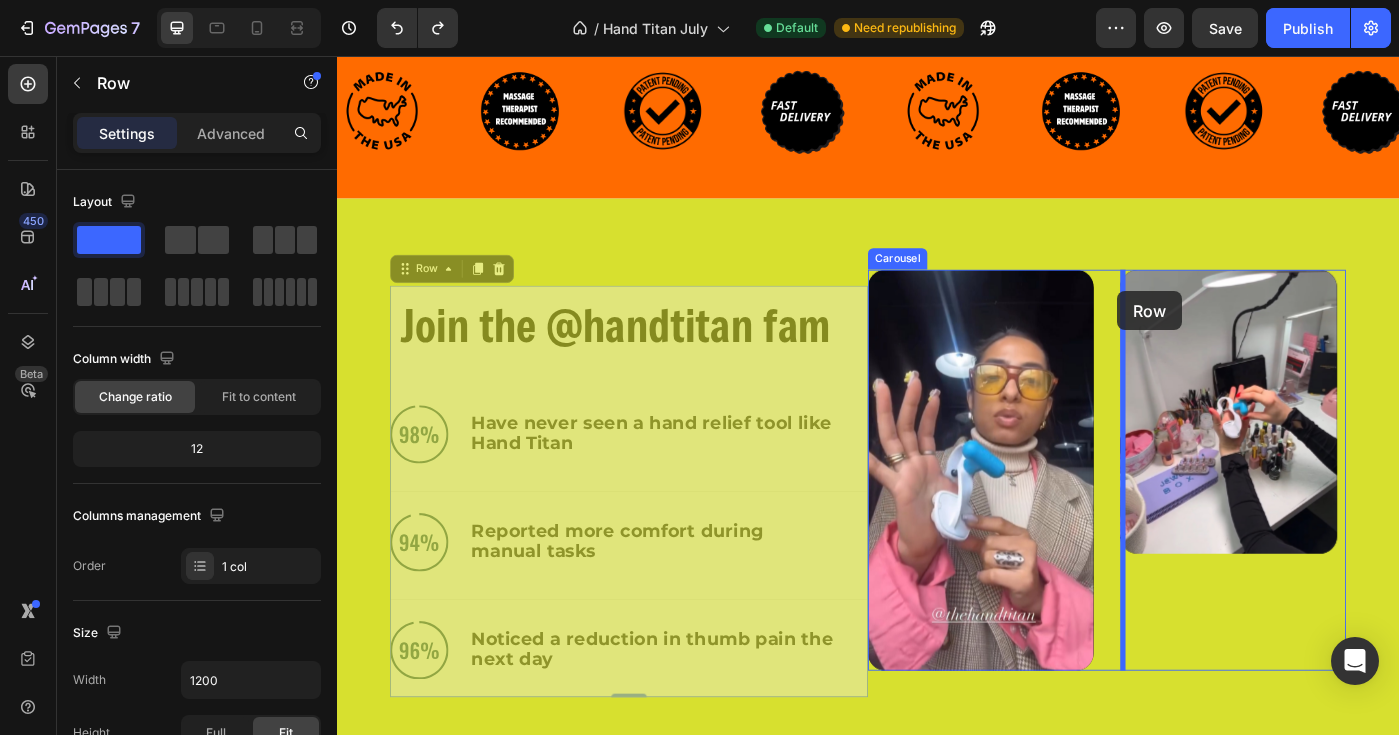 drag, startPoint x: 435, startPoint y: 294, endPoint x: 1219, endPoint y: 322, distance: 784.4998 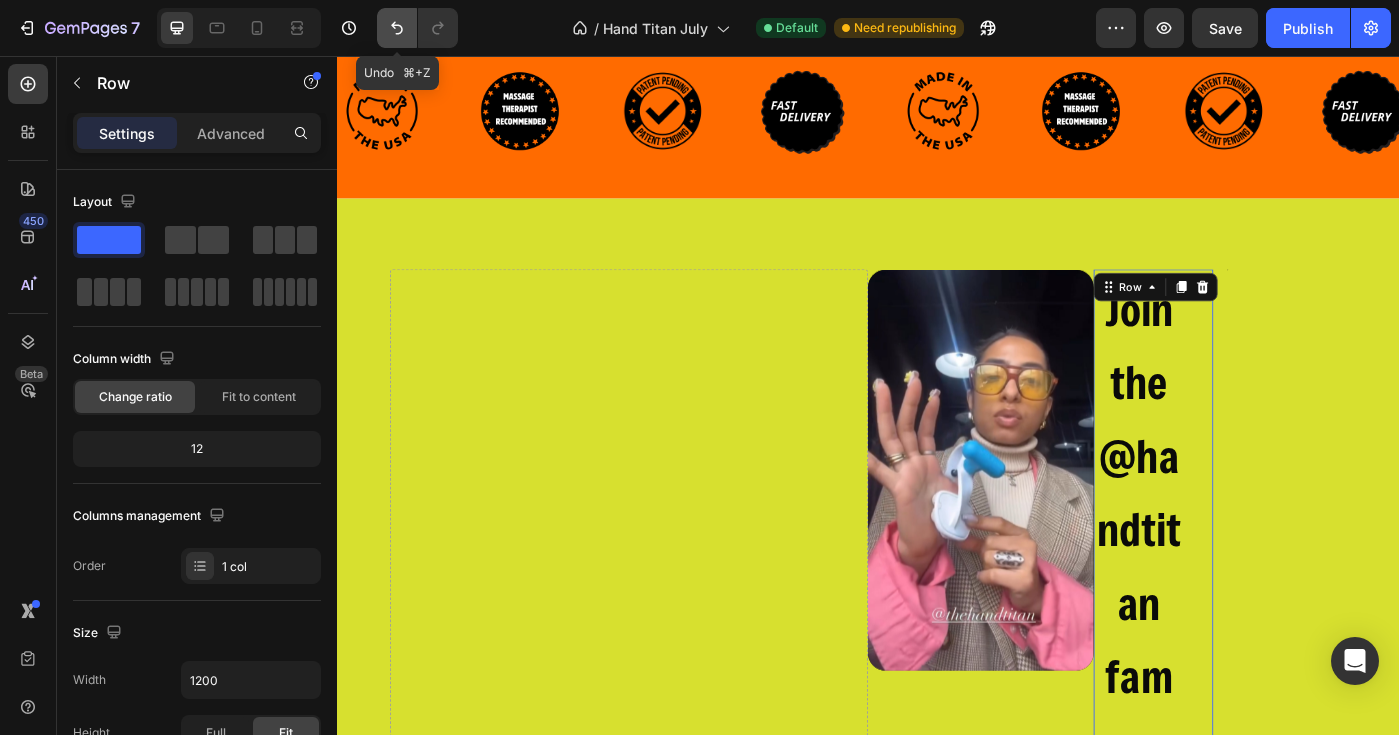 click 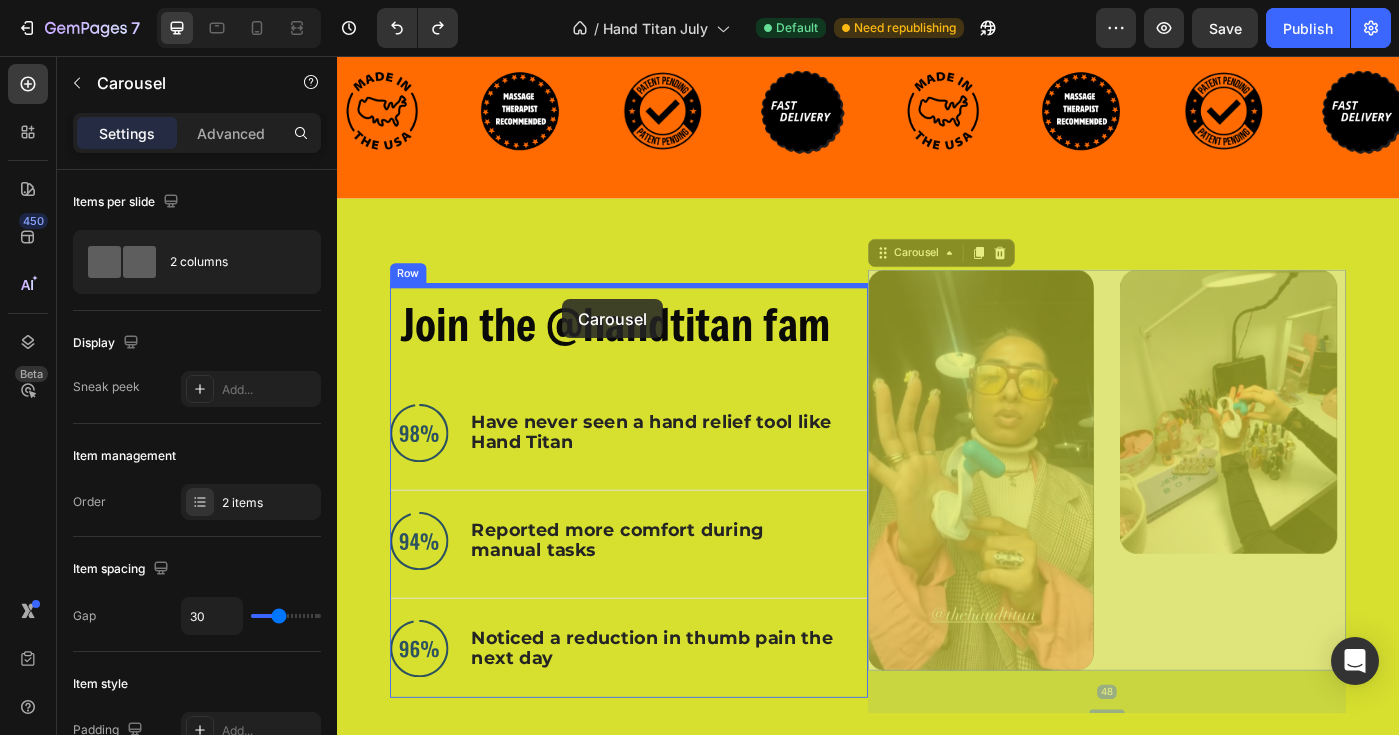 drag, startPoint x: 1210, startPoint y: 308, endPoint x: 593, endPoint y: 329, distance: 617.3573 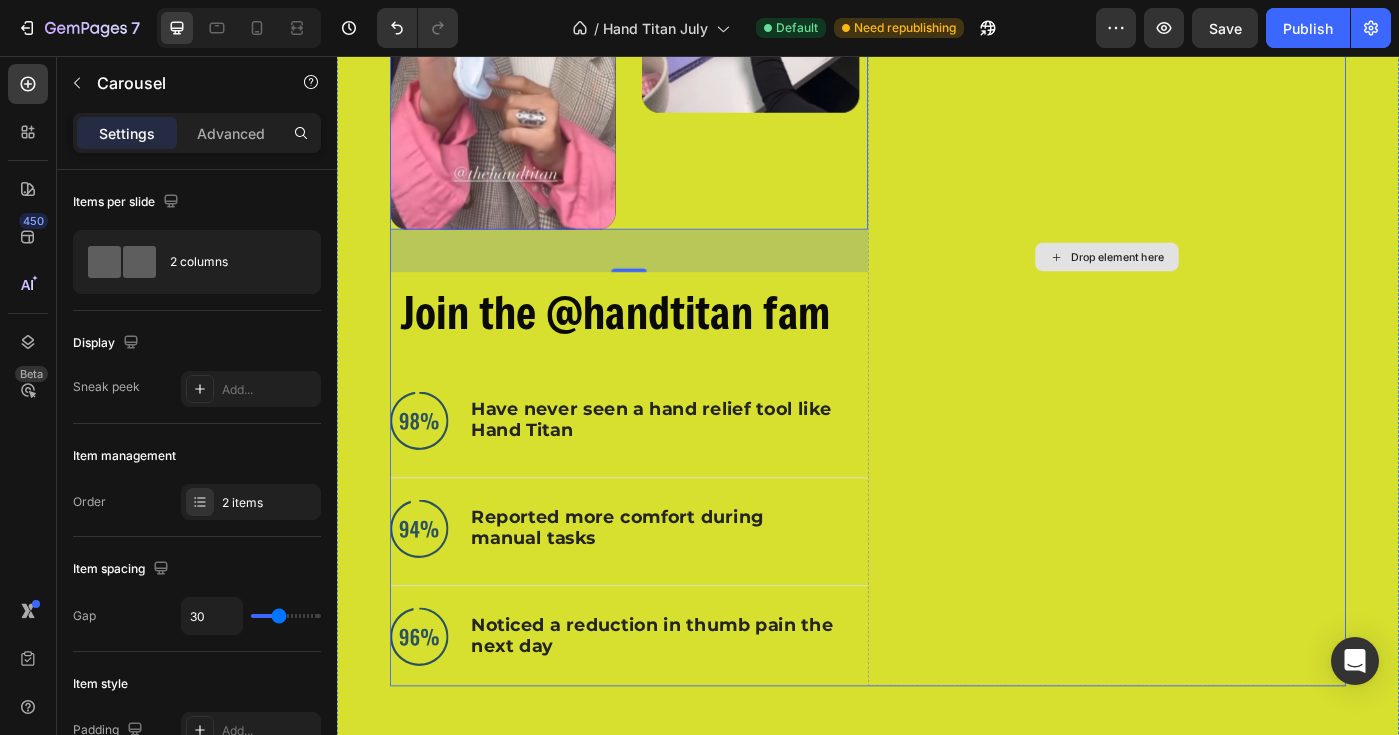 scroll, scrollTop: 1602, scrollLeft: 0, axis: vertical 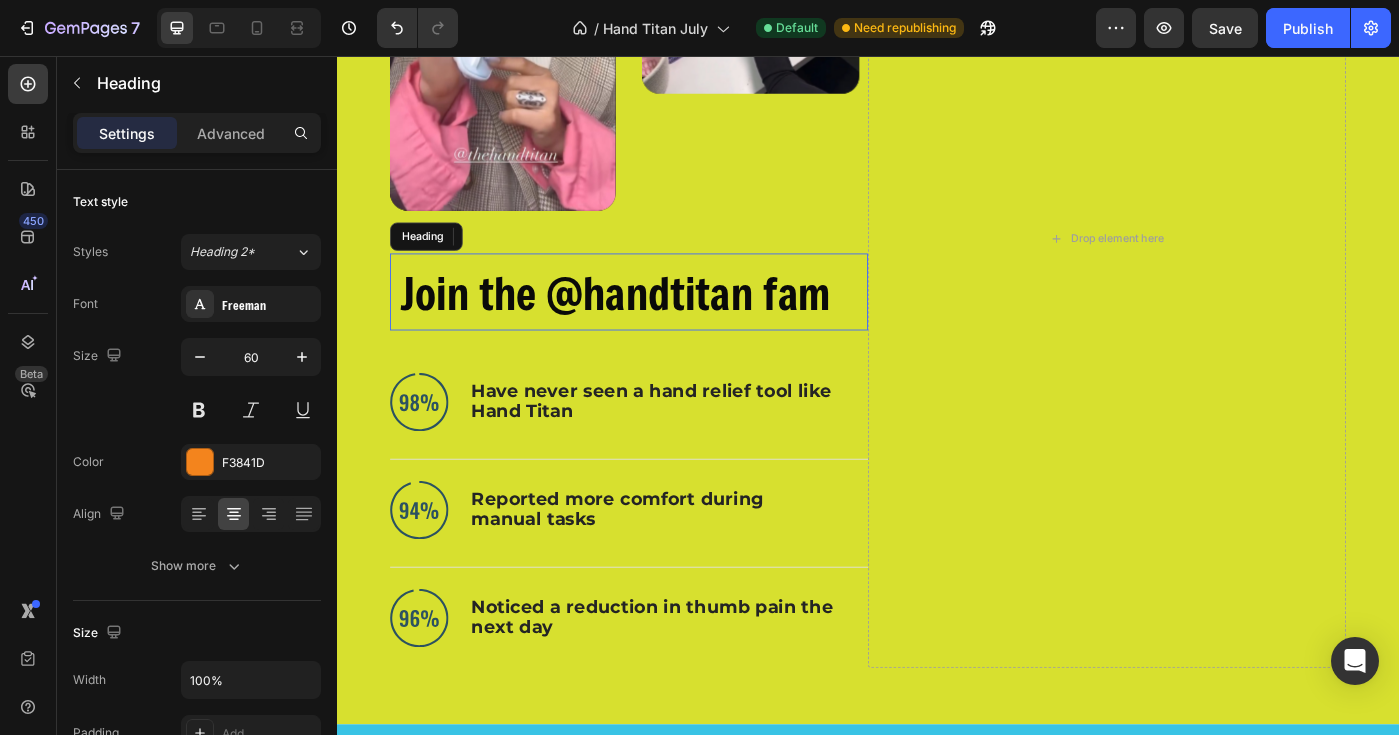 click on "Join the @handtitan fam Heading" at bounding box center [667, 322] 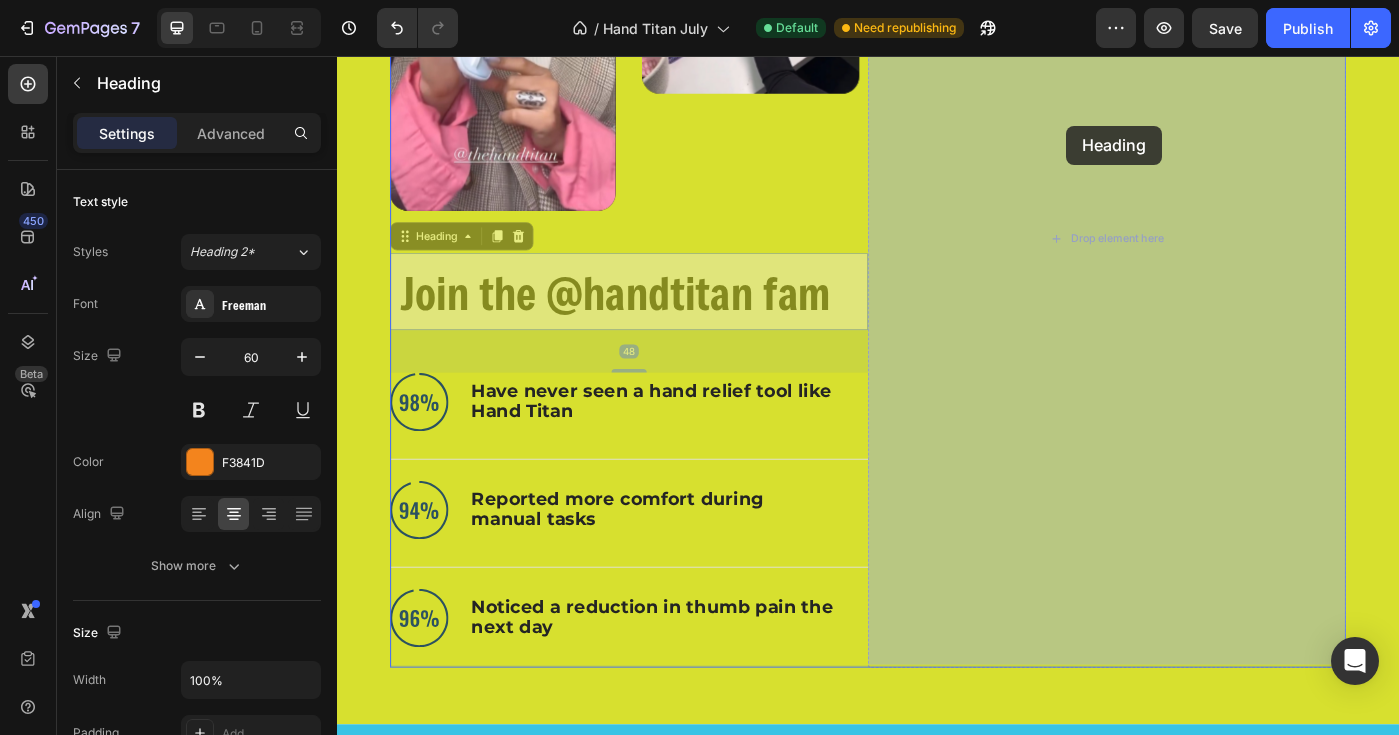 drag, startPoint x: 920, startPoint y: 296, endPoint x: 1161, endPoint y: 135, distance: 289.831 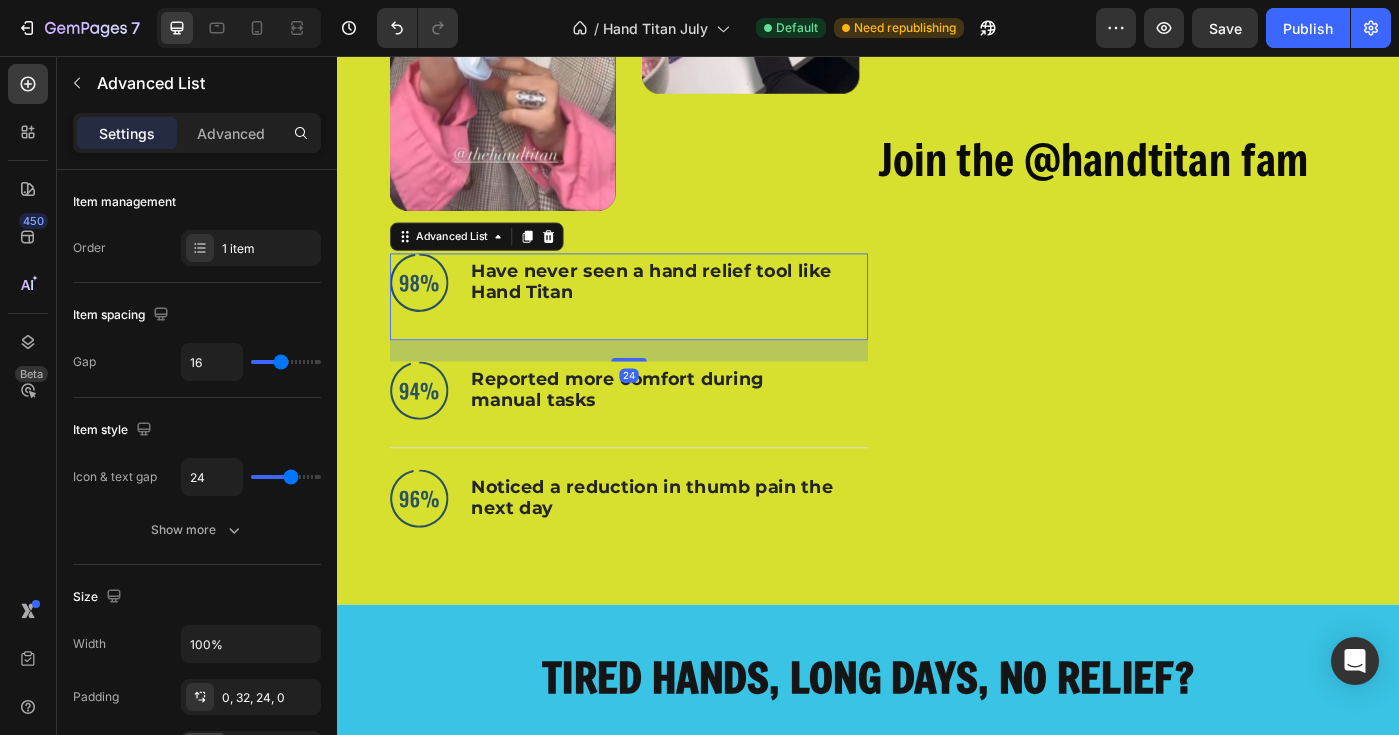 click on "Image Have never seen a hand relief tool like Hand Titan  Text Block" at bounding box center (667, 328) 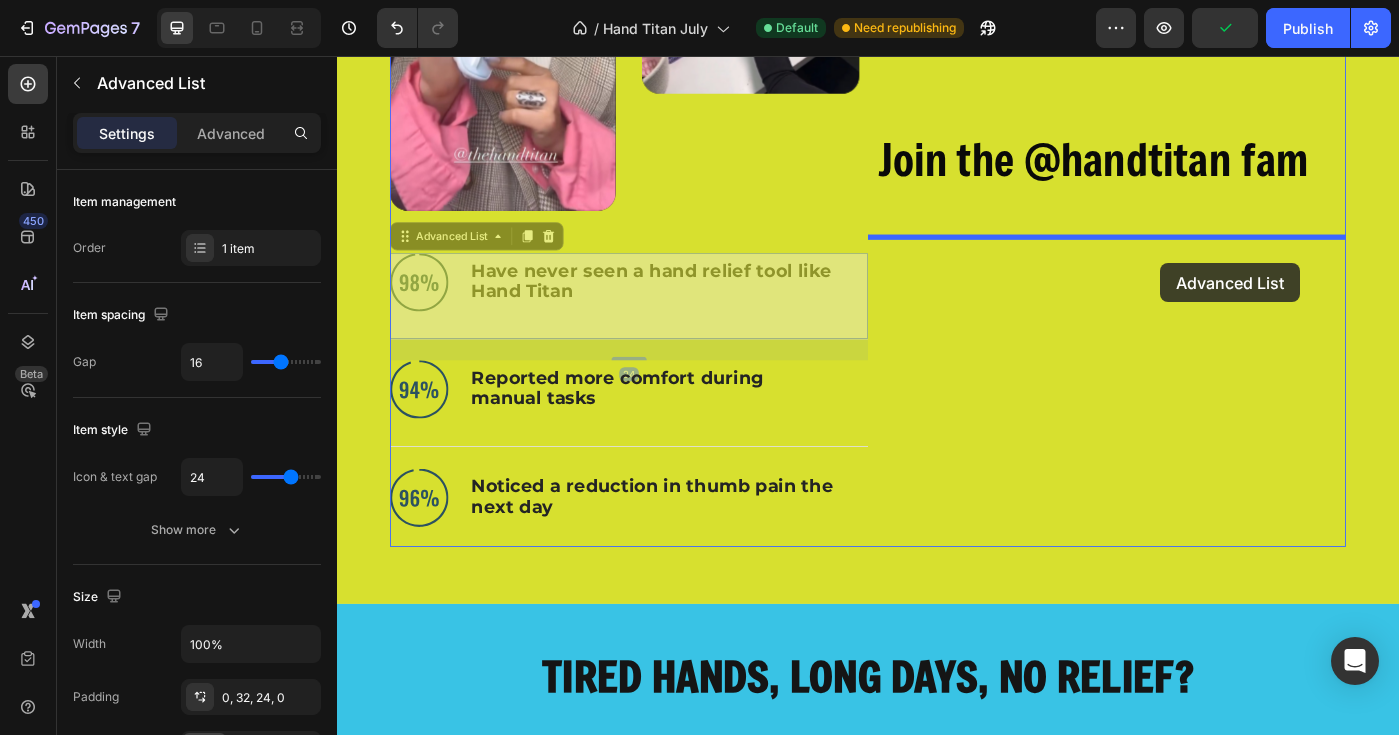 drag, startPoint x: 436, startPoint y: 270, endPoint x: 1267, endPoint y: 288, distance: 831.19495 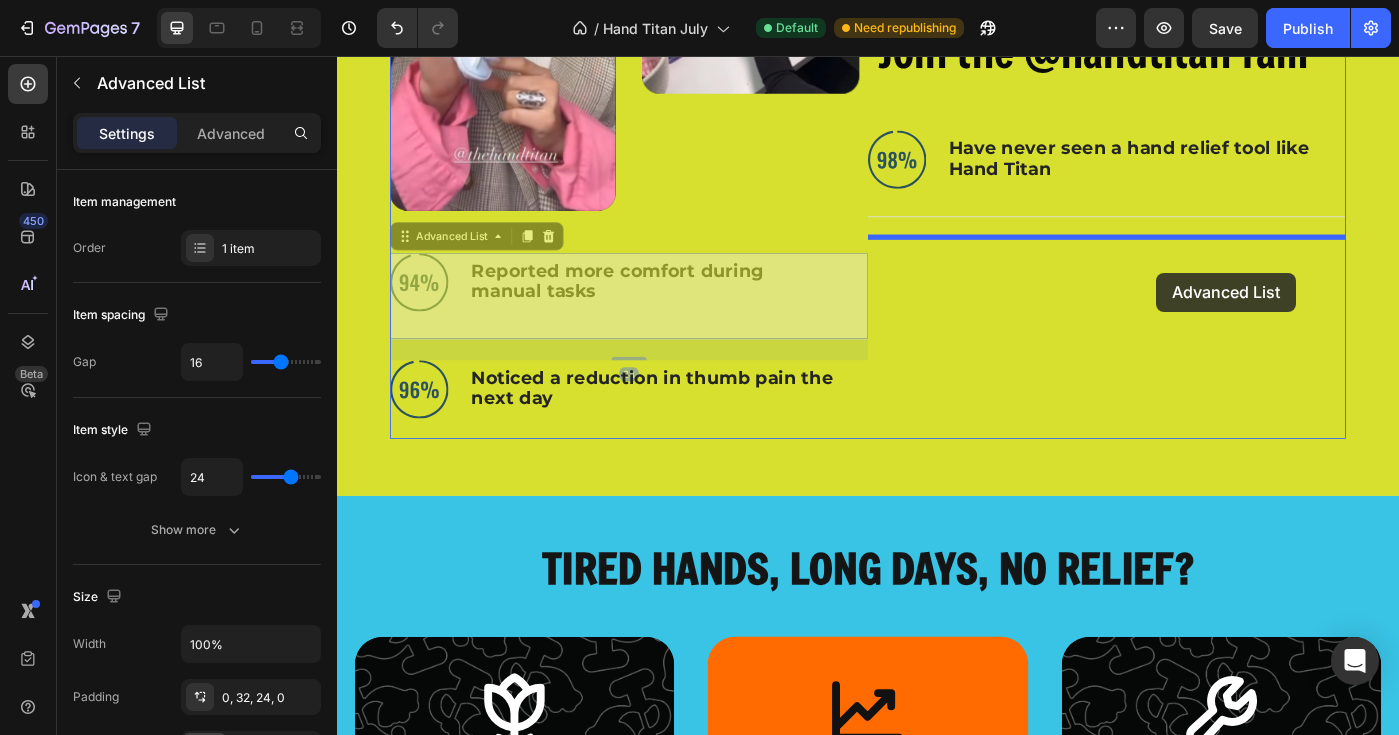 drag, startPoint x: 653, startPoint y: 264, endPoint x: 1258, endPoint y: 299, distance: 606.01154 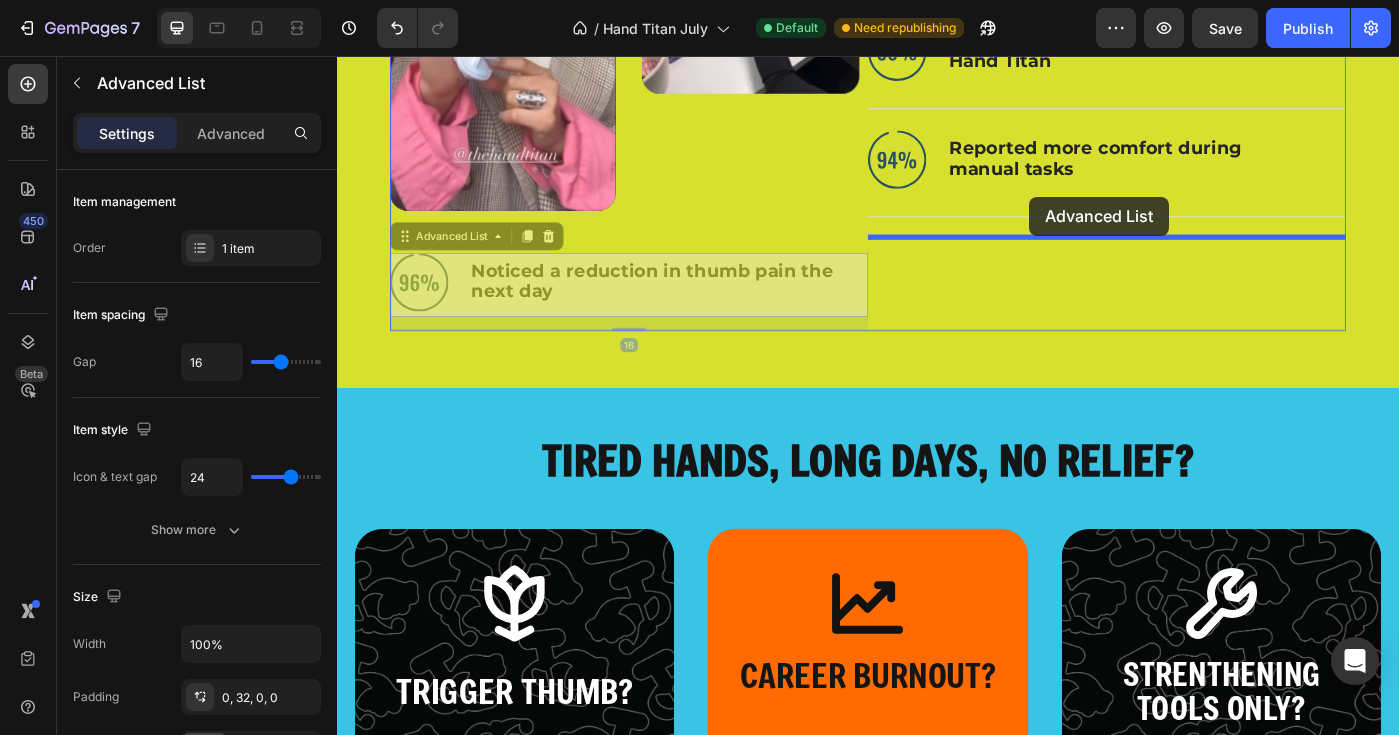 drag, startPoint x: 464, startPoint y: 275, endPoint x: 1119, endPoint y: 218, distance: 657.47546 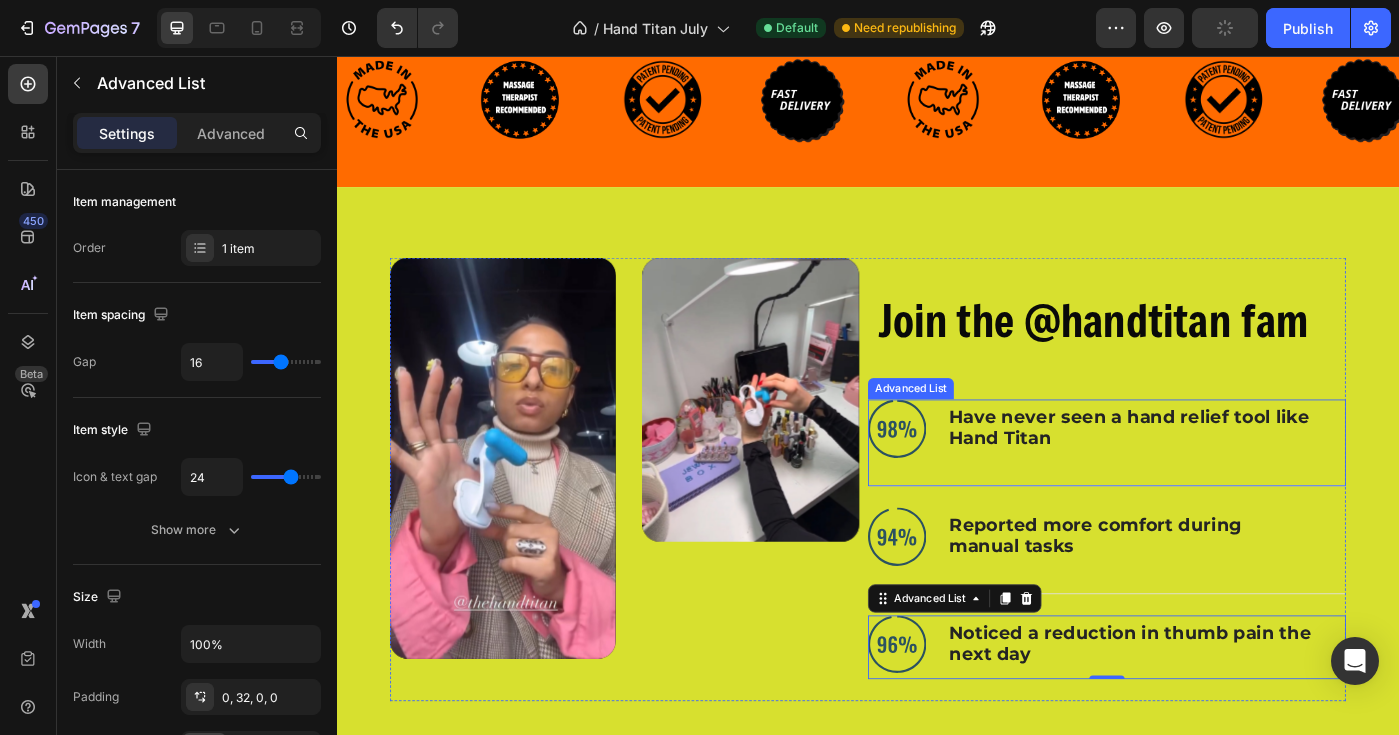 scroll, scrollTop: 1081, scrollLeft: 0, axis: vertical 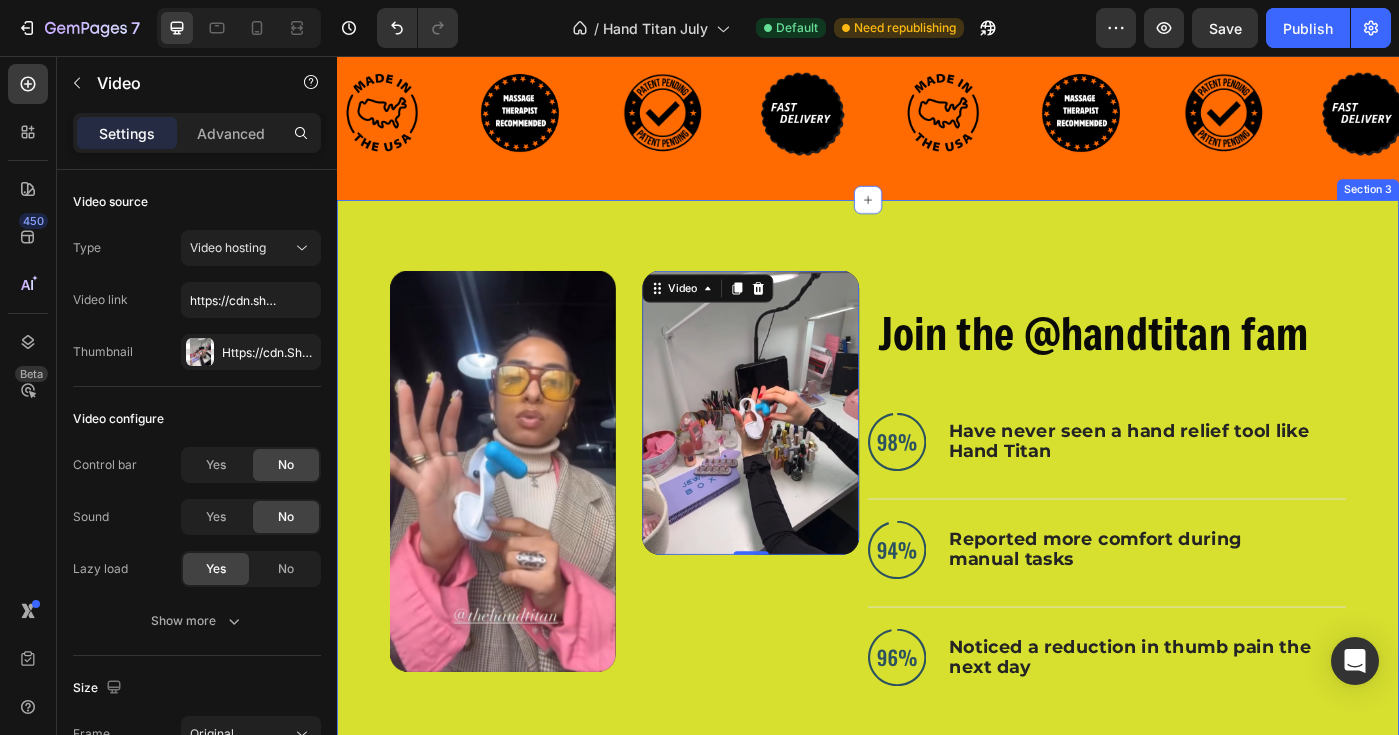 click on "Video Video   0 Carousel Row Join the @handtitan fam Heading Image Have never seen a hand relief tool like Hand Titan  Text Block Advanced List Image Reported more comfort during manual tasks Text Block Advanced List Image Noticed a reduction in thumb pain the next day Text Block Advanced List Row Section 3" at bounding box center [937, 541] 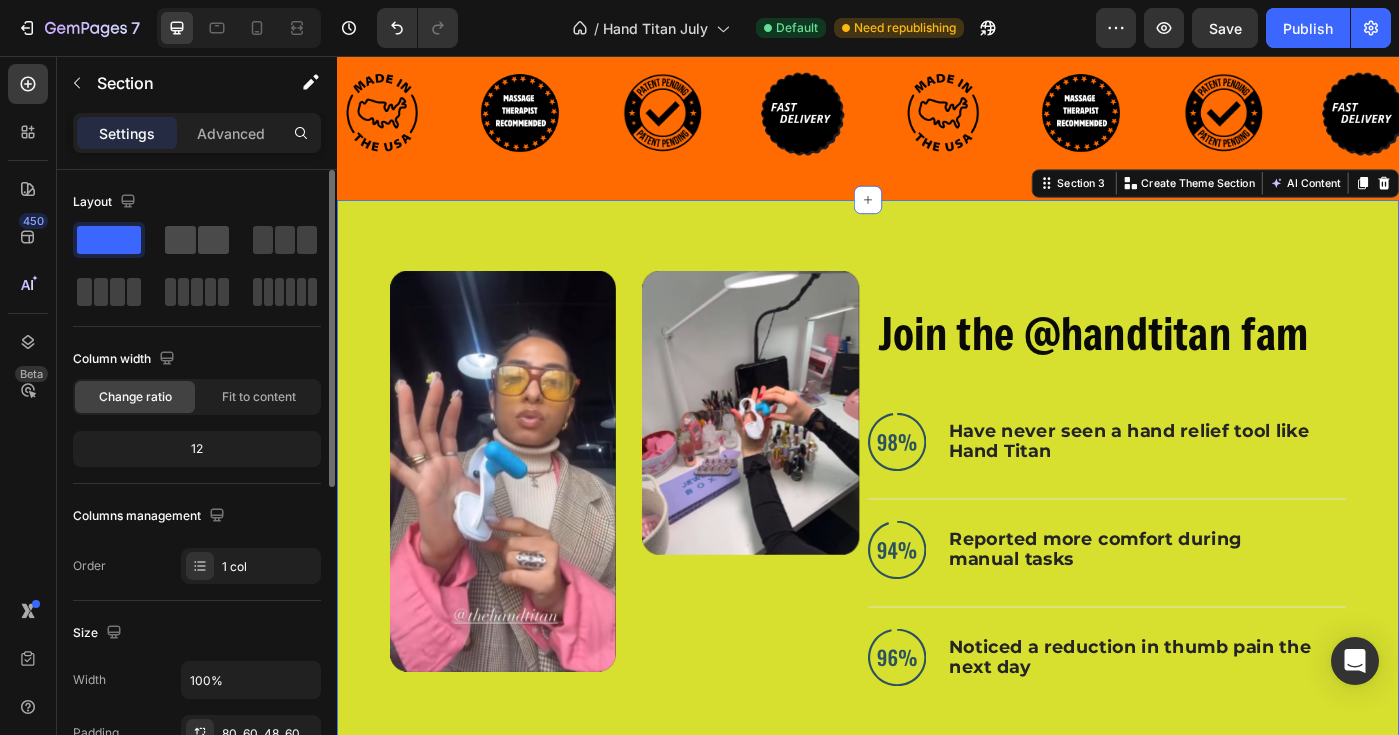 click 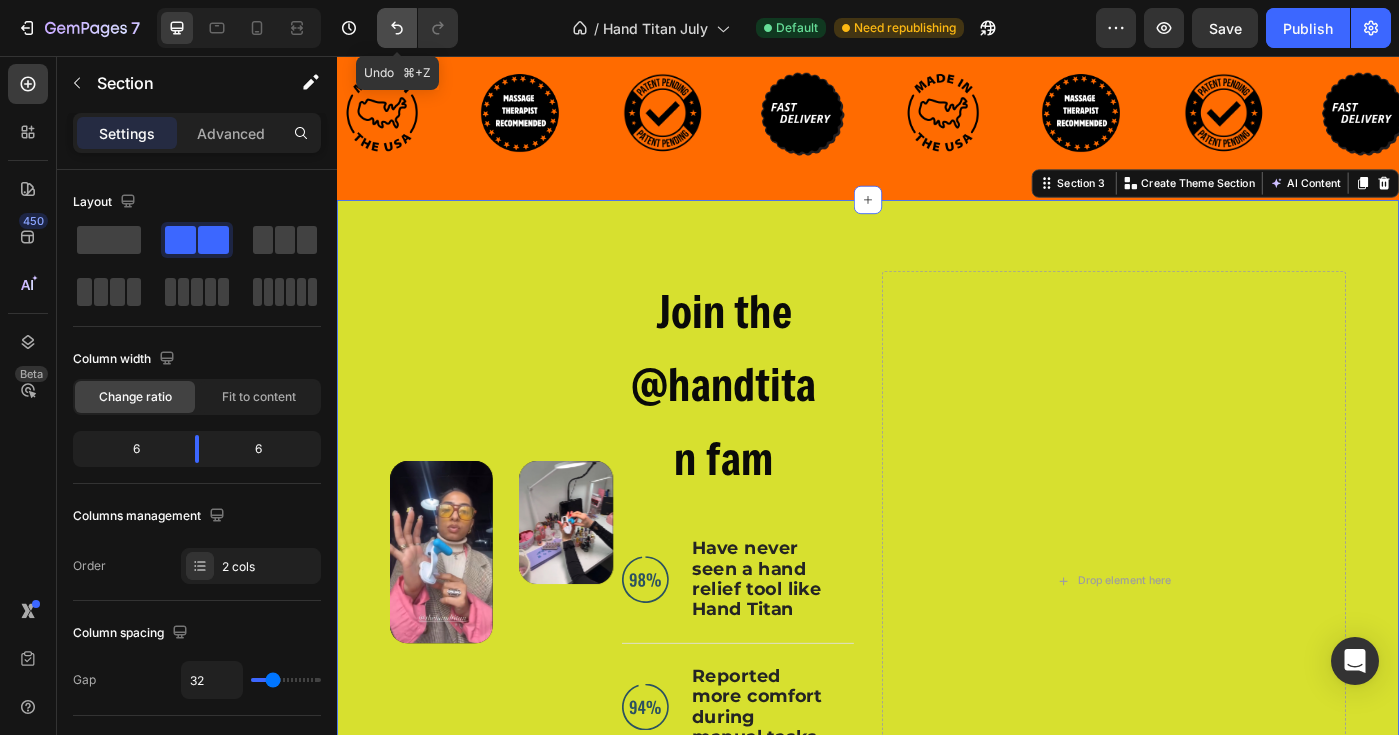 click 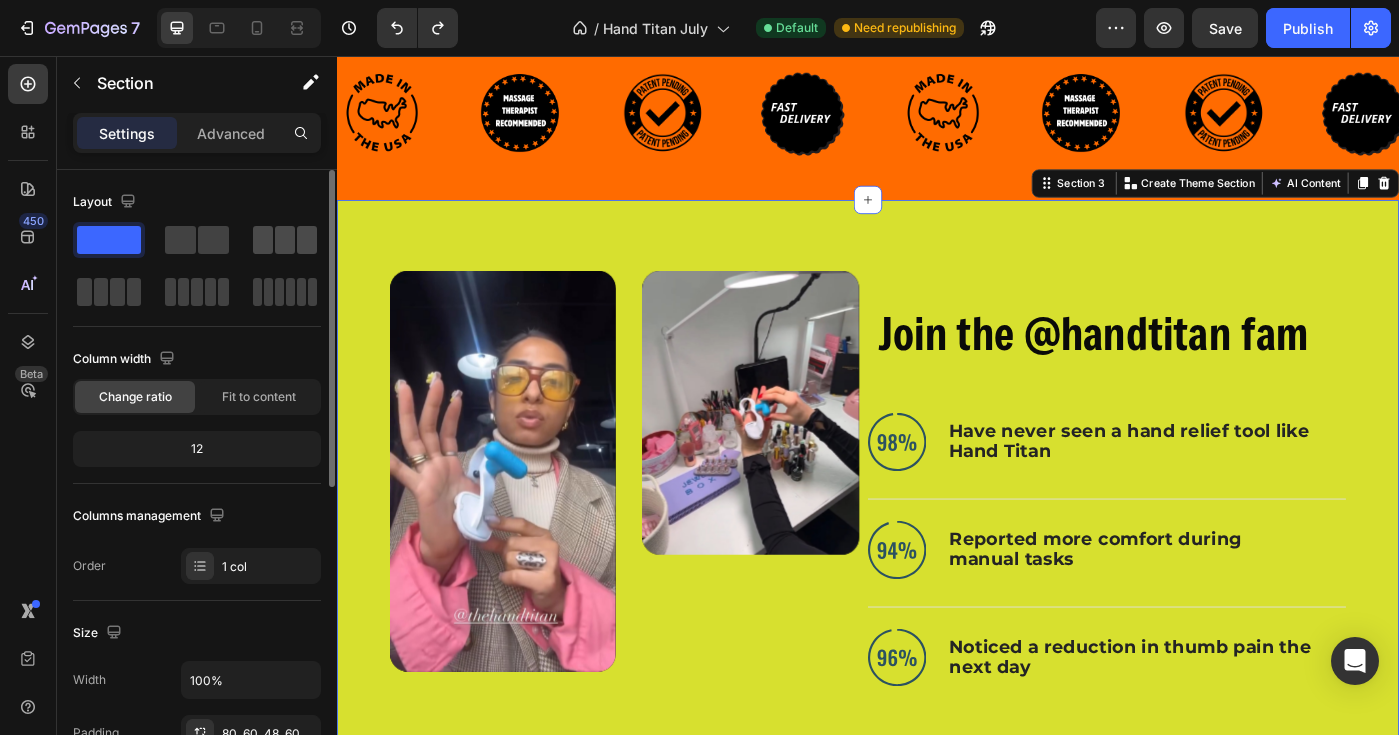 click 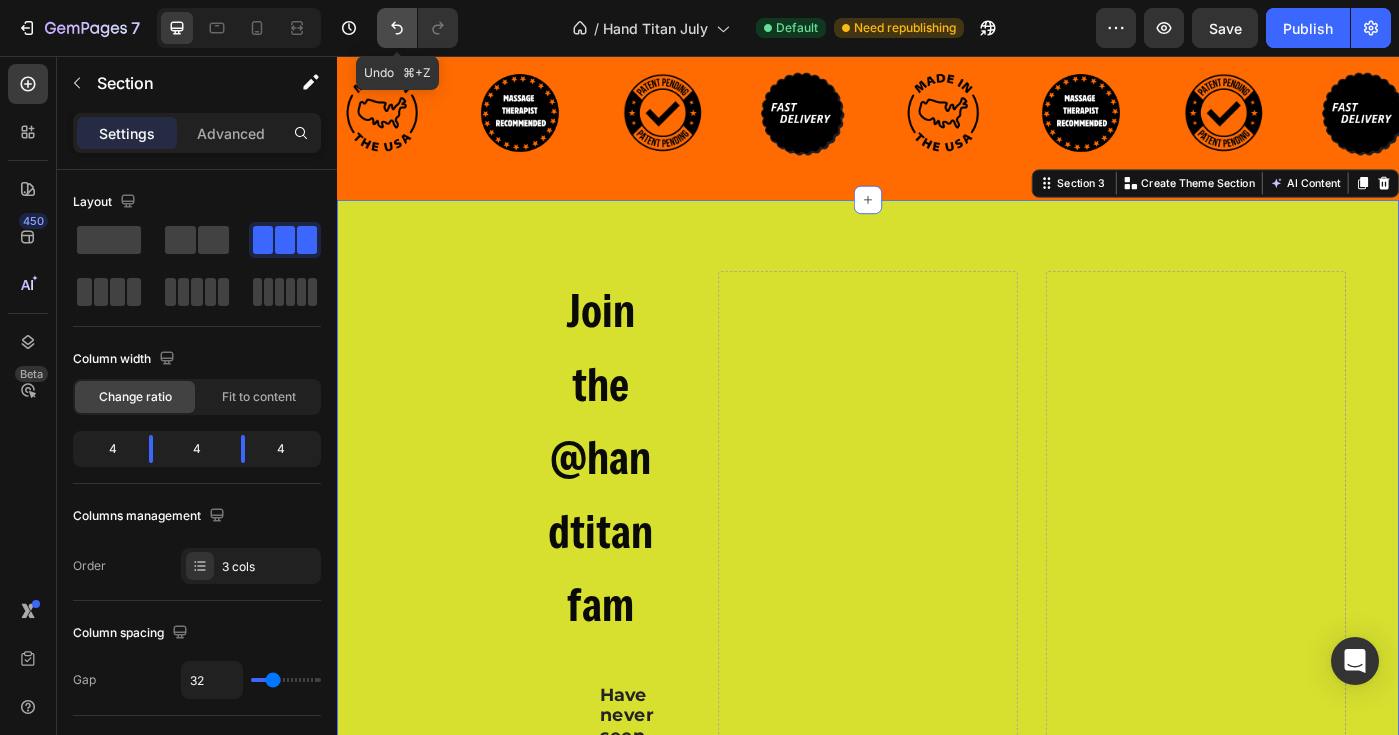 click 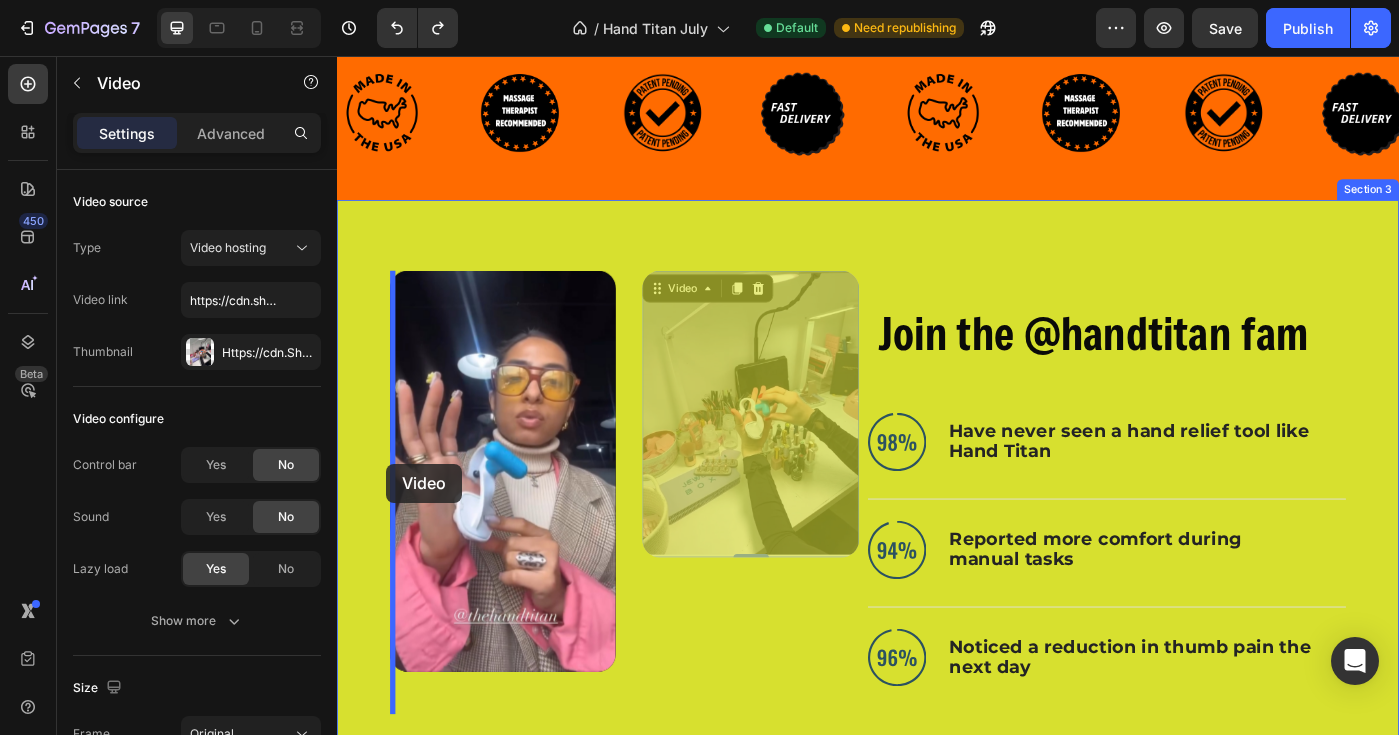 drag, startPoint x: 818, startPoint y: 526, endPoint x: 392, endPoint y: 518, distance: 426.0751 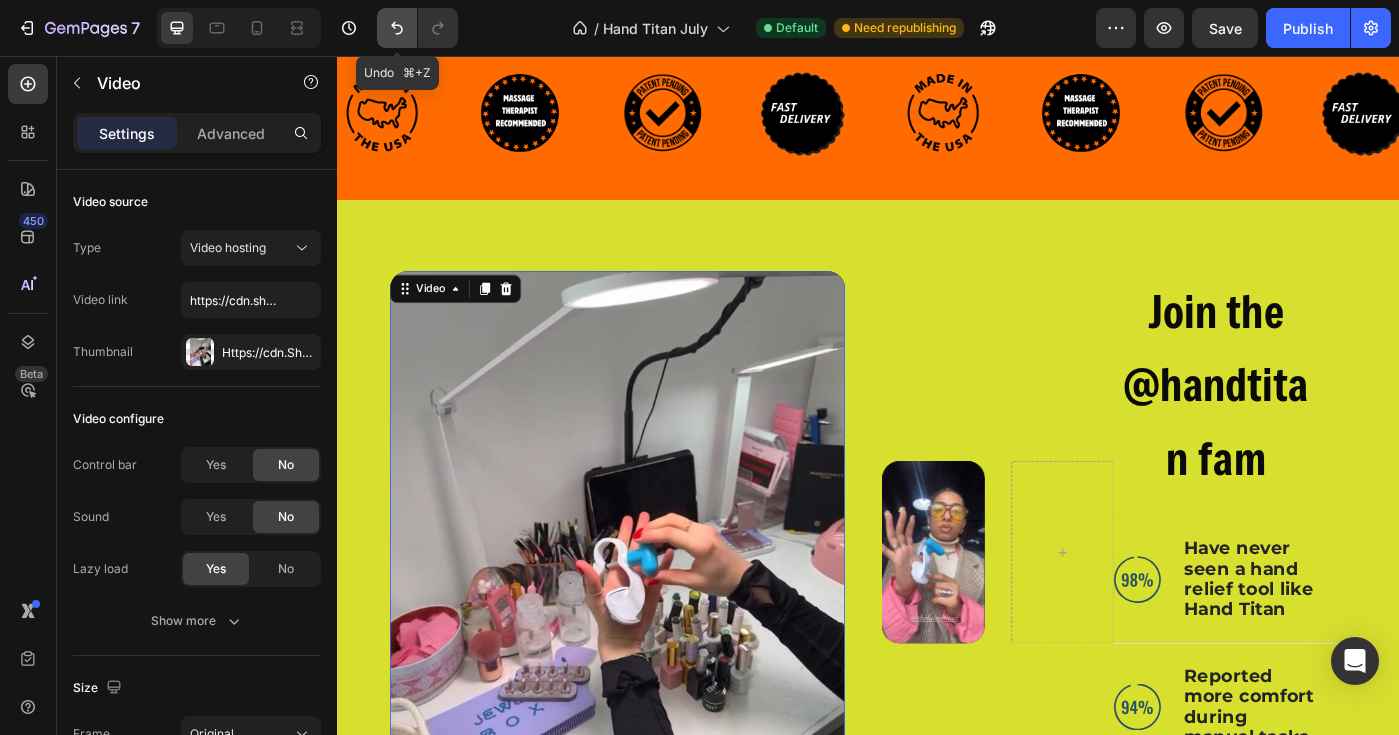 click 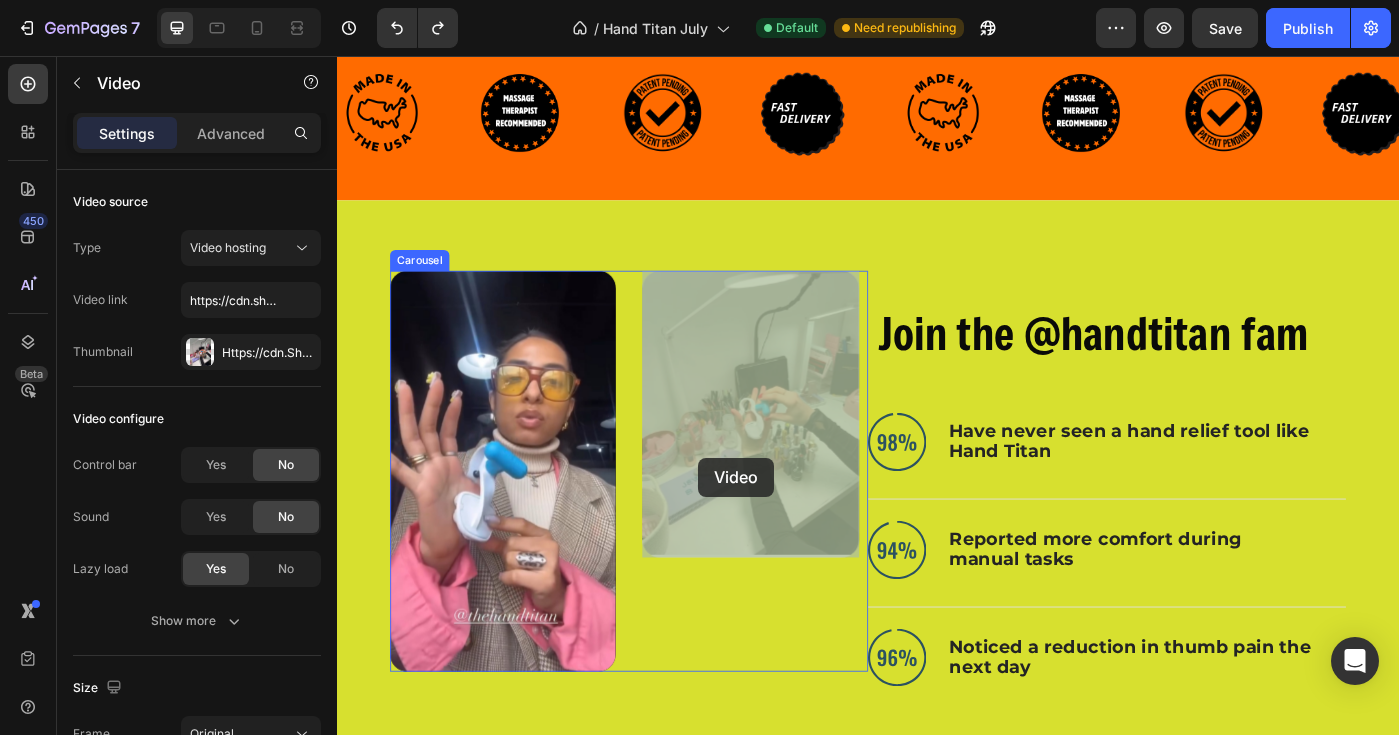 drag, startPoint x: 772, startPoint y: 554, endPoint x: 745, endPoint y: 513, distance: 49.09175 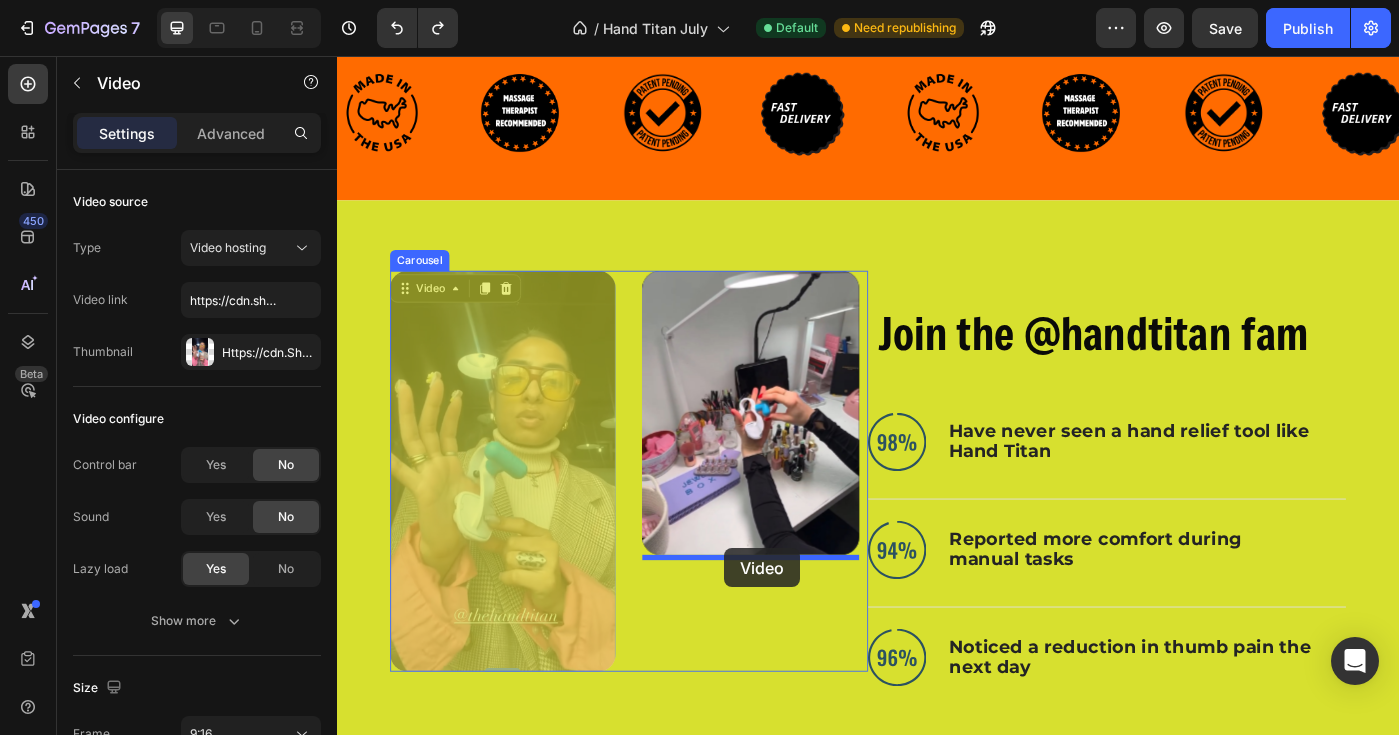 drag, startPoint x: 558, startPoint y: 560, endPoint x: 777, endPoint y: 612, distance: 225.08887 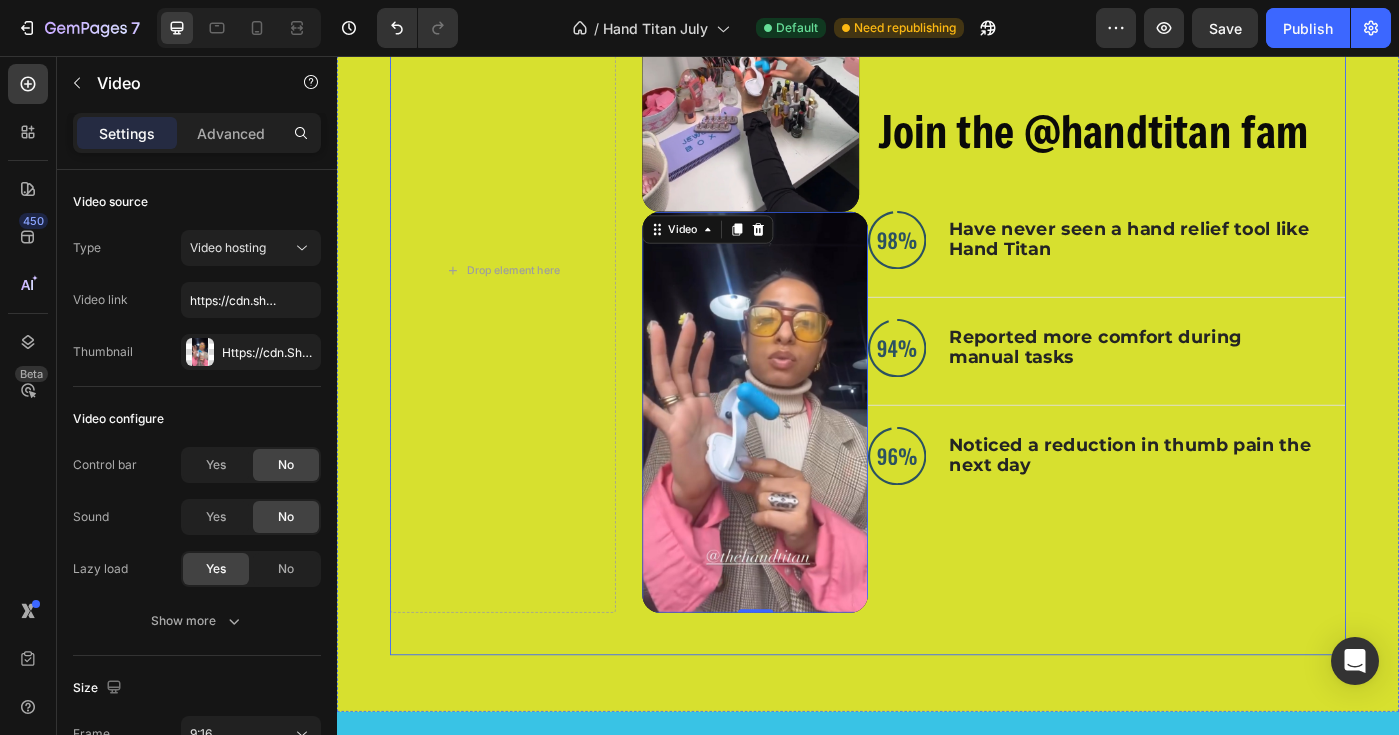 scroll, scrollTop: 1467, scrollLeft: 0, axis: vertical 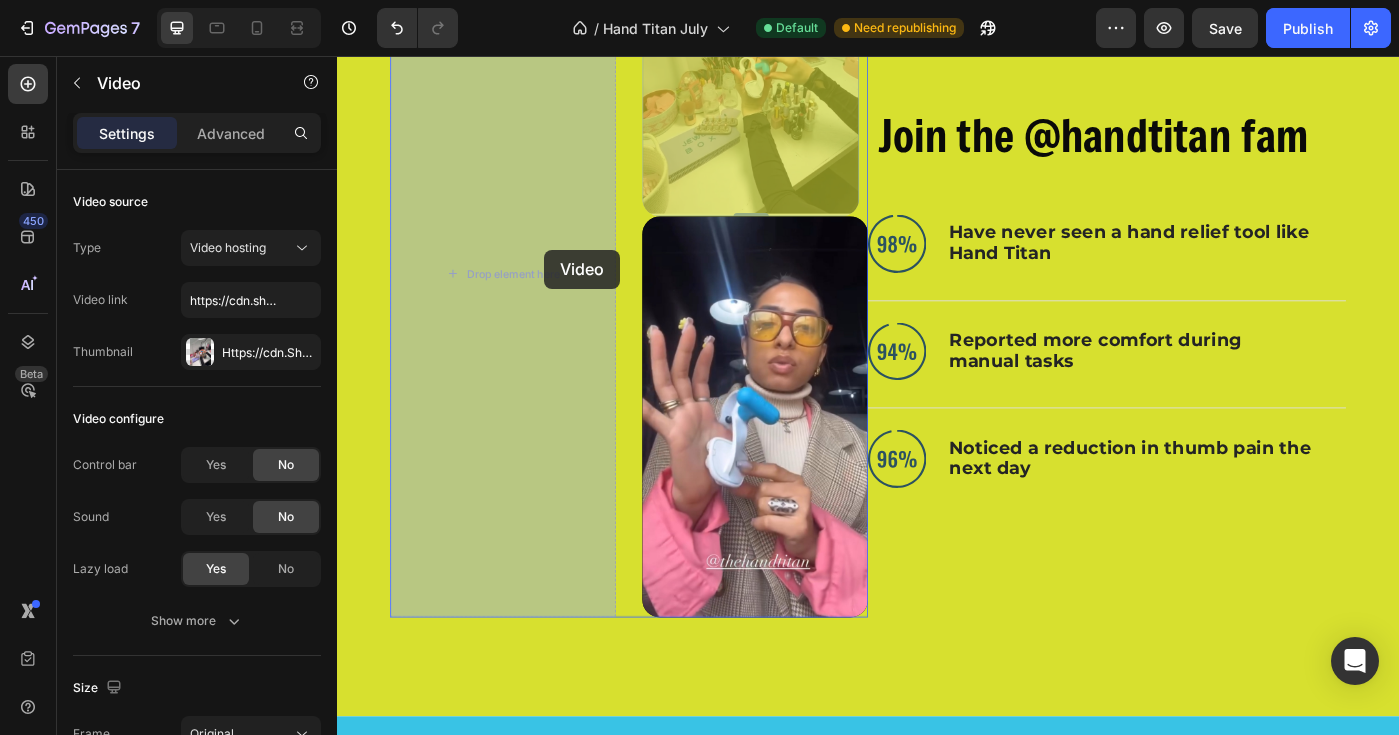 drag, startPoint x: 803, startPoint y: 146, endPoint x: 573, endPoint y: 272, distance: 262.2518 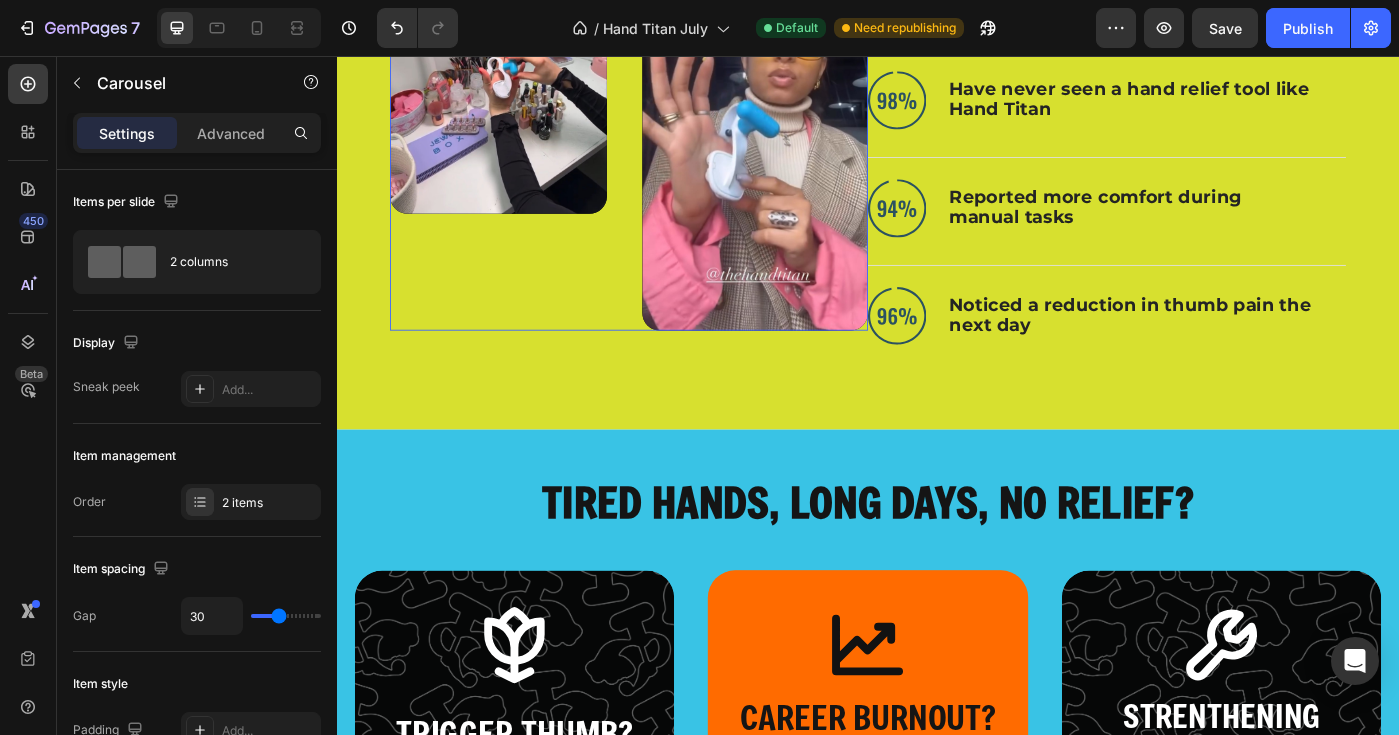 drag, startPoint x: 573, startPoint y: 272, endPoint x: 720, endPoint y: 288, distance: 147.86818 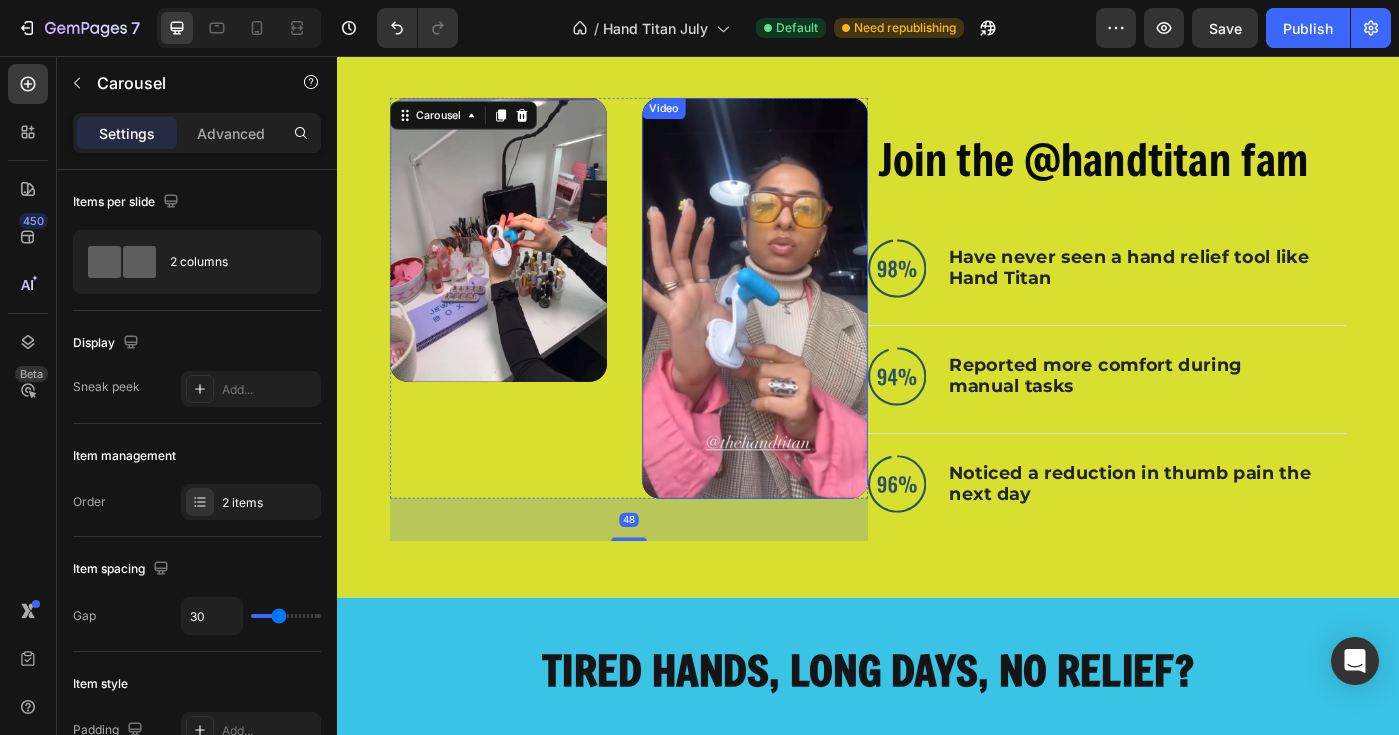 scroll, scrollTop: 1274, scrollLeft: 0, axis: vertical 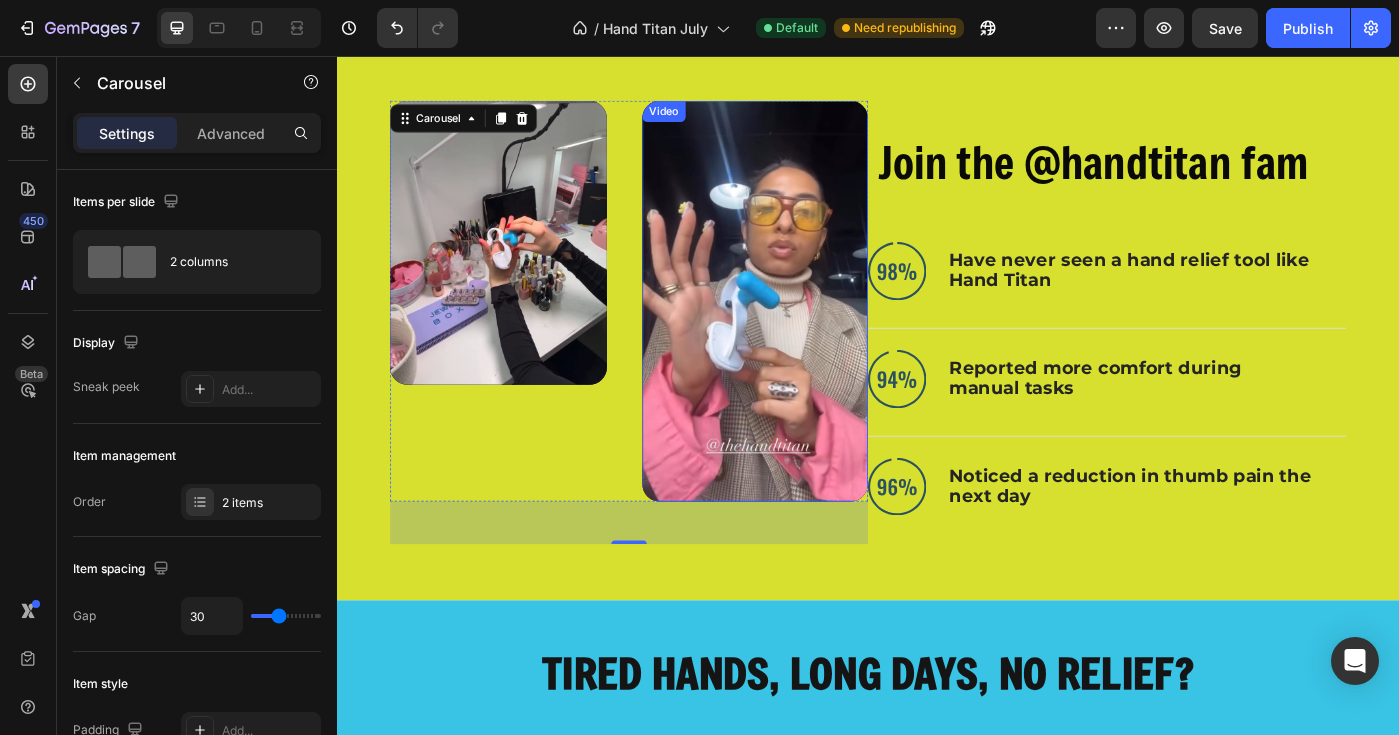 click at bounding box center (809, 332) 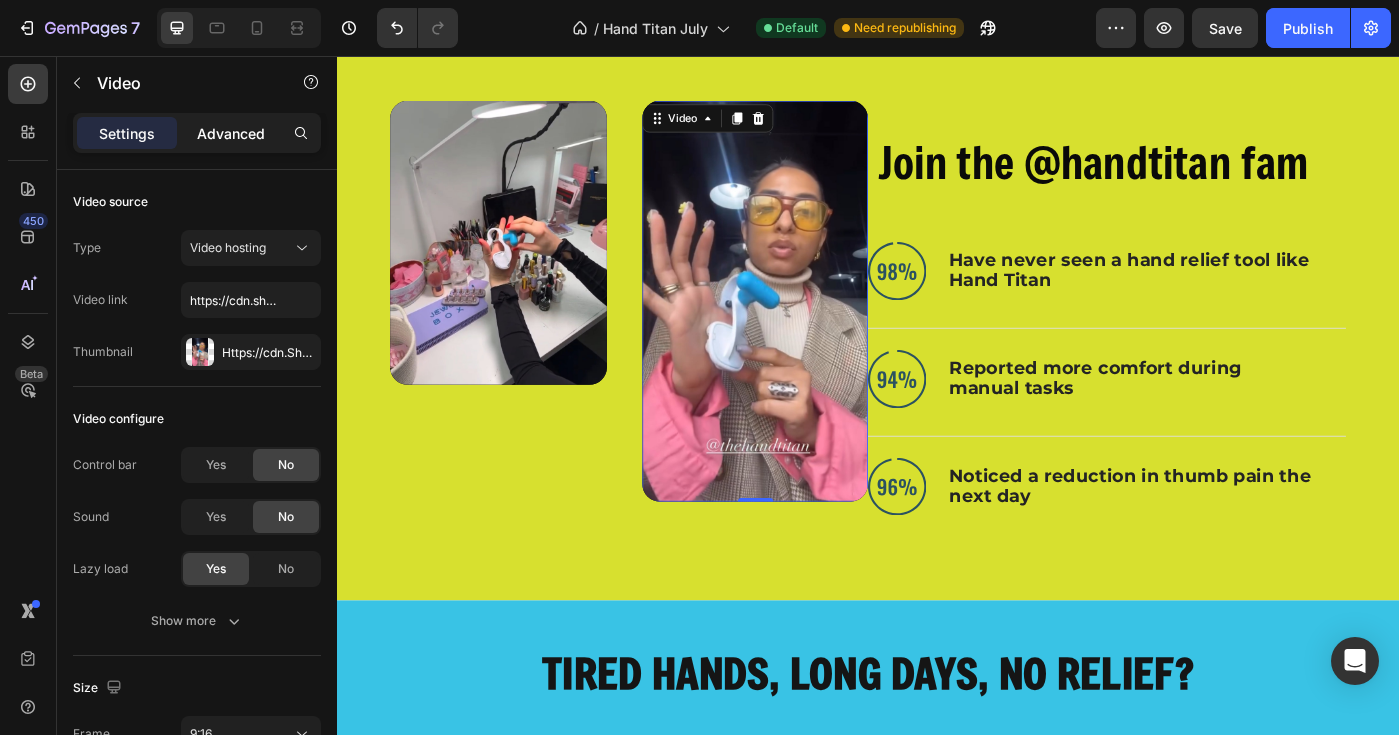 click on "Advanced" at bounding box center (231, 133) 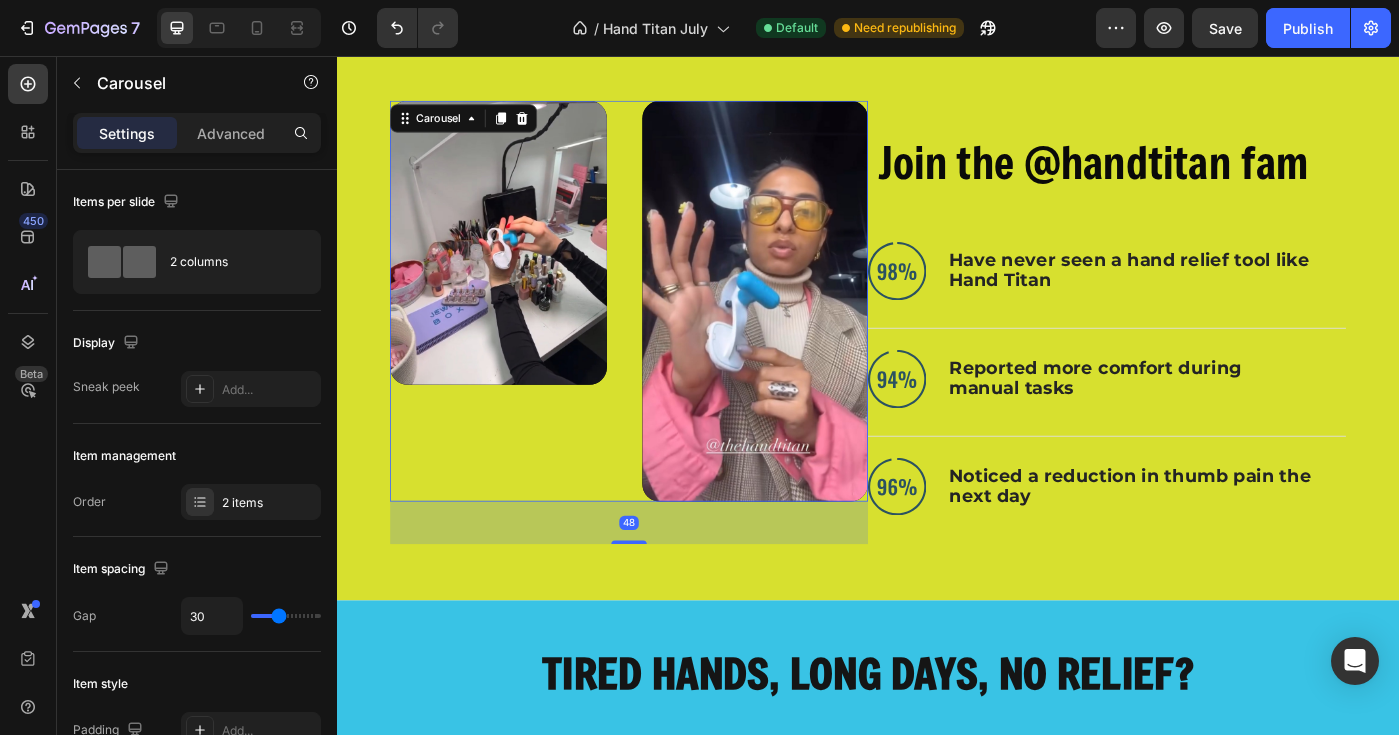 click on "Video Video" at bounding box center [667, 332] 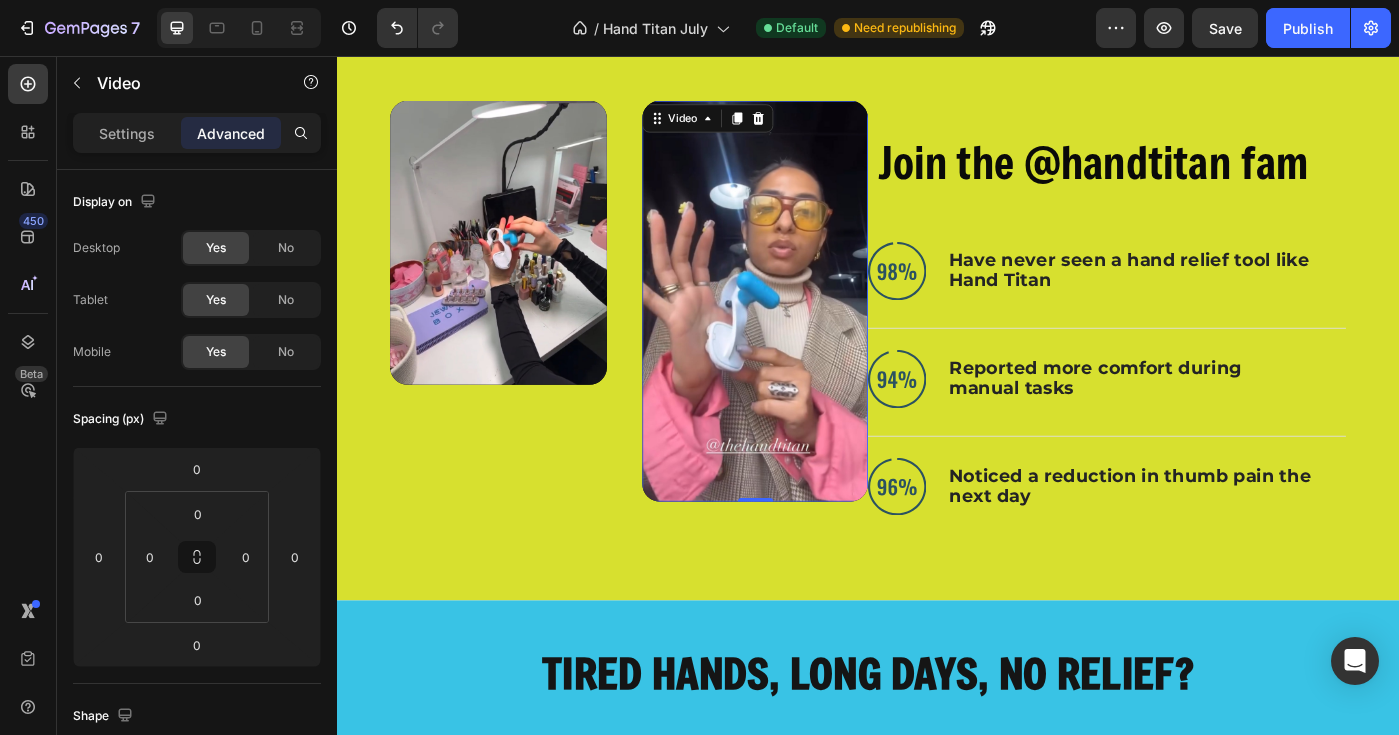 click at bounding box center [809, 332] 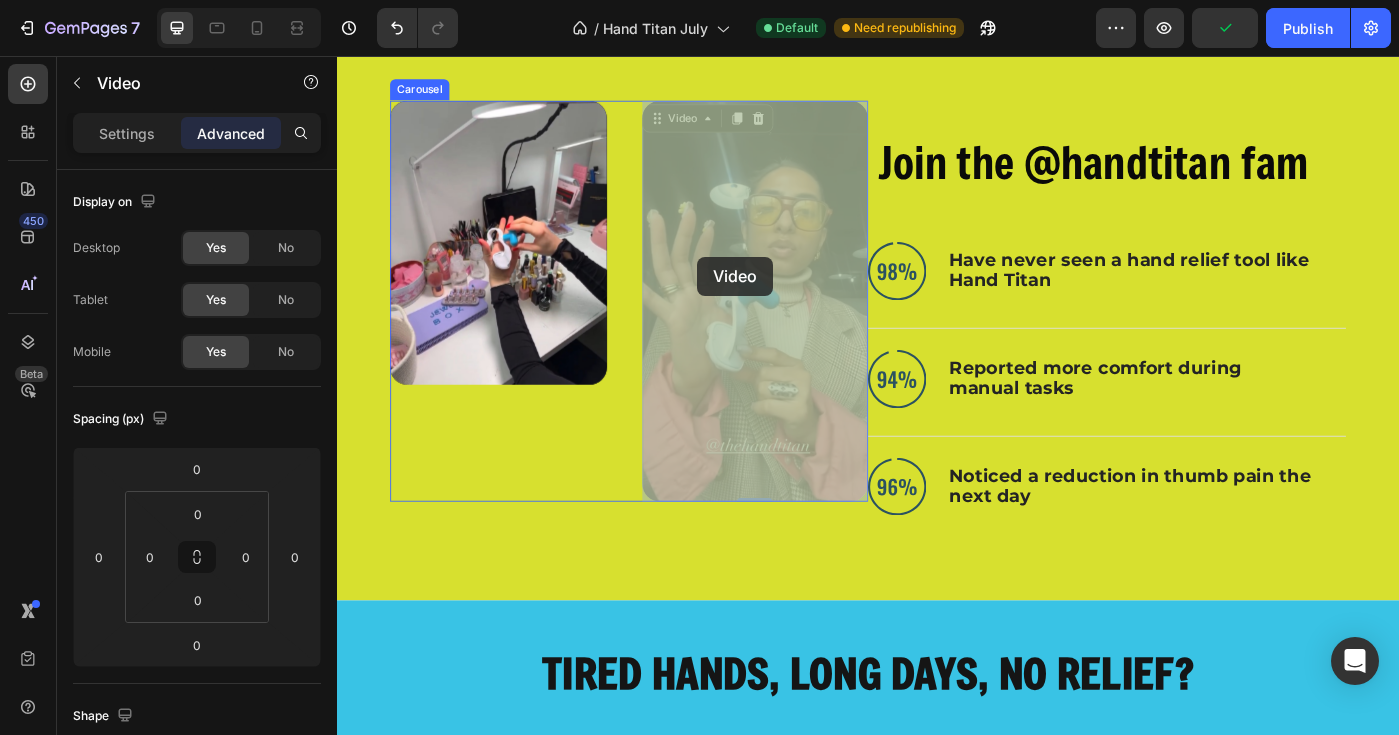 drag, startPoint x: 774, startPoint y: 282, endPoint x: 744, endPoint y: 283, distance: 30.016663 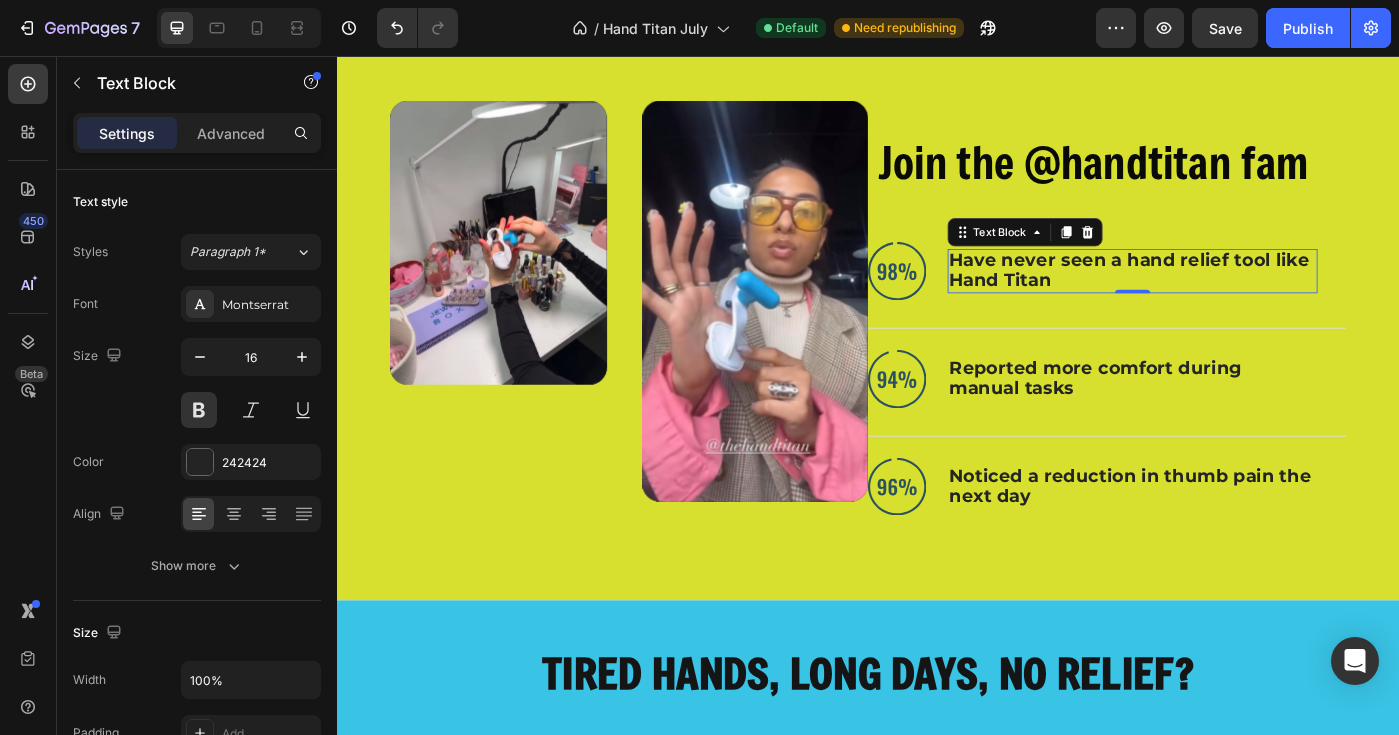 click on "Have never seen a hand relief tool like Hand Titan" at bounding box center (1232, 297) 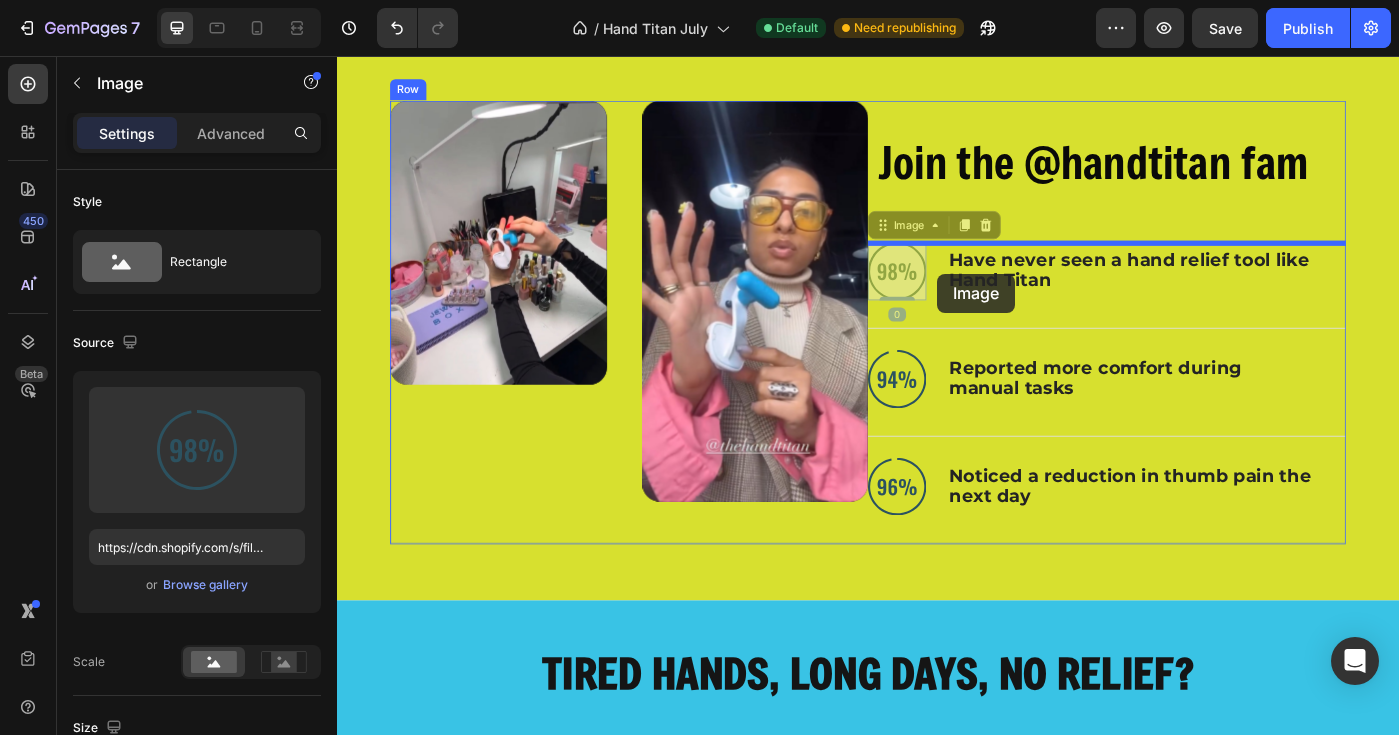 drag, startPoint x: 961, startPoint y: 299, endPoint x: 1015, endPoint y: 302, distance: 54.08327 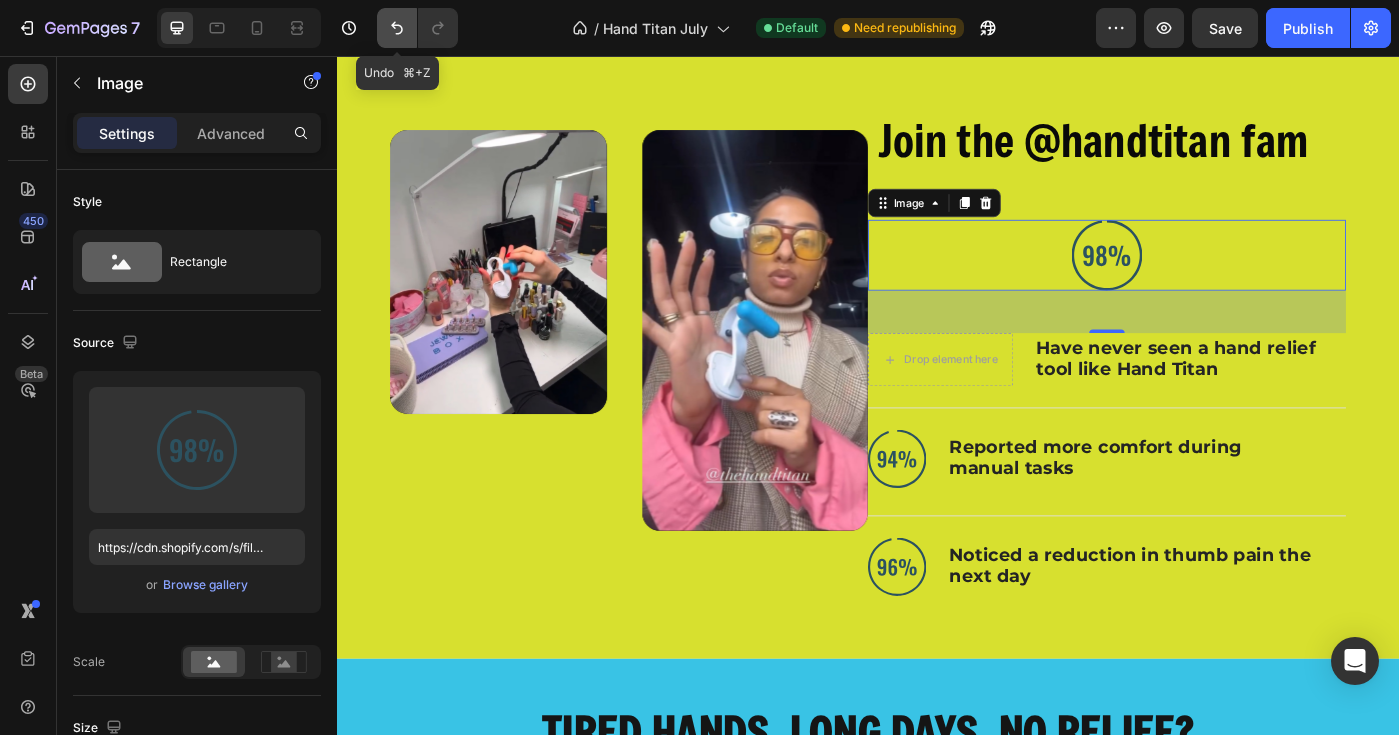 click 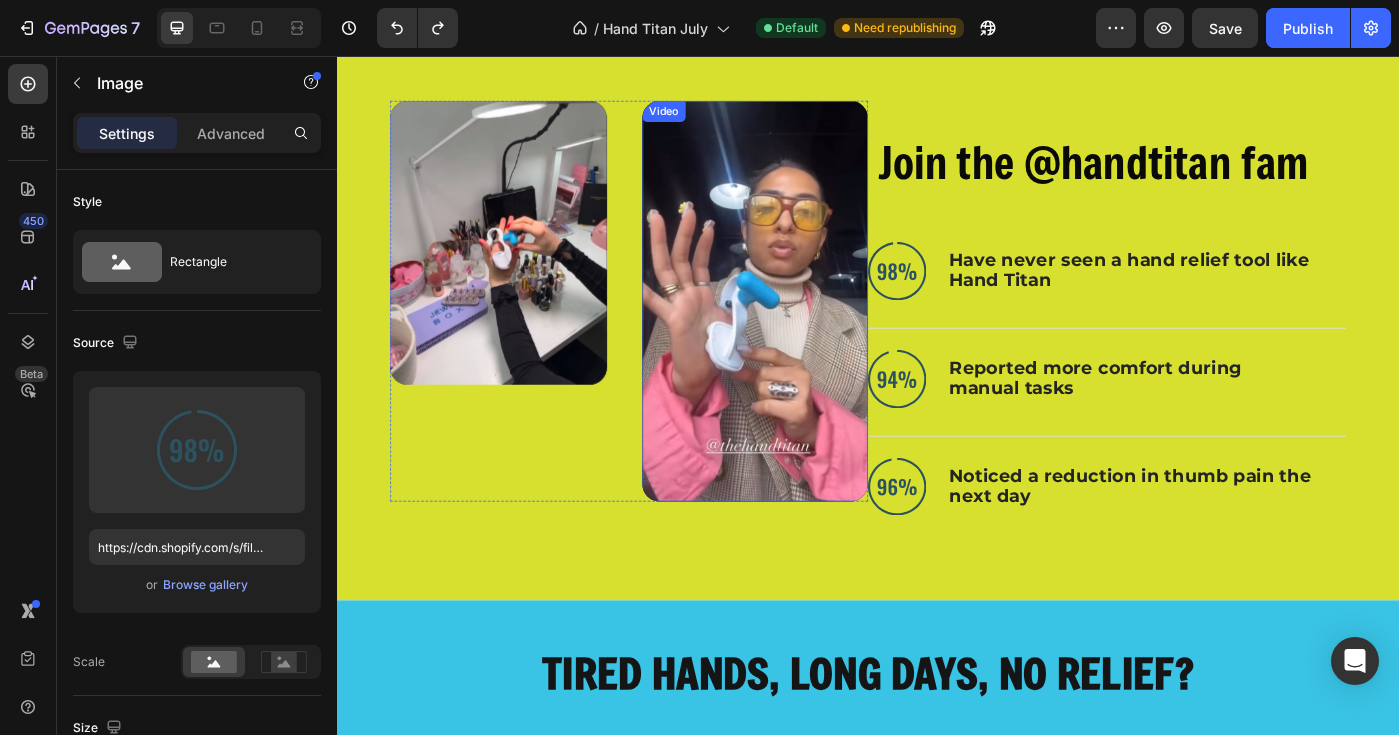 click at bounding box center [809, 332] 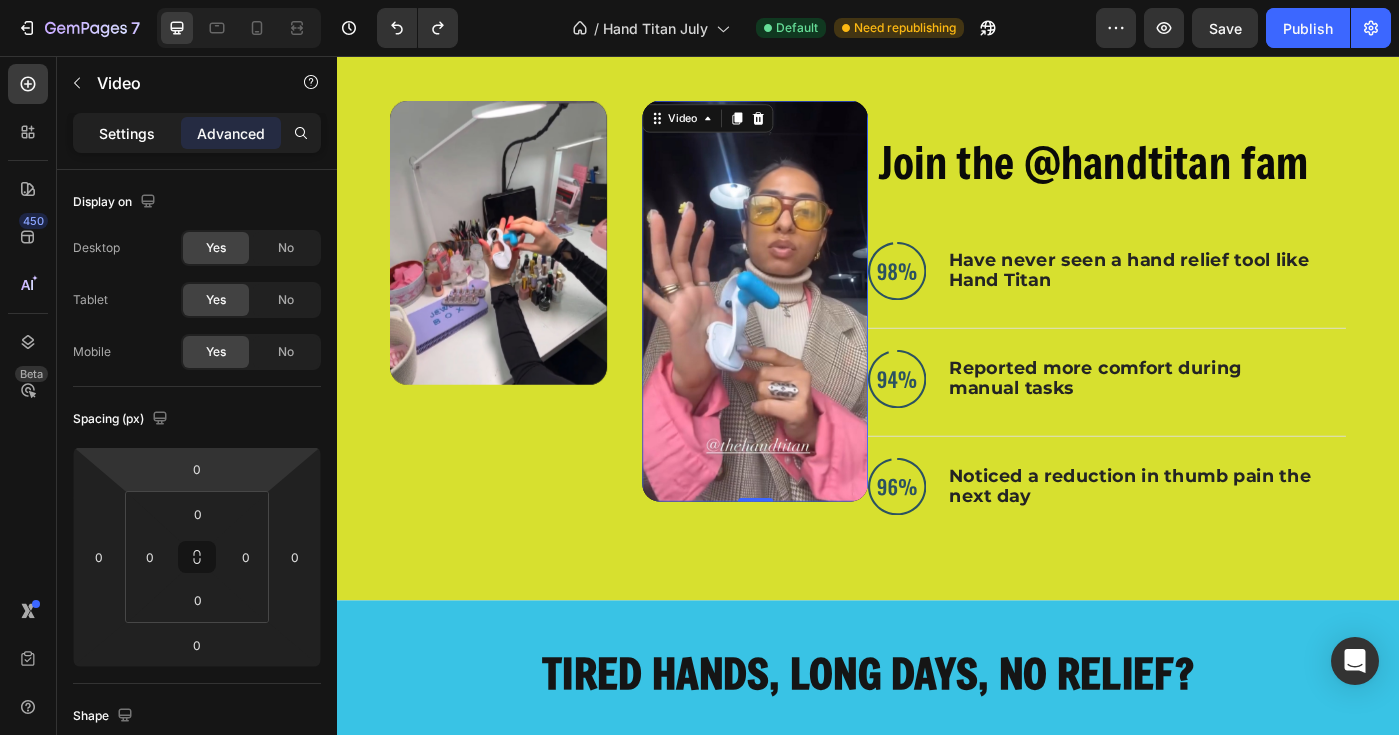 click on "Settings" 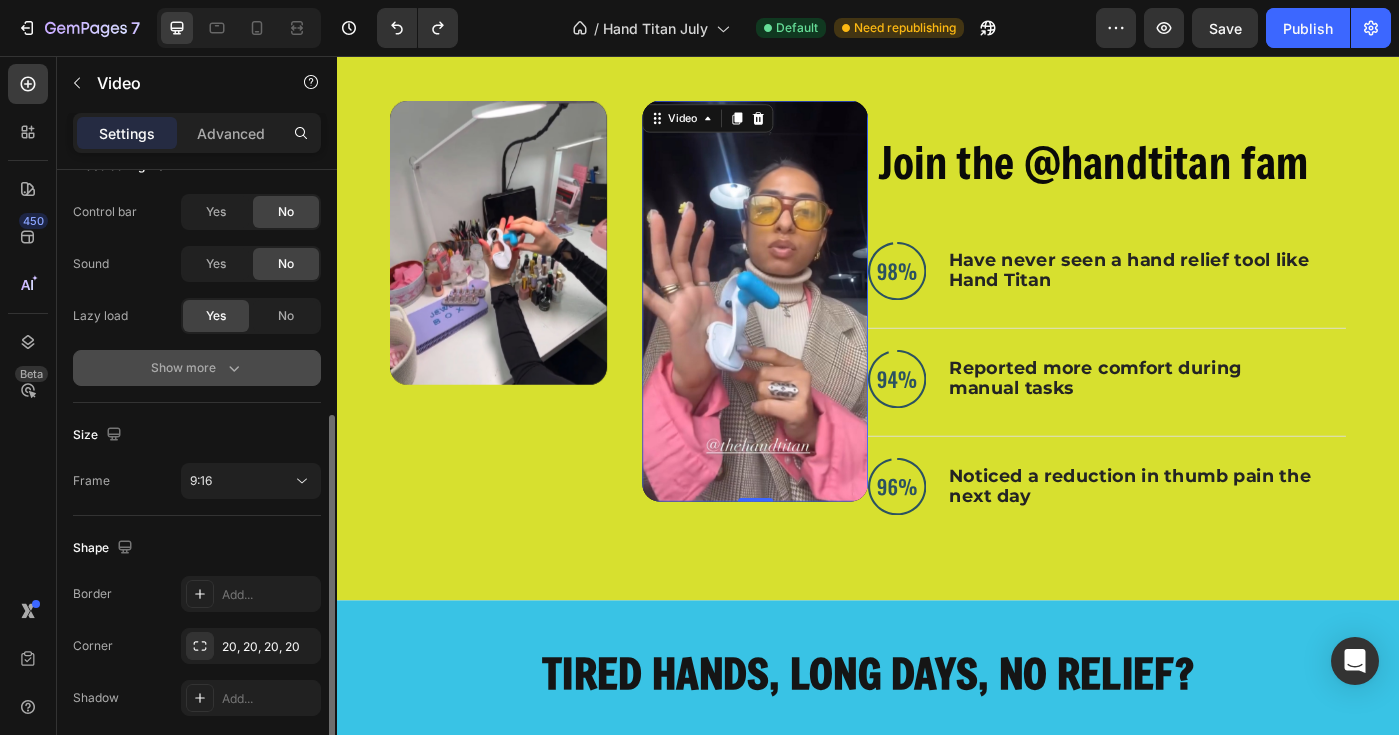 scroll, scrollTop: 330, scrollLeft: 0, axis: vertical 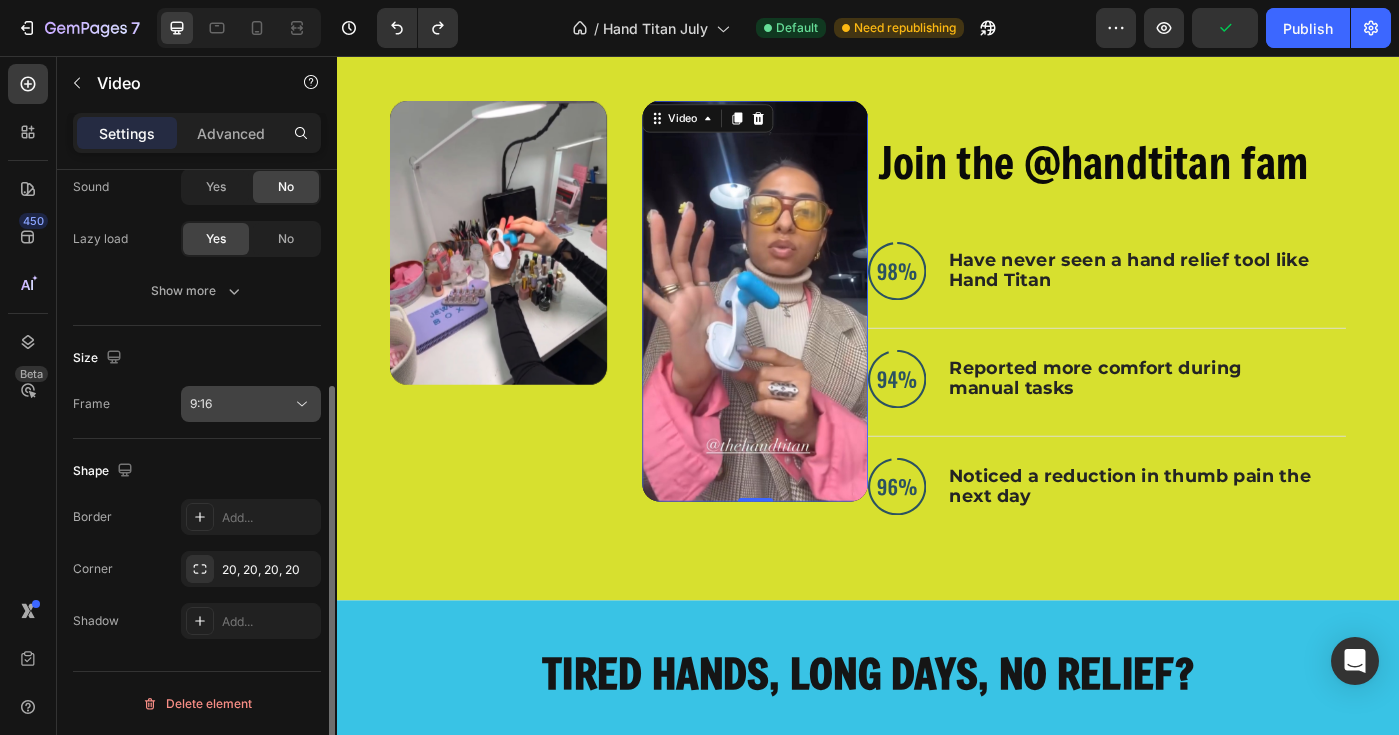 click on "9:16" at bounding box center [241, 404] 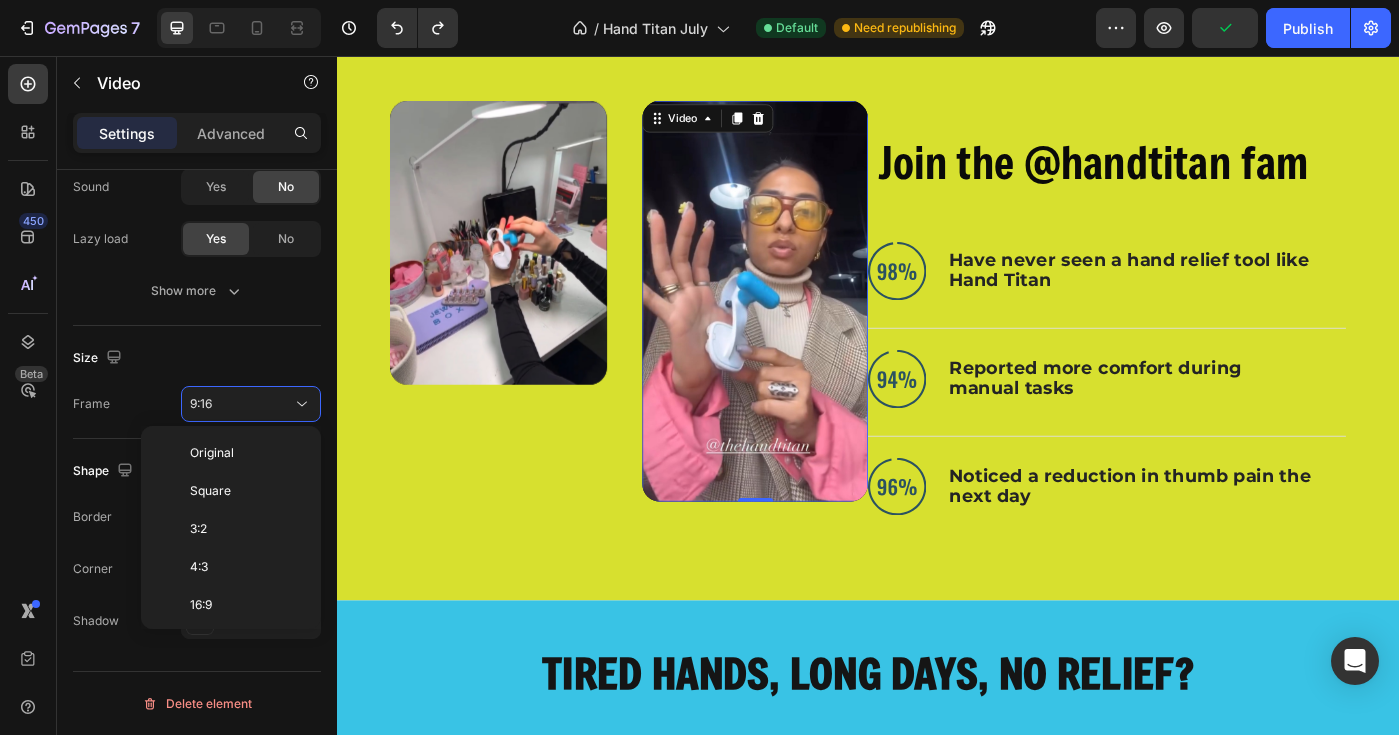scroll, scrollTop: 180, scrollLeft: 0, axis: vertical 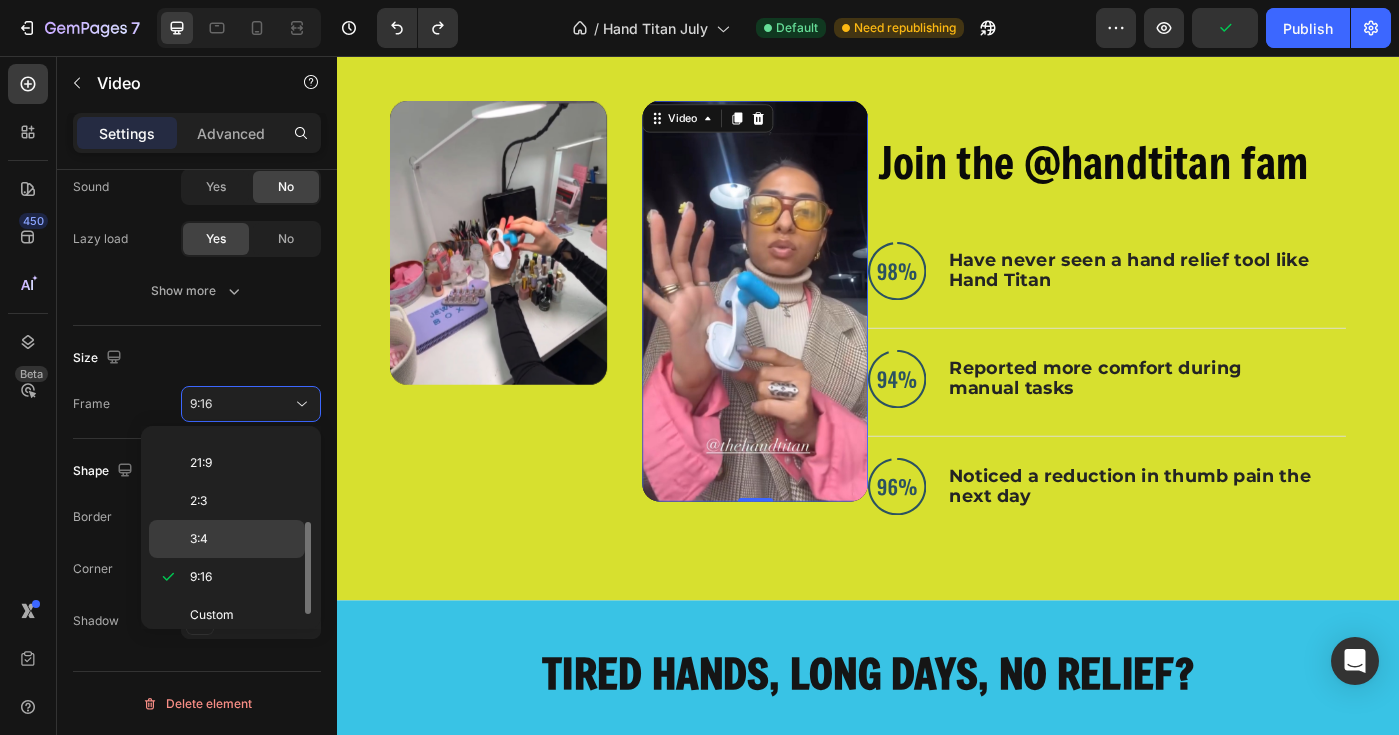 click on "3:4" at bounding box center (243, 539) 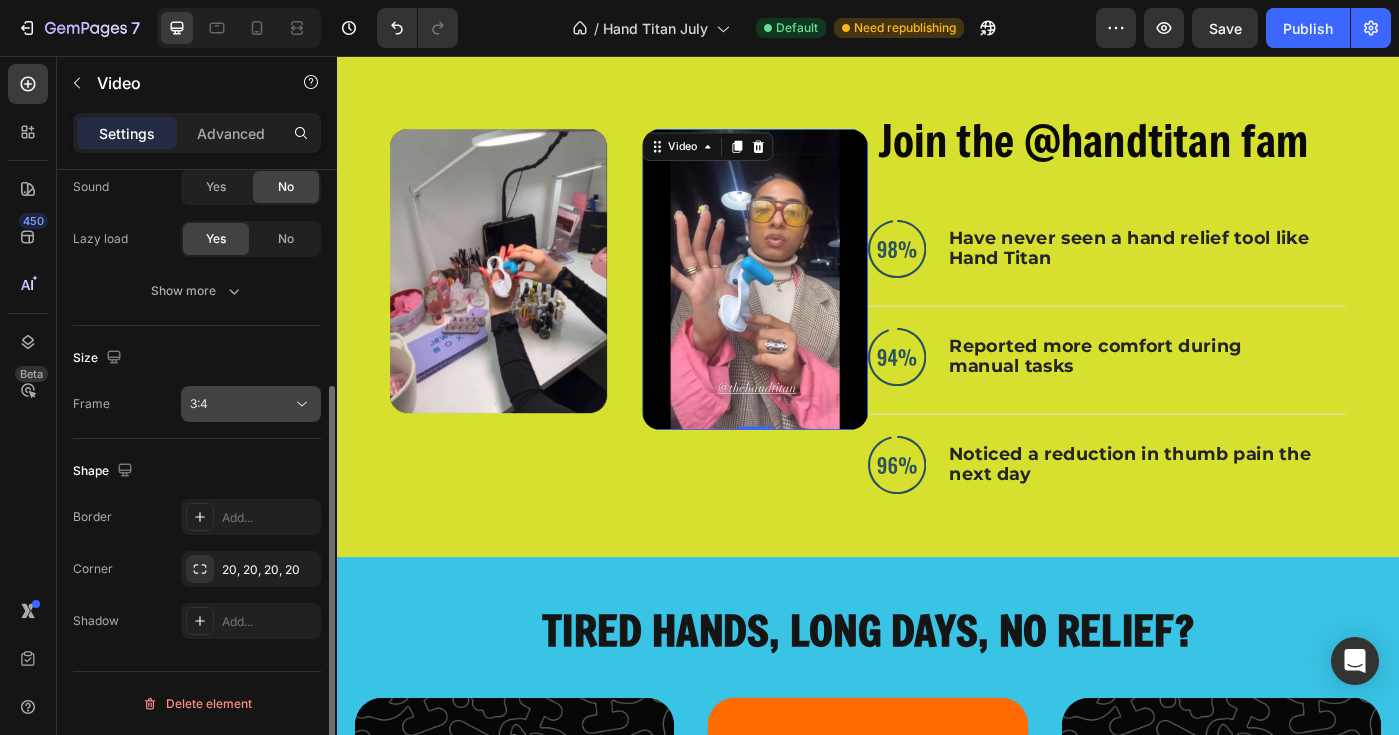 click on "3:4" at bounding box center [241, 404] 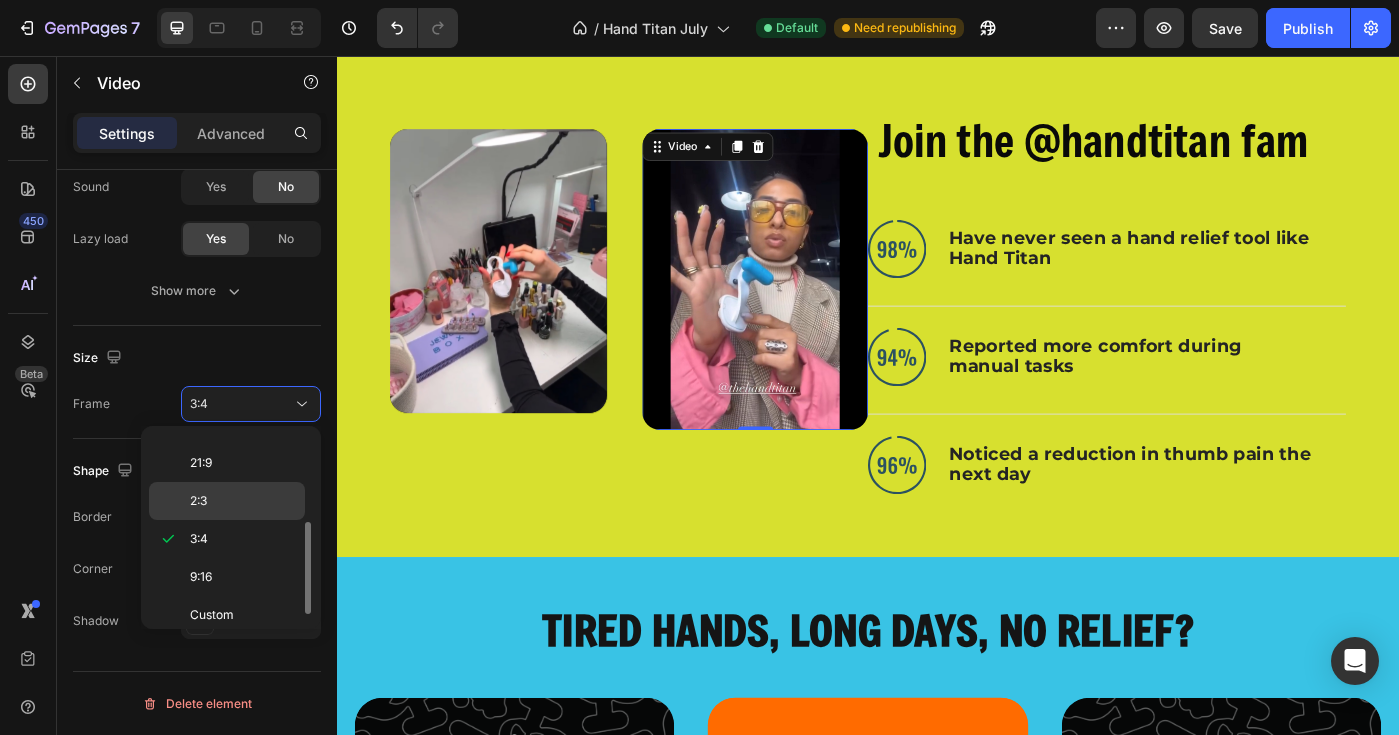 click on "2:3" at bounding box center (243, 501) 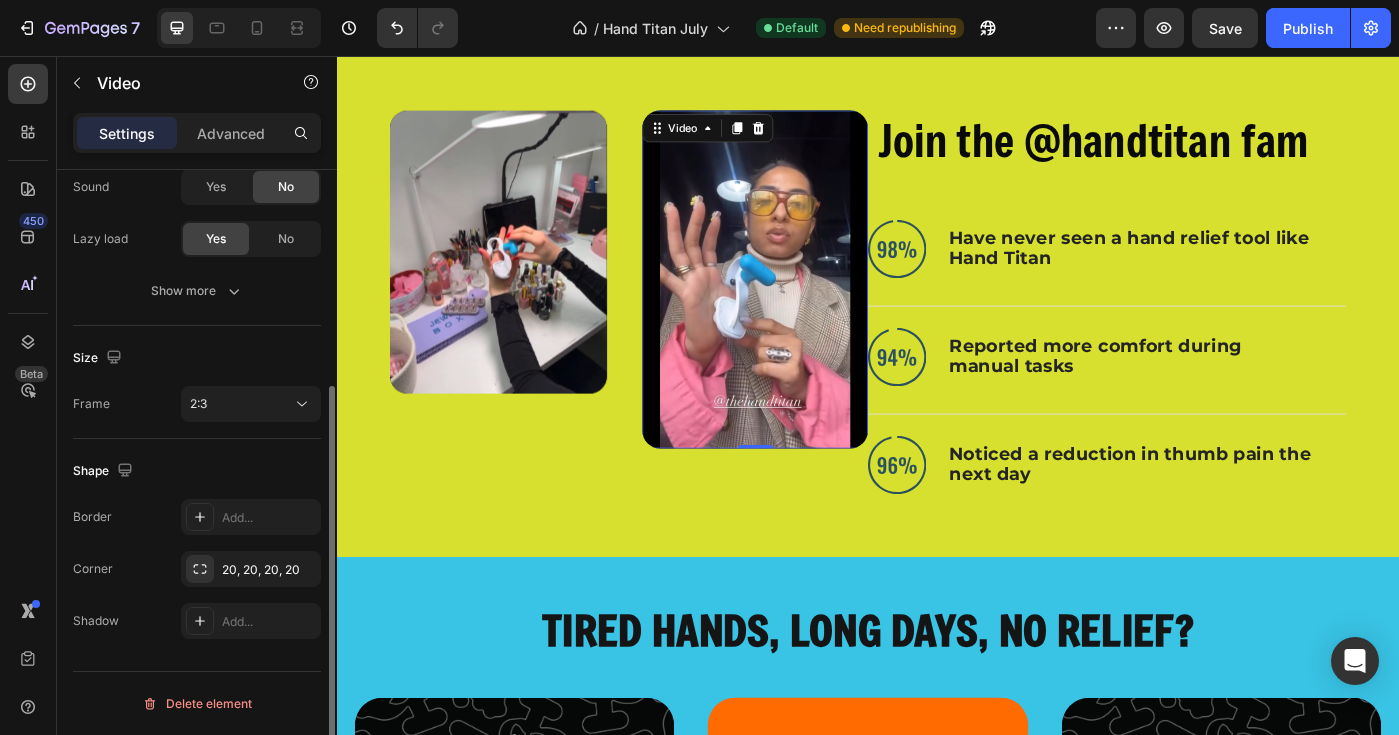 click on "Size Frame 2:3" 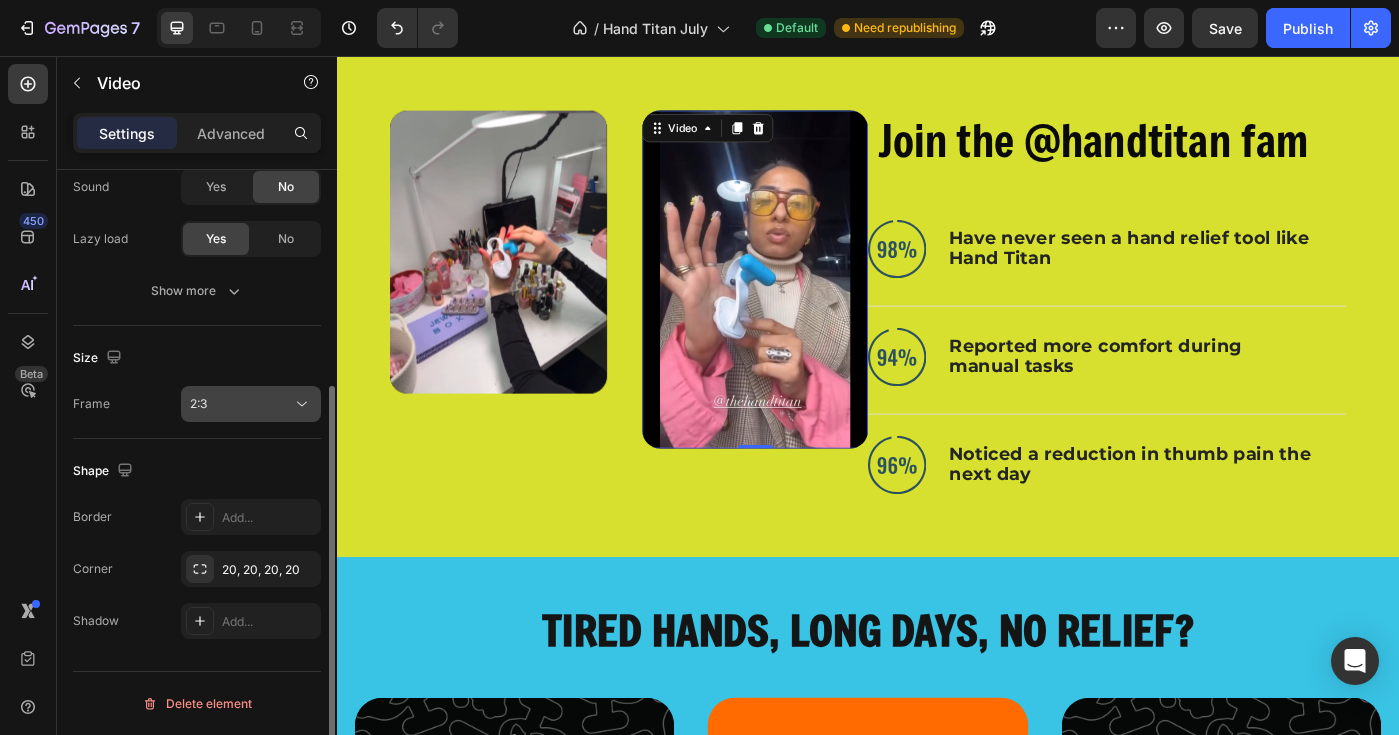 click on "2:3" at bounding box center (241, 404) 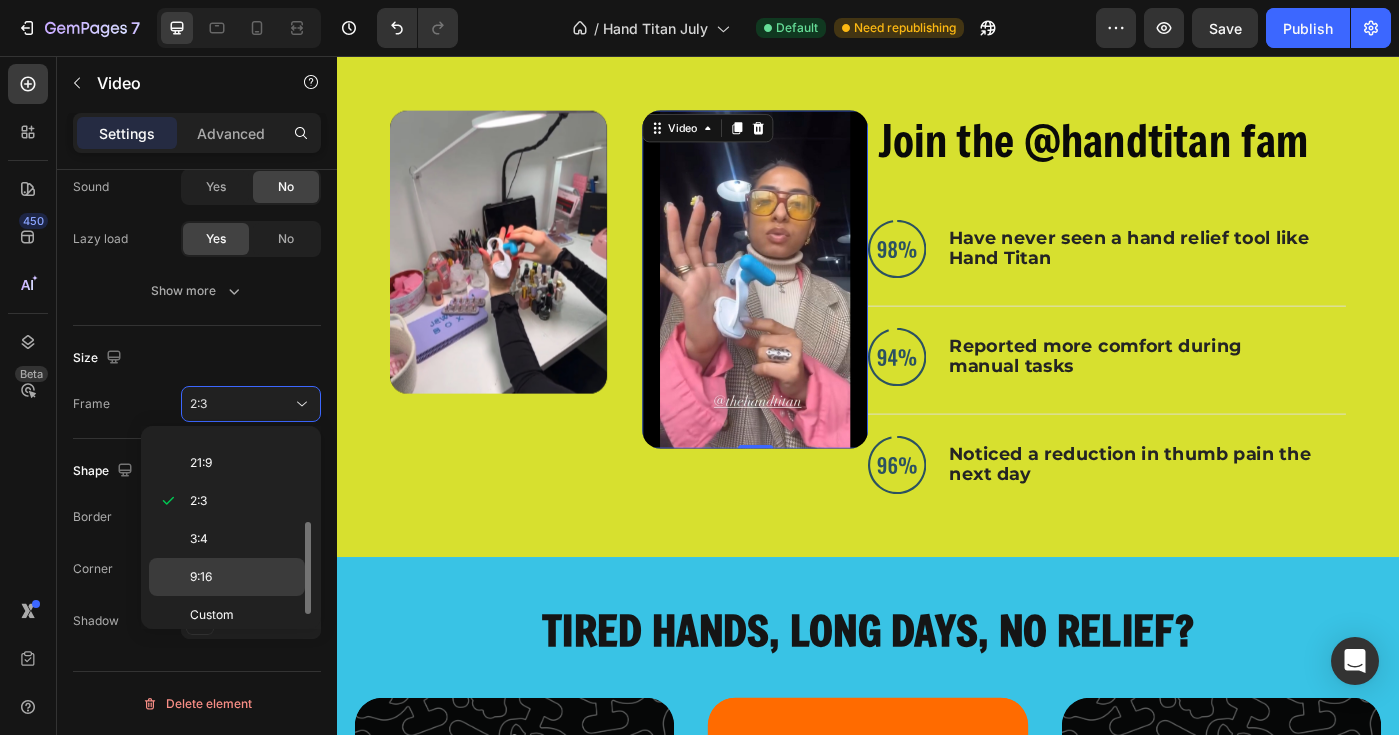 click on "9:16" at bounding box center [243, 577] 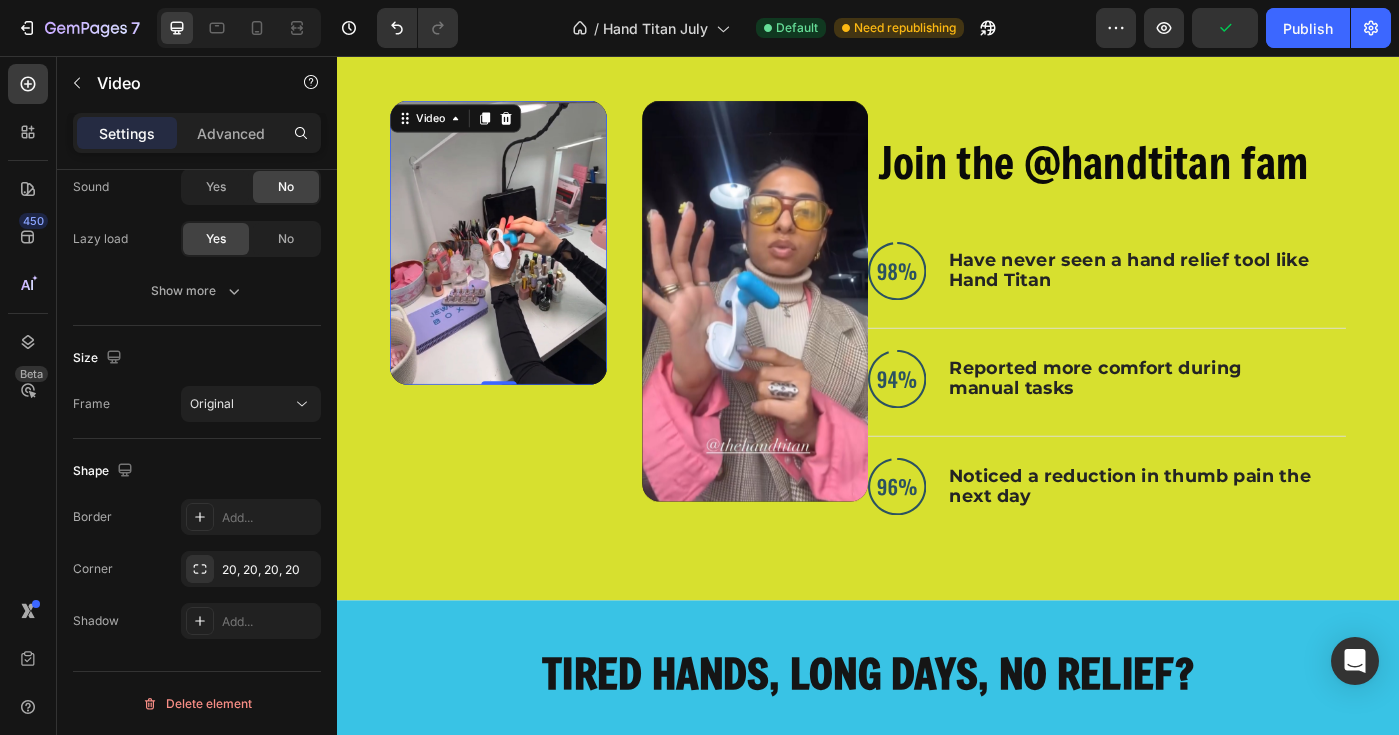 click at bounding box center [519, 266] 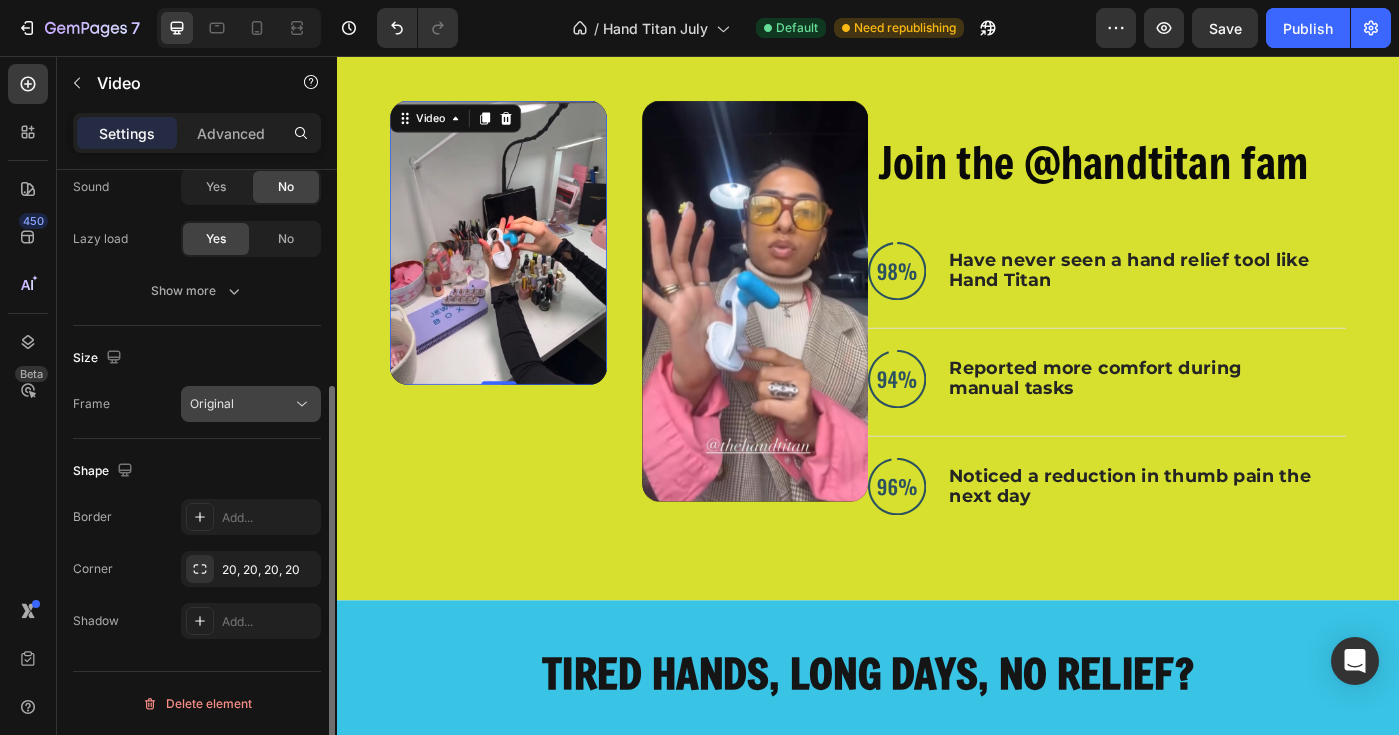 click on "Original" at bounding box center (241, 404) 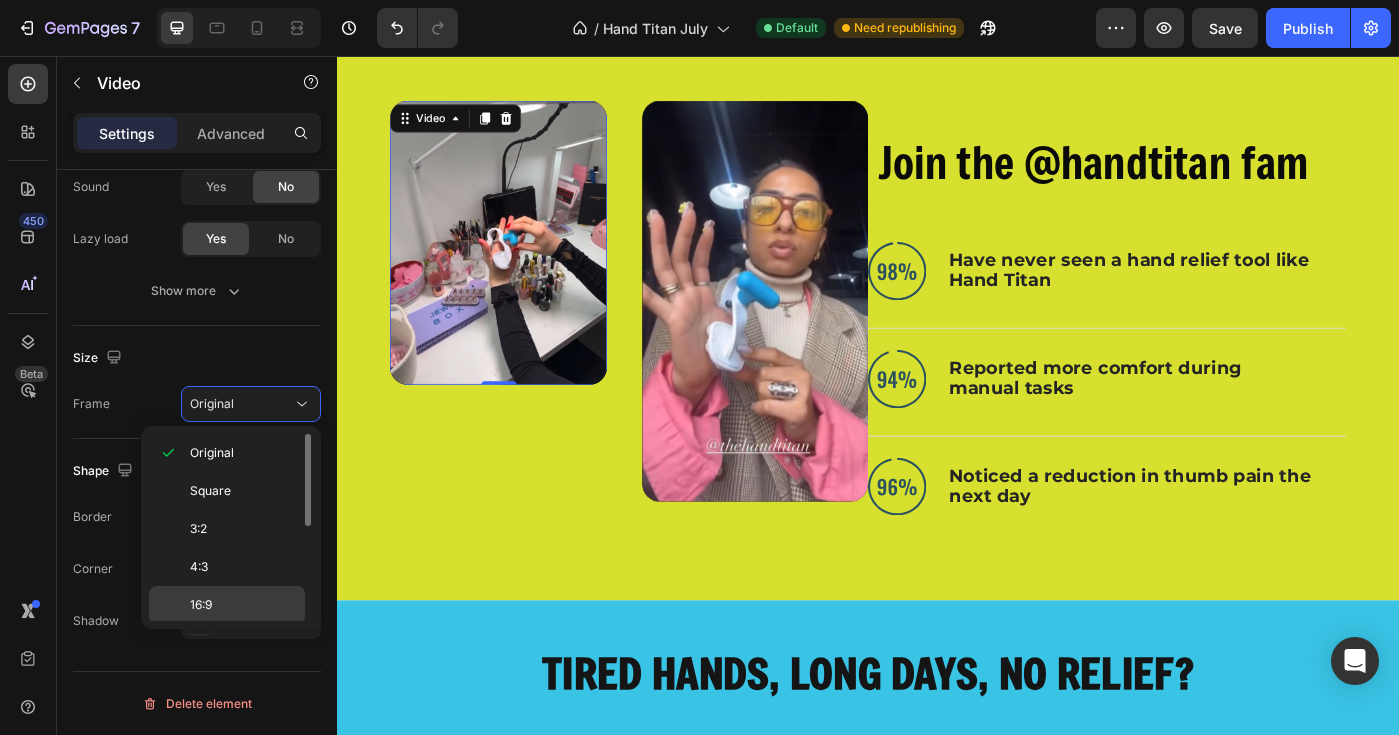 click on "16:9" at bounding box center [243, 605] 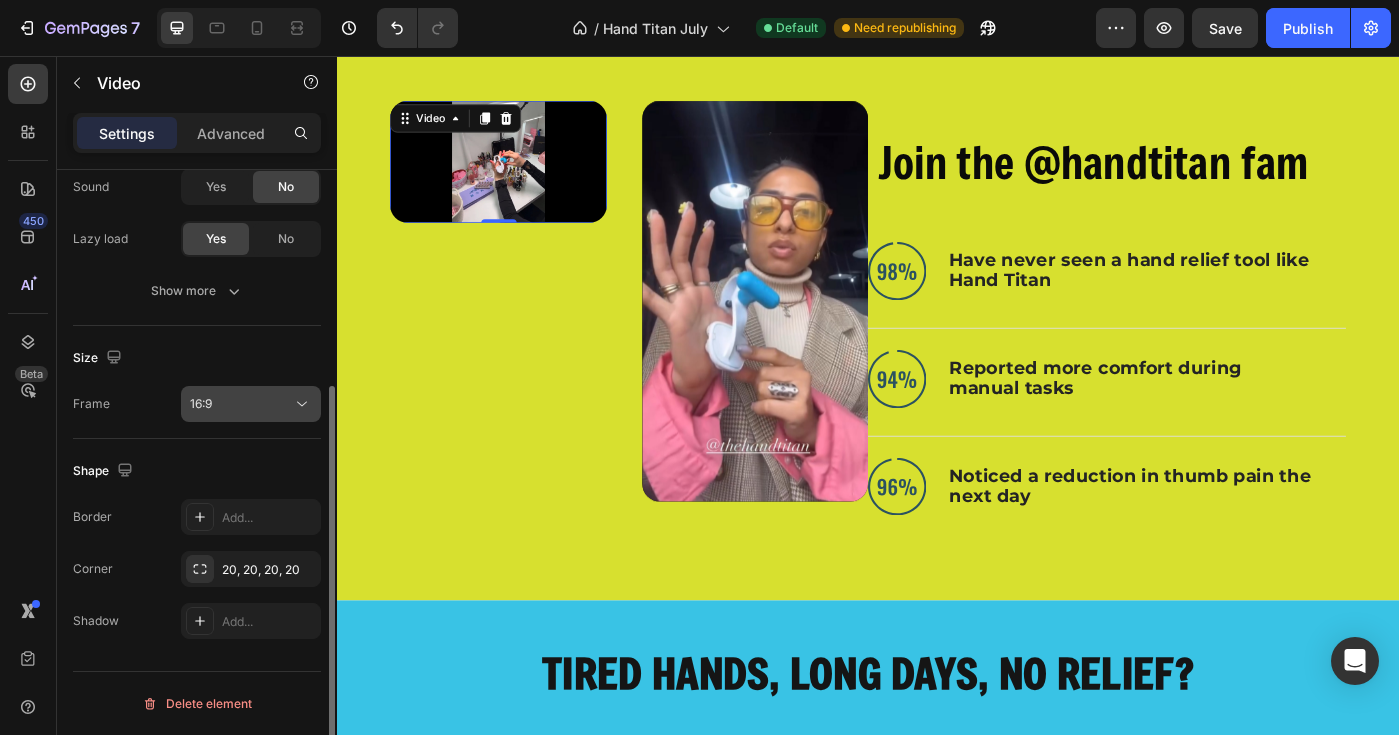 click on "16:9" at bounding box center [241, 404] 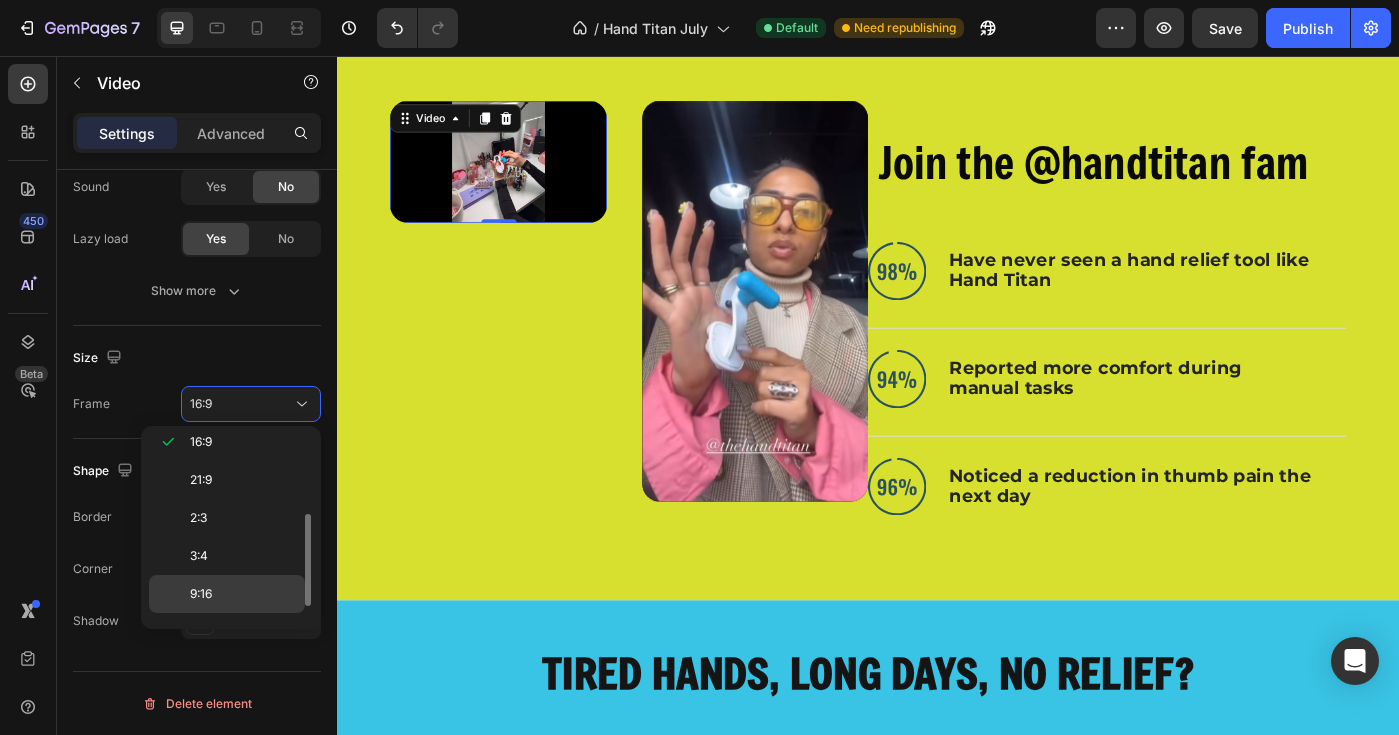 scroll, scrollTop: 193, scrollLeft: 0, axis: vertical 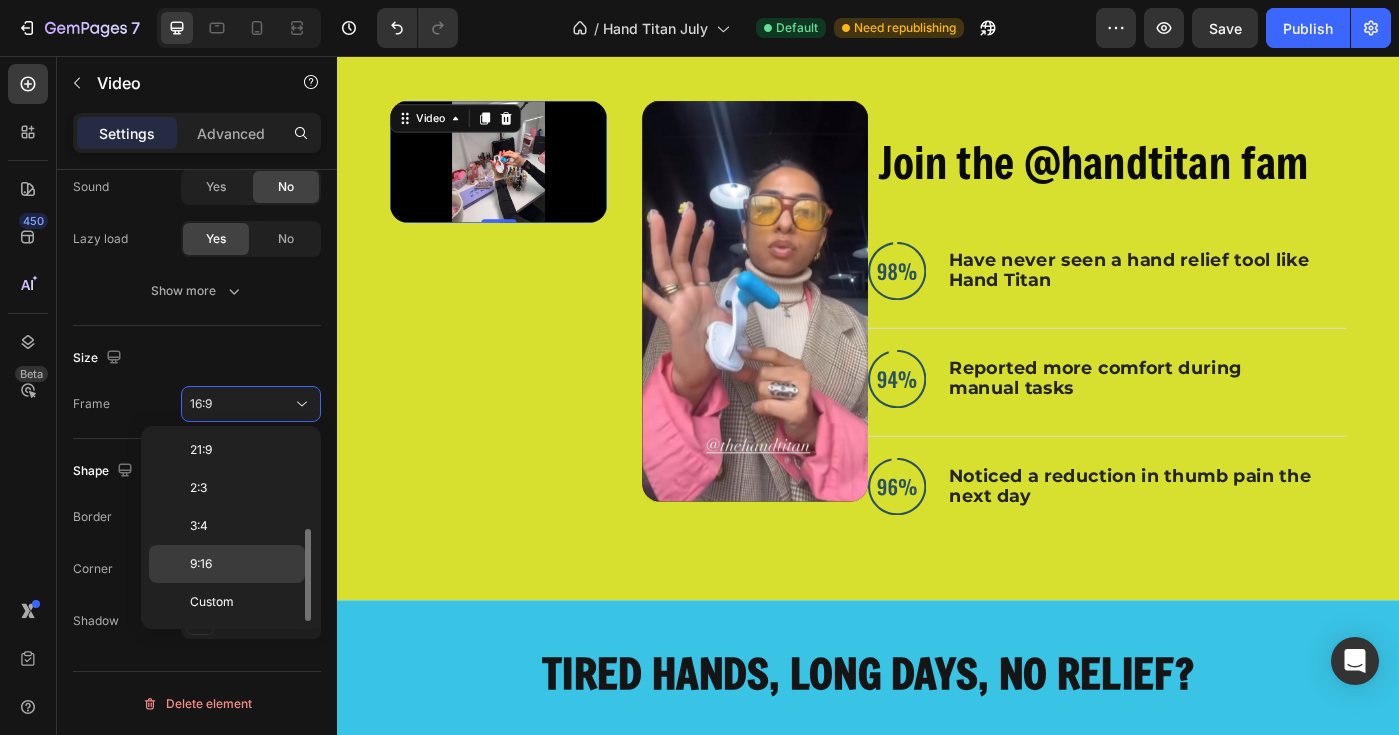 click on "9:16" at bounding box center [243, 564] 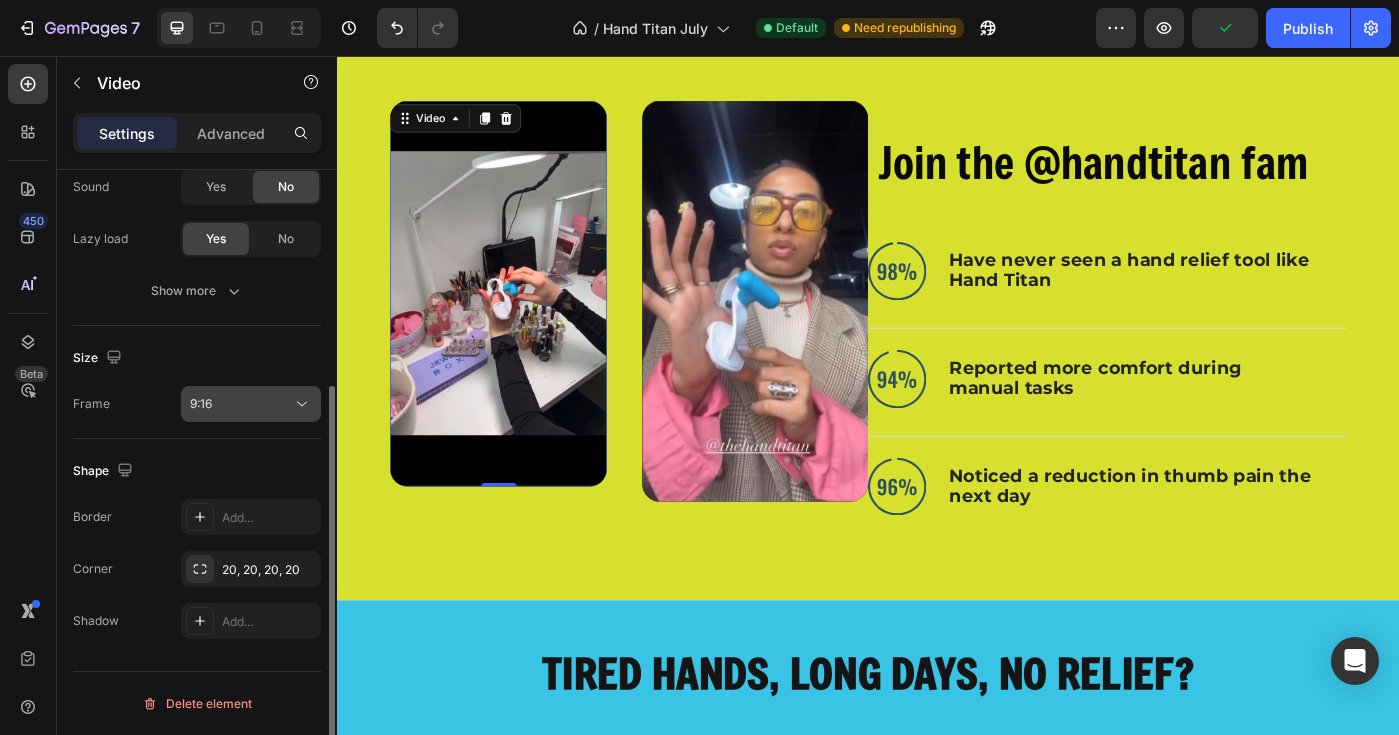 click on "9:16" 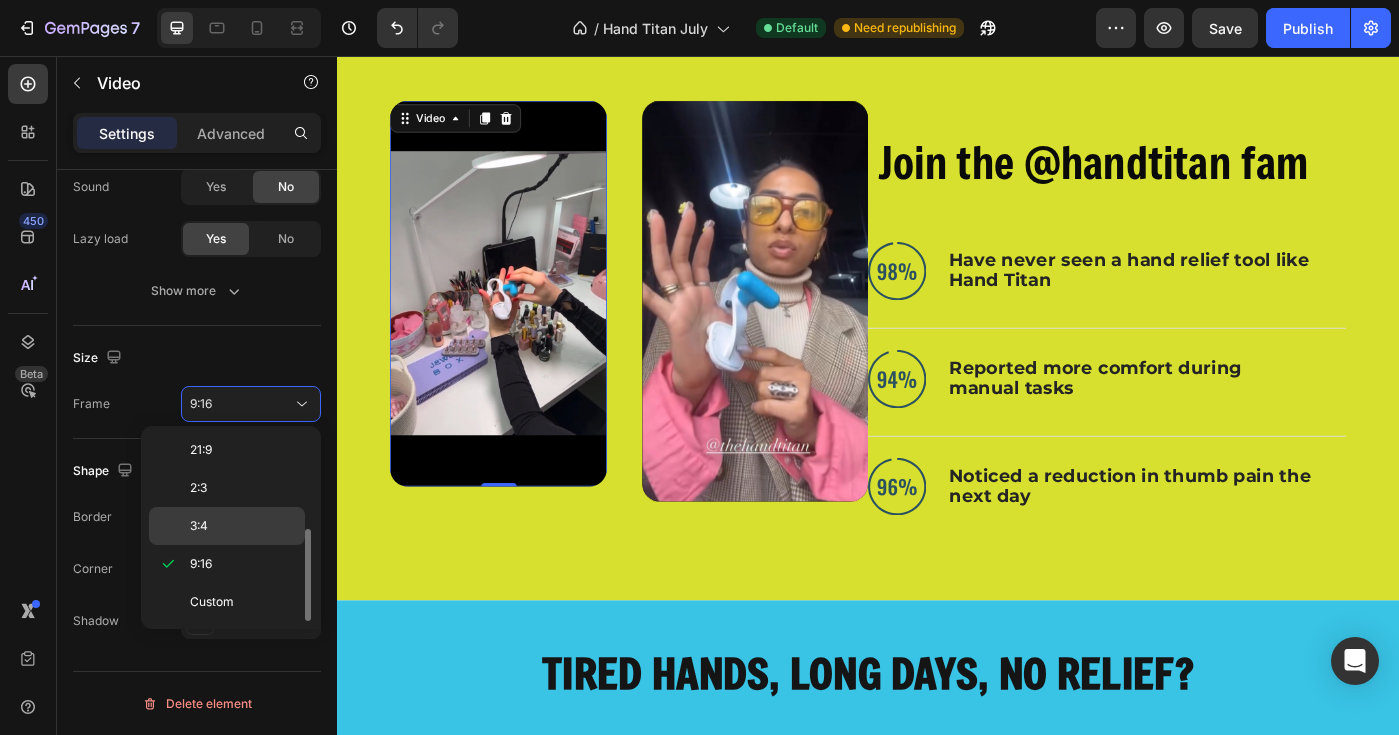 click on "3:4" at bounding box center (243, 526) 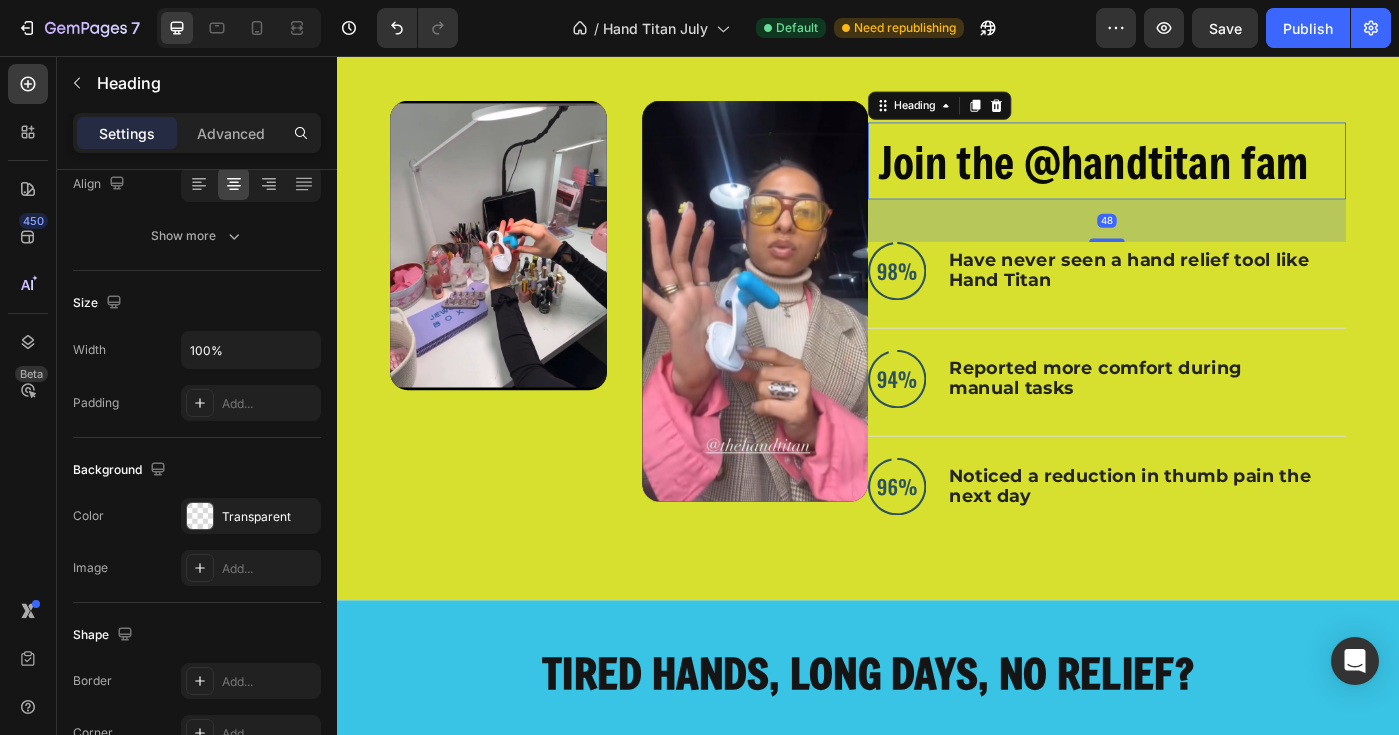click on "Join the @handtitan fam" at bounding box center (1191, 176) 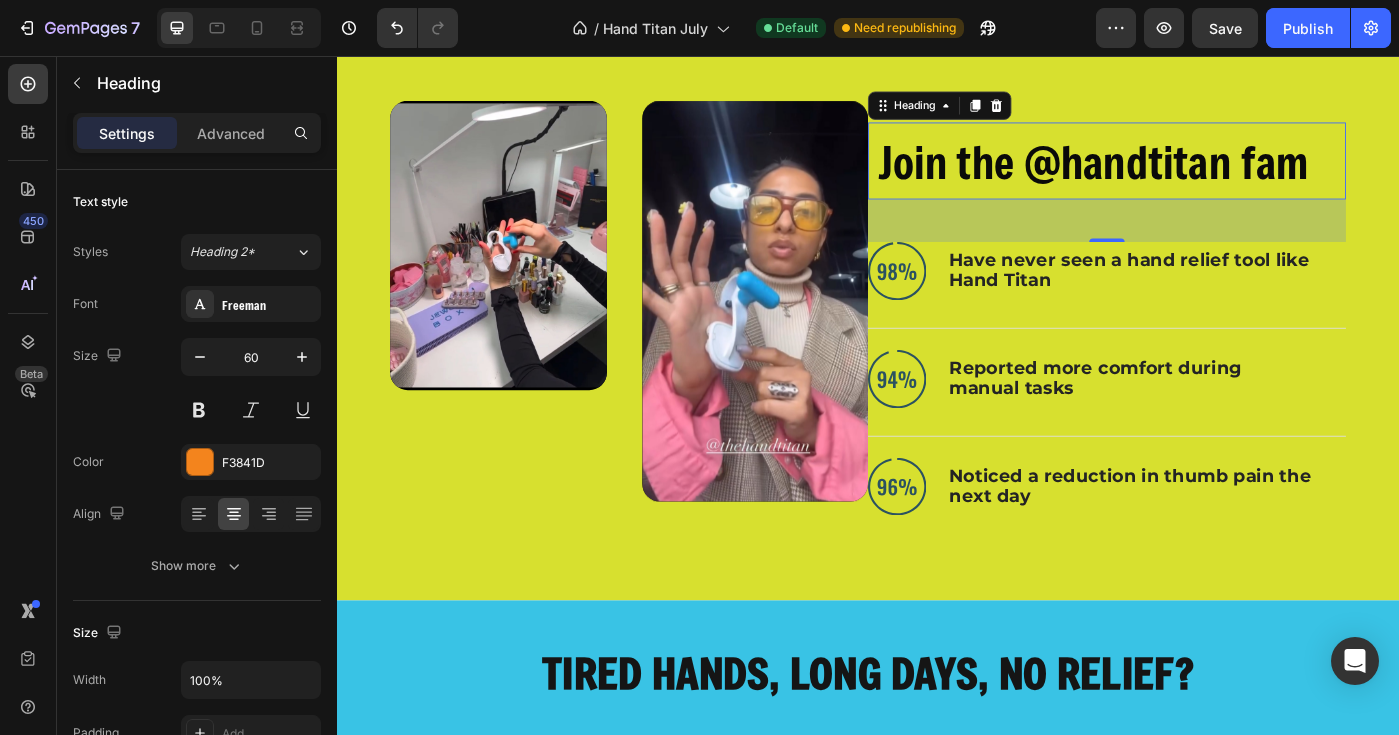 click on "Join the @handtitan fam" at bounding box center (1191, 174) 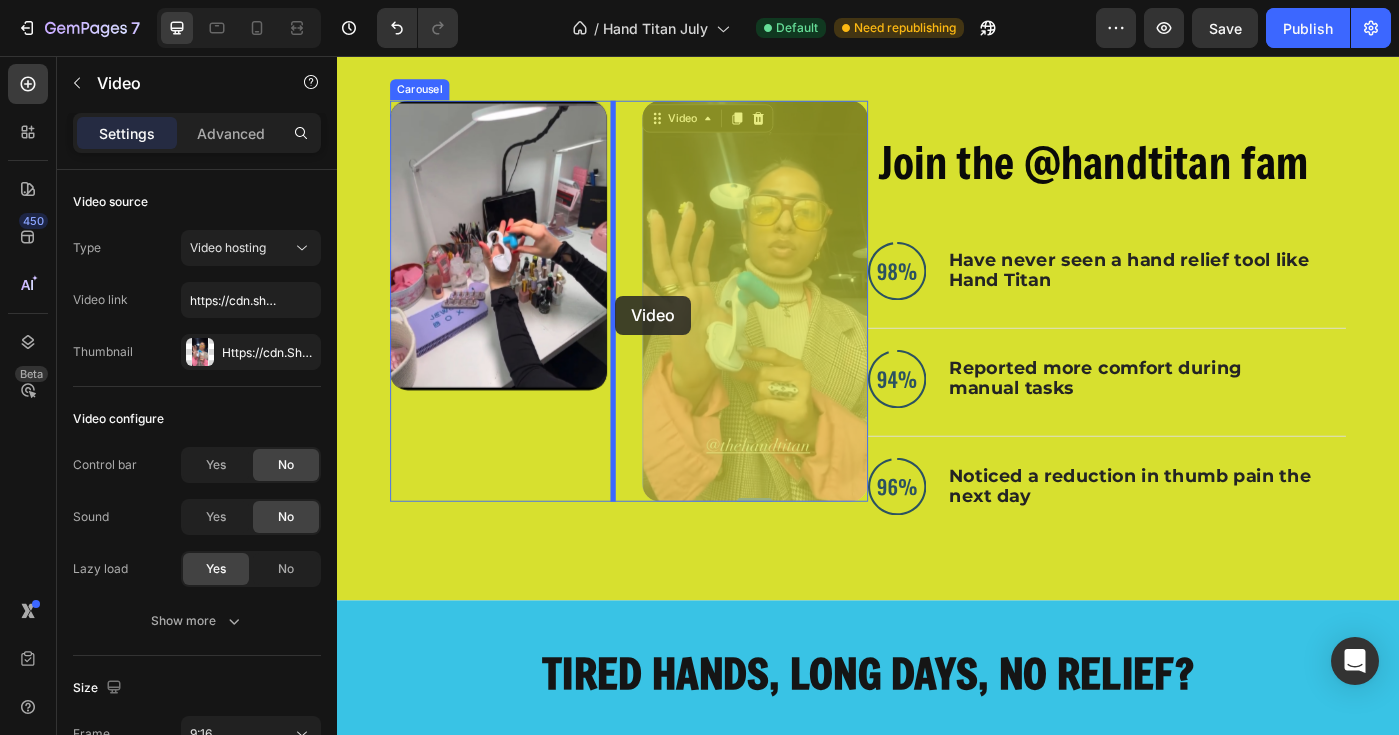 drag, startPoint x: 801, startPoint y: 319, endPoint x: 652, endPoint y: 327, distance: 149.21461 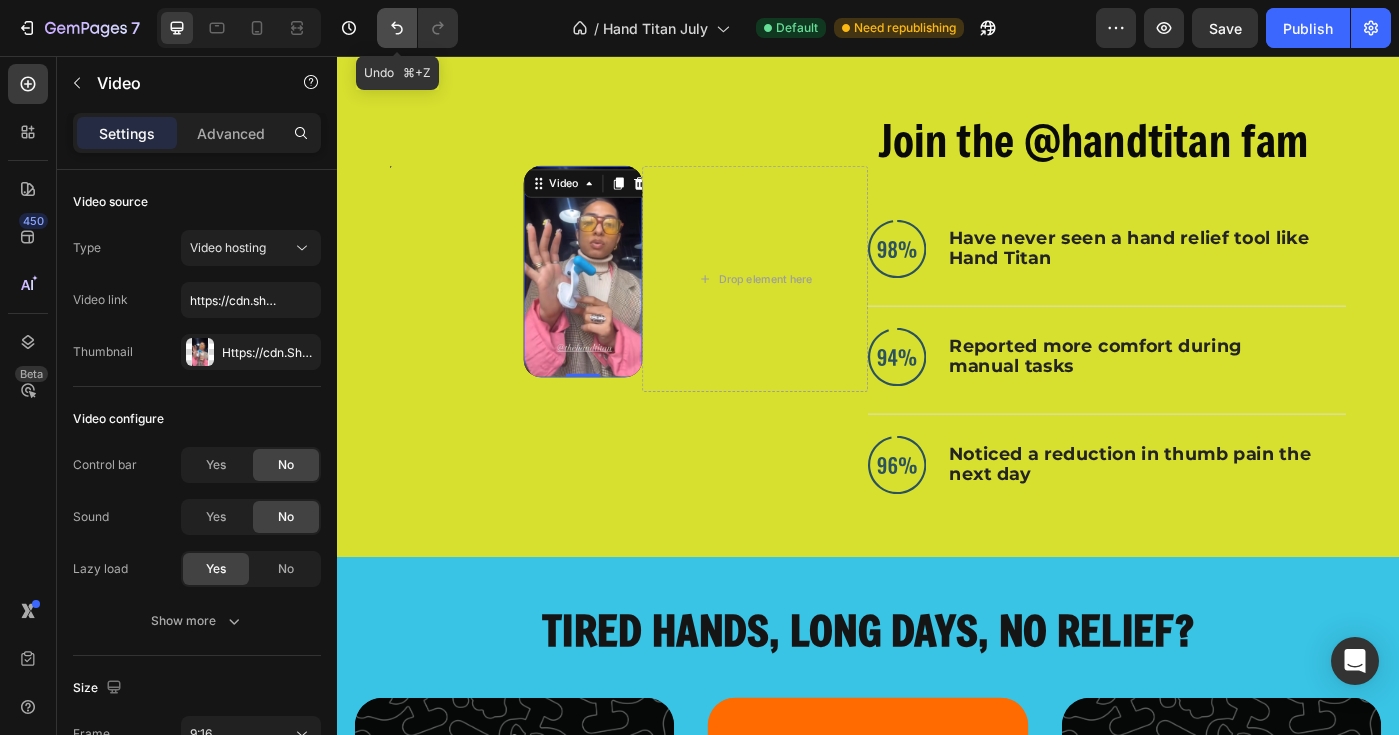 click 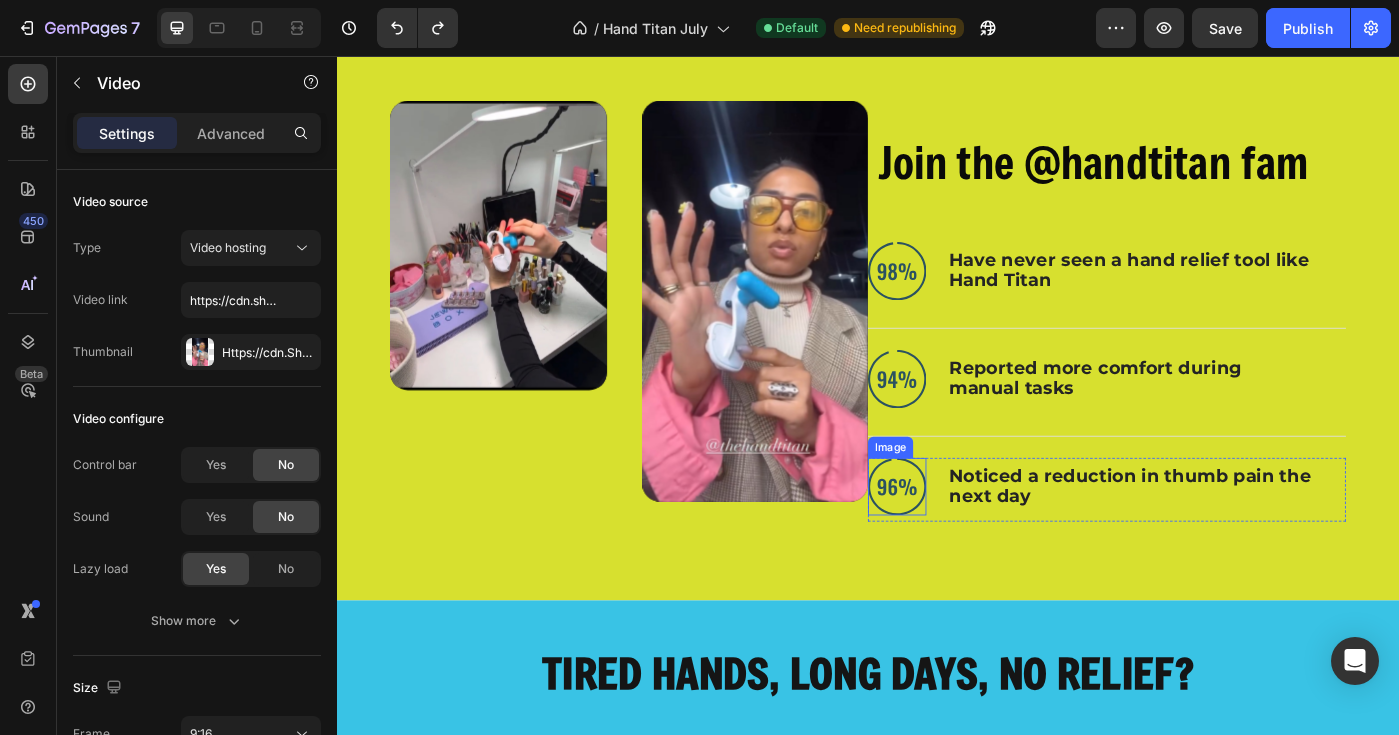 click at bounding box center [970, 543] 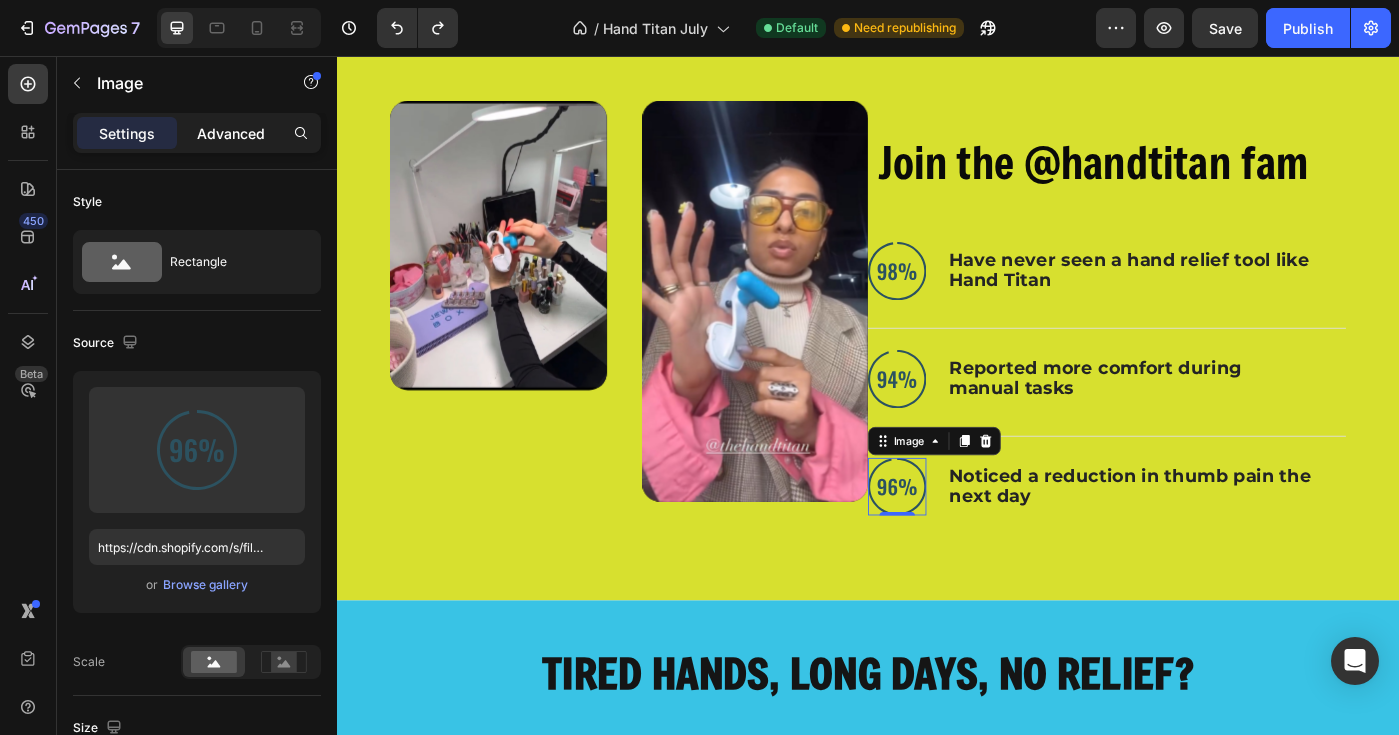 click on "Advanced" 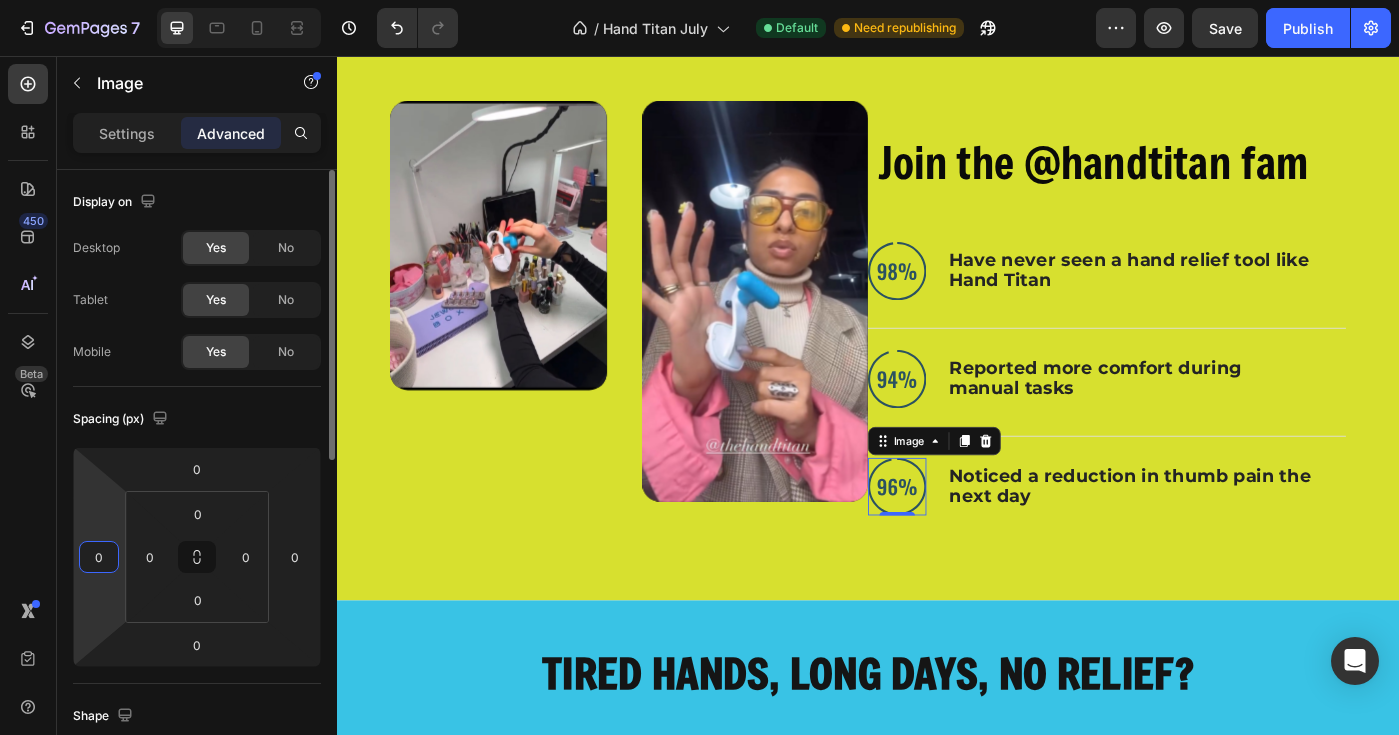 click on "7  Version history  /  Hand Titan July Default Need republishing Preview  Save   Publish  450 Beta Sections(18) Elements(83) Section Element Hero Section Product Detail Brands Trusted Badges Guarantee Product Breakdown How to use Testimonials Compare Bundle FAQs Social Proof Brand Story Product List Collection Blog List Contact Sticky Add to Cart Custom Footer Browse Library 450 Layout
Row
Row
Row
Row Text
Heading
Text Block Button
Button
Button Media
Image
Image
Video" at bounding box center [699, 0] 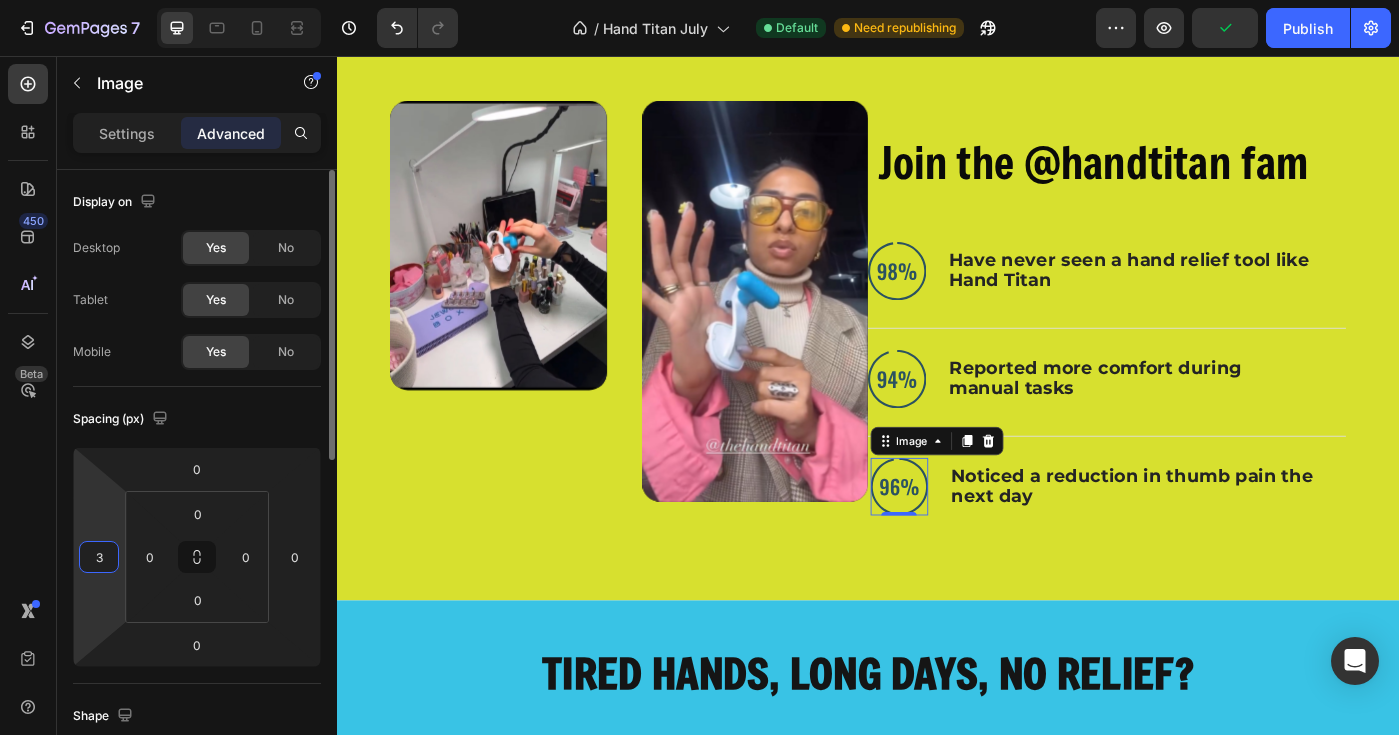 type on "30" 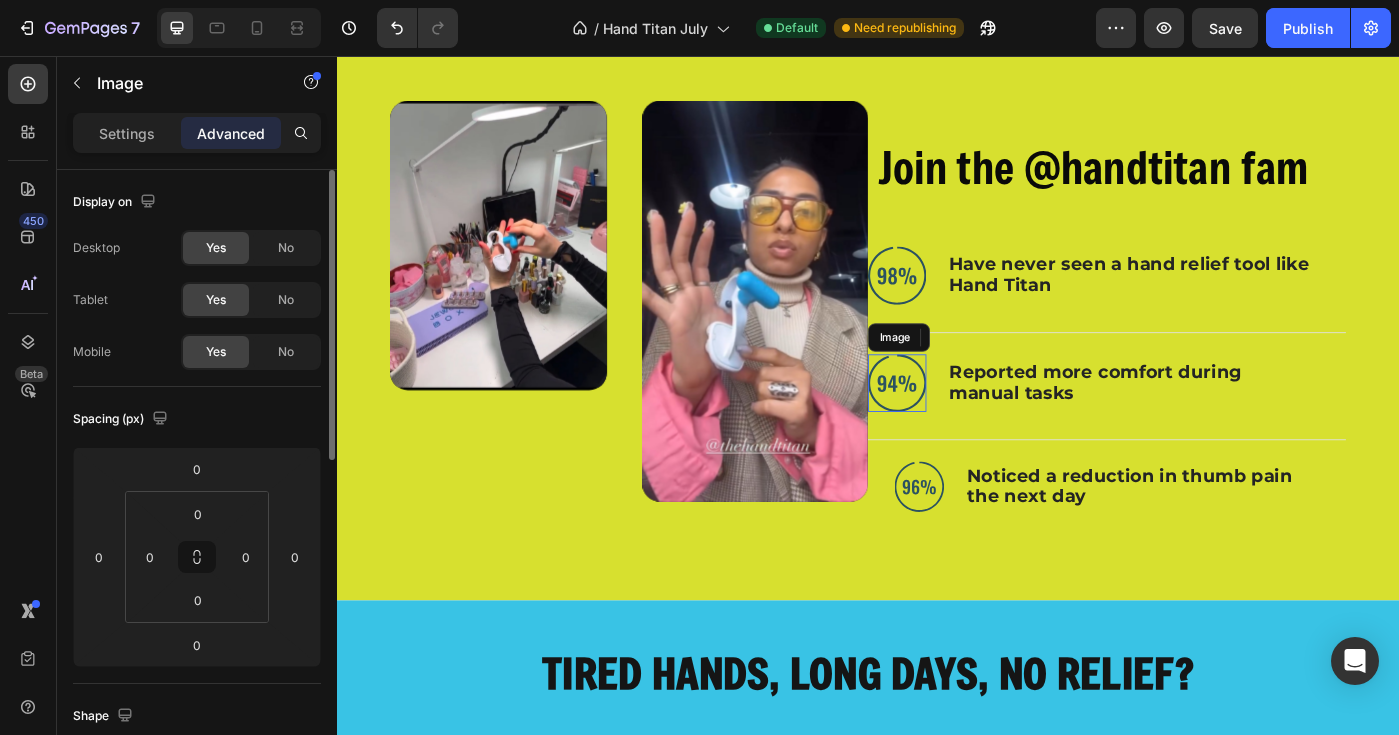 click at bounding box center (970, 426) 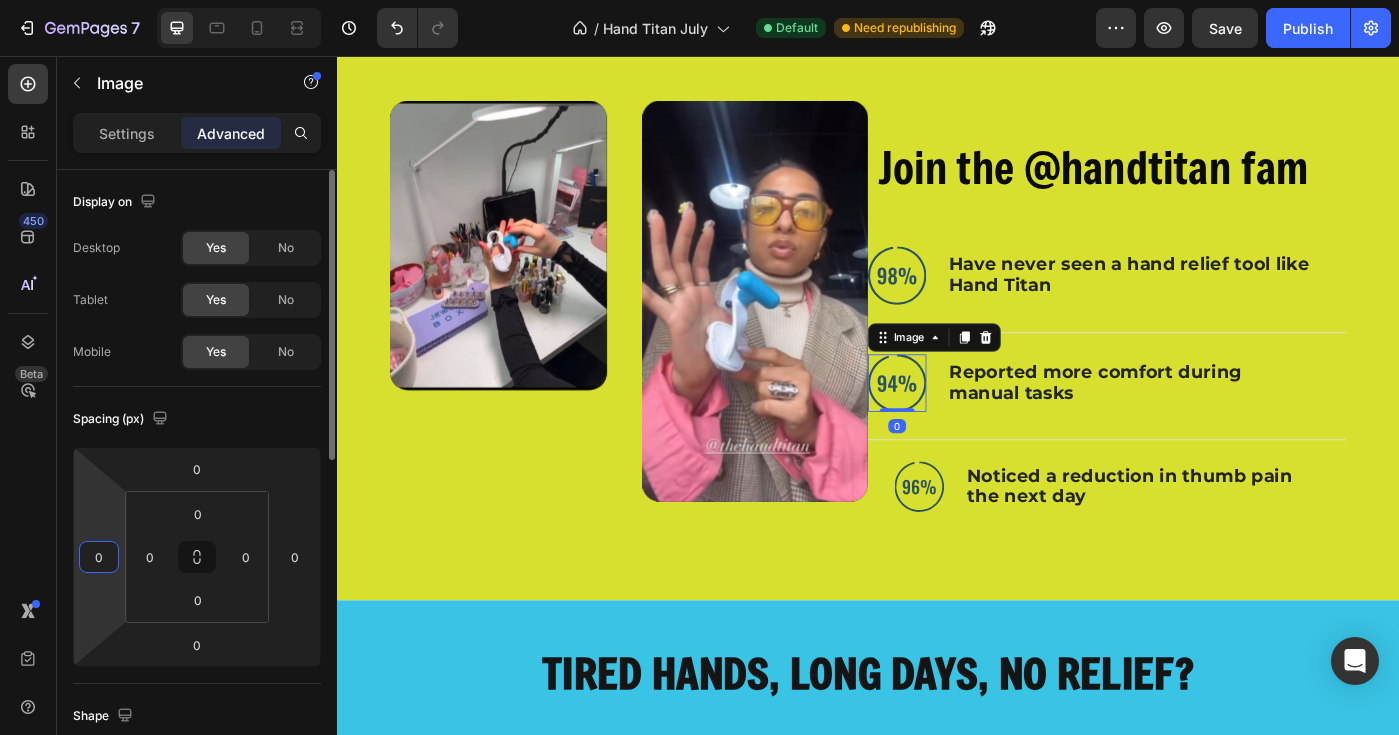 click on "0" at bounding box center [99, 557] 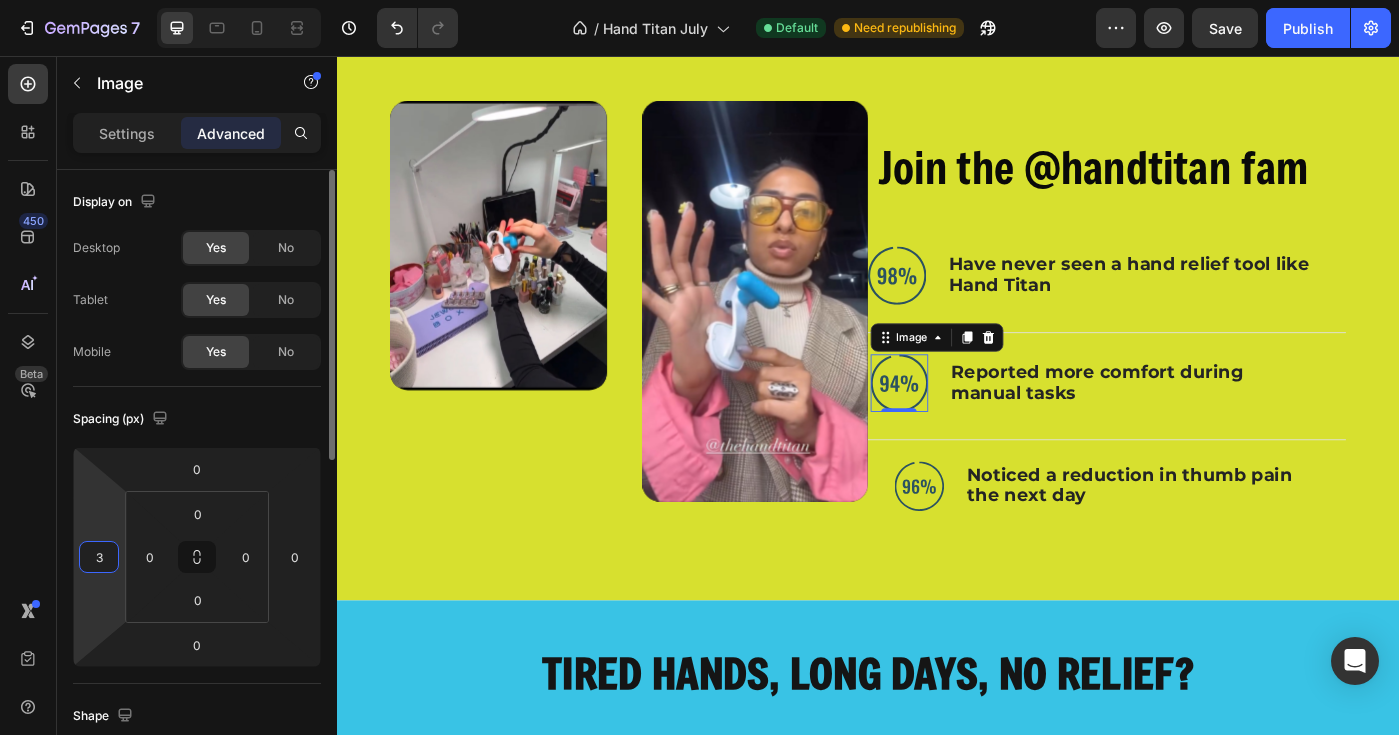 type on "30" 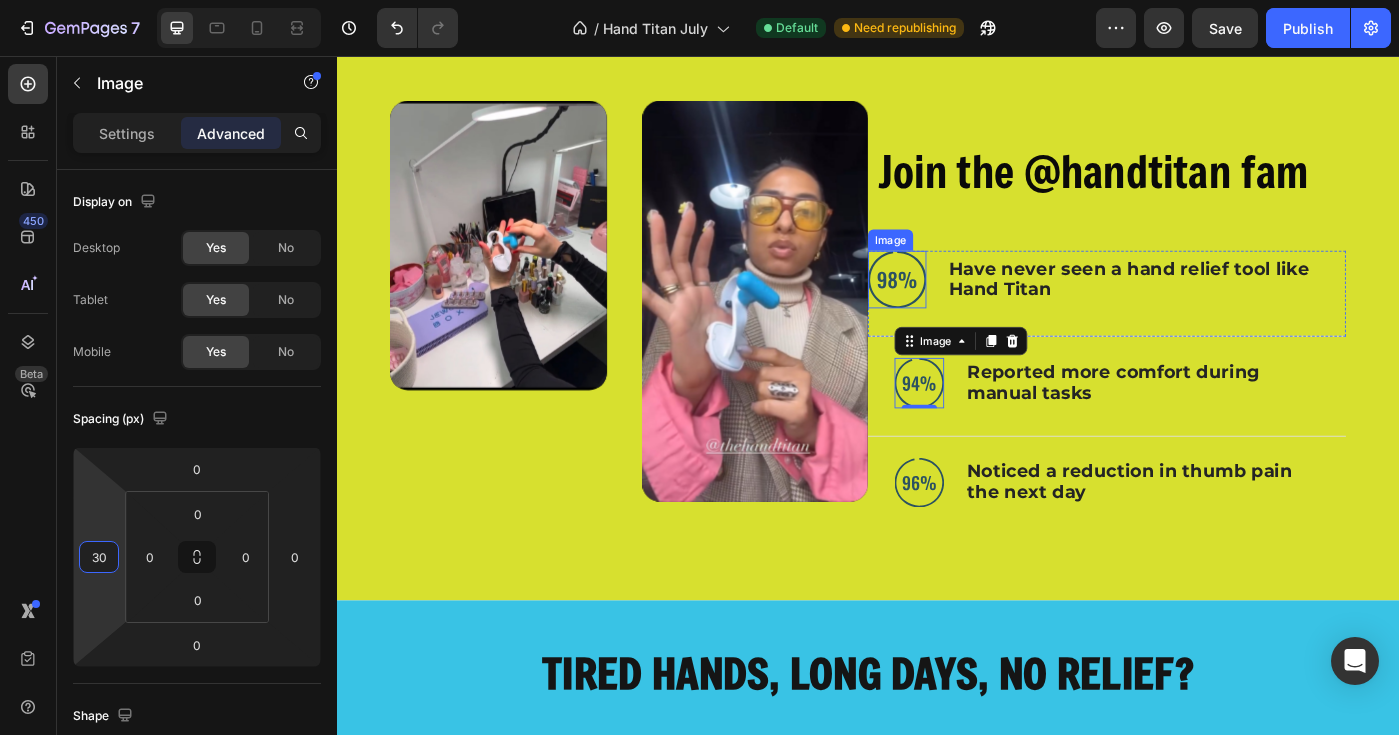click at bounding box center [970, 309] 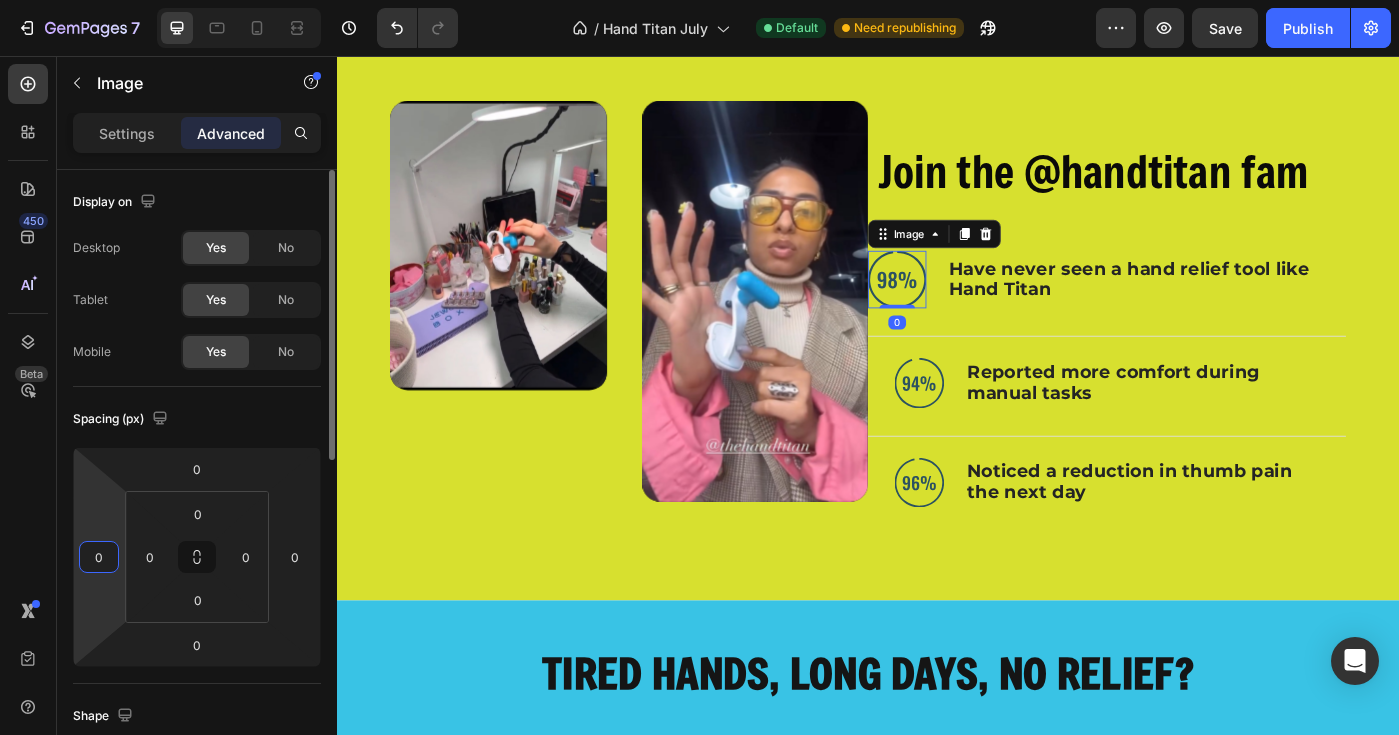 click on "0" at bounding box center [99, 557] 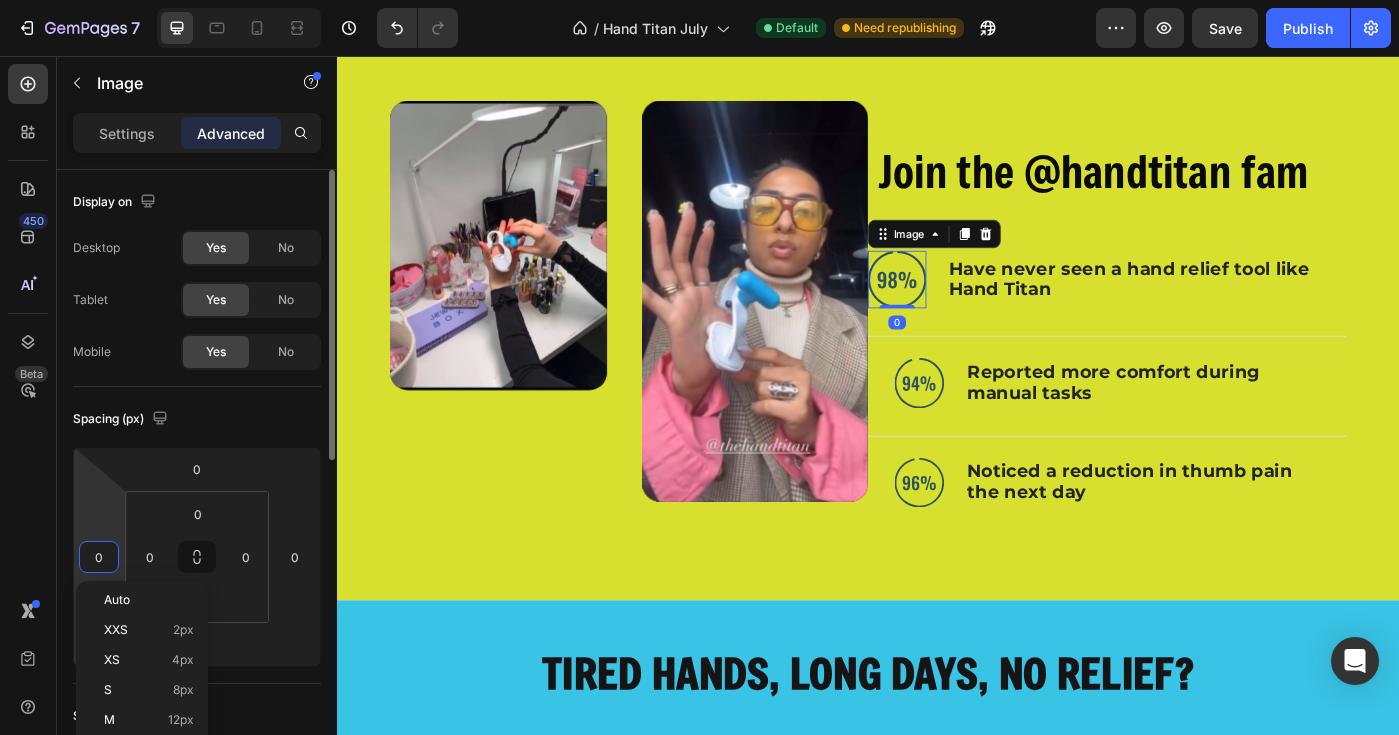 type on "3" 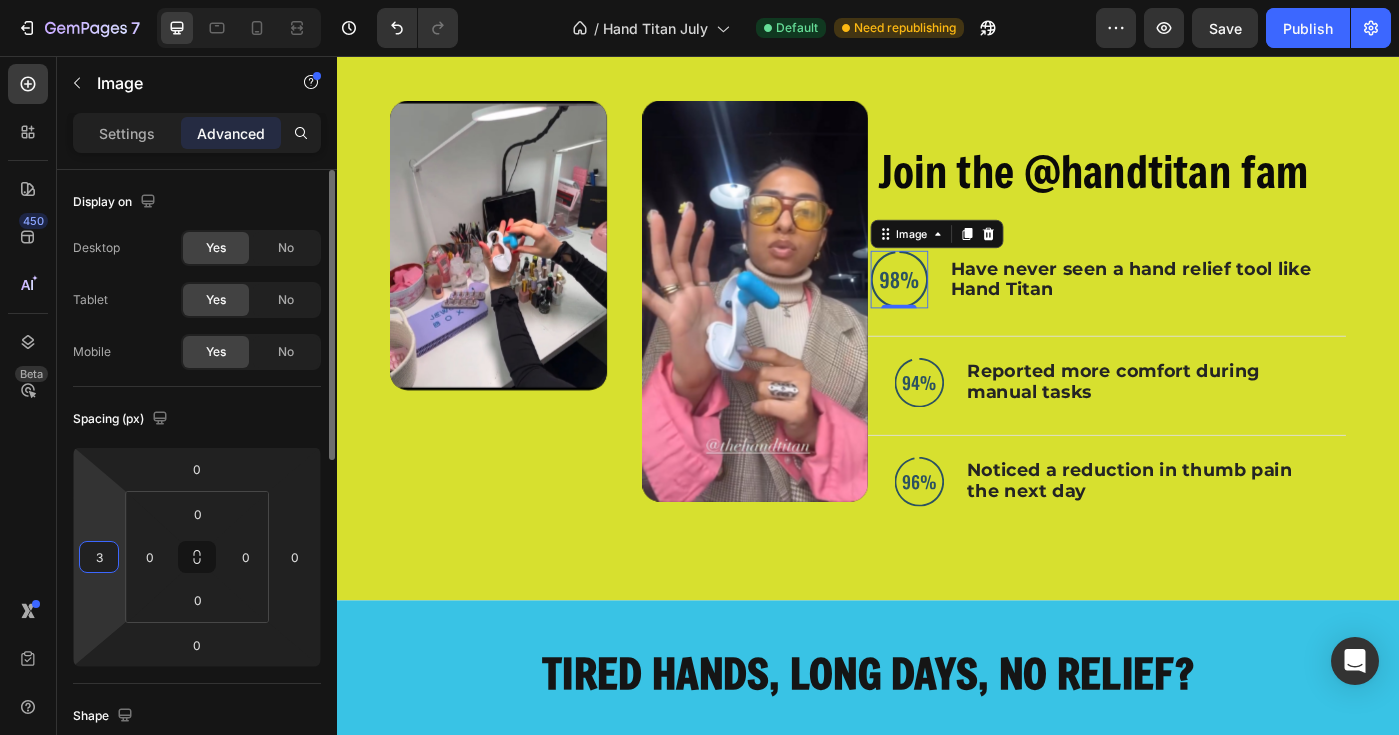 type on "30" 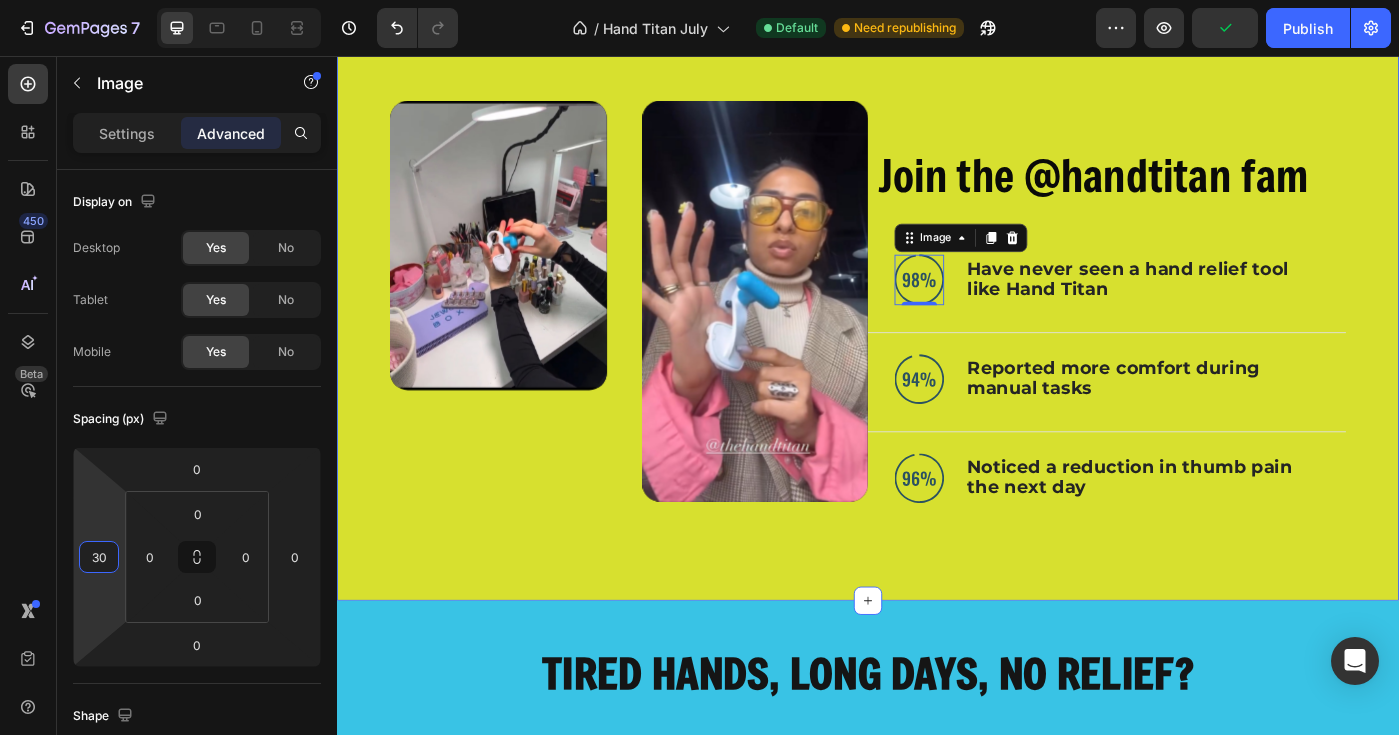 click on "Video Video Carousel Row ⁠⁠⁠⁠⁠⁠⁠  Join the @handtitan fam Heading Image   0 Have never seen a hand relief tool like Hand Titan  Text Block Advanced List Image Reported more comfort during manual tasks Text Block Advanced List Image Noticed a reduction in thumb pain the next day Text Block Advanced List Row Section 3" at bounding box center (937, 348) 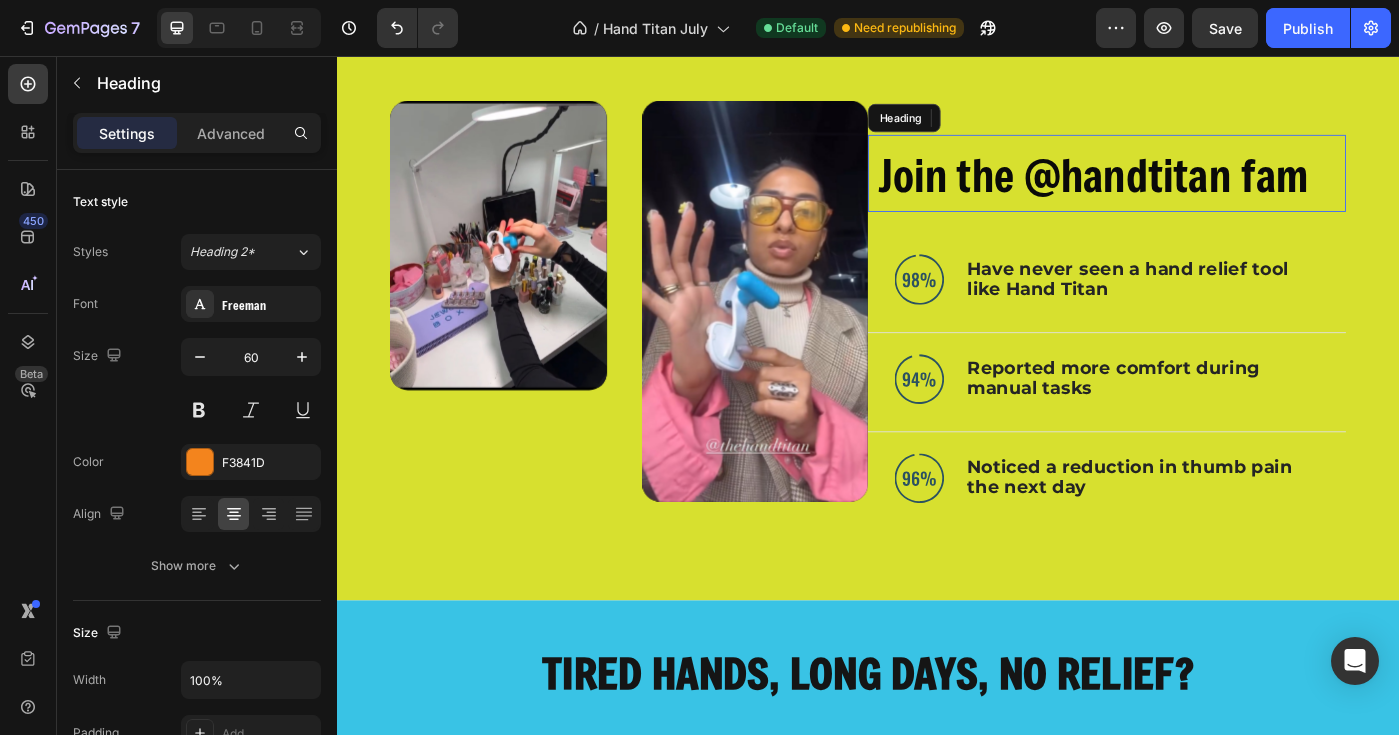 click on "Join the @handtitan fam" at bounding box center [1191, 190] 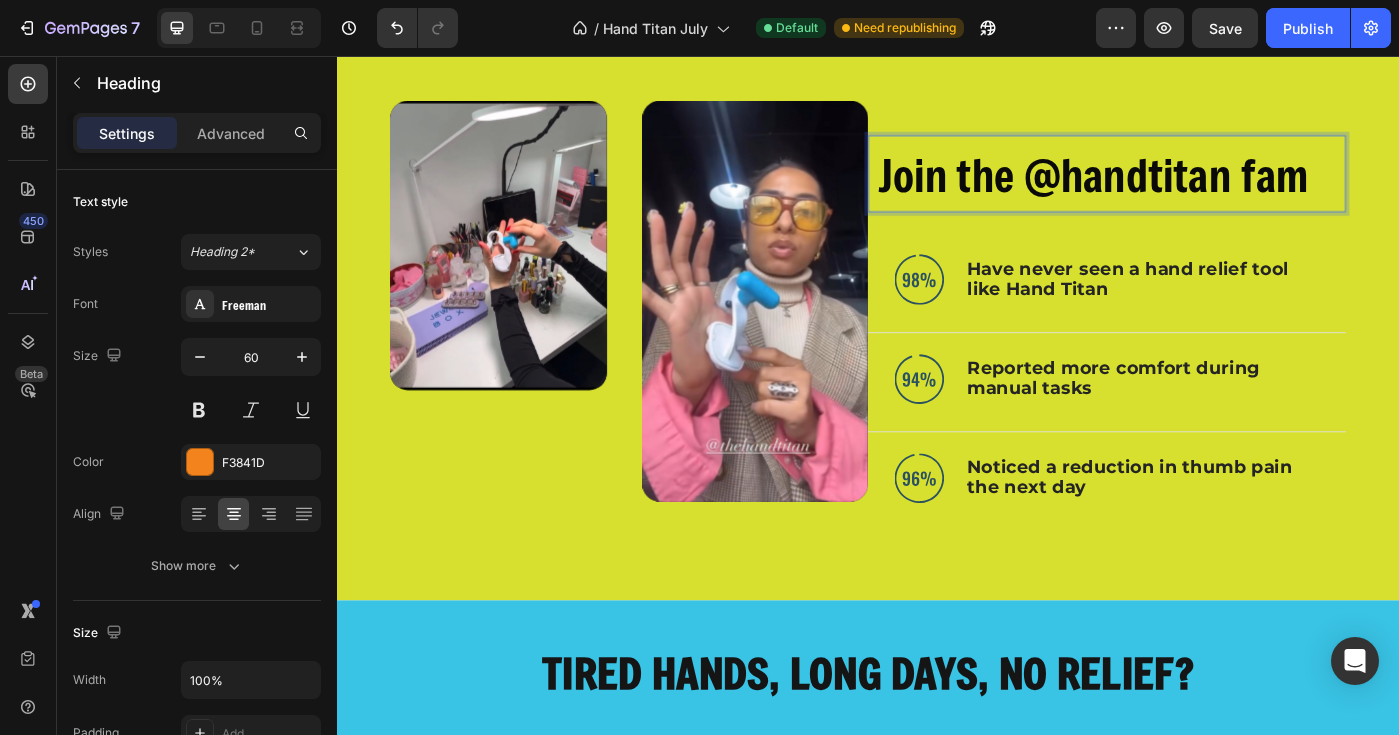 click on "Join the @handtitan fam" at bounding box center [1191, 190] 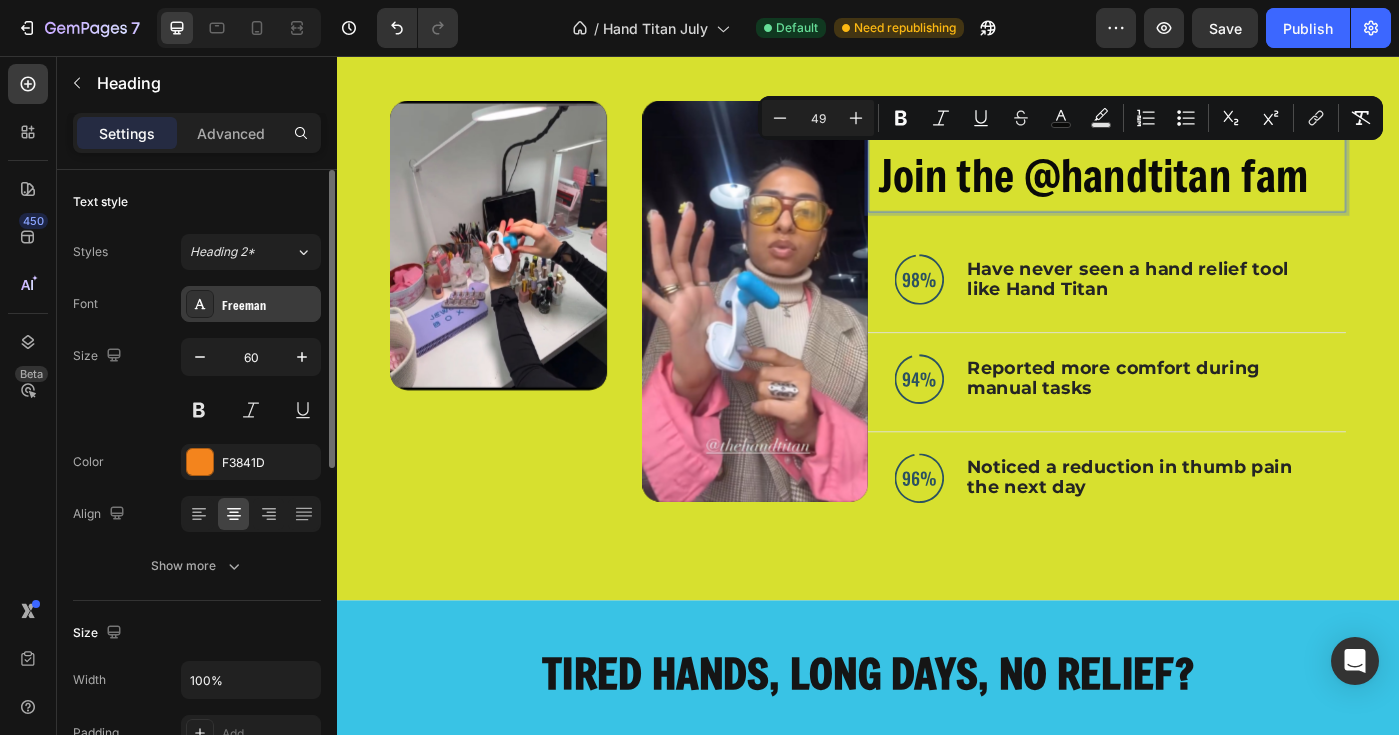 click on "Freeman" at bounding box center [269, 305] 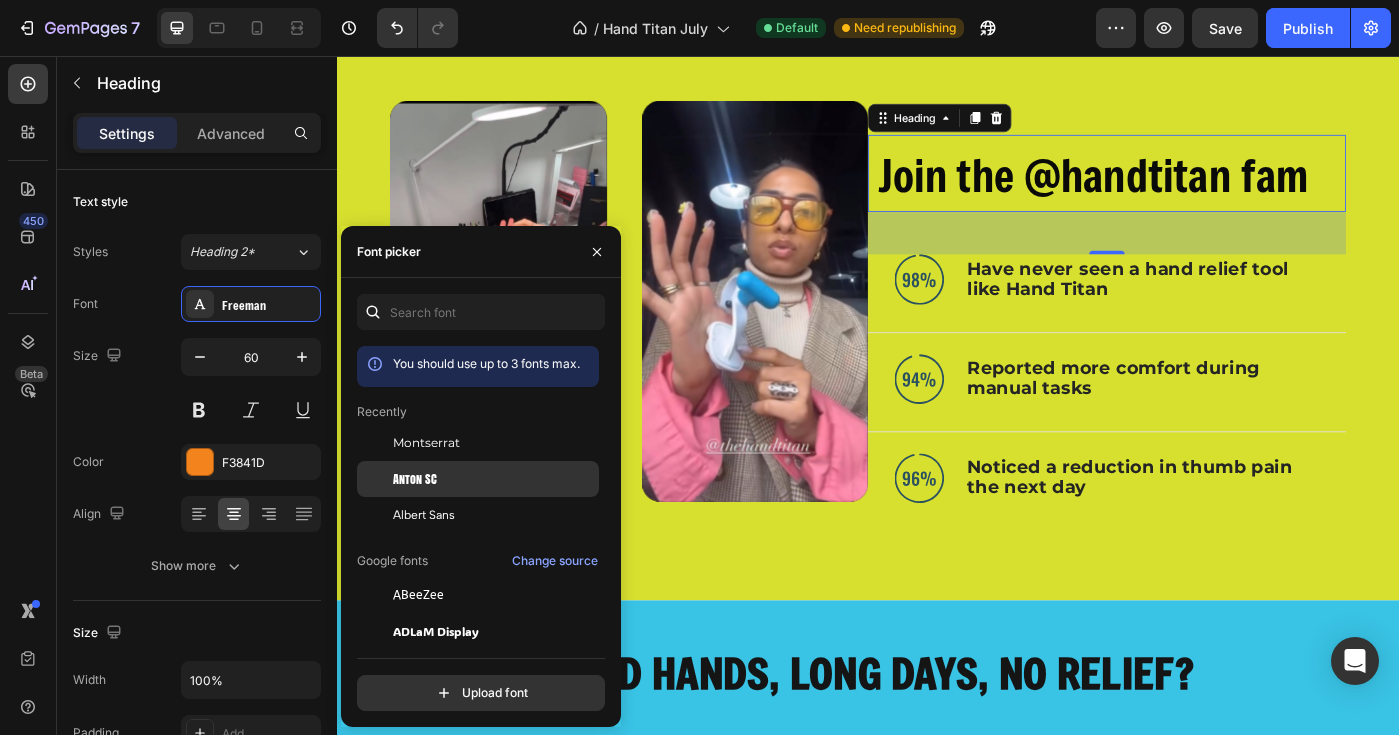 click on "Anton SC" at bounding box center [415, 479] 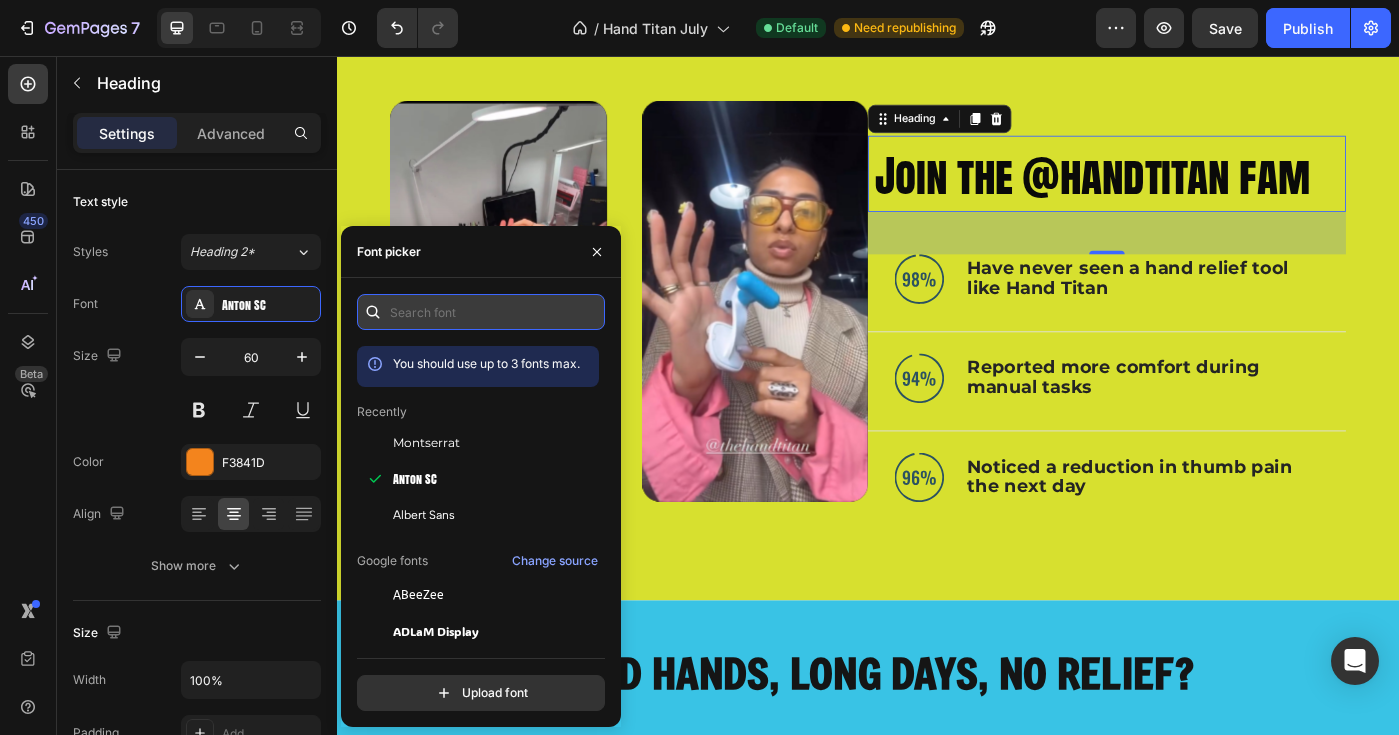 click at bounding box center [481, 312] 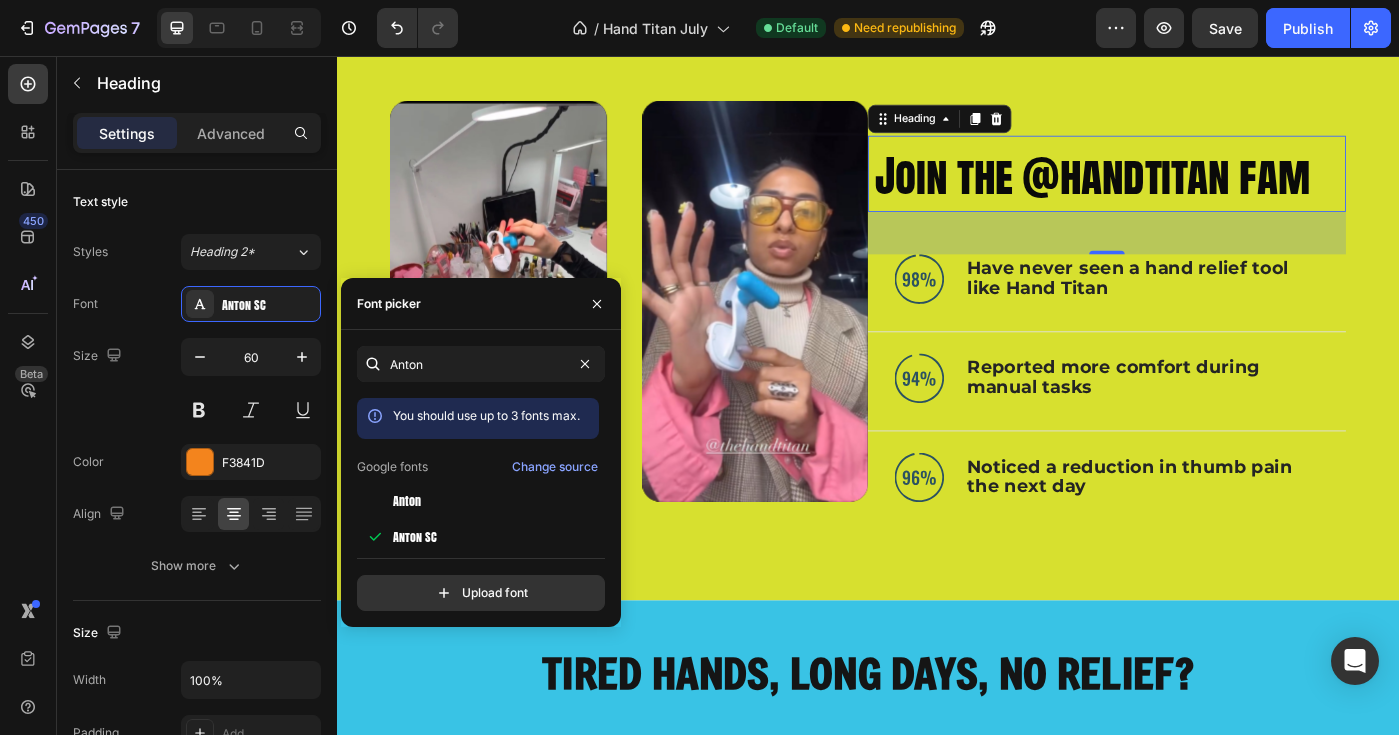 type on "anton" 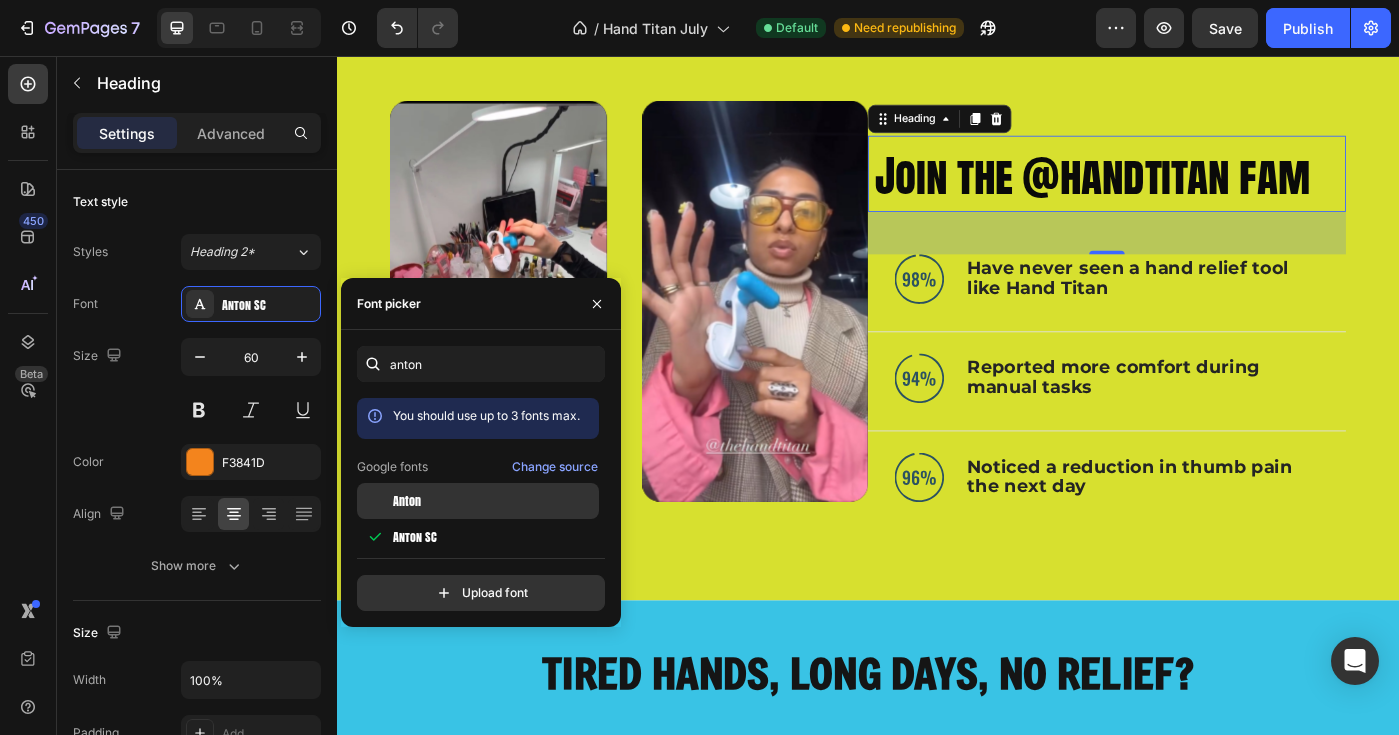 drag, startPoint x: 390, startPoint y: 400, endPoint x: 431, endPoint y: 508, distance: 115.52056 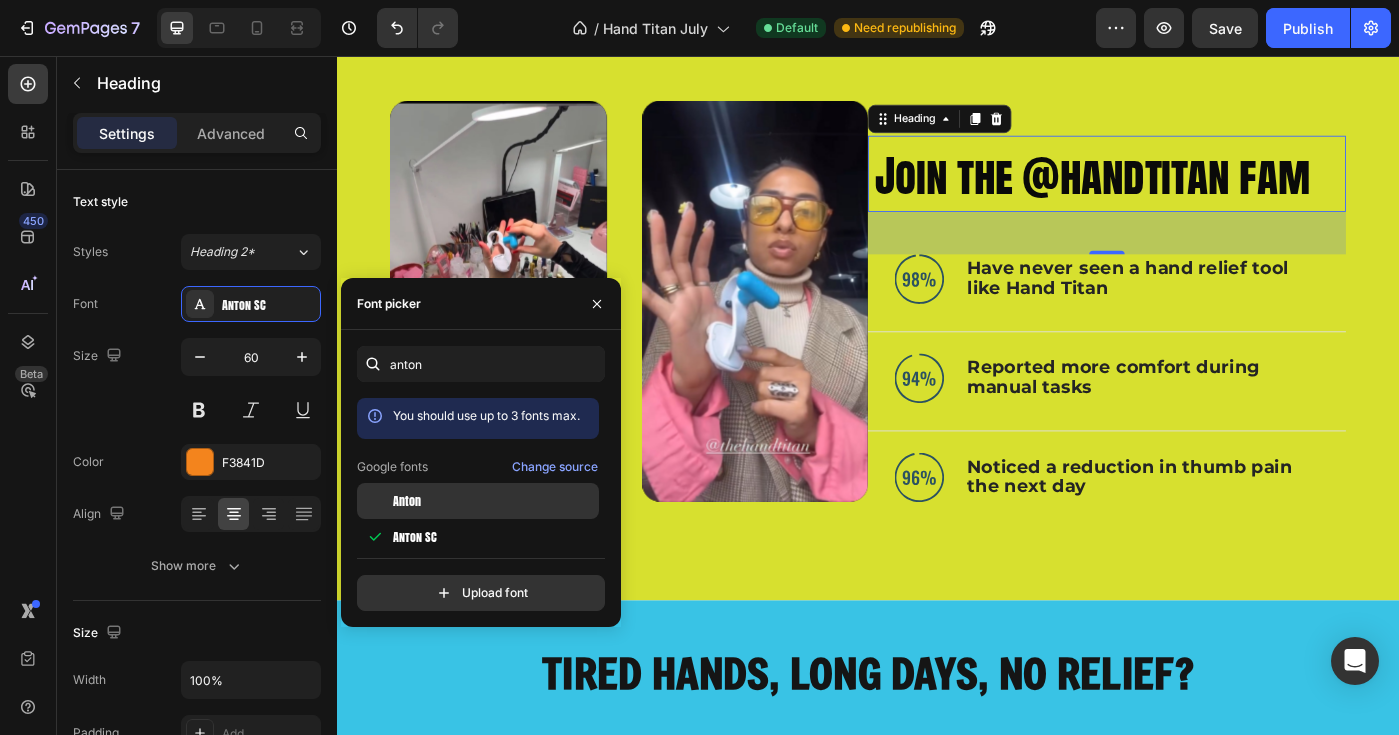 click on "Anton" at bounding box center (494, 501) 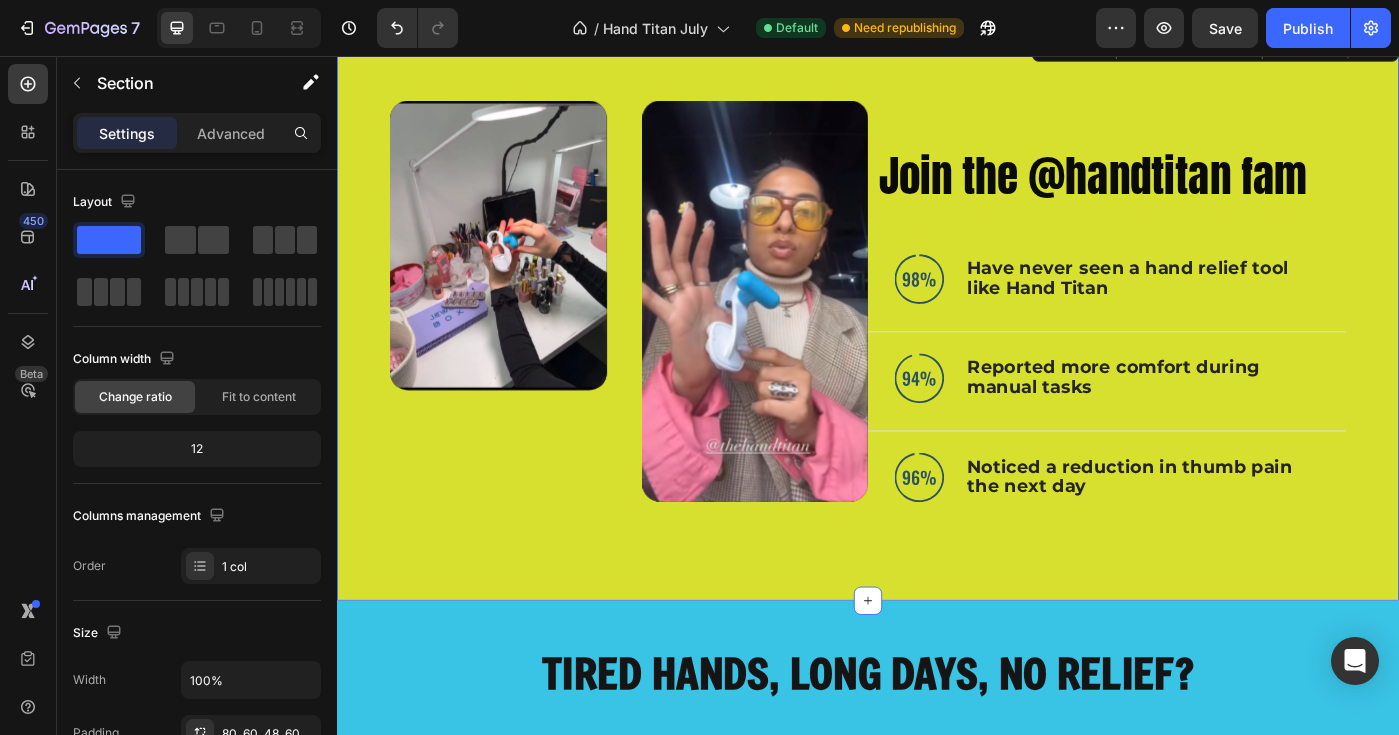 click on "Video Video Carousel Row ⁠⁠⁠⁠⁠⁠⁠  Join the @handtitan fam Heading Image Have never seen a hand relief tool like Hand Titan  Text Block Advanced List Image Reported more comfort during manual tasks Text Block Advanced List Image Noticed a reduction in thumb pain the next day Text Block Advanced List Row Section 3   Create Theme Section AI Content Write with GemAI What would you like to describe here? Tone and Voice Persuasive Product Hand Titan Show more Generate" at bounding box center [937, 348] 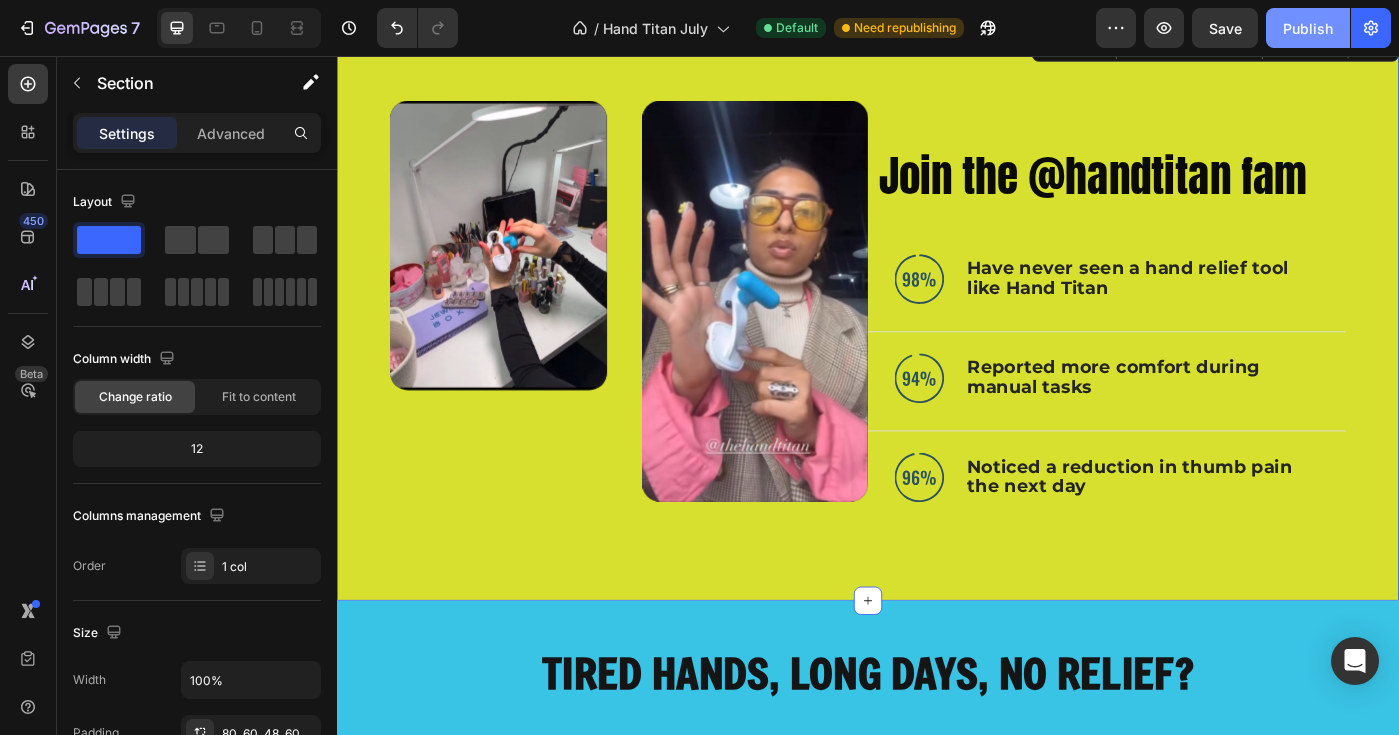 click on "Publish" at bounding box center [1308, 28] 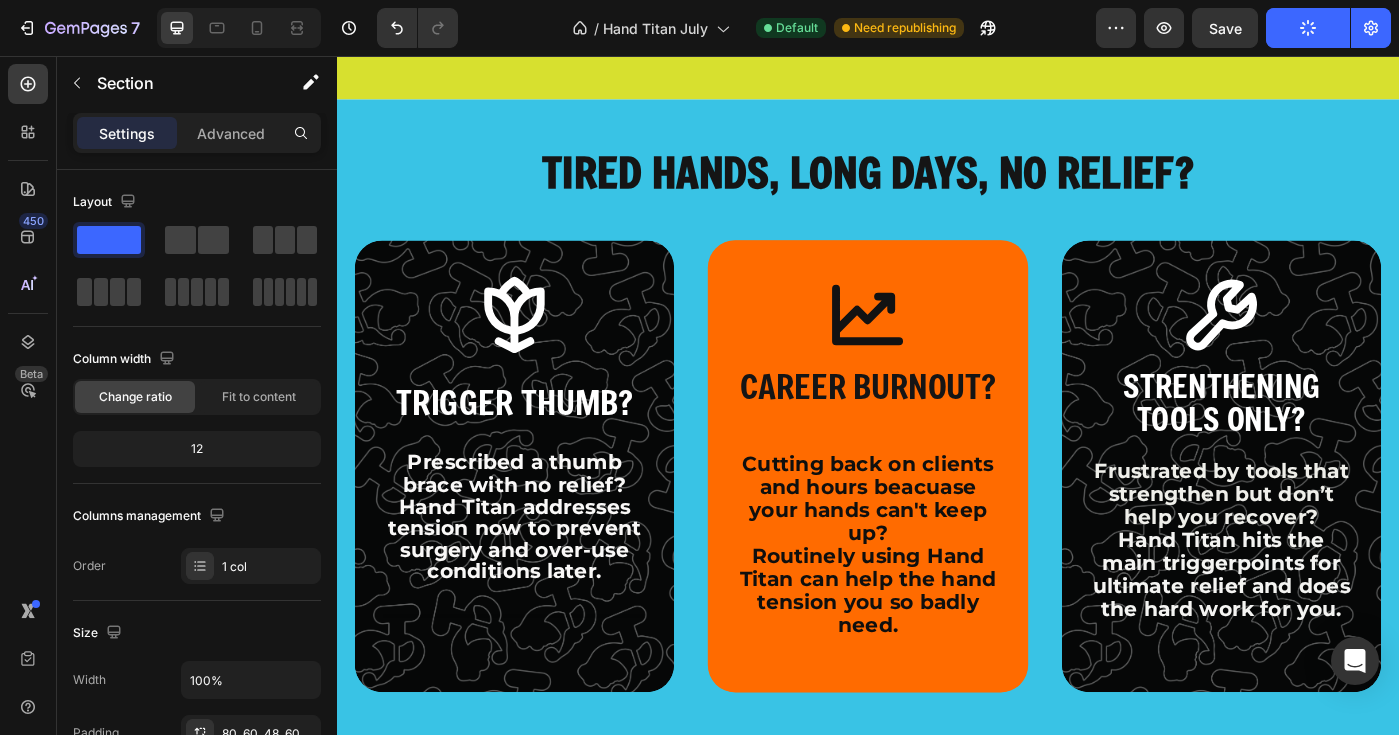 scroll, scrollTop: 1844, scrollLeft: 0, axis: vertical 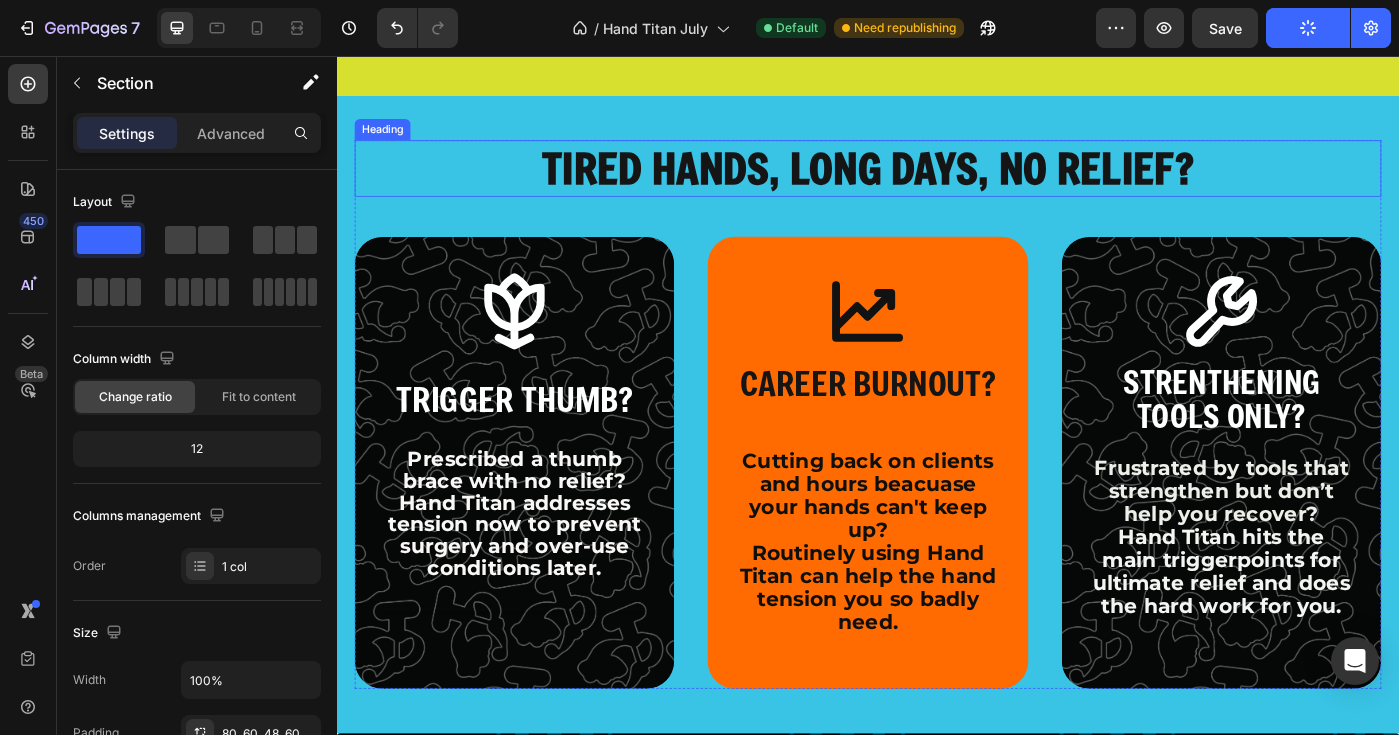 click on "TIRED HANDS, LONG DAYS, NO RELIEF?" at bounding box center [937, 182] 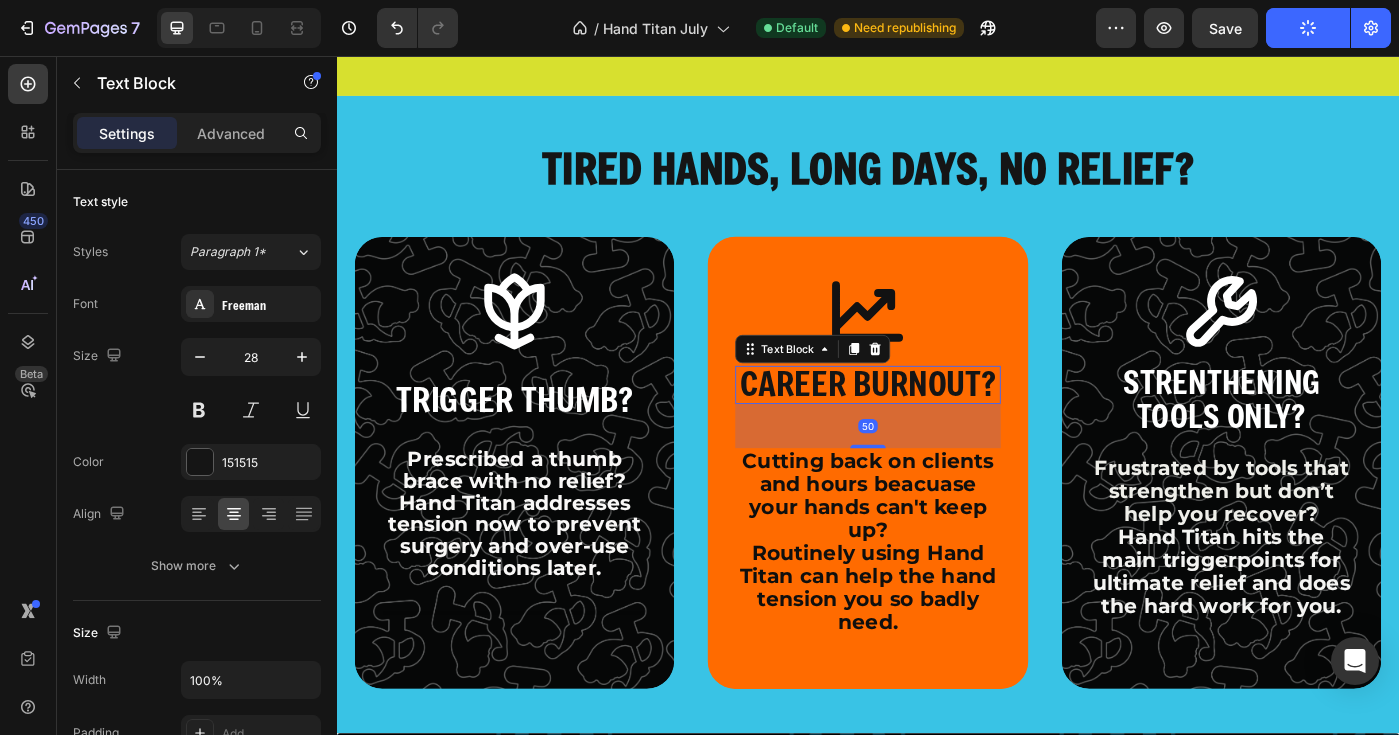 click on "CAREER BURNOUT?" at bounding box center (936, 425) 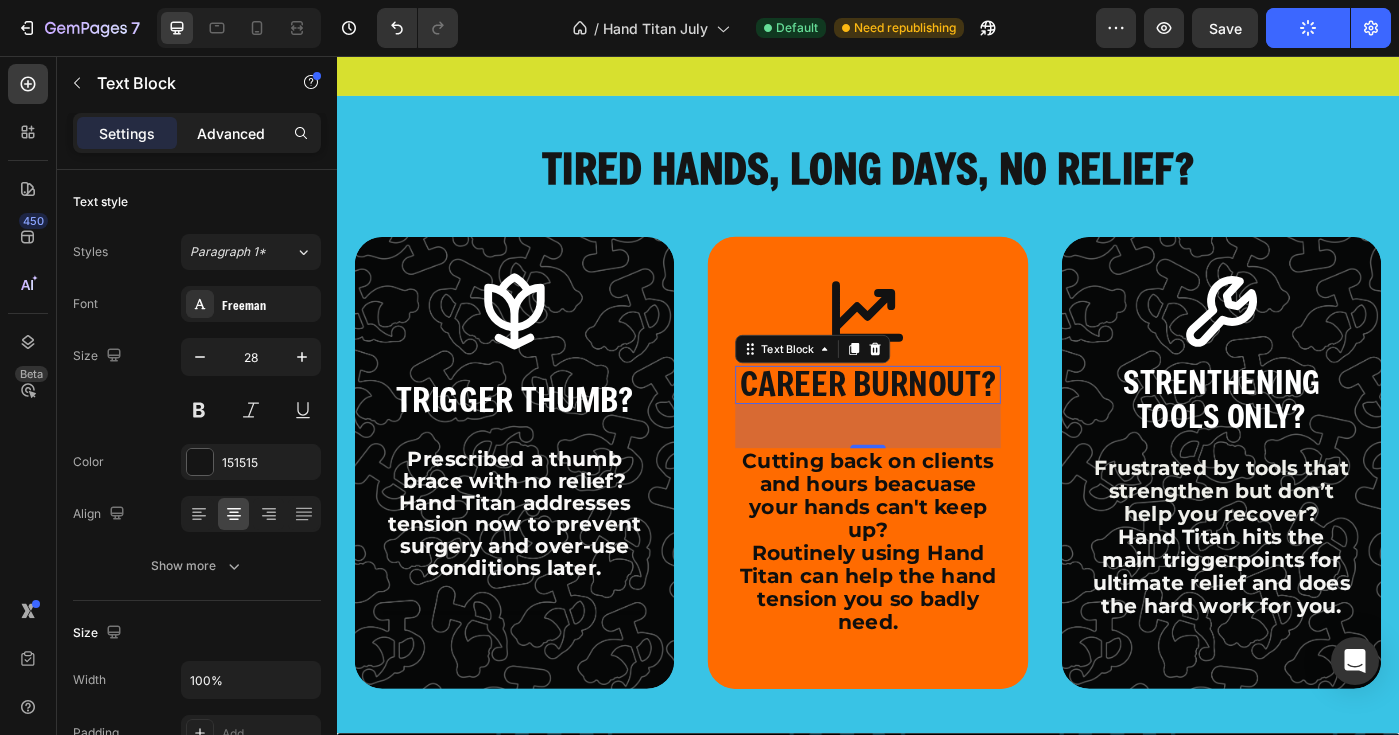 click on "Advanced" at bounding box center [231, 133] 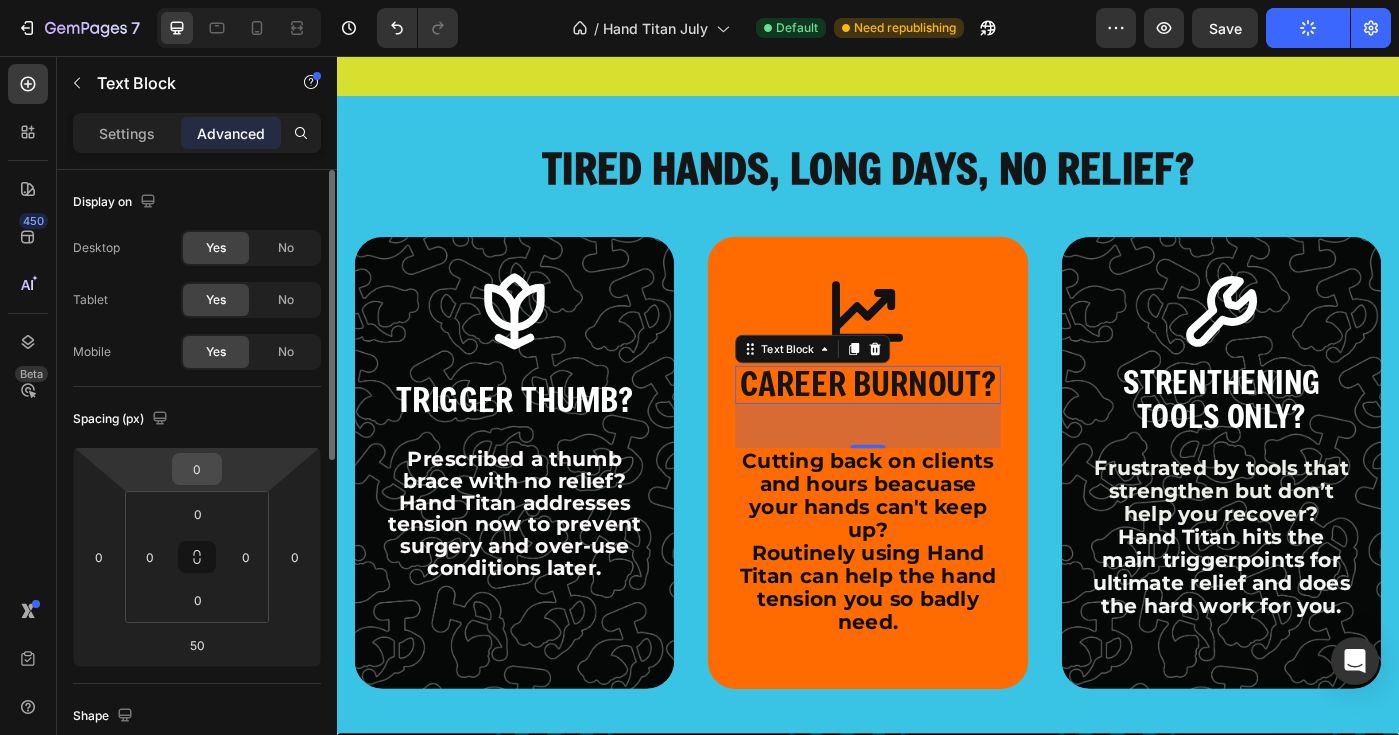 click on "0" at bounding box center (197, 469) 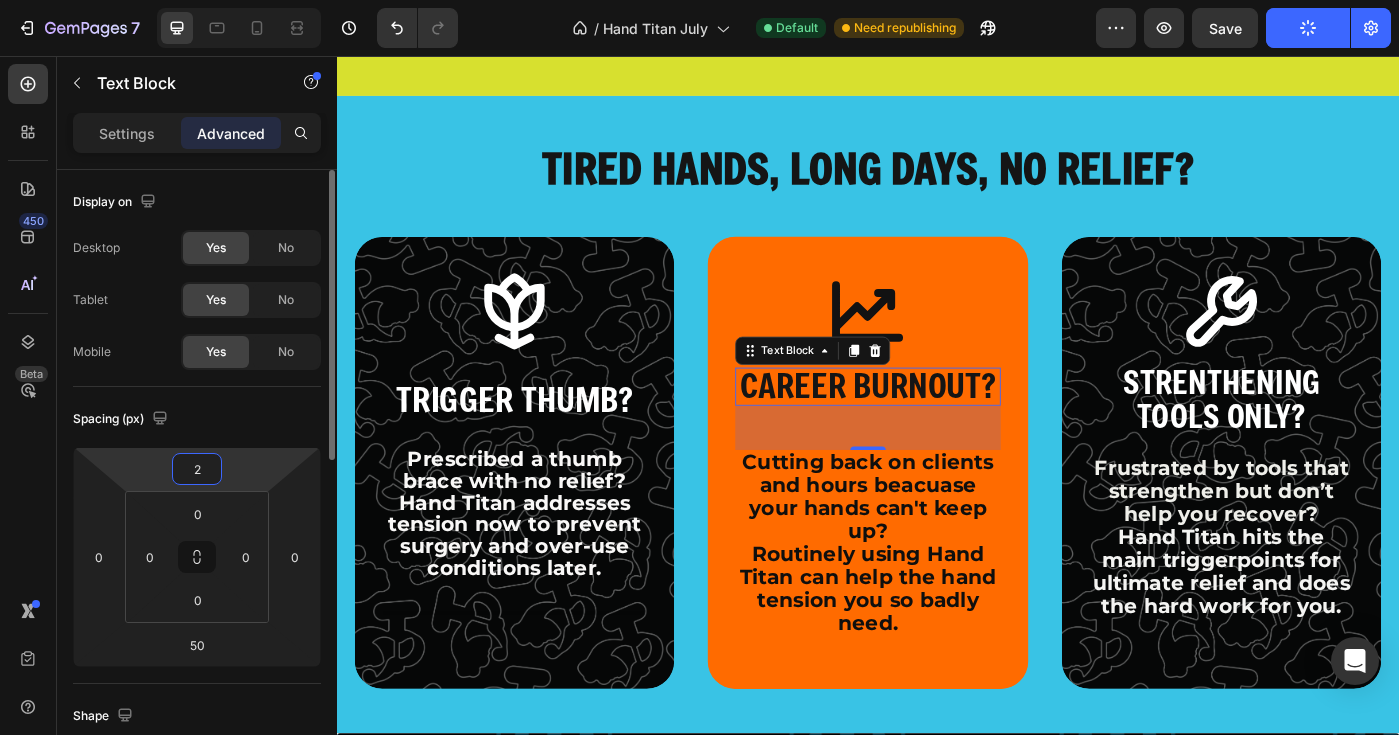 type on "20" 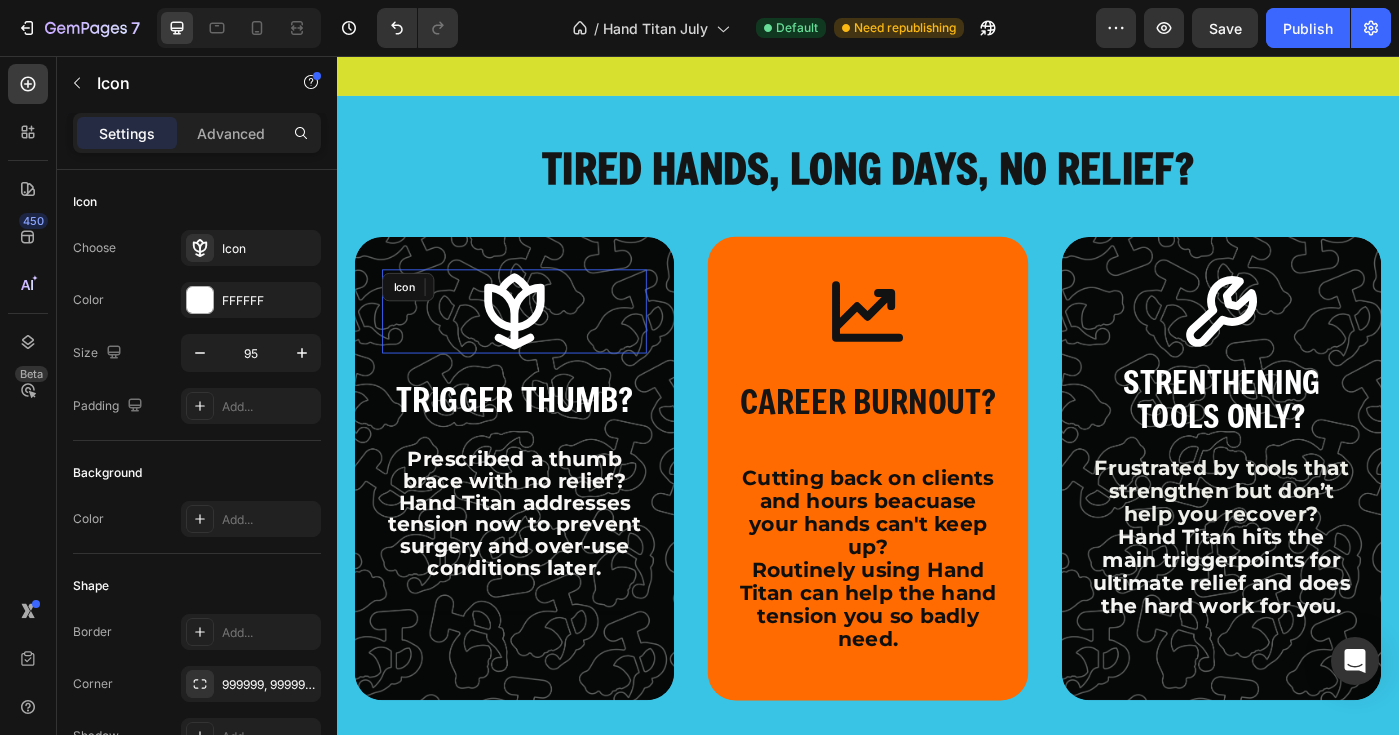 click 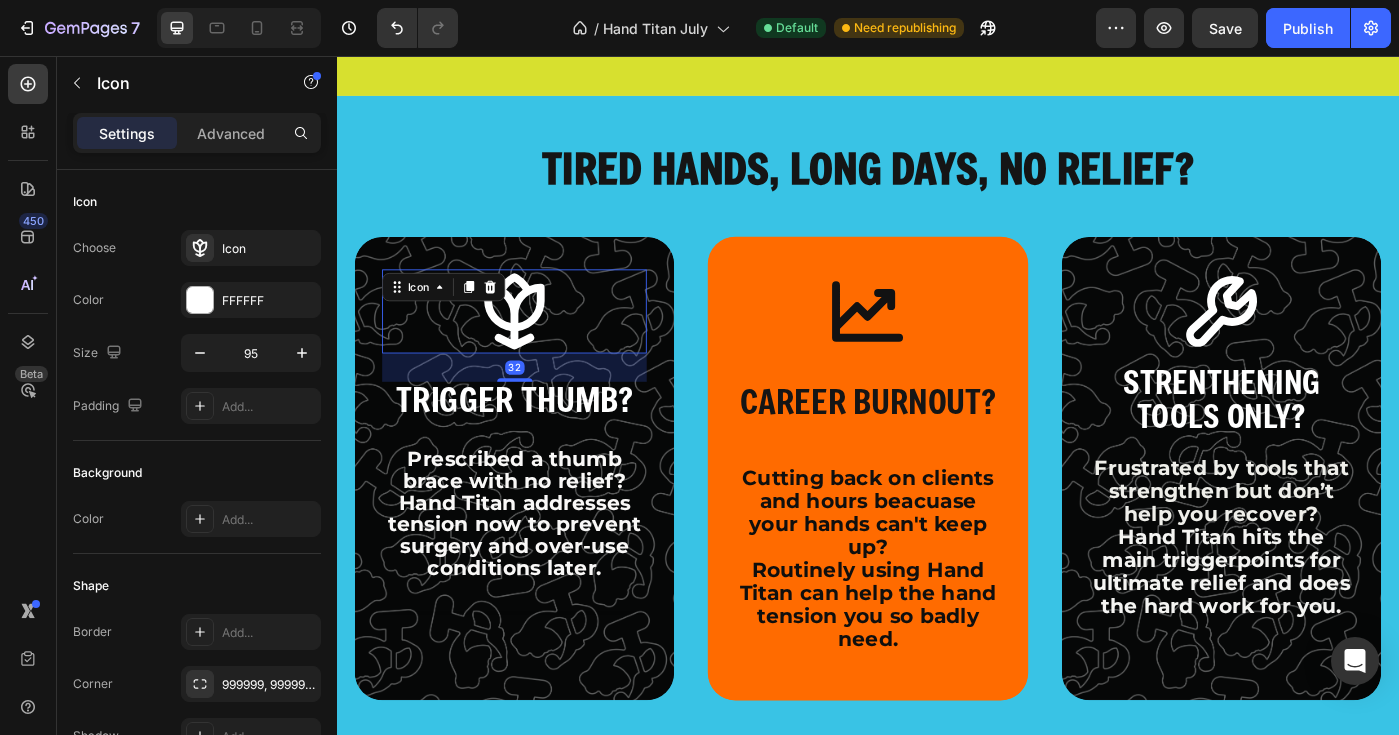 click on "Icon" at bounding box center (457, 317) 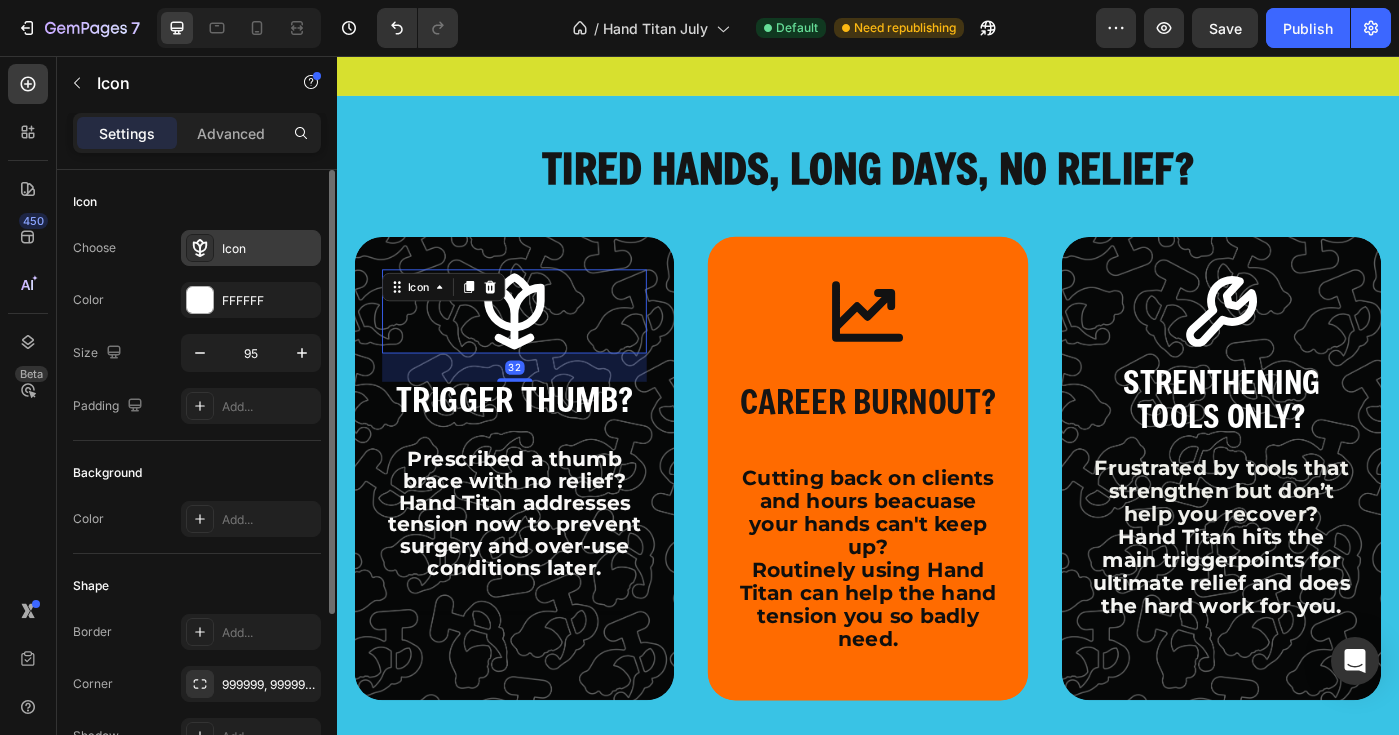 click on "Icon" at bounding box center (251, 248) 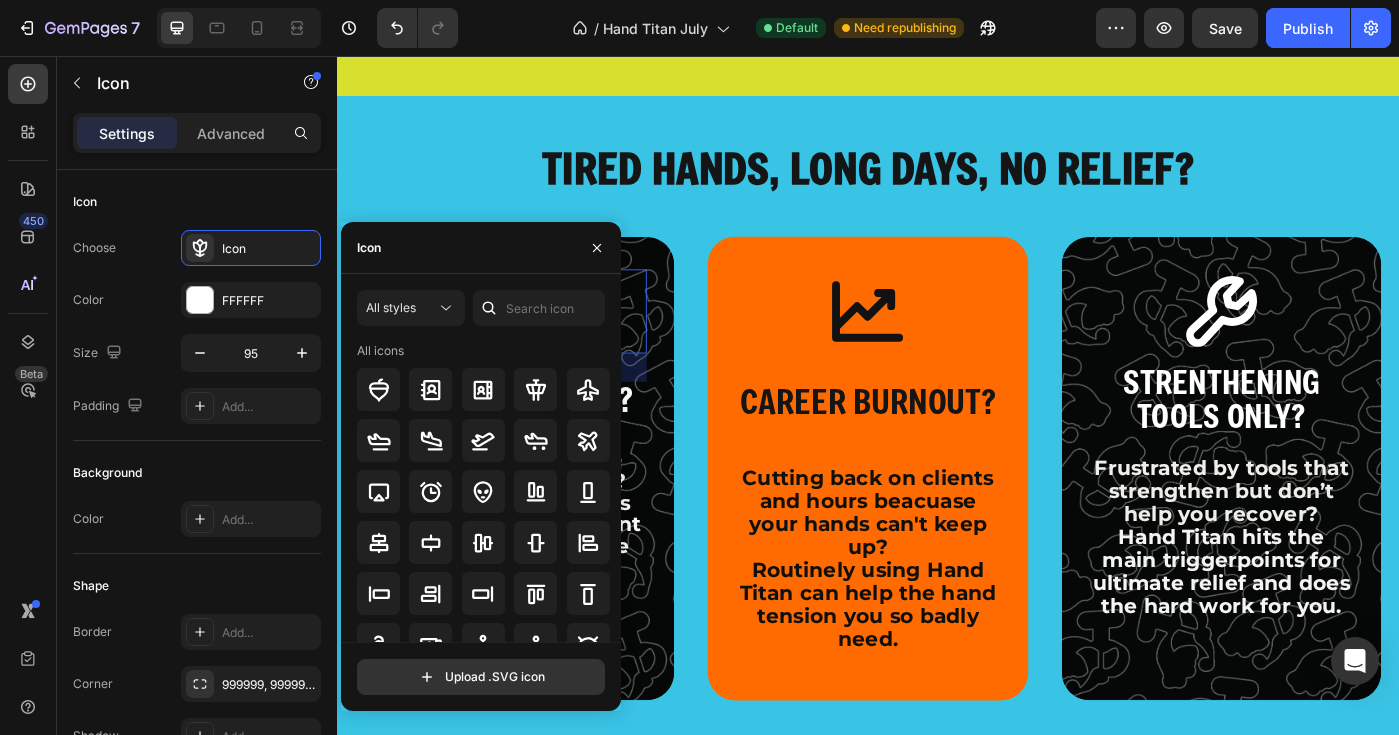 click on "Icon" at bounding box center [481, 248] 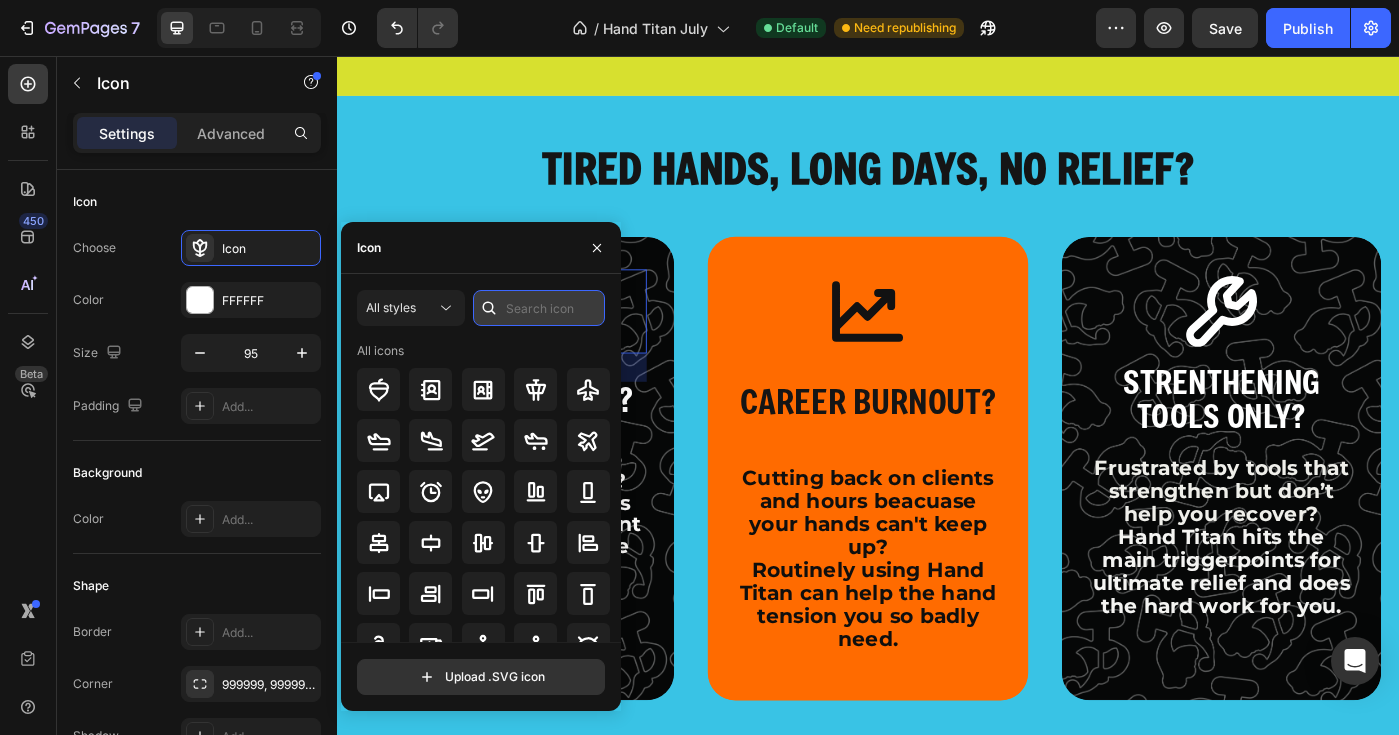 click at bounding box center (539, 308) 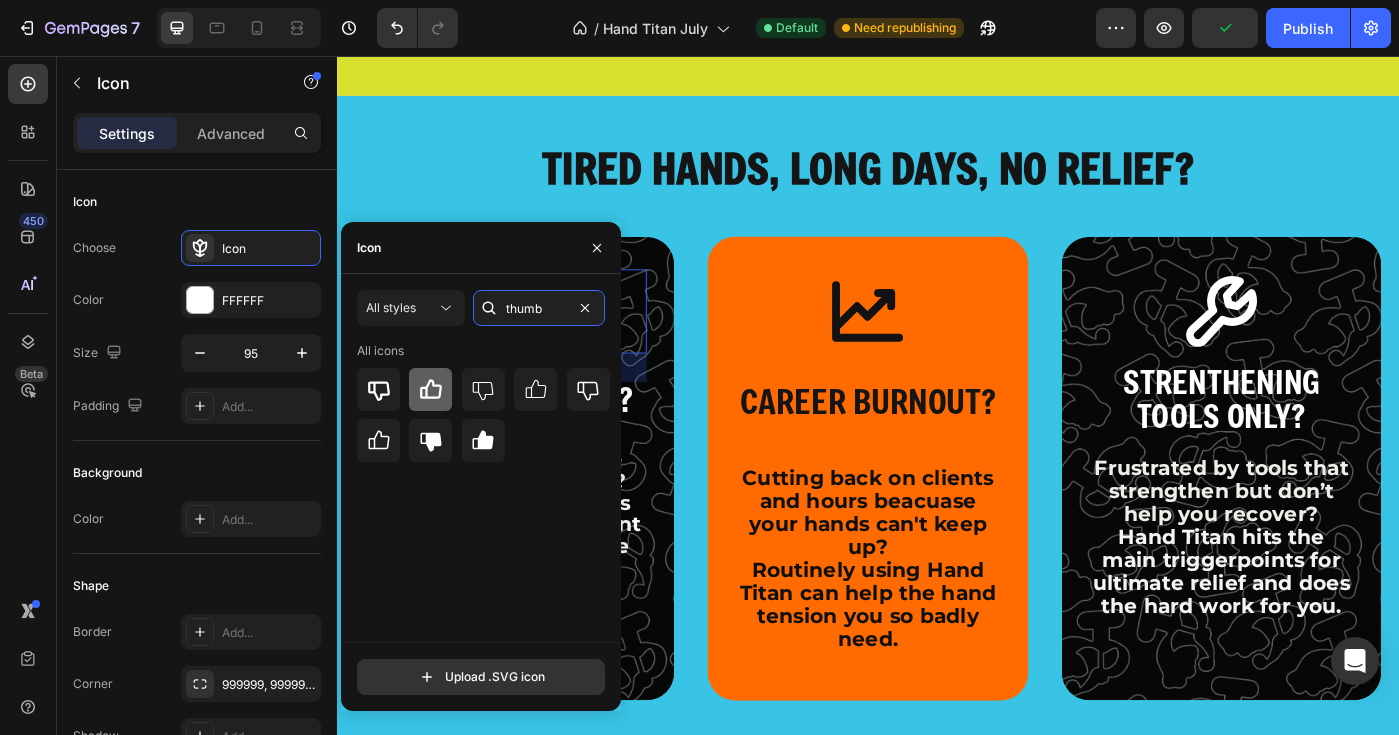 type on "thumb" 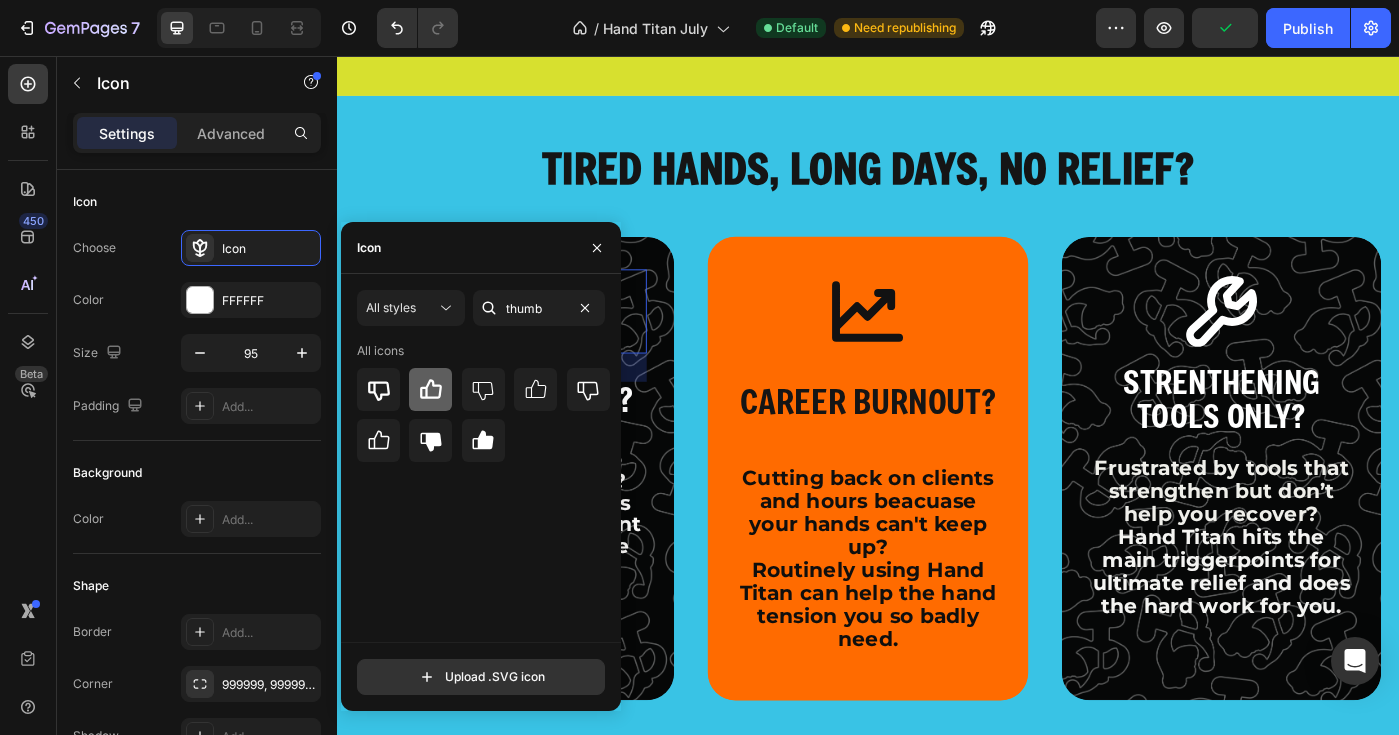 click 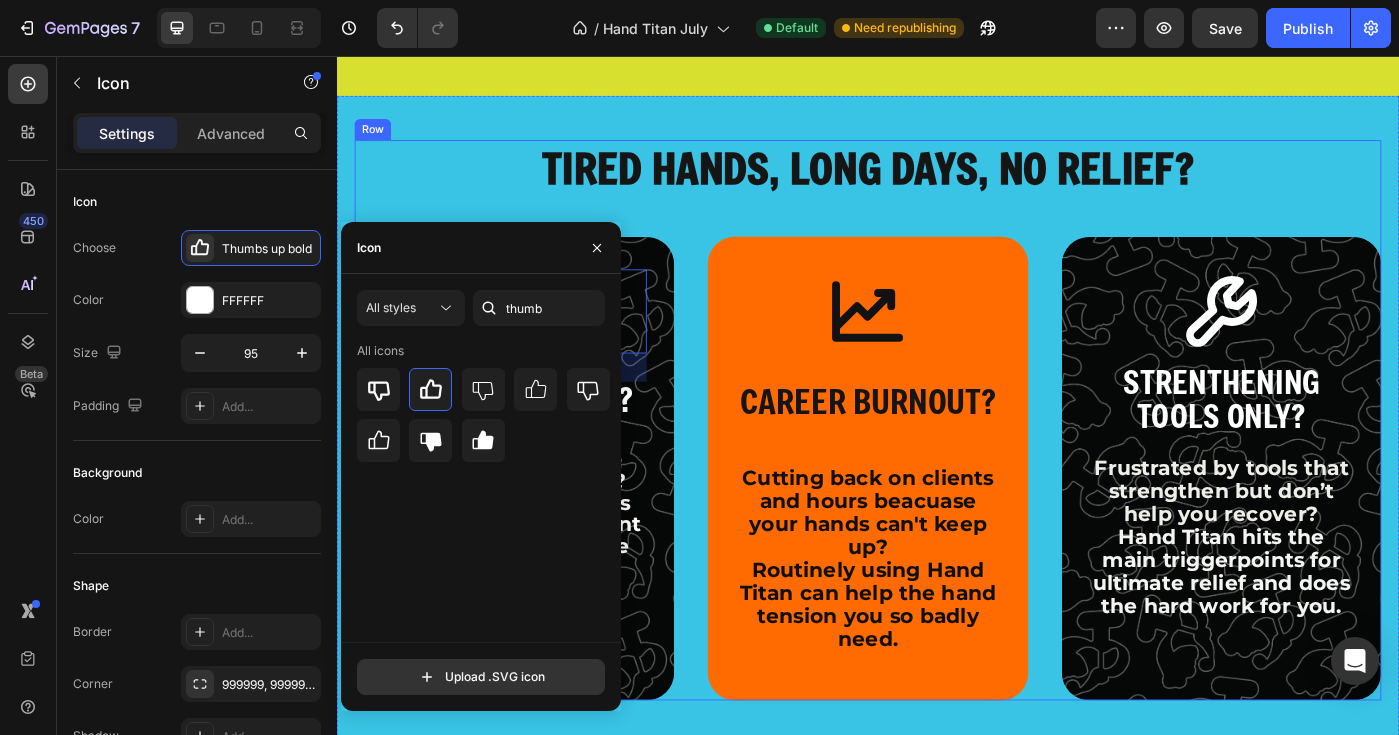click on "⁠⁠⁠⁠⁠⁠⁠ TIRED HANDS, LONG DAYS, NO RELIEF? Heading
Icon   32 TRIGGER THUMB? Text Block Prescribed a thumb brace with no relief?  Hand Titan addresses tension now to prevent surgery and over-use conditions later. Text Block Text Block Hero Banner
Icon CAREER BURNOUT? Text Block Cutting back on clients and hours beacuase your hands can't keep up?  Routinely using Hand Titan can help the hand tension you so badly need. Text Block Hero Banner
Icon STRENTHENING TOOLS ONLY? Text Block Frustrated by tools that strengthen but don’t help you recover?  Hand Titan hits the main triggerpoints for ultimate relief and does the hard work for you.   Text Block Hero Banner Row
Icon Natural and SImple to Use Text Block Hand Titan provides manual relief to the thumb in minutes verus taking medications. It's simple application makes it easy to use throughtout the day anywhere you need it. Text Block Hero Banner
Icon Text Block Row" at bounding box center [937, 467] 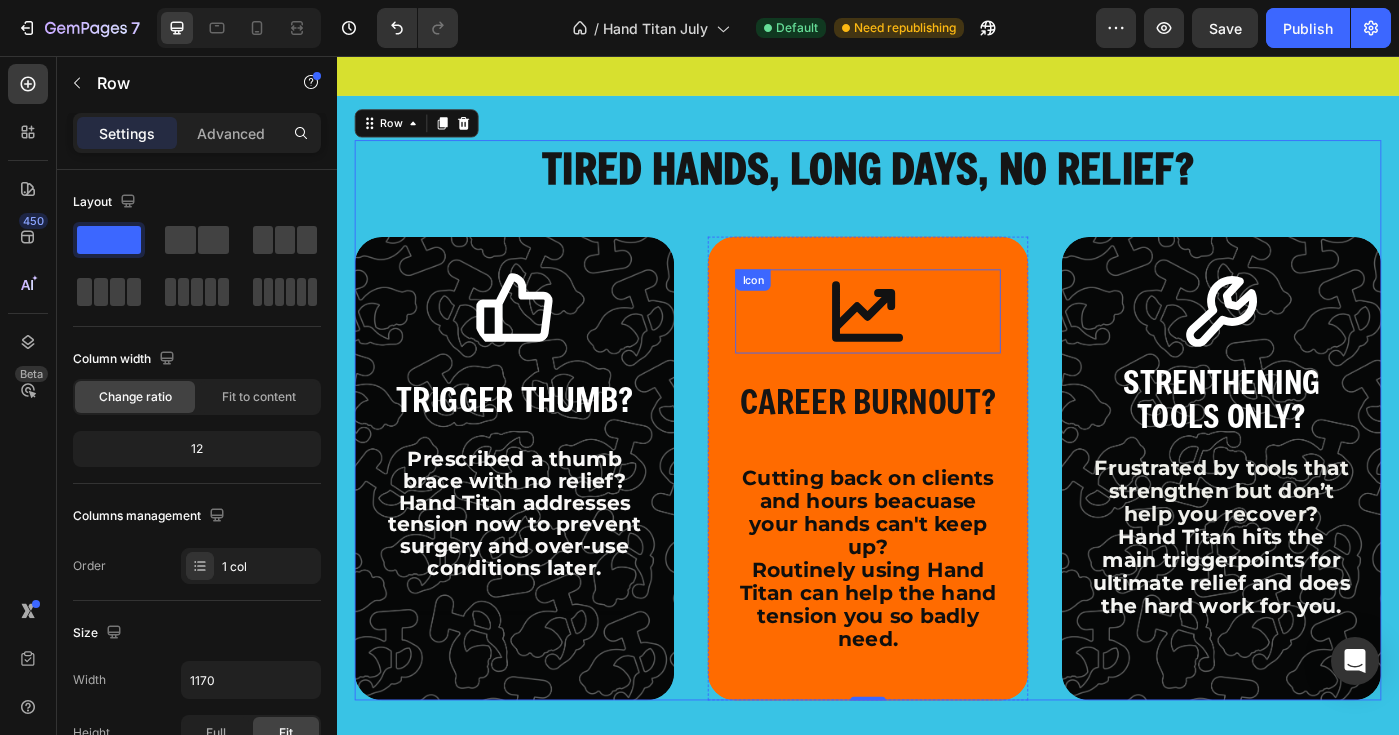 click 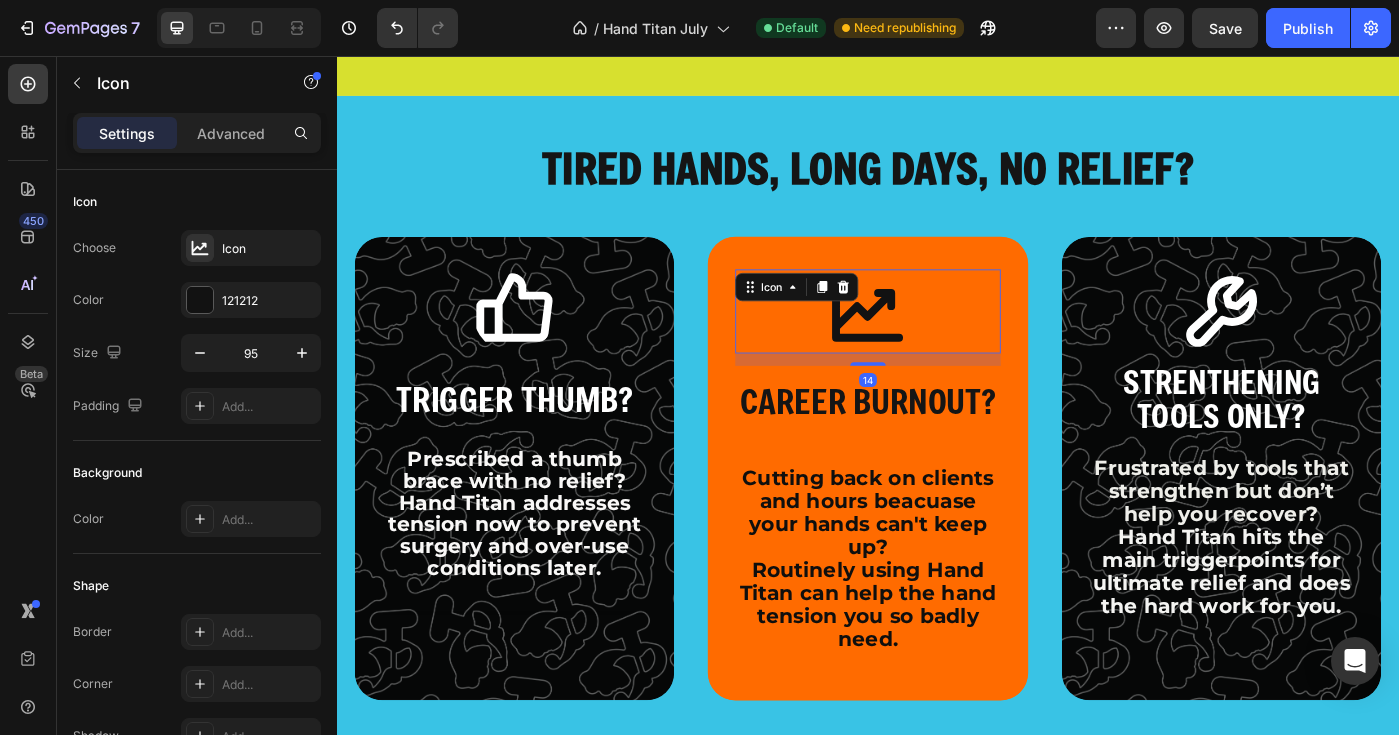 click 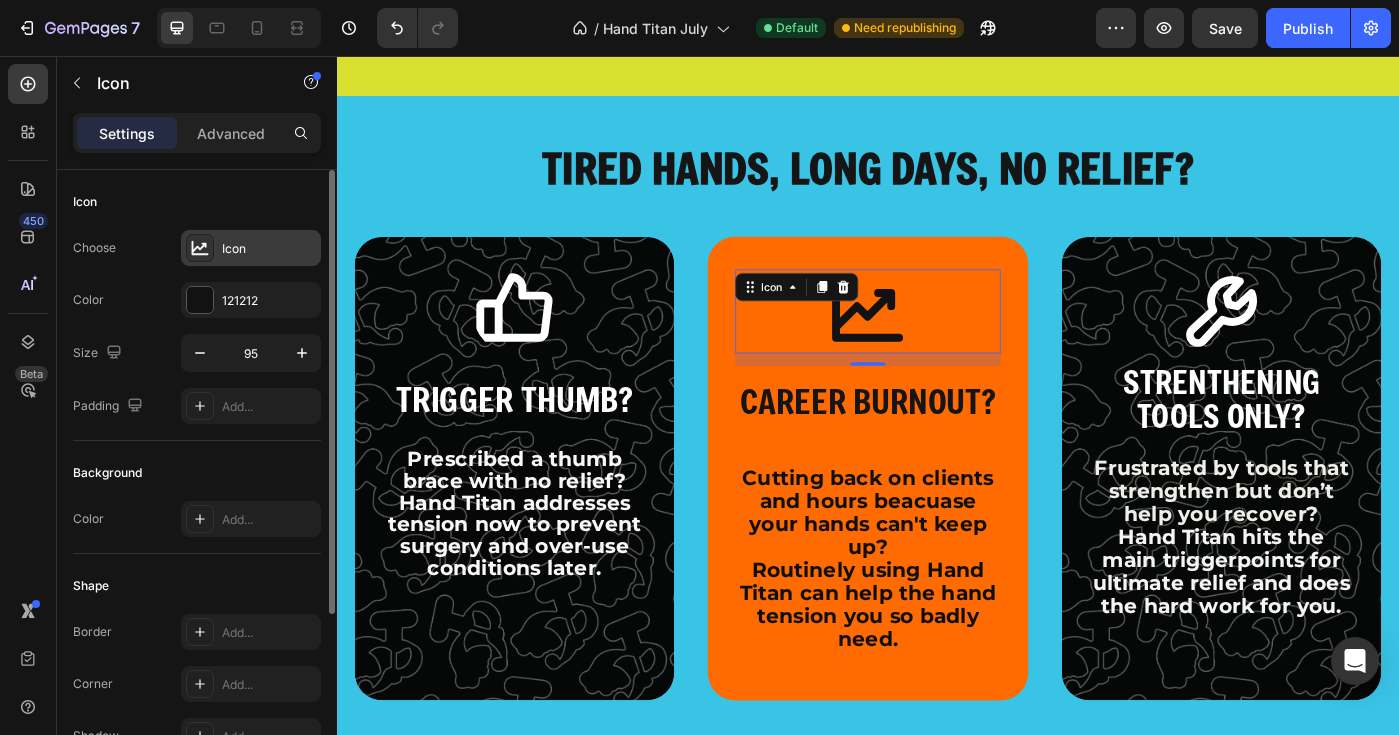 click on "Icon" at bounding box center [269, 249] 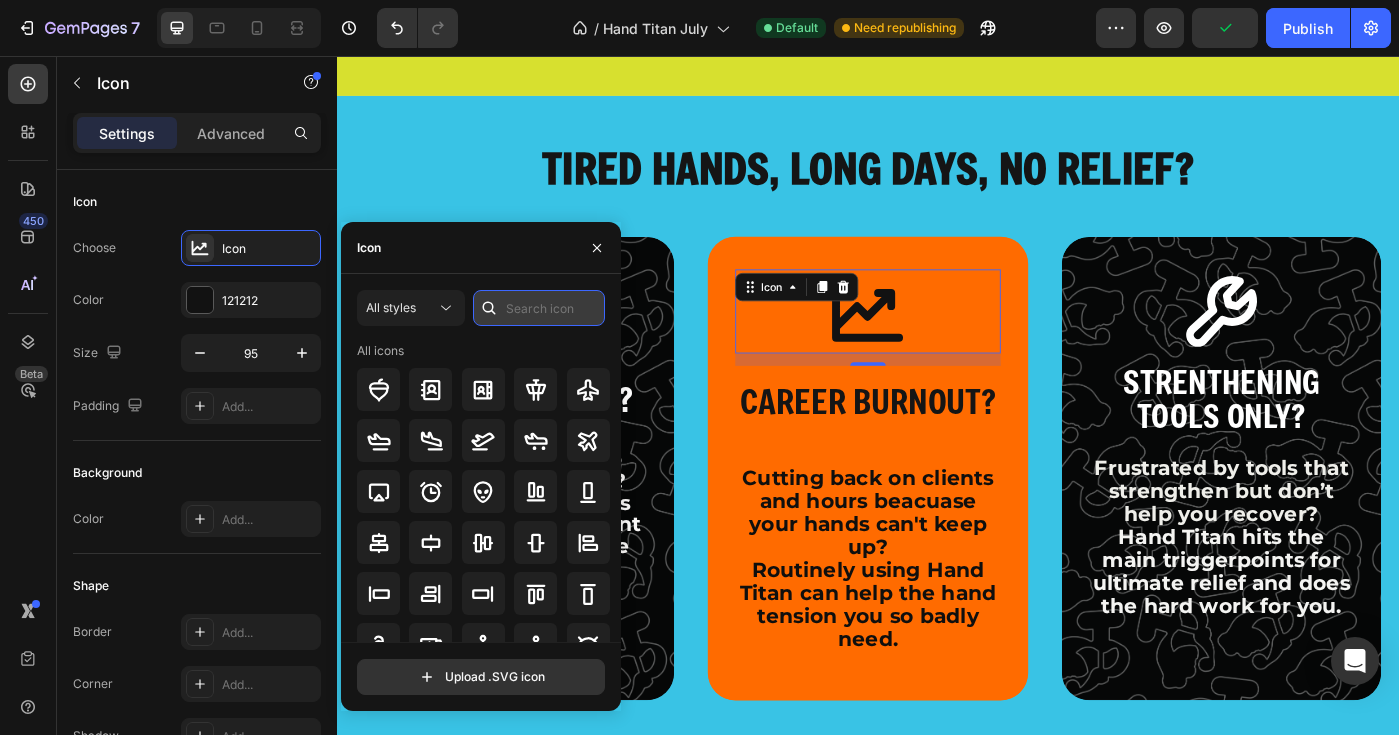 click at bounding box center [539, 308] 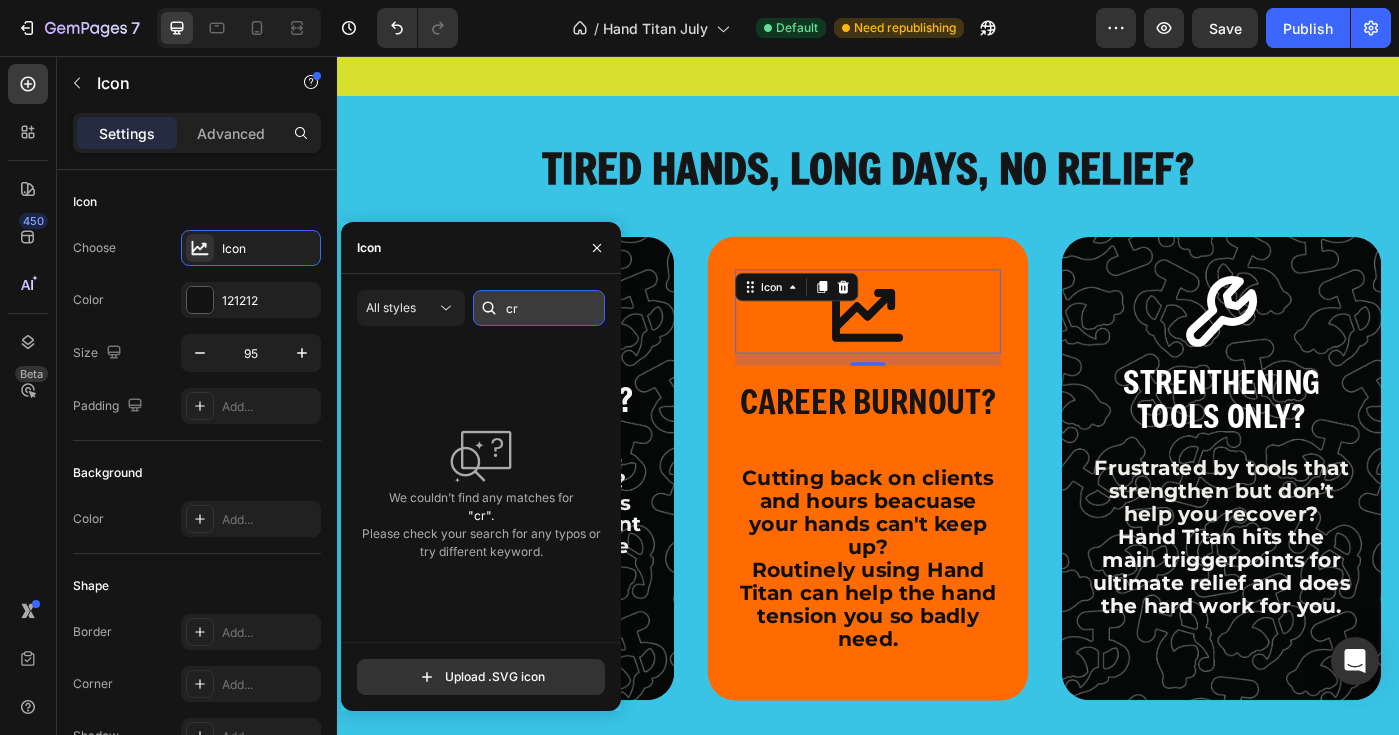 type on "c" 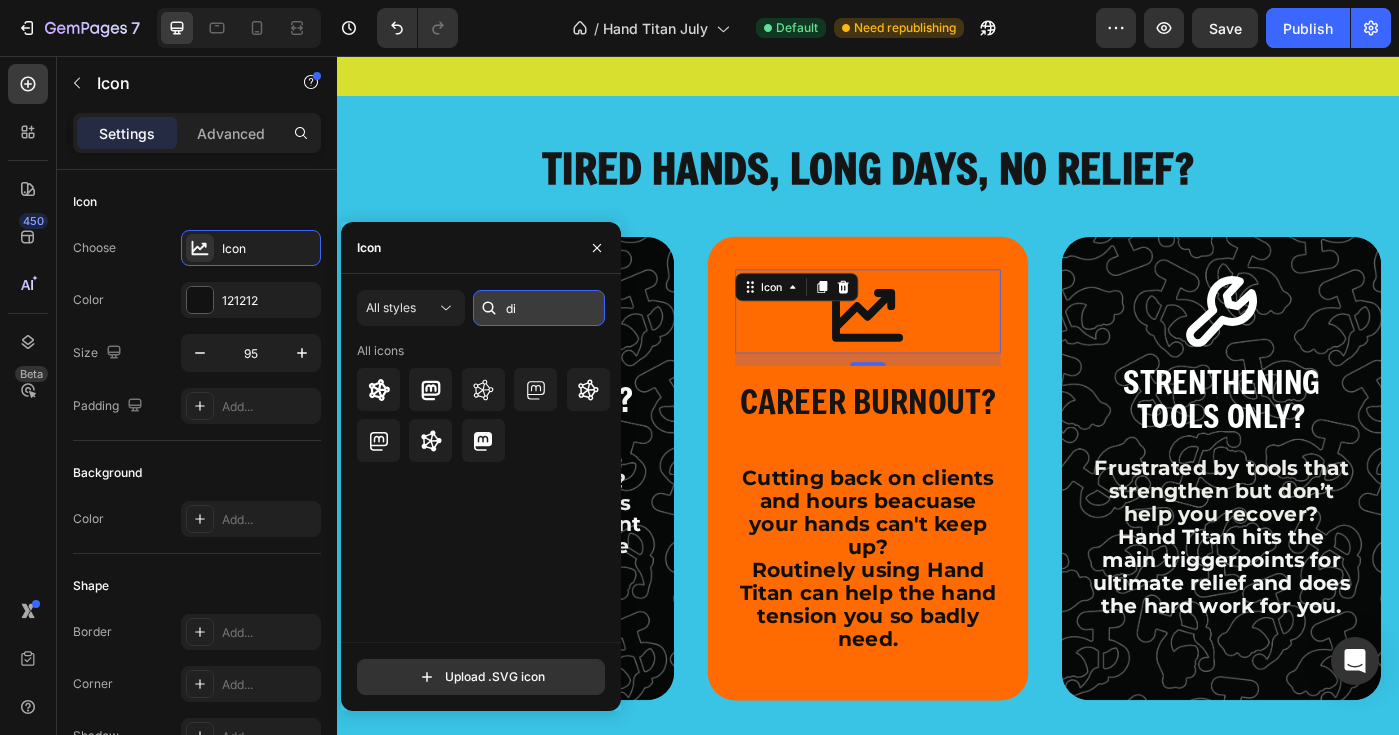 type on "d" 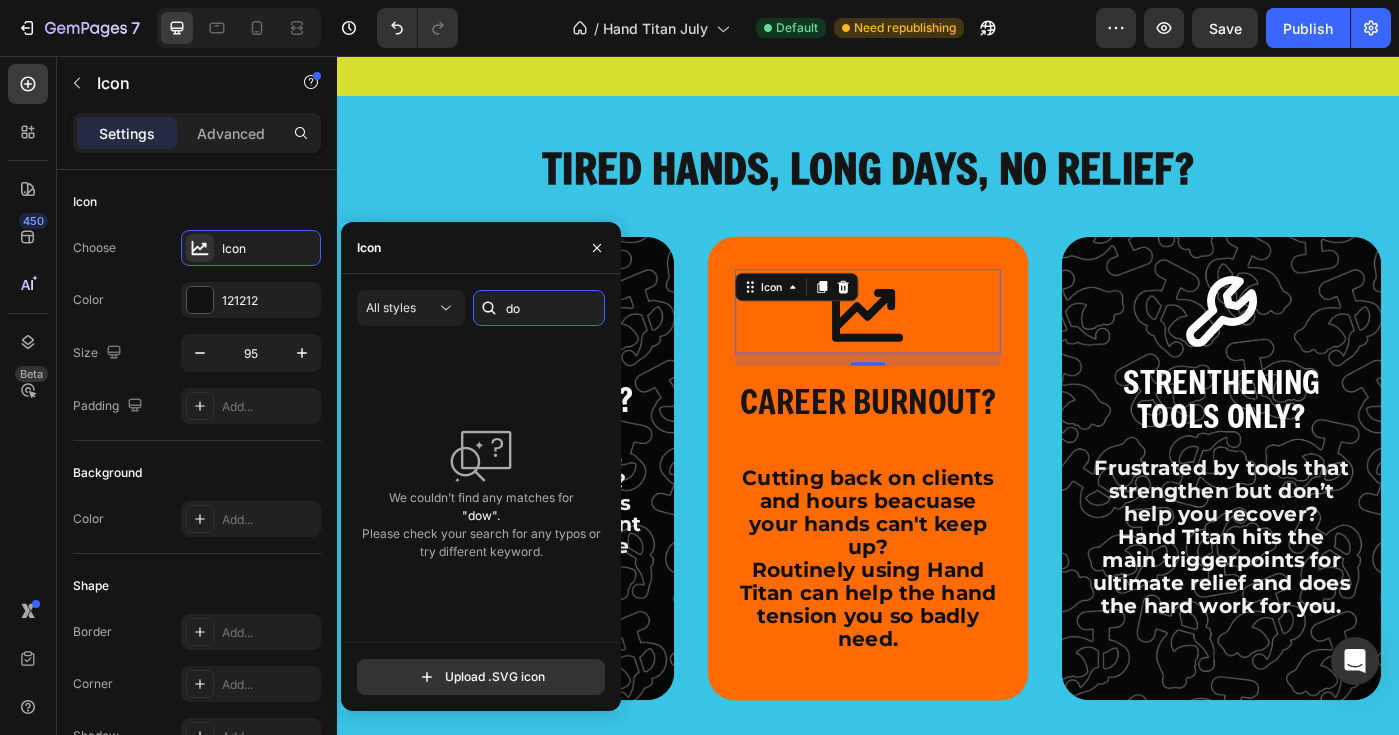 type on "d" 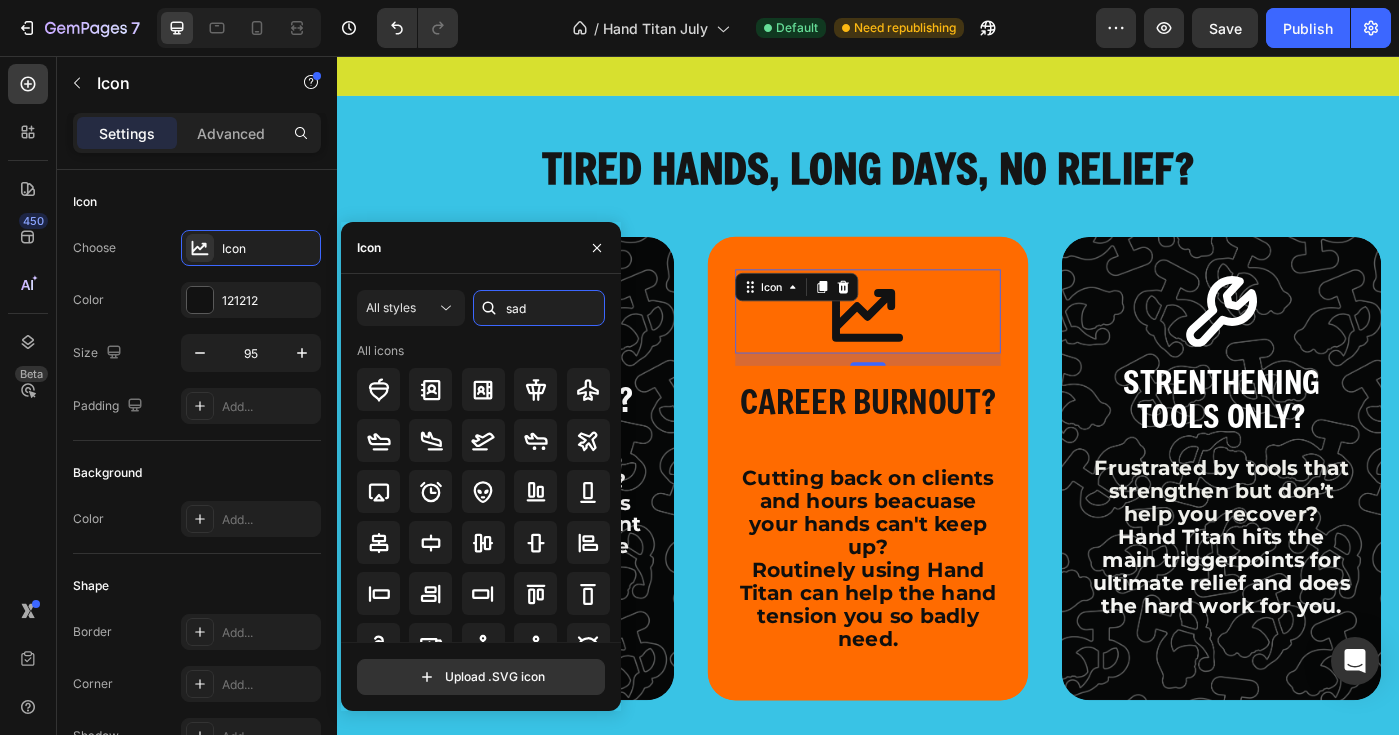 type on "sad" 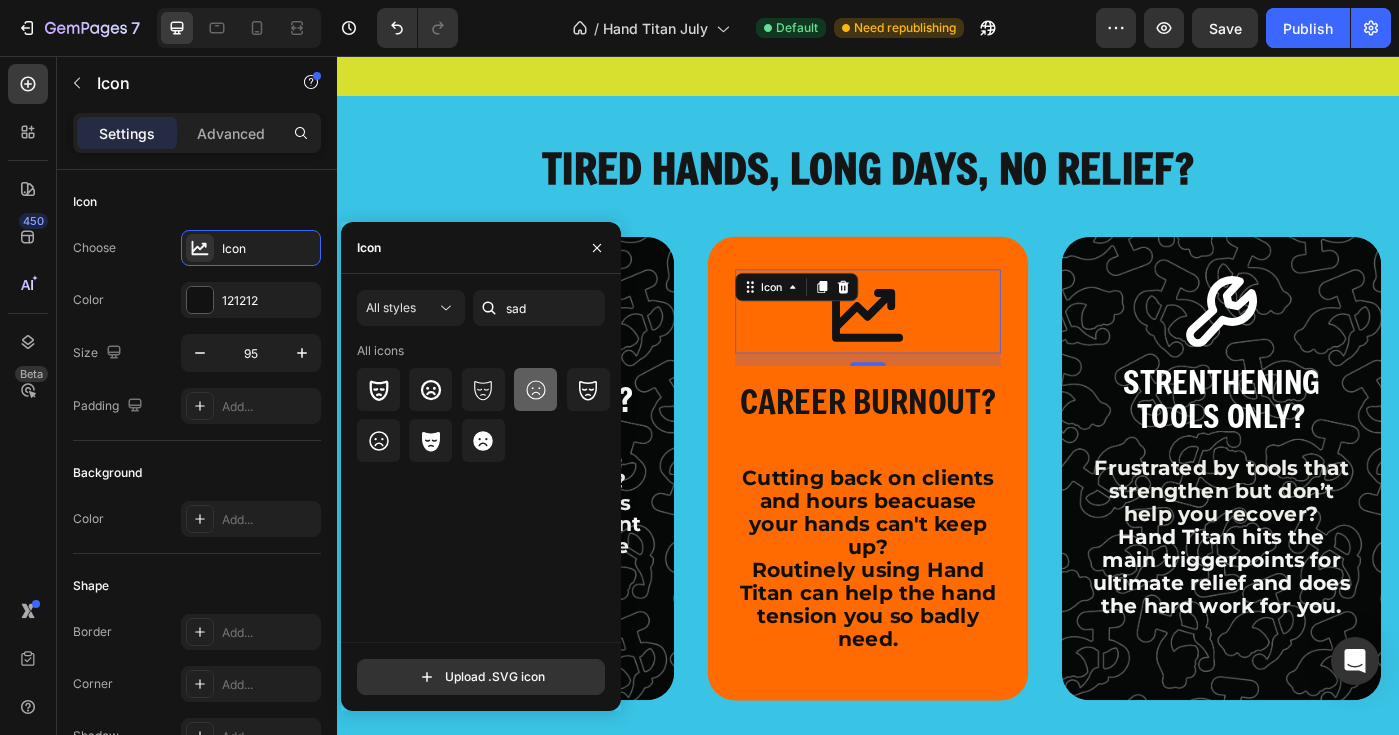 click 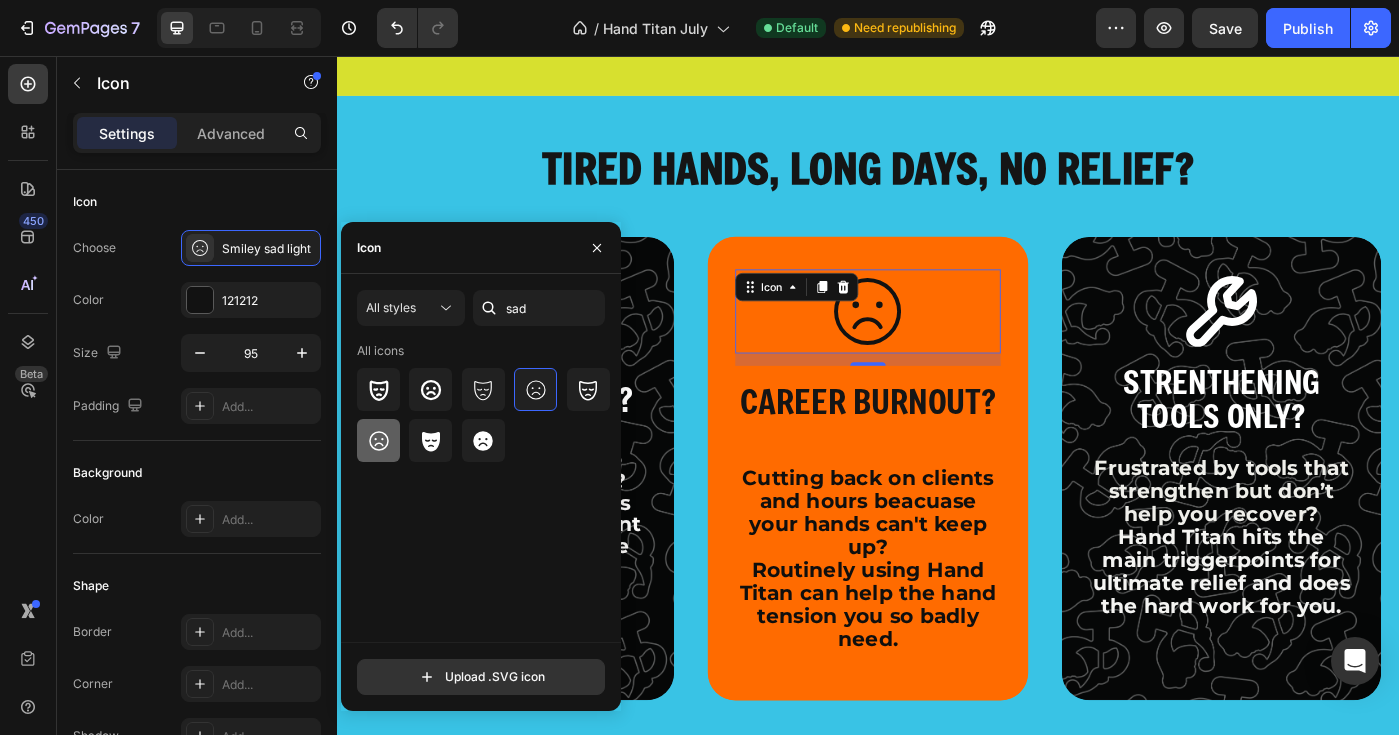 click 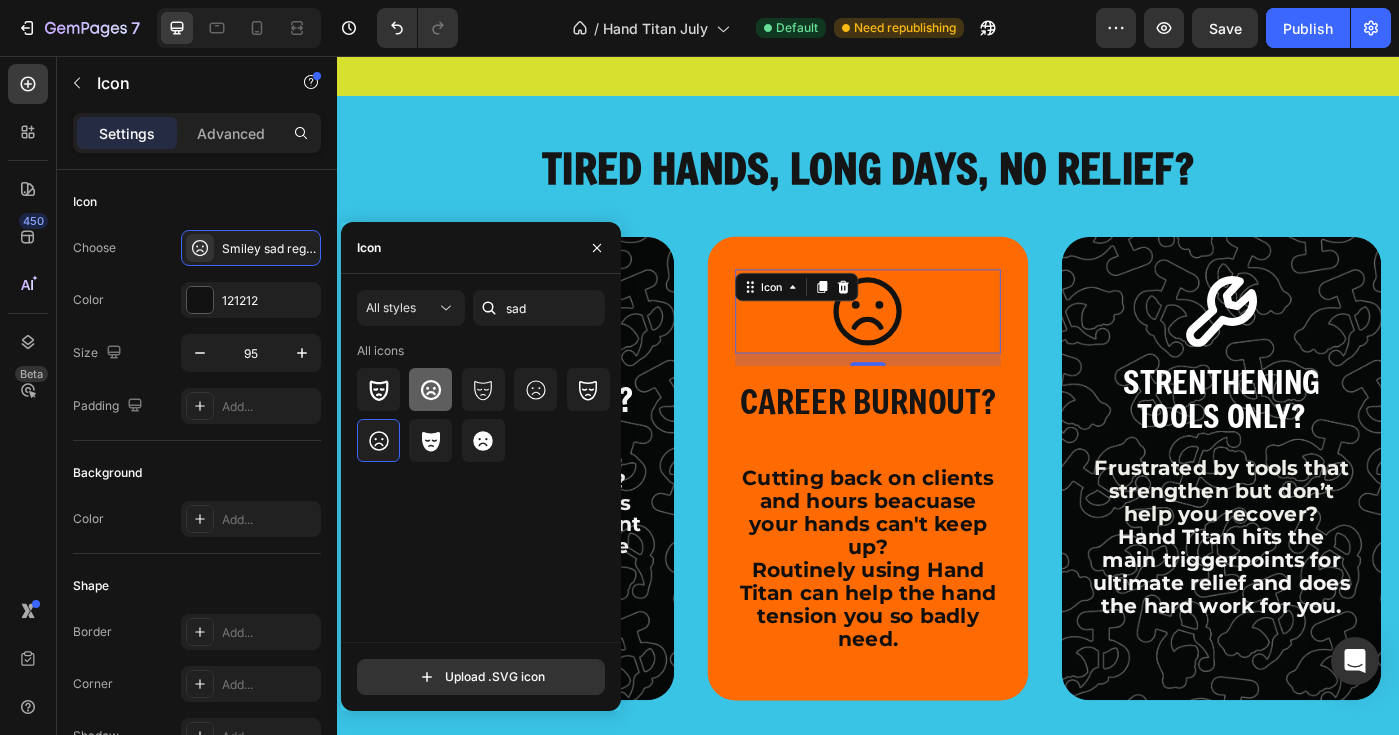 click 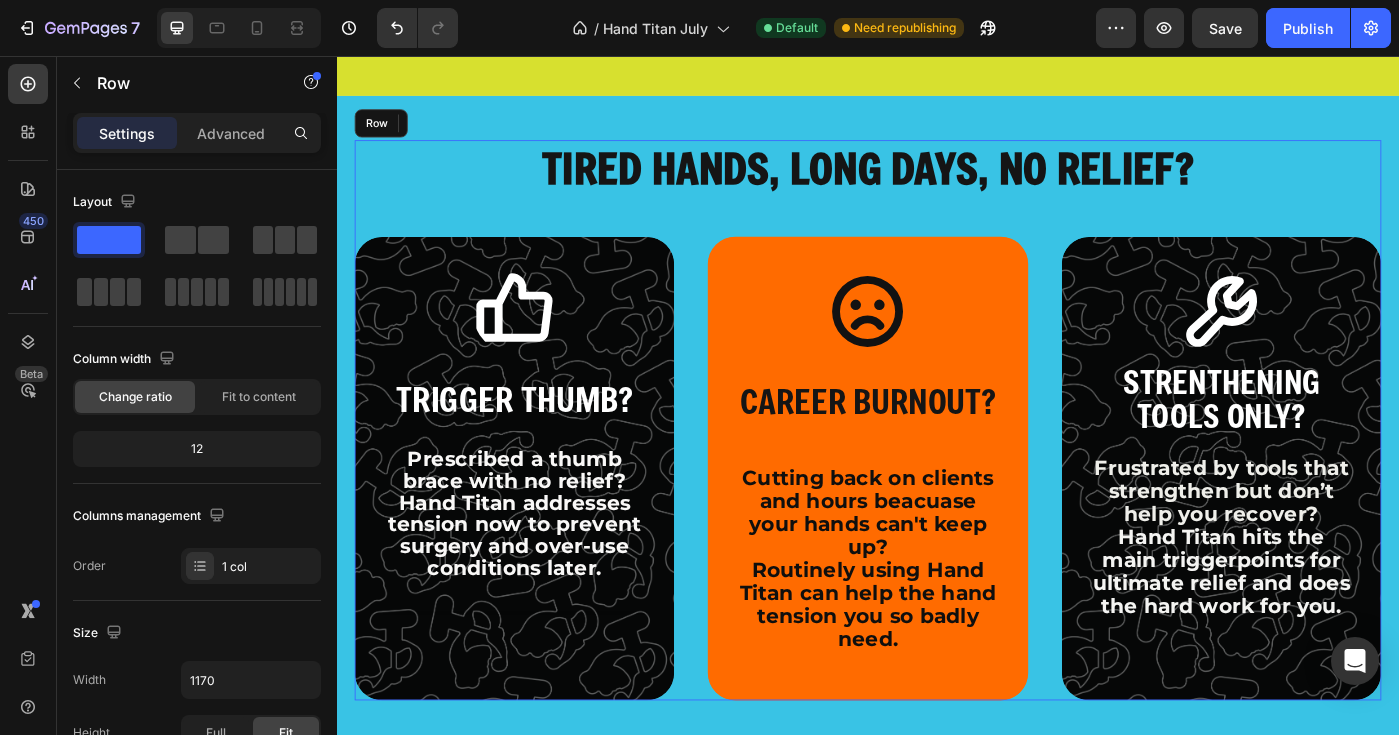 click on "⁠⁠⁠⁠⁠⁠⁠ TIRED HANDS, LONG DAYS, NO RELIEF? Heading
Icon TRIGGER THUMB? Text Block Prescribed a thumb brace with no relief?  Hand Titan addresses tension now to prevent surgery and over-use conditions later. Text Block Text Block Hero Banner
Icon   14 CAREER BURNOUT? Text Block Cutting back on clients and hours beacuase your hands can't keep up?  Routinely using Hand Titan can help the hand tension you so badly need. Text Block Hero Banner
Icon STRENTHENING TOOLS ONLY? Text Block Frustrated by tools that strengthen but don’t help you recover?  Hand Titan hits the main triggerpoints for ultimate relief and does the hard work for you.   Text Block Hero Banner Row
Icon Natural and SImple to Use Text Block Hand Titan provides manual relief to the thumb in minutes verus taking medications. It's simple application makes it easy to use throughtout the day anywhere you need it. Text Block Hero Banner
Icon Text Block Row" at bounding box center (937, 467) 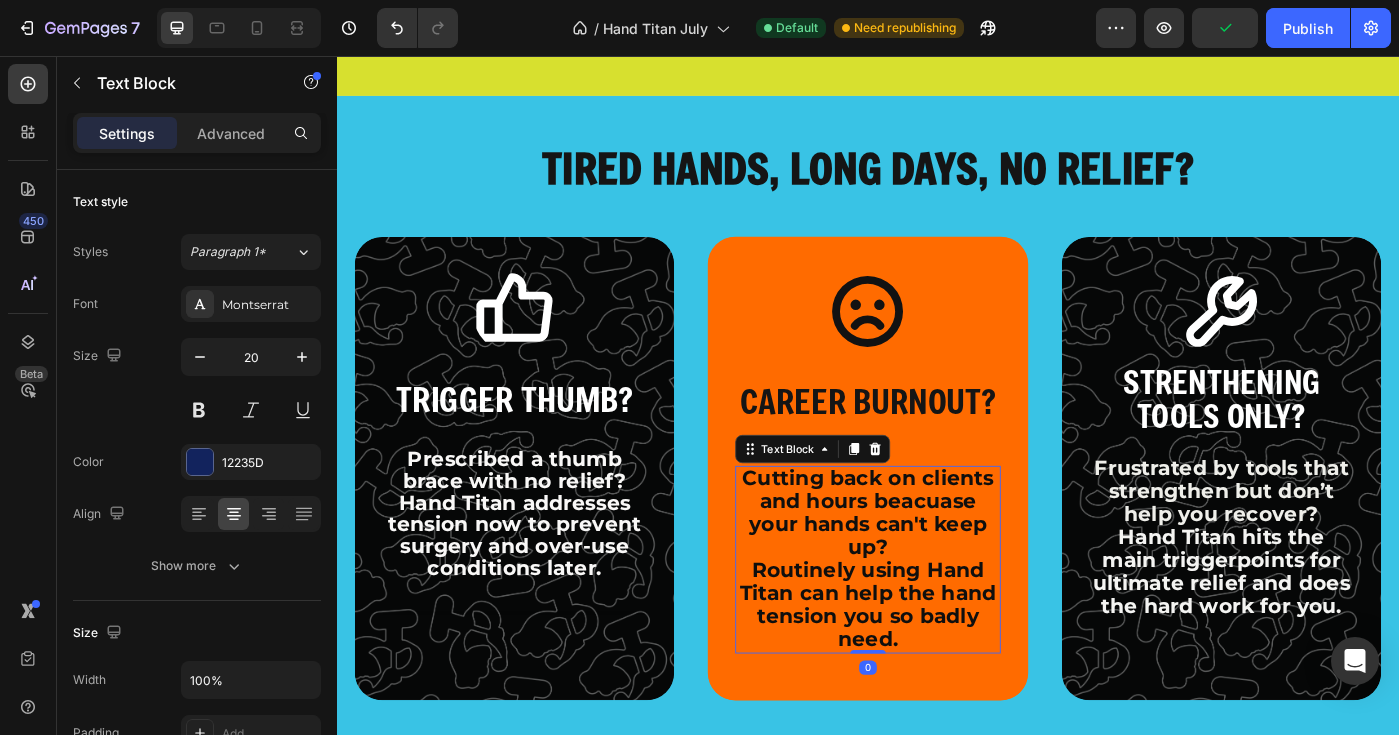 click on "Cutting back on clients and hours beacuase your hands can't keep up?" at bounding box center (937, 572) 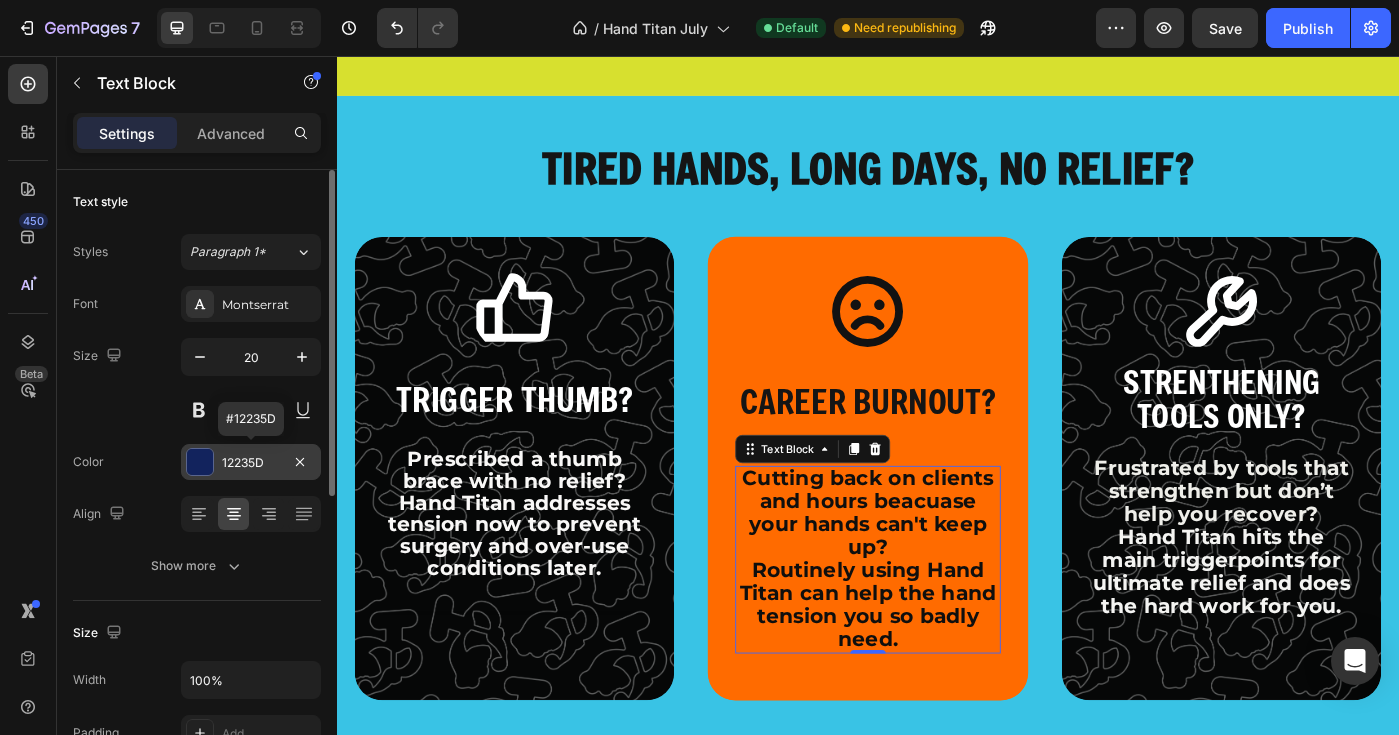 click at bounding box center (200, 462) 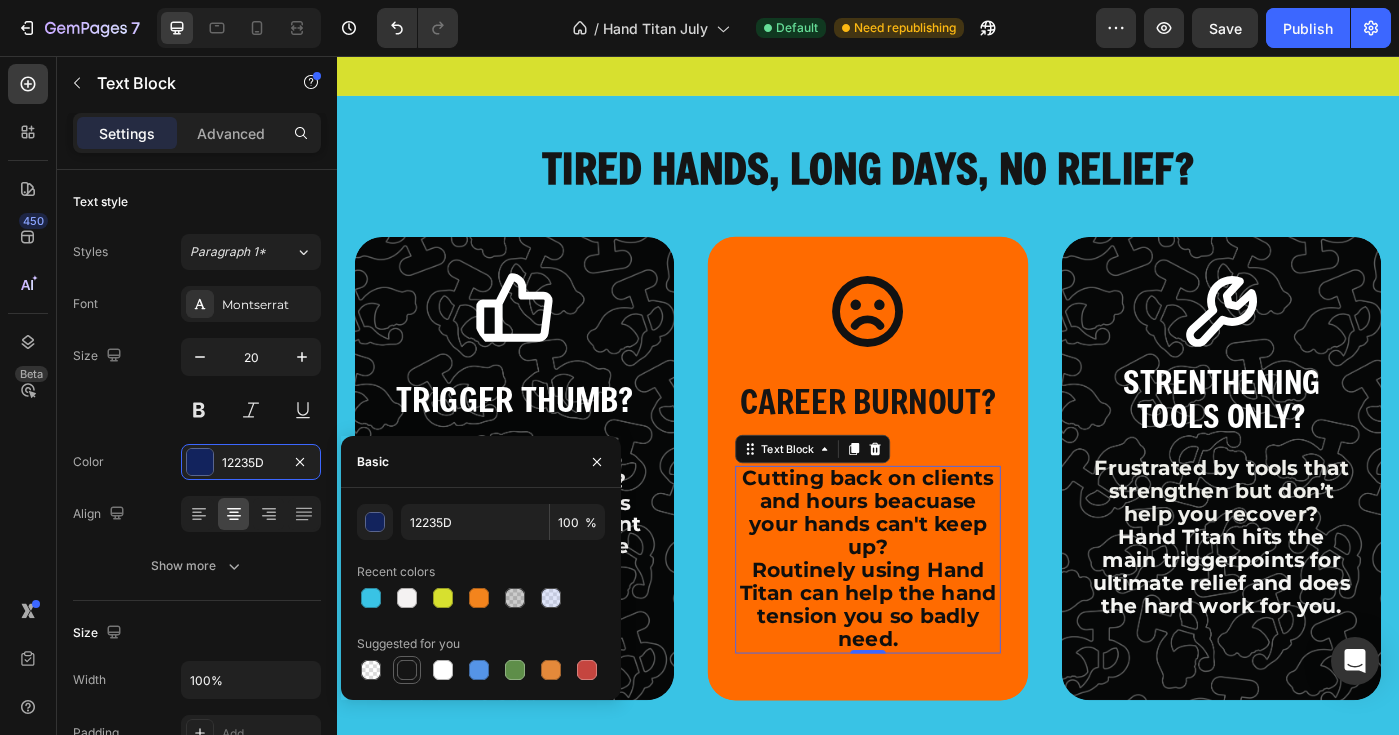 click at bounding box center [407, 670] 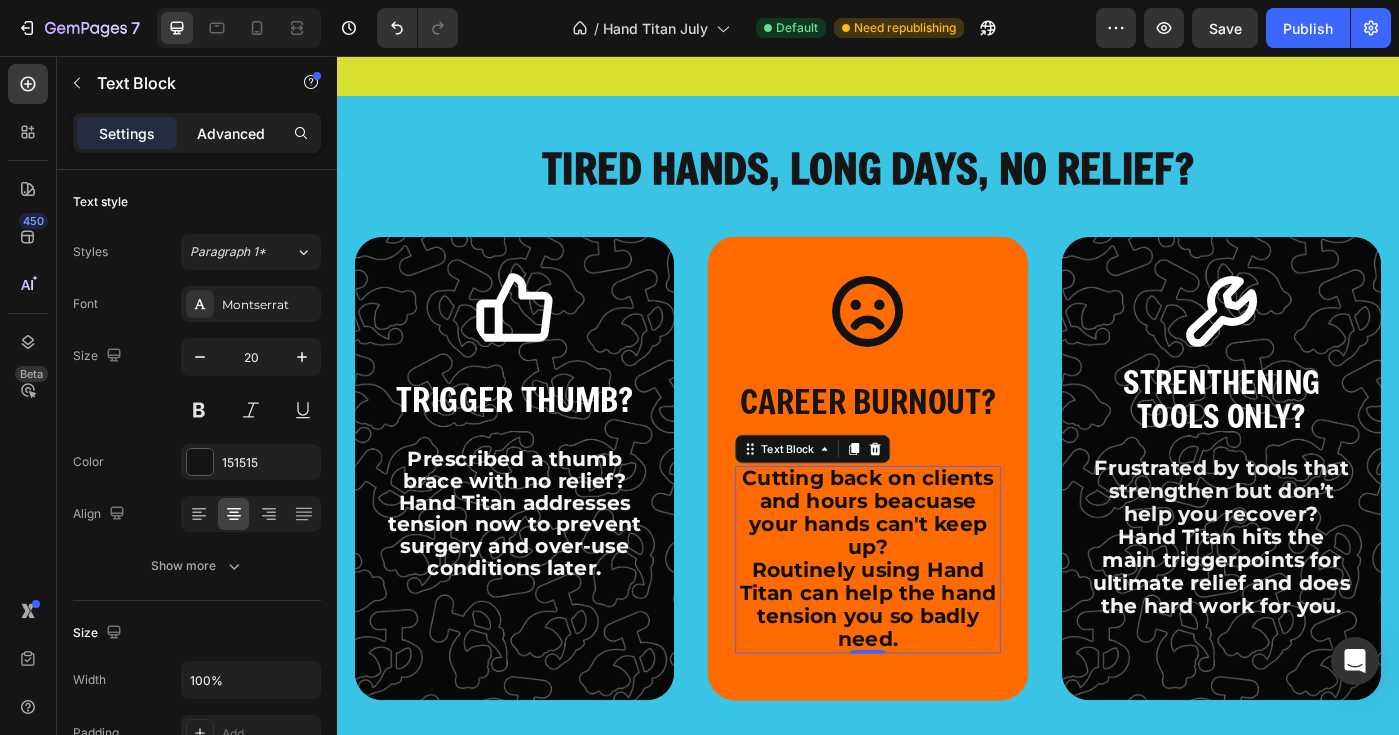 click on "Advanced" 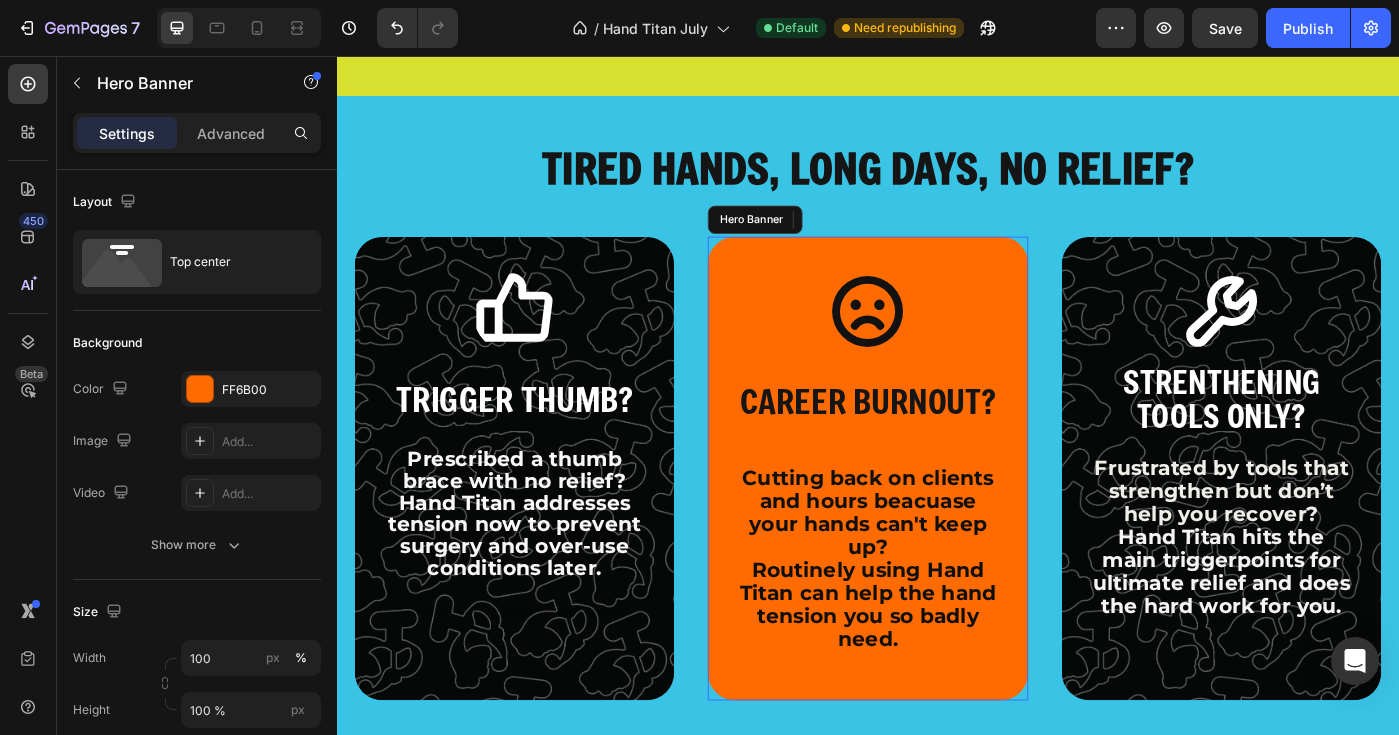 click on "Icon CAREER BURNOUT? Text Block Cutting back on clients and hours beacuase your hands can't keep up?  Routinely using Hand Titan can help the hand tension you so badly need. Text Block   0" at bounding box center [936, 514] 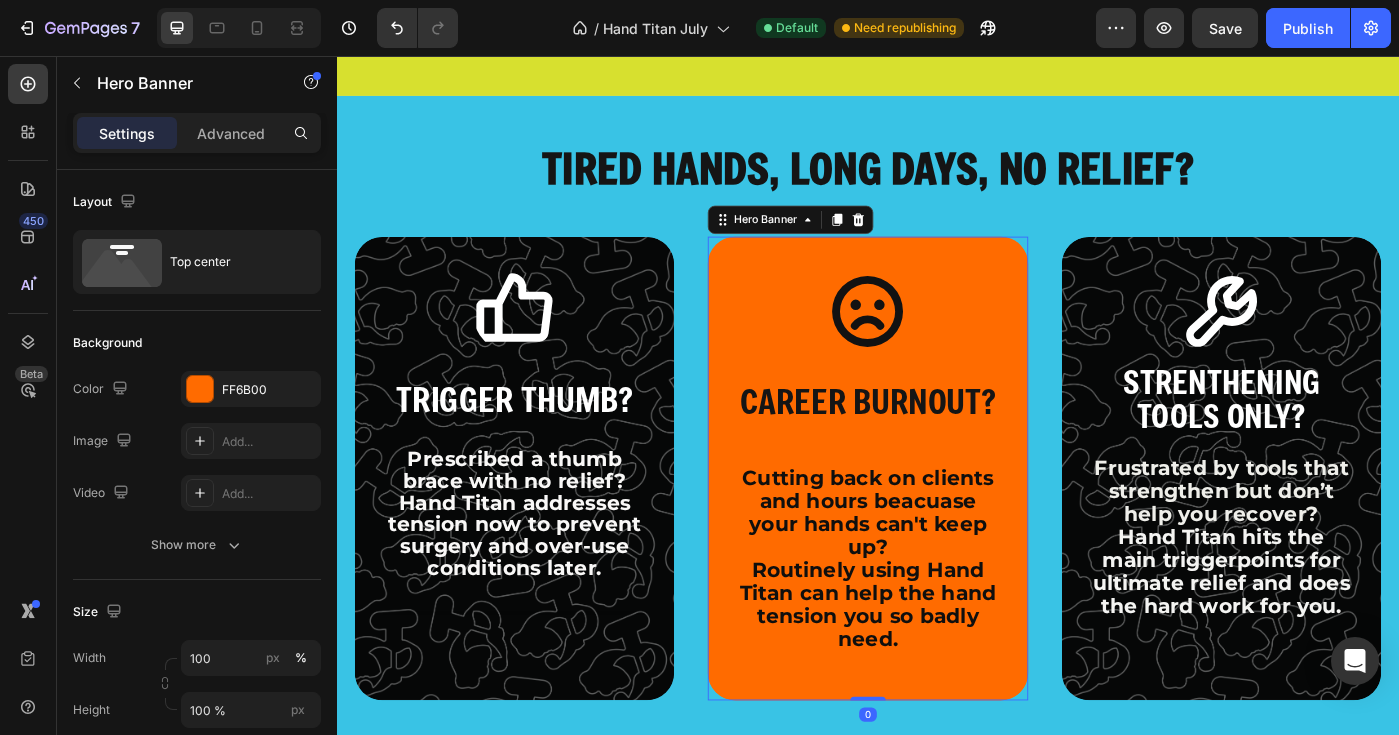 click on "Icon CAREER BURNOUT? Text Block Cutting back on clients and hours beacuase your hands can't keep up?  Routinely using Hand Titan can help the hand tension you so badly need. Text Block" at bounding box center (936, 514) 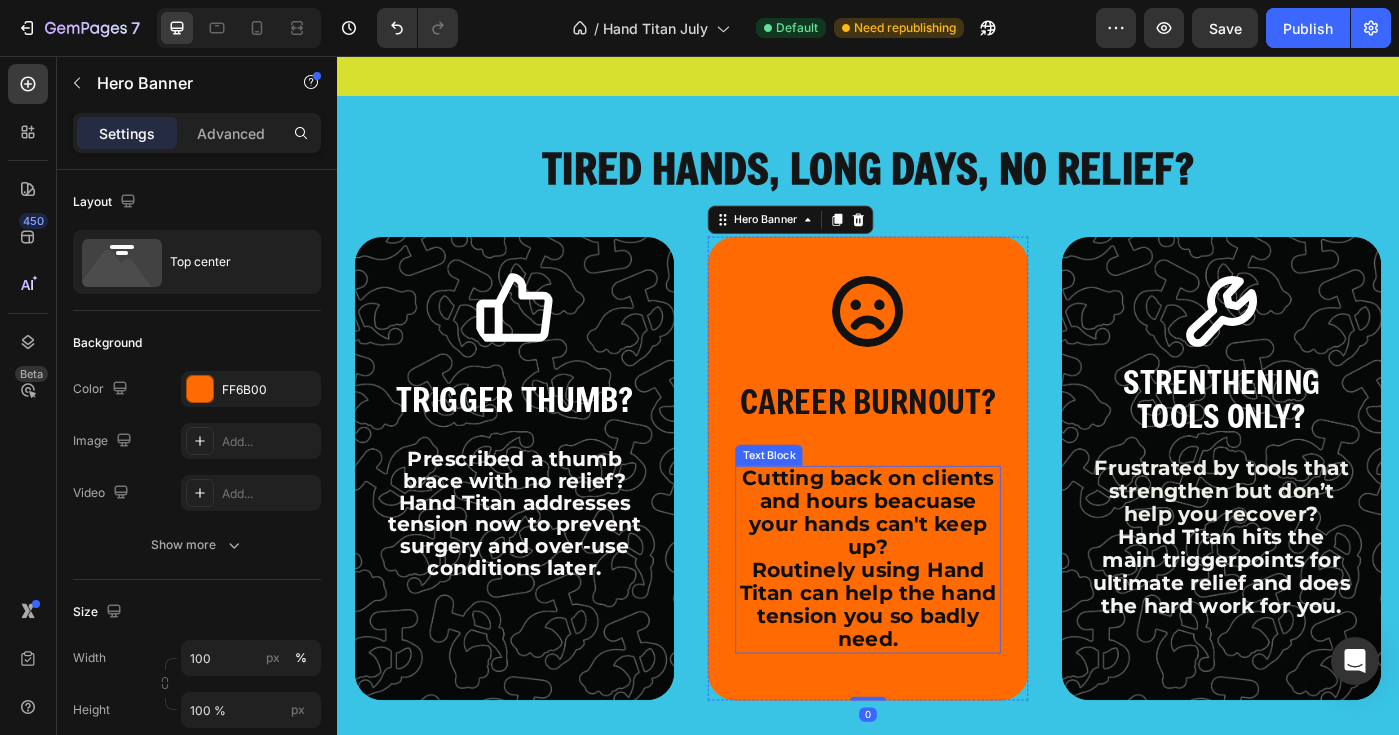 click on "Cutting back on clients and hours beacuase your hands can't keep up?" at bounding box center (937, 572) 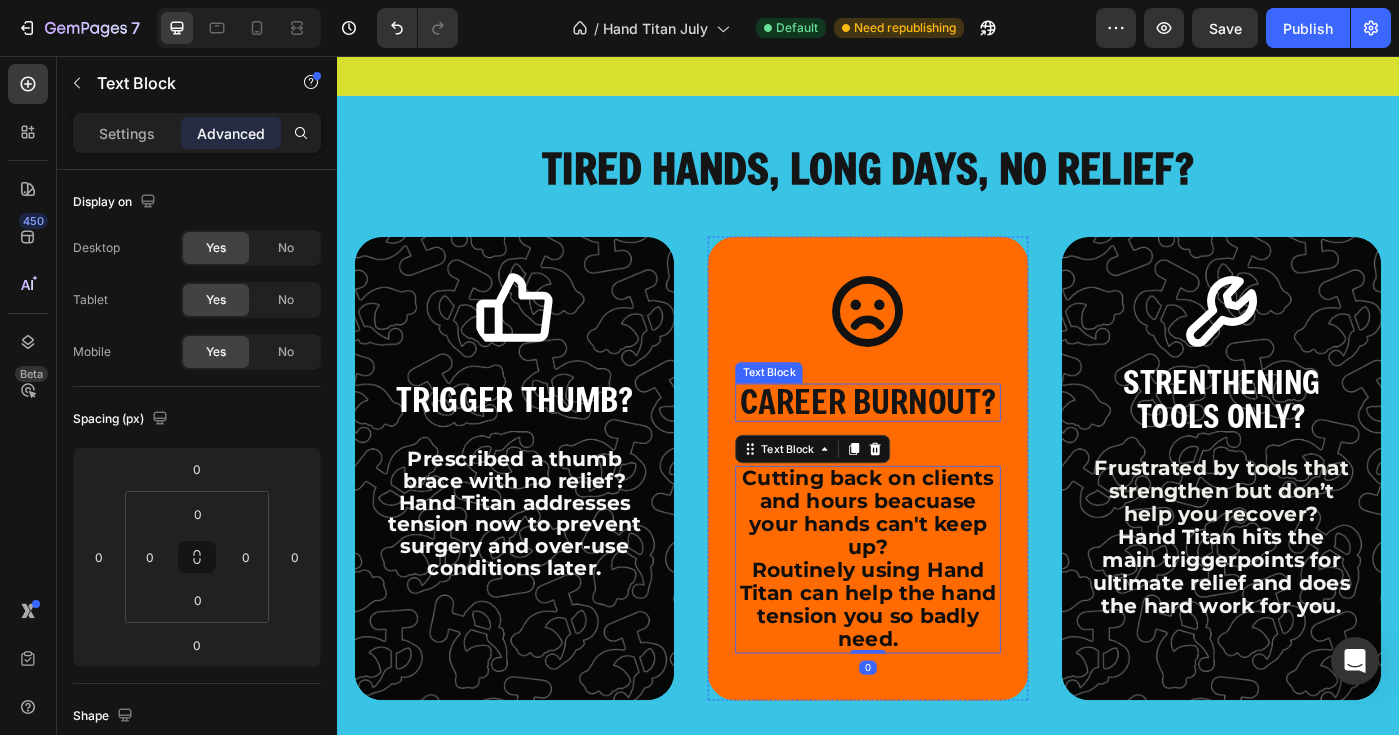 click on "CAREER BURNOUT?" at bounding box center (936, 445) 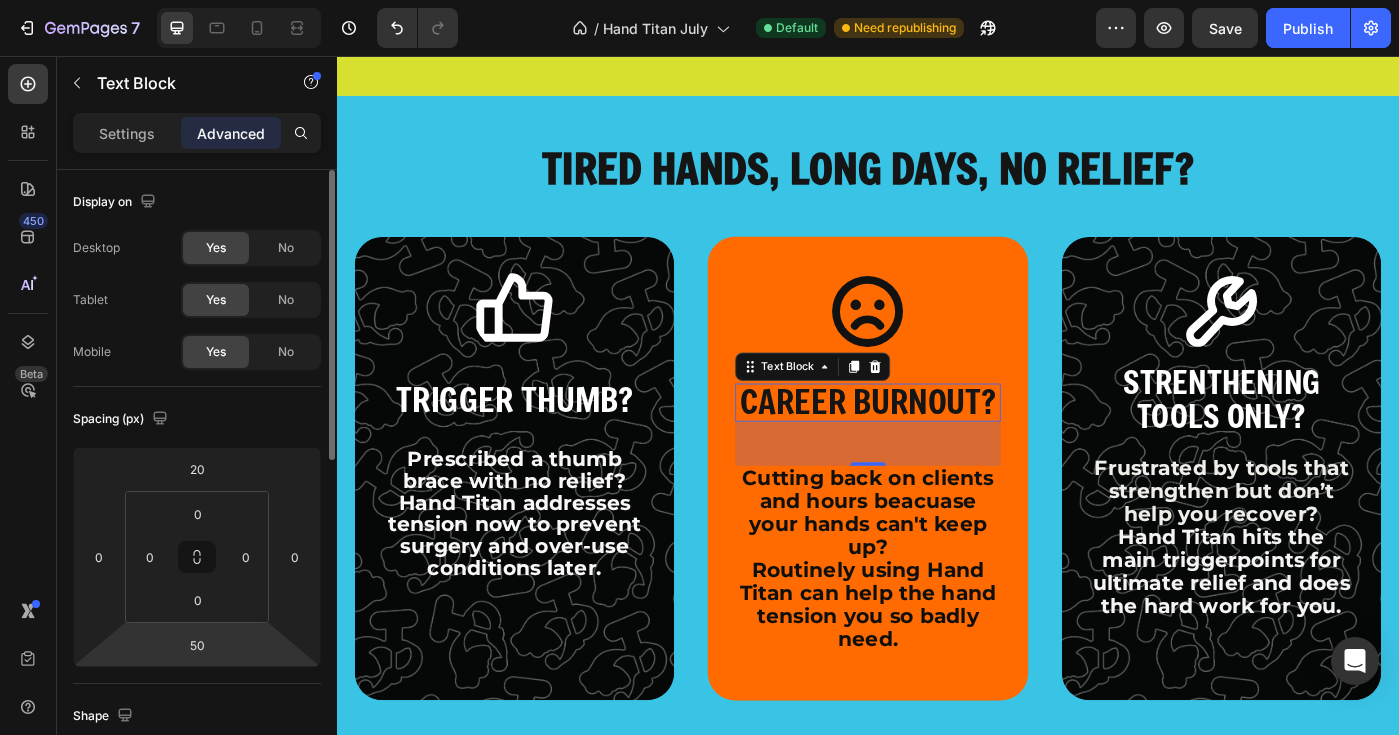 click on "7  Version history  /  Hand Titan July Default Need republishing Preview  Save   Publish  450 Beta Sections(18) Elements(83) Section Element Hero Section Product Detail Brands Trusted Badges Guarantee Product Breakdown How to use Testimonials Compare Bundle FAQs Social Proof Brand Story Product List Collection Blog List Contact Sticky Add to Cart Custom Footer Browse Library 450 Layout
Row
Row
Row
Row Text
Heading
Text Block Button
Button
Button Media
Image
Image
Video" at bounding box center (699, 0) 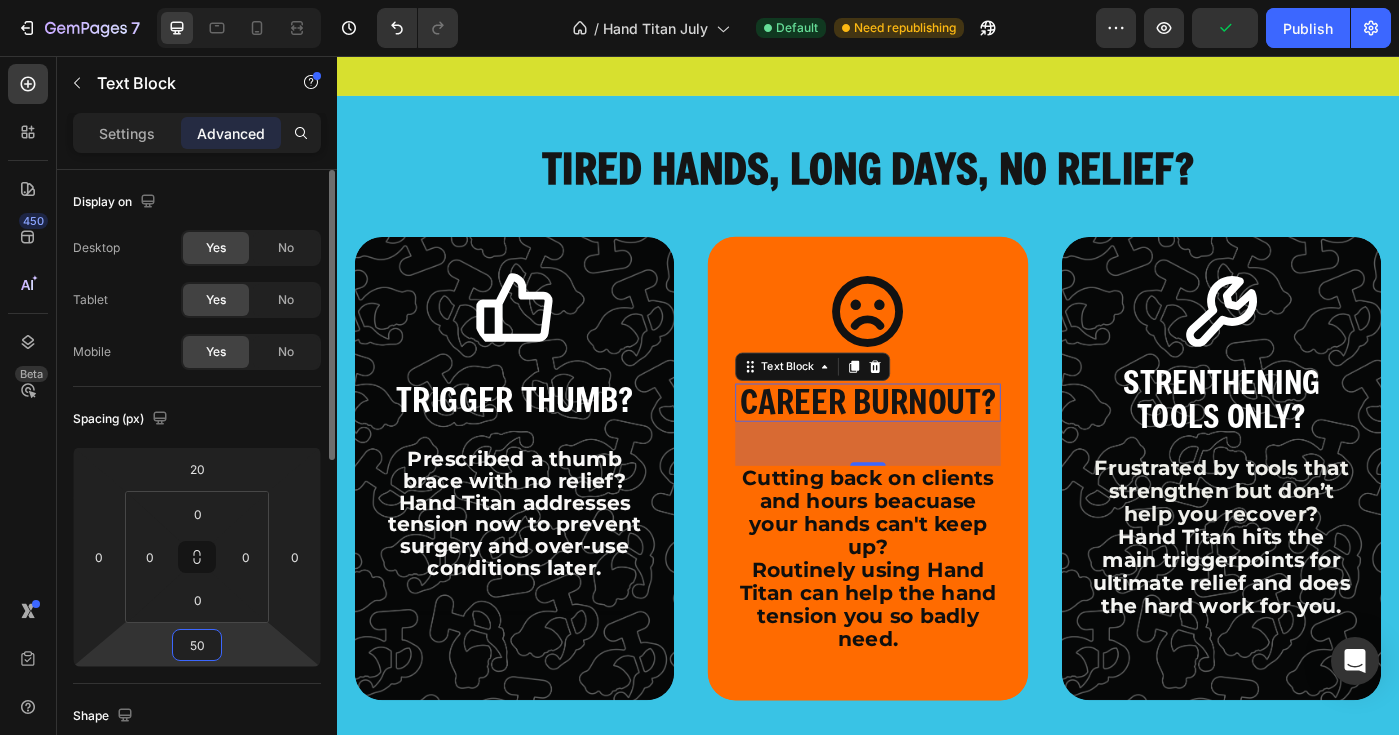 type on "2" 